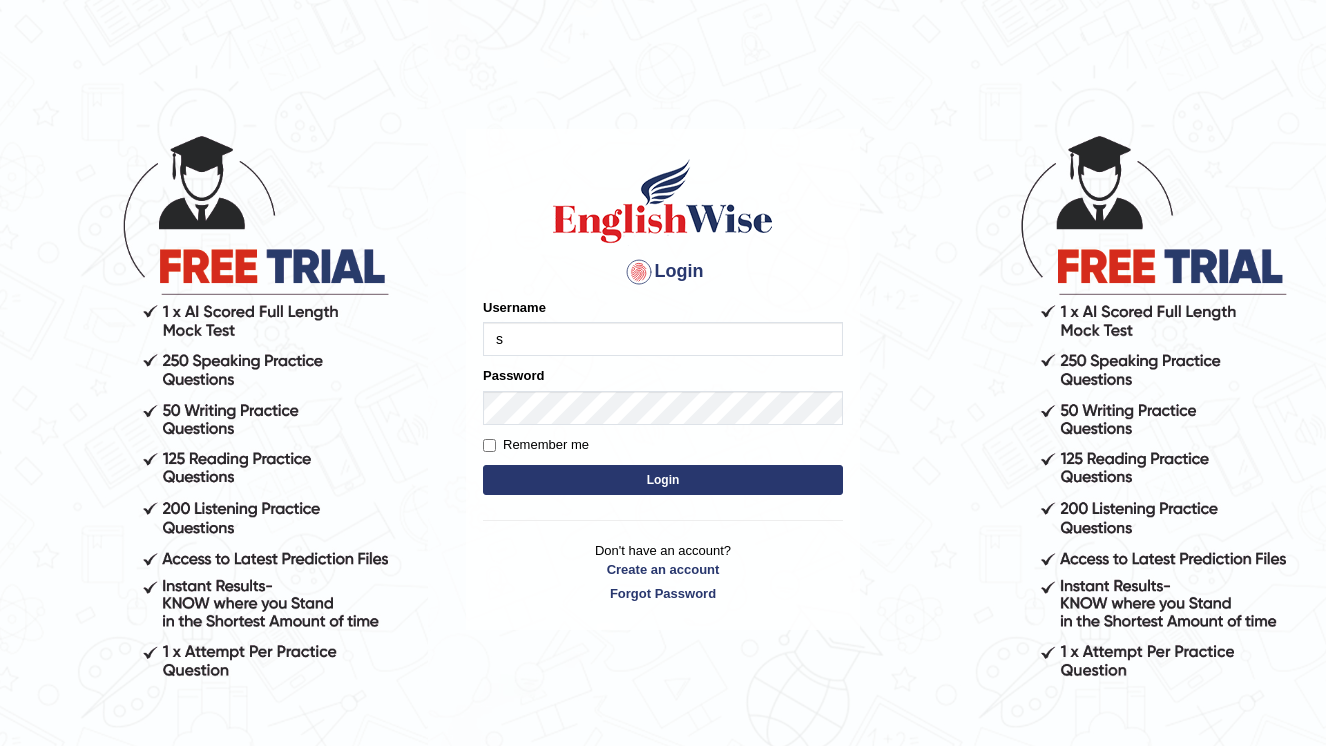 scroll, scrollTop: 0, scrollLeft: 0, axis: both 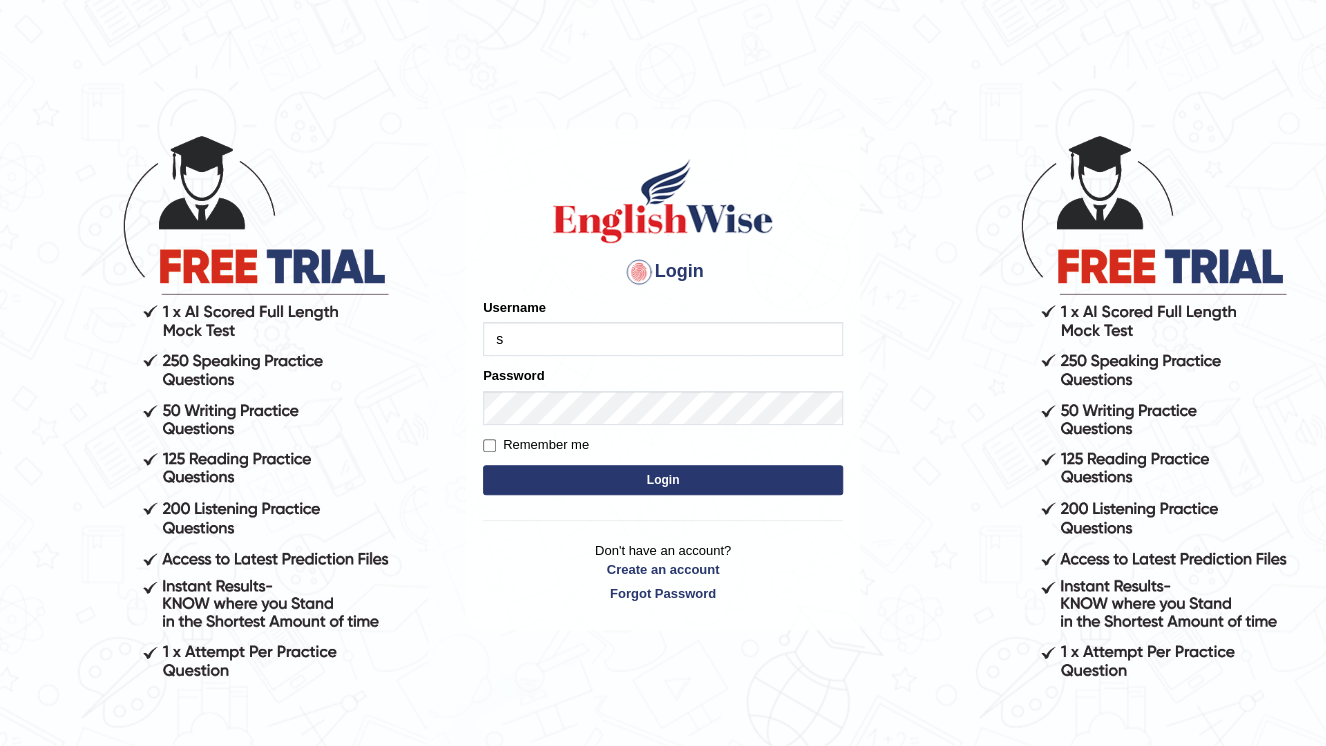 type on "Siddharth2025" 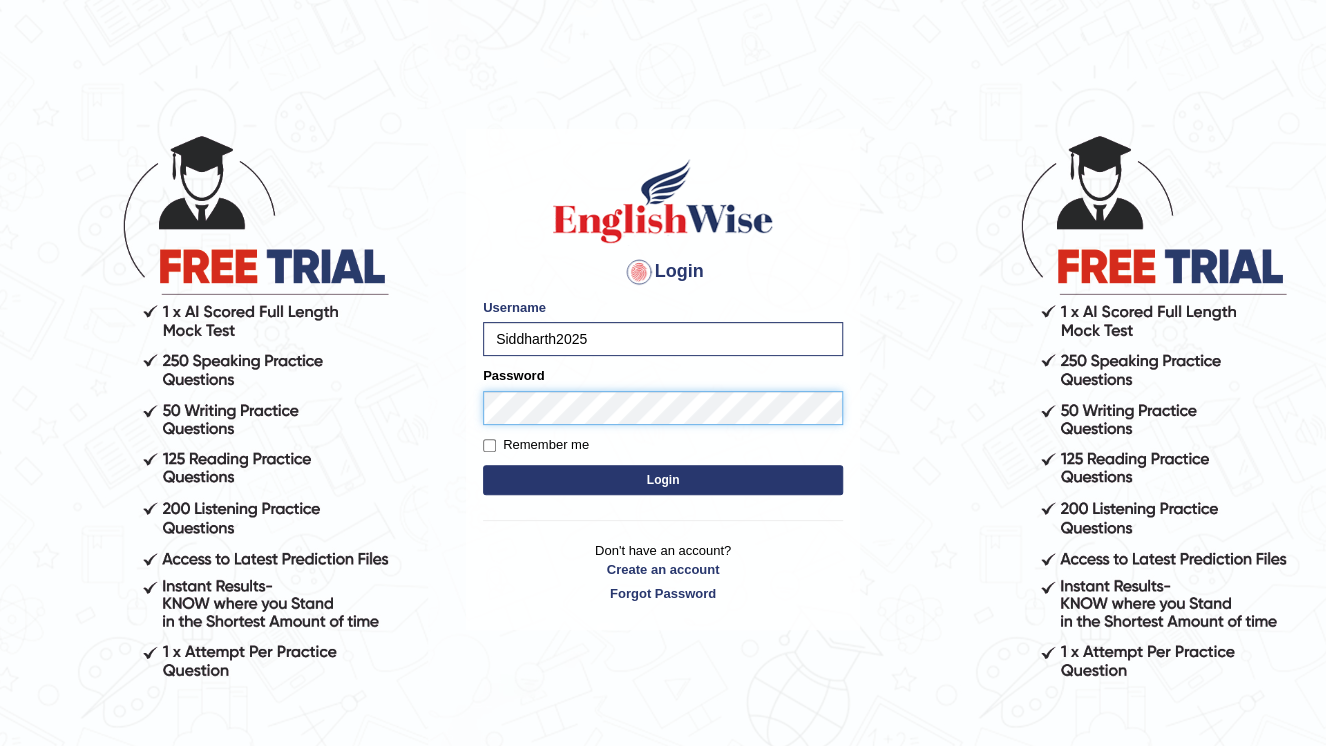 click on "Login" at bounding box center (663, 480) 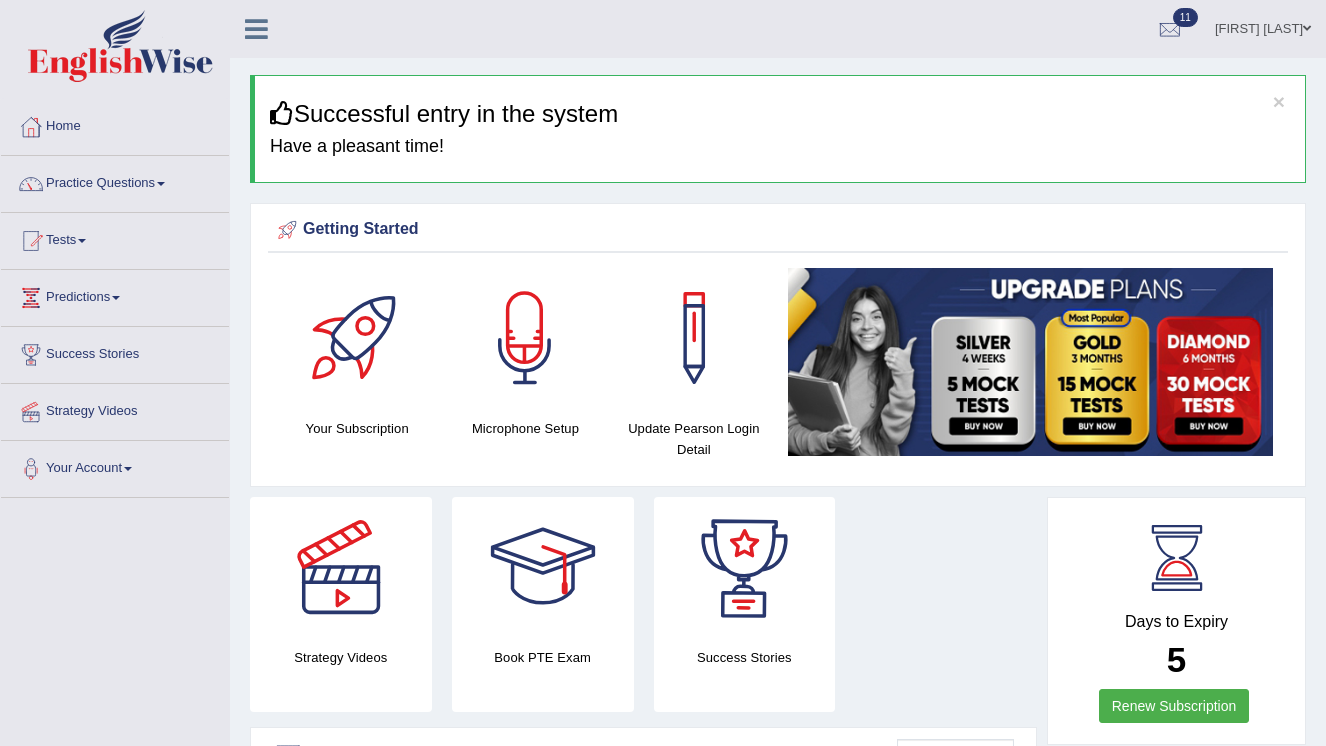 scroll, scrollTop: 0, scrollLeft: 0, axis: both 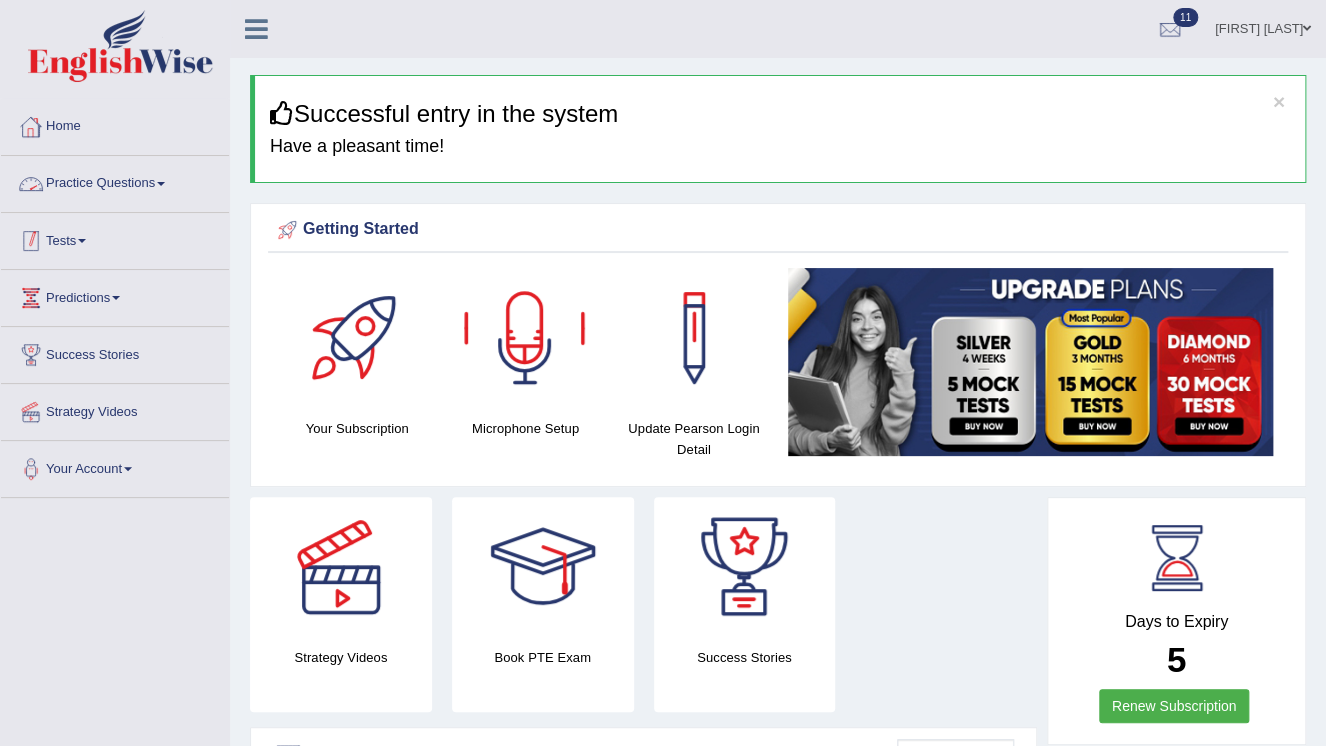 click on "Tests" at bounding box center (115, 238) 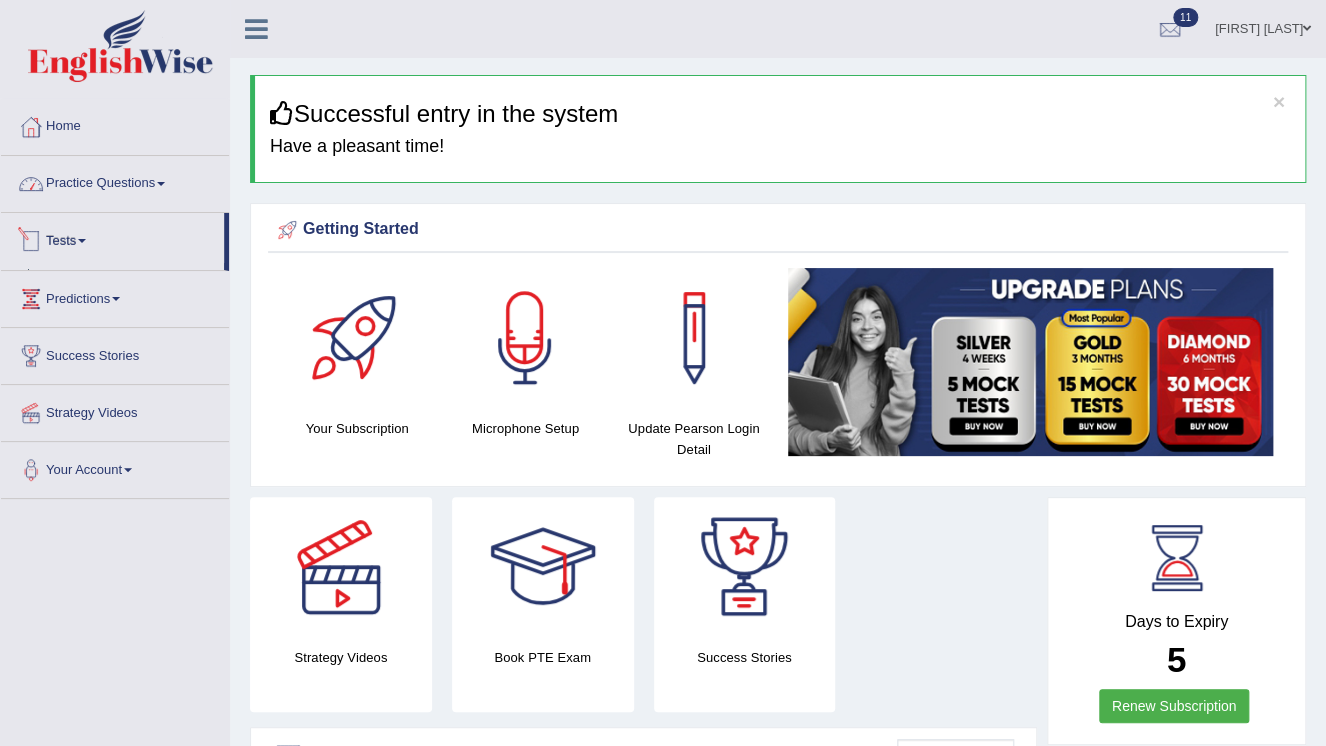 click on "Tests" at bounding box center (112, 238) 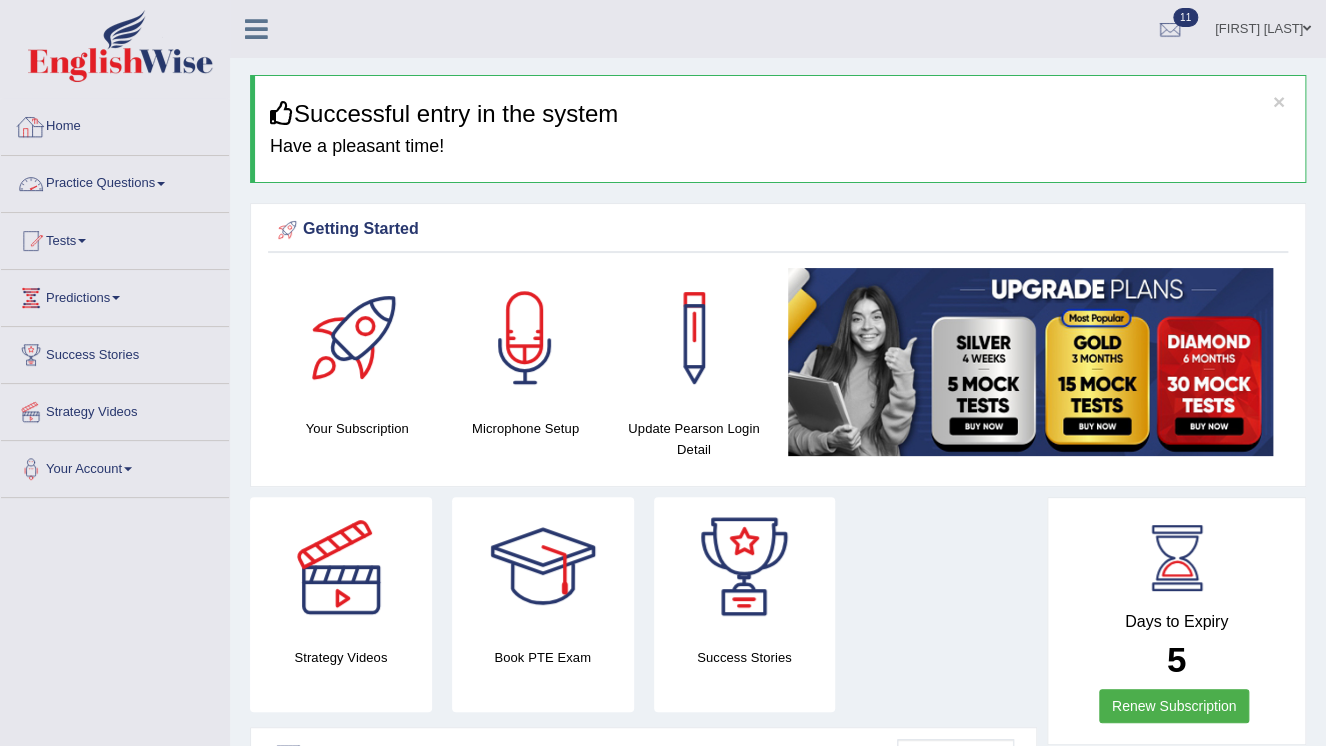 click on "Tests" at bounding box center [115, 238] 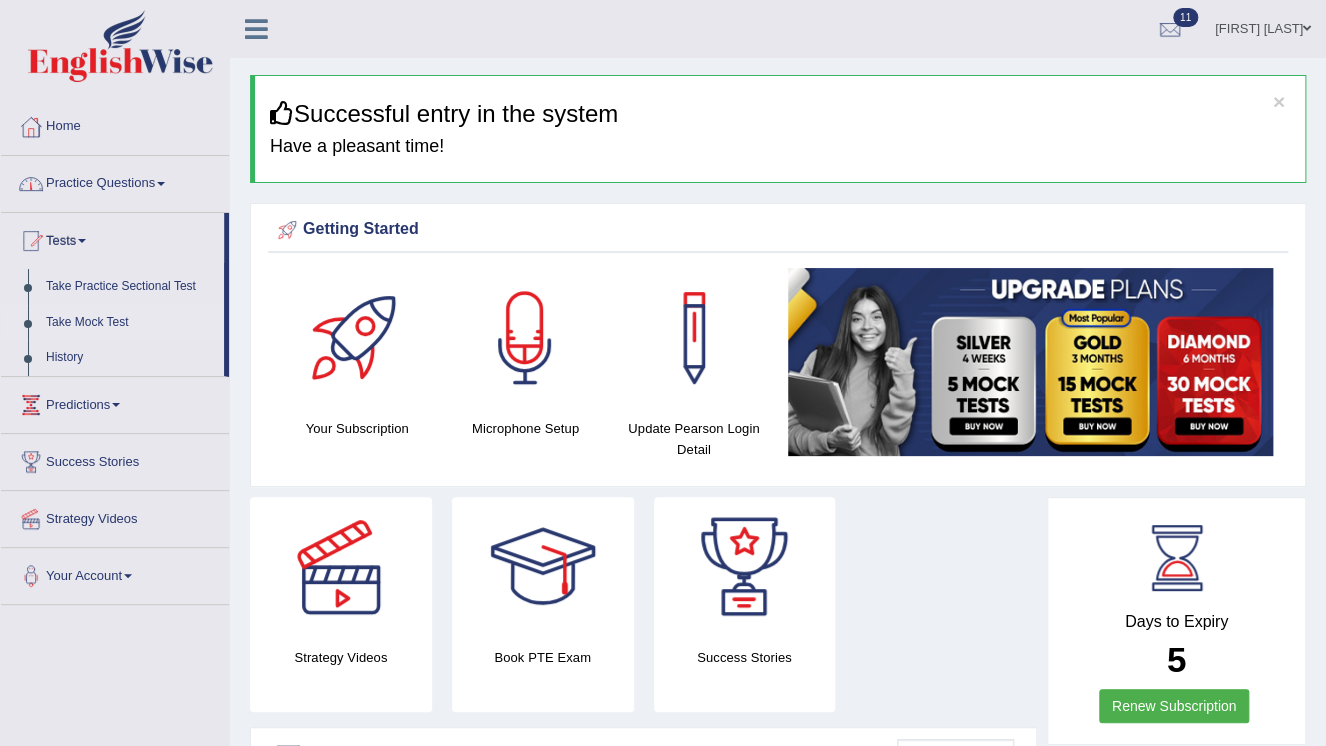 click on "Take Mock Test" at bounding box center (130, 323) 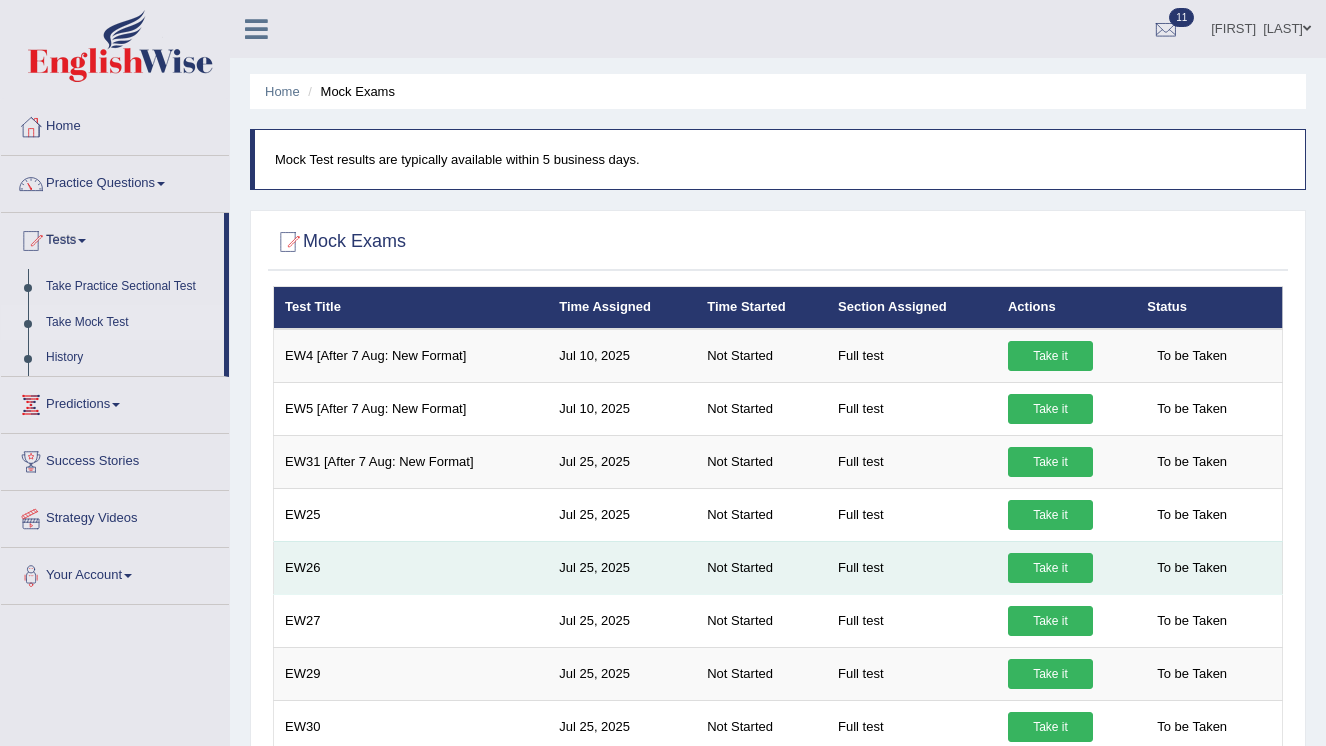 scroll, scrollTop: 0, scrollLeft: 0, axis: both 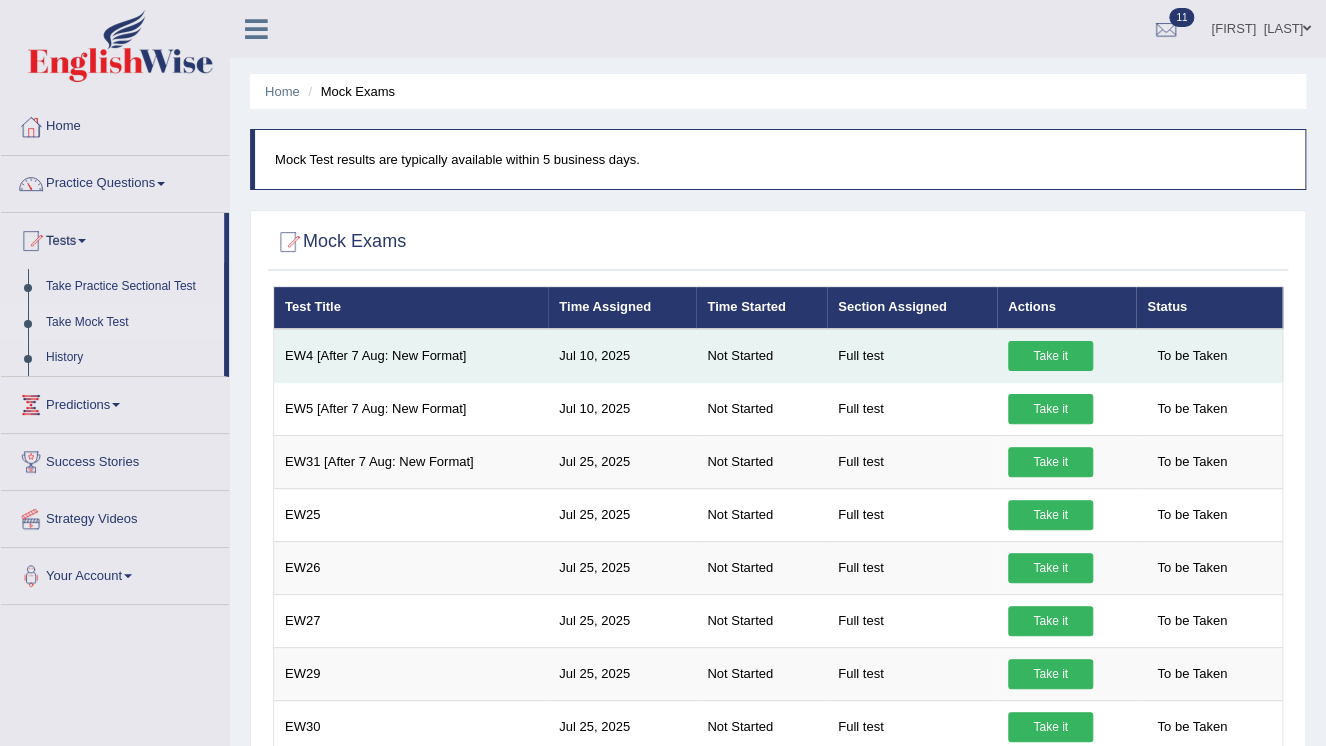 click on "Take it" at bounding box center (1050, 356) 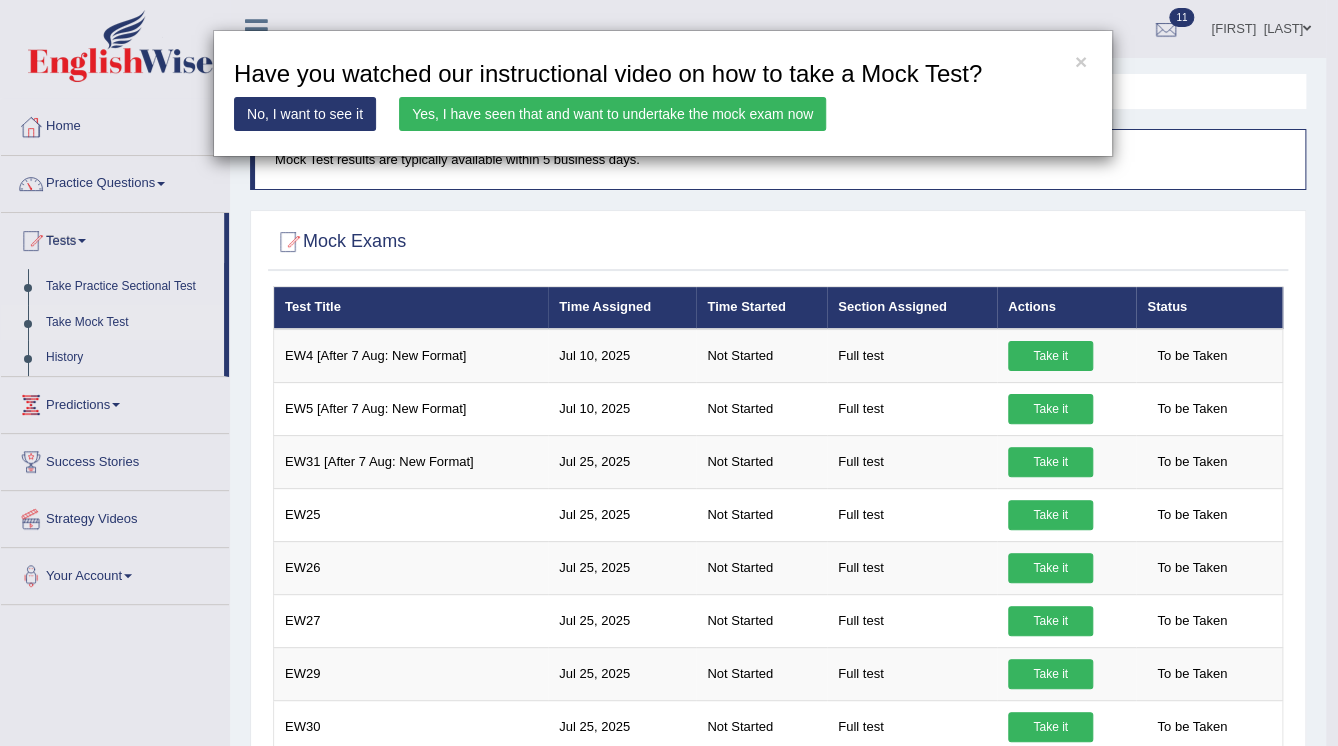 click on "Yes, I have seen that and want to undertake the mock exam now" at bounding box center [612, 114] 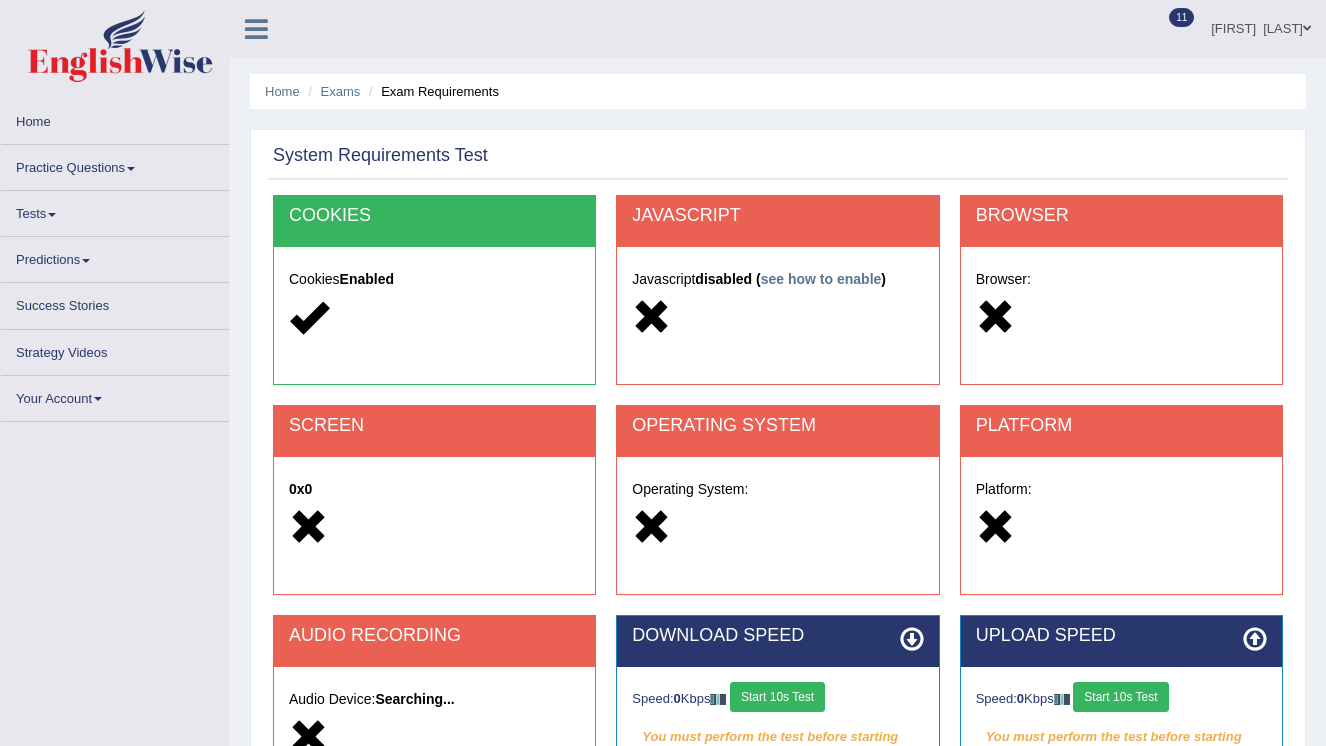 scroll, scrollTop: 0, scrollLeft: 0, axis: both 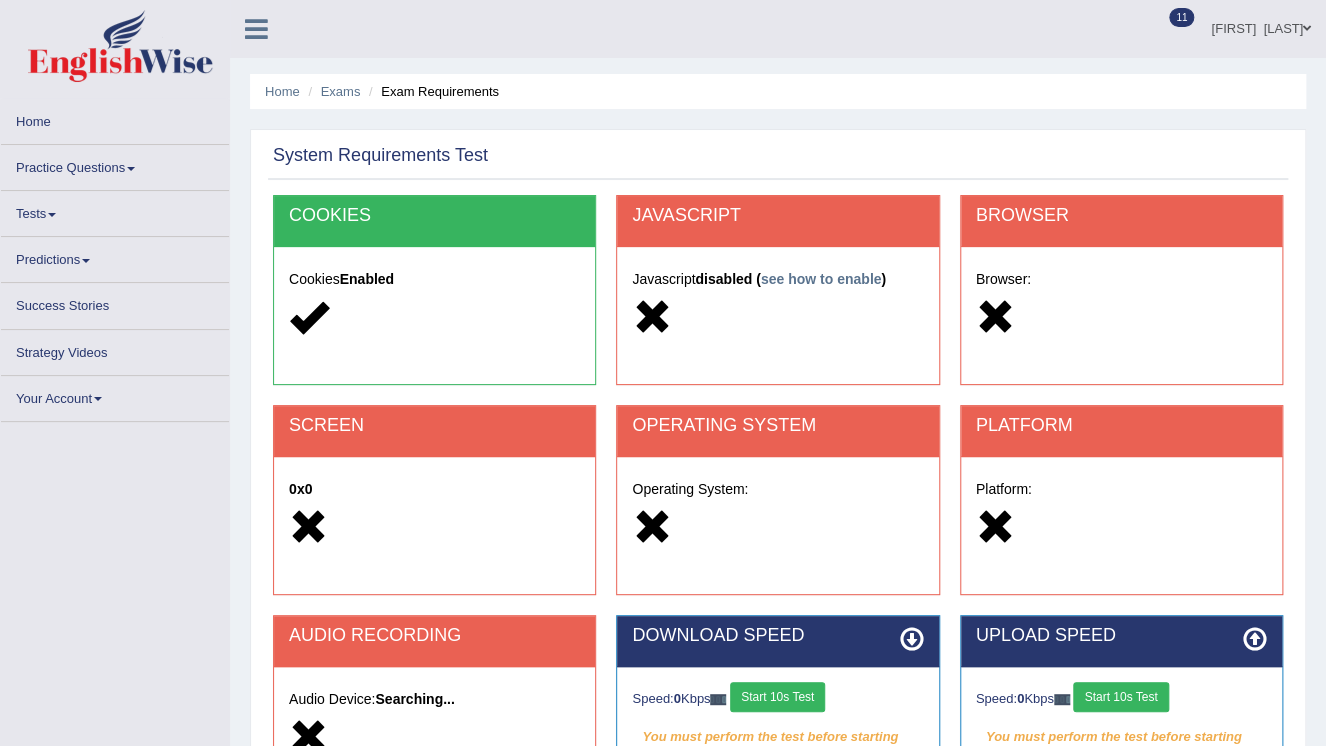 click on "Start 10s Test" at bounding box center [777, 697] 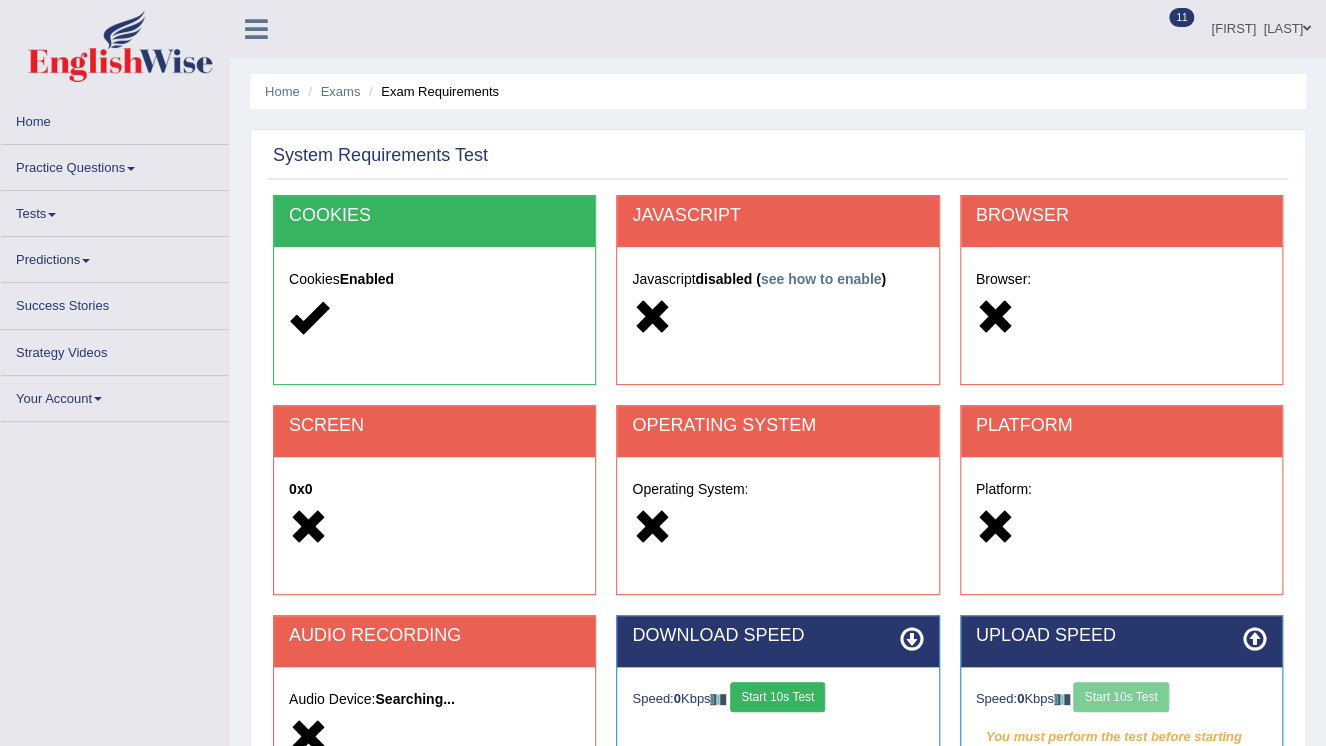 click on "Start 10s Test" at bounding box center (777, 697) 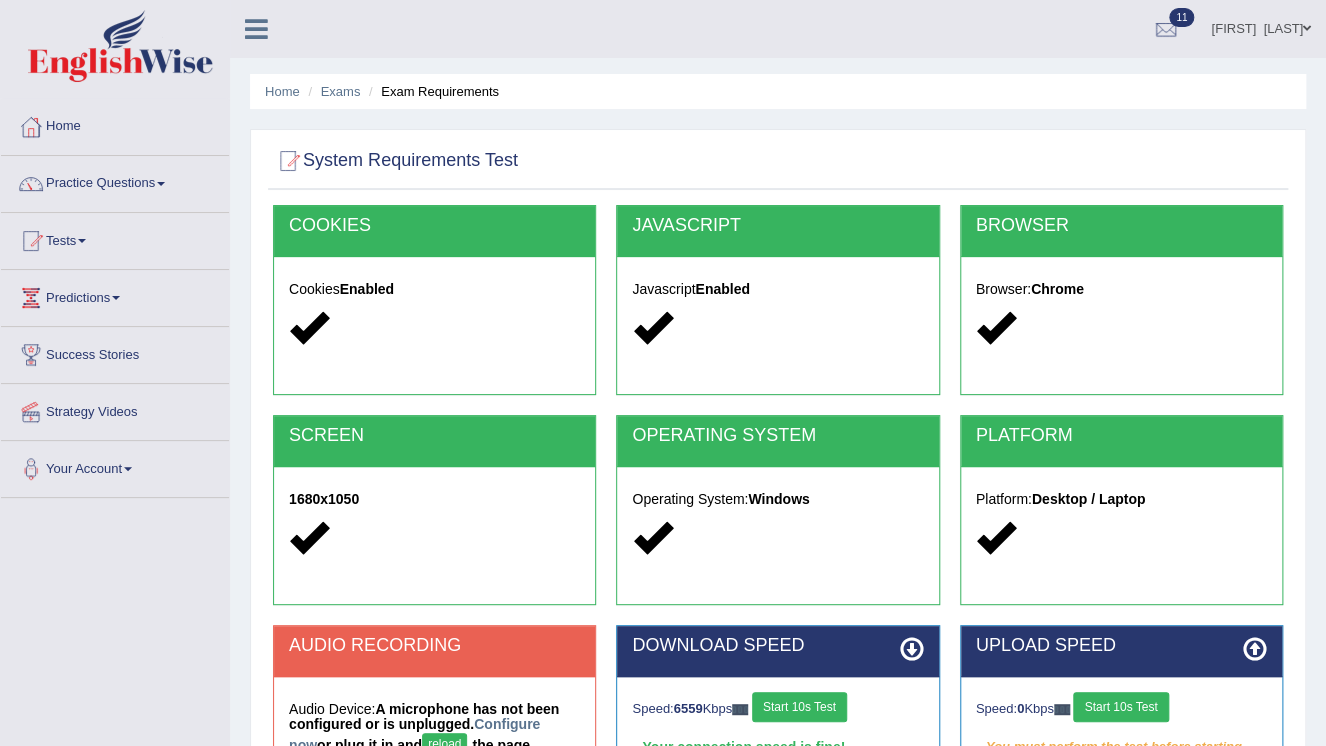 click on "Start 10s Test" at bounding box center [1120, 707] 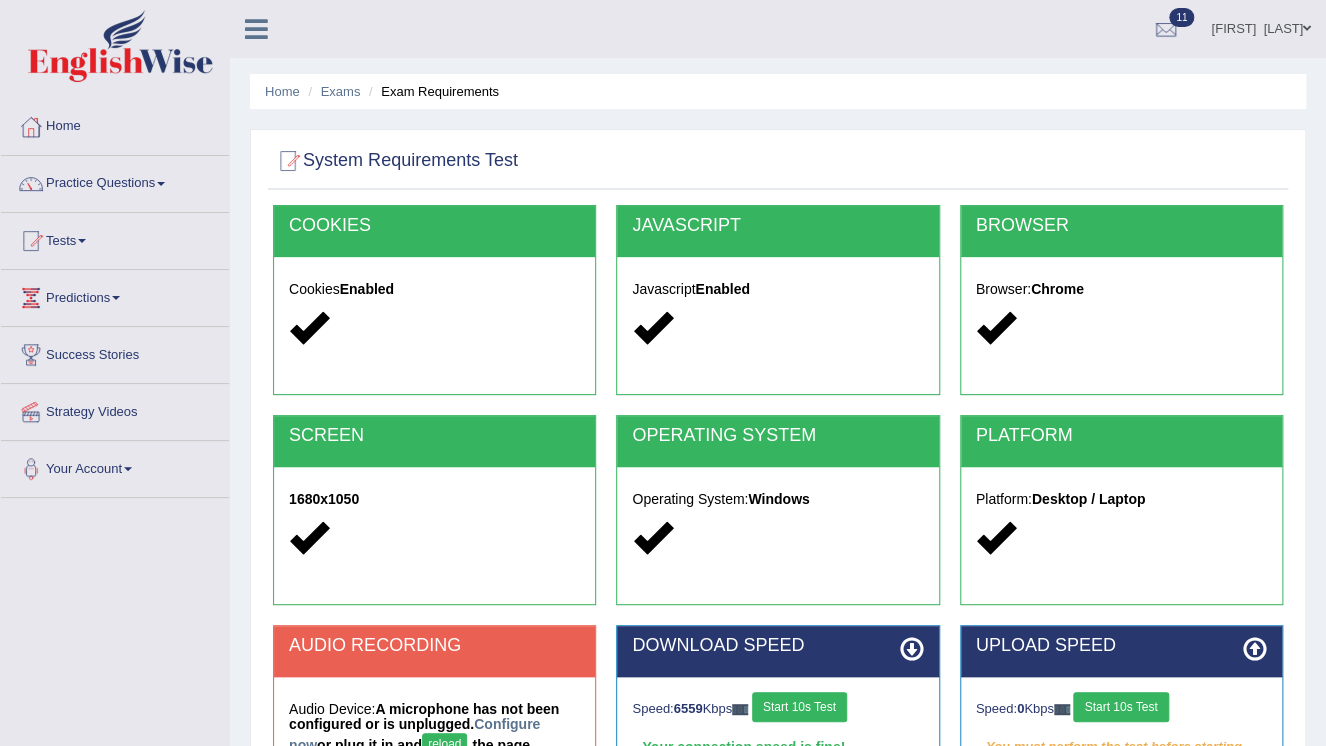 click on "Start 10s Test" at bounding box center (1120, 707) 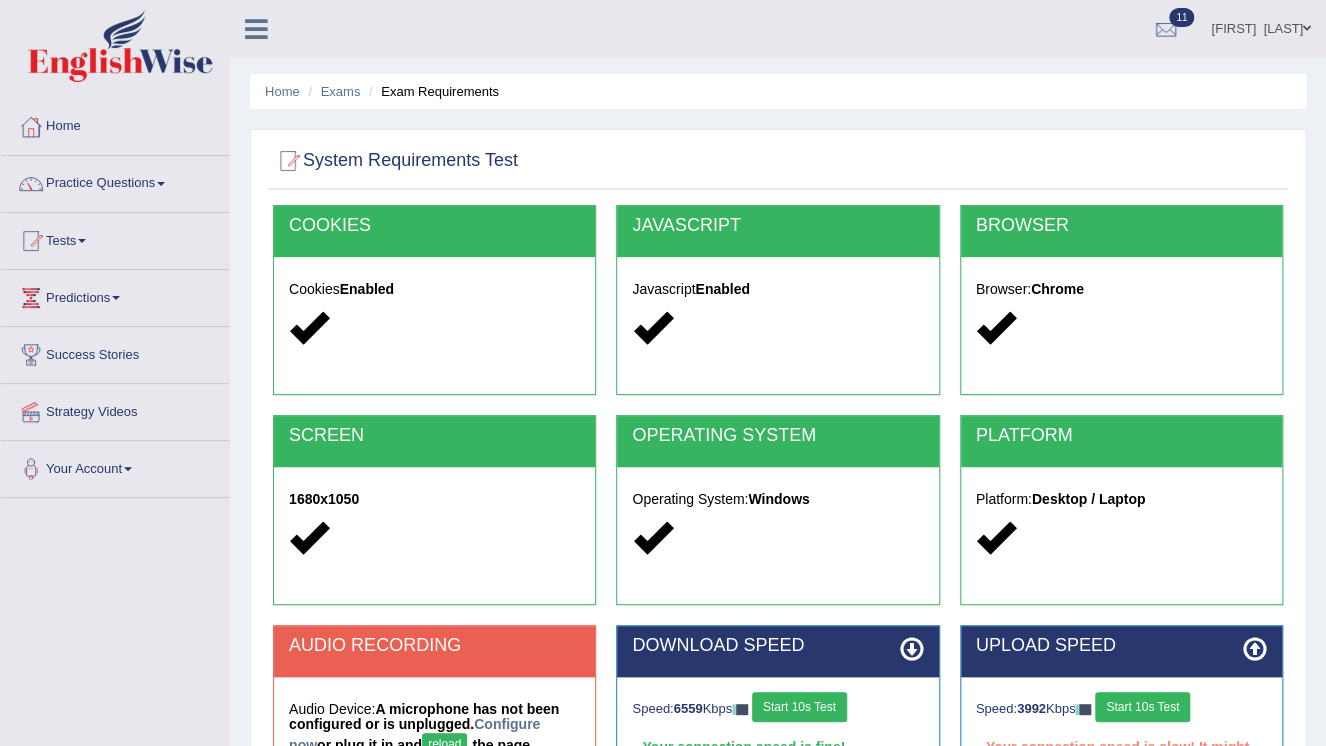 click on "Start 10s Test" at bounding box center [1142, 707] 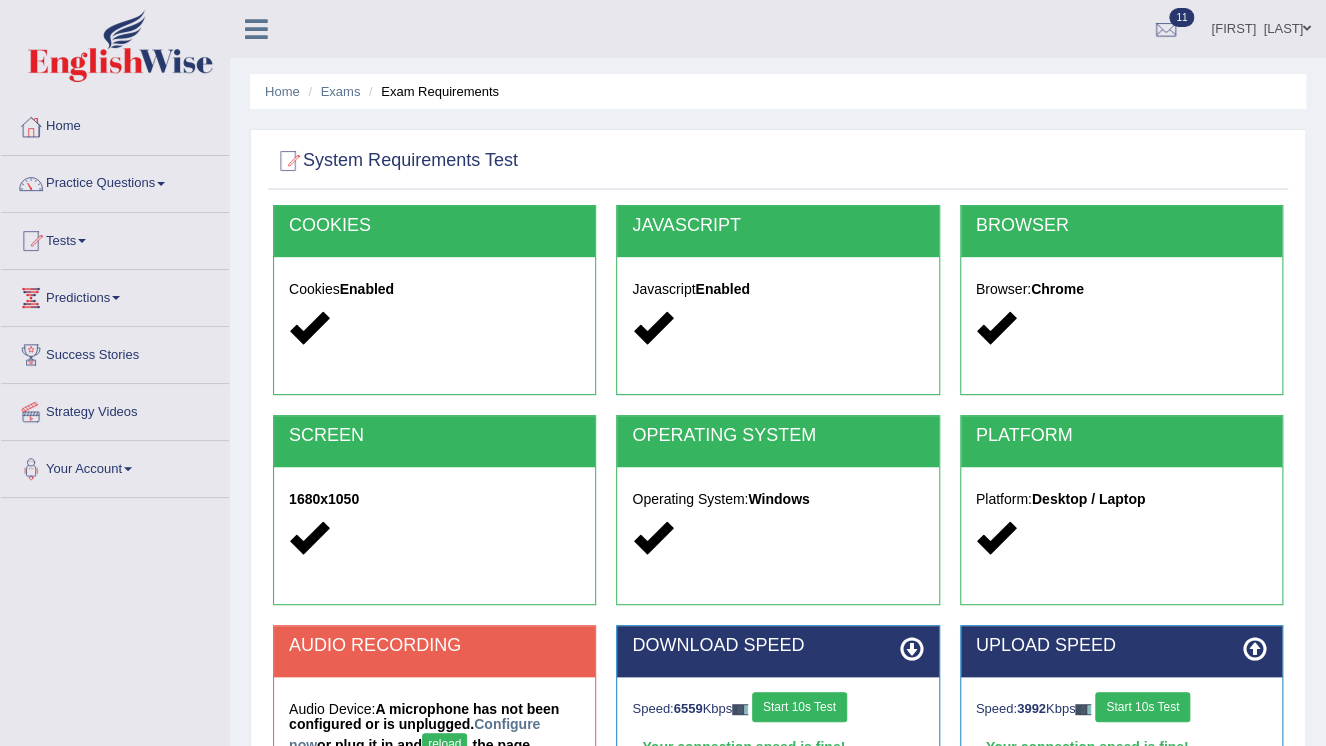 click on "Start 10s Test" at bounding box center [1142, 707] 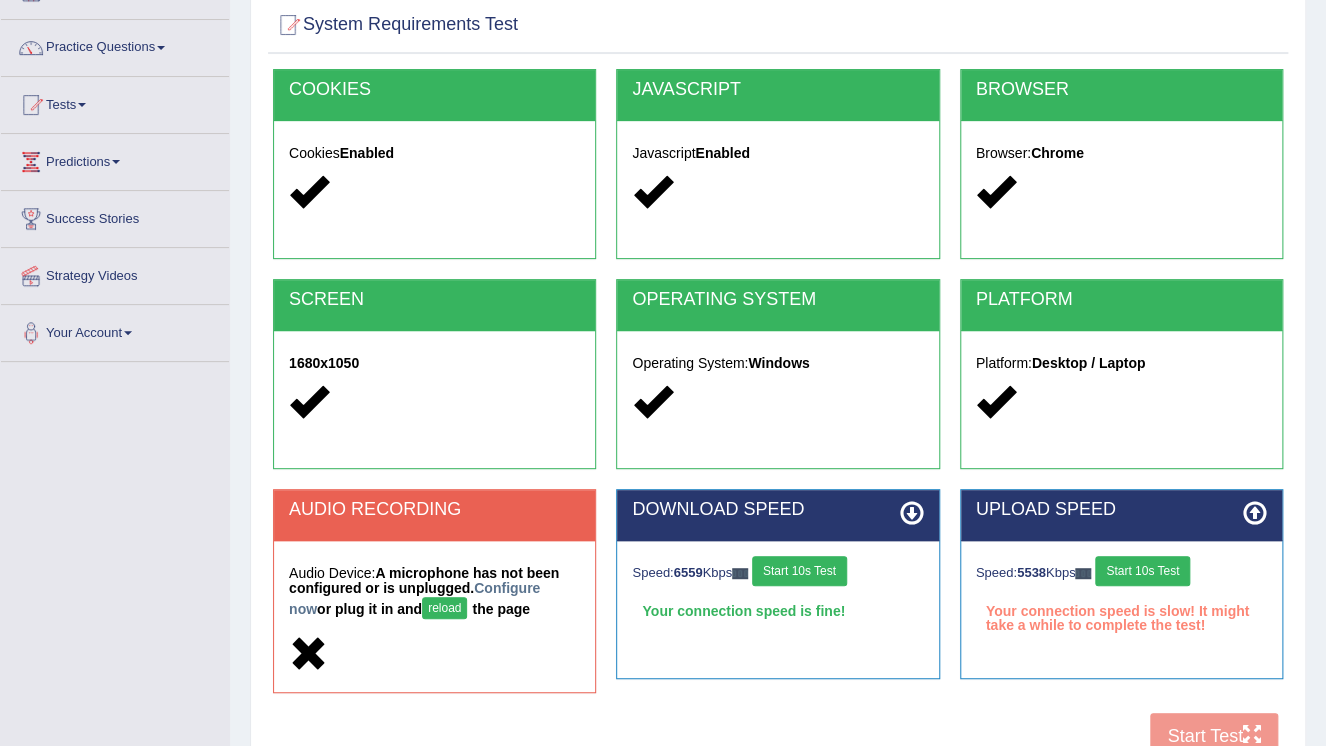 scroll, scrollTop: 304, scrollLeft: 0, axis: vertical 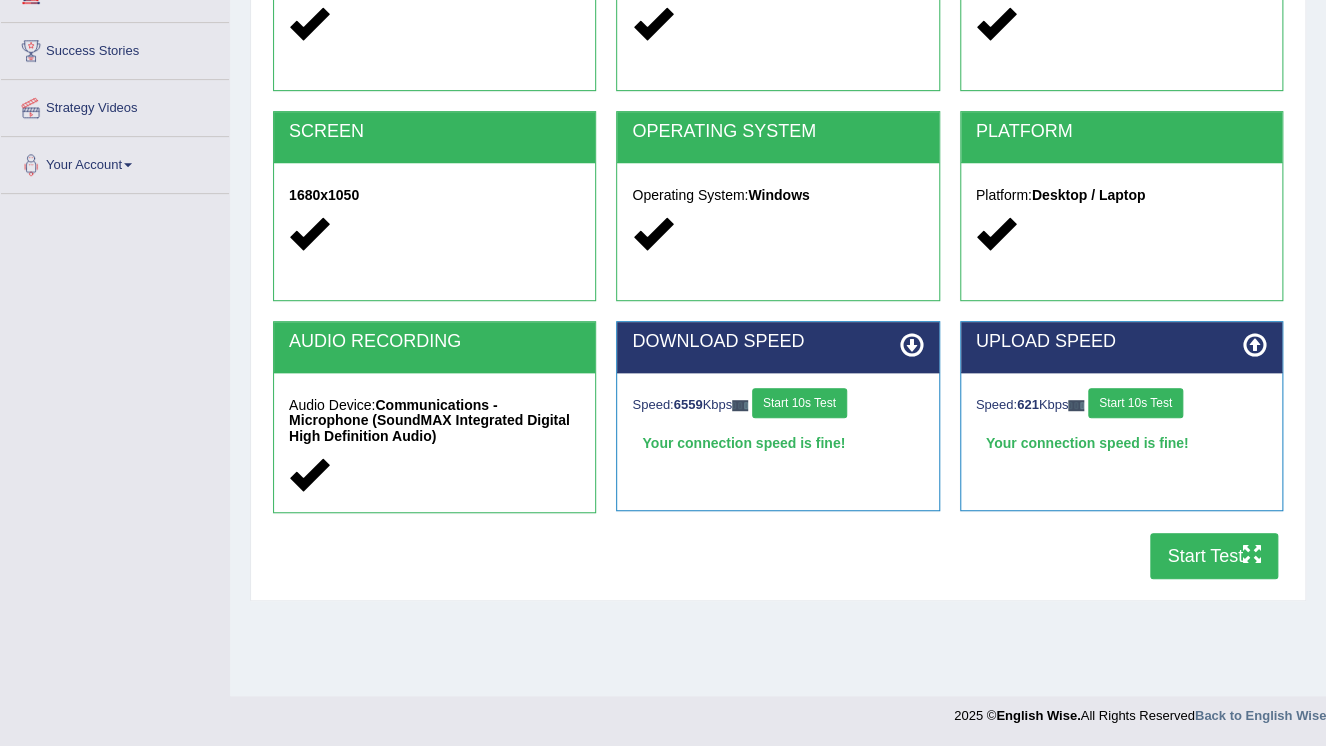 click on "Start Test" at bounding box center (1214, 556) 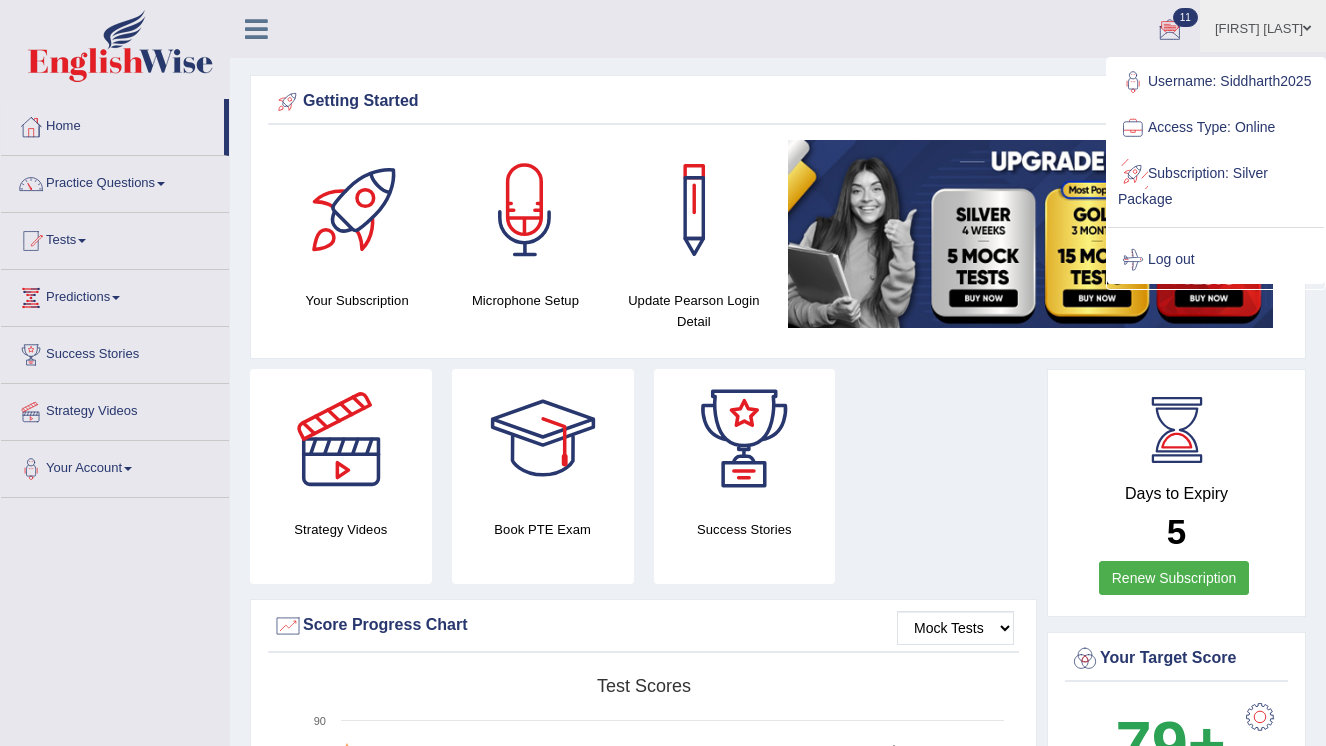scroll, scrollTop: 0, scrollLeft: 0, axis: both 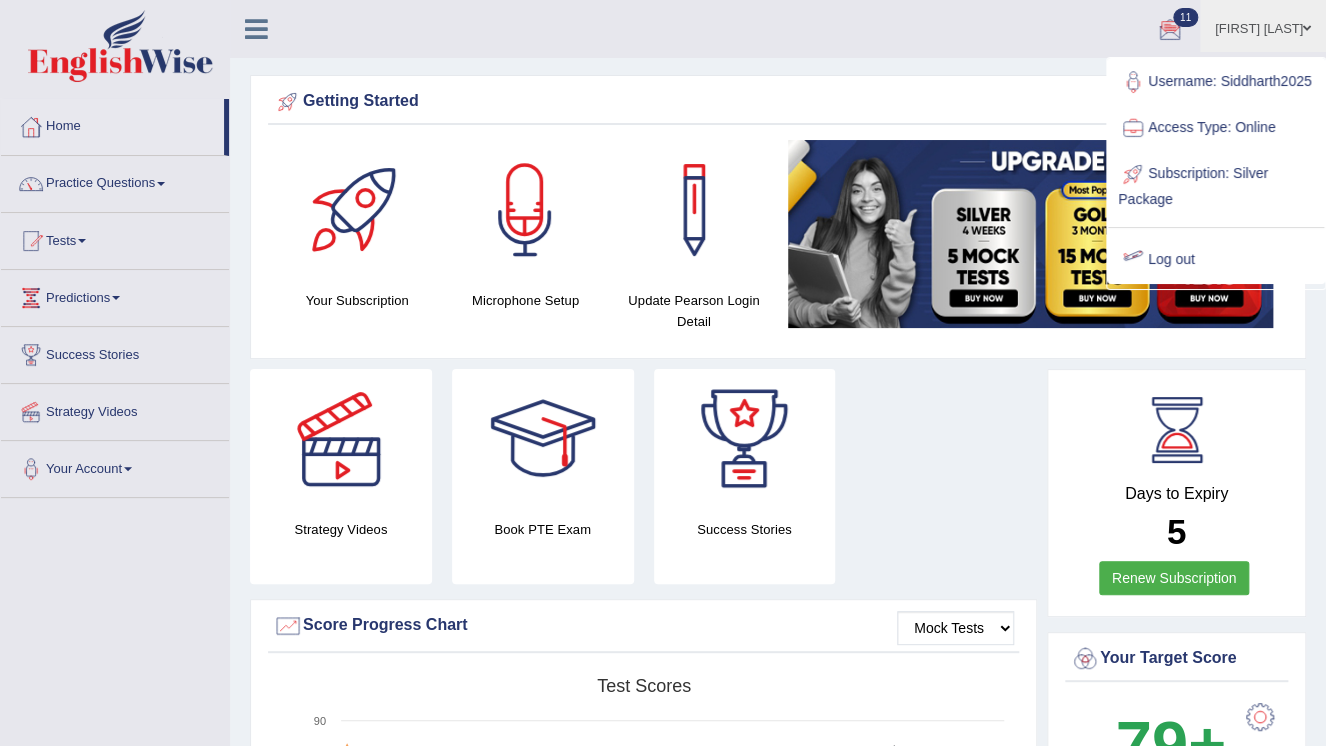 click on "Log out" at bounding box center [1216, 260] 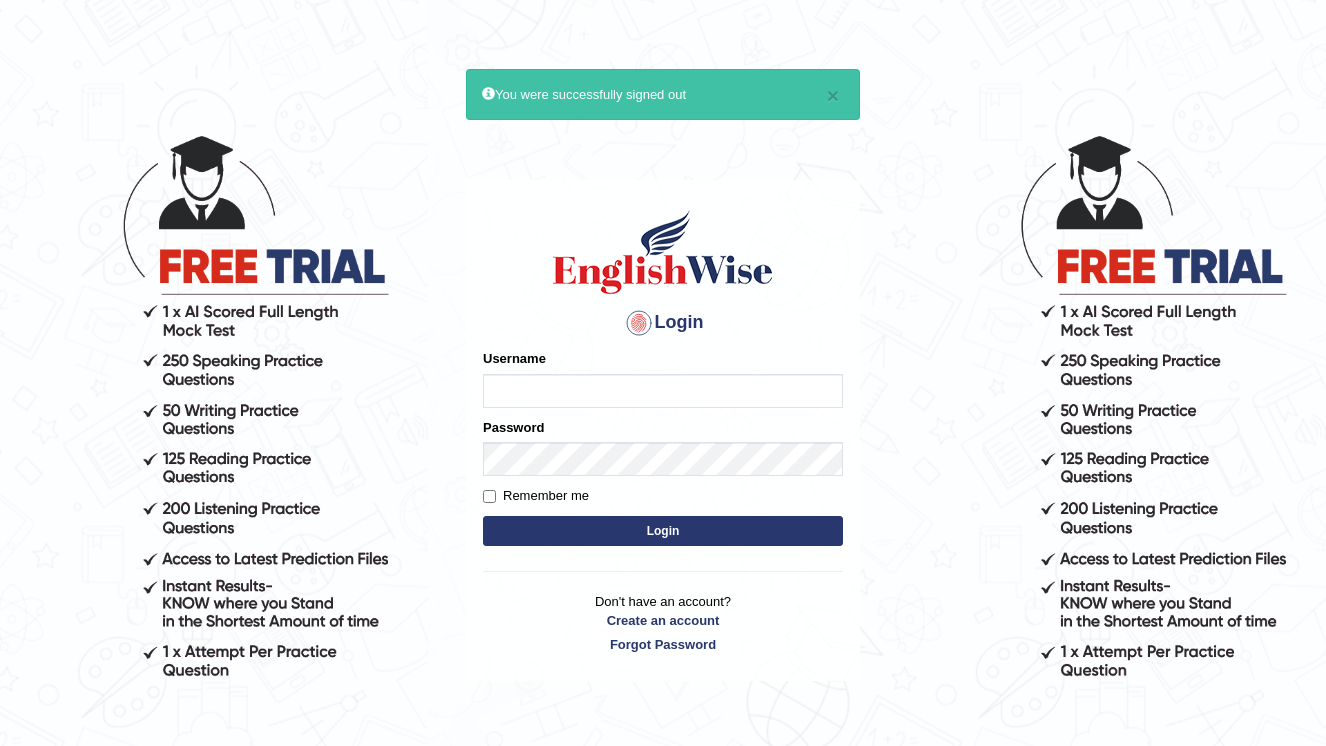 scroll, scrollTop: 0, scrollLeft: 0, axis: both 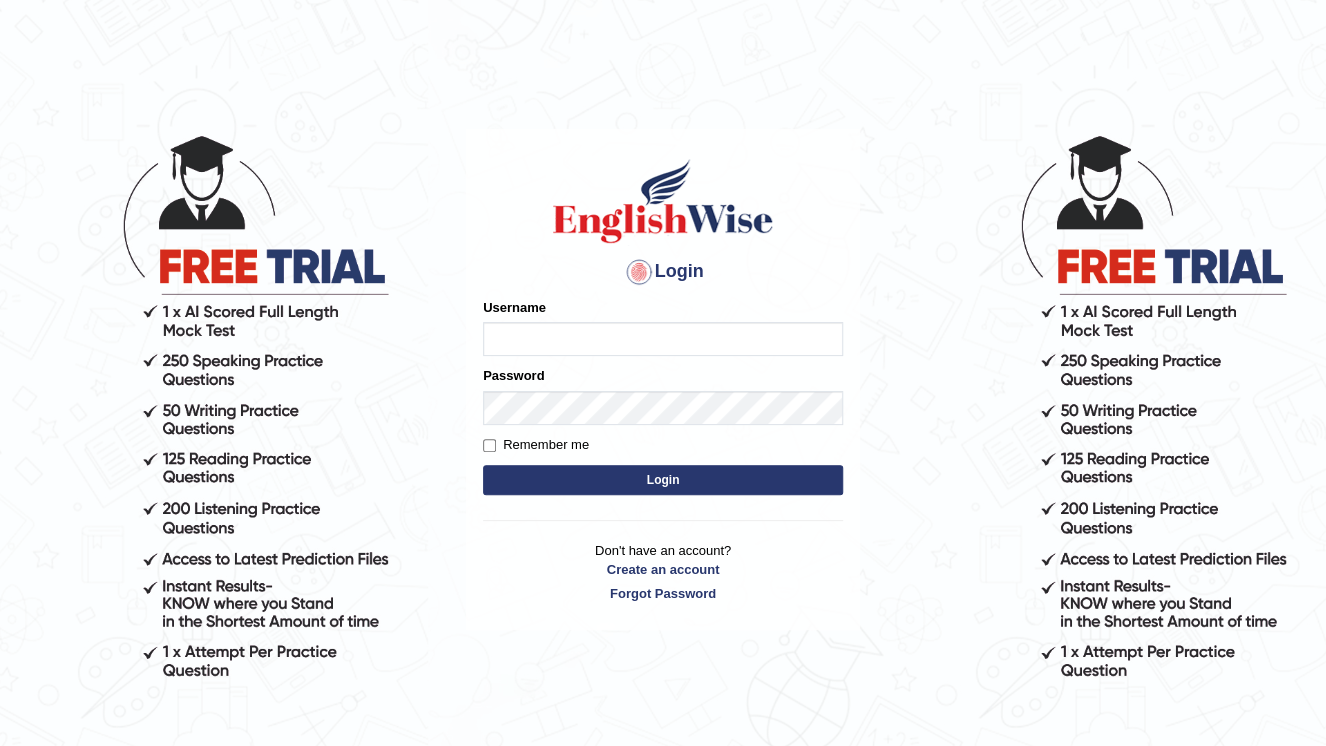 click on "Username" at bounding box center [663, 339] 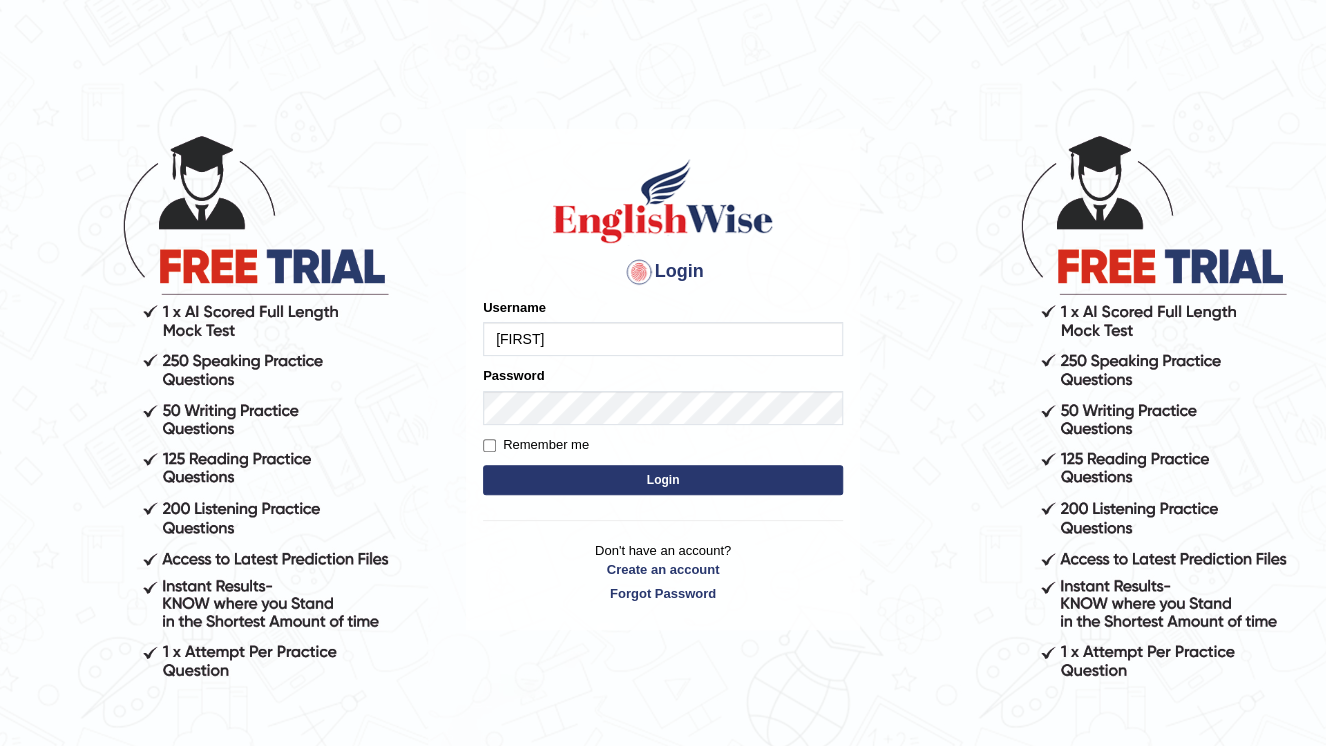 type on "bibek2025" 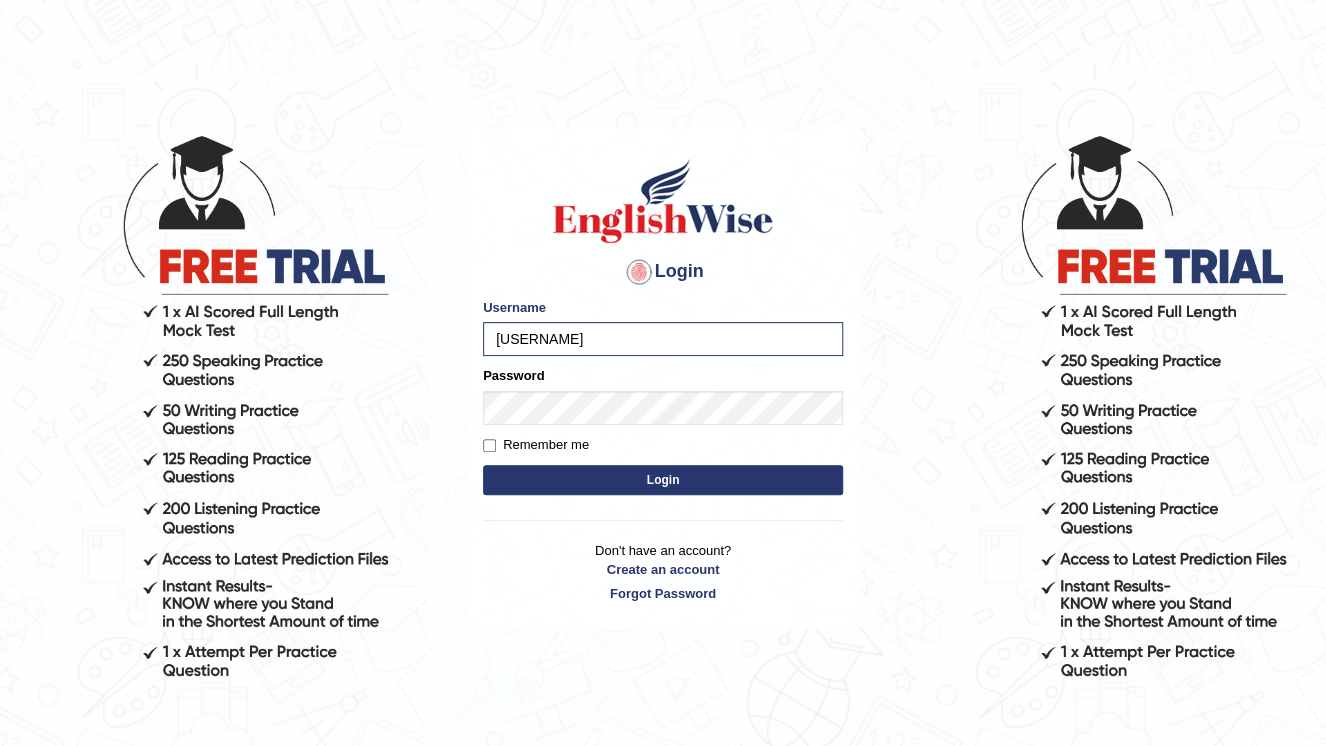click on "Login" at bounding box center [663, 480] 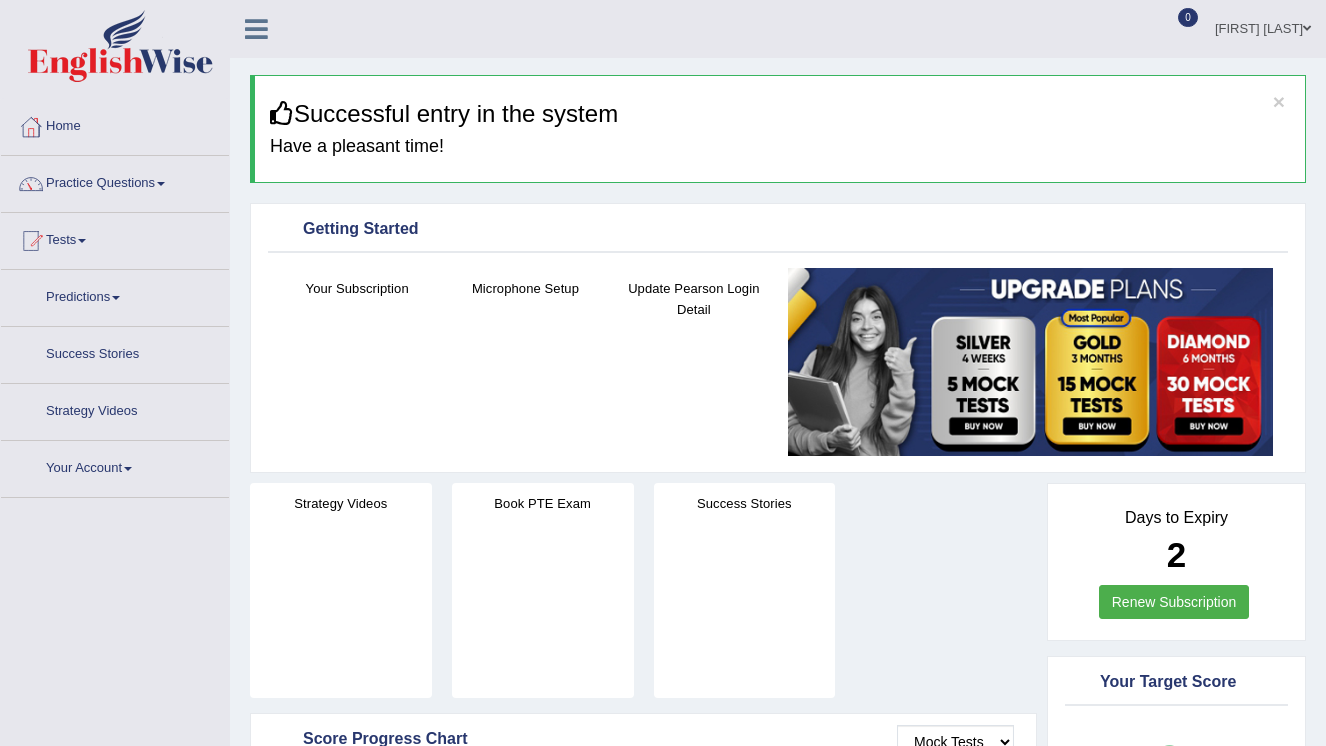 scroll, scrollTop: 0, scrollLeft: 0, axis: both 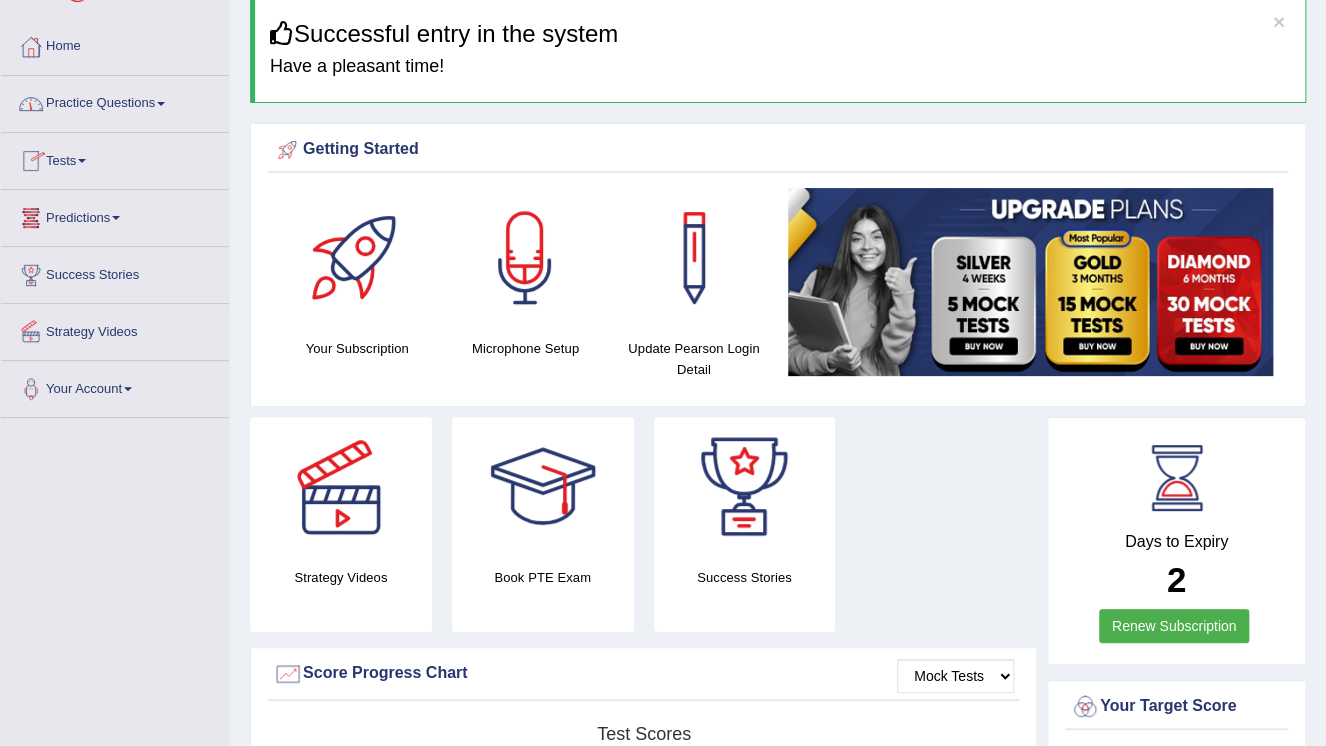 click on "Practice Questions" at bounding box center (115, 101) 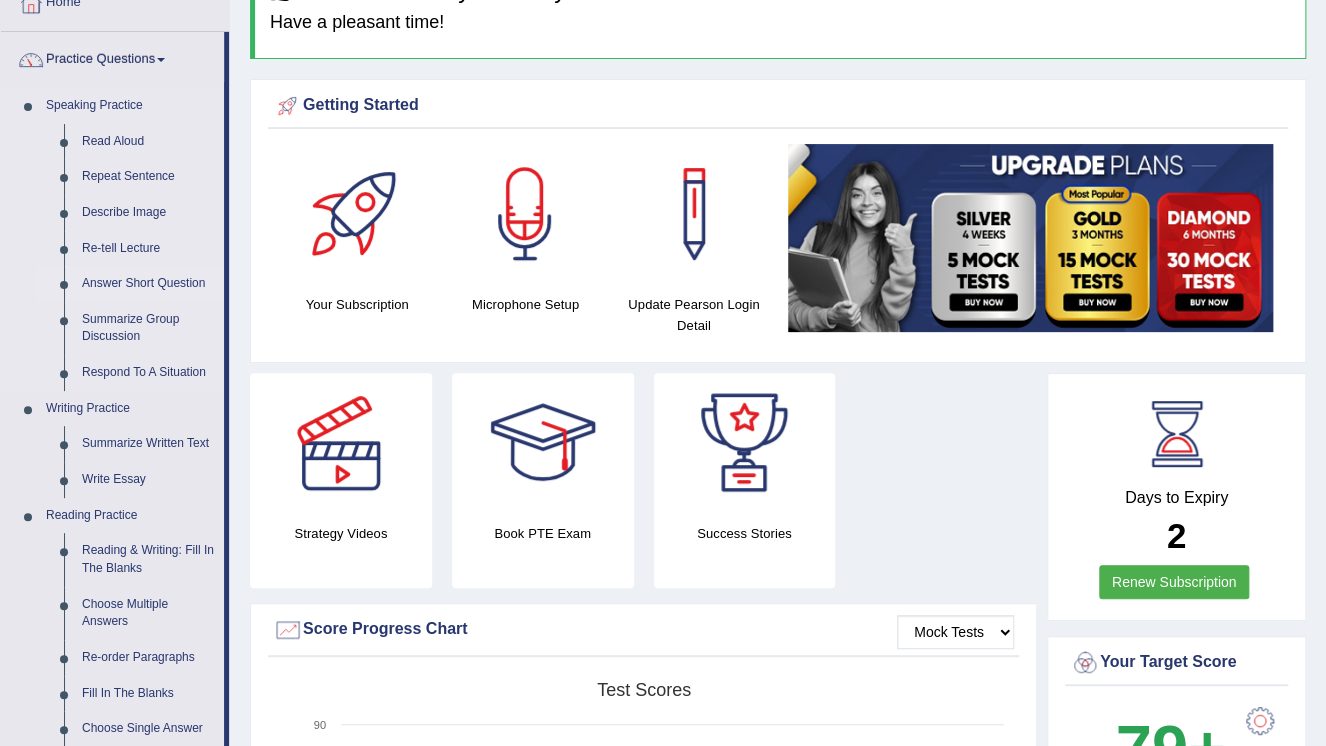 scroll, scrollTop: 160, scrollLeft: 0, axis: vertical 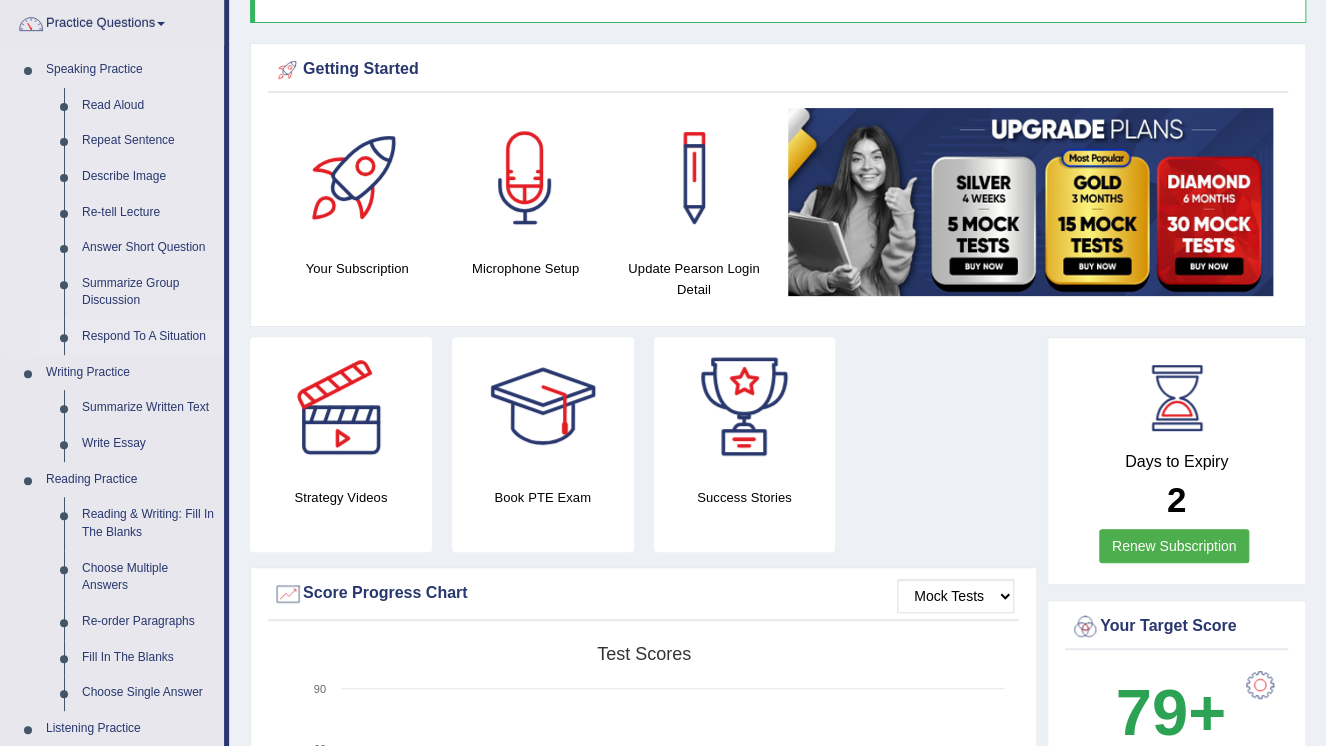 click on "Respond To A Situation" at bounding box center (148, 337) 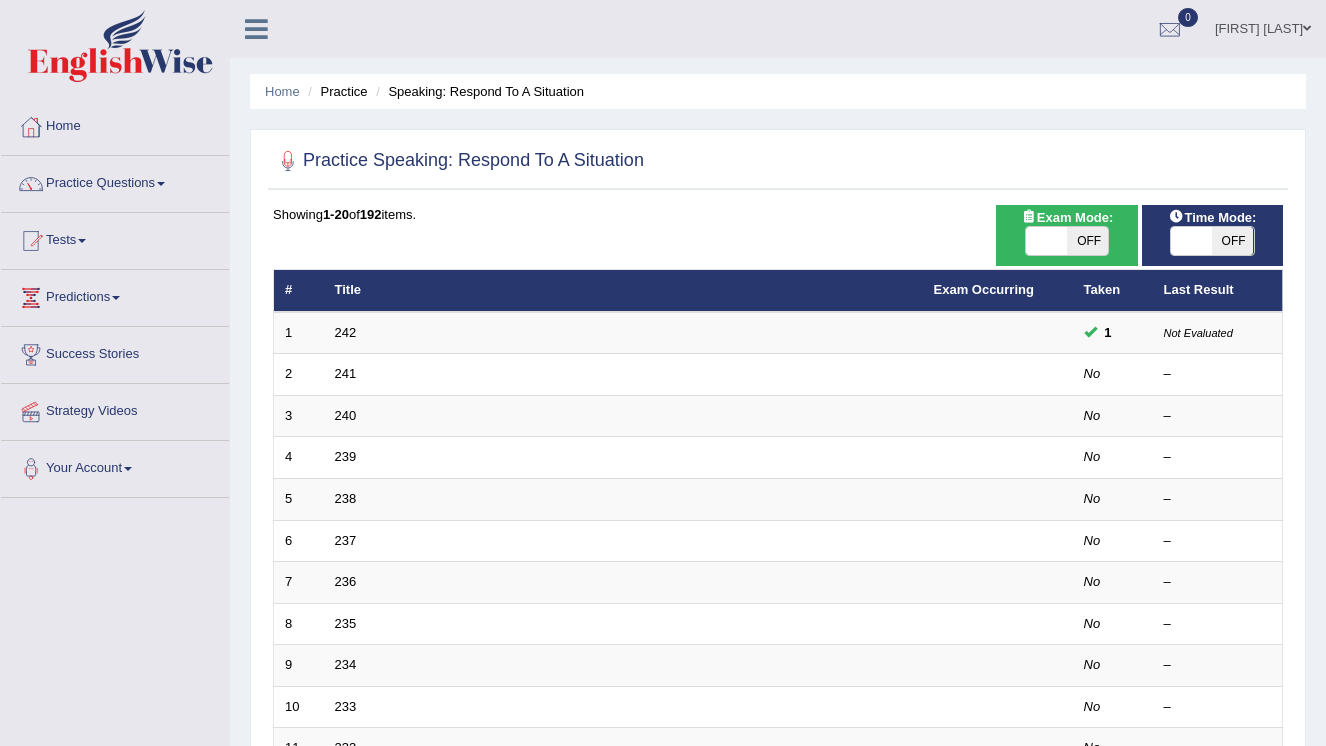 scroll, scrollTop: 0, scrollLeft: 0, axis: both 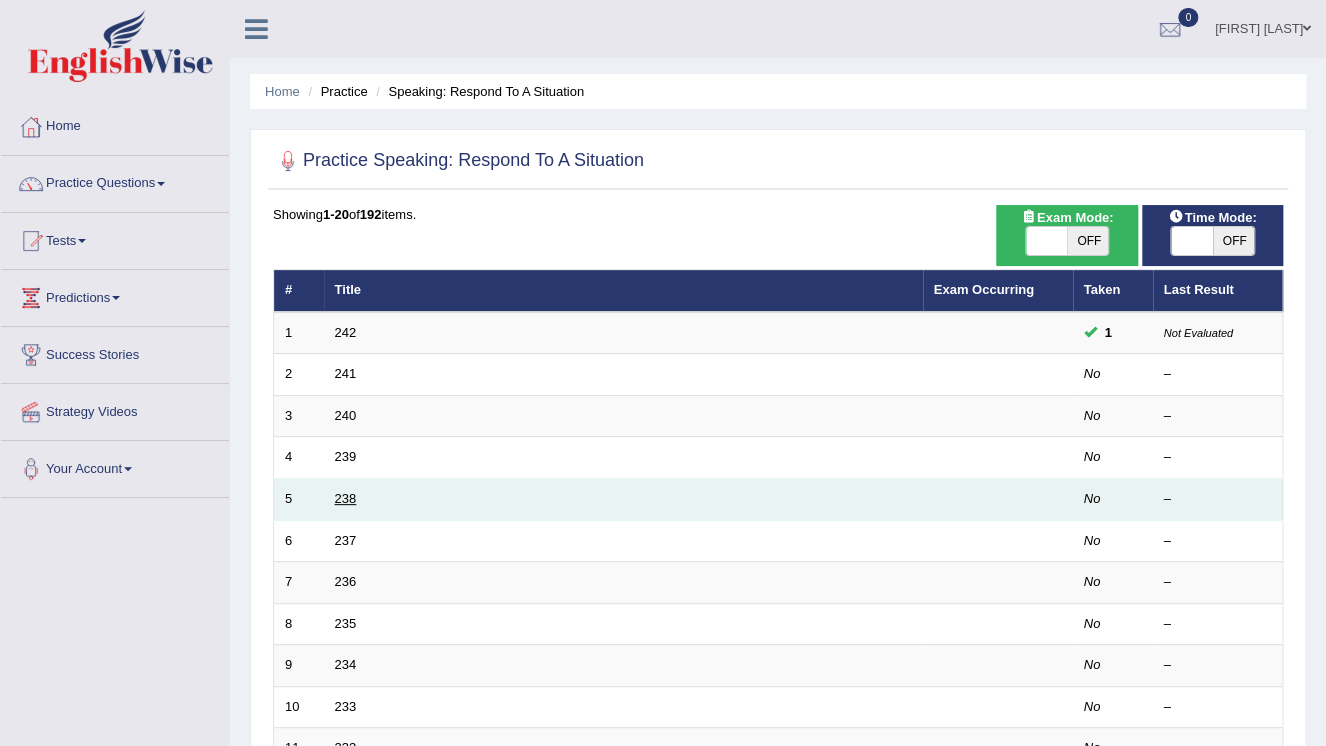 click on "238" at bounding box center [346, 498] 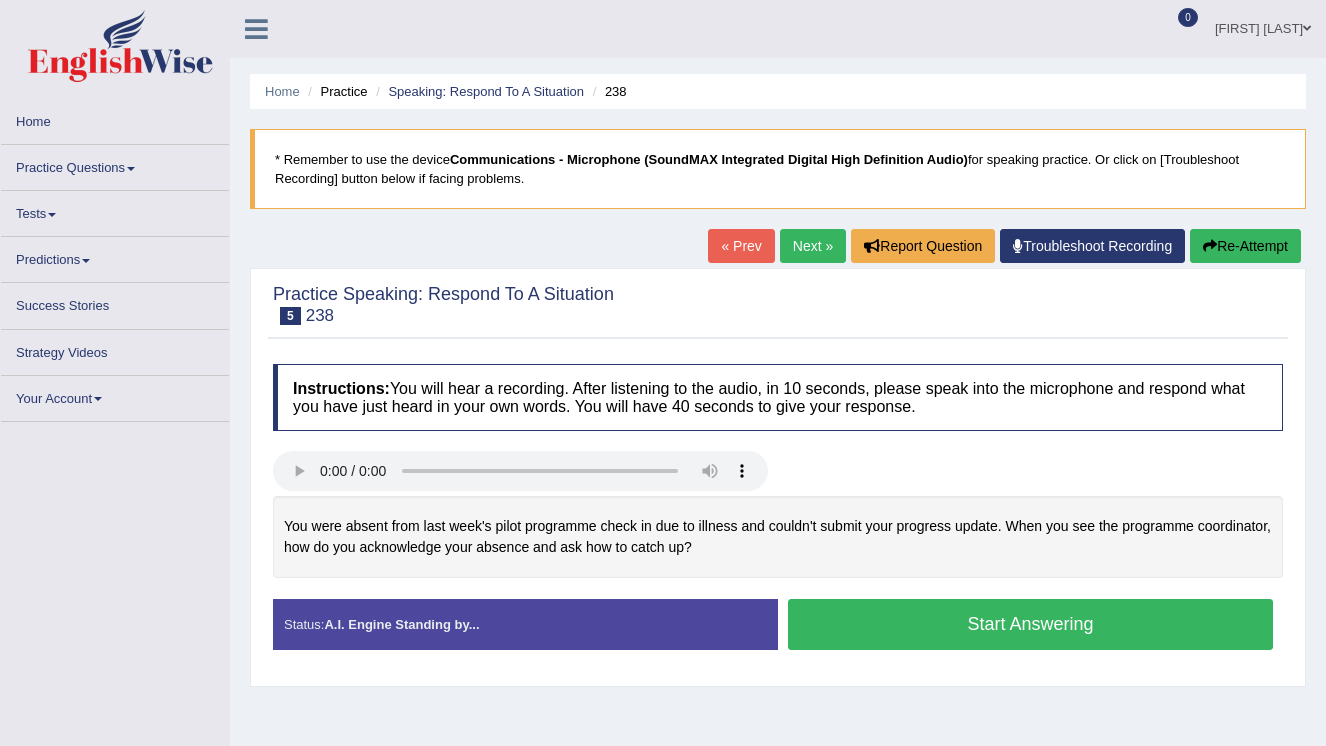 scroll, scrollTop: 0, scrollLeft: 0, axis: both 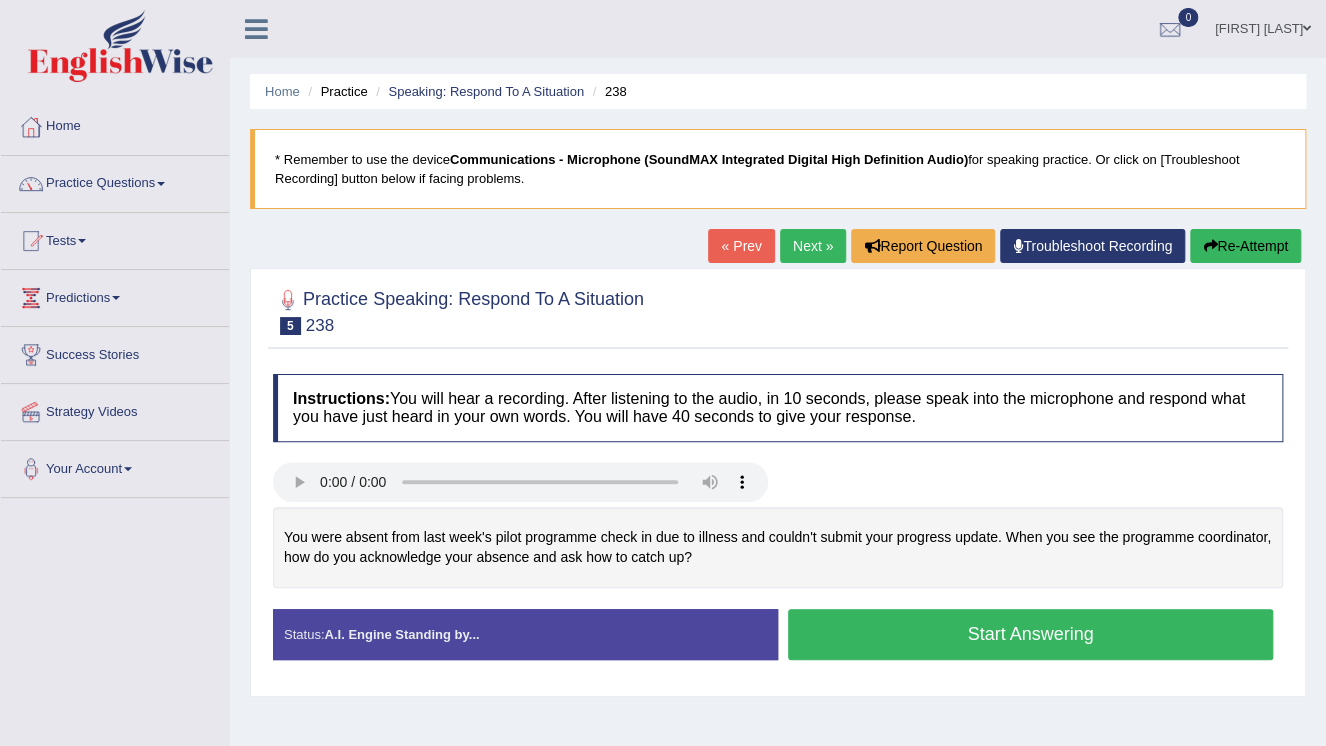 click on "Start Answering" at bounding box center (1030, 634) 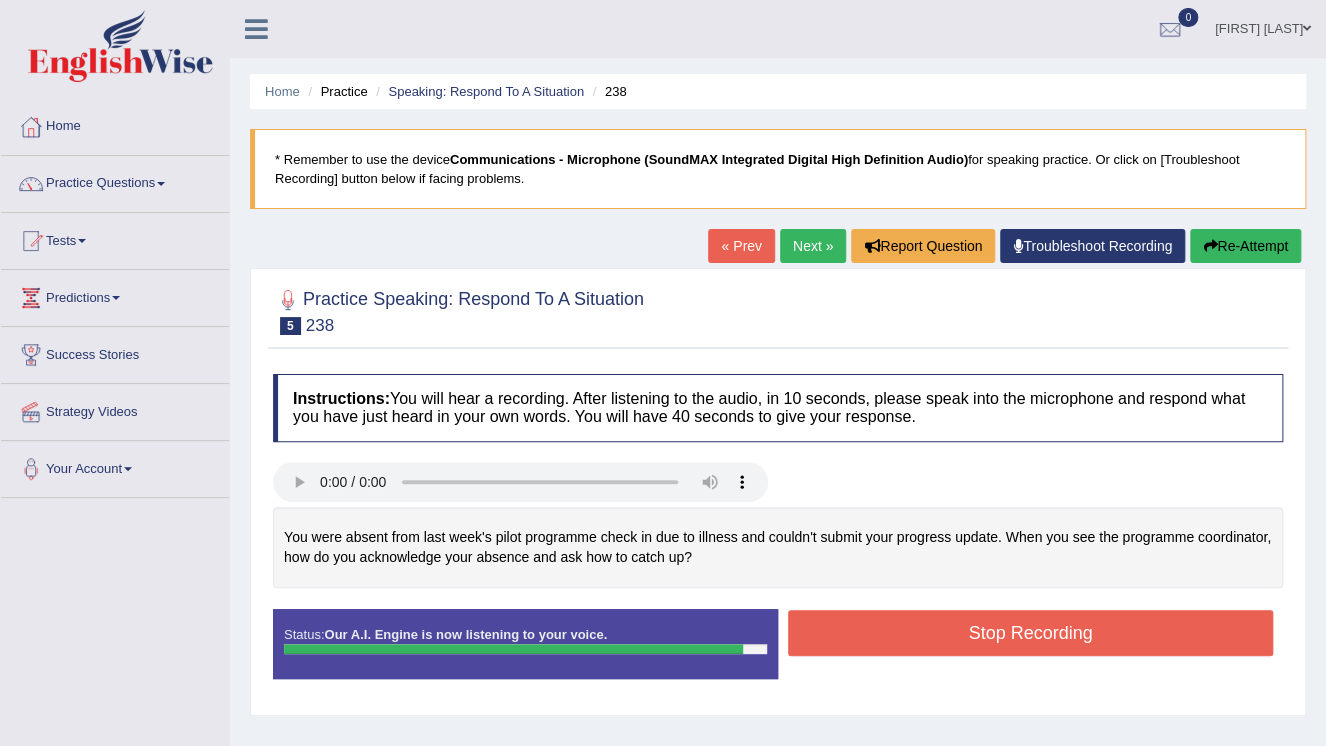 click on "Stop Recording" at bounding box center (1030, 633) 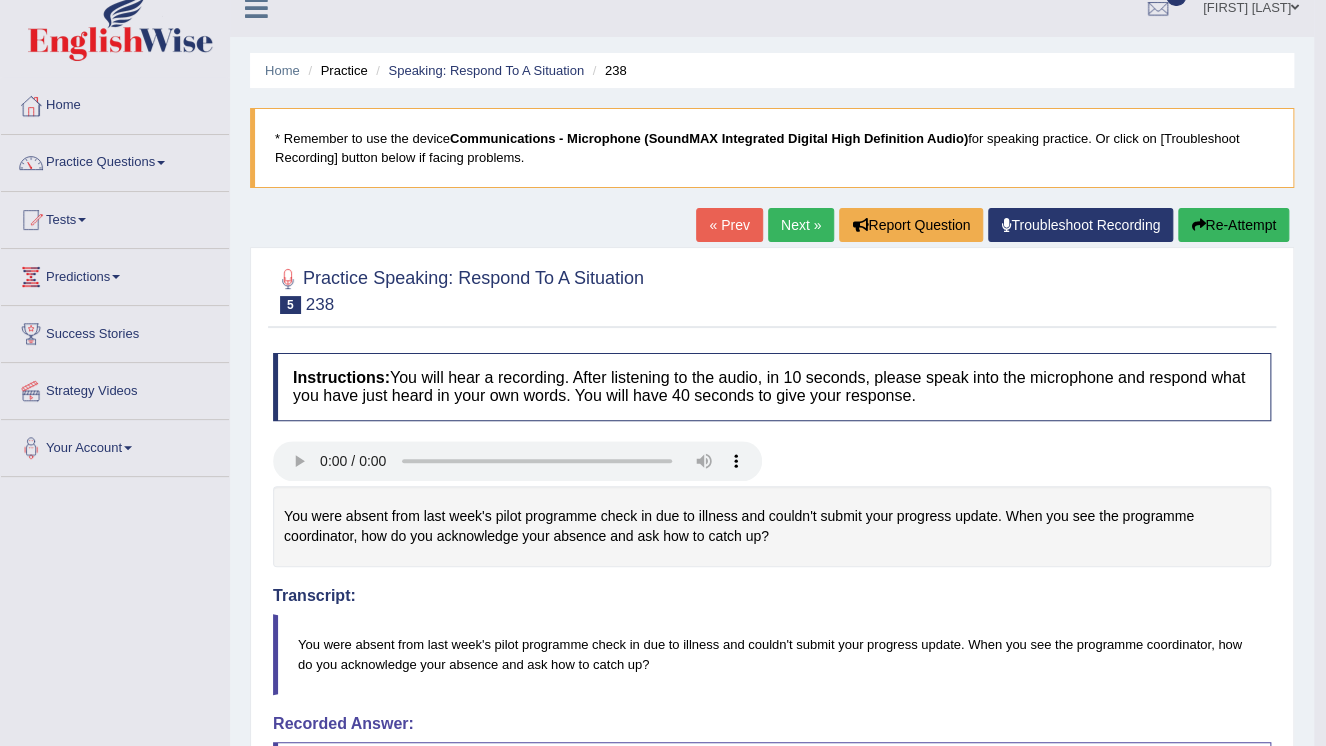 scroll, scrollTop: 0, scrollLeft: 0, axis: both 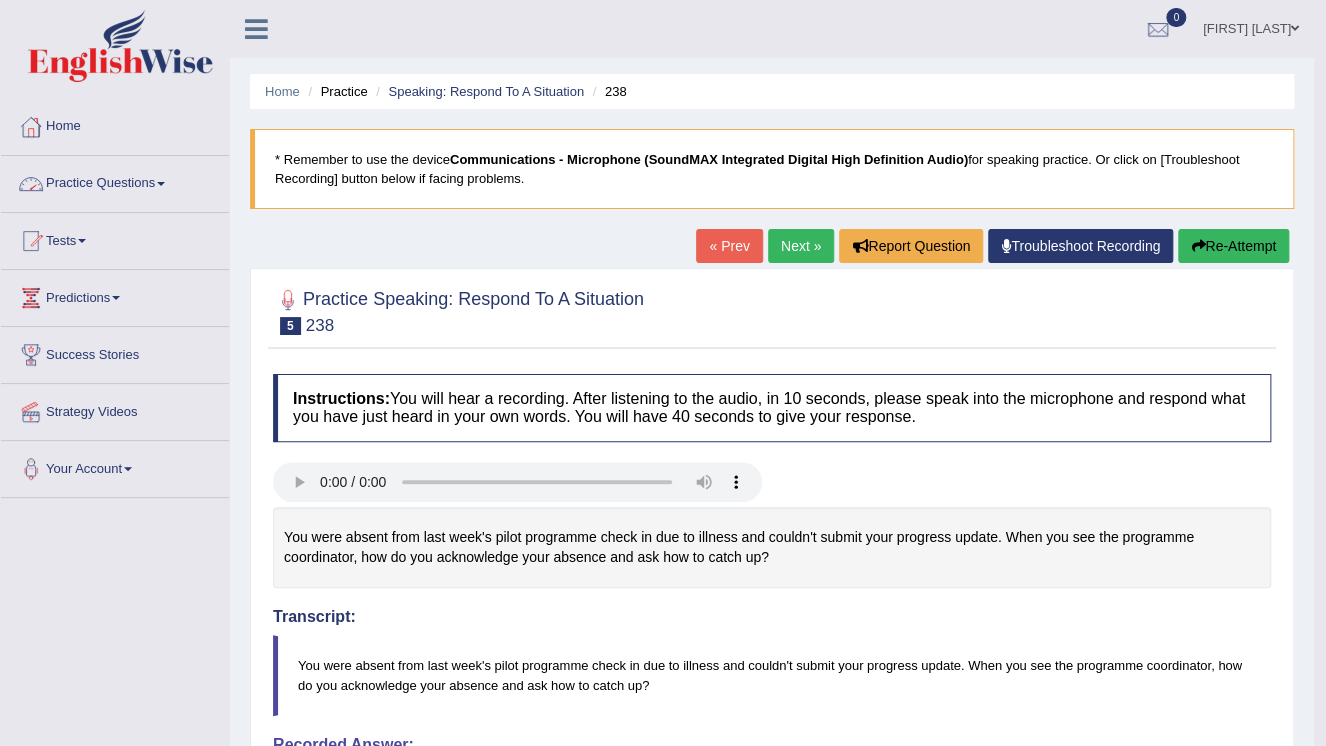 click on "Practice Questions" at bounding box center (115, 181) 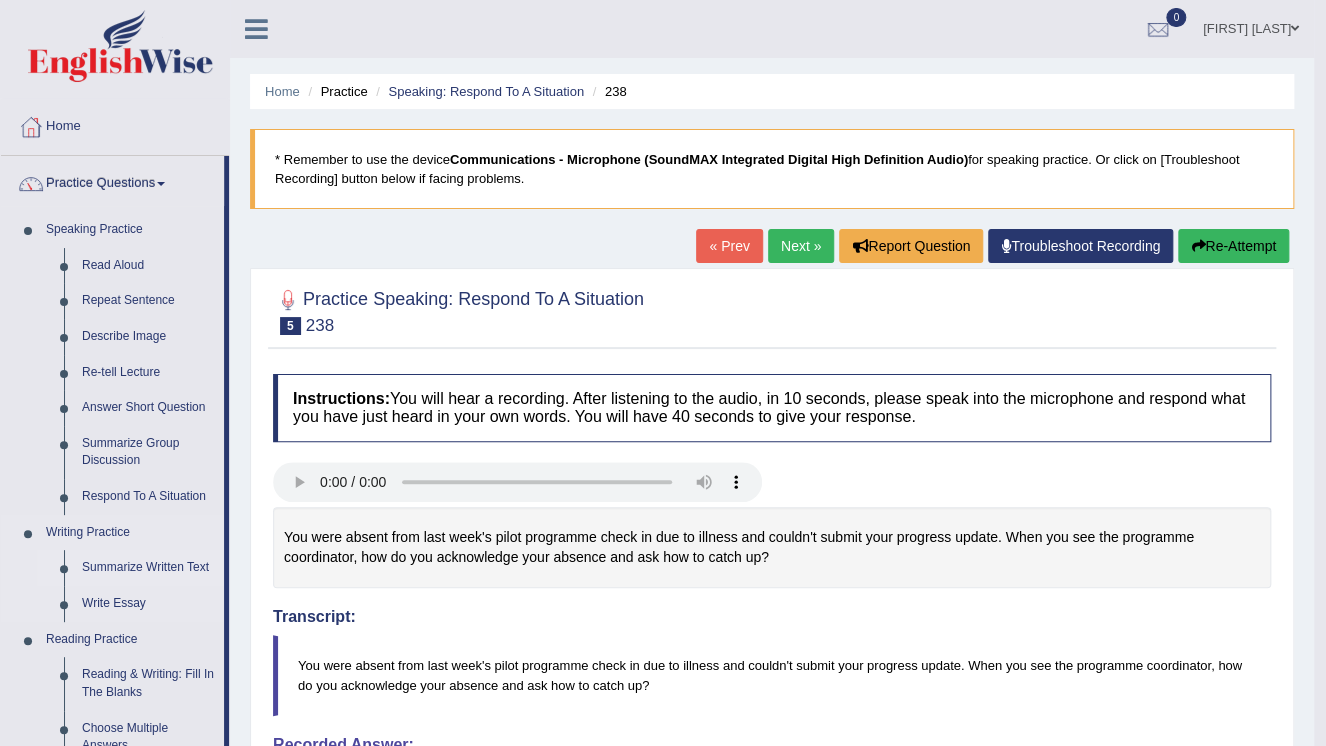 click on "Summarize Written Text" at bounding box center (148, 568) 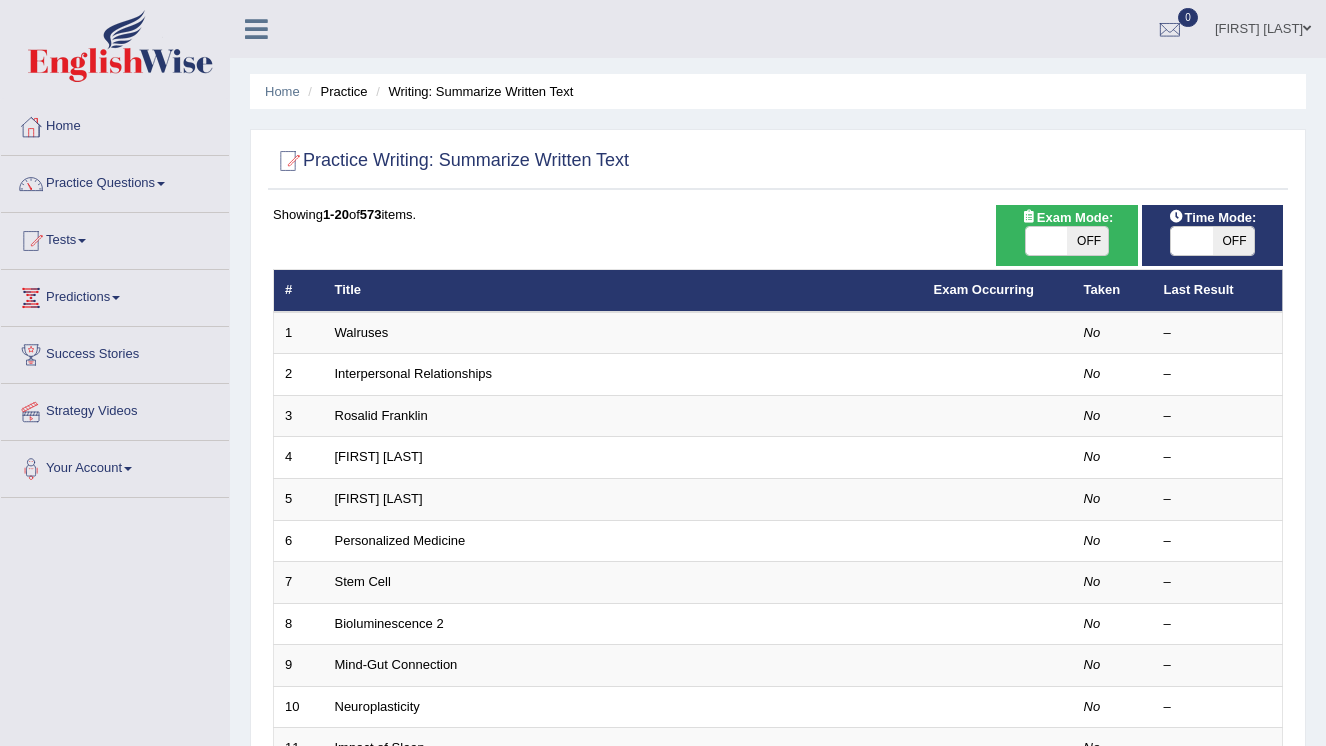 scroll, scrollTop: 0, scrollLeft: 0, axis: both 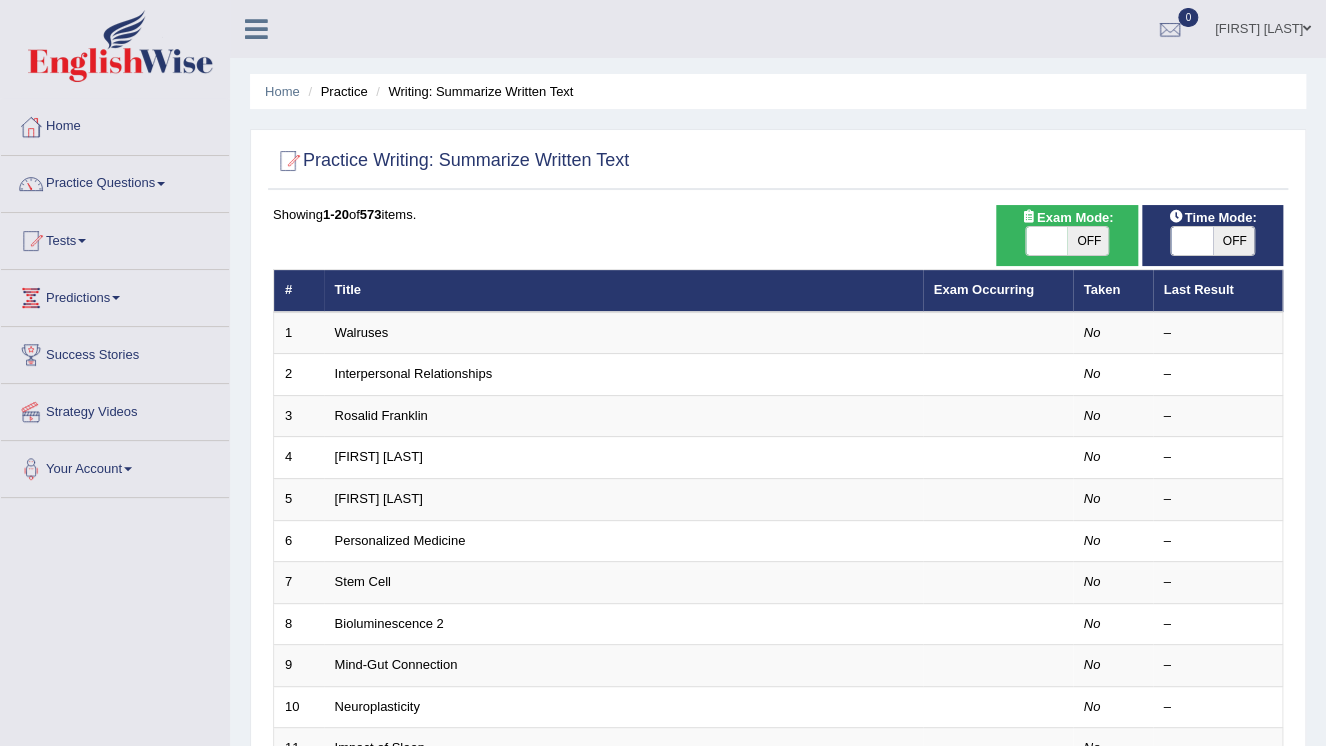 click on "Practice Questions" at bounding box center [115, 181] 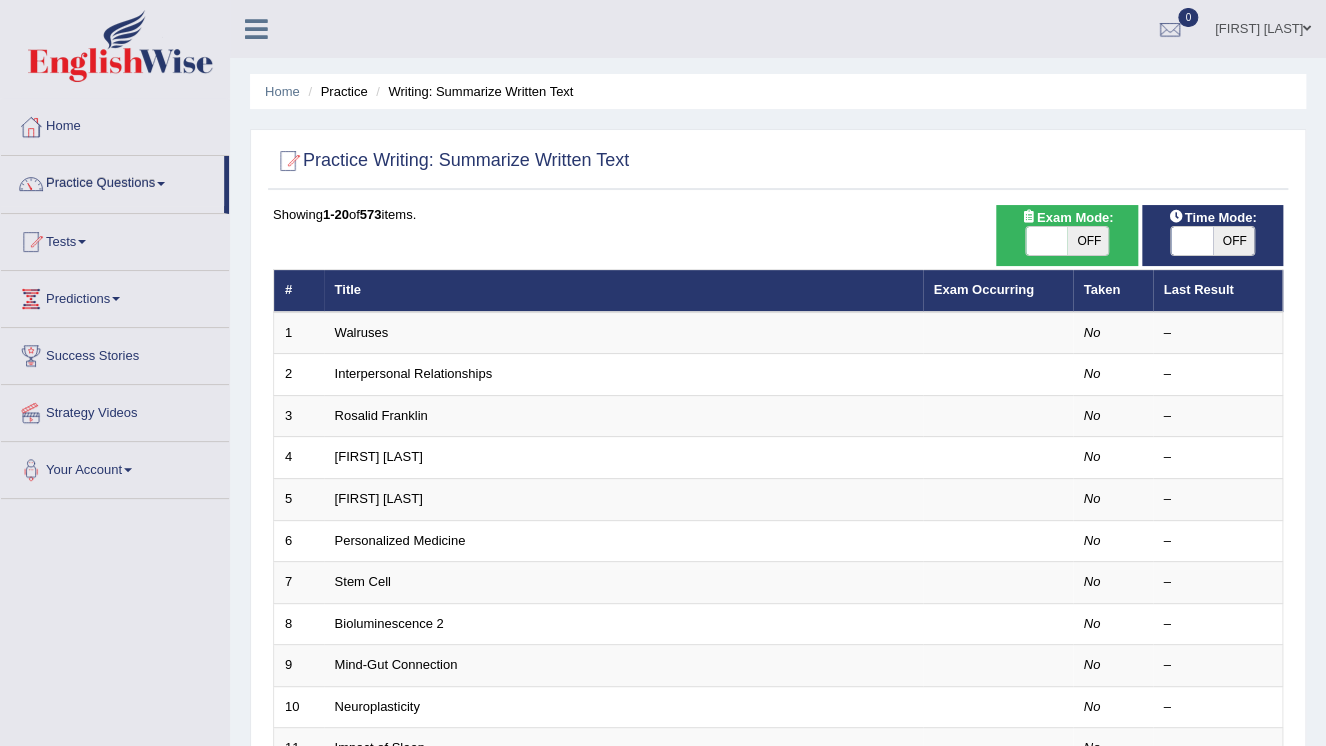 click on "Practice Questions" at bounding box center (112, 181) 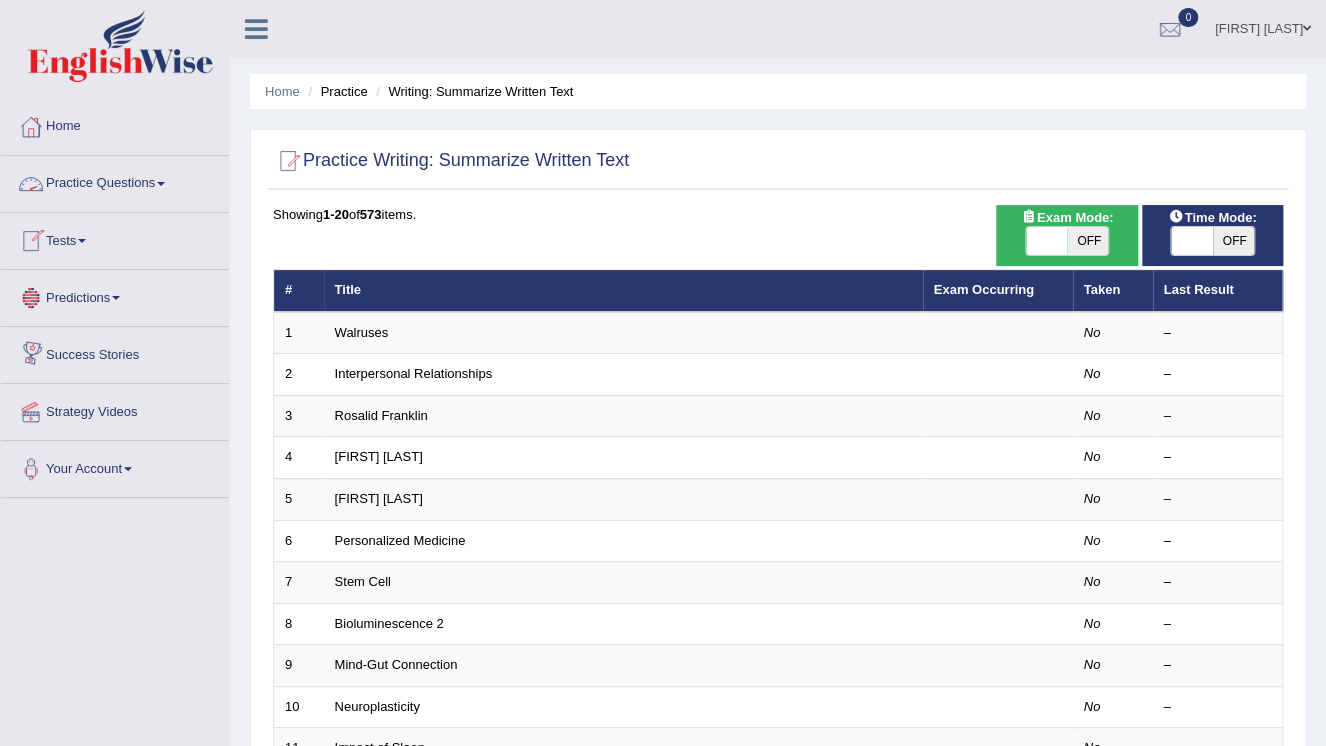 click on "Practice Questions" at bounding box center (115, 181) 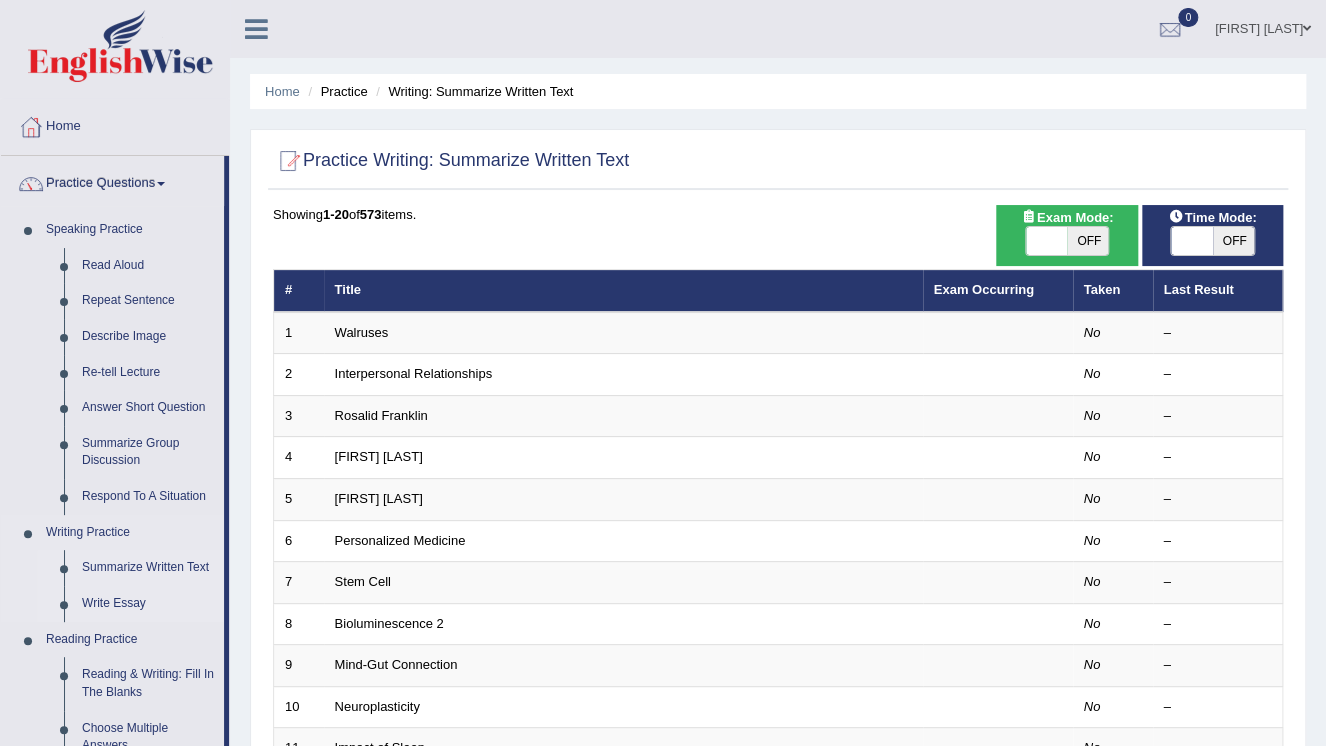 click on "Write Essay" at bounding box center (148, 604) 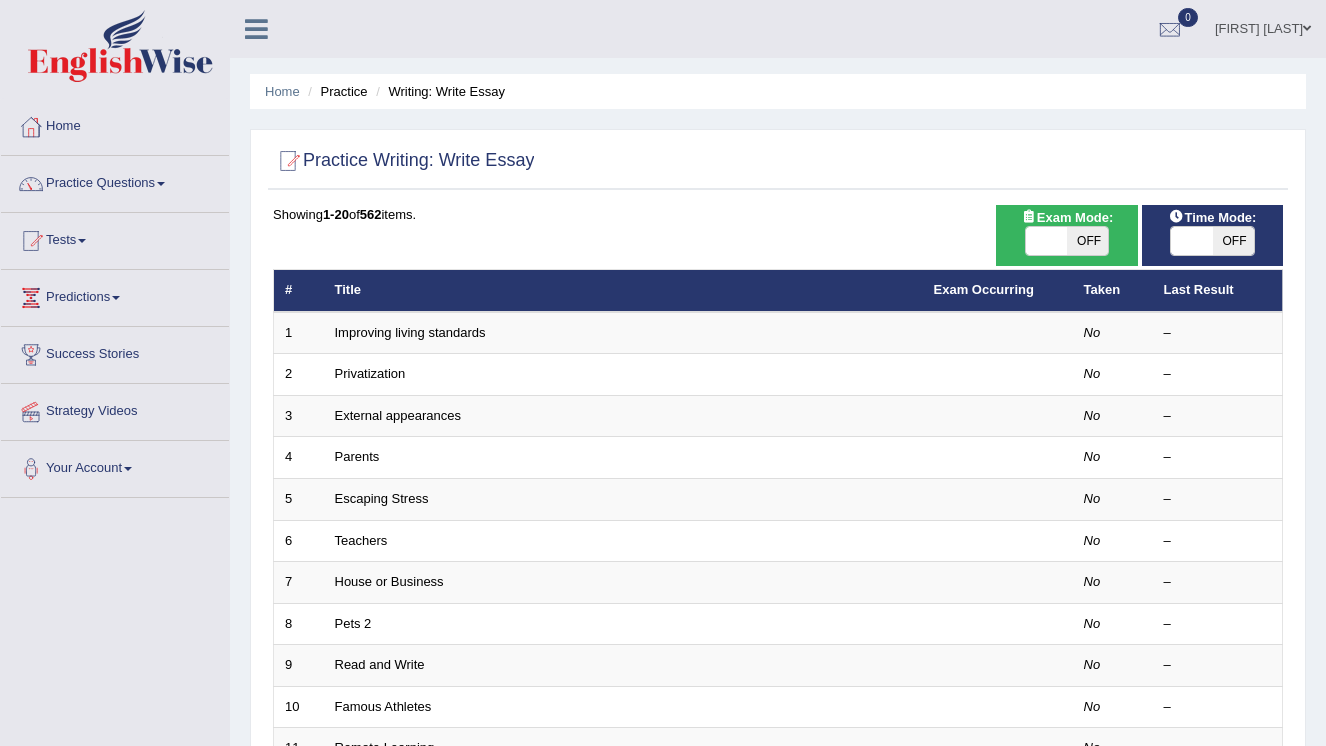 scroll, scrollTop: 0, scrollLeft: 0, axis: both 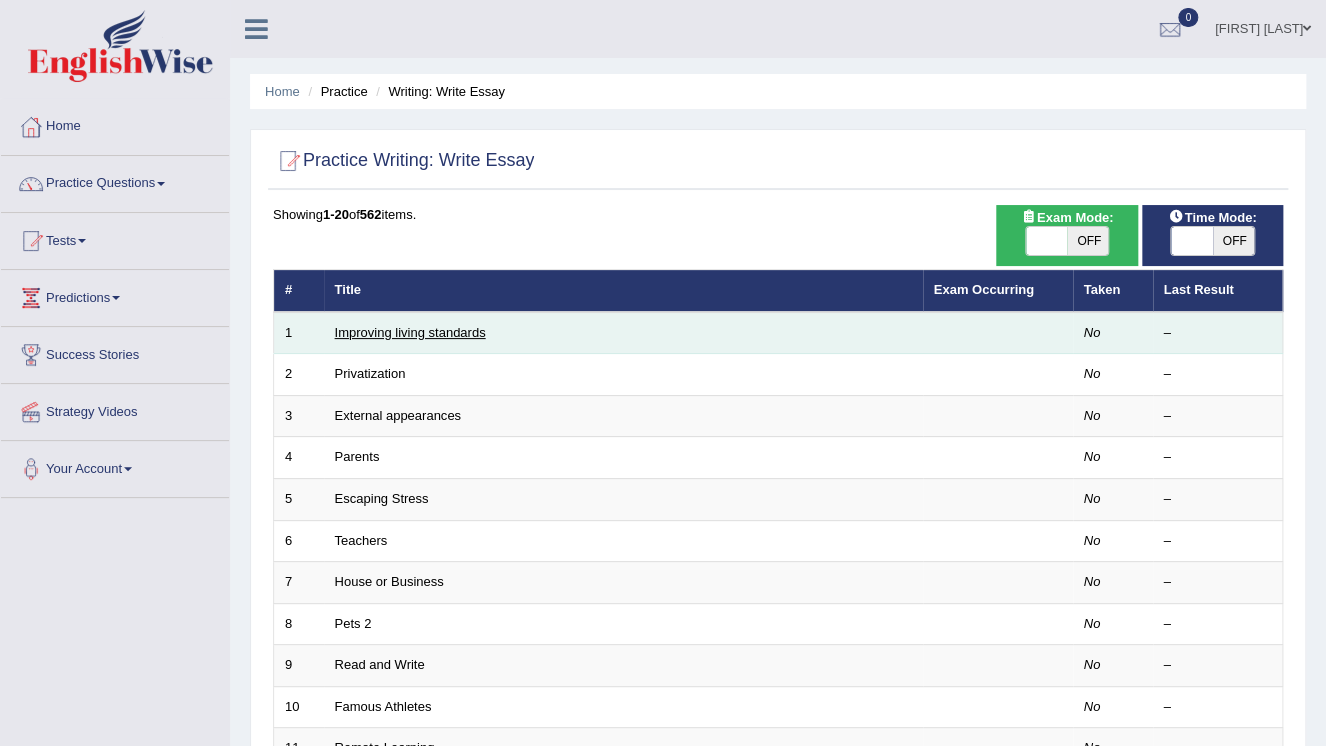 click on "Improving living standards" at bounding box center [410, 332] 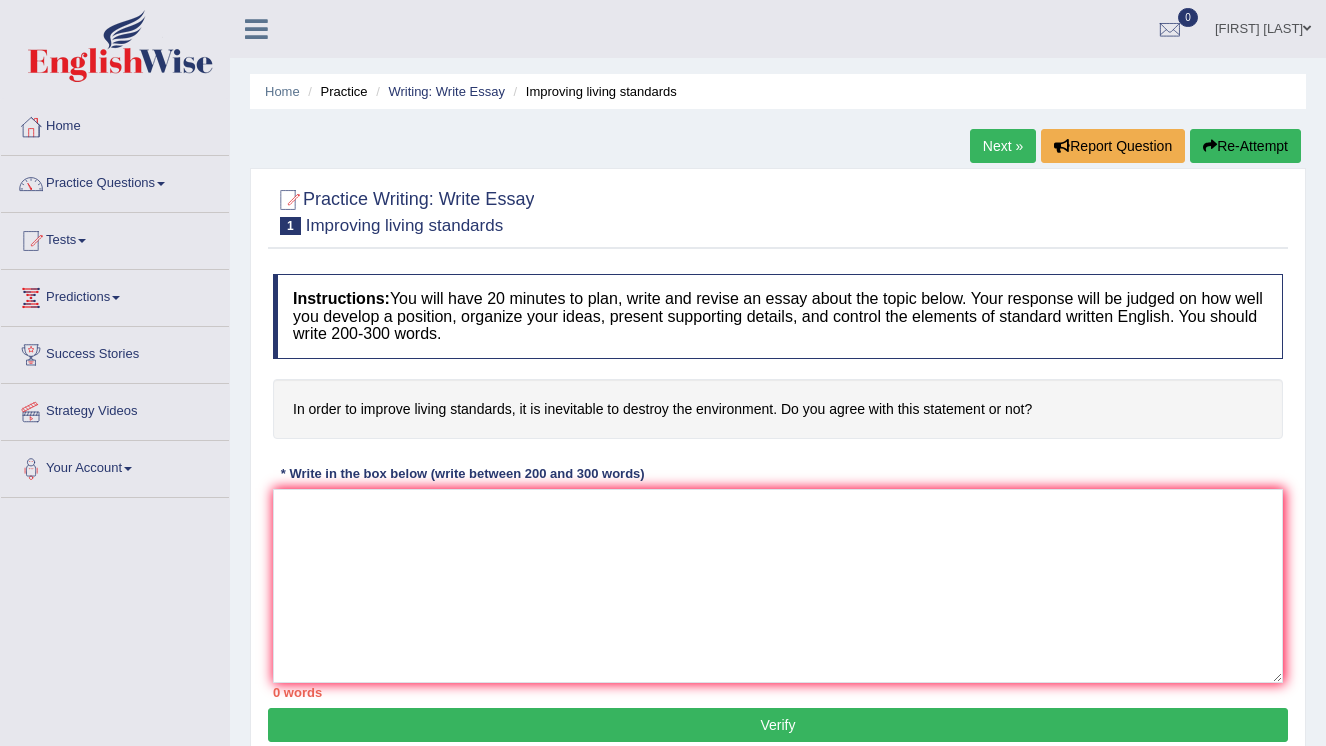 scroll, scrollTop: 0, scrollLeft: 0, axis: both 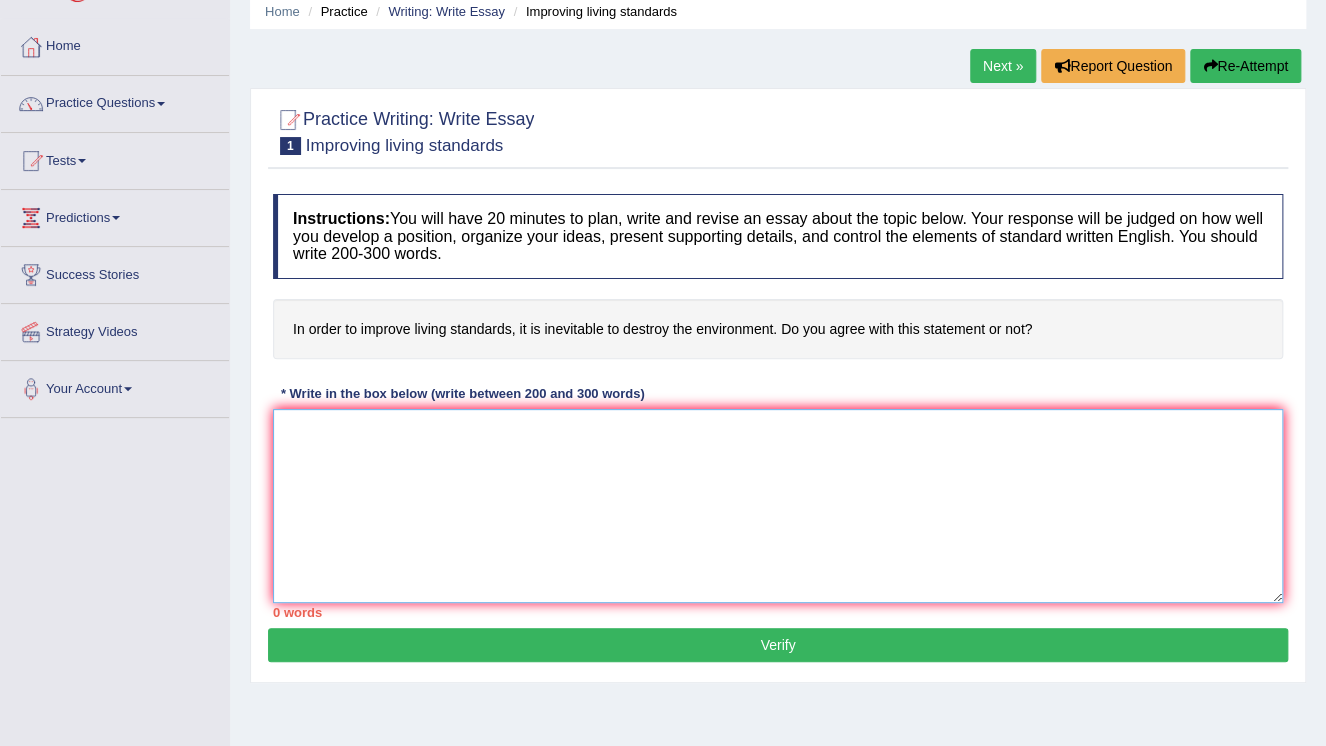 click at bounding box center [778, 506] 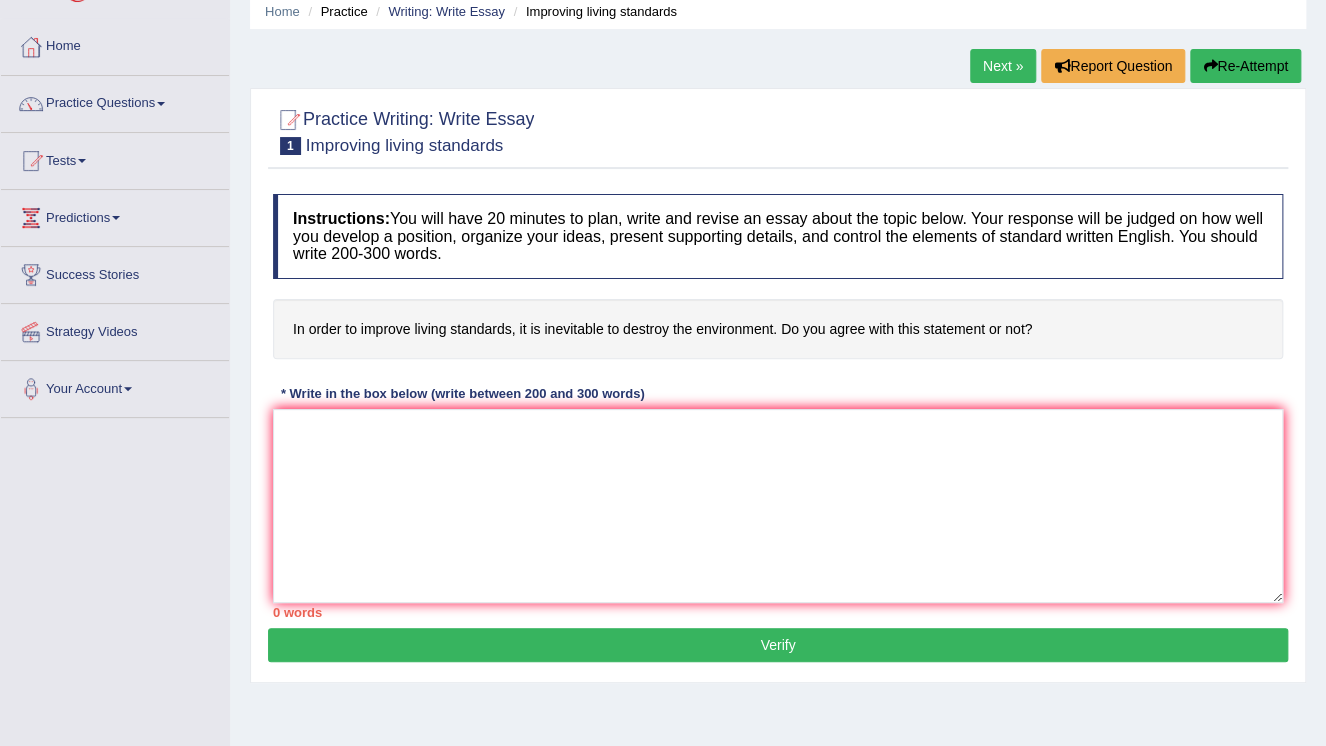 click on "Next »" at bounding box center [1003, 66] 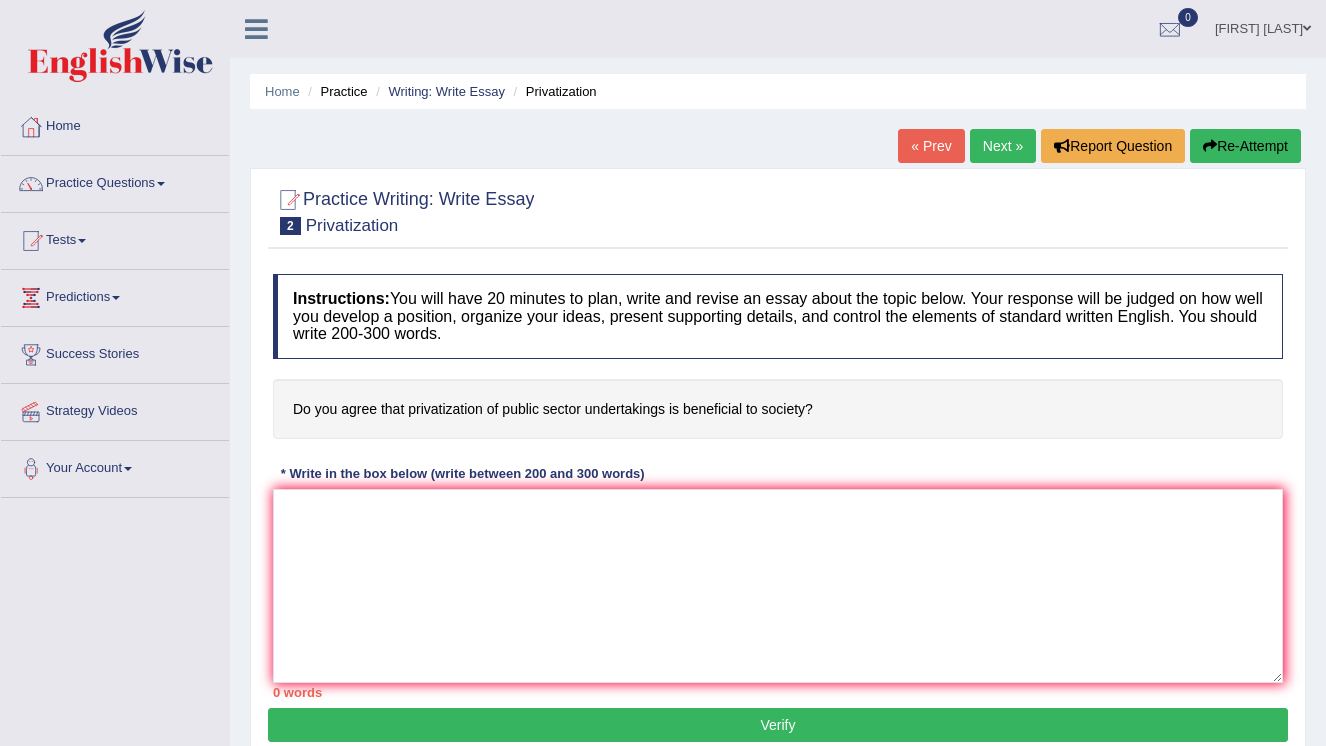scroll, scrollTop: 0, scrollLeft: 0, axis: both 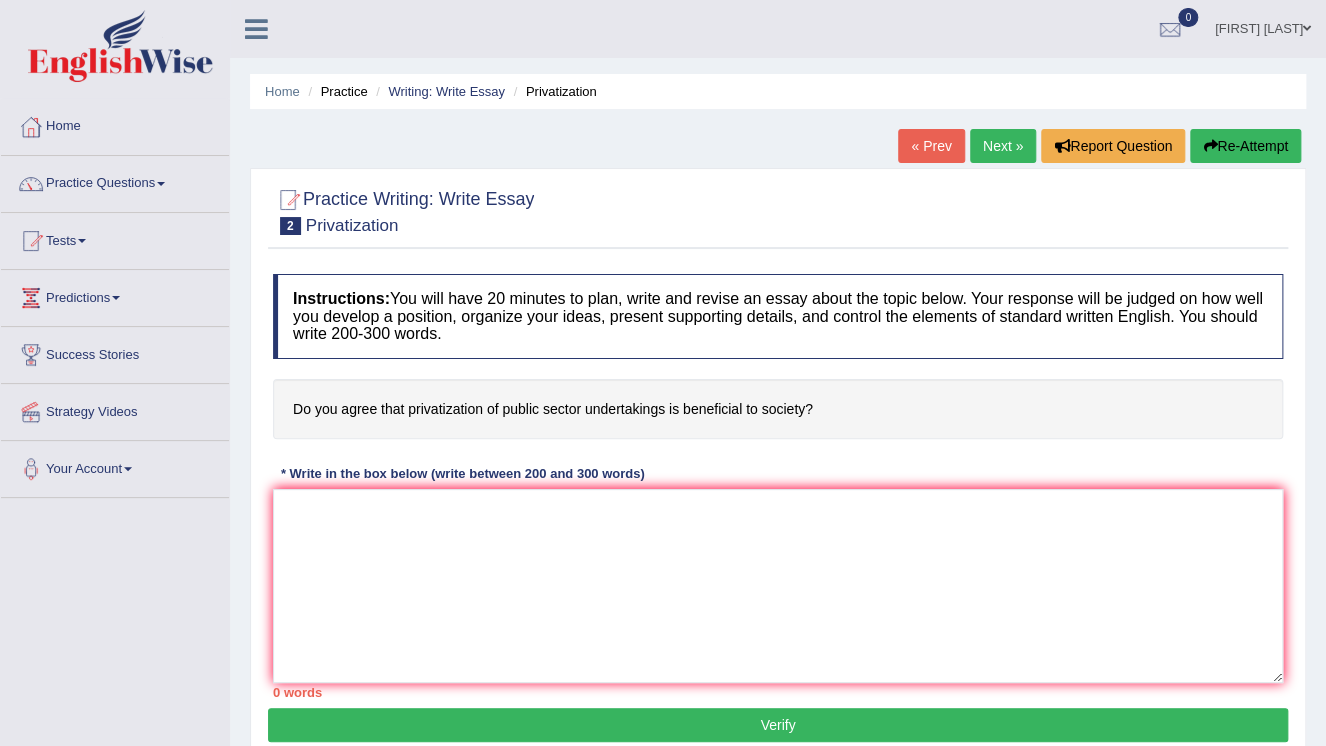 click on "Practice Questions" at bounding box center (115, 181) 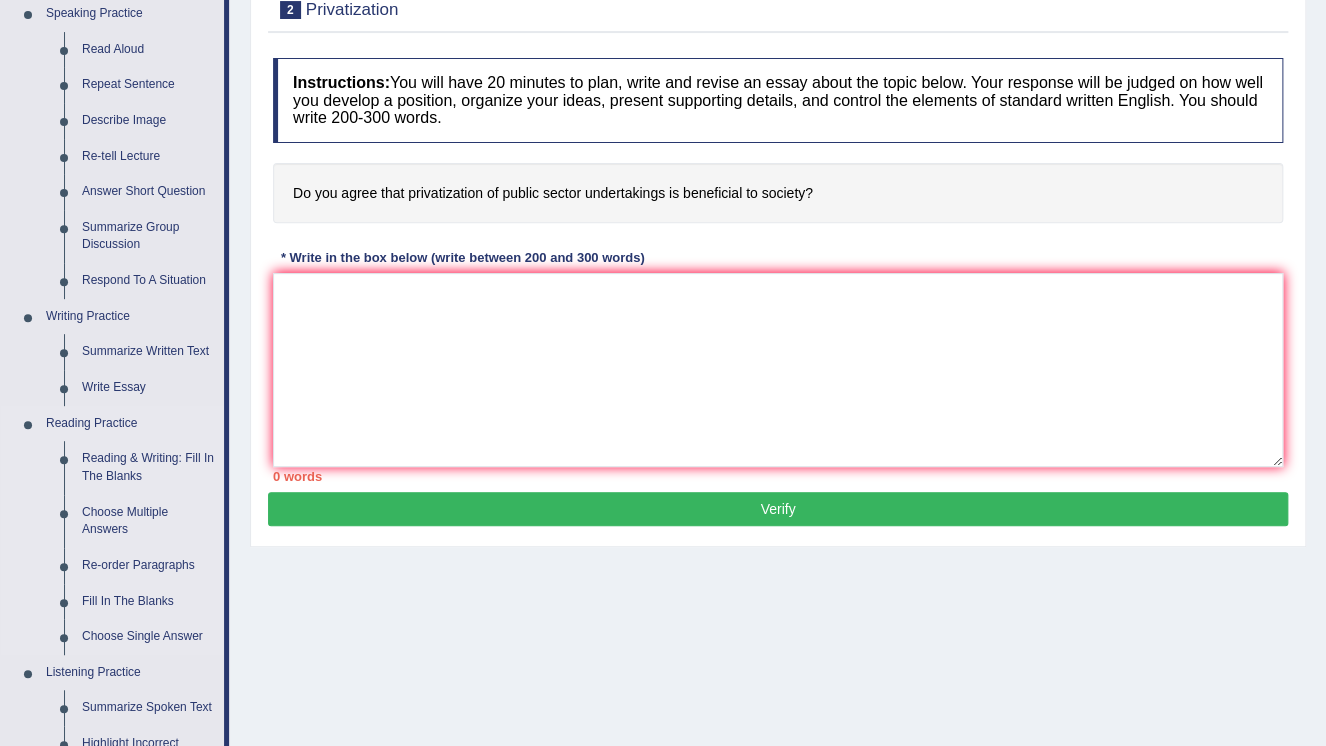 scroll, scrollTop: 240, scrollLeft: 0, axis: vertical 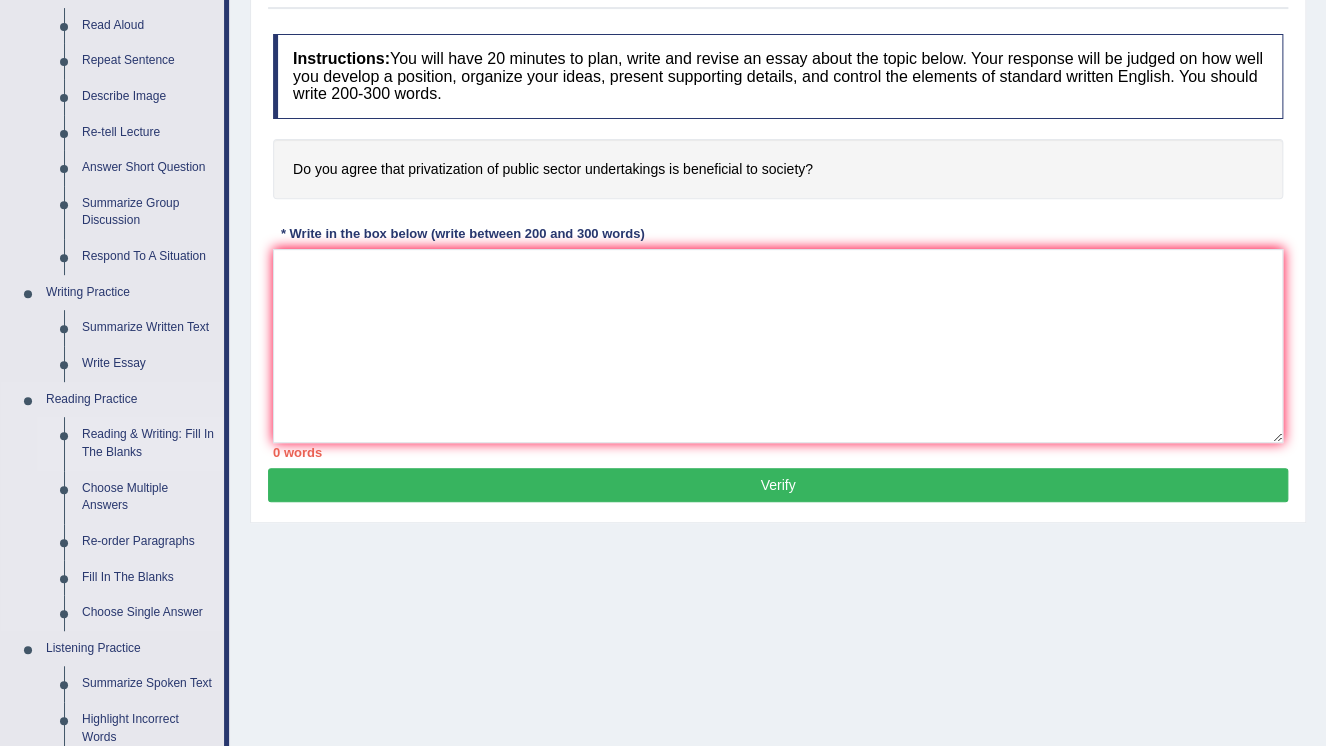 click on "Reading & Writing: Fill In The Blanks" at bounding box center [148, 443] 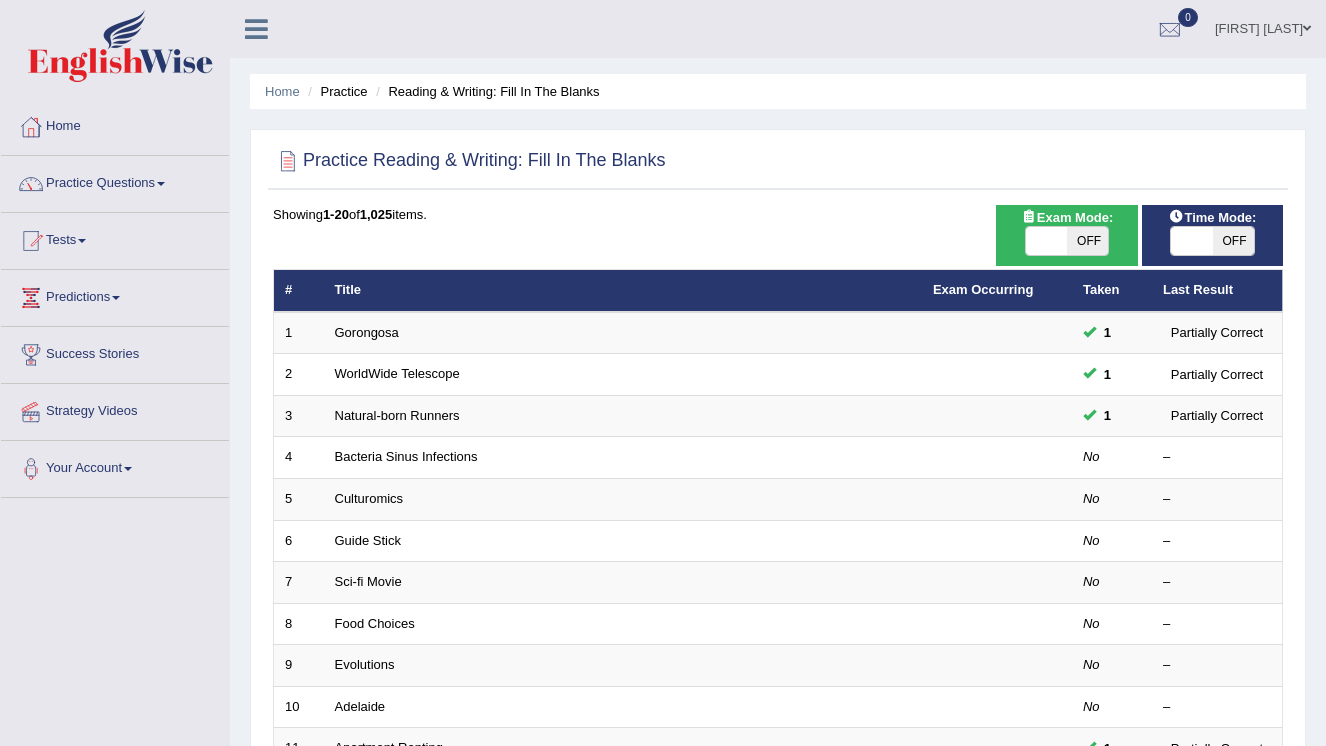 scroll, scrollTop: 0, scrollLeft: 0, axis: both 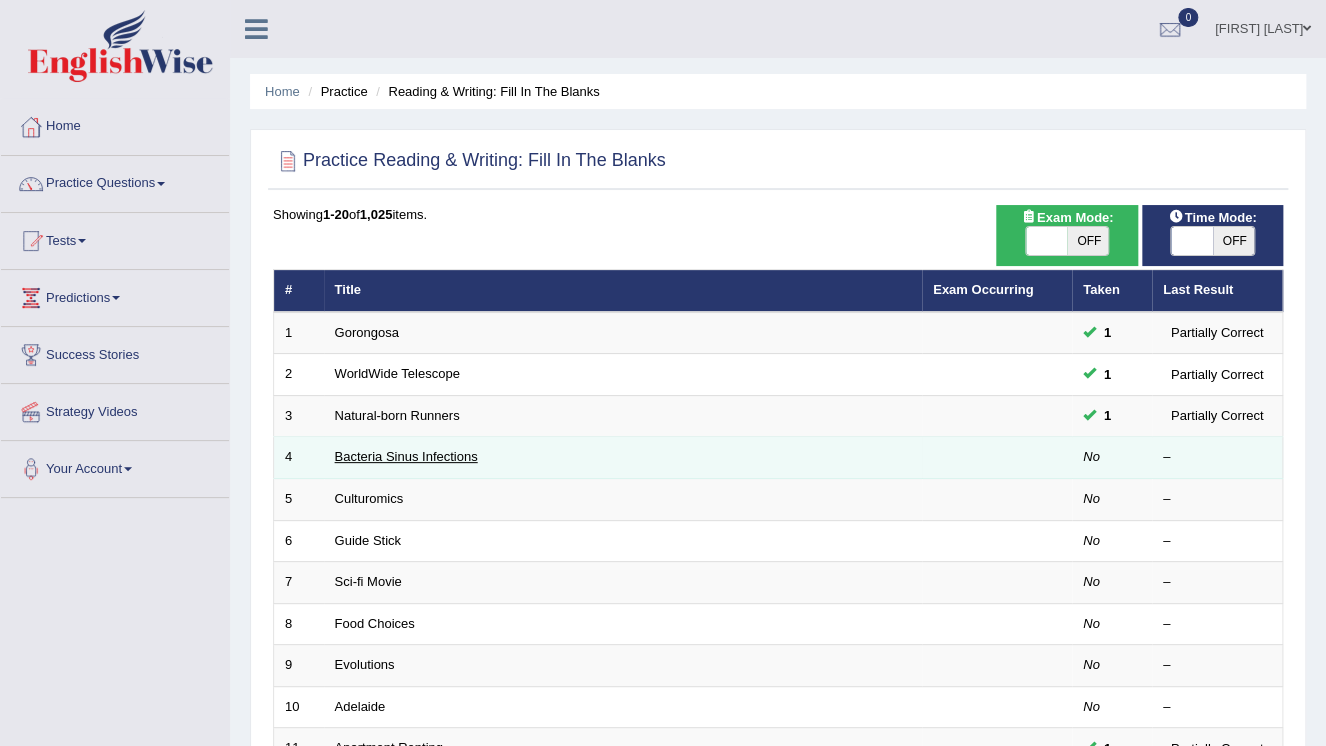 click on "Bacteria Sinus Infections" at bounding box center (406, 456) 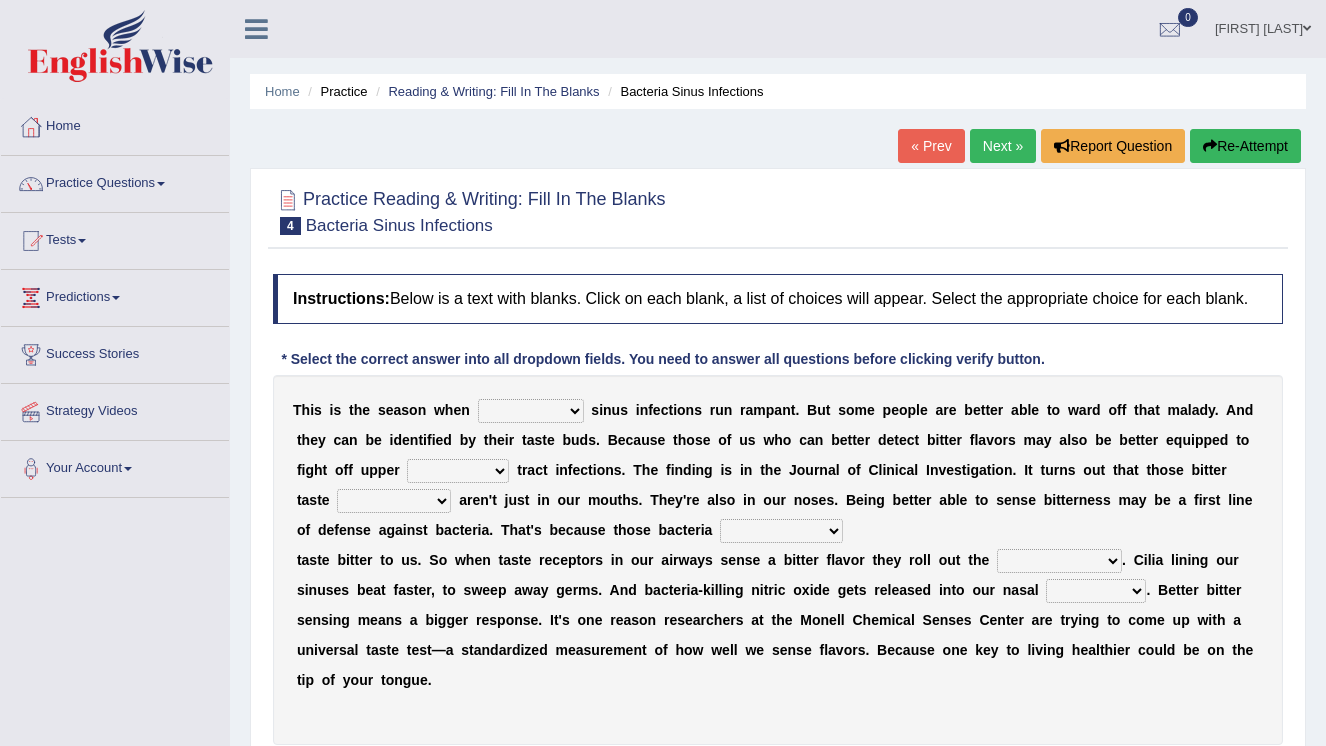scroll, scrollTop: 0, scrollLeft: 0, axis: both 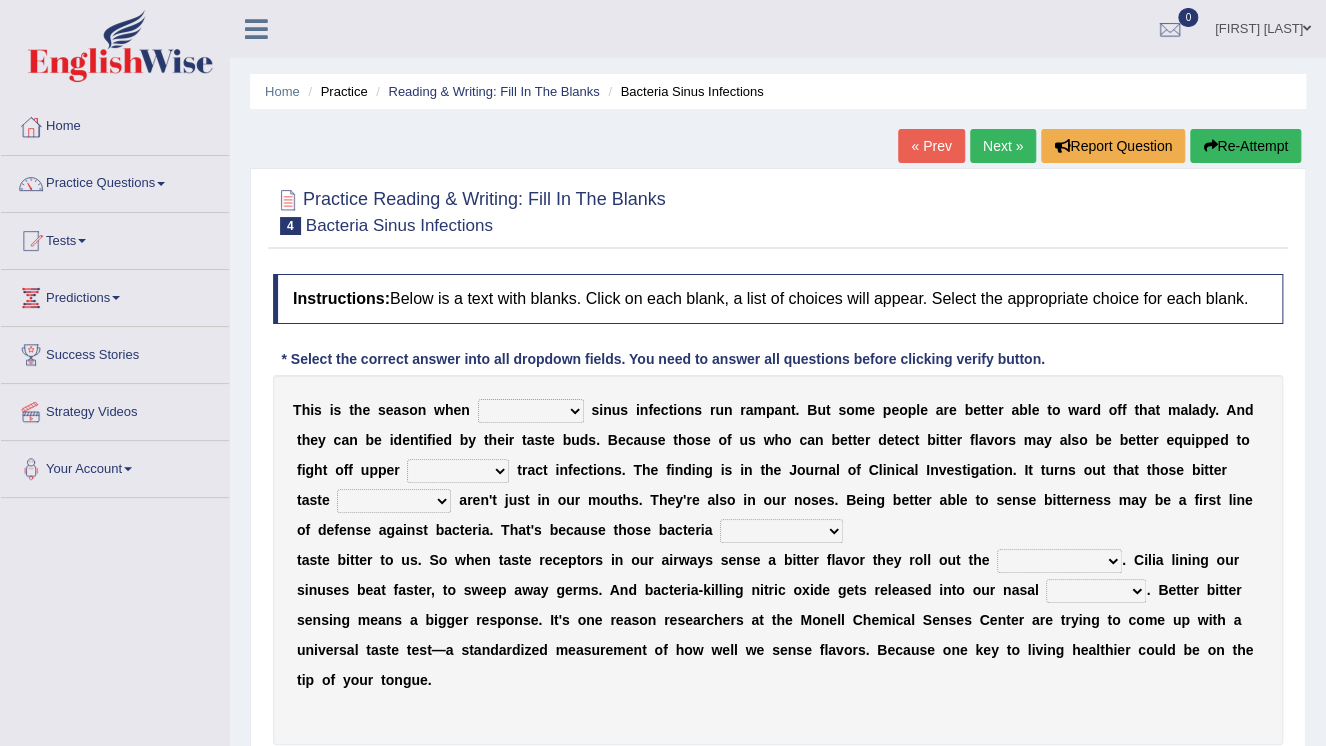 click on "conventicle atheist bacterial prissier" at bounding box center [531, 411] 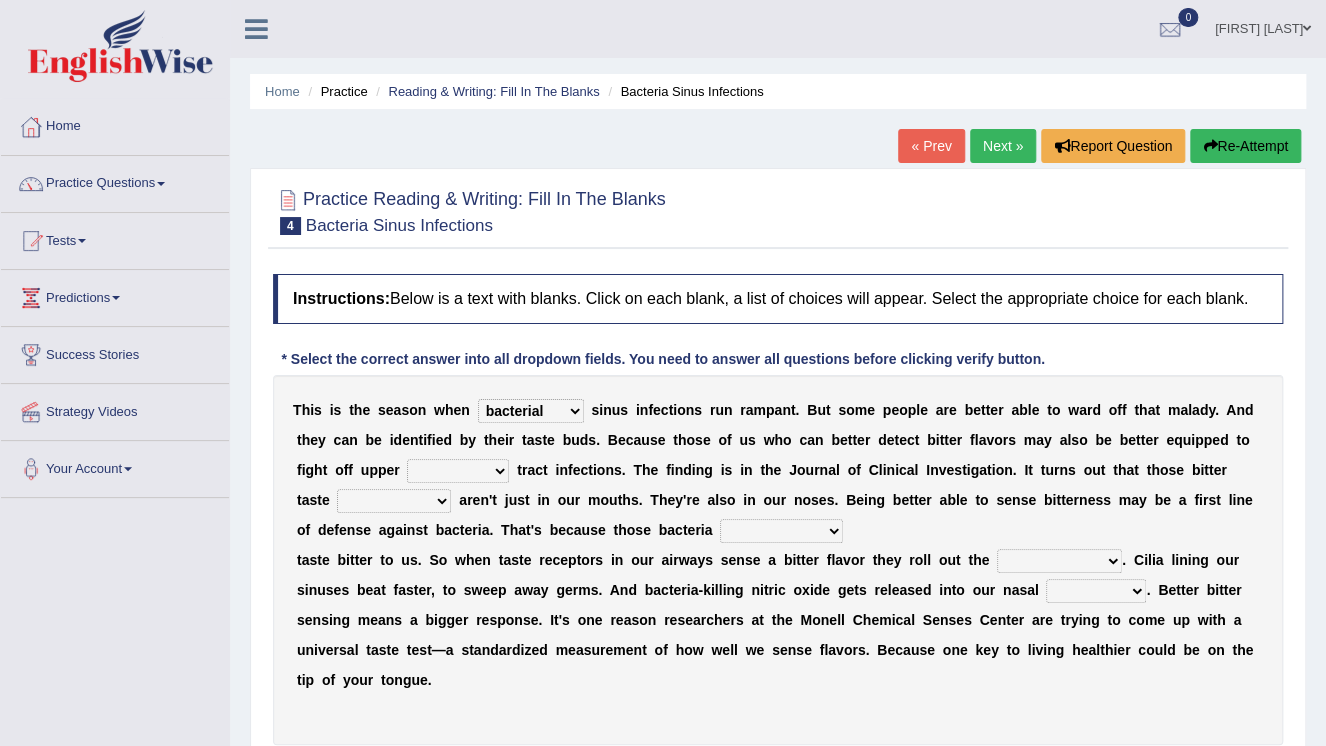 click on "conventicle atheist bacterial prissier" at bounding box center (531, 411) 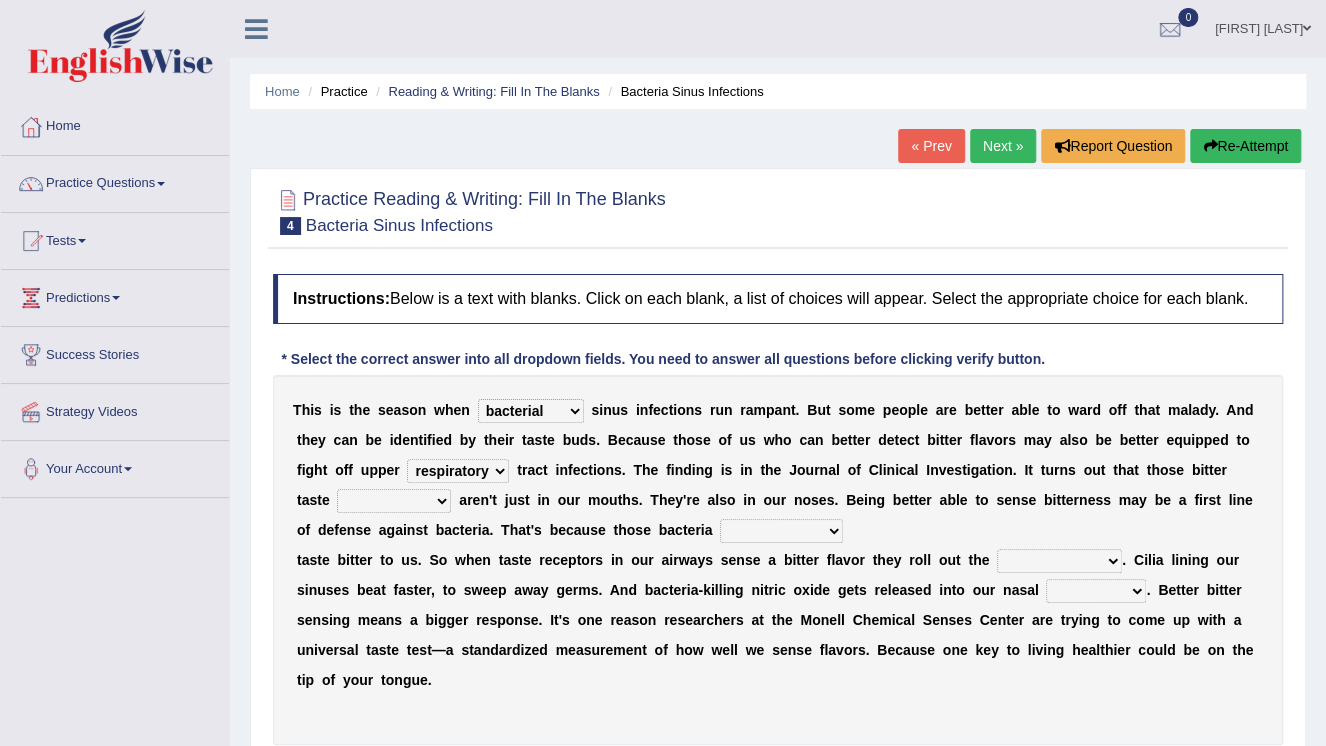 click on "T h i s    i s    t h e    s e a s o n    w h e n    conventicle atheist bacterial prissier    s i n u s    i n f e c t i o n s    r u n    r a m p a n t .    B u t    s o m e    p e o p l e    a r e    b e t t e r    a b l e    t o    w a r d    o f f    t h a t    m a l a d y .    A n d    t h e y    c a n    b e    i d e n t i f i e d    b y    t h e i r    t a s t e    b u d s .    B e c a u s e    t h o s e    o f    u s    w h o    c a n    b e t t e r    d e t e c t    b i t t e r    f l a v o r s    m a y    a l s o    b e    b e t t e r    e q u i p p e d    t o    f i g h t    o f f    u p p e r    faulty respiratory togae gawky    t r a c t    i n f e c t i o n s .    T h e    f i n d i n g    i s    i n    t h e    J o u r n a l    o f    C l i n i c a l    I n v e s t i g a t i o n .    I t    t u r n s    o u t    t h a t    t h o s e    b i t t e r    t a s t e    depressions dinners submissions receptors    a r e n ' t    j" at bounding box center (778, 560) 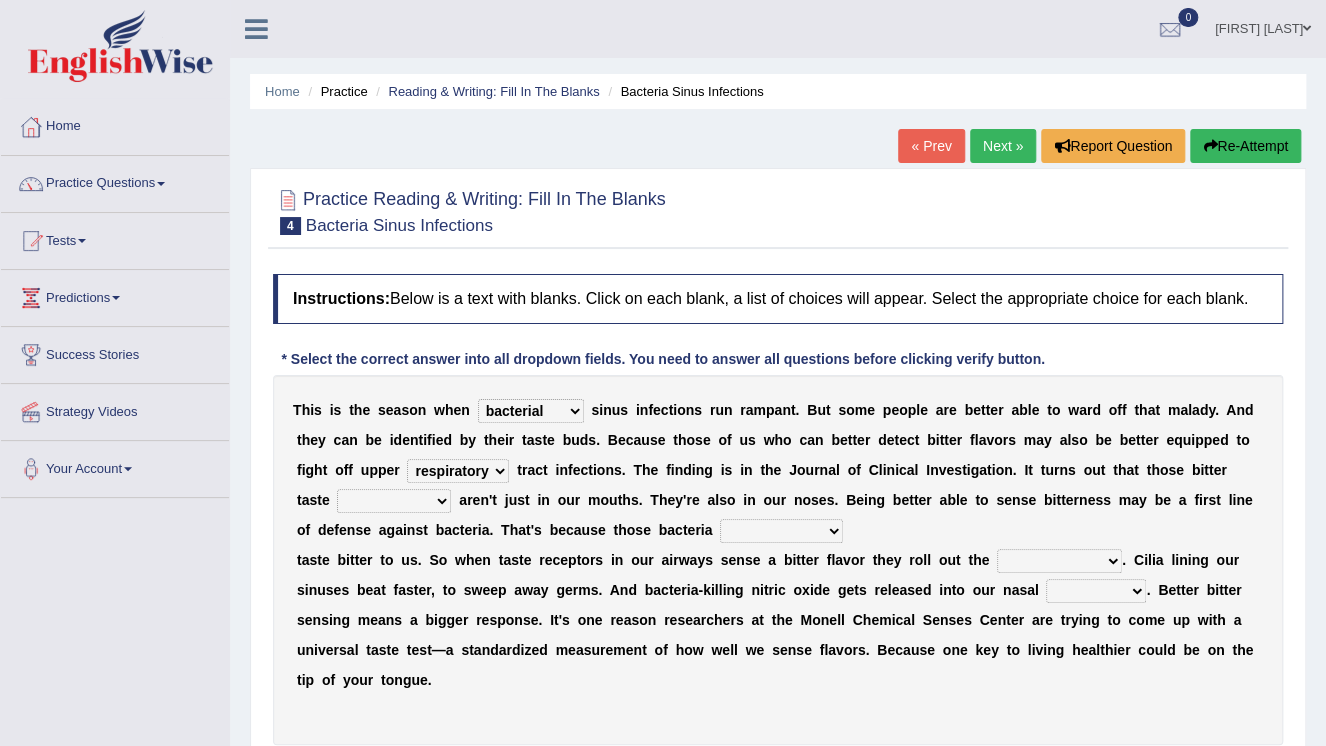 click on "depressions dinners submissions receptors" at bounding box center [394, 501] 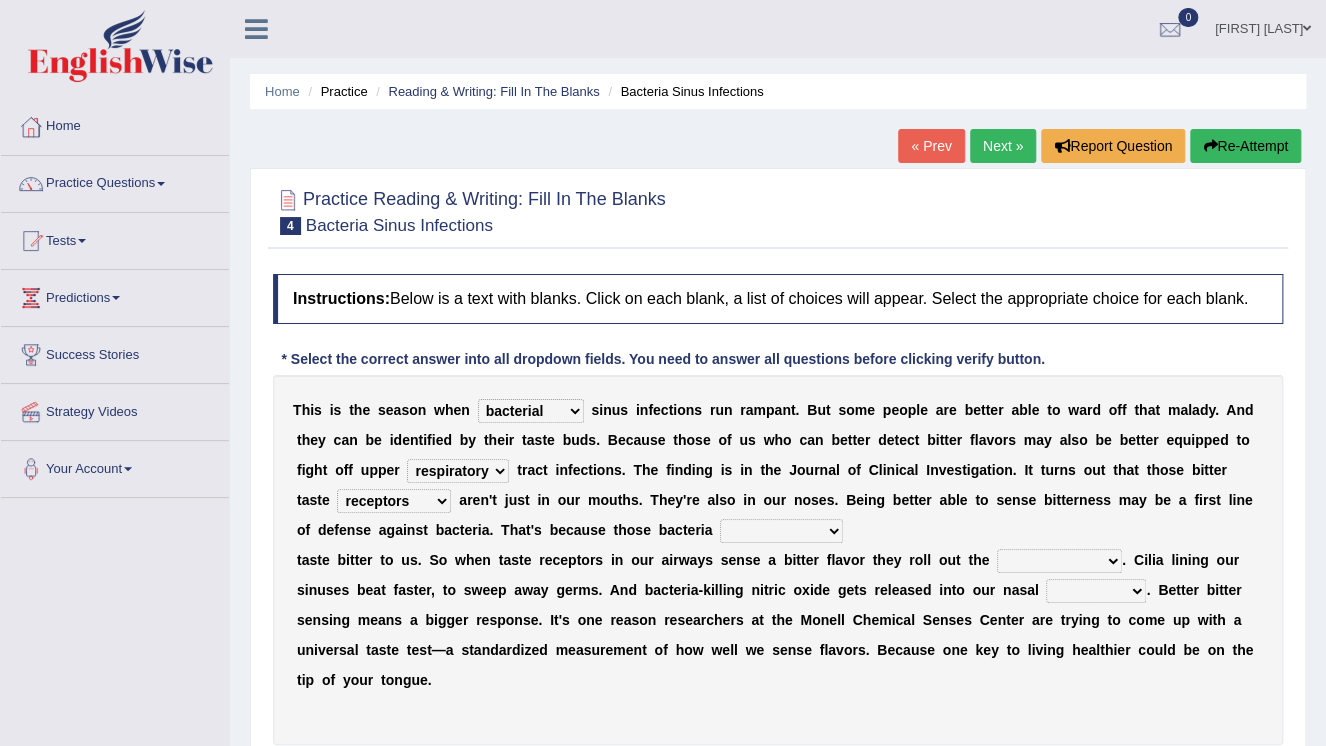 click on "depressions dinners submissions receptors" at bounding box center [394, 501] 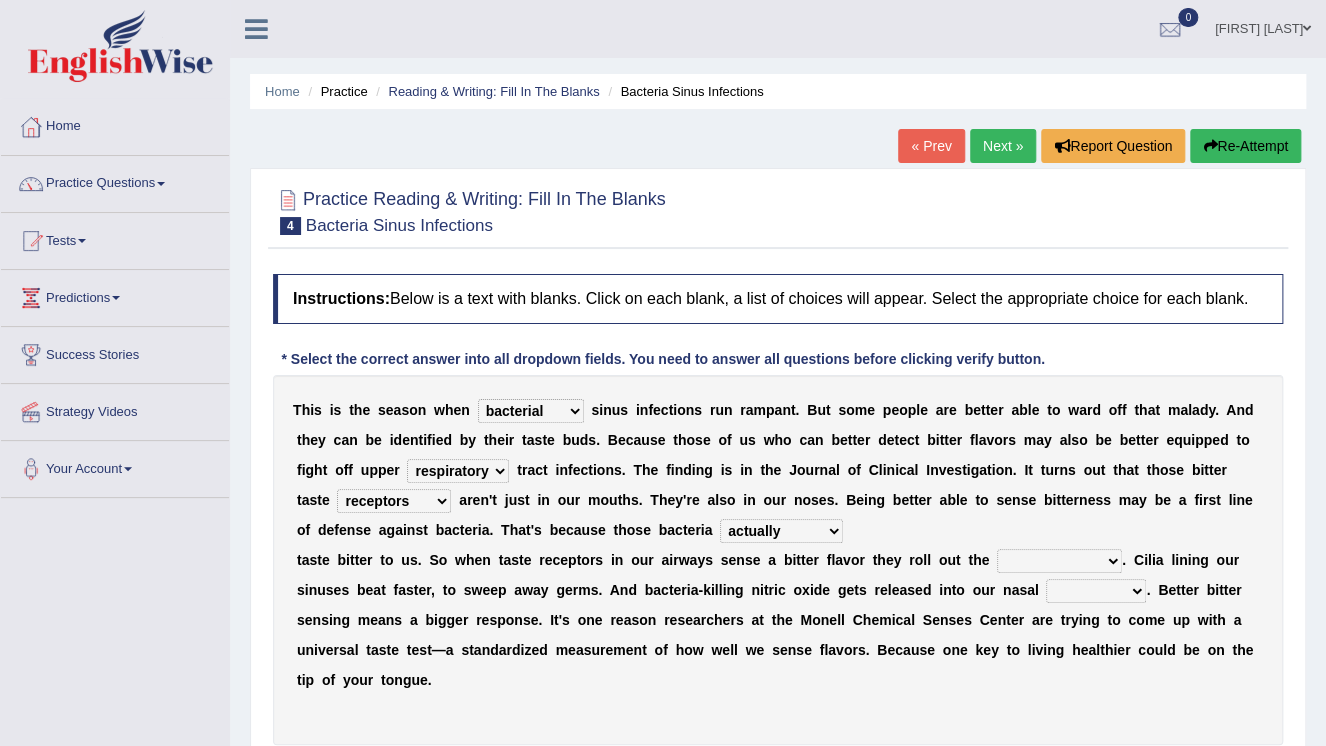 click on "purposelessly actually diagonally providently" at bounding box center [781, 531] 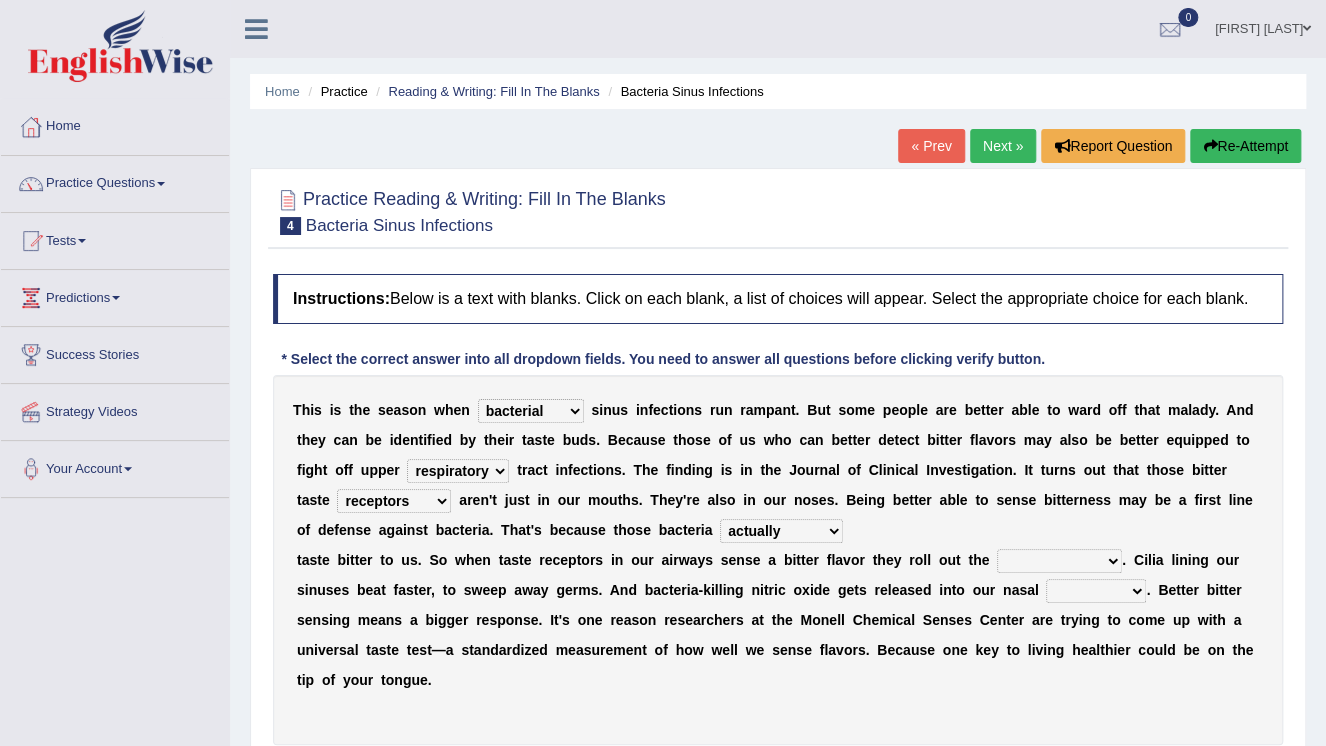 click on "defenses contradictions chestnuts pelvis" at bounding box center [1059, 561] 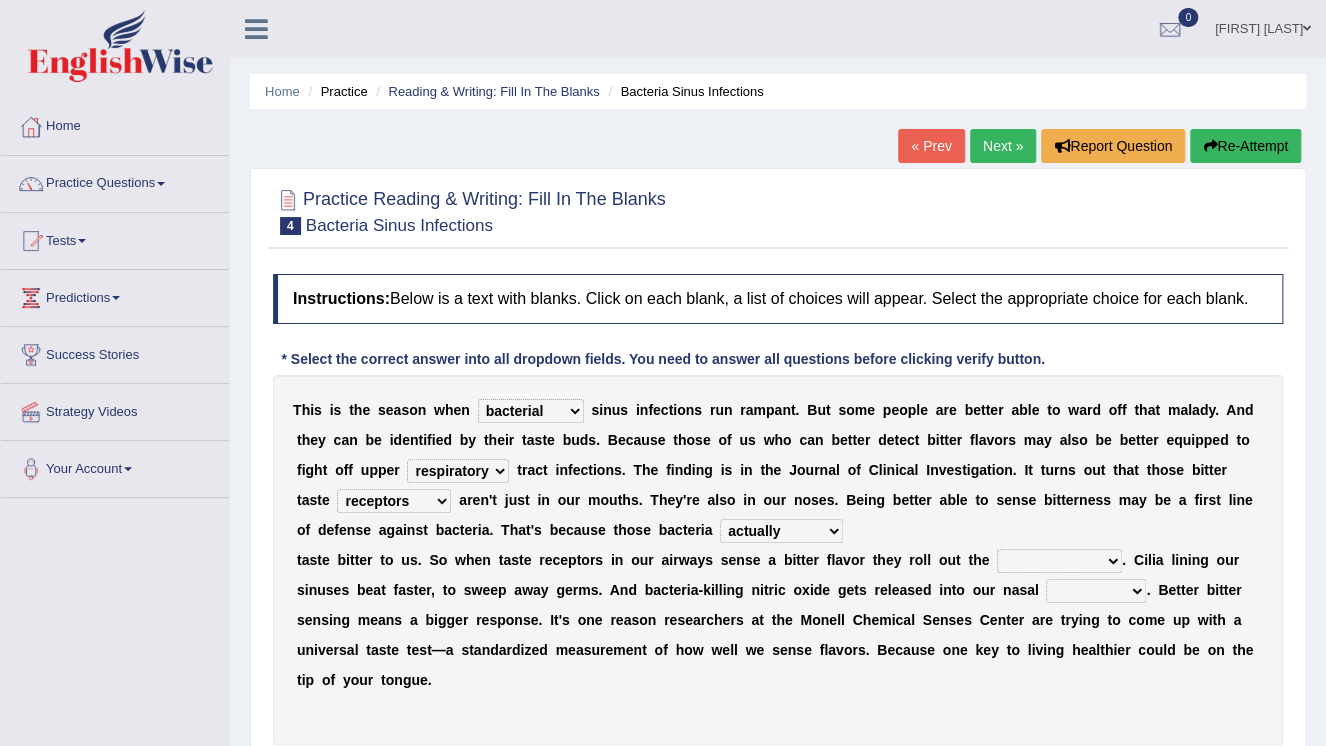 select on "chestnuts" 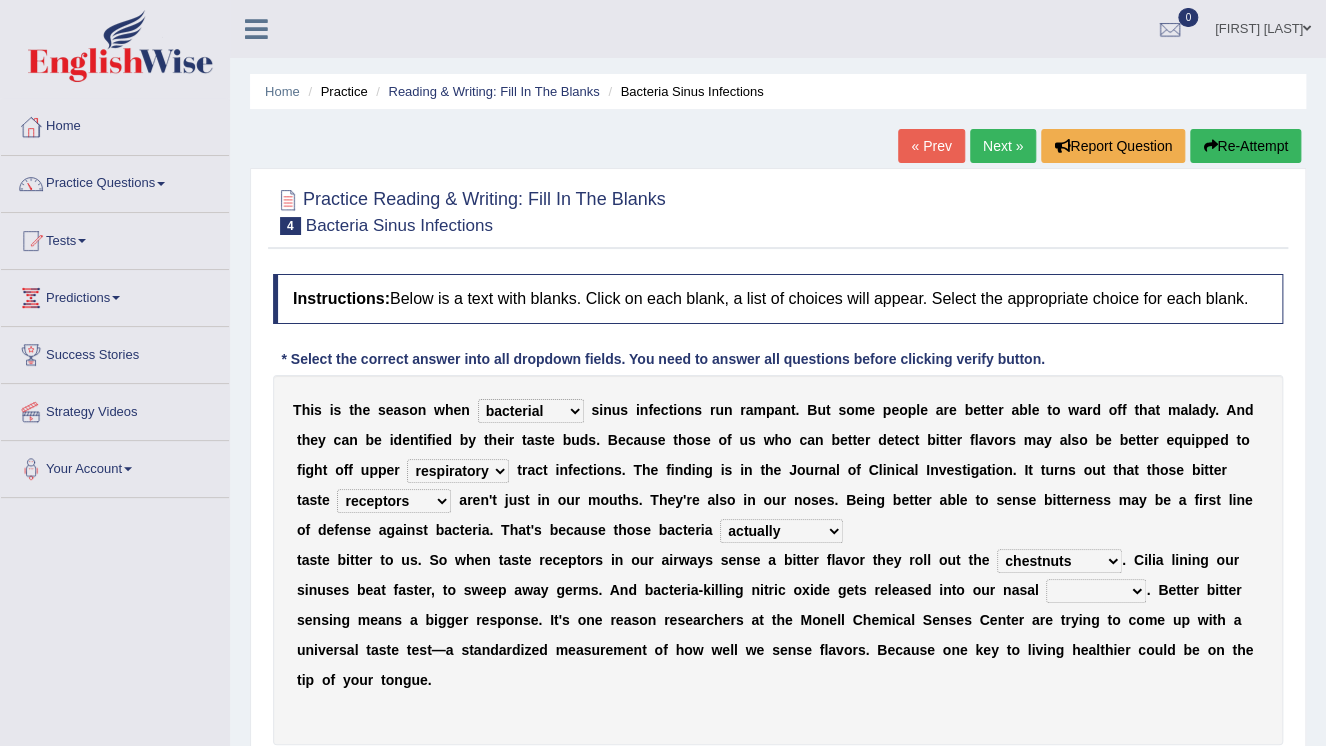 click on "causalities localities infirmities cavities" at bounding box center (1096, 591) 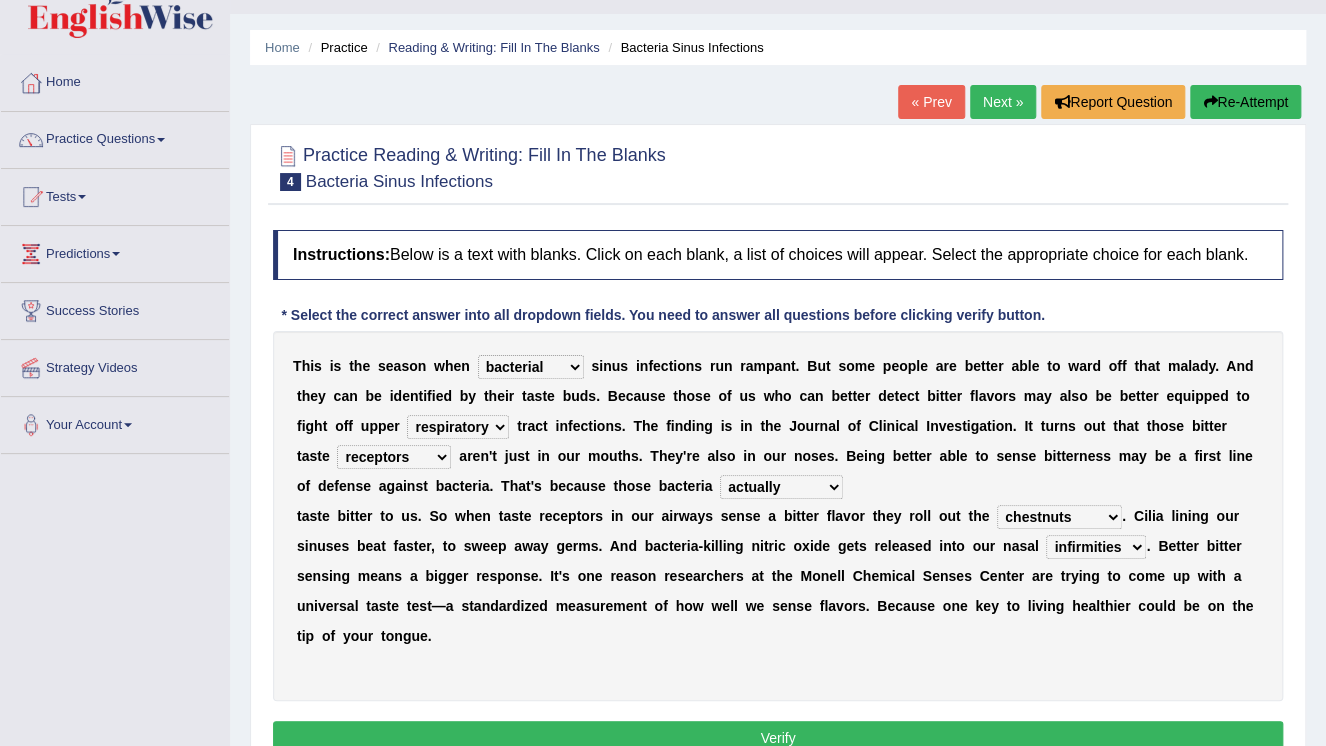 scroll, scrollTop: 80, scrollLeft: 0, axis: vertical 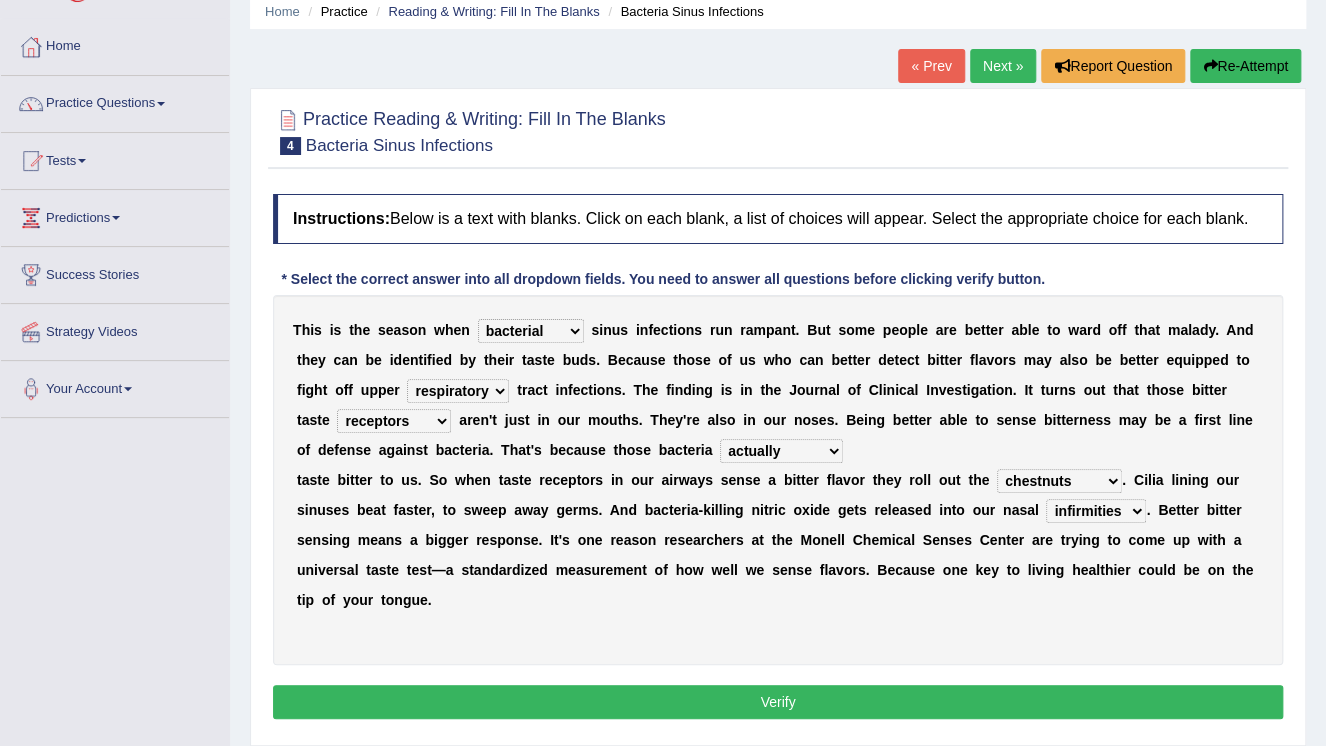 click on "causalities localities infirmities cavities" at bounding box center [1096, 511] 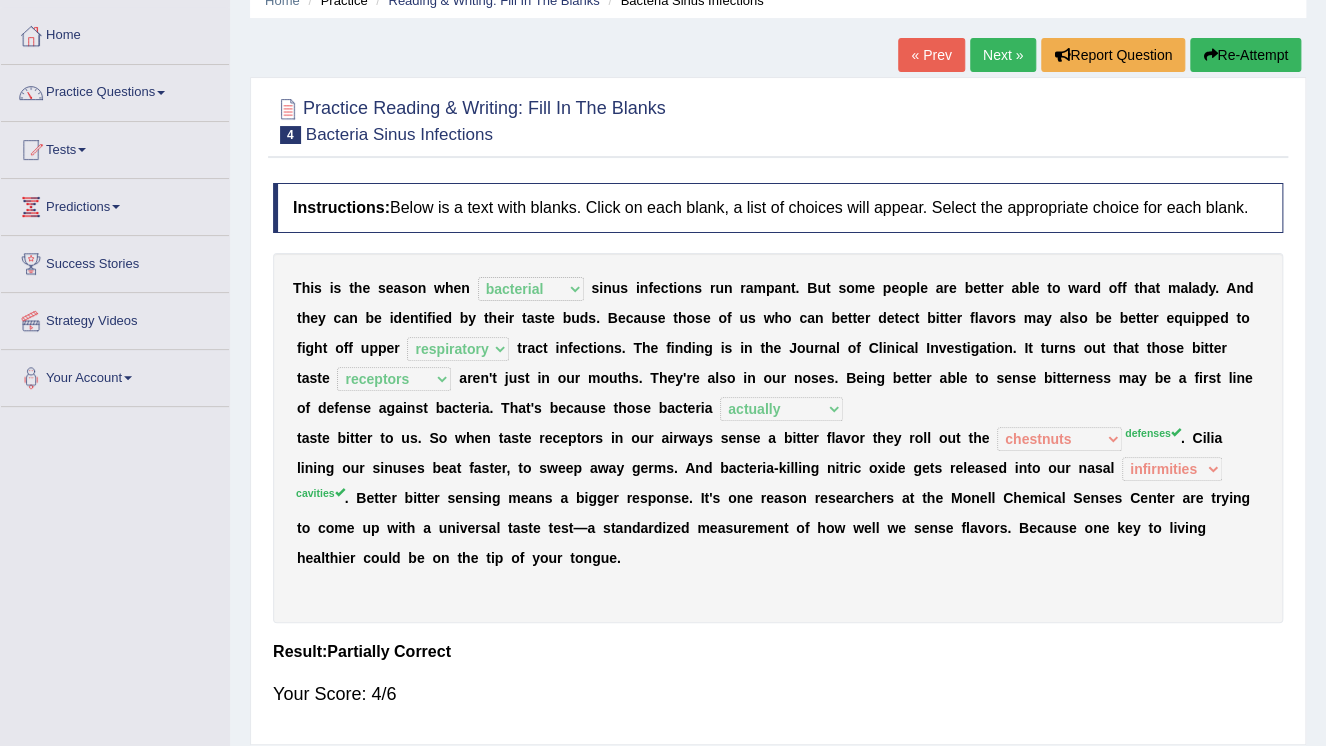 scroll, scrollTop: 80, scrollLeft: 0, axis: vertical 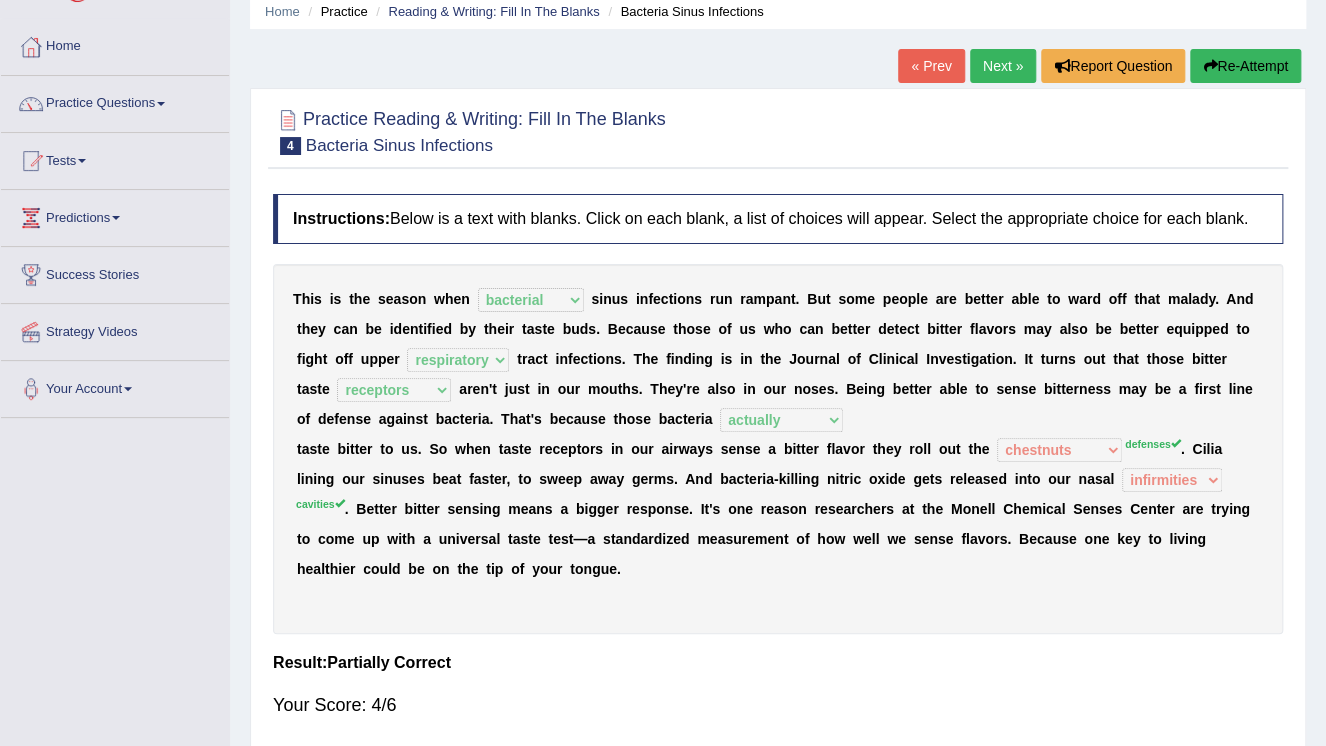 click on "Next »" at bounding box center (1003, 66) 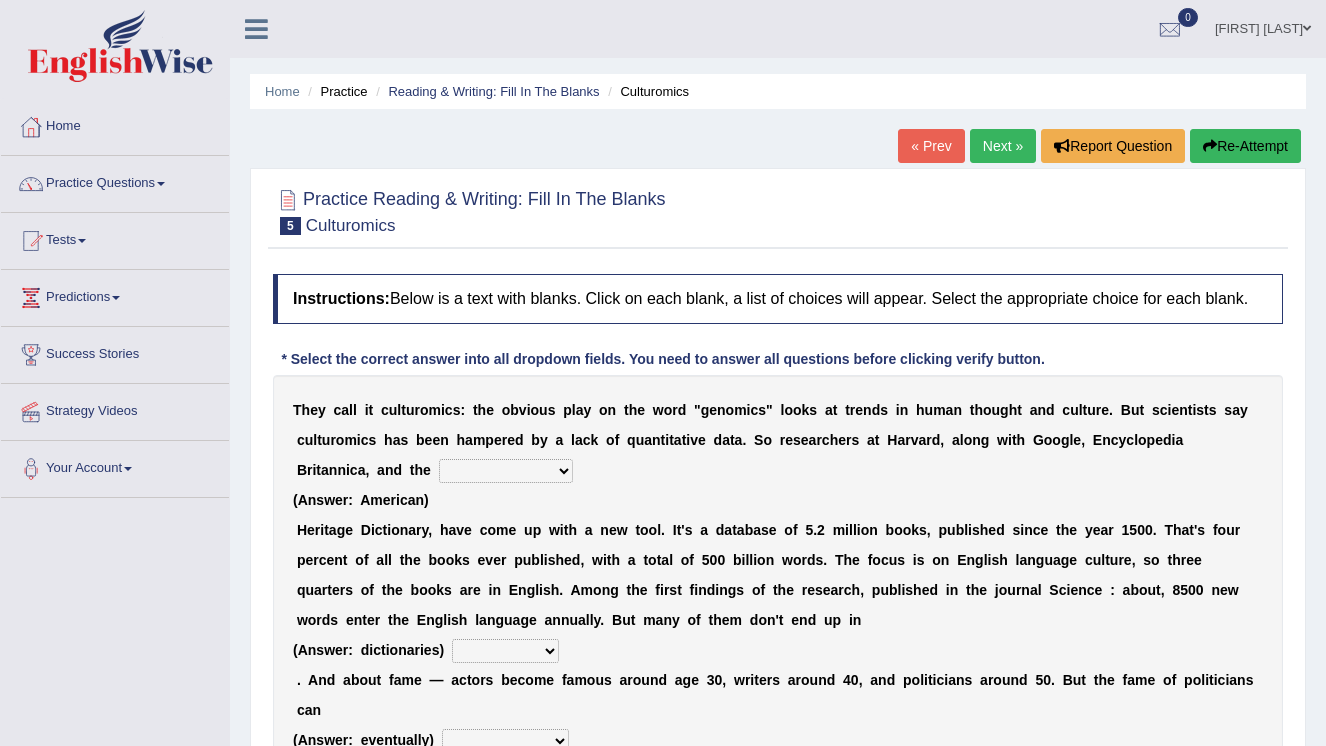 click on "« Prev" at bounding box center [931, 146] 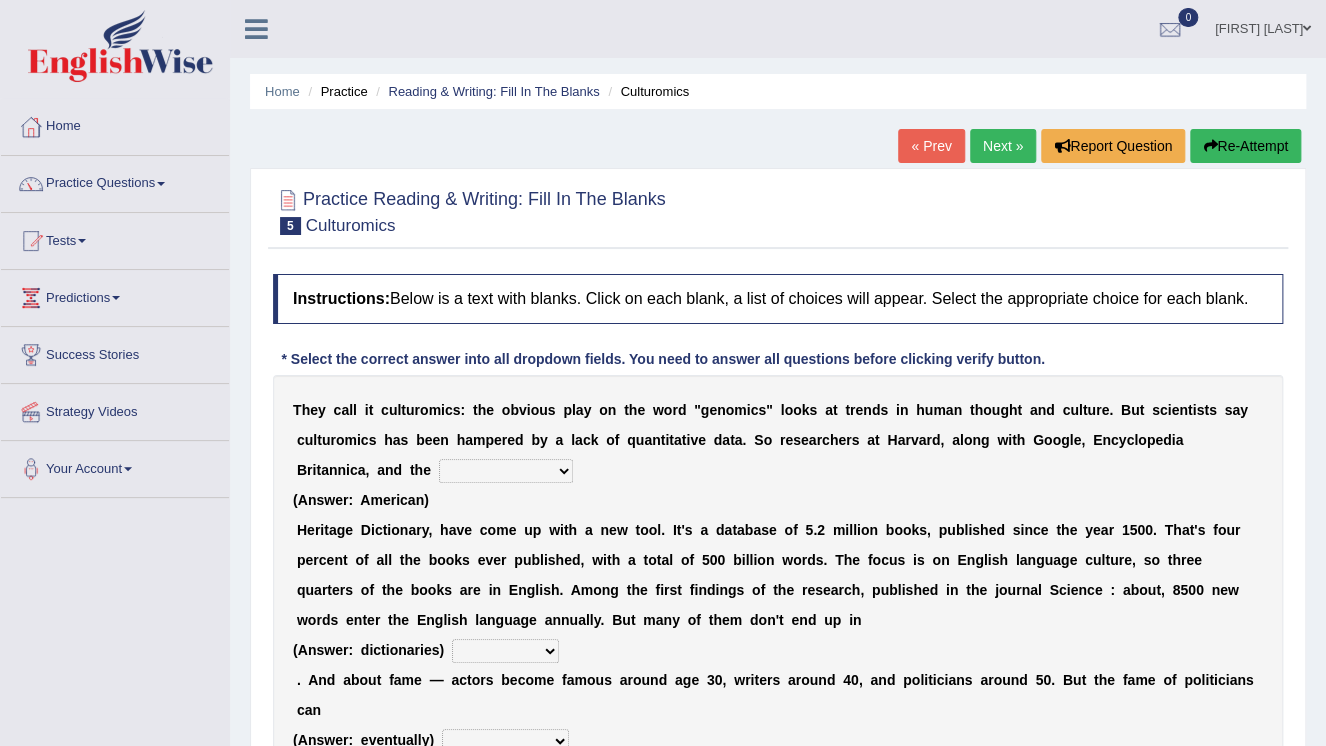 scroll, scrollTop: 0, scrollLeft: 0, axis: both 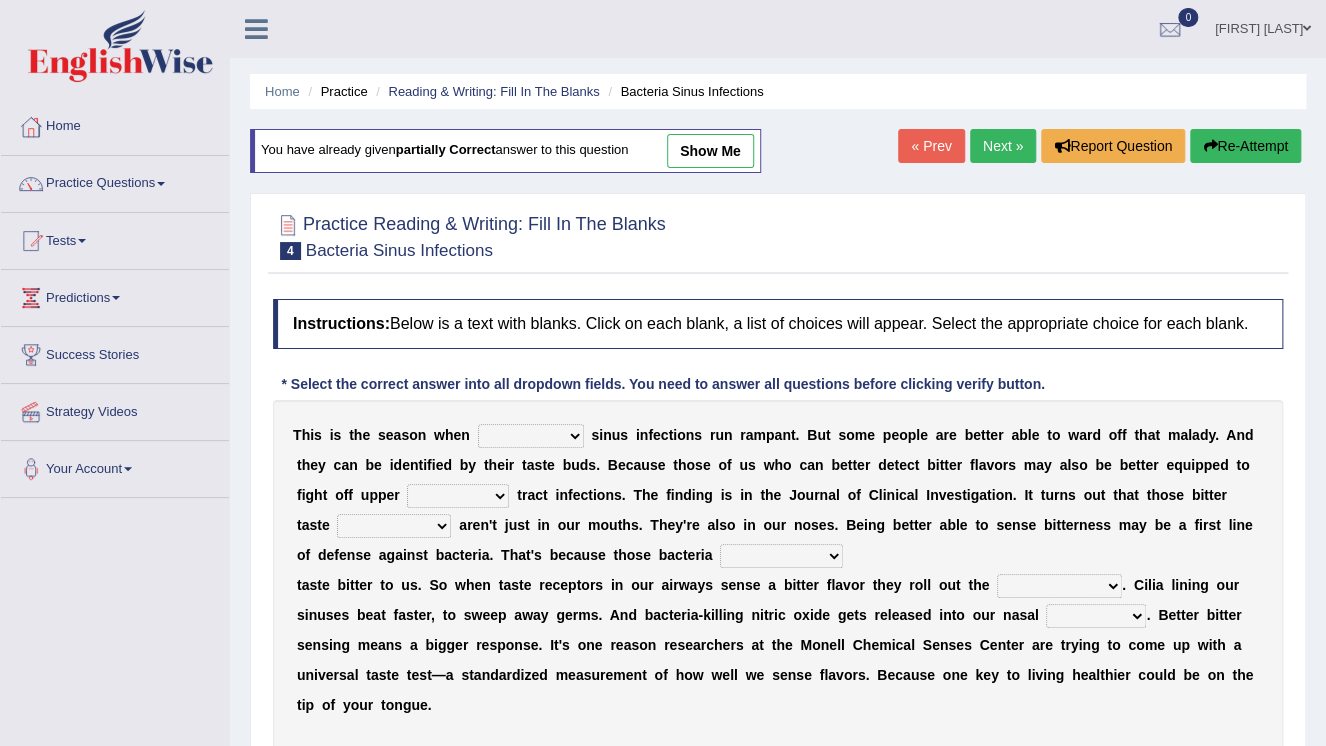 click on "conventicle atheist bacterial prissier" at bounding box center [531, 436] 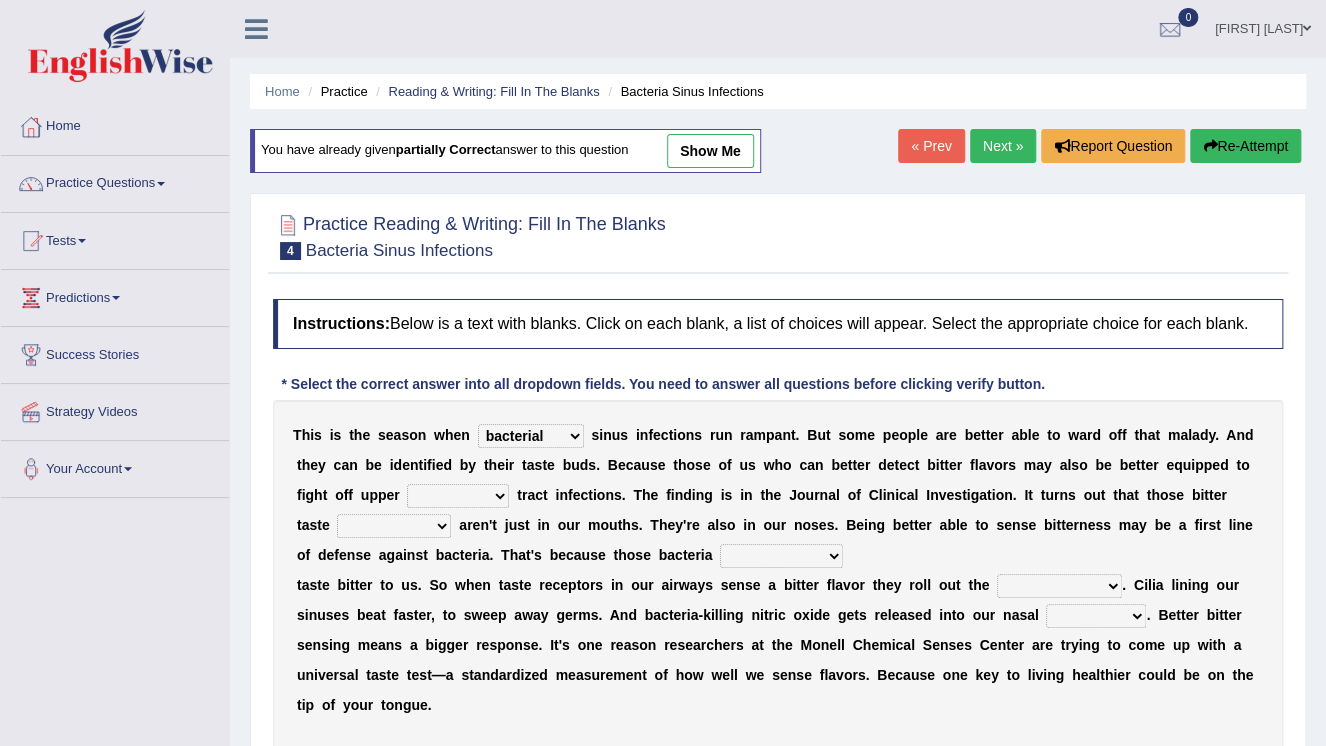 click on "conventicle atheist bacterial prissier" at bounding box center [531, 436] 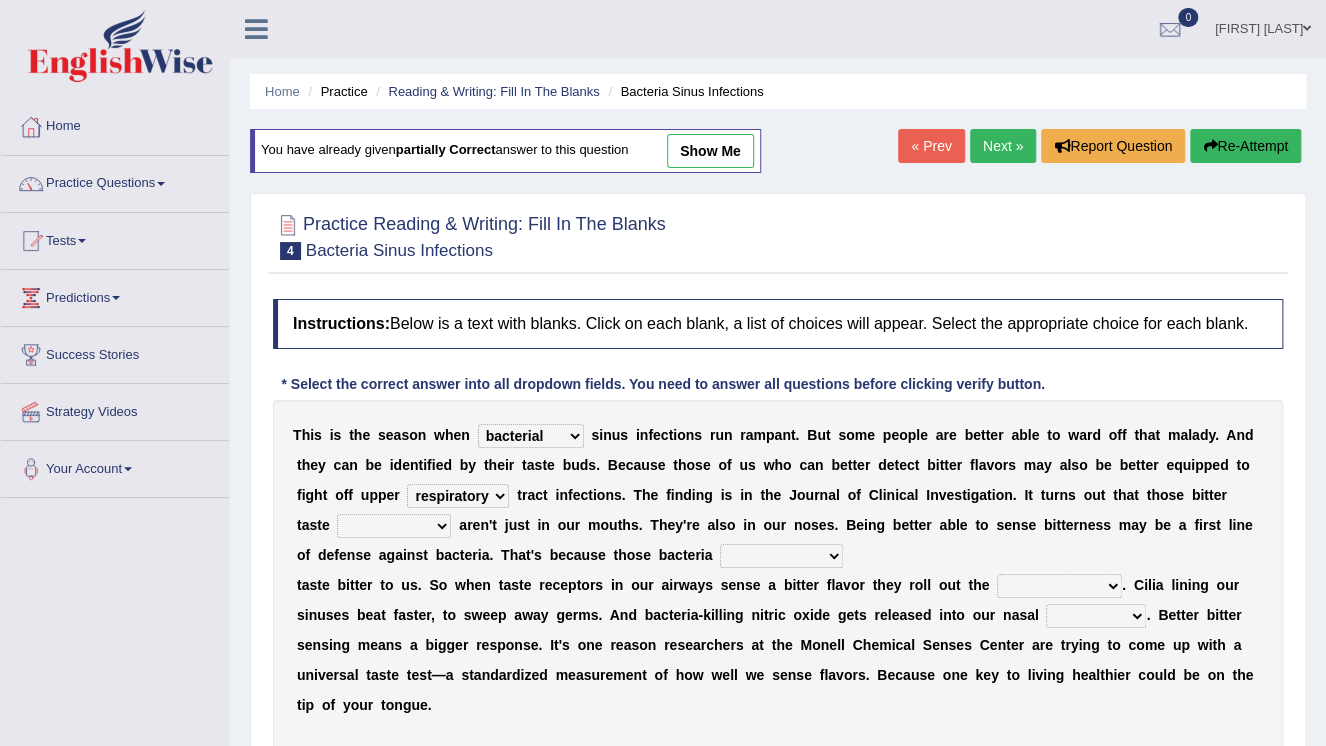 click on "depressions dinners submissions receptors" at bounding box center [394, 526] 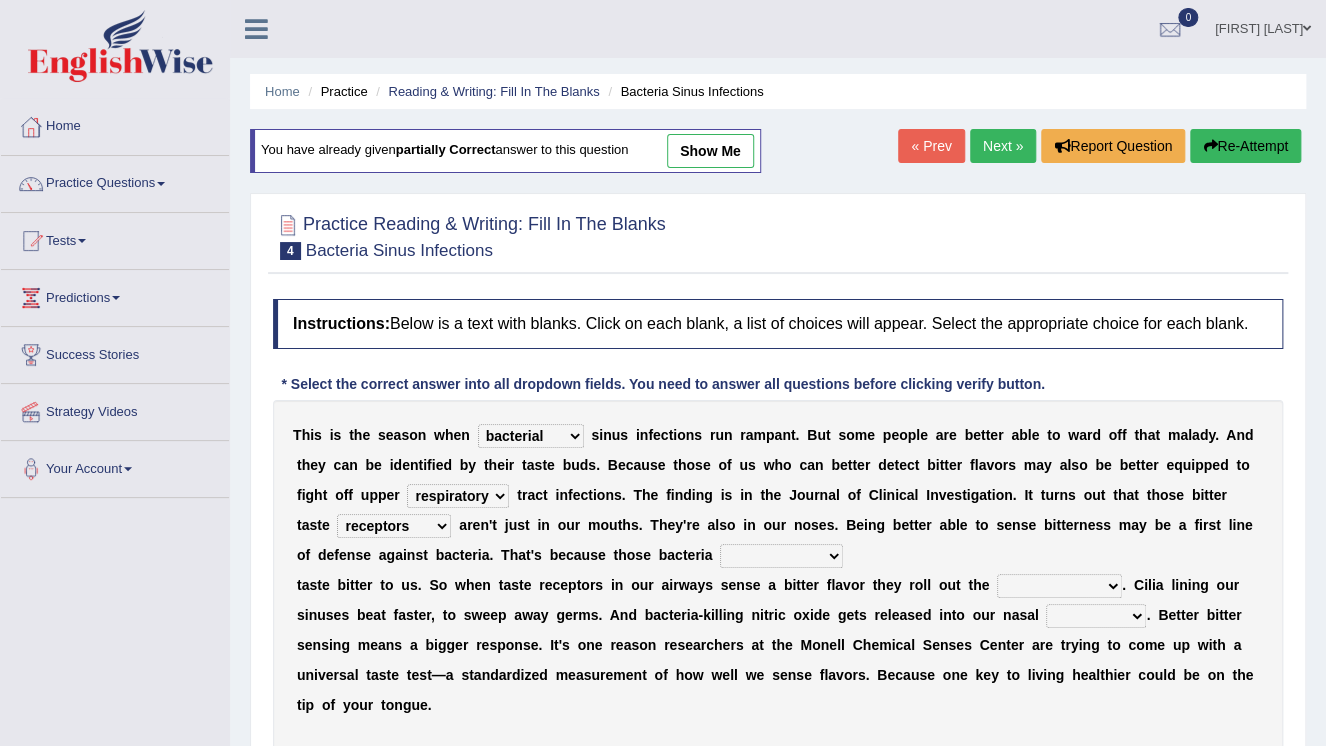 click on "purposelessly actually diagonally providently" at bounding box center [781, 556] 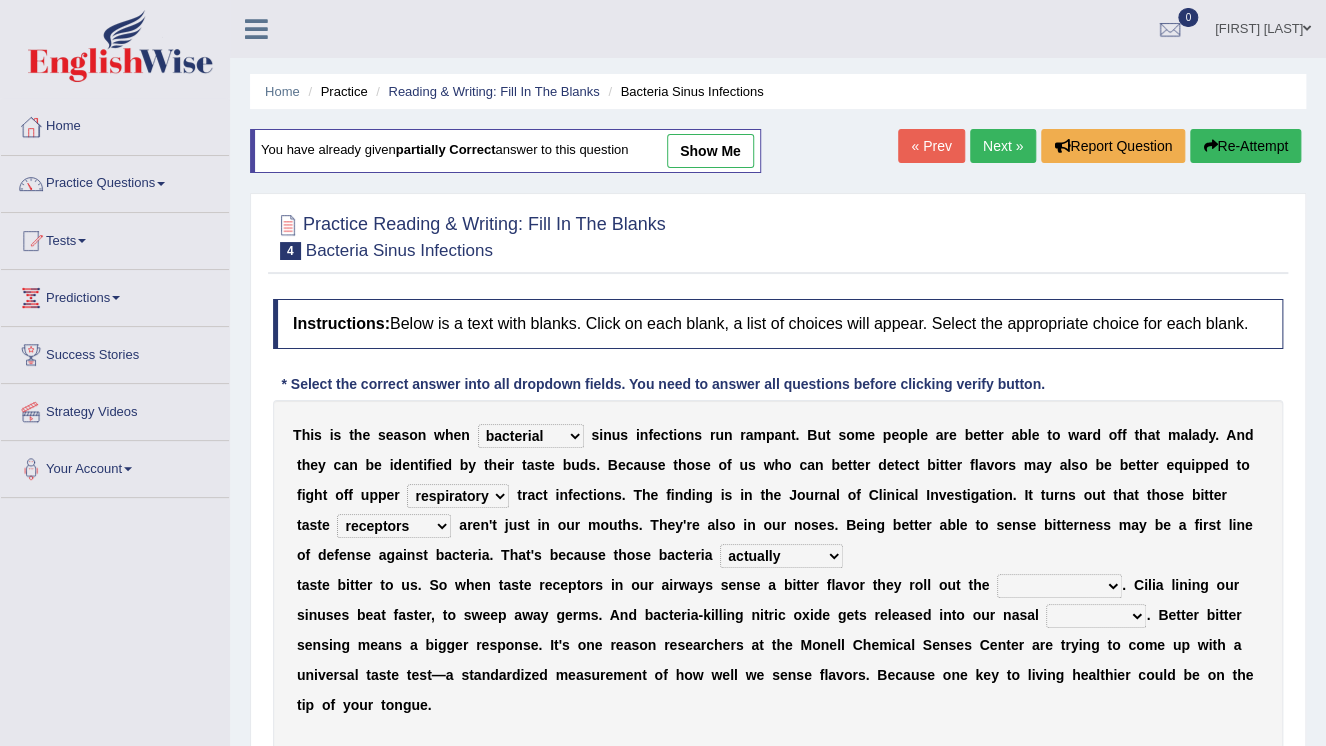 click on "purposelessly actually diagonally providently" at bounding box center (781, 556) 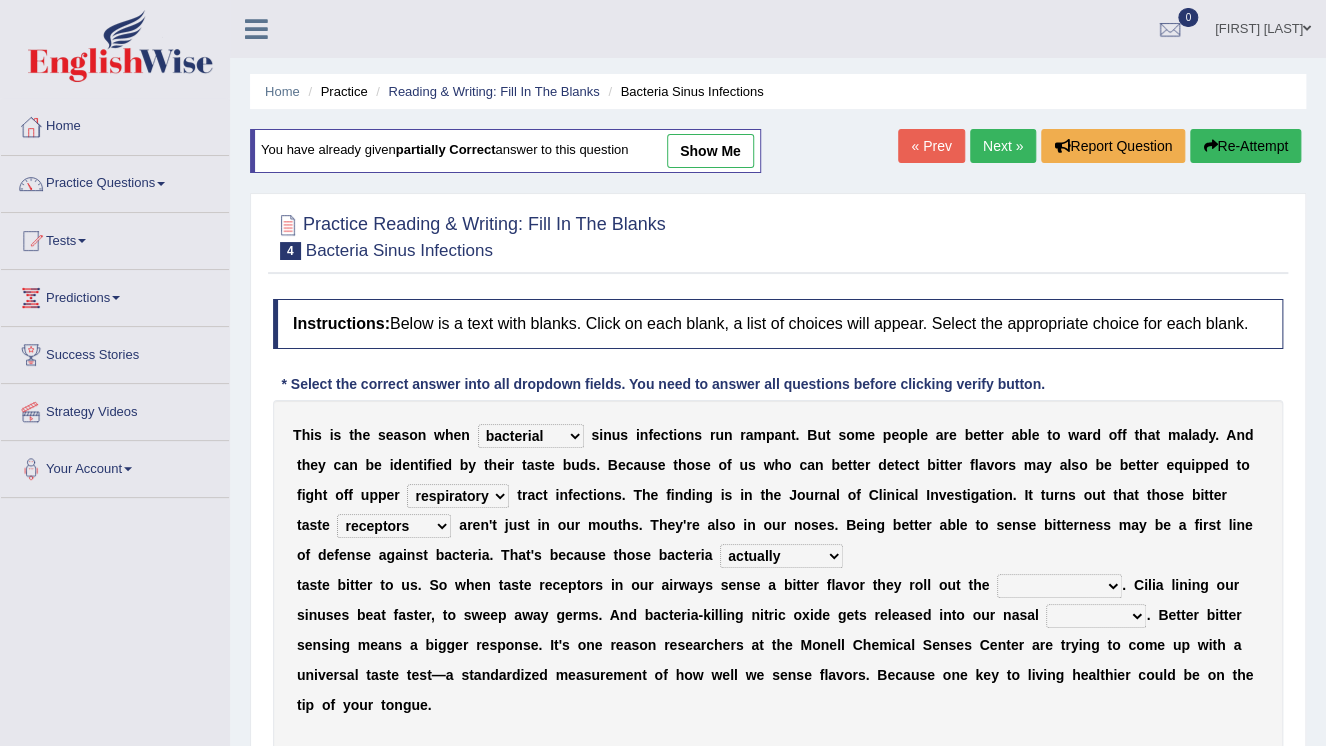 click on "defenses contradictions chestnuts pelvis" at bounding box center [1059, 586] 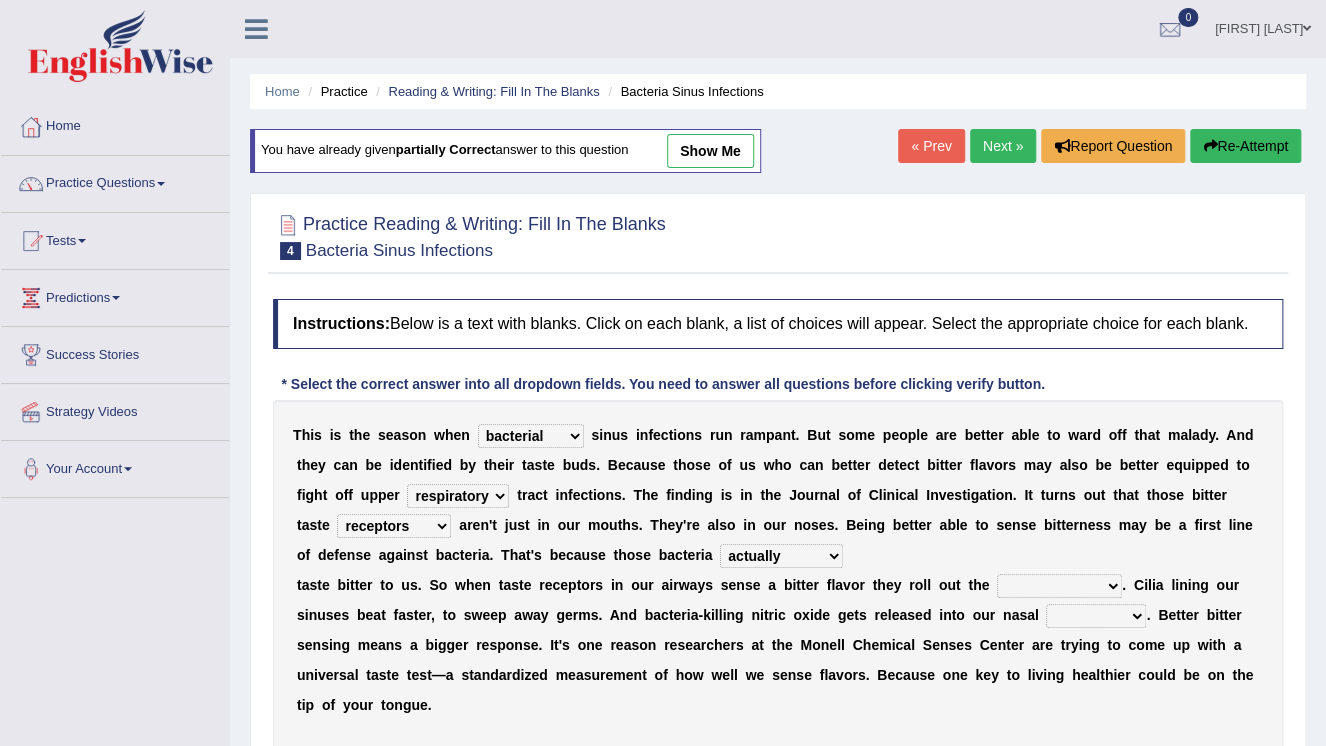 select on "defenses" 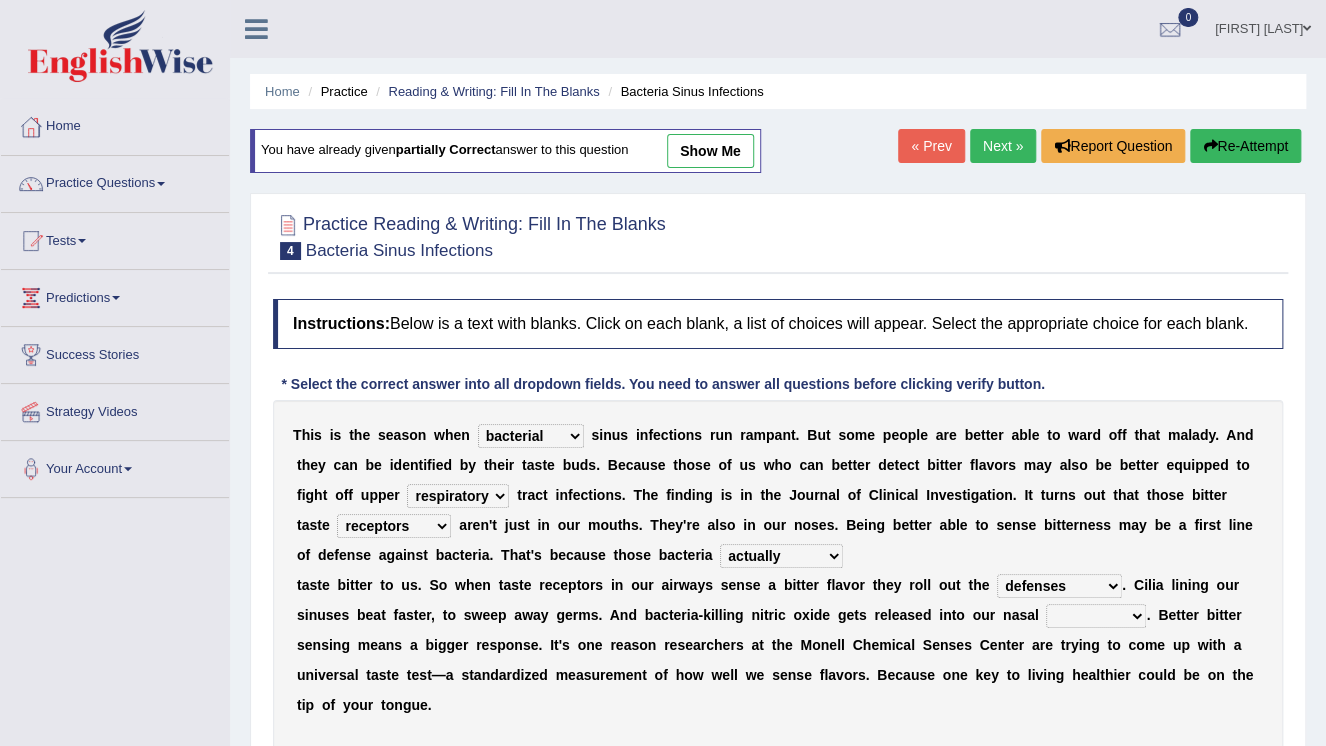 click on "causalities localities infirmities cavities" at bounding box center (1096, 616) 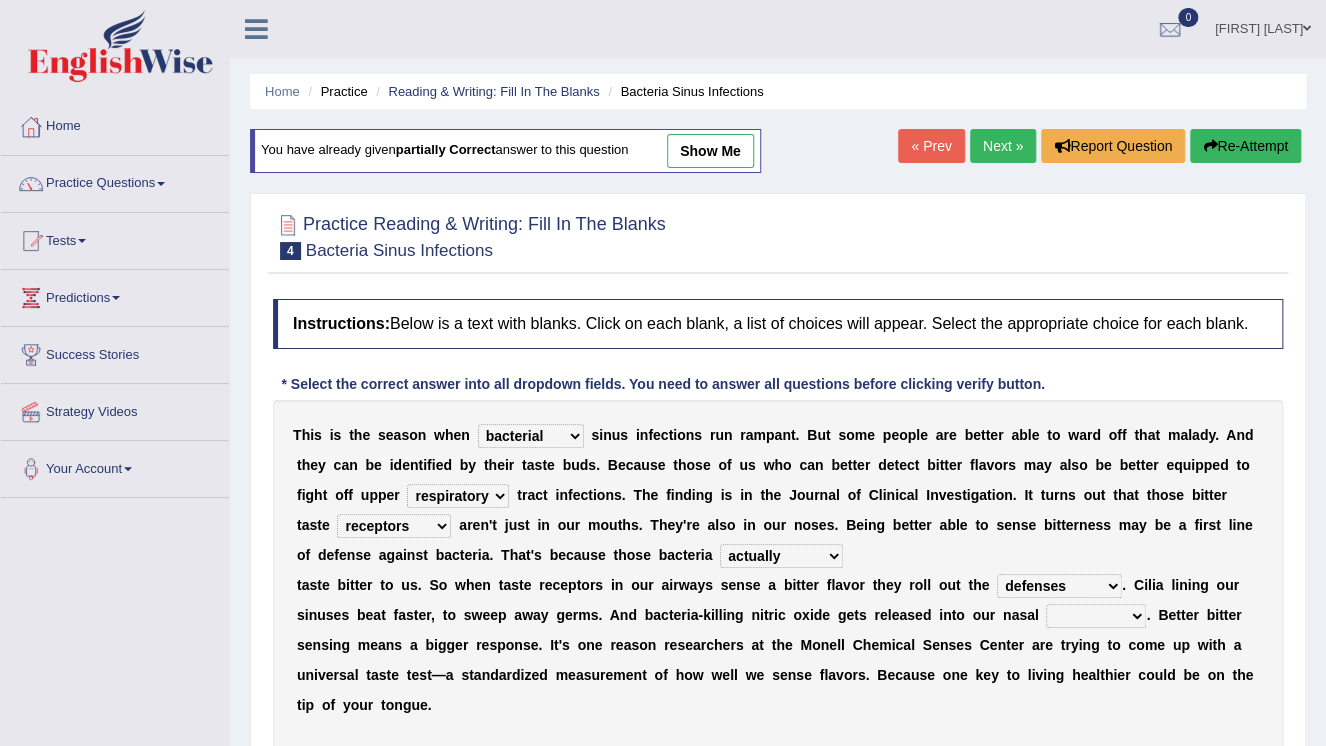 select on "cavities" 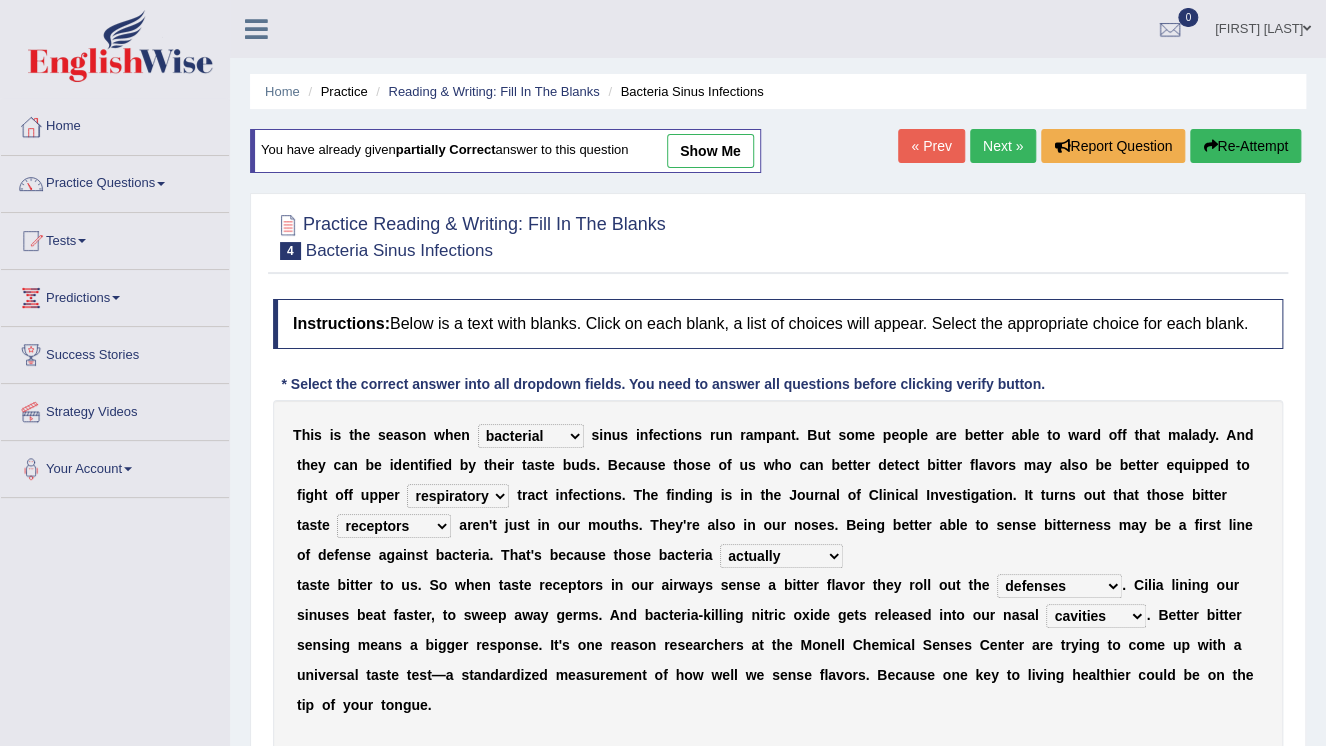 scroll, scrollTop: 80, scrollLeft: 0, axis: vertical 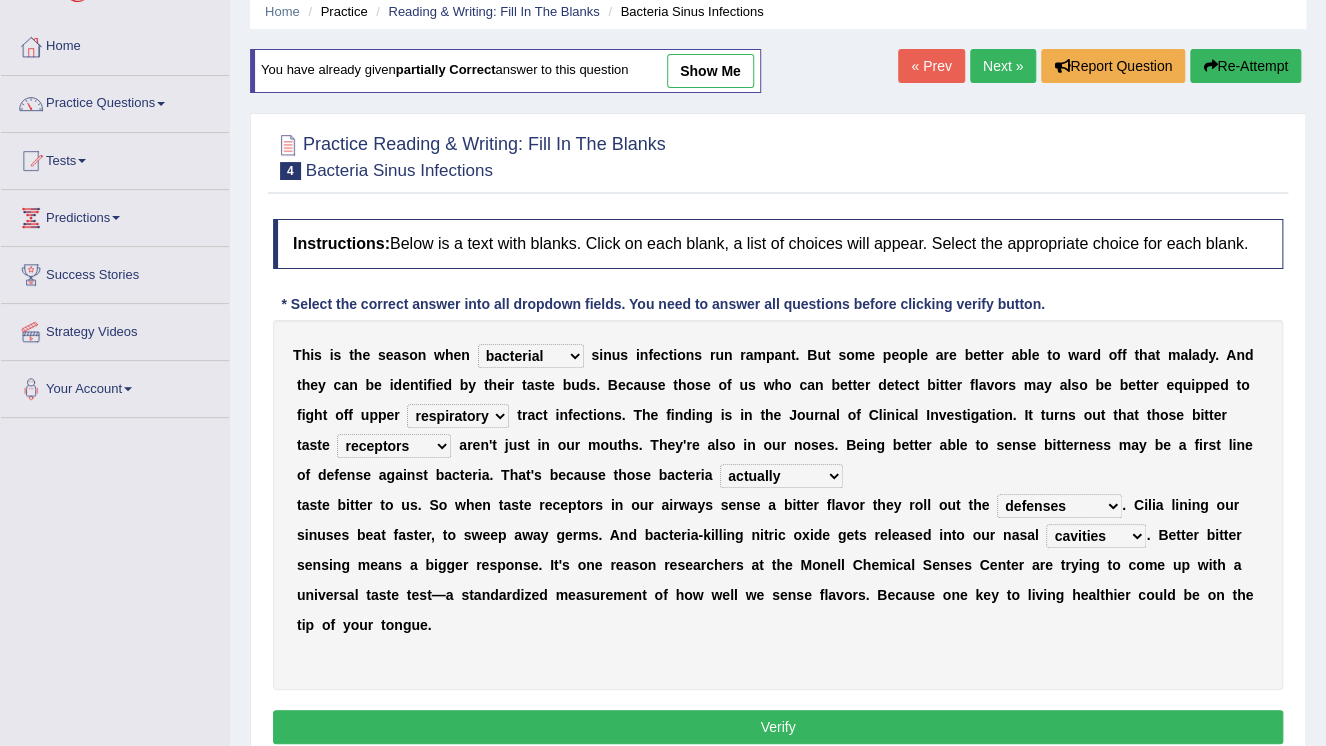 click on "Verify" at bounding box center [778, 727] 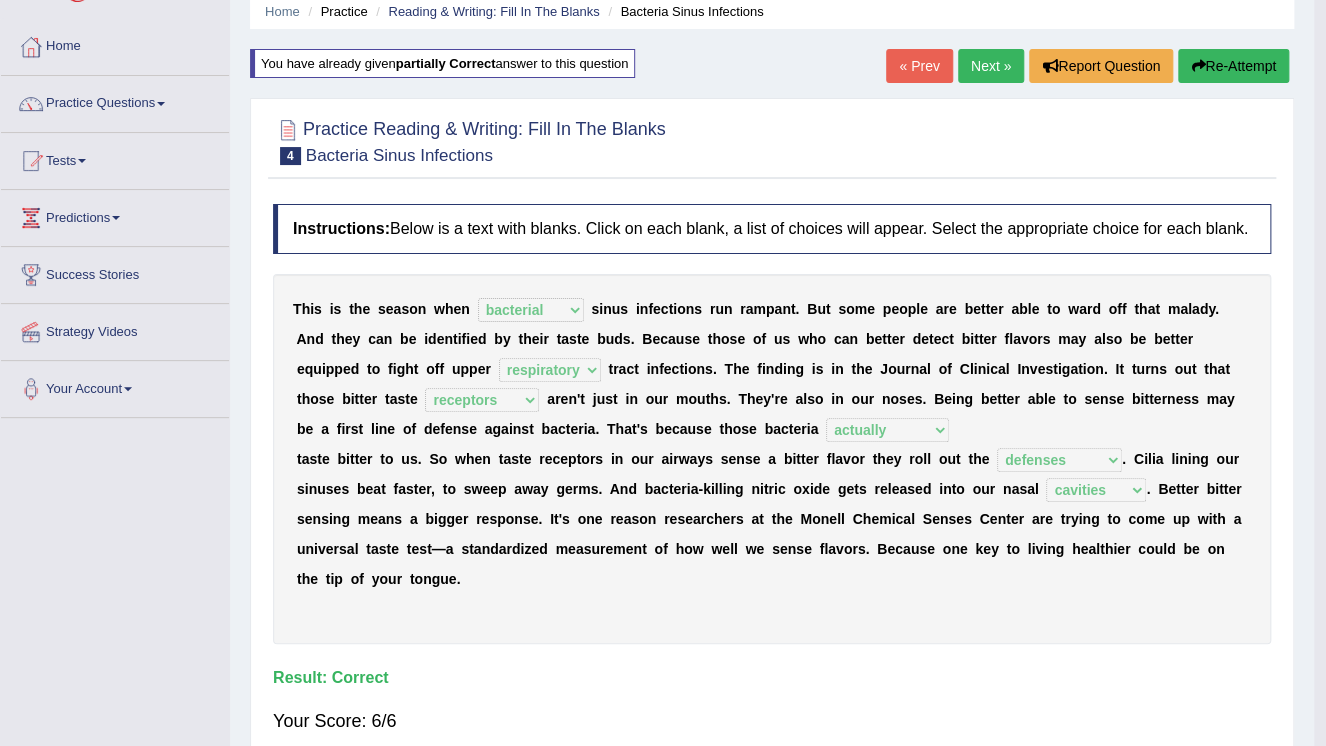 click on "Home
Practice
Reading & Writing: Fill In The Blanks
Bacteria Sinus Infections
You have already given  partially correct  answer to this question
« Prev Next »  Report Question  Re-Attempt
Practice Reading & Writing: Fill In The Blanks
4
Bacteria Sinus Infections
Instructions:  Below is a text with blanks. Click on each blank, a list of choices will appear. Select the appropriate choice for each blank.
* Select the correct answer into all dropdown fields. You need to answer all questions before clicking verify button. T h i s    i s    t h e    s e a s o n    w h e n    conventicle atheist bacterial prissier    s i n u s    i n f e c t i o n s    r u n    r a m p a n t .    B u t    s o m e    p e o p l e    a r e    b e t t e r    a b l e    t o    w a r d    o f f" at bounding box center [772, 420] 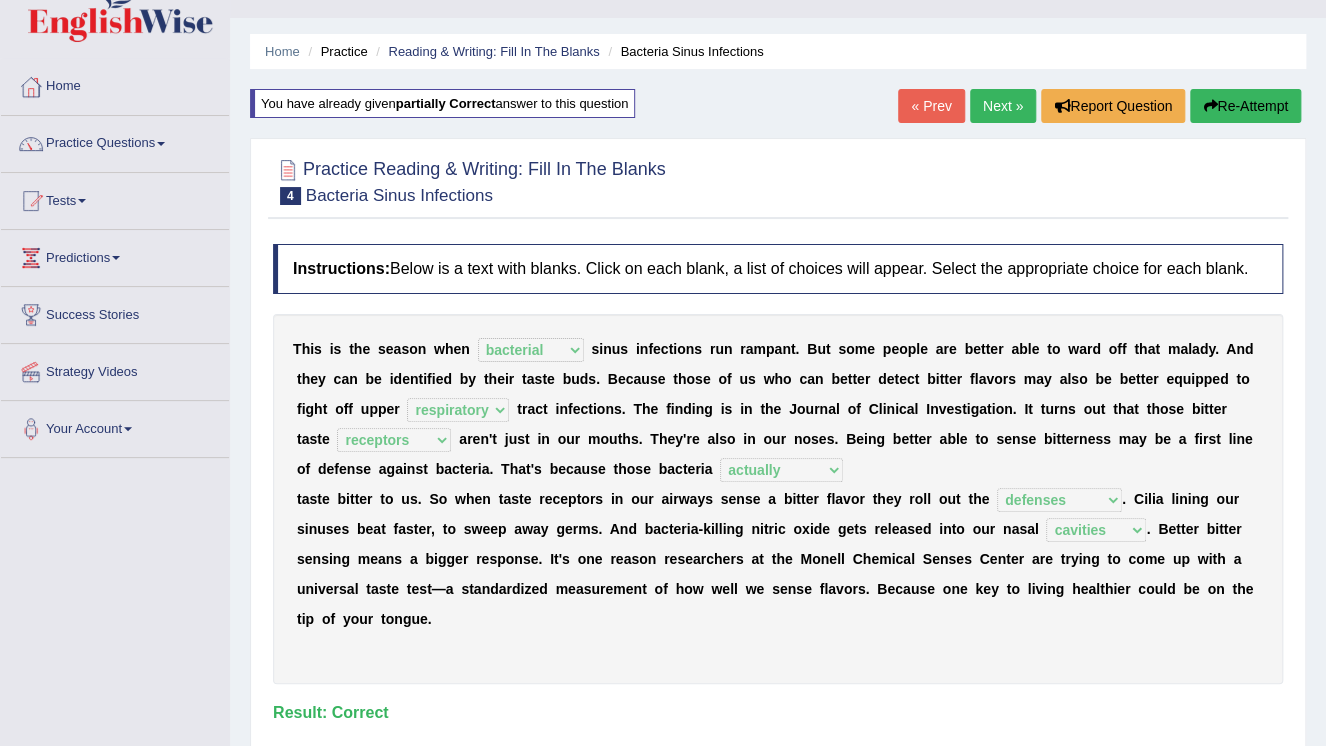 scroll, scrollTop: 80, scrollLeft: 0, axis: vertical 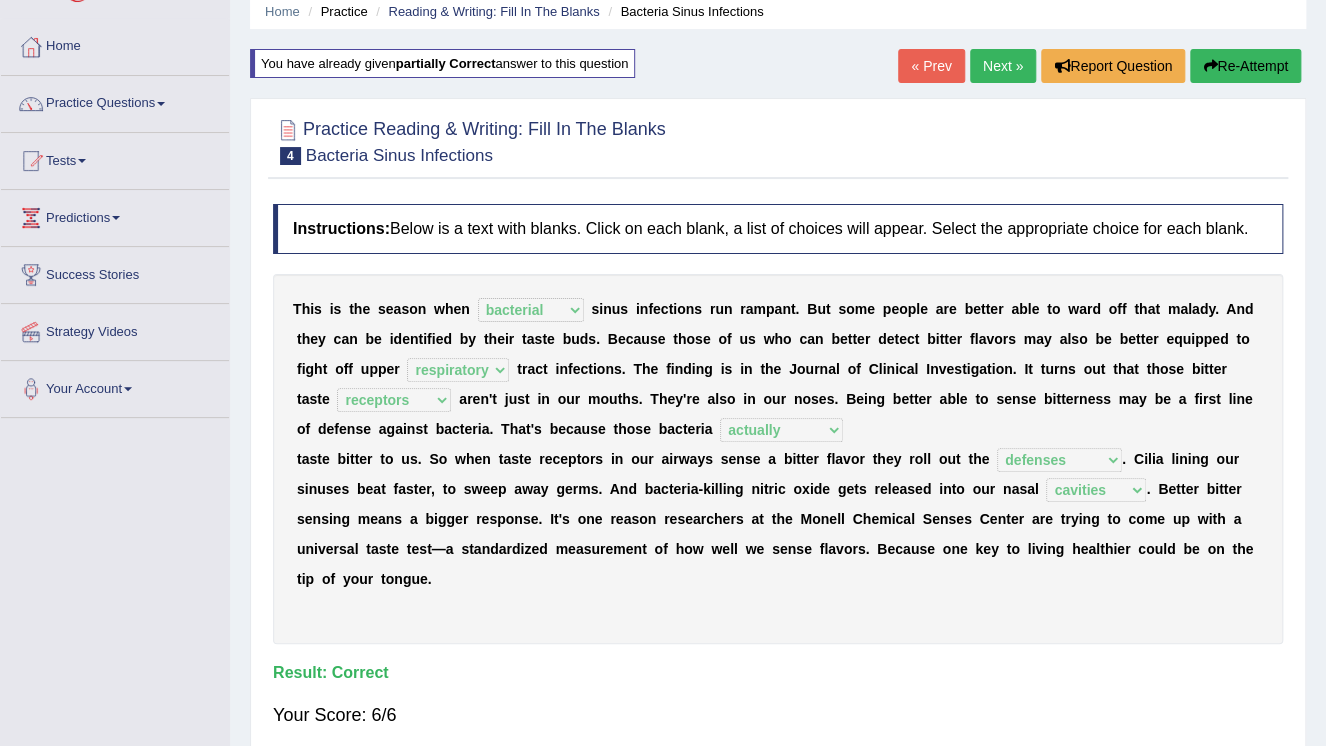 click on "Re-Attempt" at bounding box center (1245, 66) 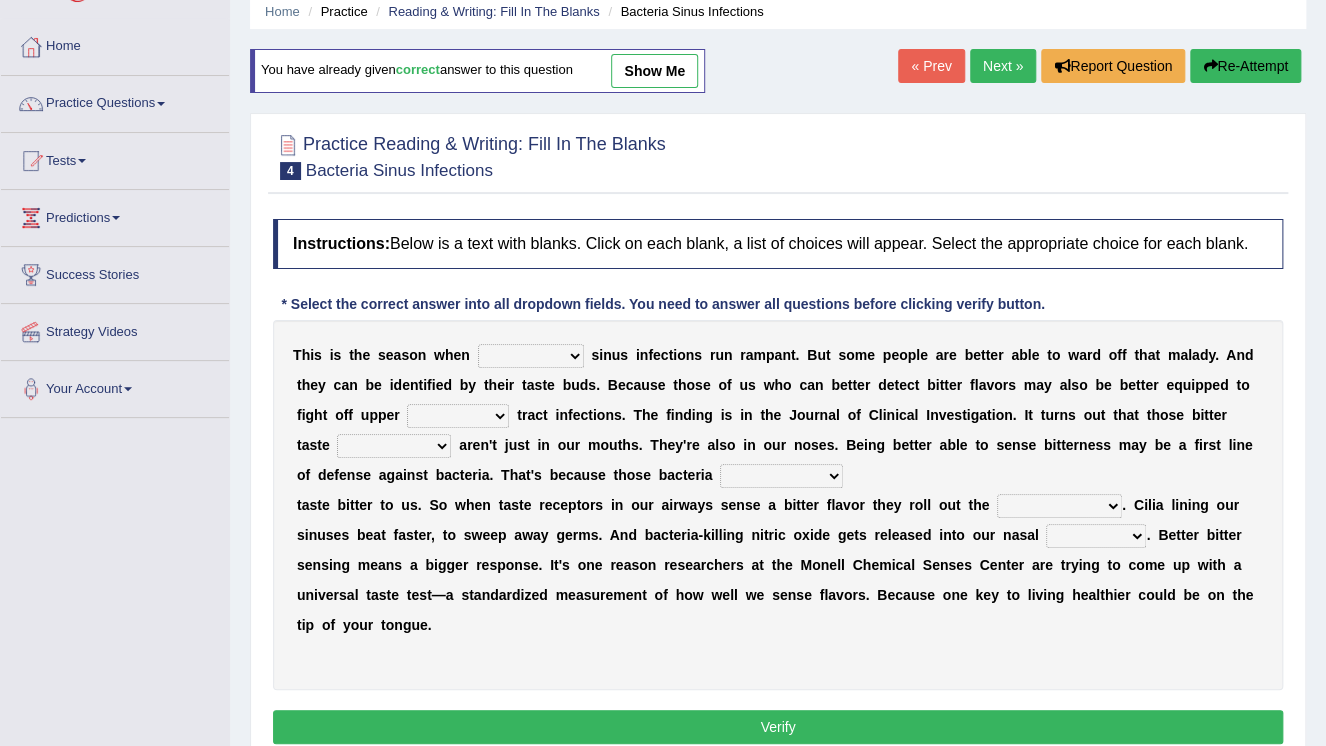 scroll, scrollTop: 80, scrollLeft: 0, axis: vertical 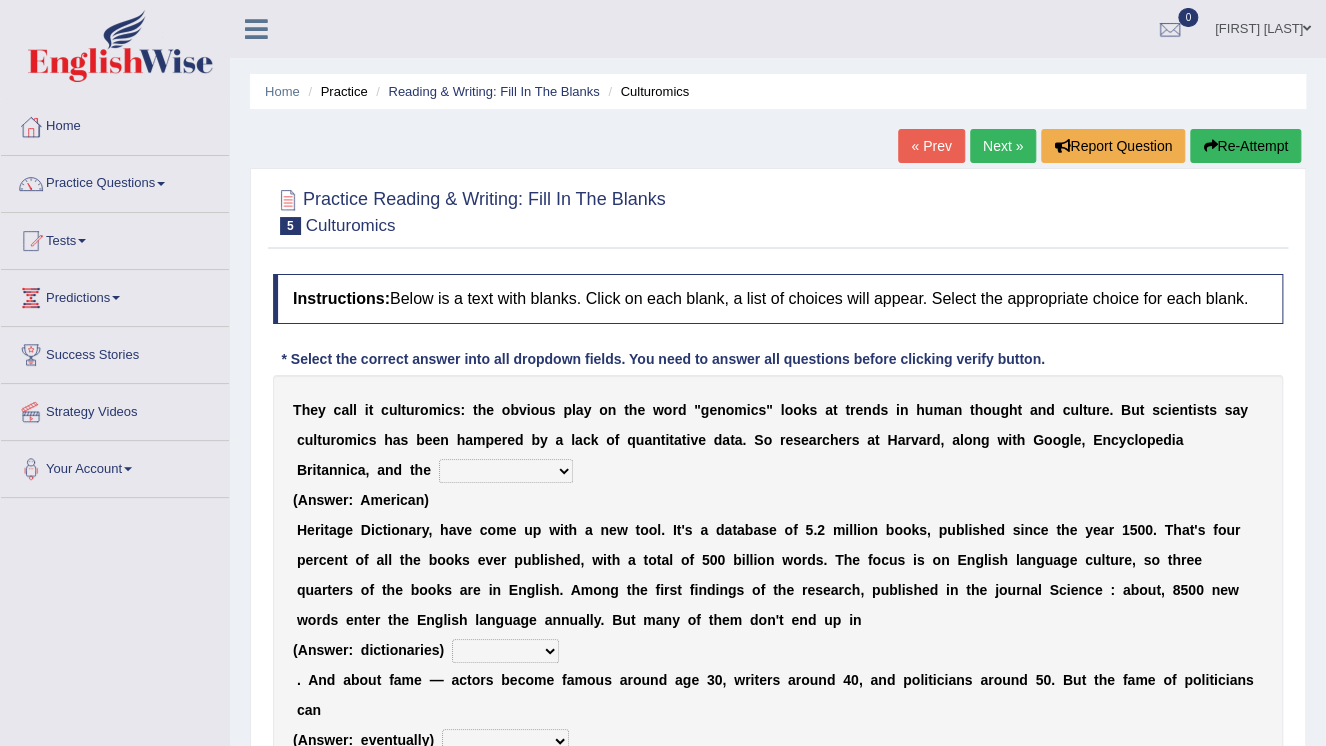 click on "Re-Attempt" at bounding box center [1245, 146] 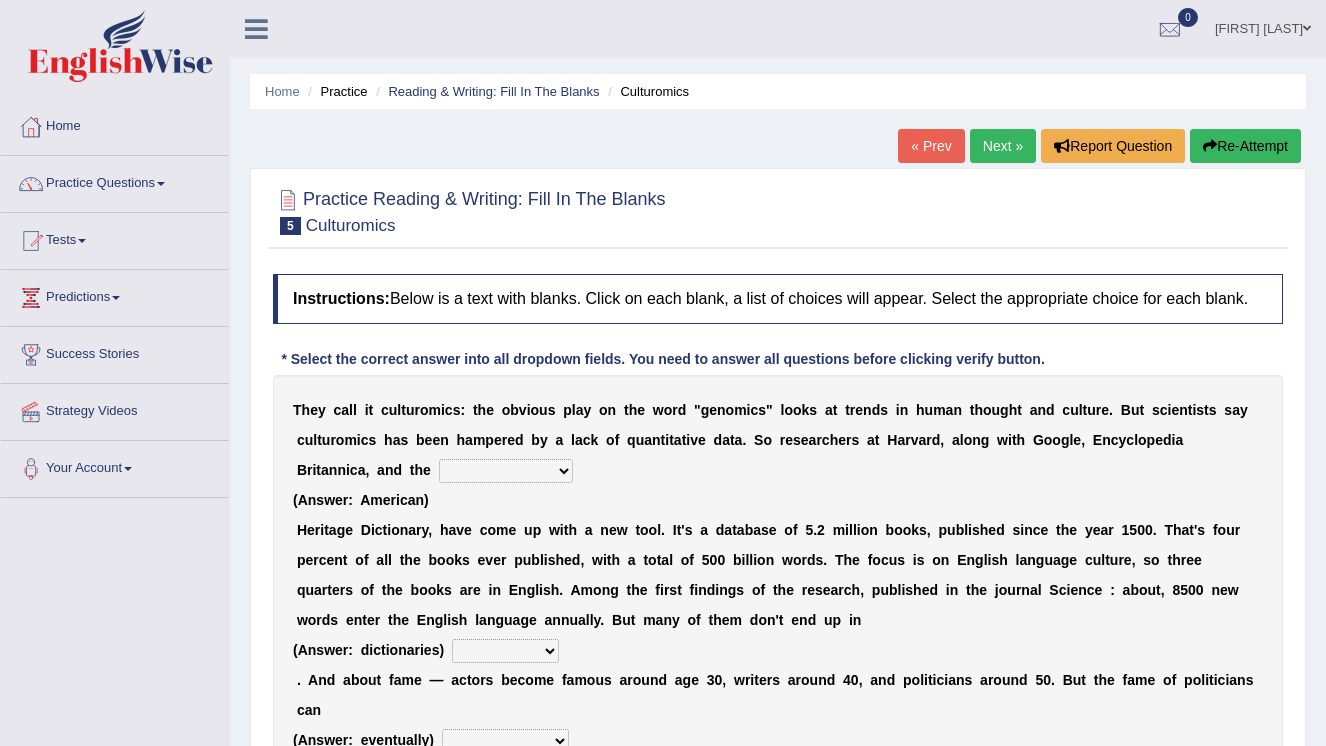 scroll, scrollTop: 0, scrollLeft: 0, axis: both 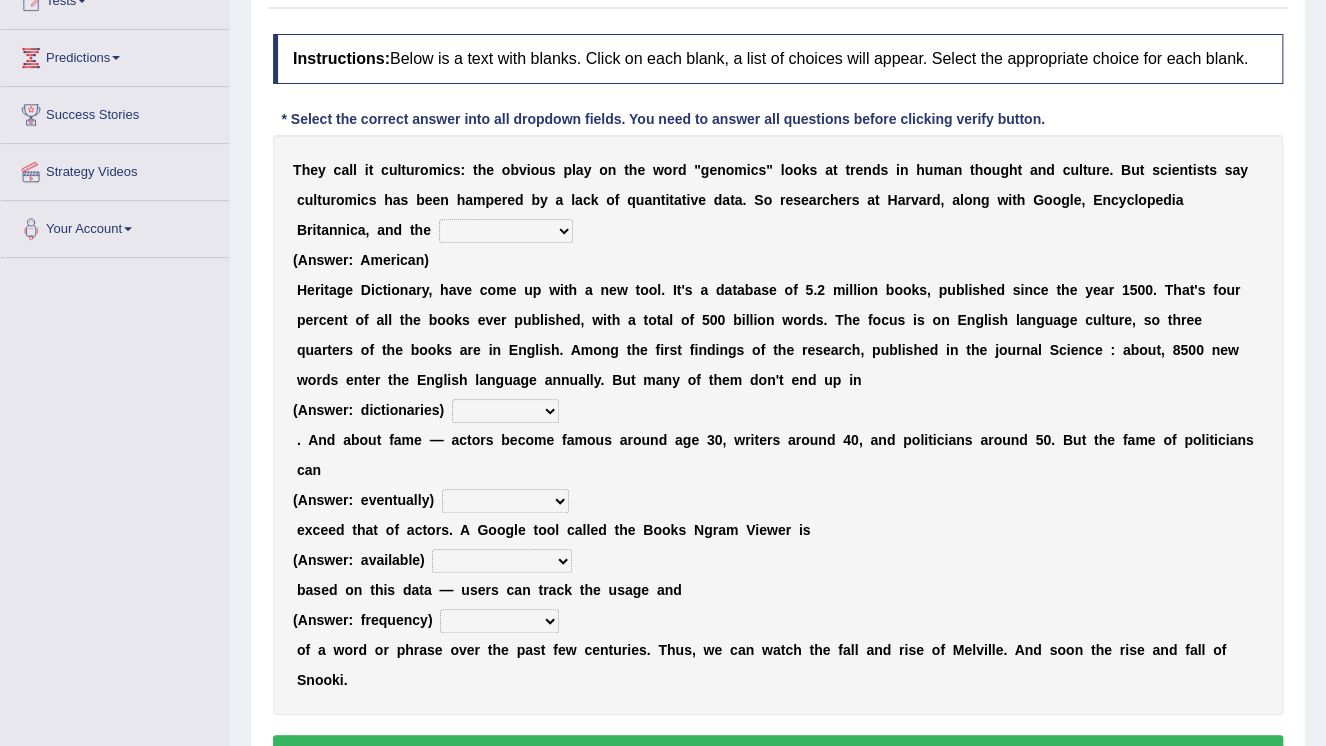 click on "Mettlesome Silicon Acetaminophen American" at bounding box center (506, 231) 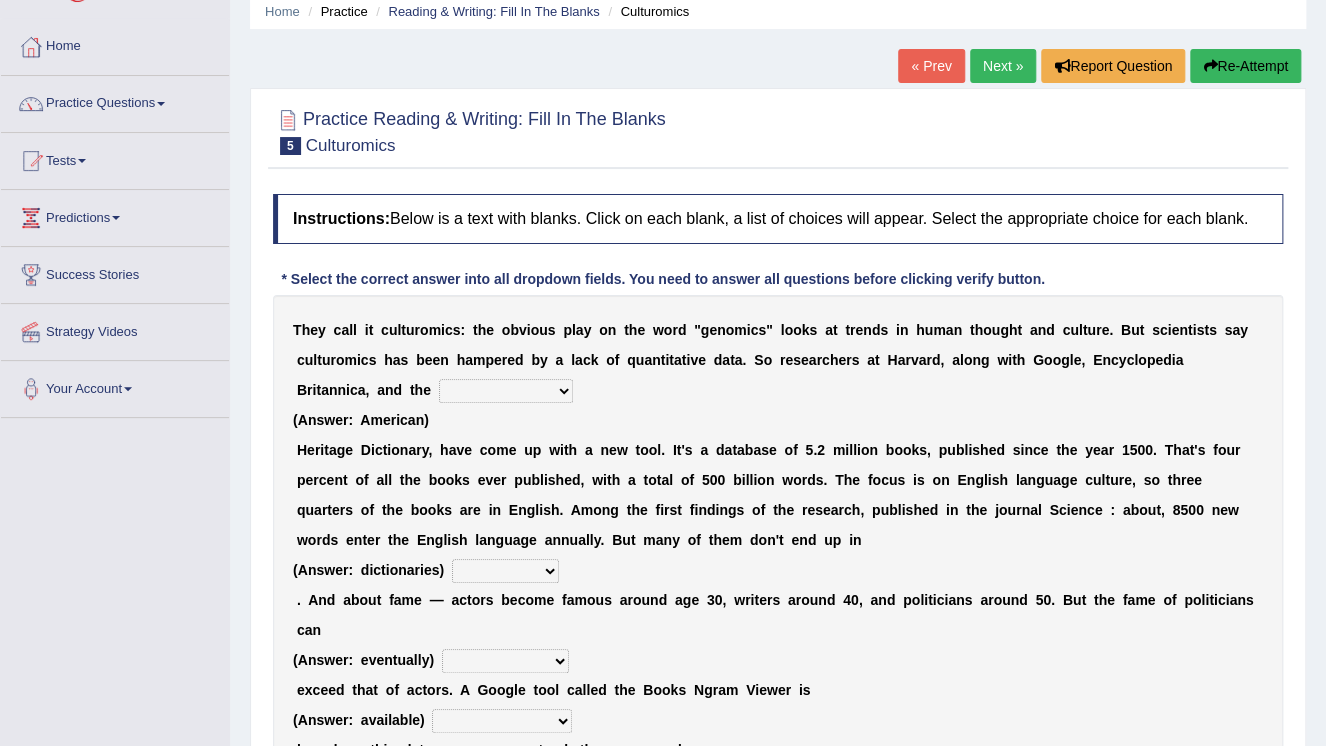 scroll, scrollTop: 80, scrollLeft: 0, axis: vertical 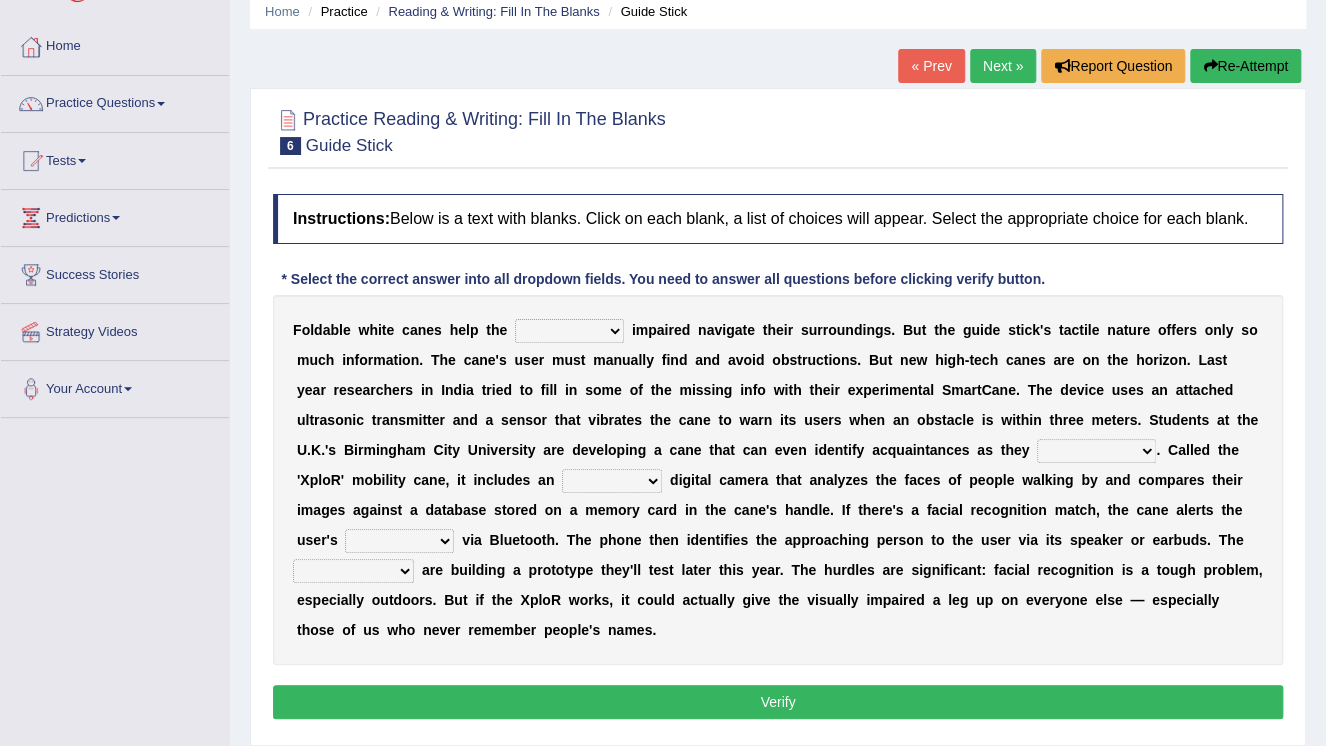 click on "felicity insensitivity visually malleability" at bounding box center [569, 331] 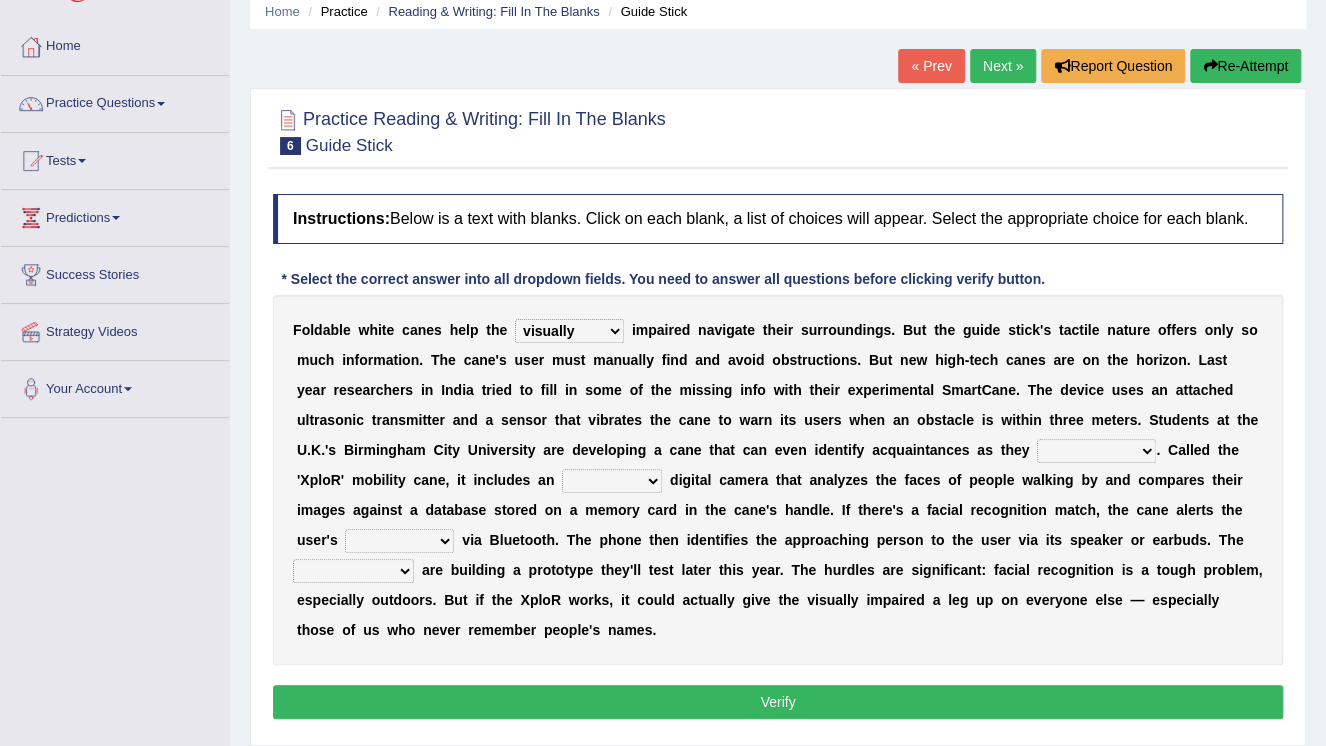click on "felicity insensitivity visually malleability" at bounding box center [569, 331] 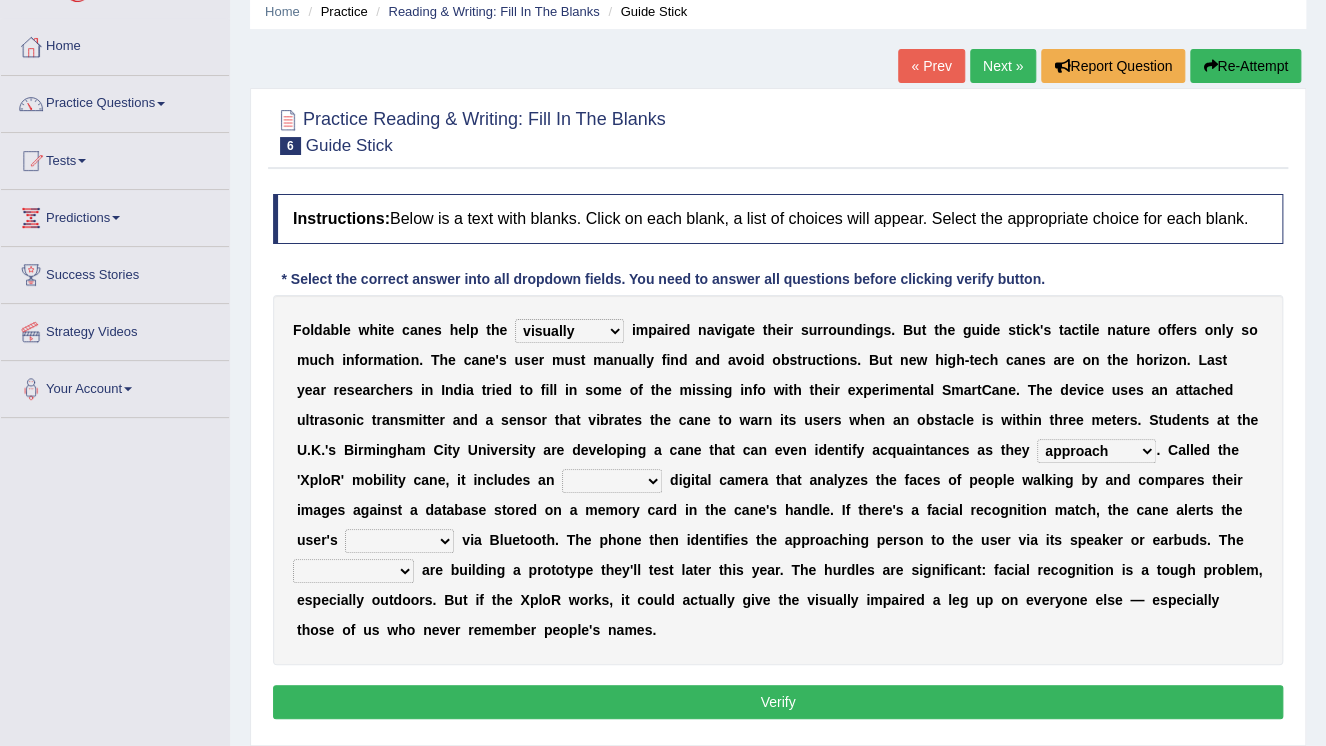 click on "likelihood throat northernmost approach" at bounding box center [1096, 451] 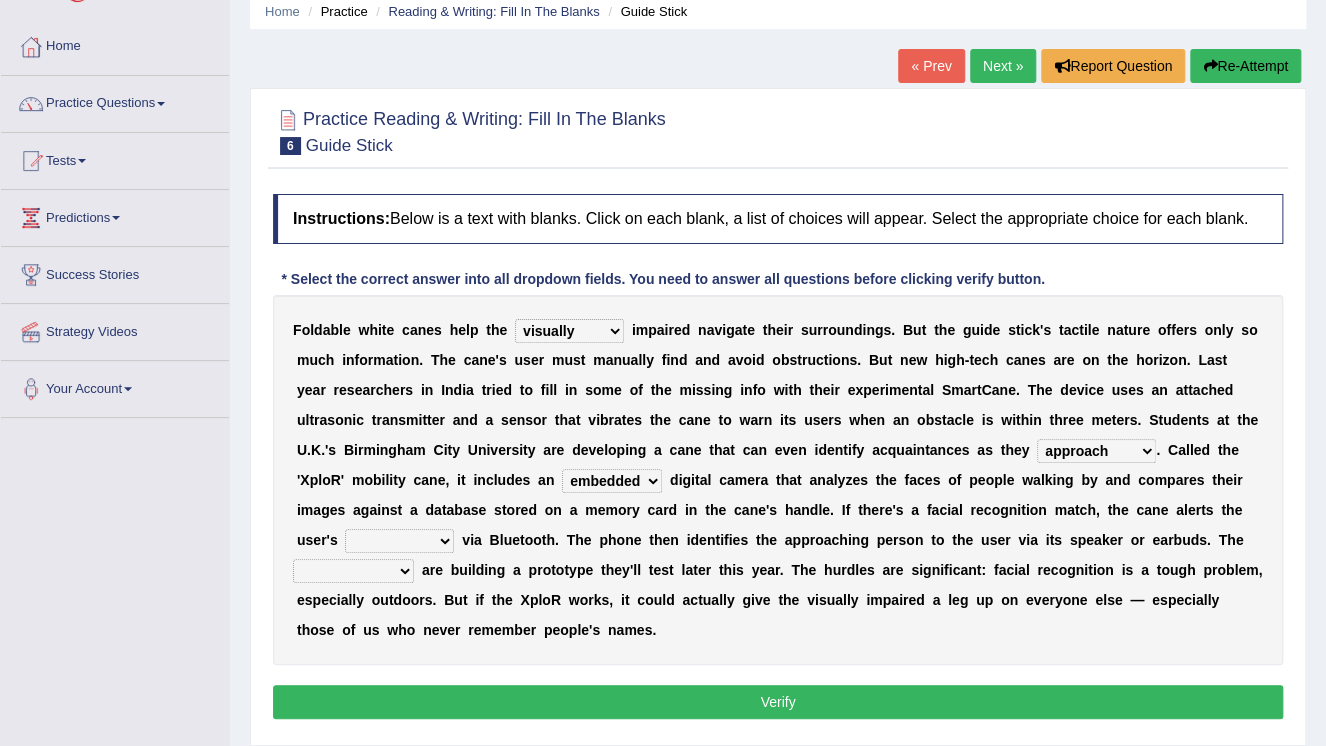 click on "waterborne alone smartphone postpone" at bounding box center [399, 541] 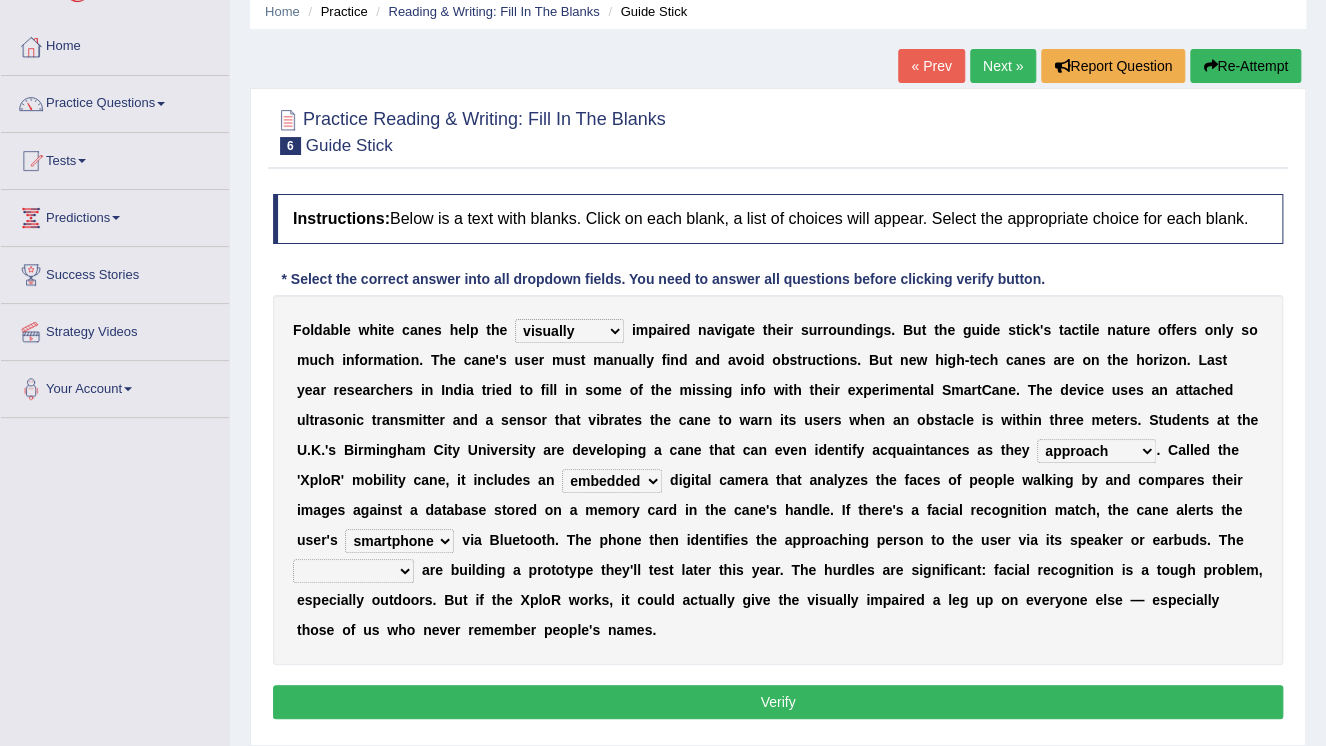 click on "jurisprudence bootless students jukebox" at bounding box center (353, 571) 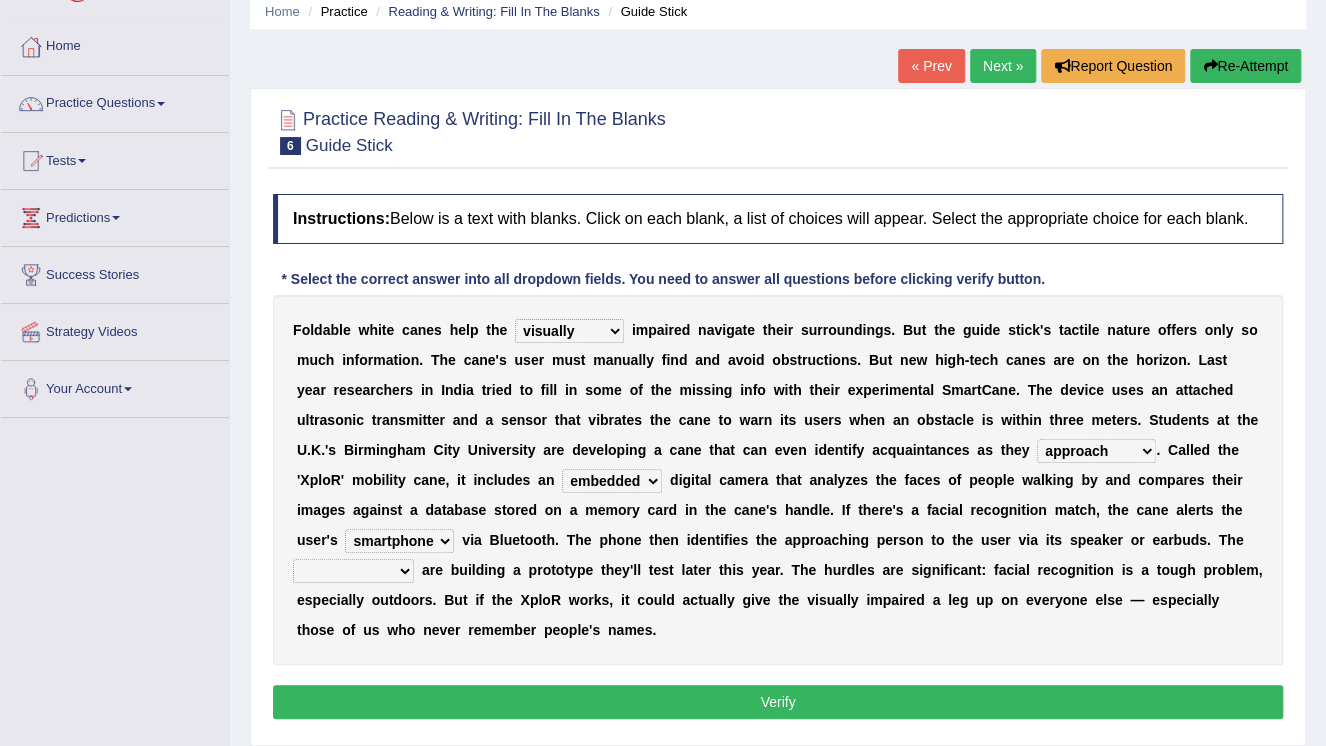 select on "students" 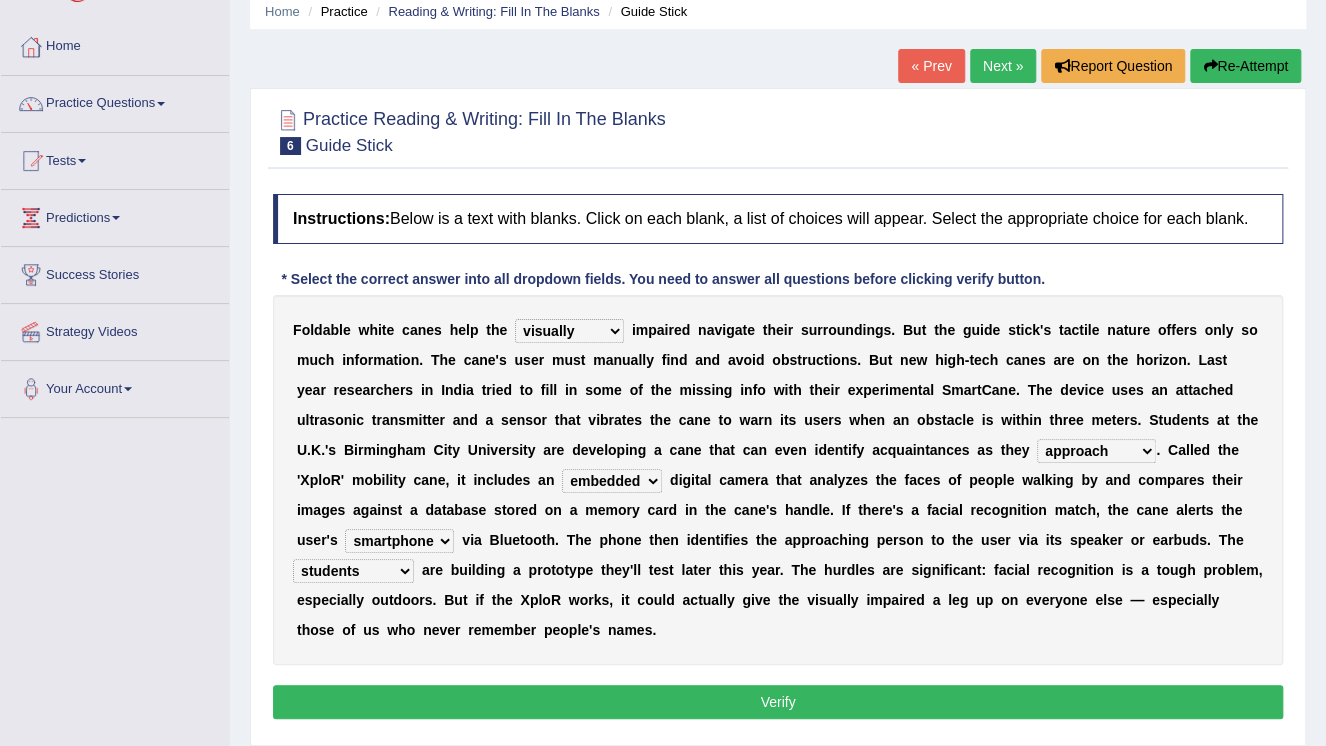click on "jurisprudence bootless students jukebox" at bounding box center (353, 571) 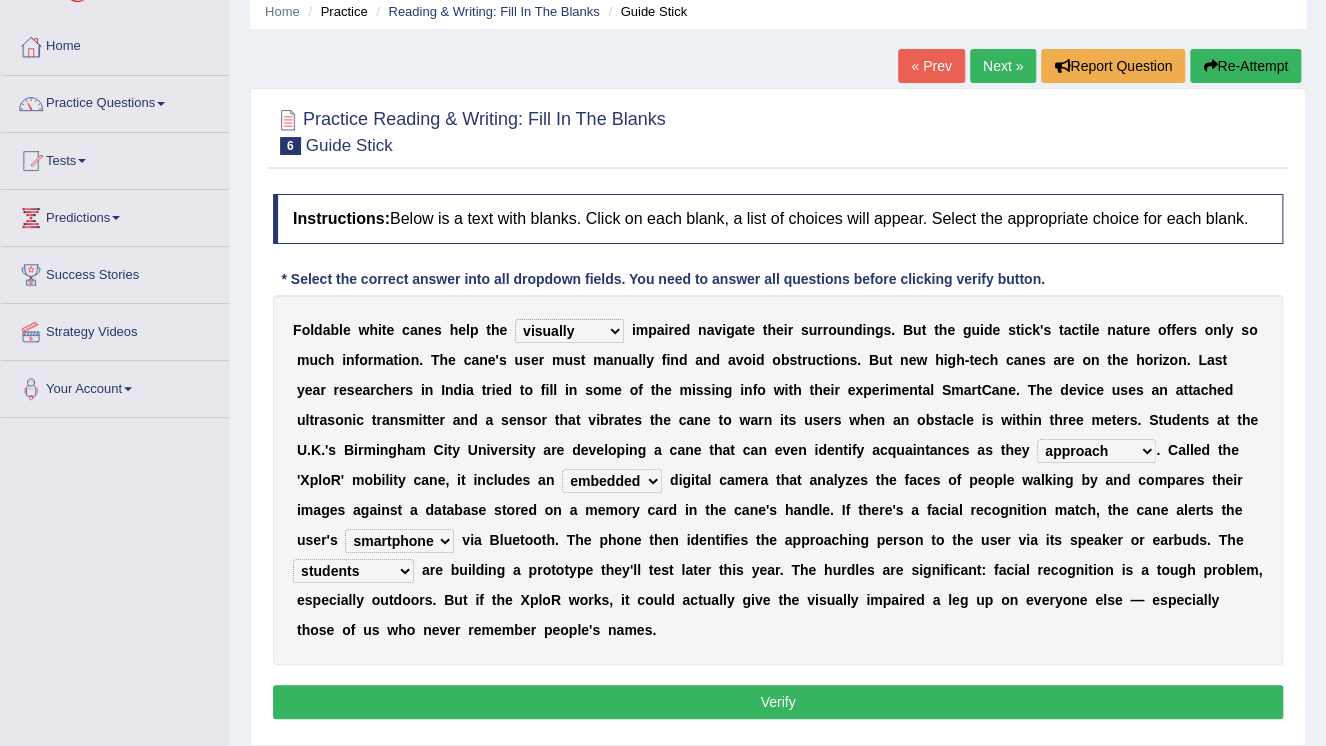 click on "F o l d a b l e    w h i t e    c a n e s    h e l p    t h e    felicity insensitivity visually malleability    i m p a i r e d    n a v i g a t e    t h e i r    s u r r o u n d i n g s .    B u t    t h e    g u i d e    s t i c k ' s    t a c t i l e    n a t u r e    o f f e r s    o n l y    s o    m u c h    i n f o r m a t i o n .    T h e    c a n e ' s    u s e r    m u s t    m a n u a l l y    f i n d    a n d    a v o i d    o b s t r u c t i o n s .    B u t    n e w    h i g h - t e c h    c a n e s    a r e    o n    t h e    h o r i z o n .    L a s t    y e a r    r e s e a r c h e r s    i n    I n d i a    t r i e d    t o    f i l l    i n    s o m e    o f    t h e    m i s s i n g    i n f o    w i t h    t h e i r    e x p e r i m e n t a l    S m a r t C a n e .    T h e    d e v i c e    u s e s    a n    a t t a c h e d    u l t r a s o n i c    t r a n s m i t t e r    a n d    a    s e n s o r    t h a t    v i b r" at bounding box center (778, 480) 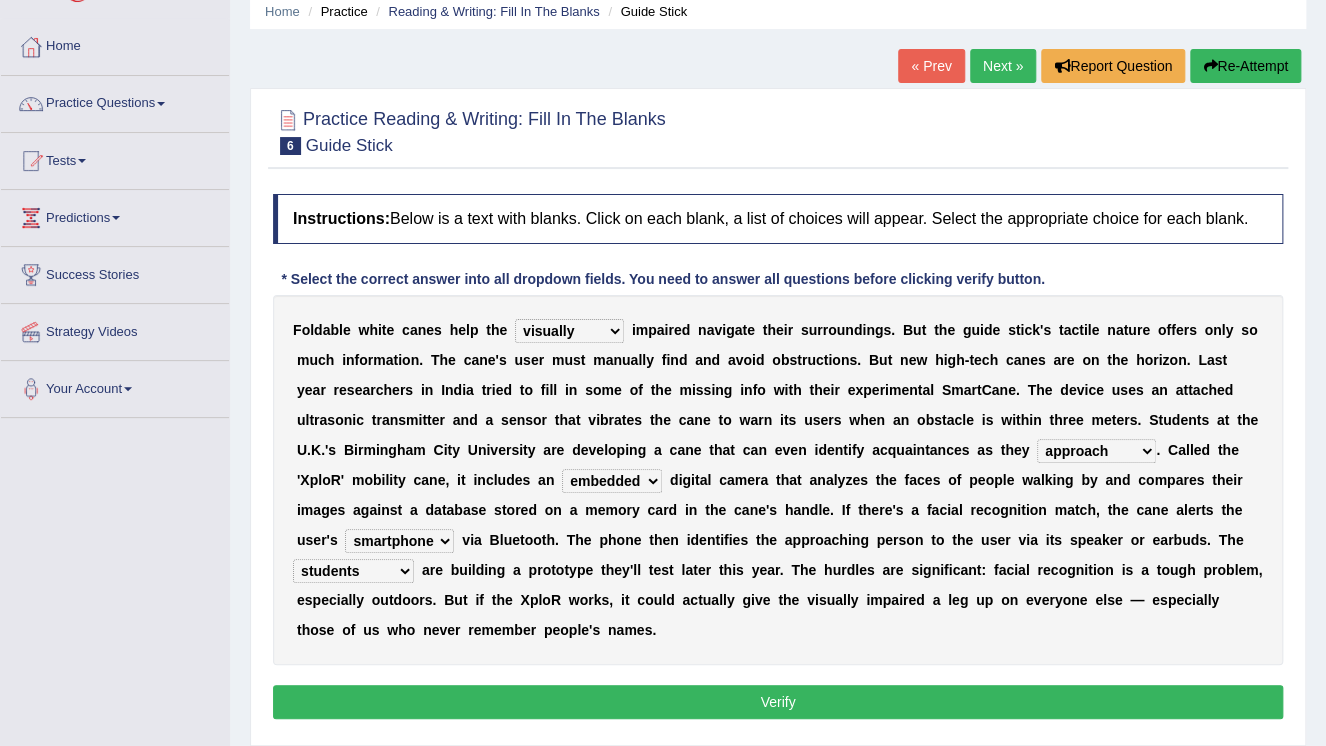 click on "Verify" at bounding box center (778, 702) 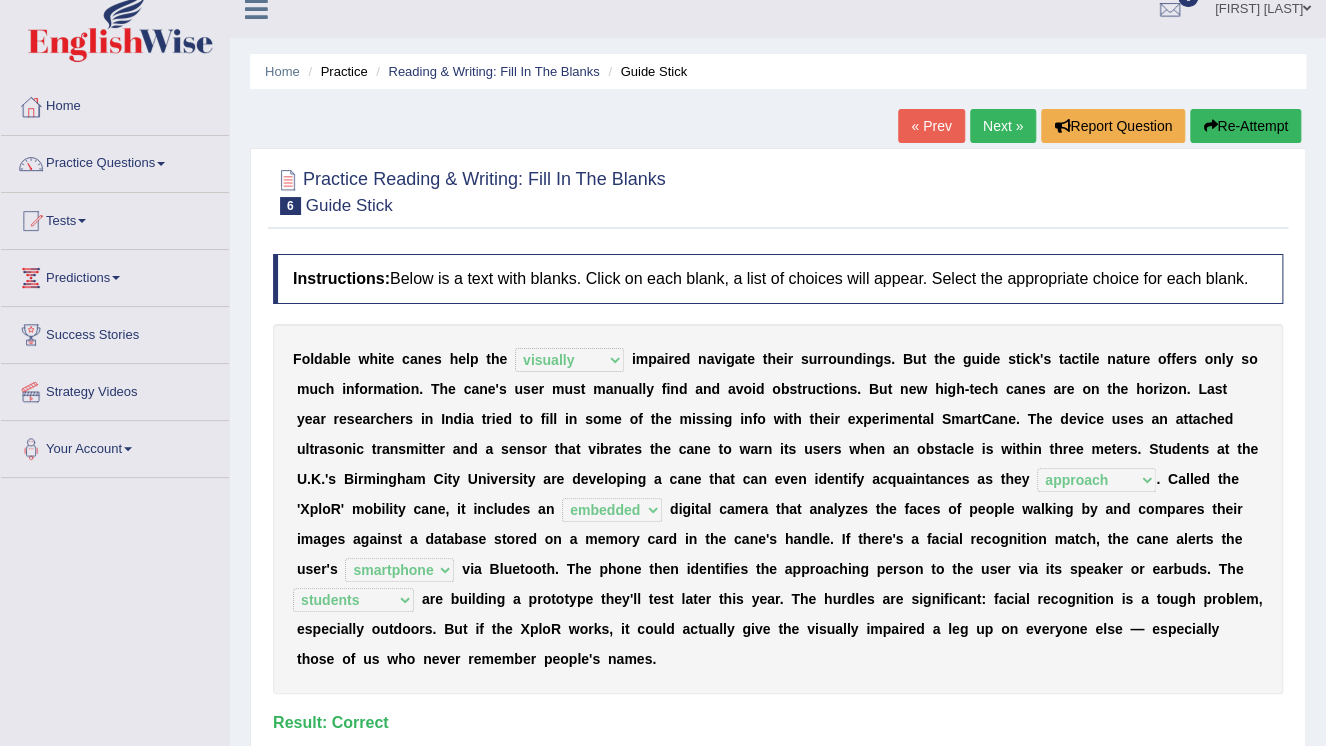 scroll, scrollTop: 0, scrollLeft: 0, axis: both 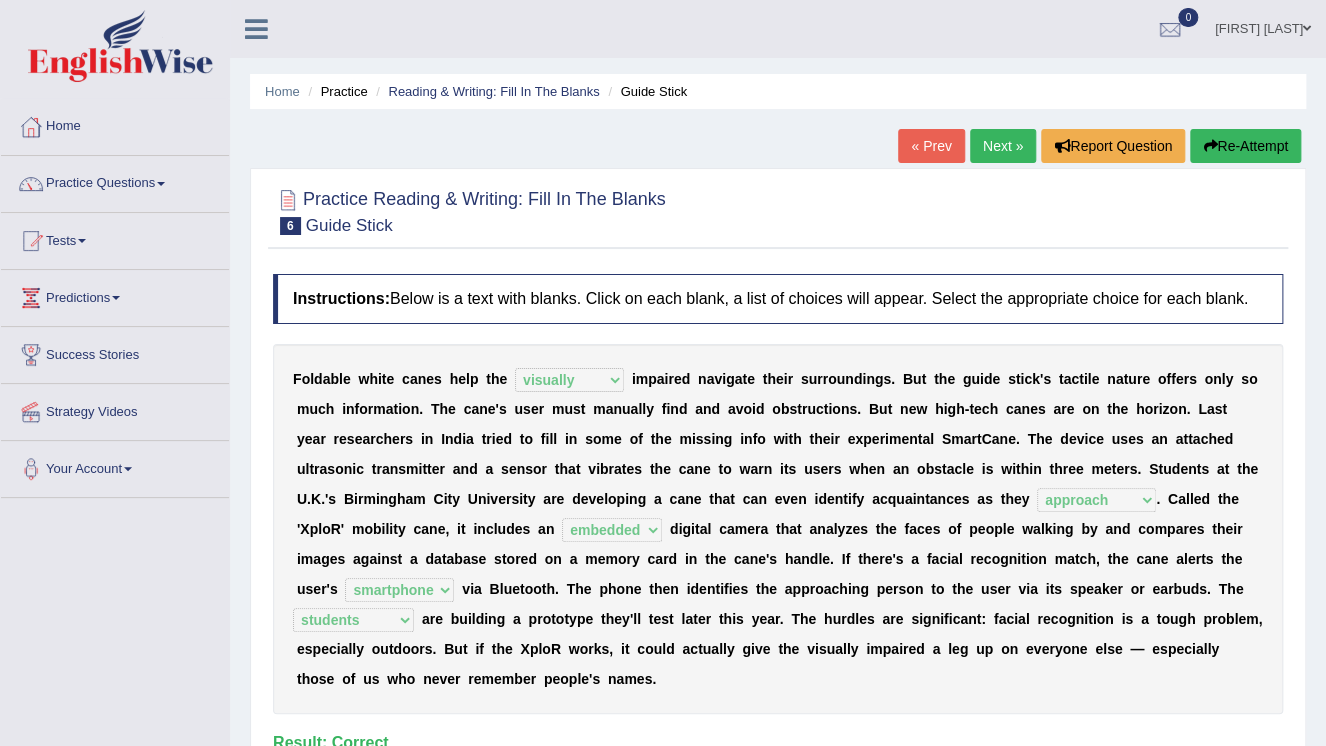 click on "Next »" at bounding box center [1003, 146] 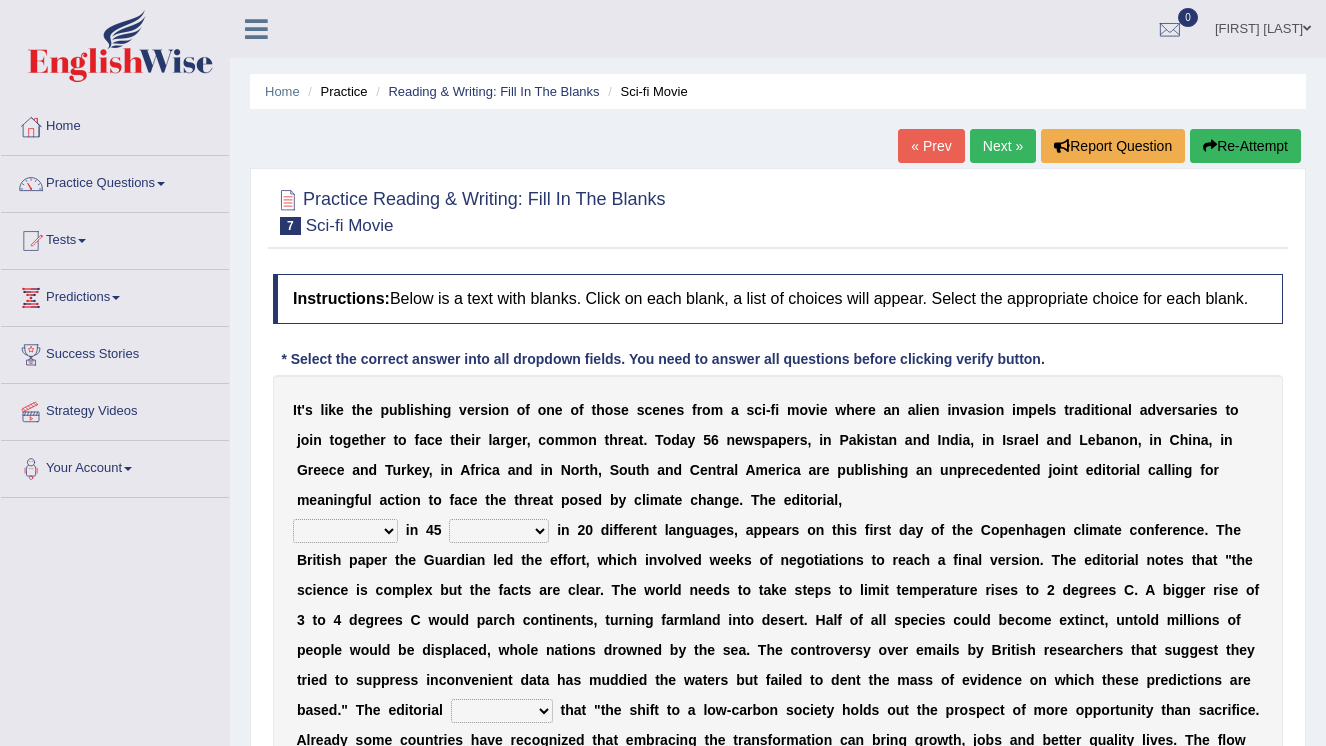 scroll, scrollTop: 160, scrollLeft: 0, axis: vertical 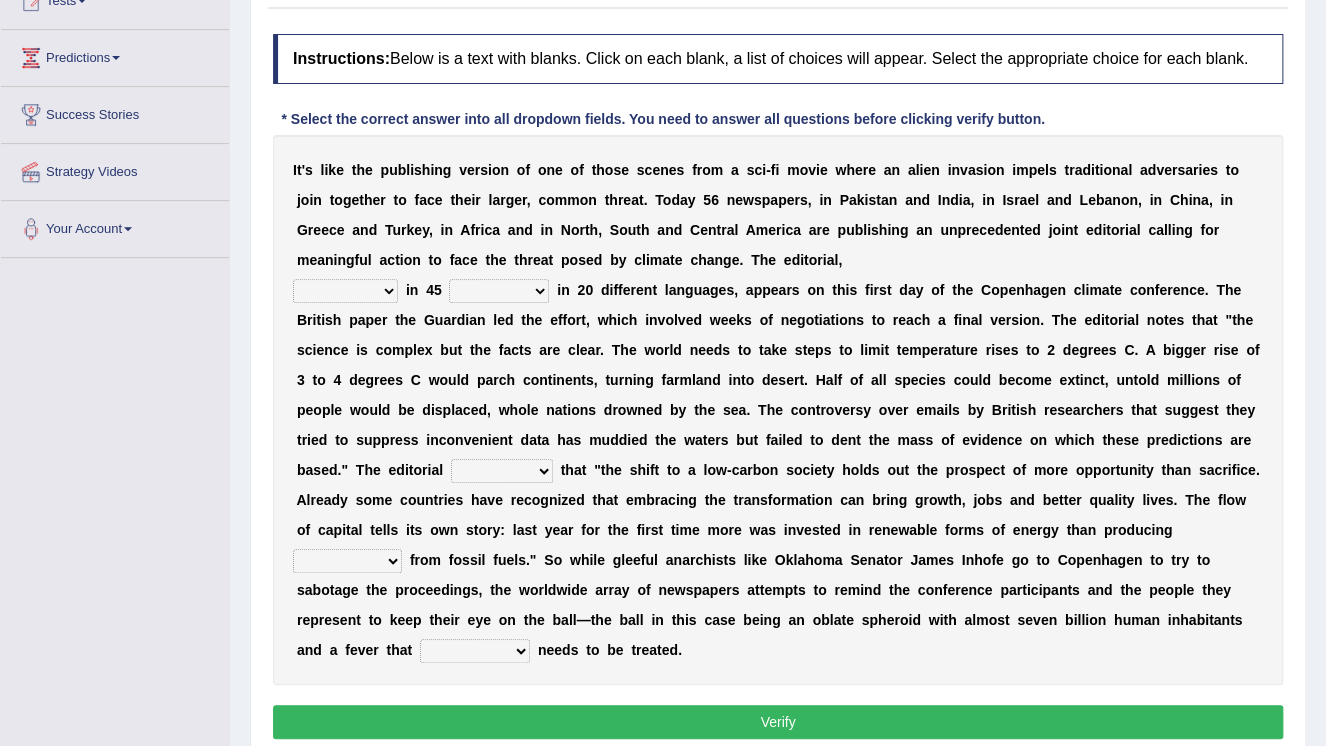 click on "published publicized burnished transmitted" at bounding box center [345, 291] 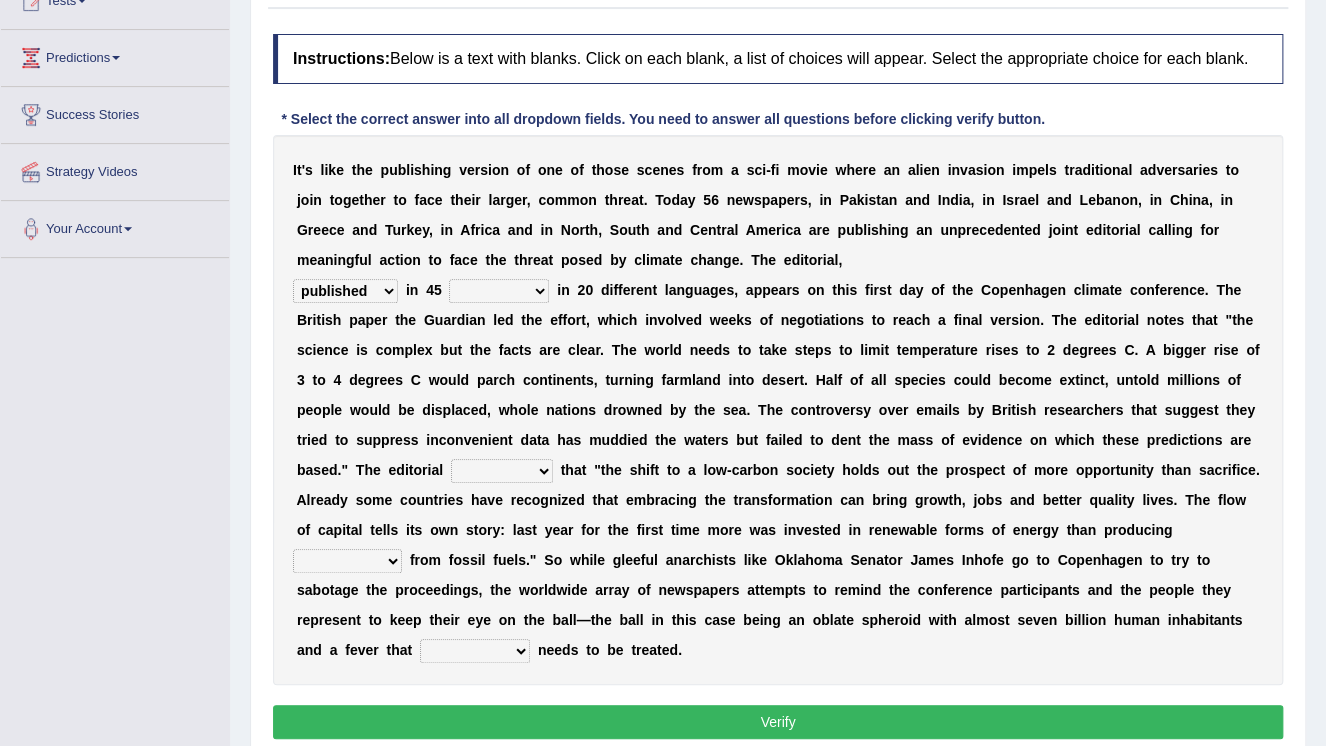 click on "clans countries continents terraces" at bounding box center (499, 291) 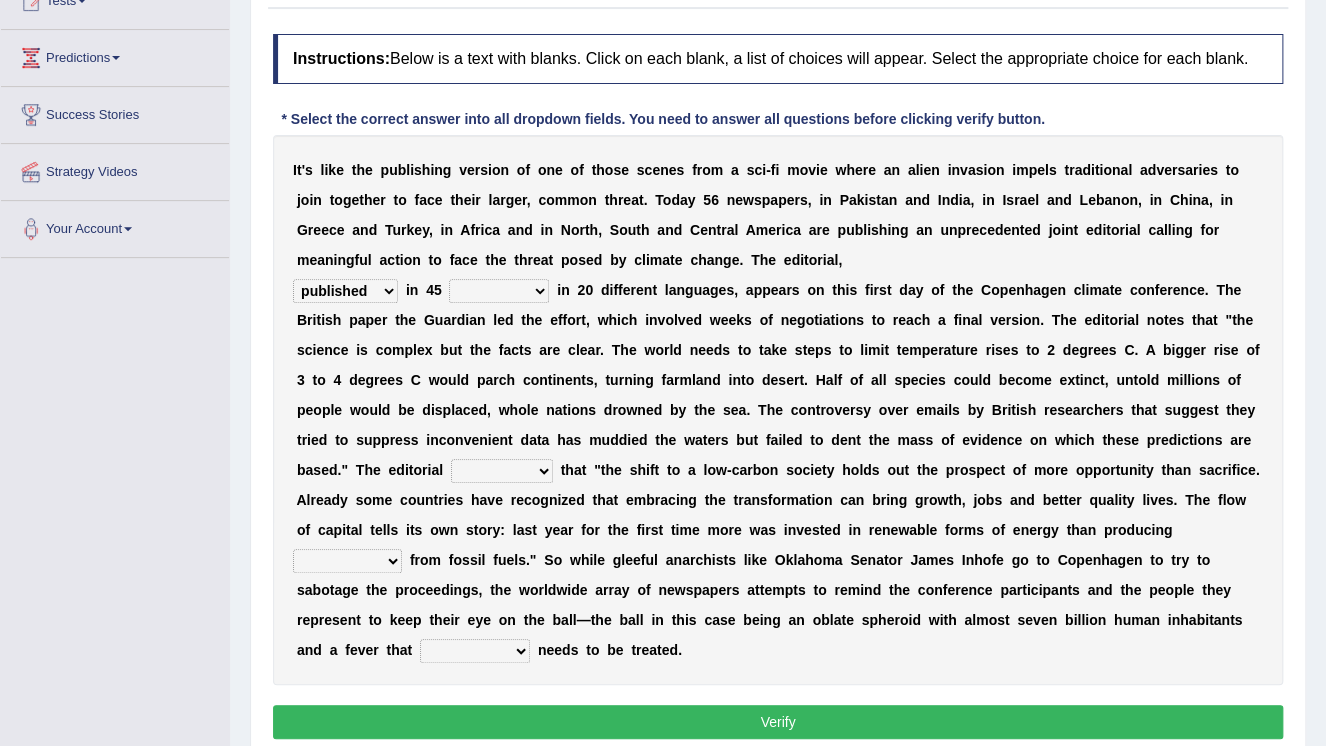 select on "countries" 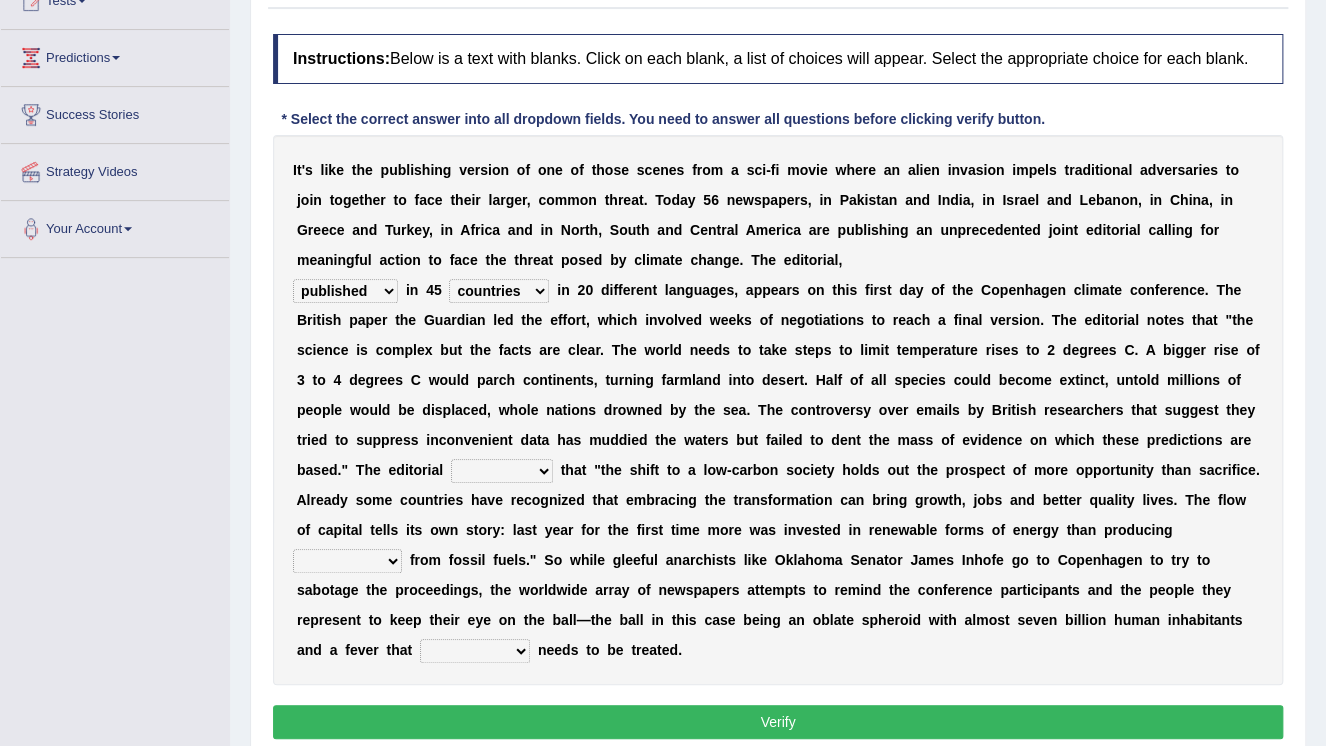 click on "modified protested recognized declined" at bounding box center (502, 471) 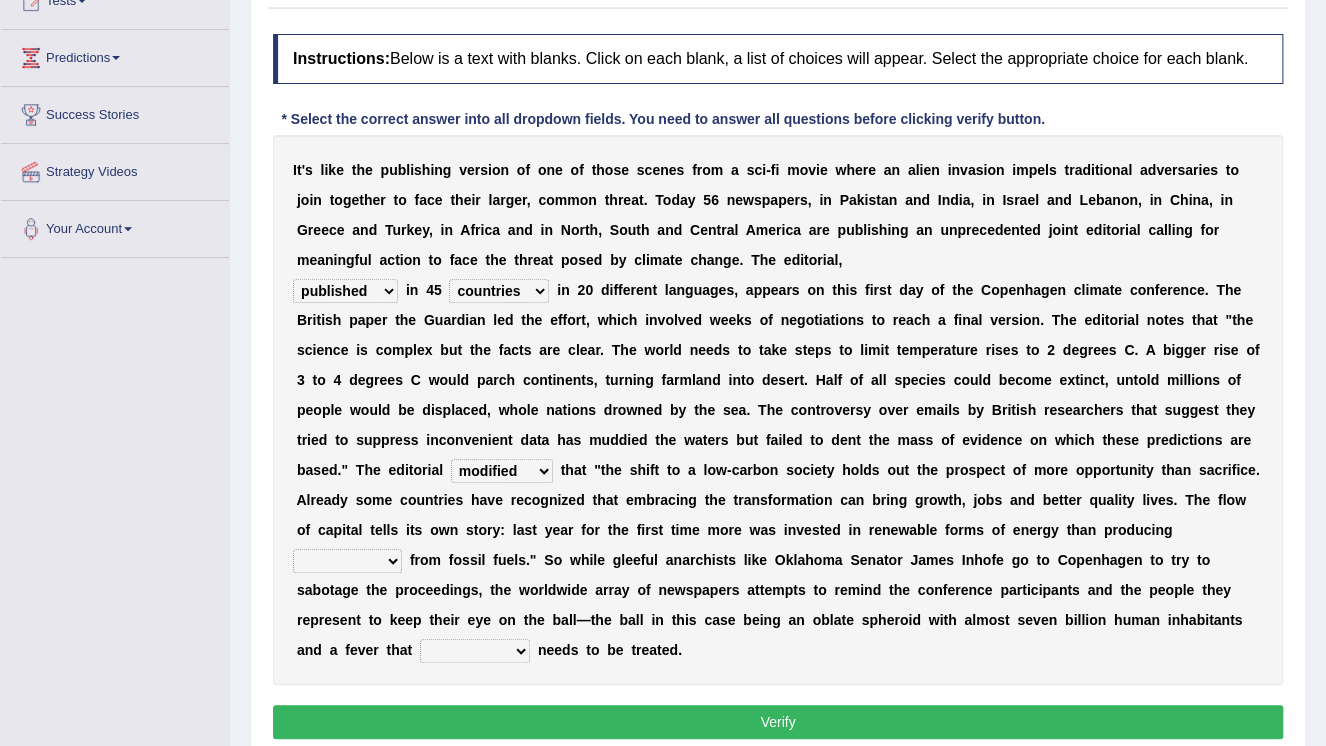 click on "I t ' s    l i k e    t h e    p u b l i s h i n g    v e r s i o n    o f    o n e    o f    t h o s e    s c e n e s    f r o m    a    s c i - f i    m o v i e    w h e r e    a n    a l i e n    i n v a s i o n    i m p e l s    t r a d i t i o n a l    a d v e r s a r i e s    t o    j o i n    t o g e t h e r    t o    f a c e    t h e i r    l a r g e r ,    c o m m o n    t h r e a t .    T o d a y    5 6    n e w s p a p e r s ,    i n    P a k i s t a n    a n d    I n d i a ,    i n    I s r a e l    a n d    L e b a n o n ,    i n    C h i n a ,    i n    G r e e c e    a n d    T u r k e y ,    i n    A f r i c a    a n d    i n    N o r t h ,    S o u t h    a n d    C e n t r a l    A m e r i c a    a r e    p u b l i s h i n g    a n    u n p r e c e d e n t e d    j o i n t    e d i t o r i a l    c a l l i n g    f o r    m e a n i n g f u l    a c t i o n    t o    f a c e    t h e    t h r e a t    p o s e d    b y" at bounding box center [778, 410] 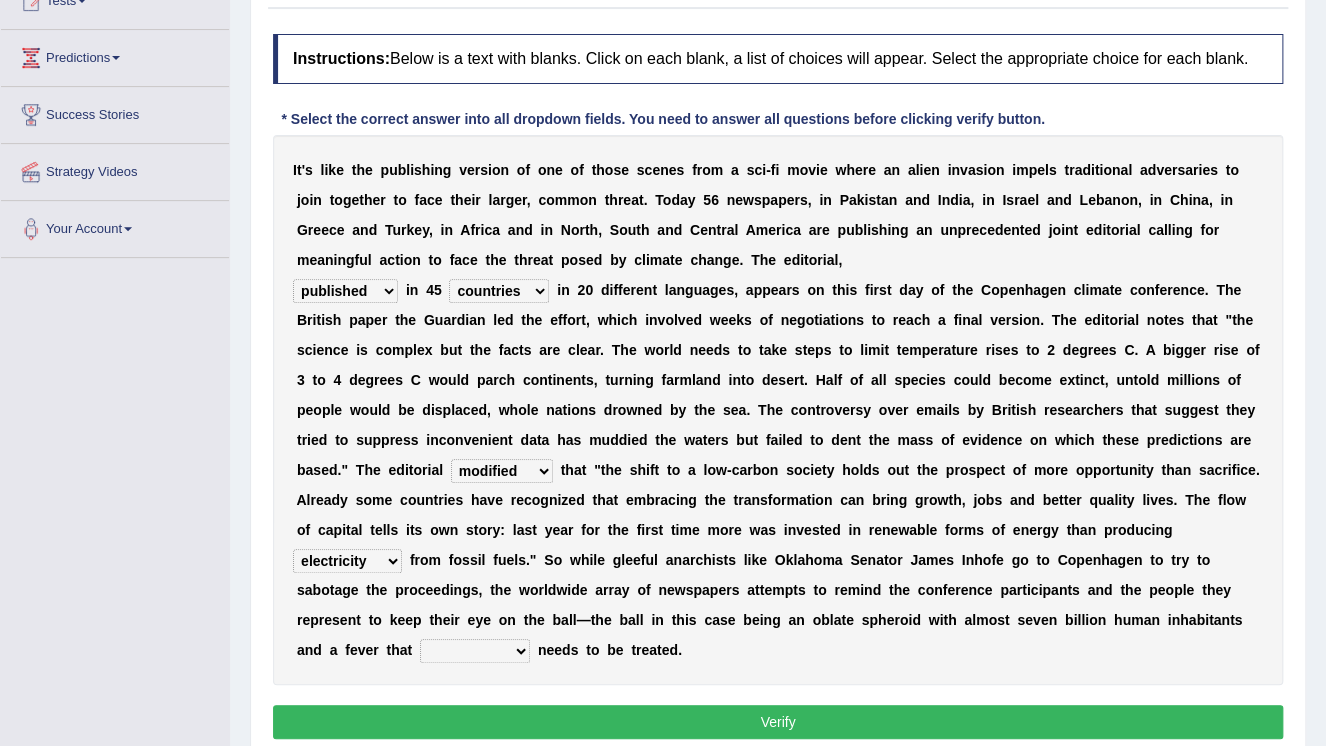 click on "electricity indivisibility negativity significance" at bounding box center (347, 561) 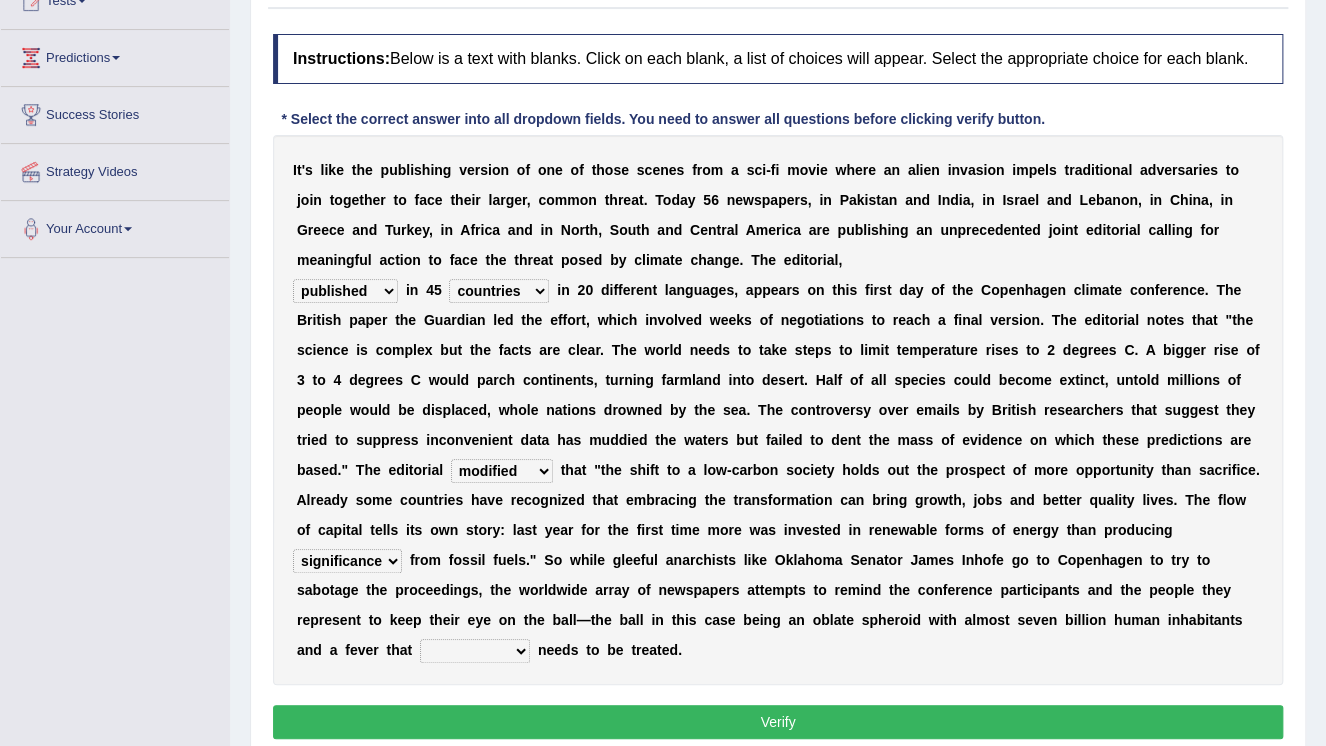 click on "Instructions:  Below is a text with blanks. Click on each blank, a list of choices will appear. Select the appropriate choice for each blank.
* Select the correct answer into all dropdown fields. You need to answer all questions before clicking verify button. I t ' s    l i k e    t h e    p u b l i s h i n g    v e r s i o n    o f    o n e    o f    t h o s e    s c e n e s    f r o m    a    s c i - f i    m o v i e    w h e r e    a n    a l i e n    i n v a s i o n    i m p e l s    t r a d i t i o n a l    a d v e r s a r i e s    t o    j o i n    t o g e t h e r    t o    f a c e    t h e i r    l a r g e r ,    c o m m o n    t h r e a t .    T o d a y    5 6    n e w s p a p e r s ,    i n    P a k i s t a n    a n d    I n d i a ,    i n    I s r a e l    a n d    L e b a n o n ,    i n    C h i n a ,    i n    G r e e c e    a n d    T u r k e y ,    i n    A f r i c a    a n d    i n    N o r t h ,    S o u t h    a n d    C e n" at bounding box center [778, 389] 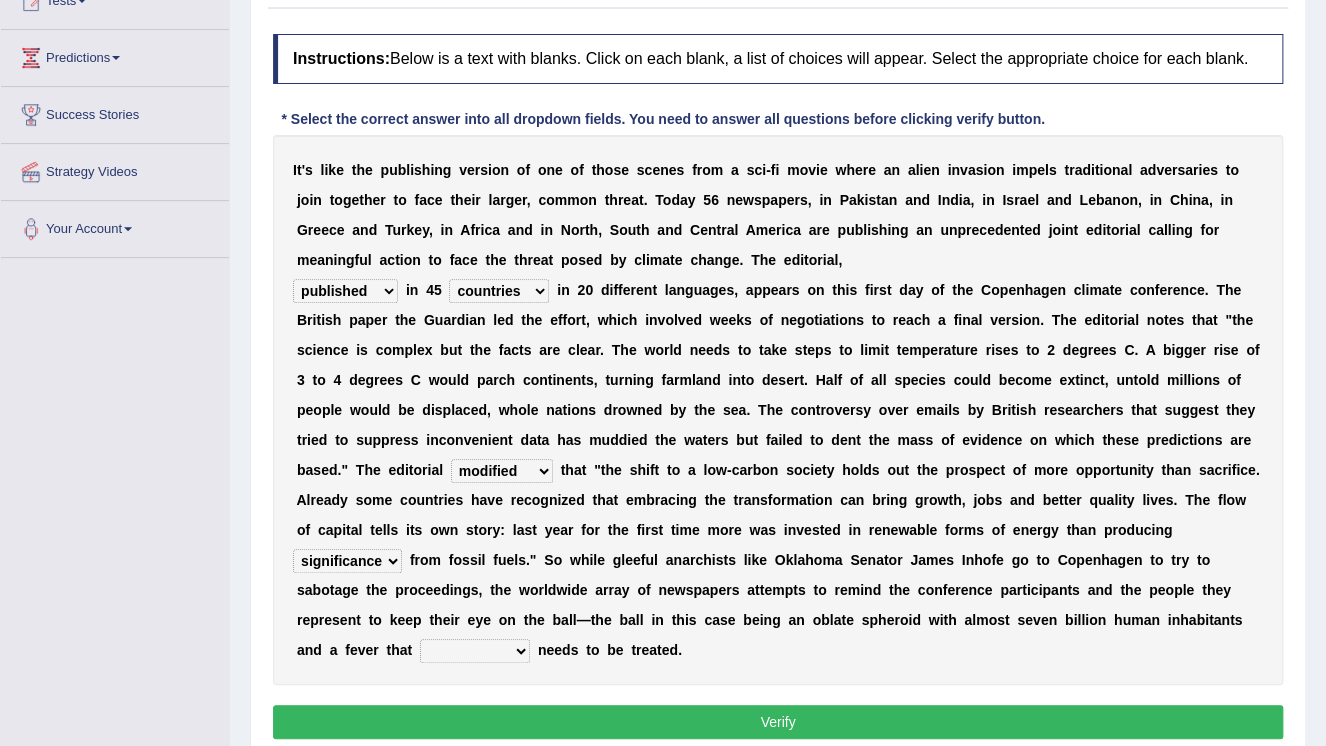 click on "solicitously desperately ephemerally peripherally" at bounding box center (475, 651) 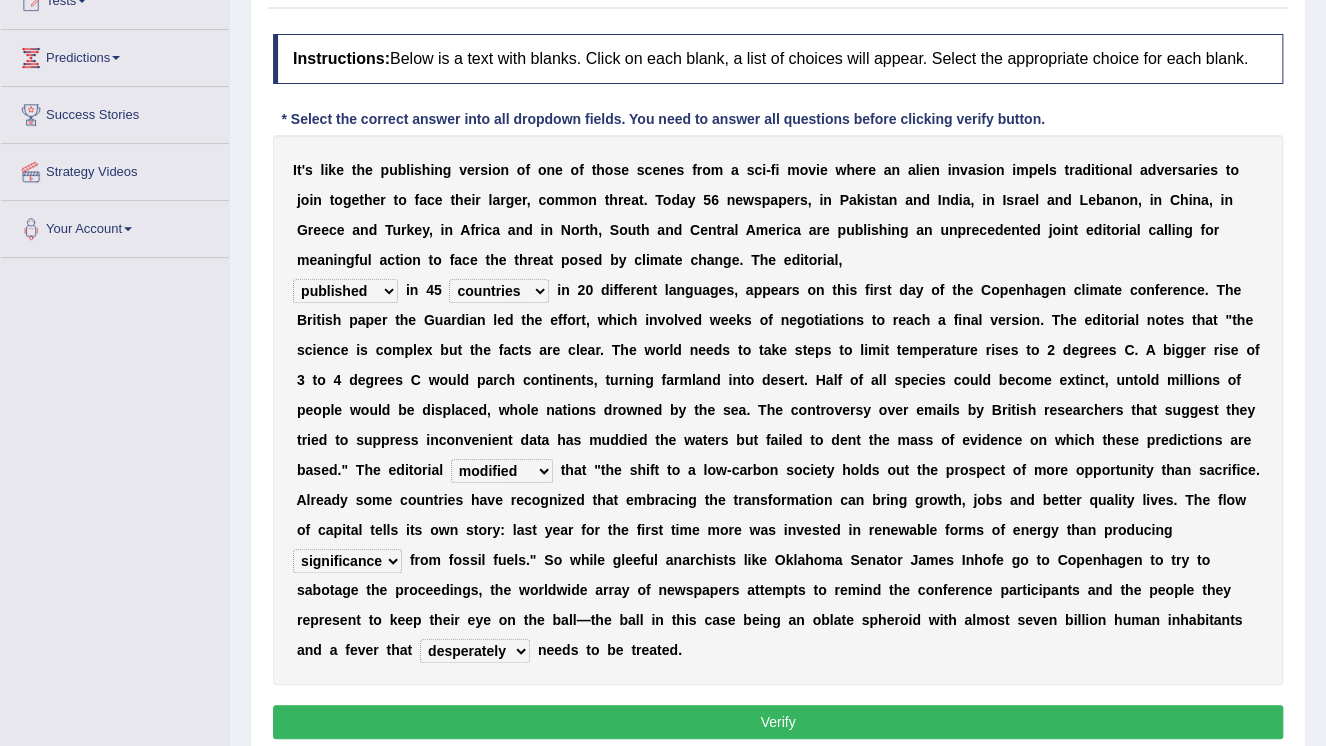 click on "modified protested recognized declined" at bounding box center [502, 471] 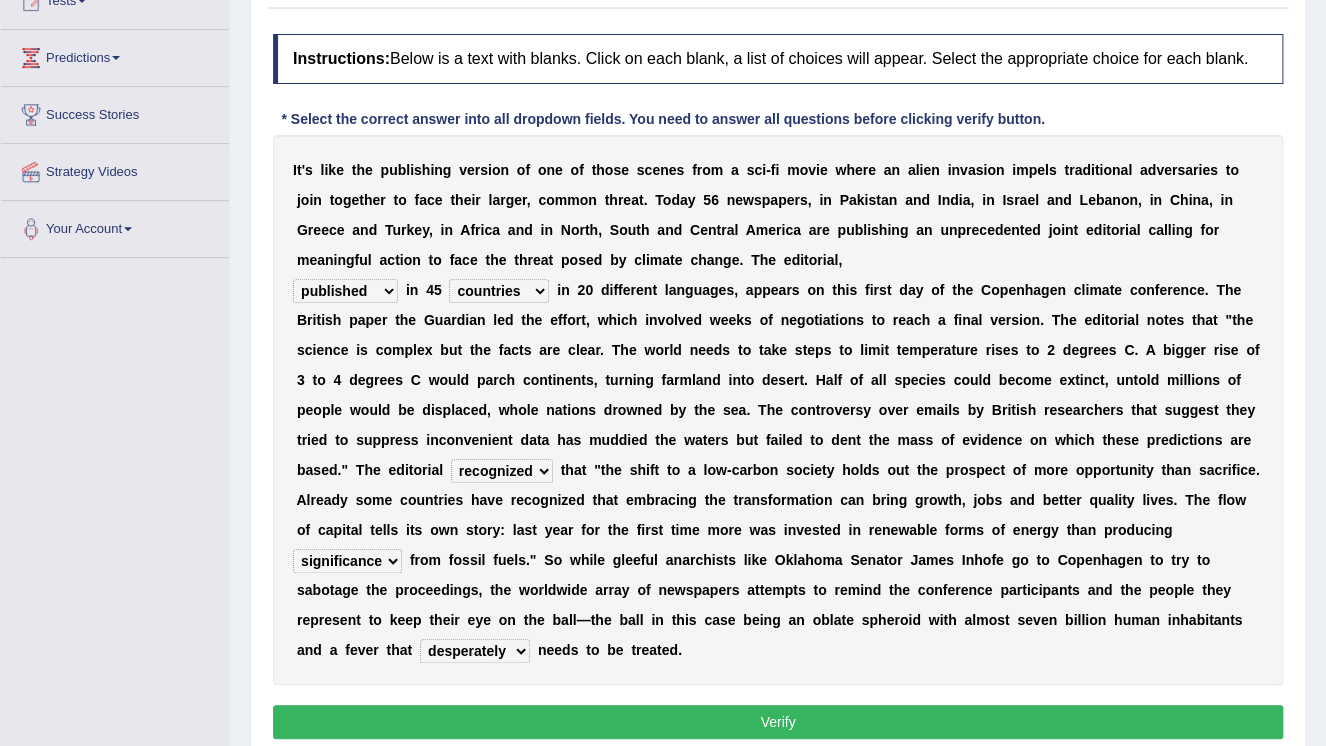 click on "modified protested recognized declined" at bounding box center (502, 471) 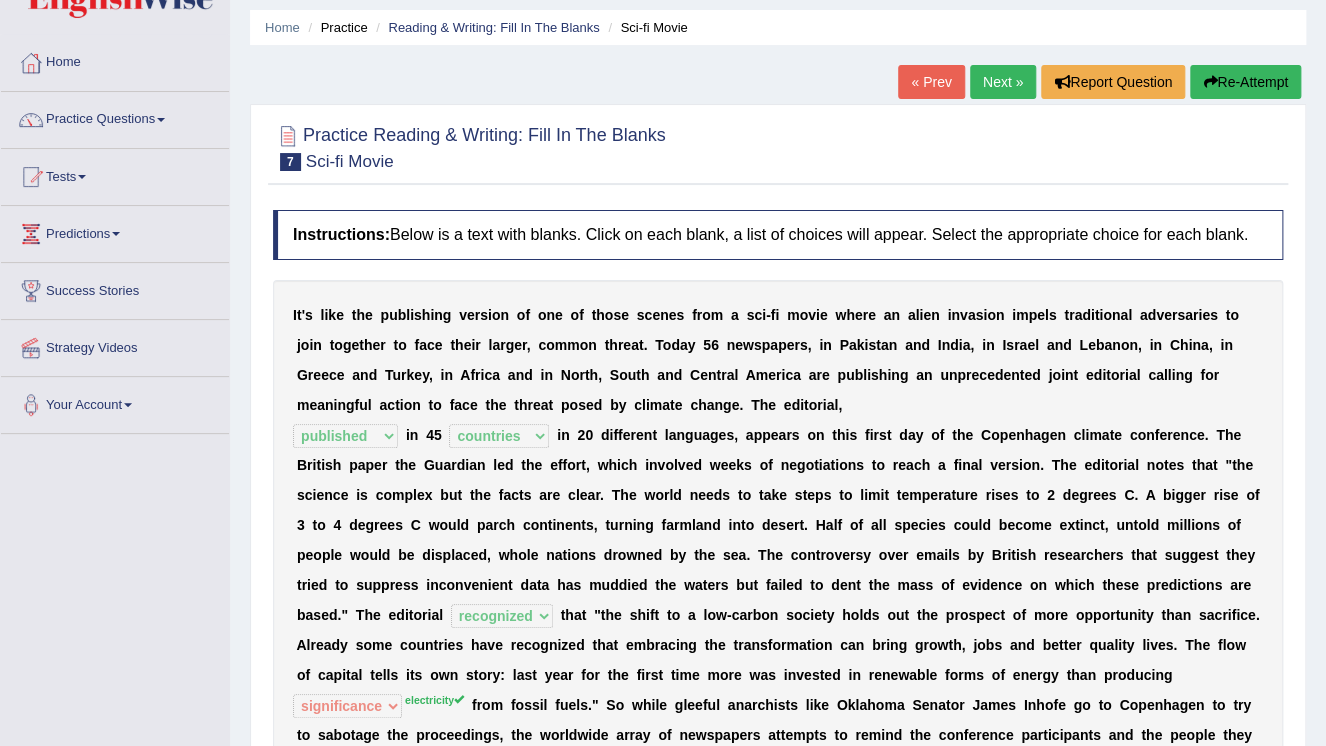 scroll, scrollTop: 0, scrollLeft: 0, axis: both 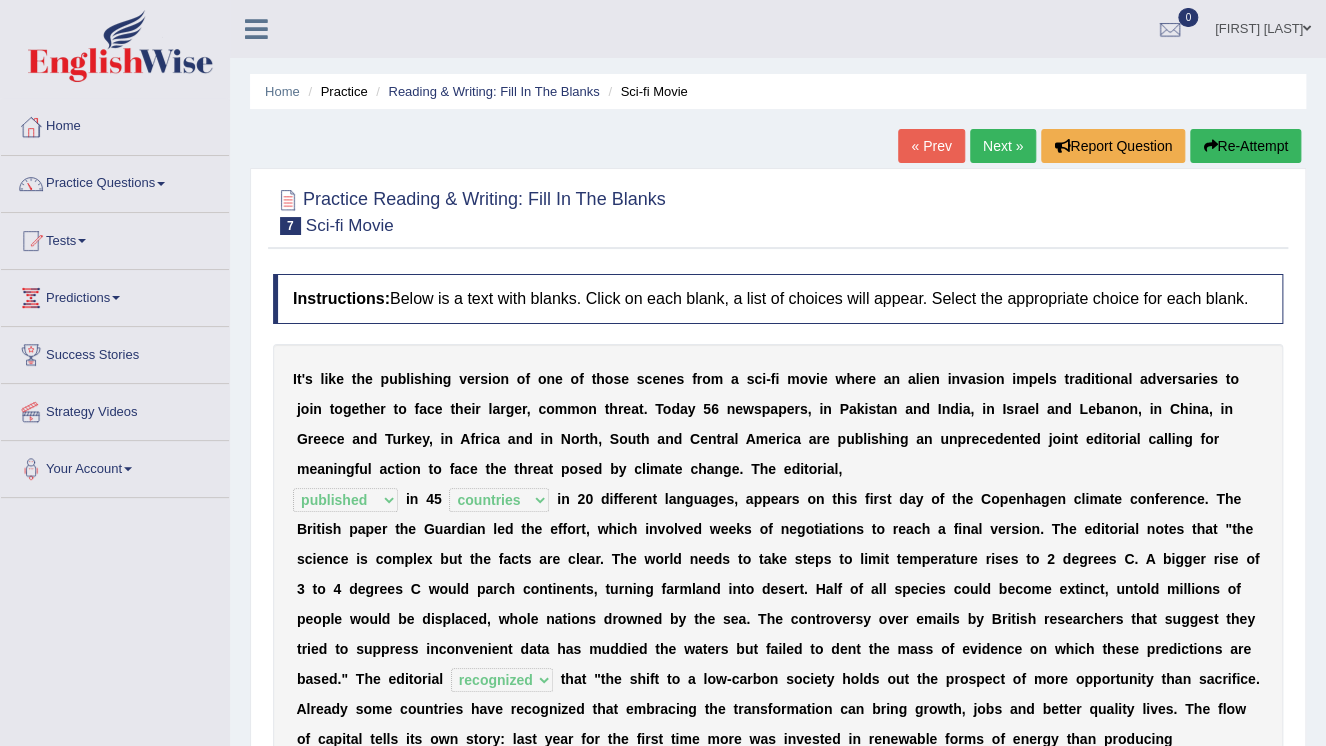 click on "Next »" at bounding box center [1003, 146] 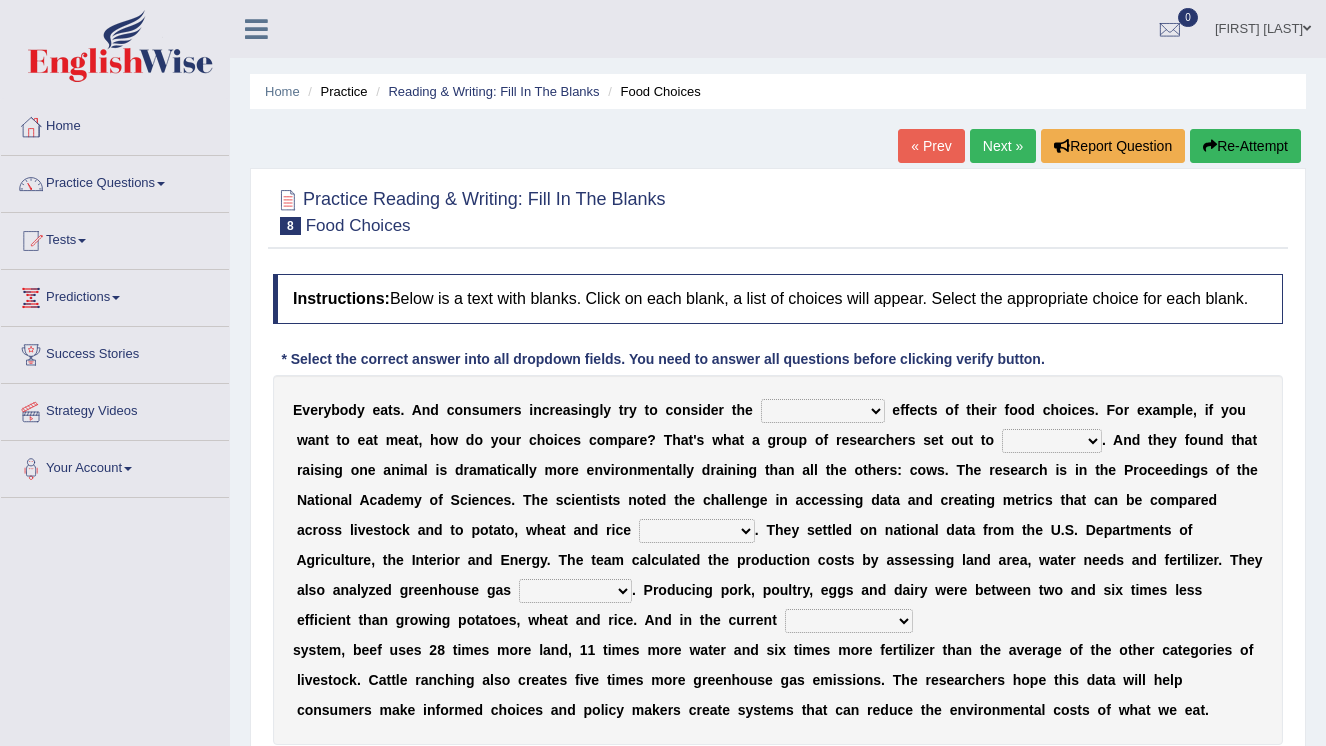 scroll, scrollTop: 0, scrollLeft: 0, axis: both 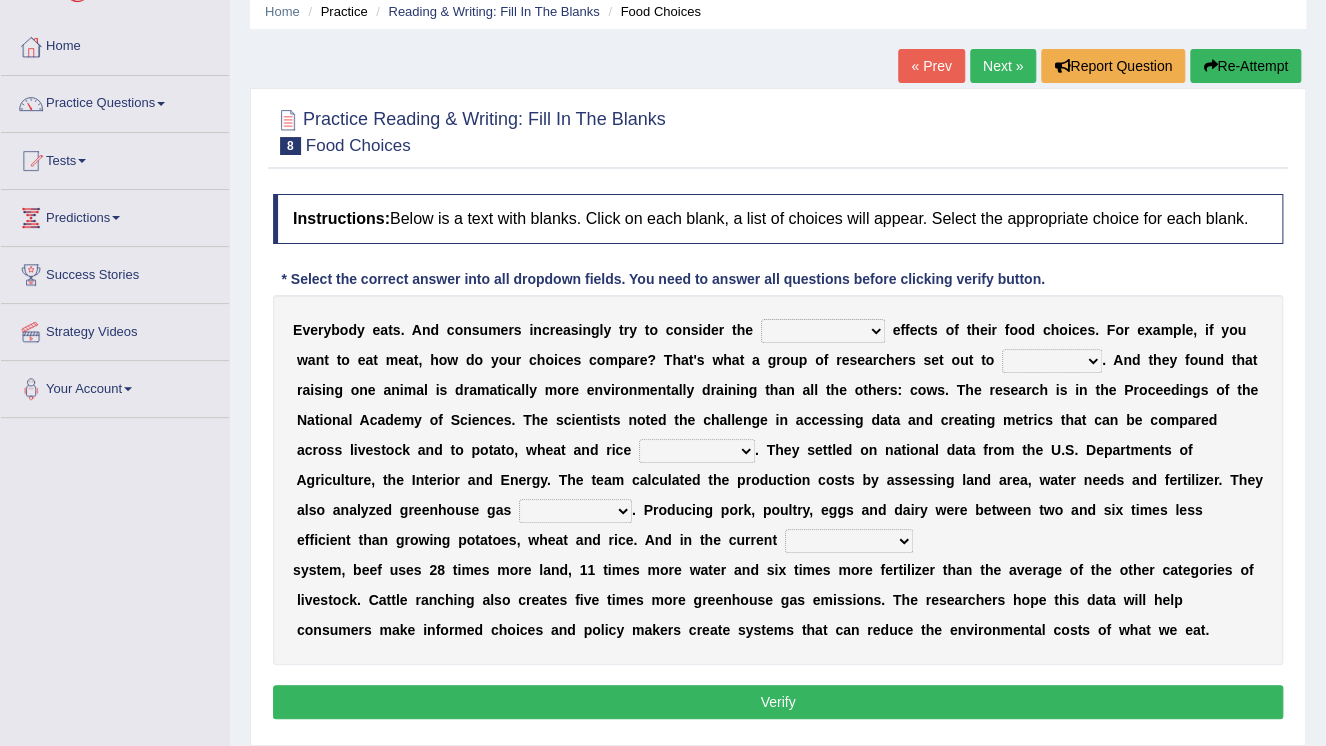 click on "spiritual economic environmental material" at bounding box center (823, 331) 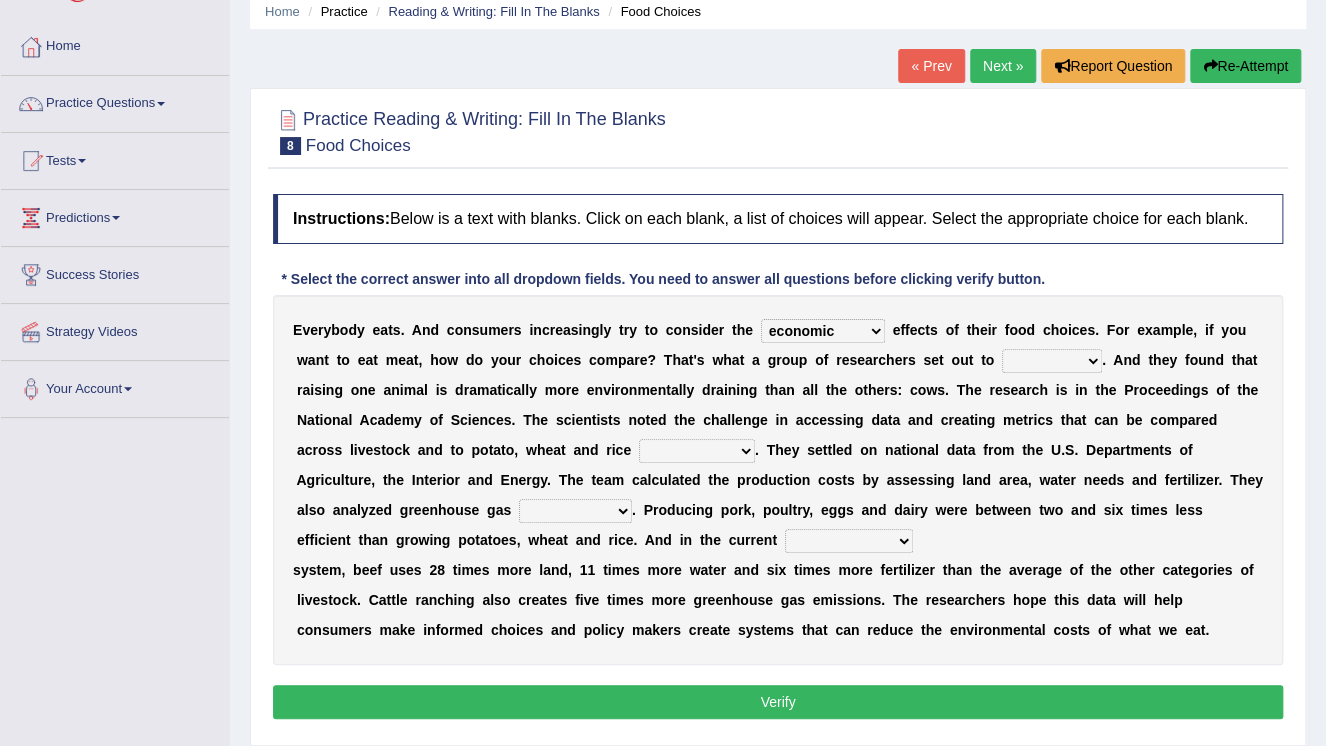 click on "spiritual economic environmental material" at bounding box center [823, 331] 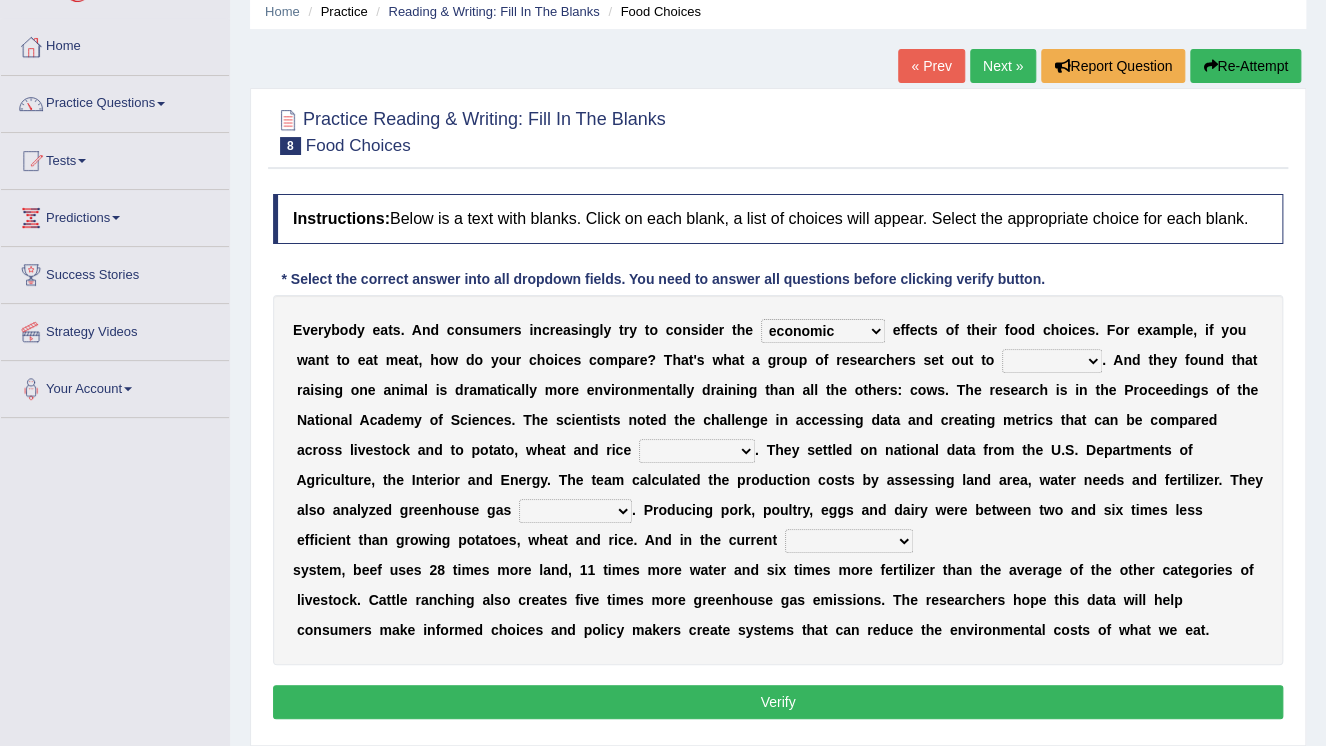 click on "exemplify squander discover purchase" at bounding box center [1052, 361] 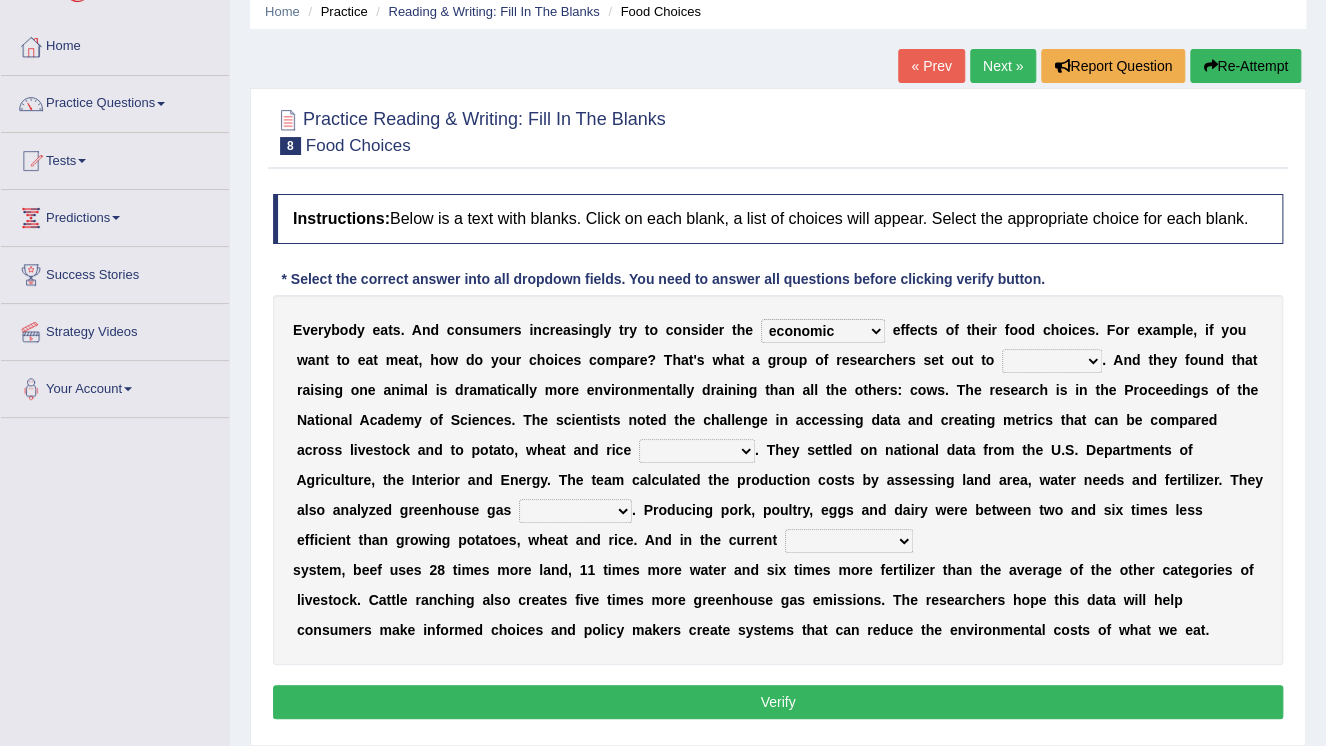 select on "discover" 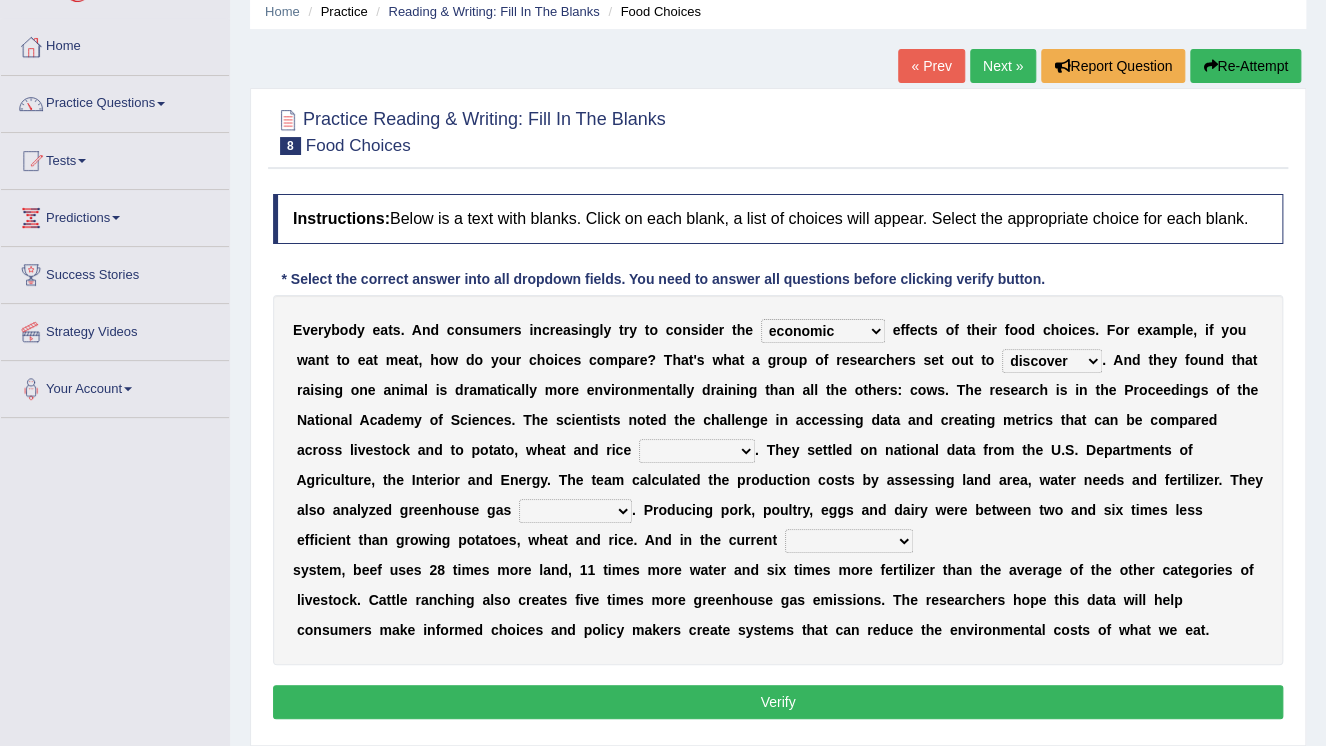 click on "exemplify squander discover purchase" at bounding box center [1052, 361] 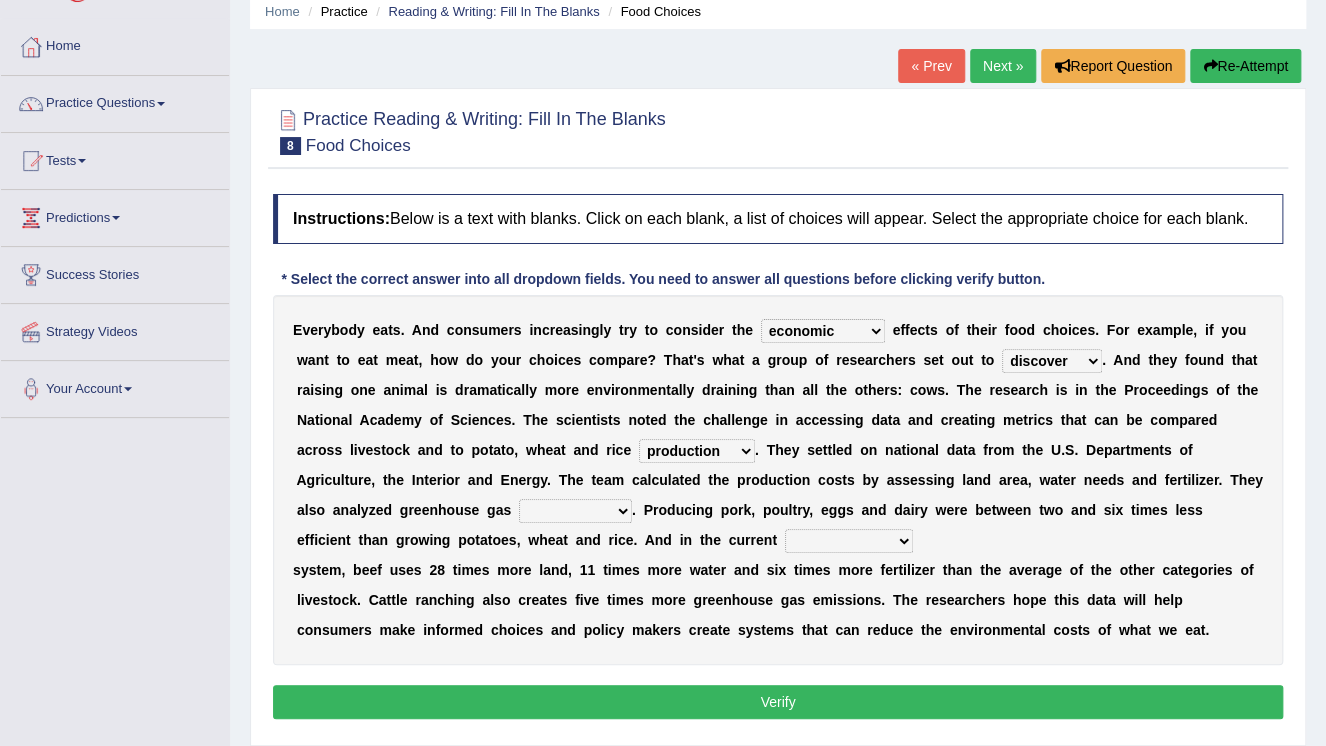 click on "production corruption consumption inventory" at bounding box center [697, 451] 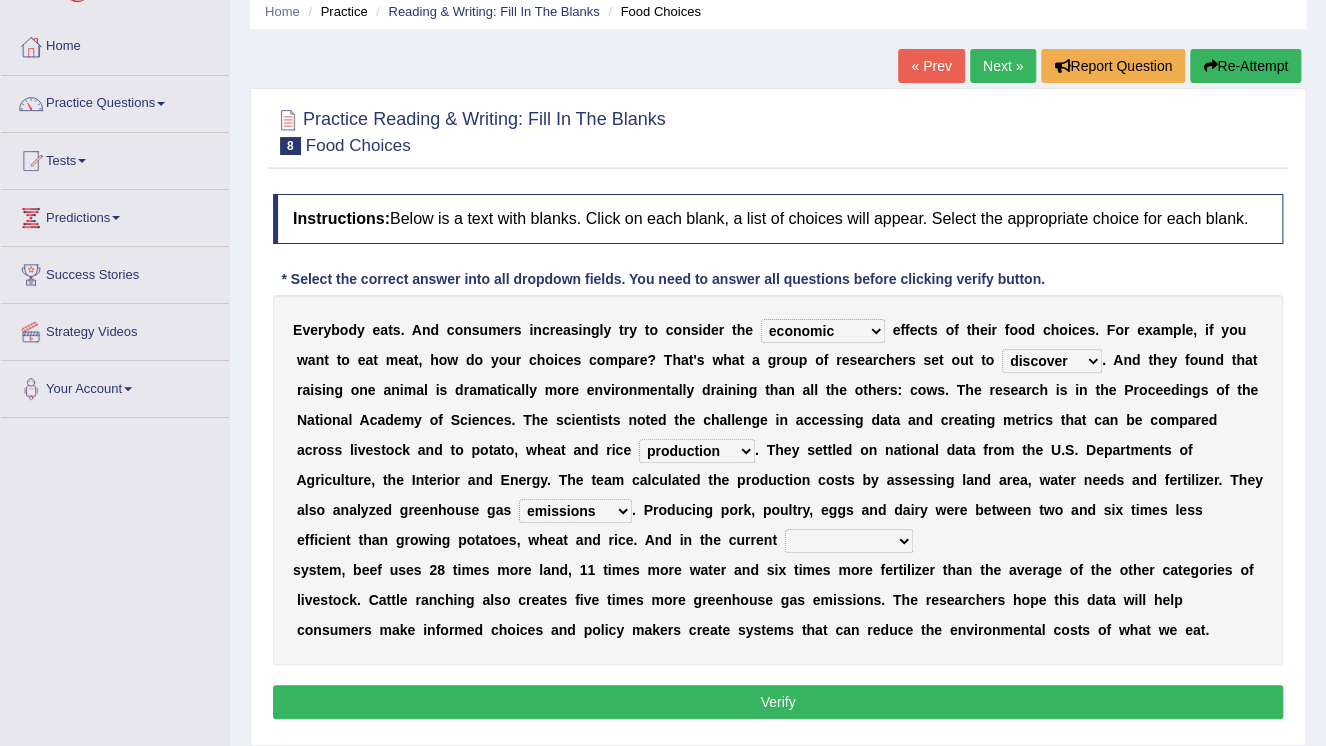 click on "conjectures manufacture emissions purification" at bounding box center (575, 511) 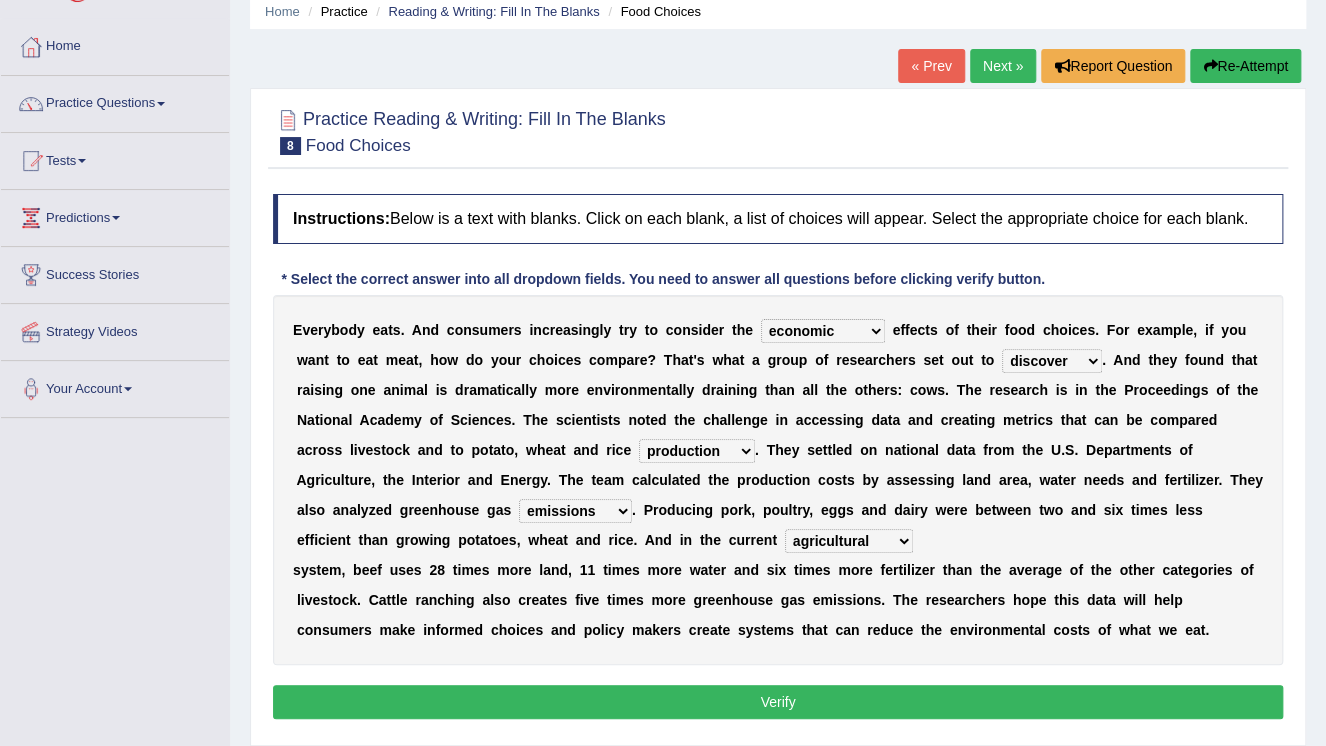 click on "agricultural impalpable ungrammatical terminal" at bounding box center (849, 541) 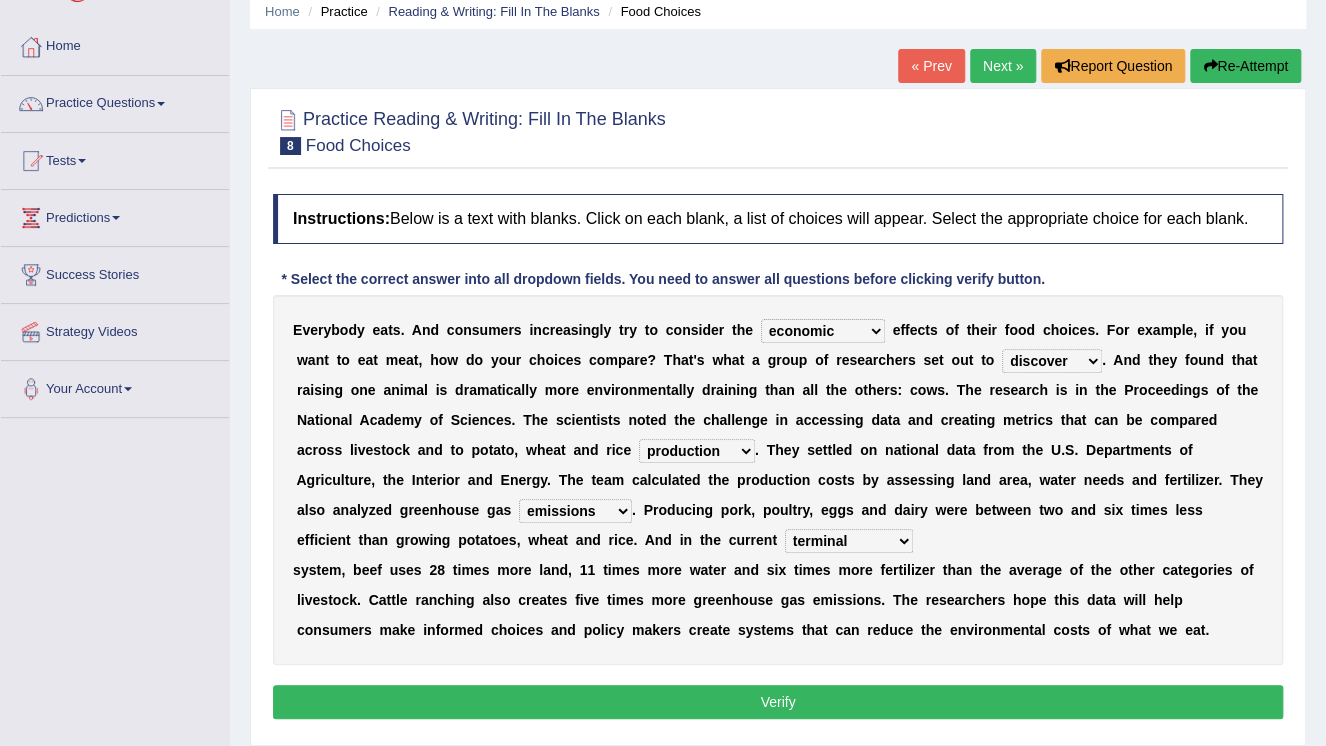 click on "agricultural impalpable ungrammatical terminal" at bounding box center [849, 541] 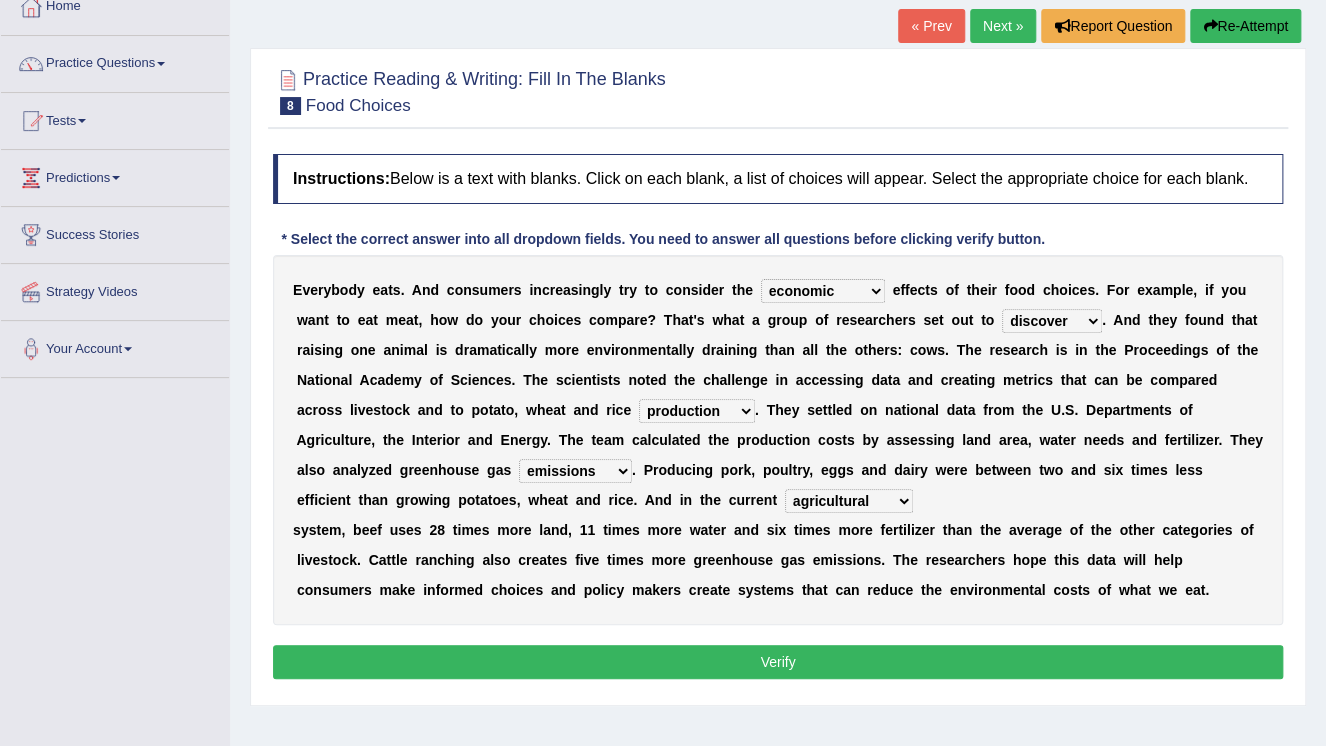 scroll, scrollTop: 80, scrollLeft: 0, axis: vertical 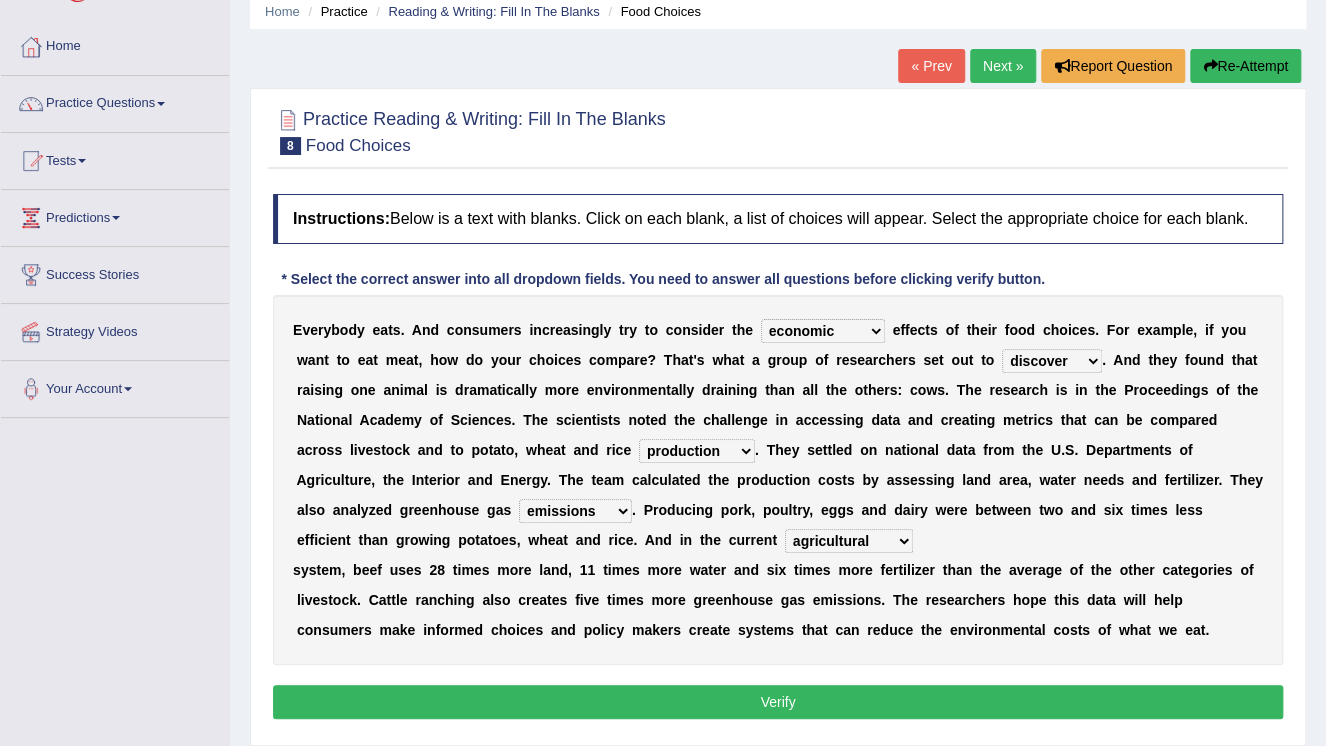 click on "spiritual economic environmental material" at bounding box center [823, 331] 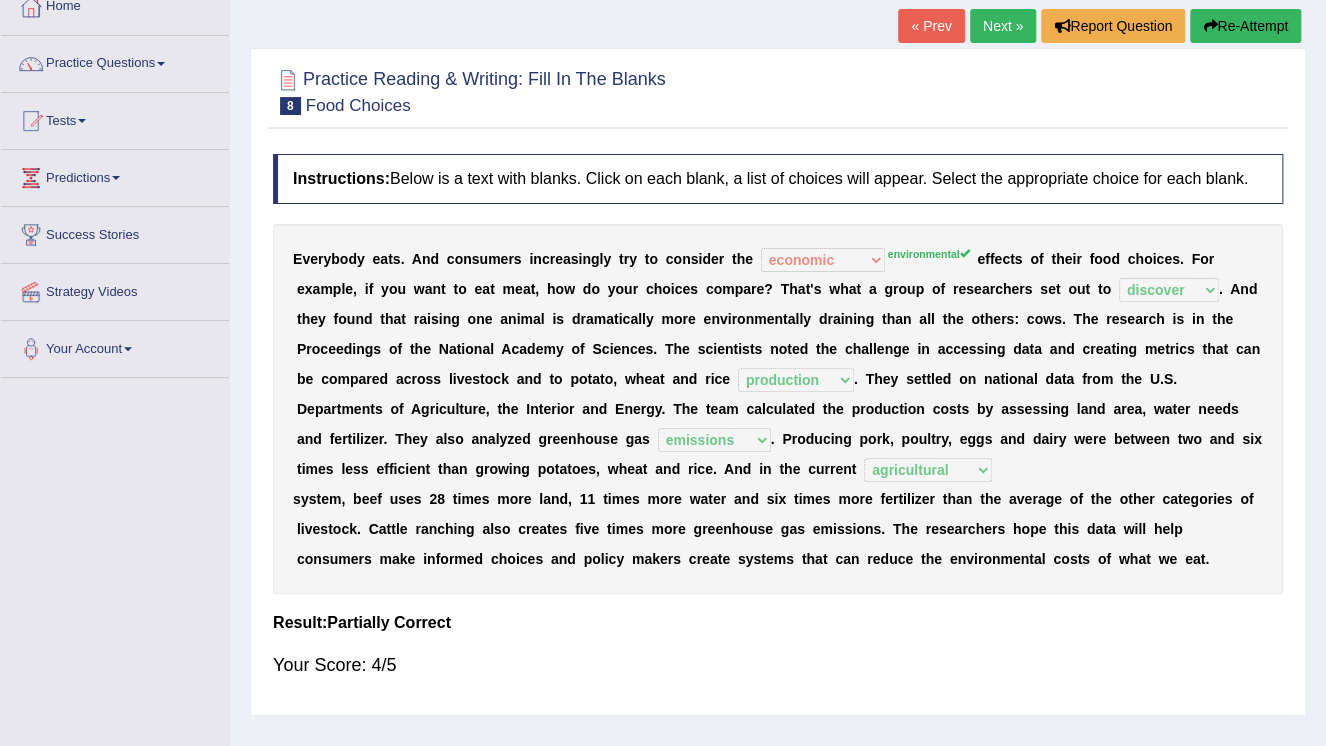 scroll, scrollTop: 80, scrollLeft: 0, axis: vertical 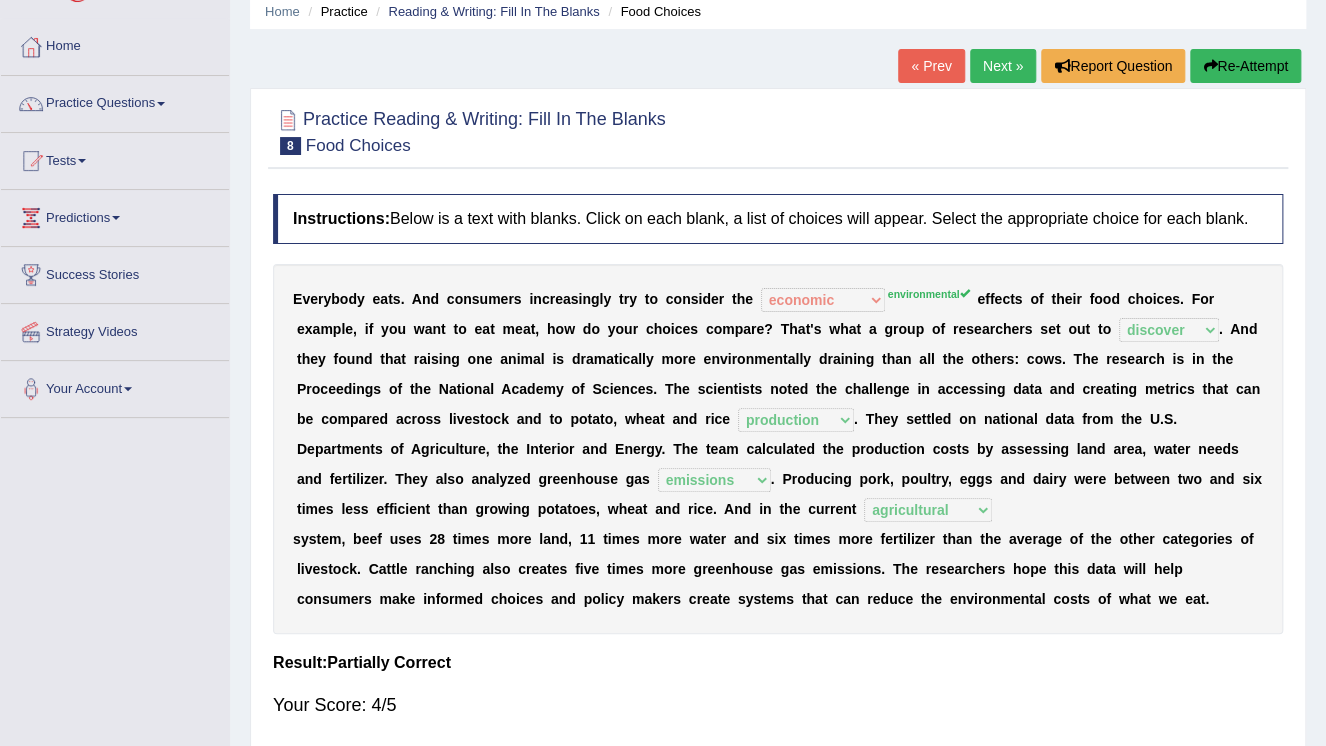 click on "Re-Attempt" at bounding box center [1245, 66] 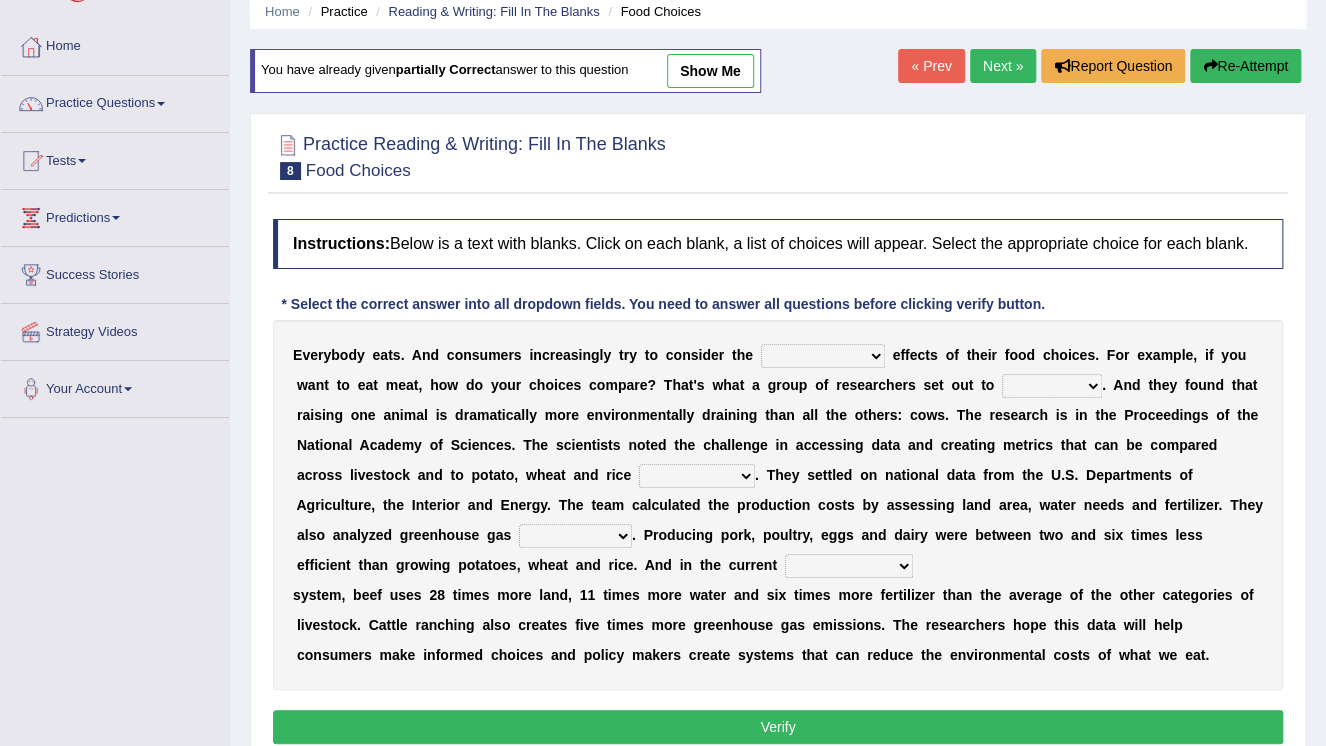 scroll, scrollTop: 80, scrollLeft: 0, axis: vertical 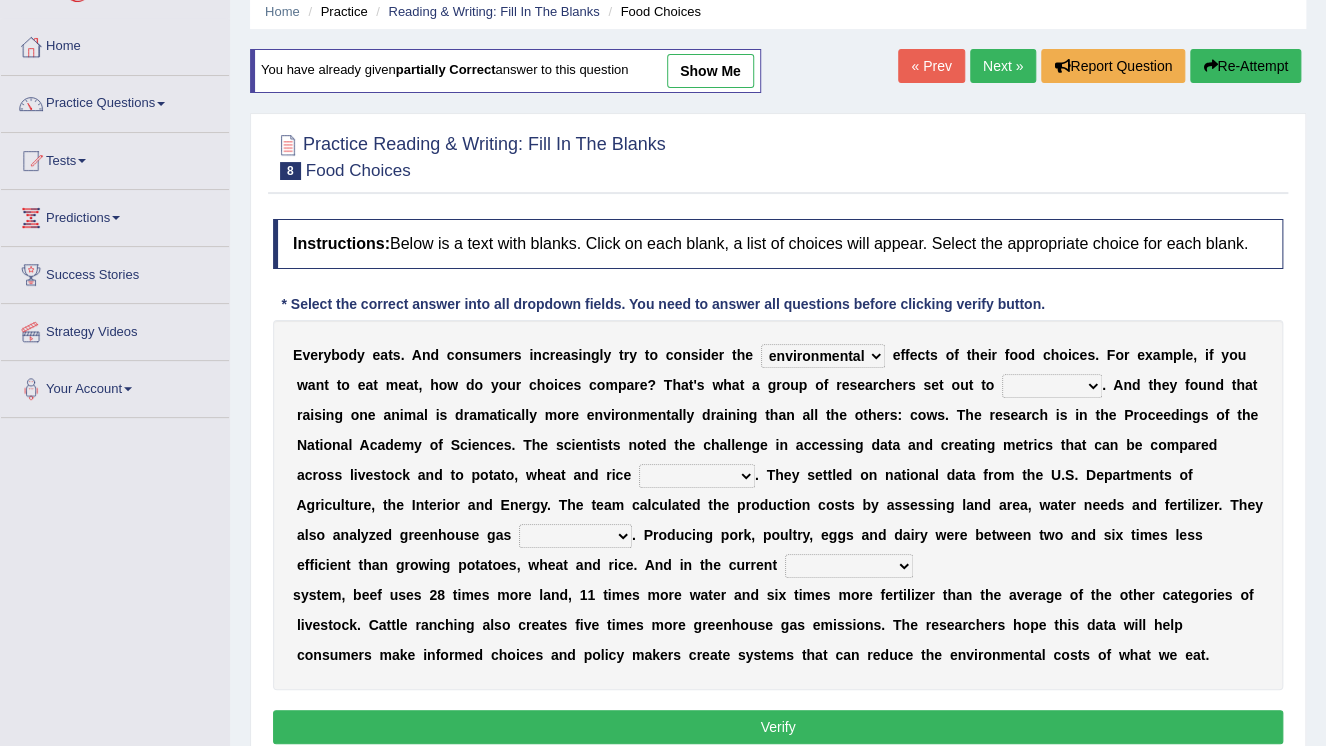 click on "spiritual economic environmental material" at bounding box center (823, 356) 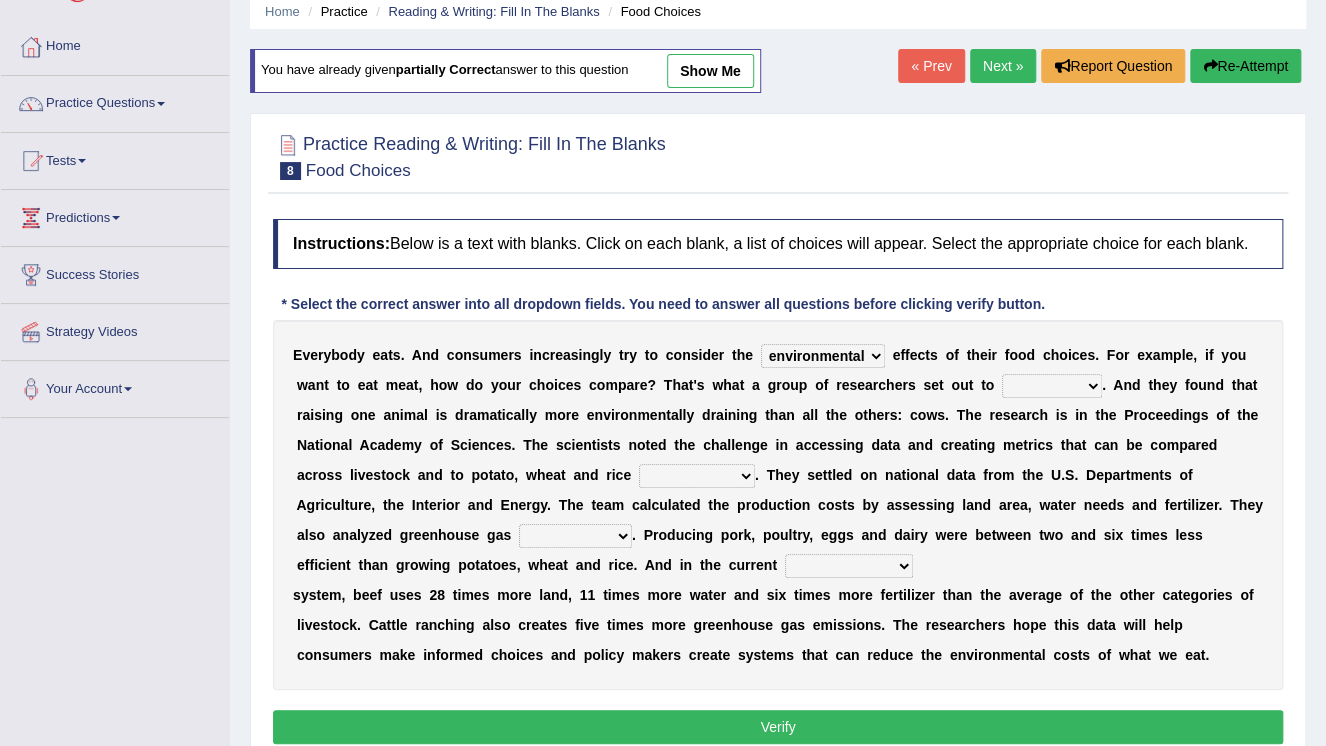click on "m" at bounding box center [1009, 445] 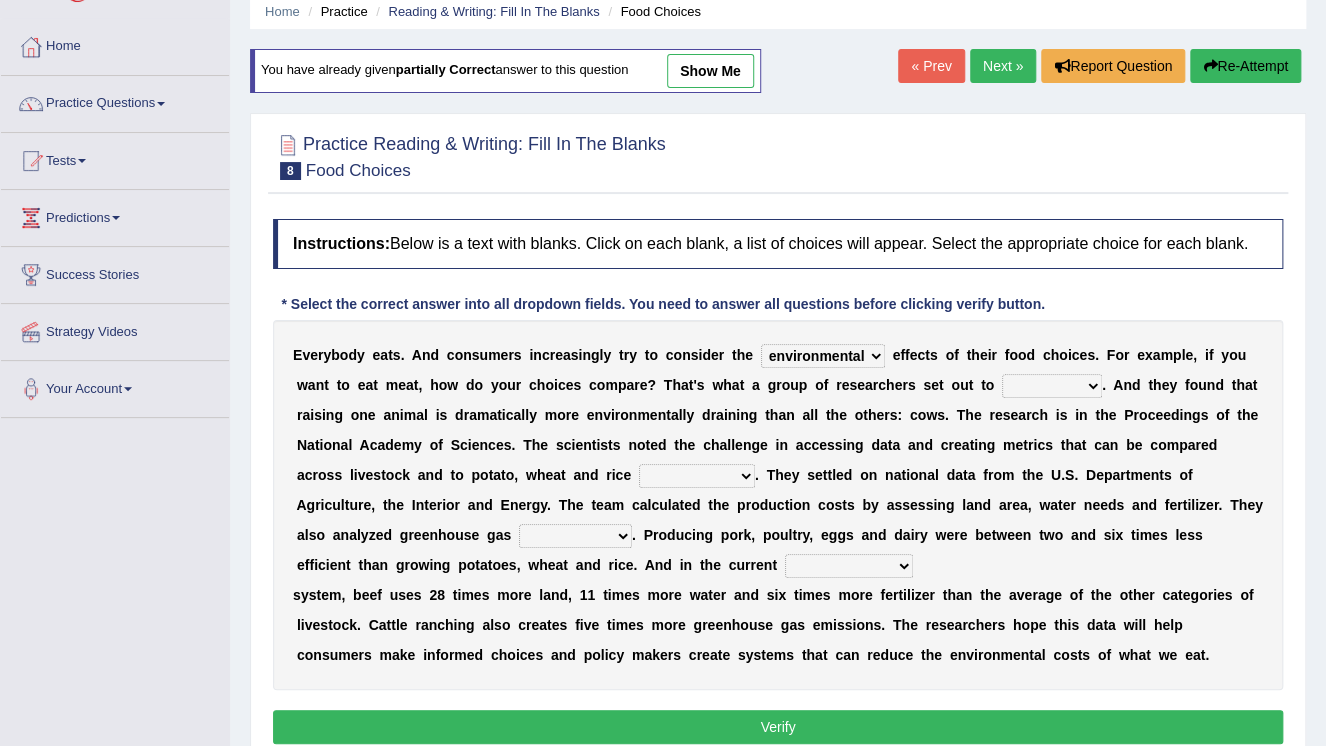 click on "exemplify squander discover purchase" at bounding box center (1052, 386) 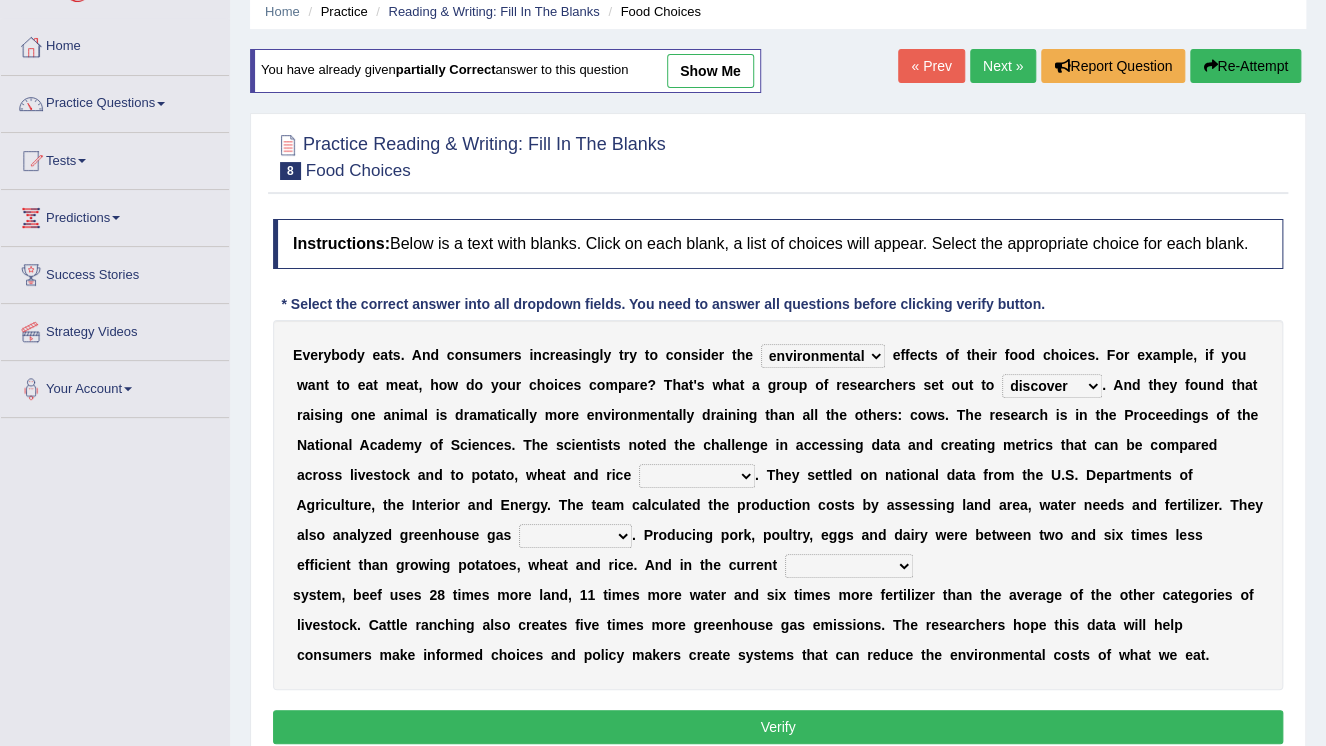 click on "exemplify squander discover purchase" at bounding box center [1052, 386] 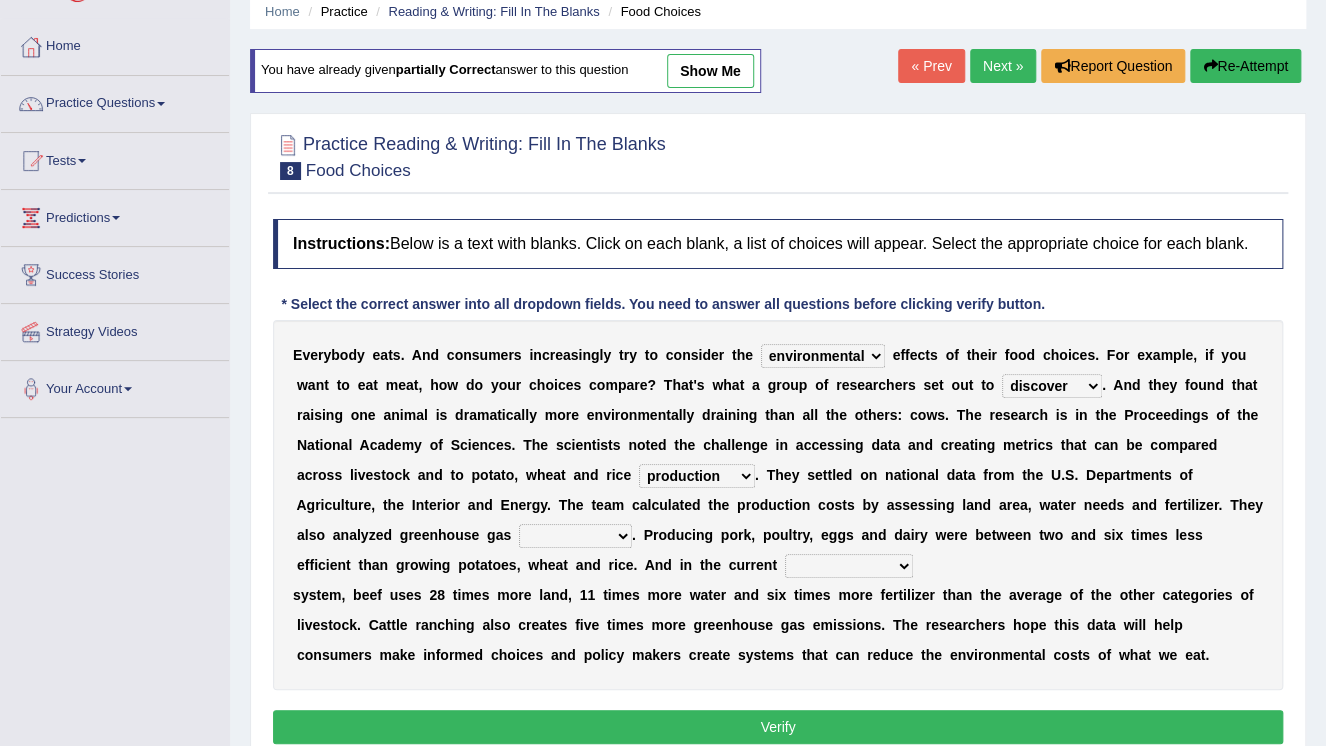 drag, startPoint x: 481, startPoint y: 488, endPoint x: 464, endPoint y: 519, distance: 35.35534 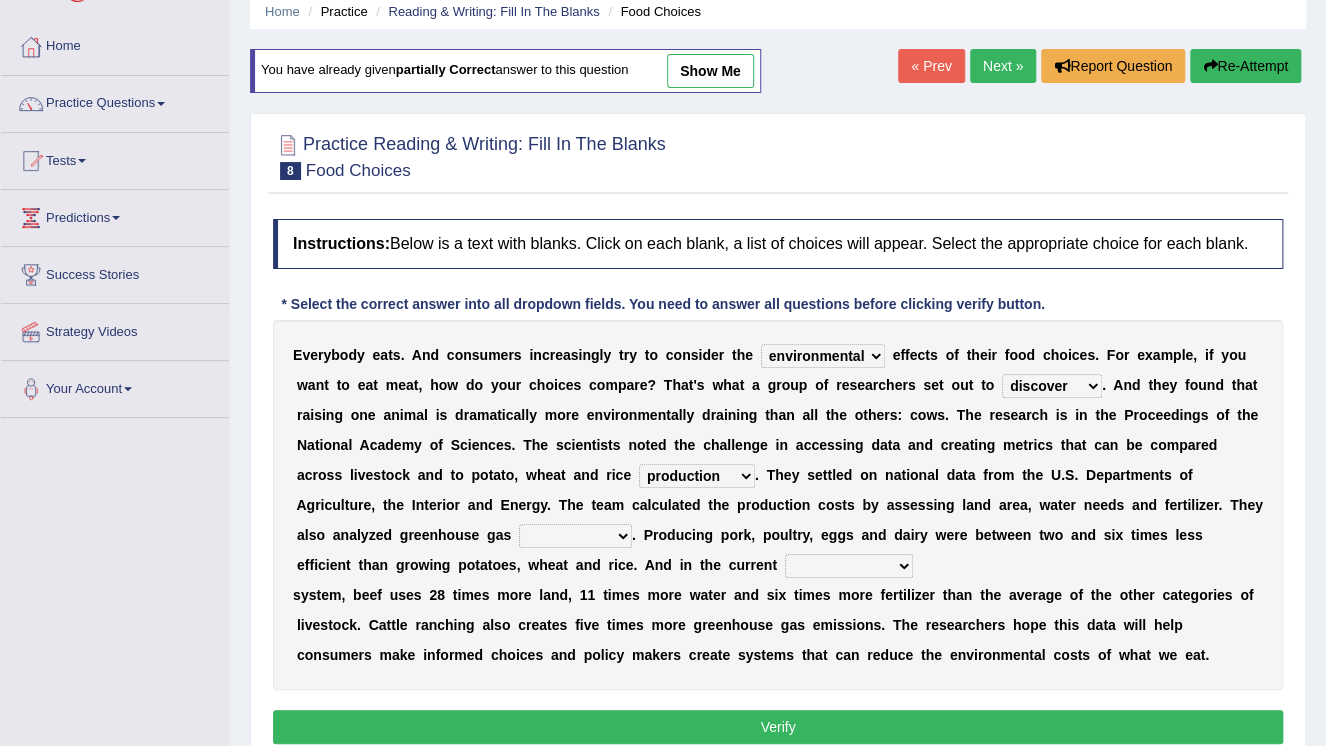 click on "conjectures manufacture emissions purification" at bounding box center (575, 536) 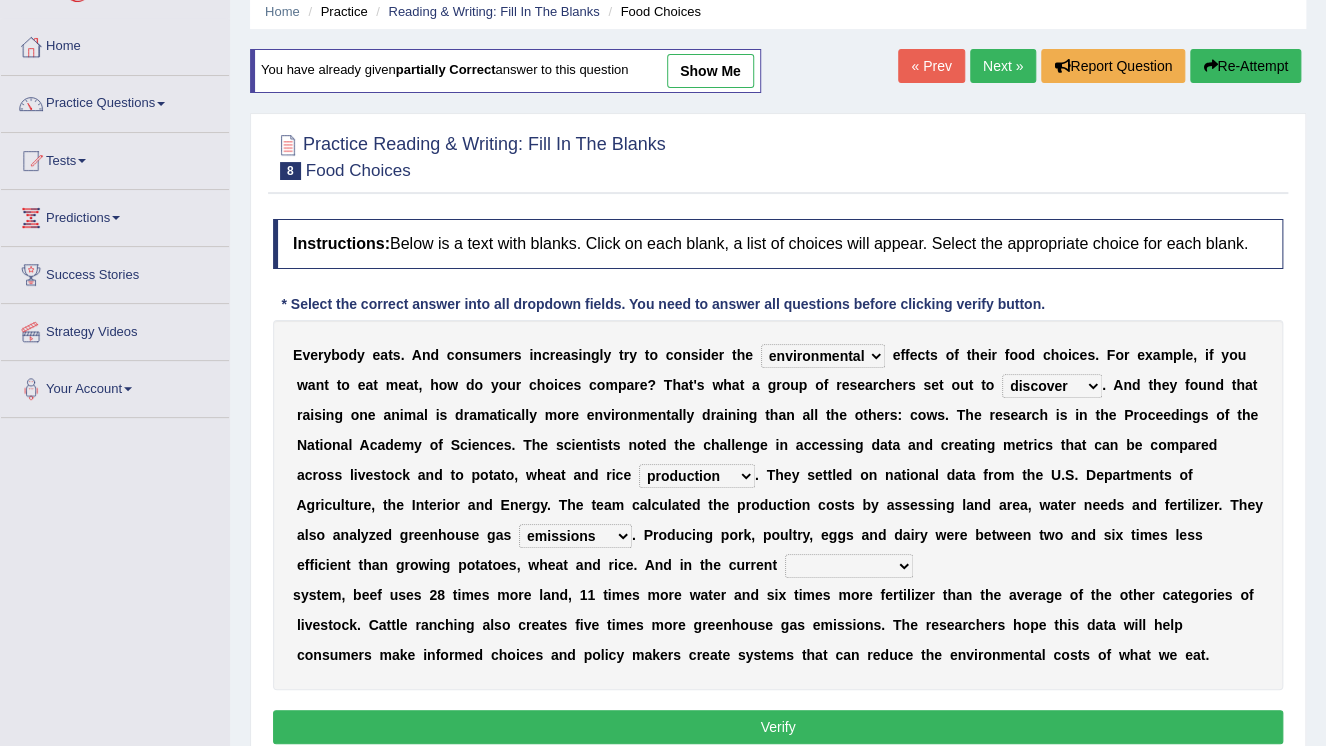 click on "conjectures manufacture emissions purification" at bounding box center (575, 536) 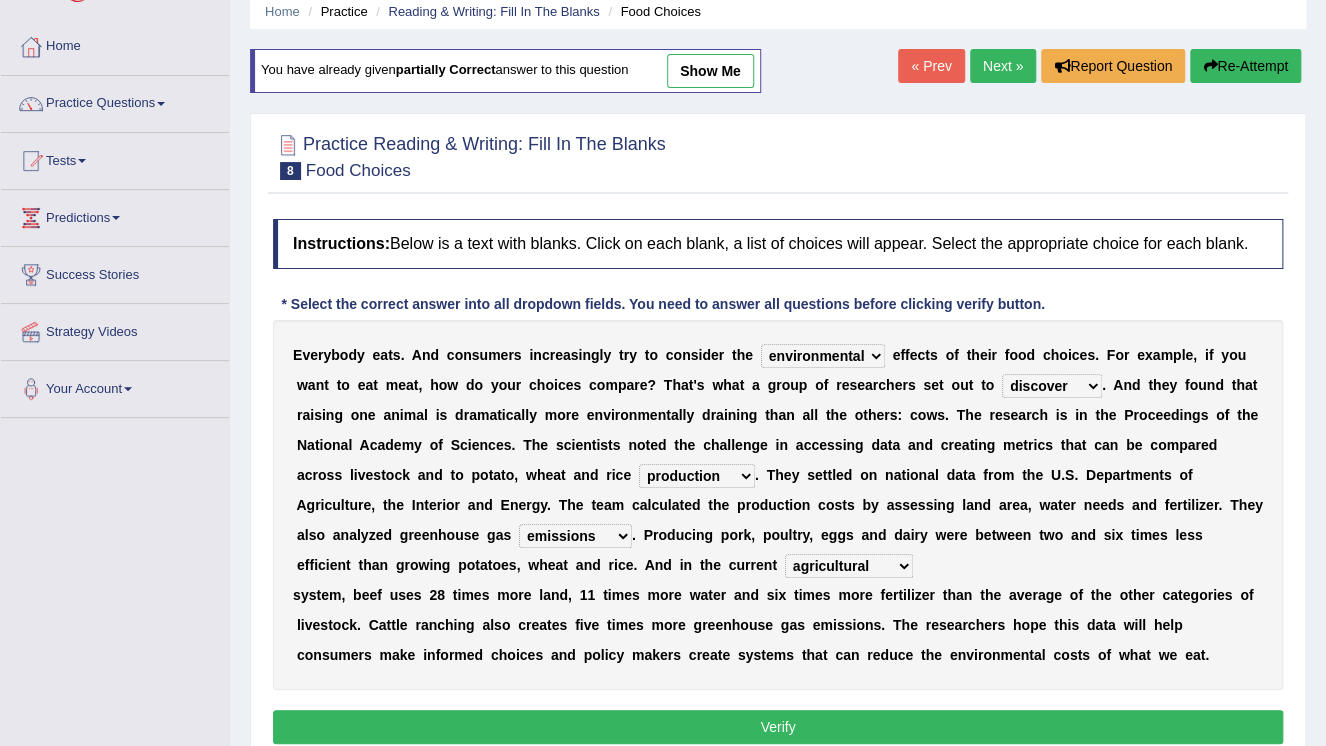 click on "agricultural impalpable ungrammatical terminal" at bounding box center (849, 566) 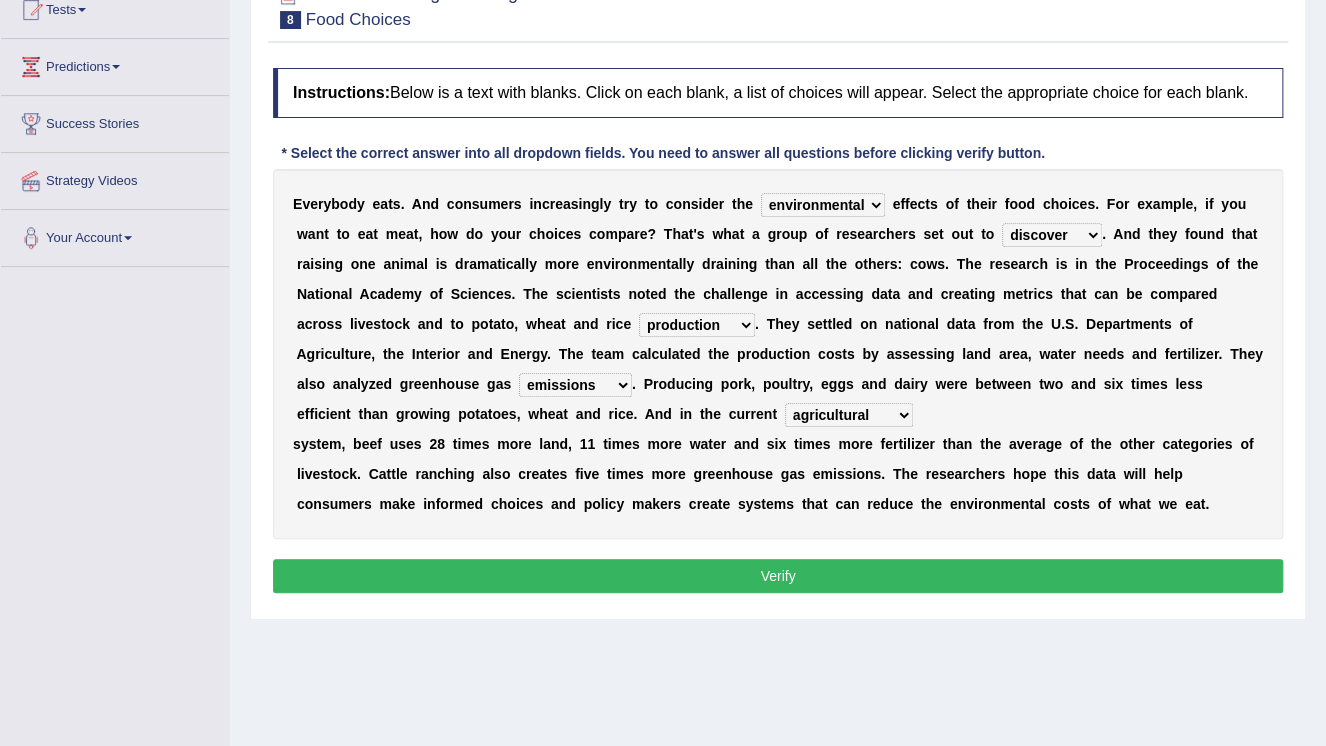 scroll, scrollTop: 304, scrollLeft: 0, axis: vertical 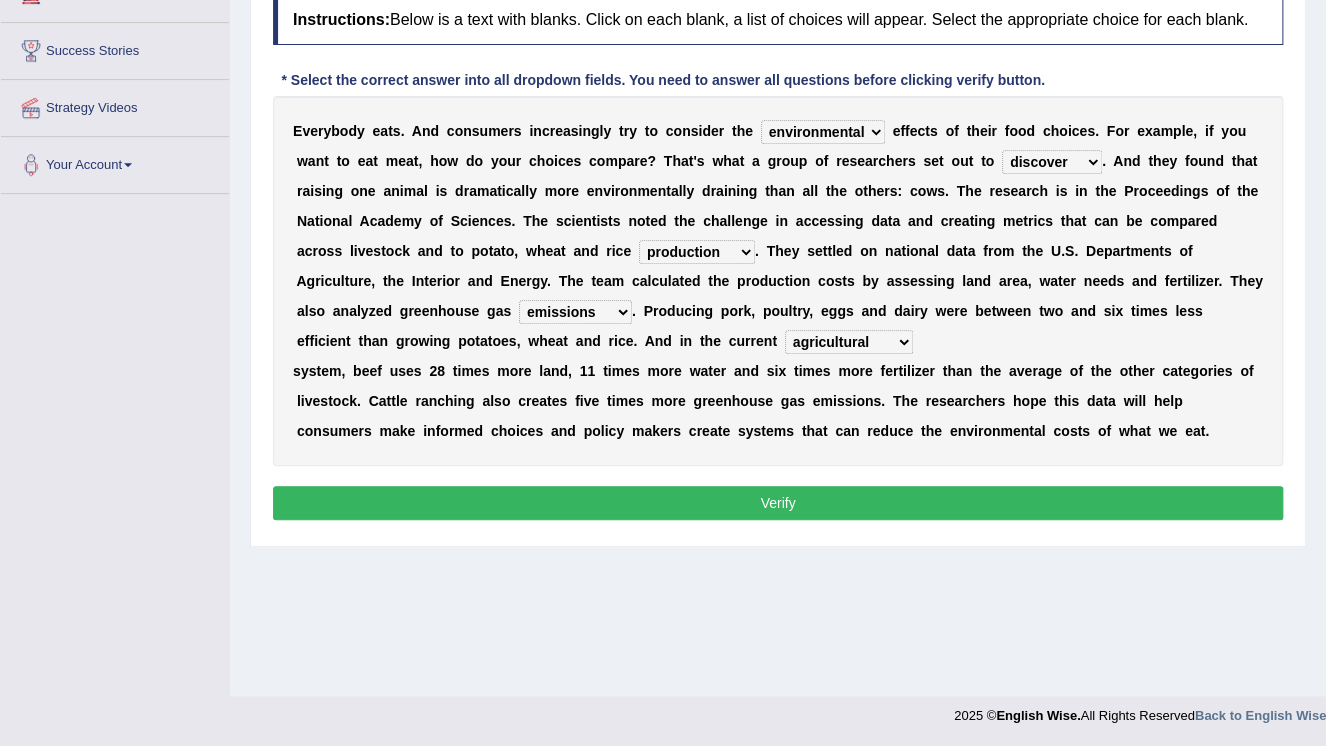 click on "Verify" at bounding box center [778, 503] 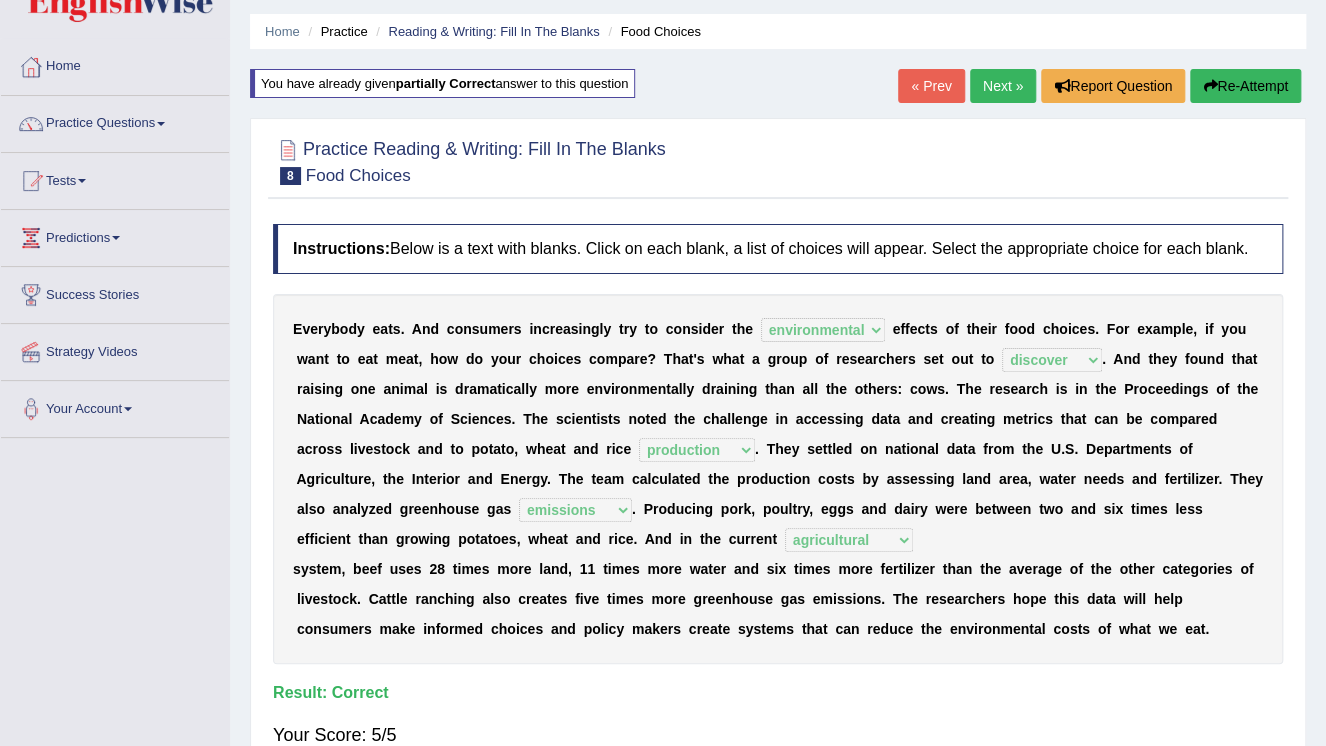scroll, scrollTop: 0, scrollLeft: 0, axis: both 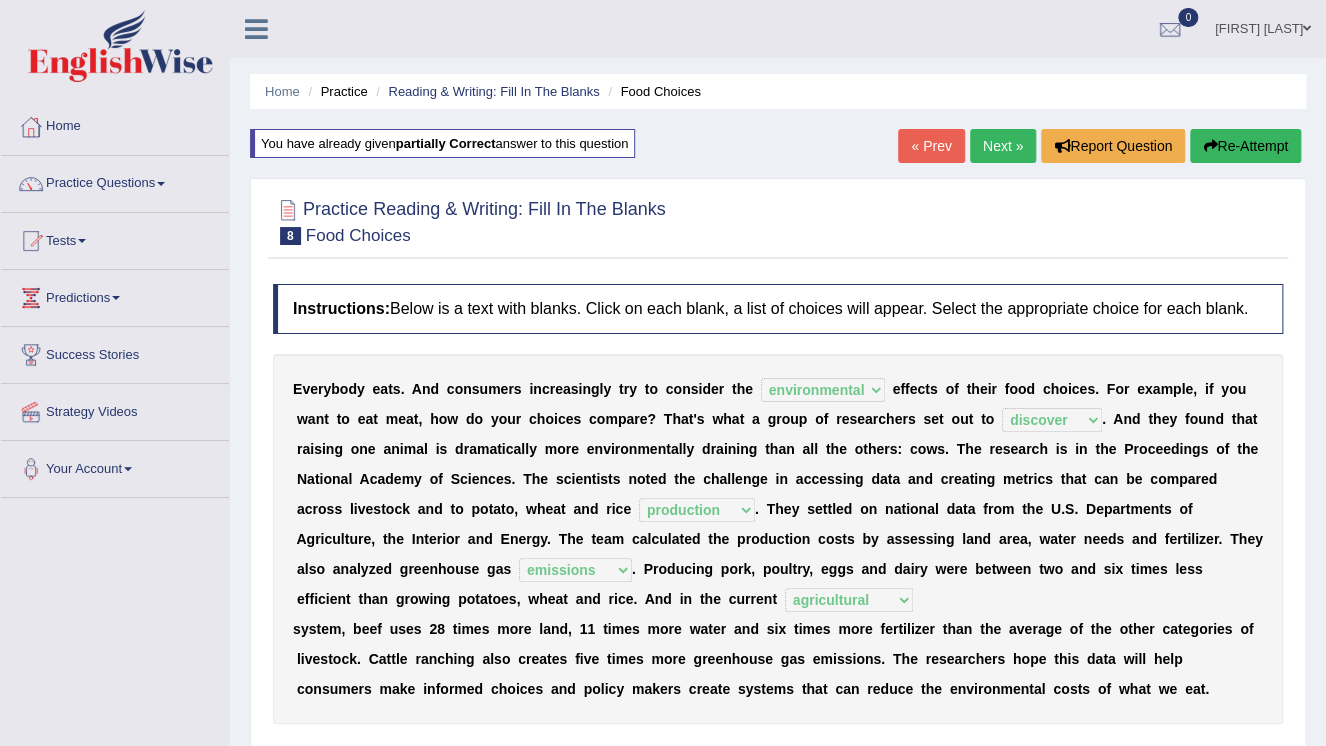 click on "Next »" at bounding box center [1003, 146] 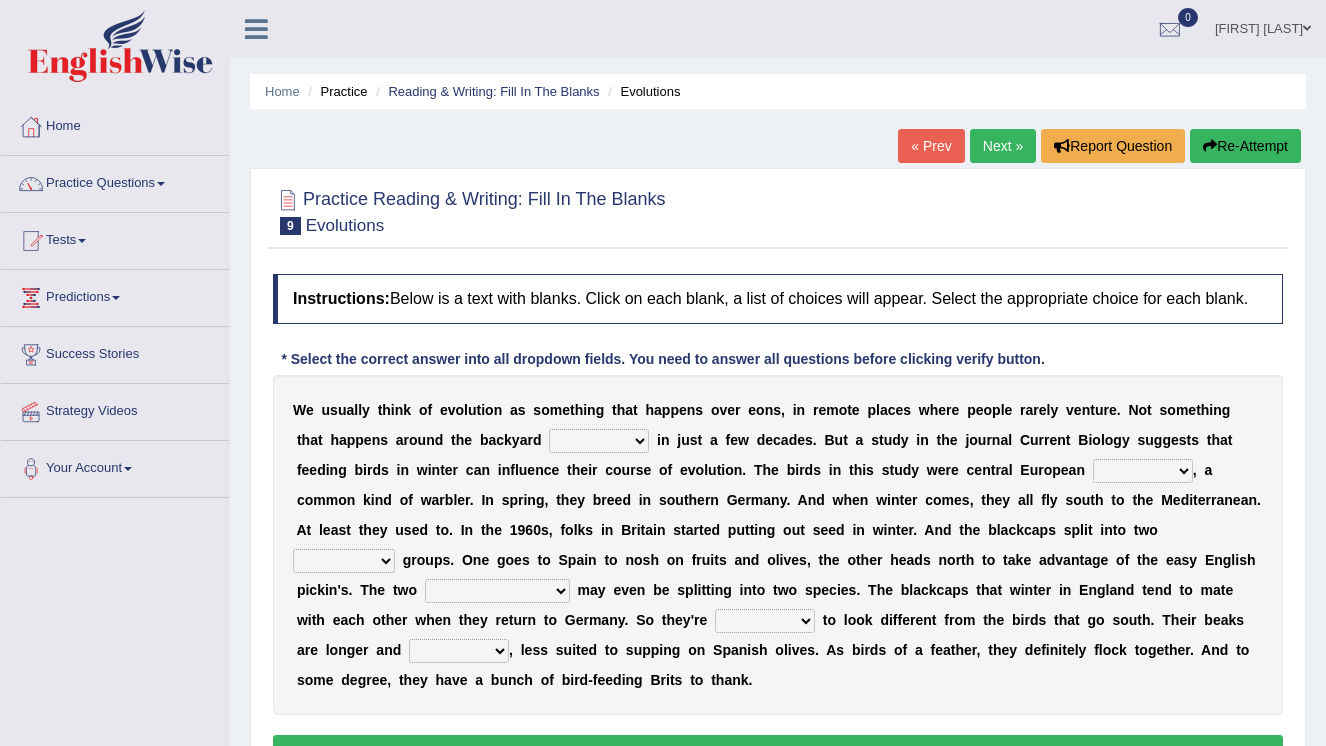 scroll, scrollTop: 0, scrollLeft: 0, axis: both 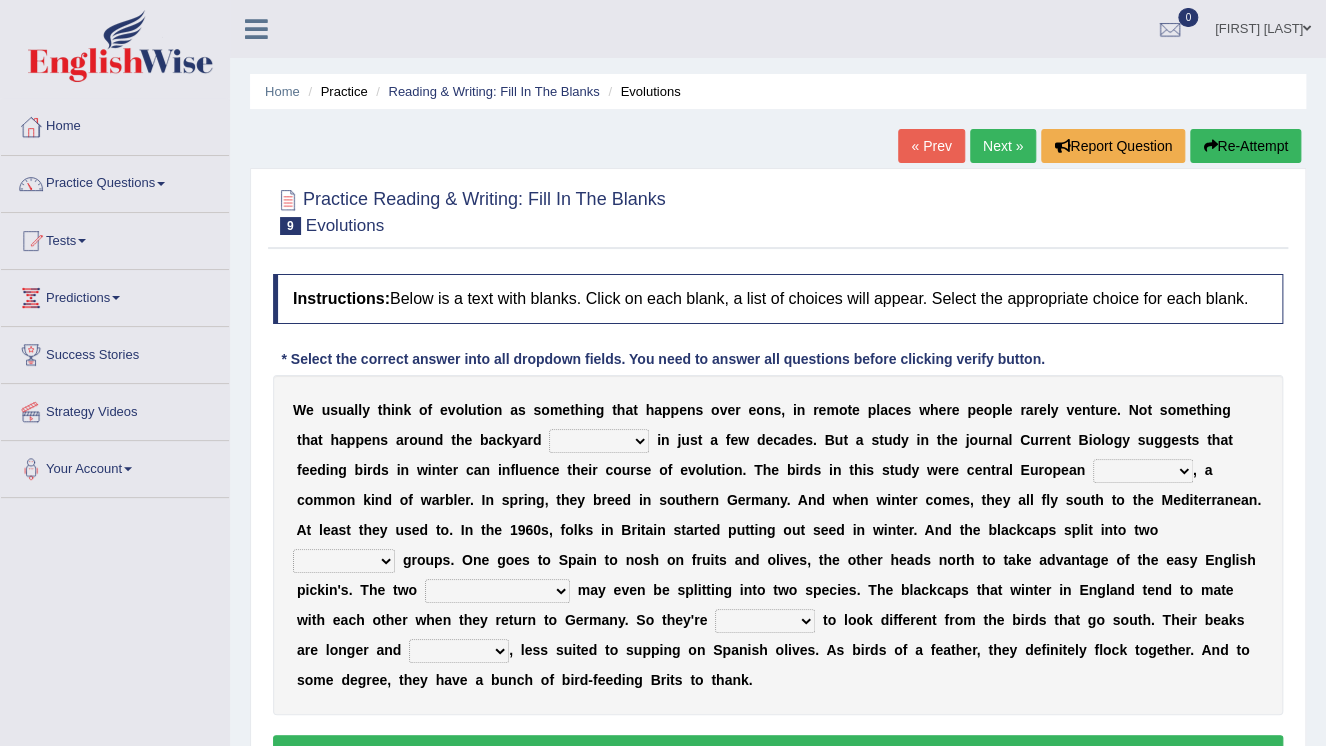 click on "beaver believer birdfeeder phonier" at bounding box center (599, 441) 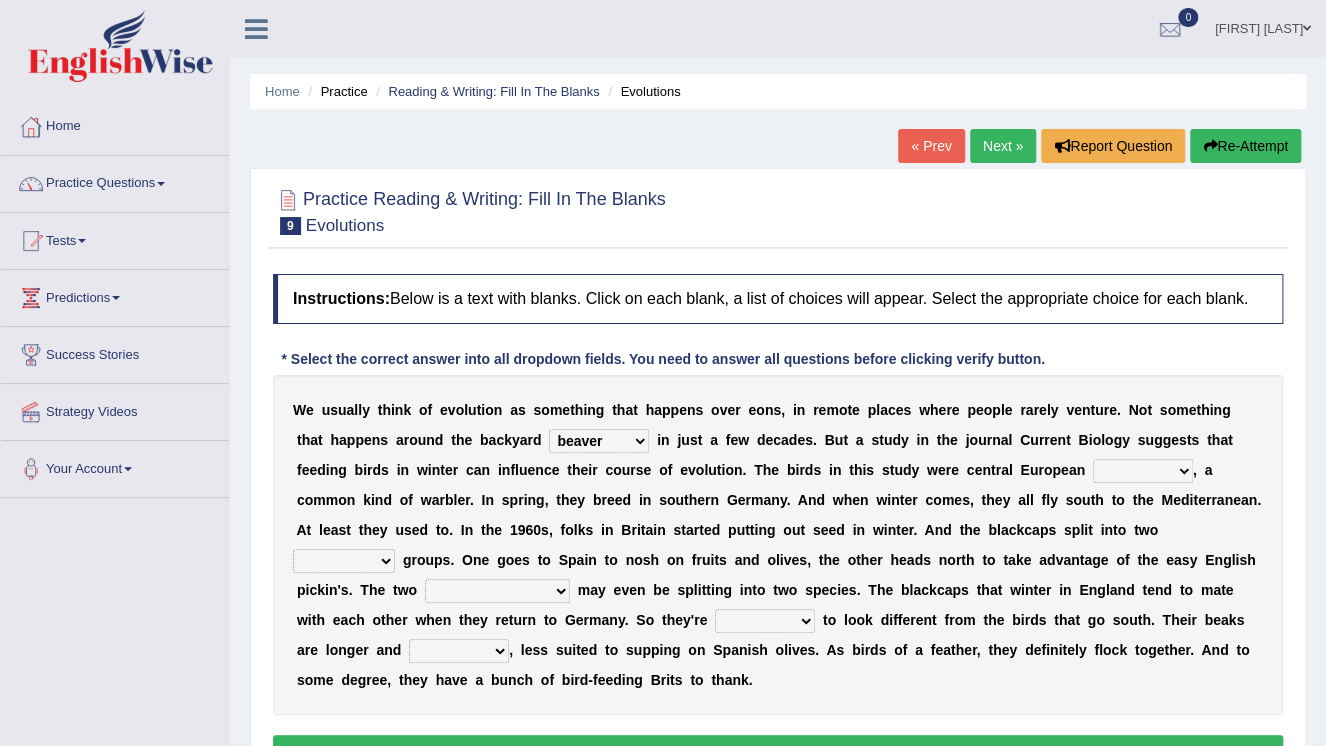 click on "beaver believer birdfeeder phonier" at bounding box center (599, 441) 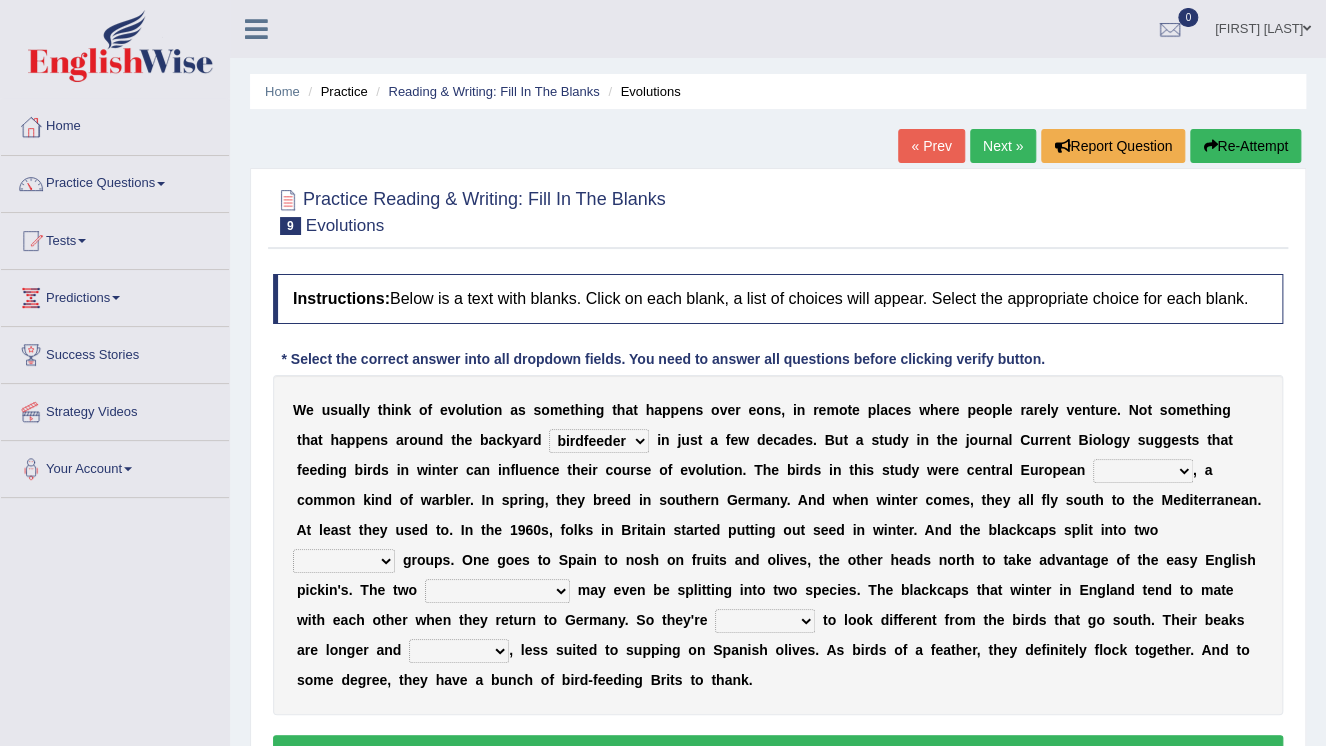 click on "beaver believer birdfeeder phonier" at bounding box center [599, 441] 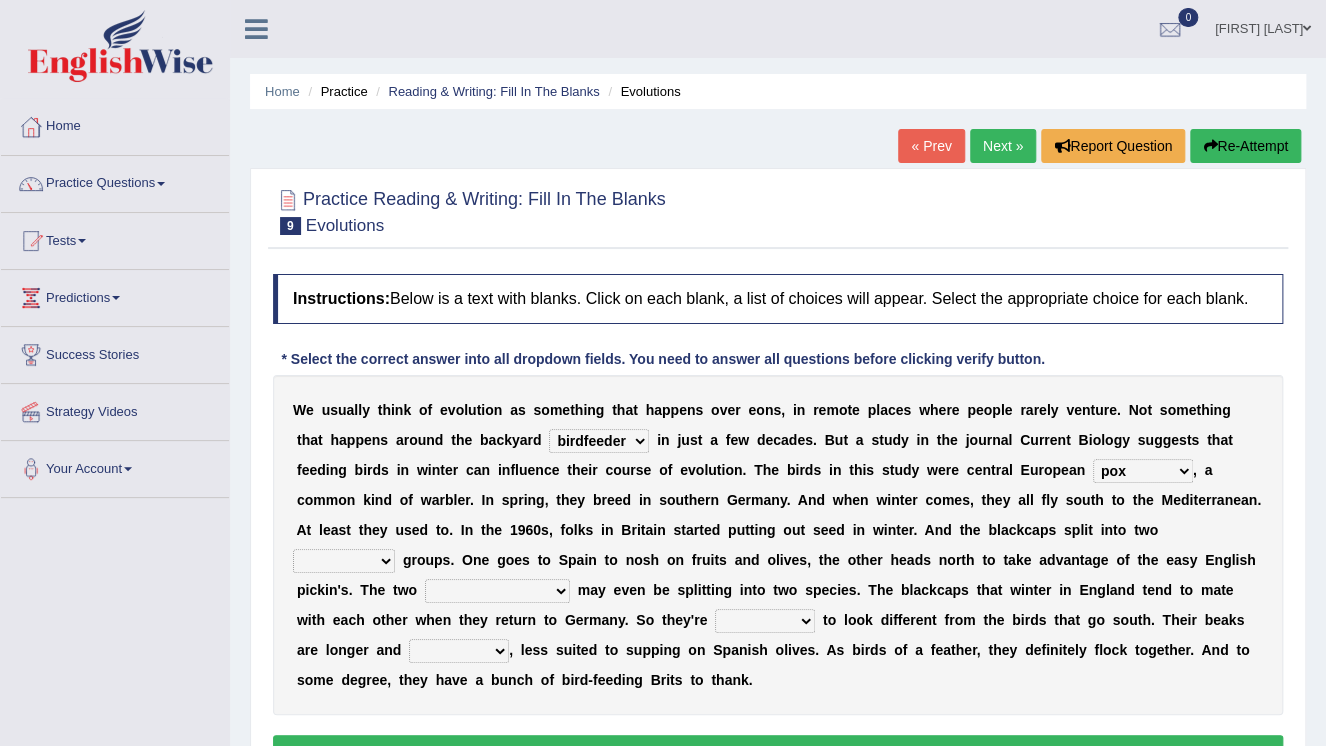 click on "distinct bit disconnect split" at bounding box center (344, 561) 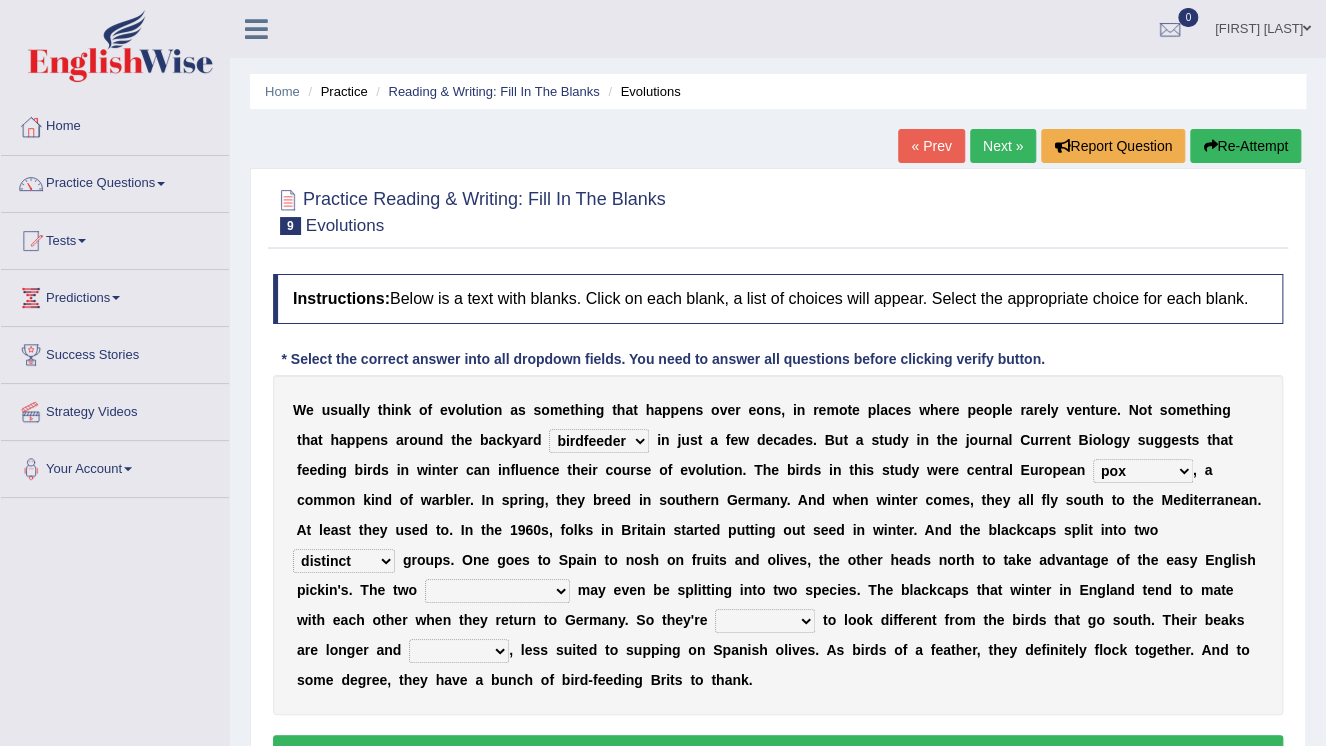 click on "W e    u s u a l l y    t h i n k    o f    e v o l u t i o n    a s    s o m e t h i n g    t h a t    h a p p e n s    o v e r    e o n s ,    i n    r e m o t e    p l a c e s    w h e r e    p e o p l e    r a r e l y    v e n t u r e .    N o t    s o m e t h i n g    t h a t    h a p p e n s    a r o u n d    t h e    b a c k y a r d    beaver believer birdfeeder phonier    i n    j u s t    a    f e w    d e c a d e s .    B u t    a    s t u d y    i n    t h e    j o u r n a l    C u r r e n t    B i o l o g y    s u g g e s t s    t h a t    f e e d i n g    b i r d s    i n    w i n t e r    c a n    i n f l u e n c e    t h e i r    c o u r s e    o f    e v o l u t i o n .    T h e    b i r d s    i n    t h i s    s t u d y    w e r e    c e n t r a l    E u r o p e a n    blackcaps pox flaps chats ,    a    c o m m o n    k i n d    o f    w a r b l e r .    I n    s p r i n g ,    t h e y    b r e e d    i n    s o u t h e r" at bounding box center (778, 545) 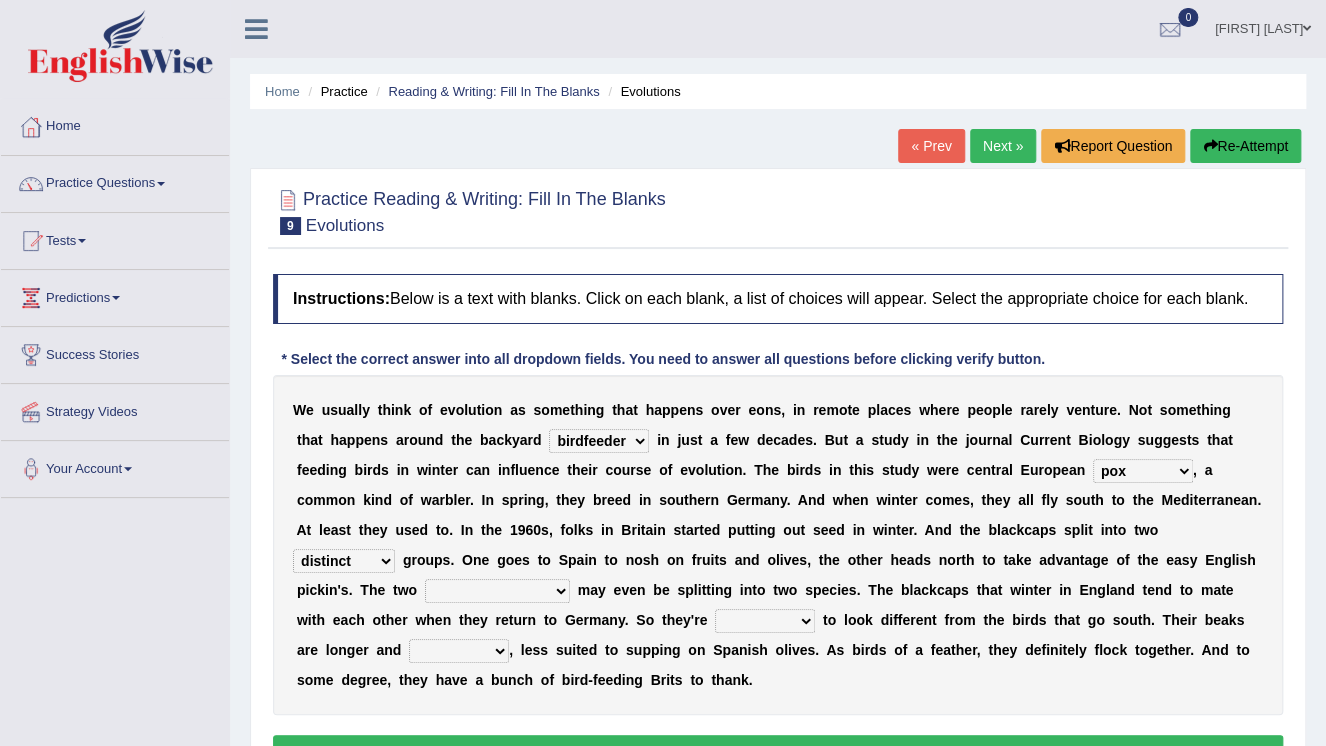 click on "blackcaps pox flaps chats" at bounding box center [1143, 471] 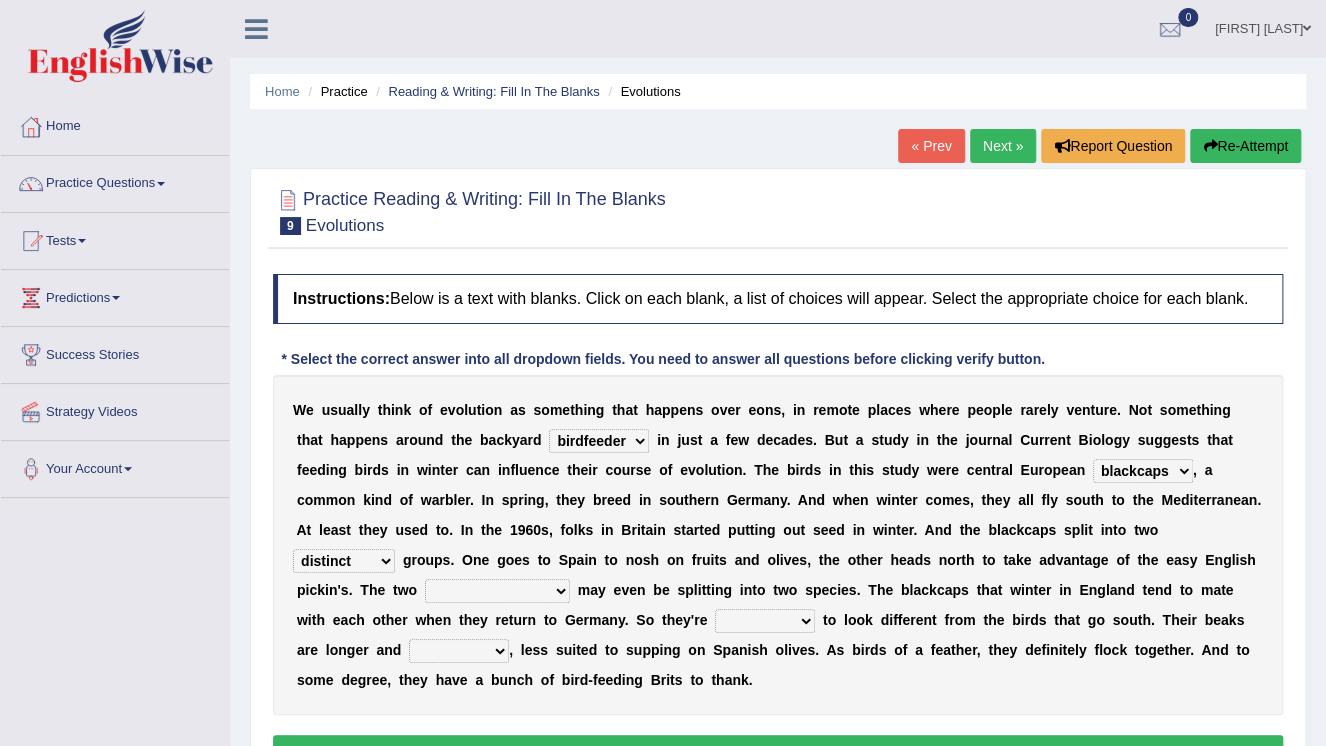 click on "elevators populations breakers contraindications" at bounding box center (497, 591) 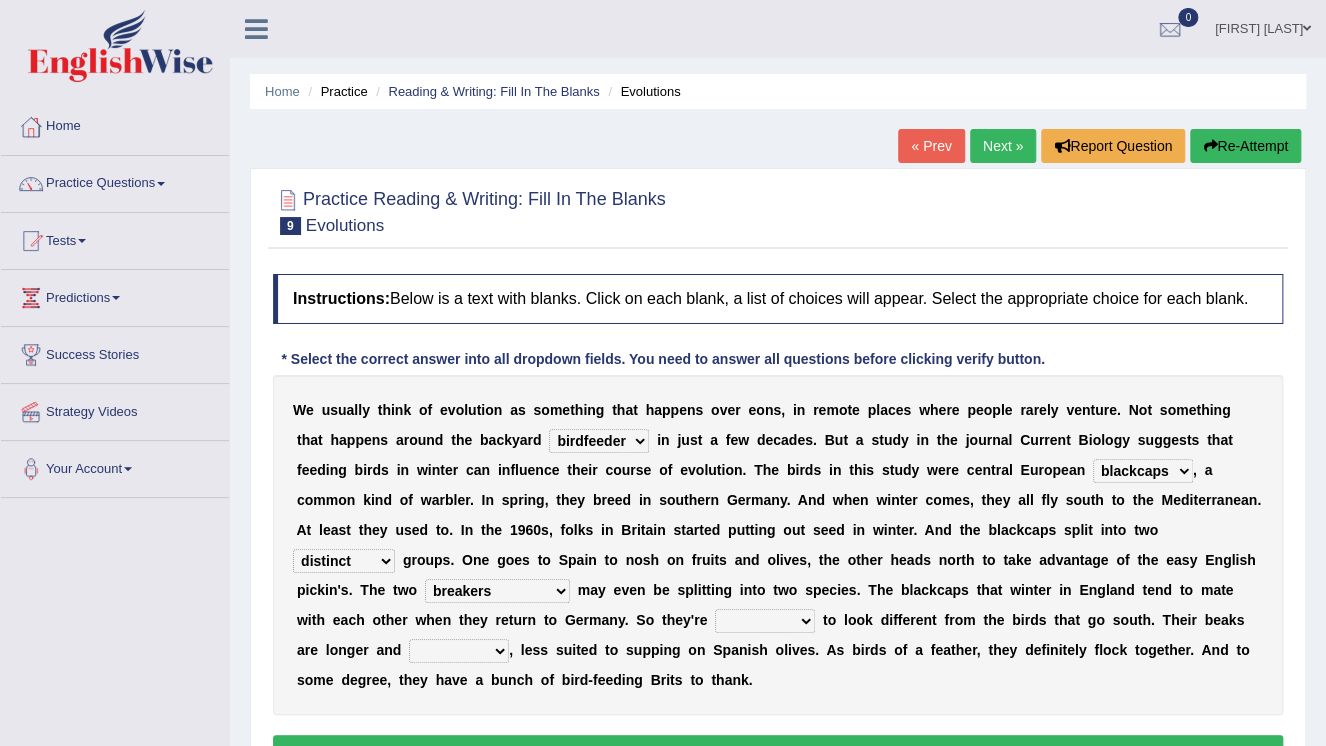 click on "starting blotting wanting padding" at bounding box center [765, 621] 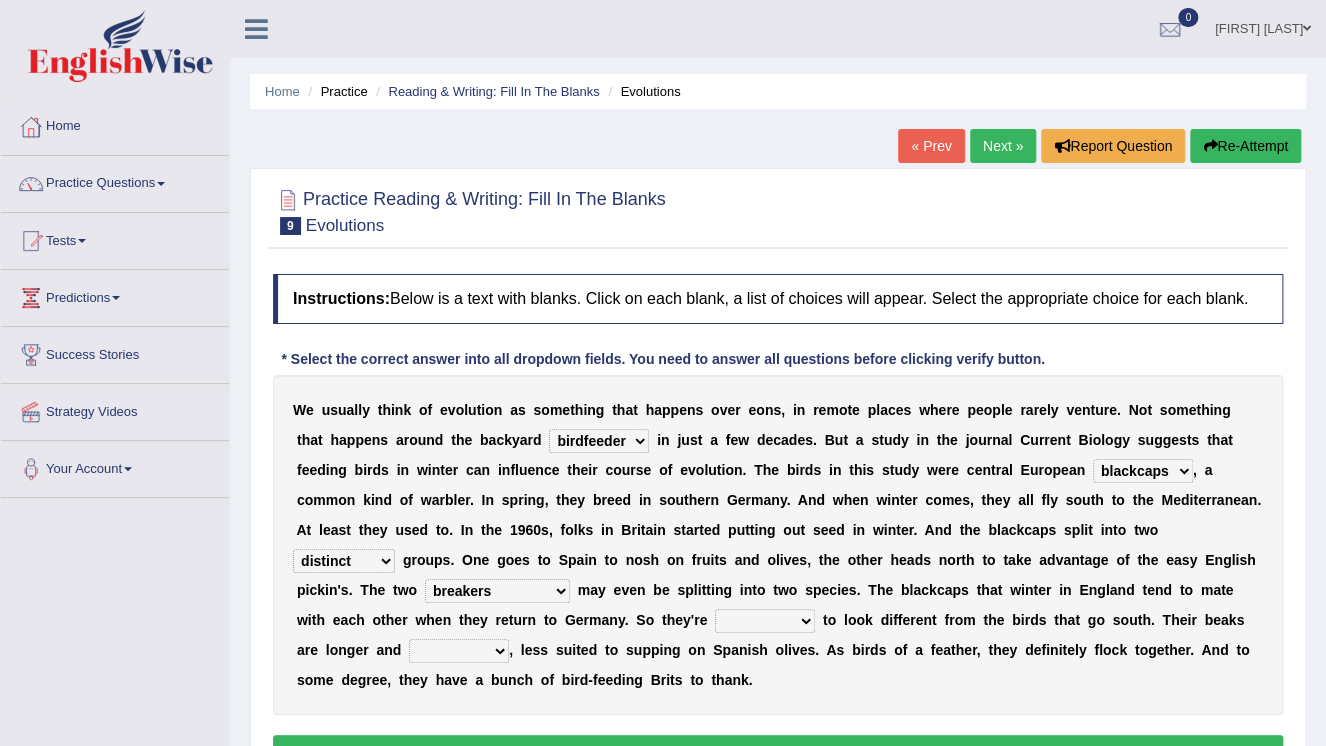 select on "starting" 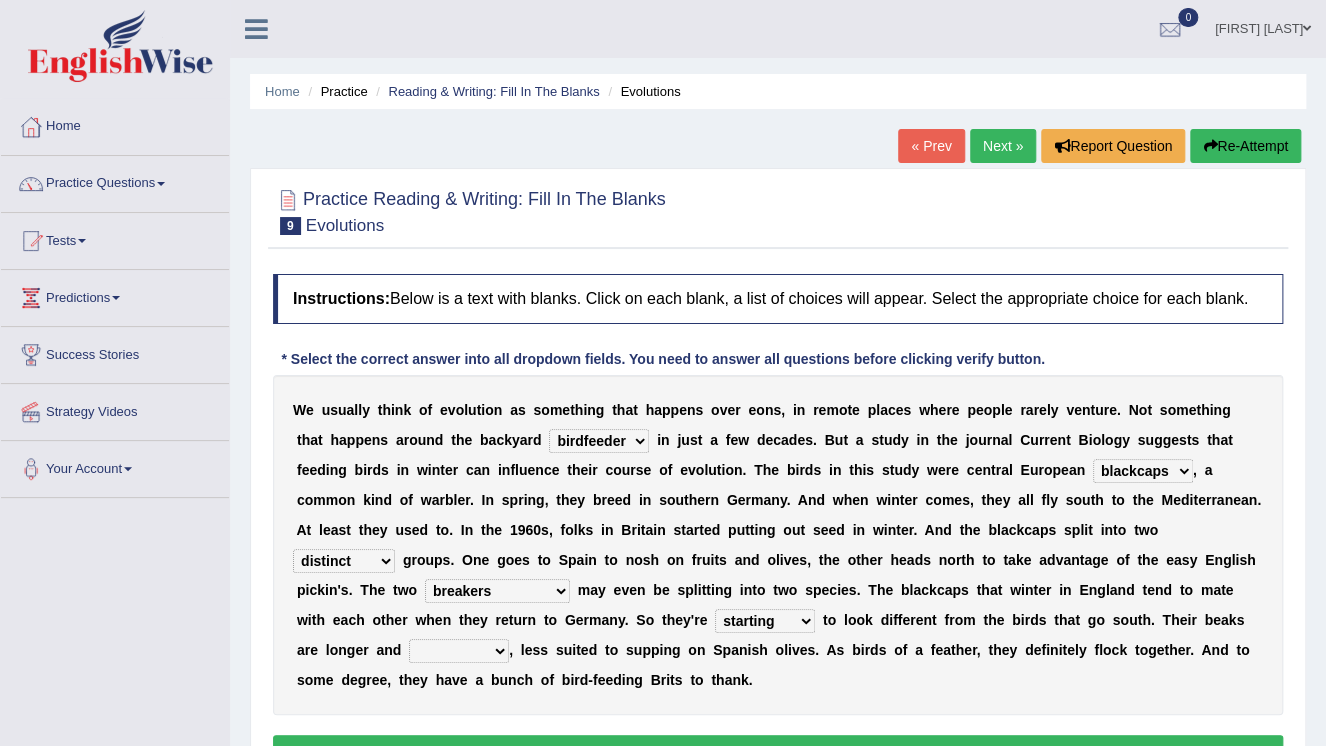 click on "starting blotting wanting padding" at bounding box center (765, 621) 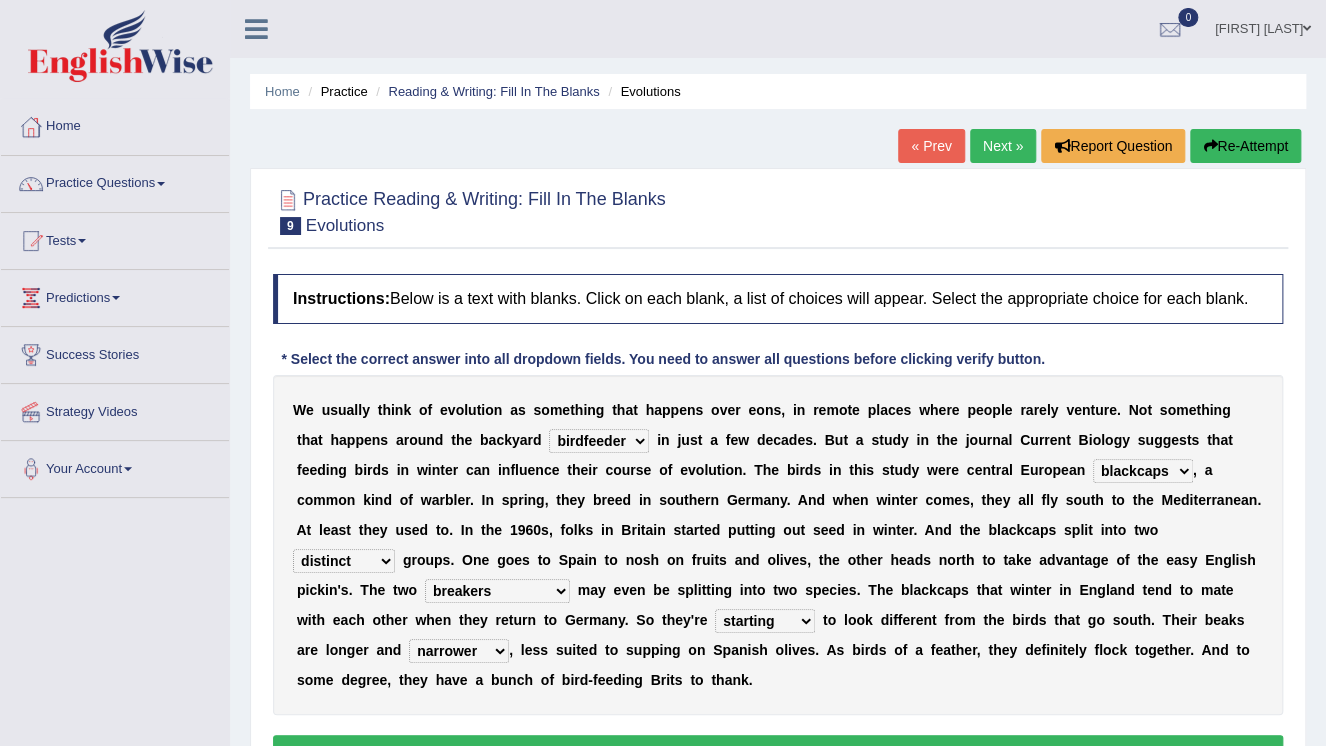 scroll, scrollTop: 80, scrollLeft: 0, axis: vertical 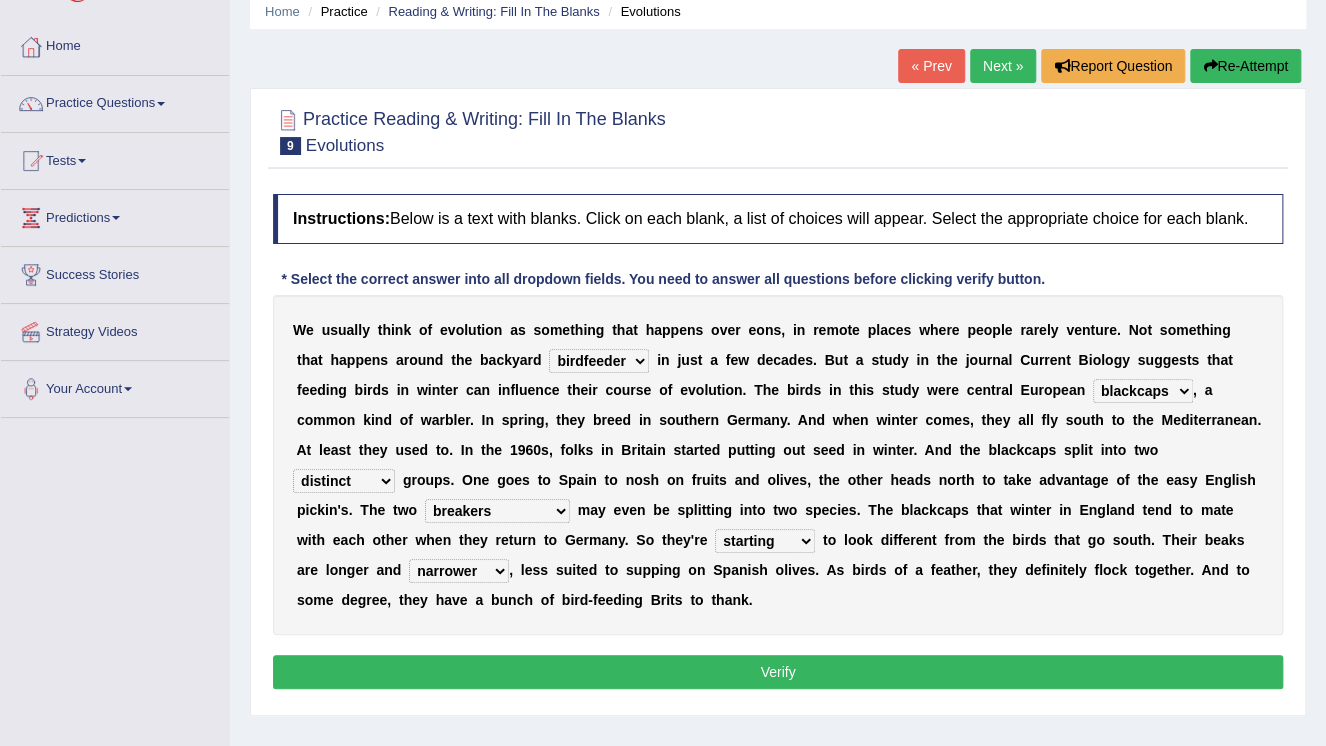 click on "Verify" at bounding box center (778, 672) 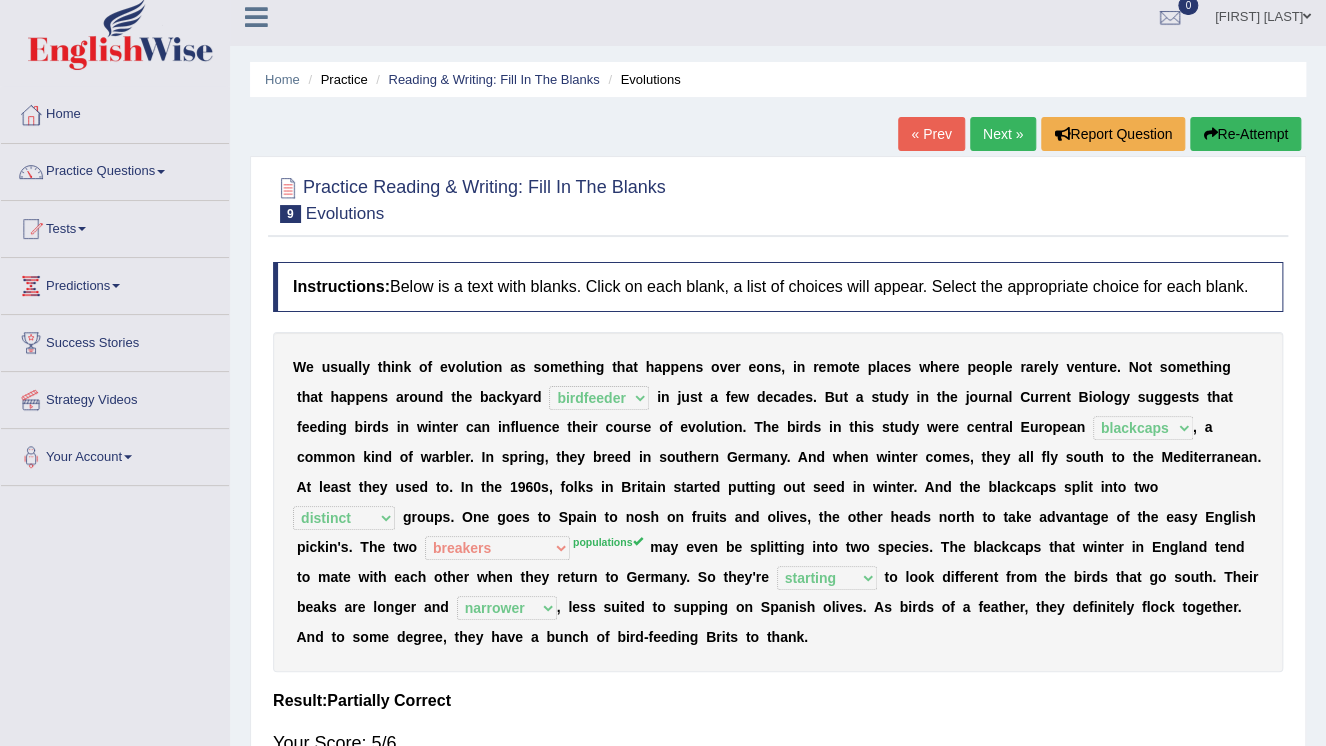 scroll, scrollTop: 0, scrollLeft: 0, axis: both 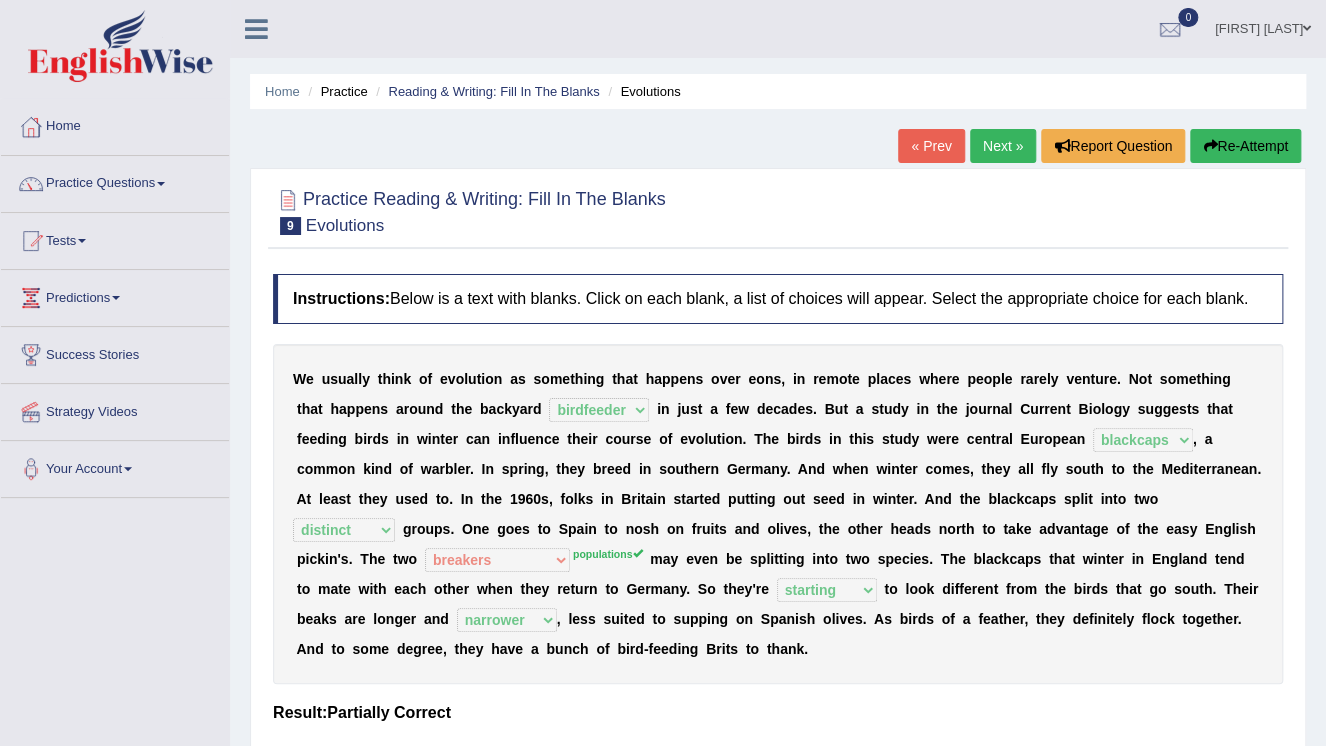 click on "Re-Attempt" at bounding box center [1245, 146] 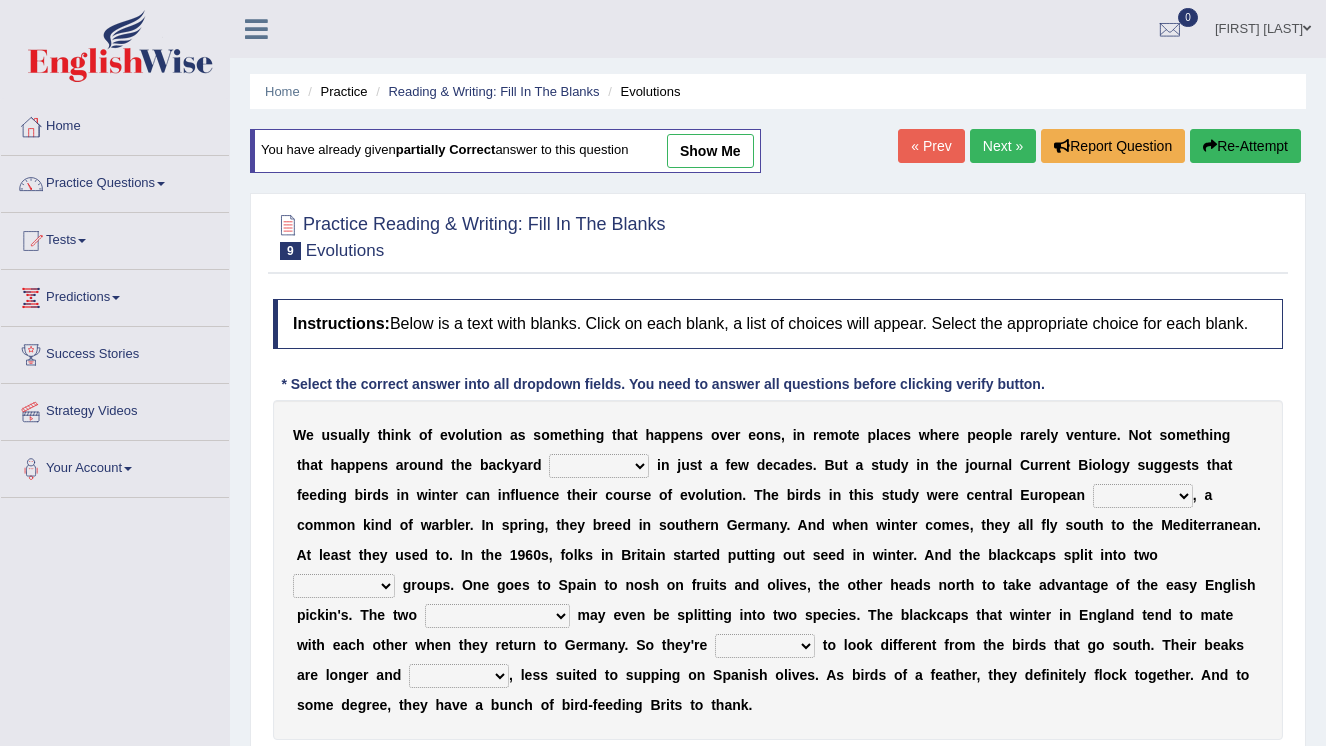 scroll, scrollTop: 0, scrollLeft: 0, axis: both 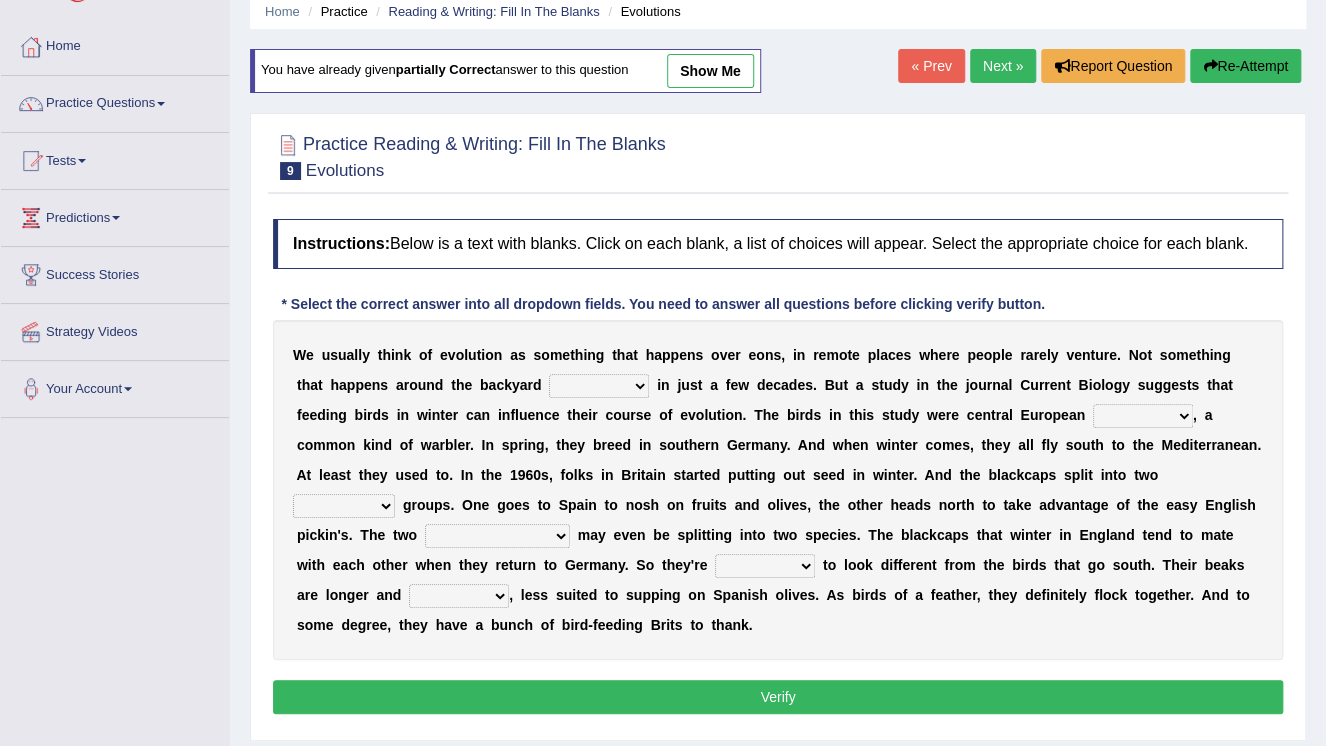 click on "beaver believer birdfeeder phonier" at bounding box center [599, 386] 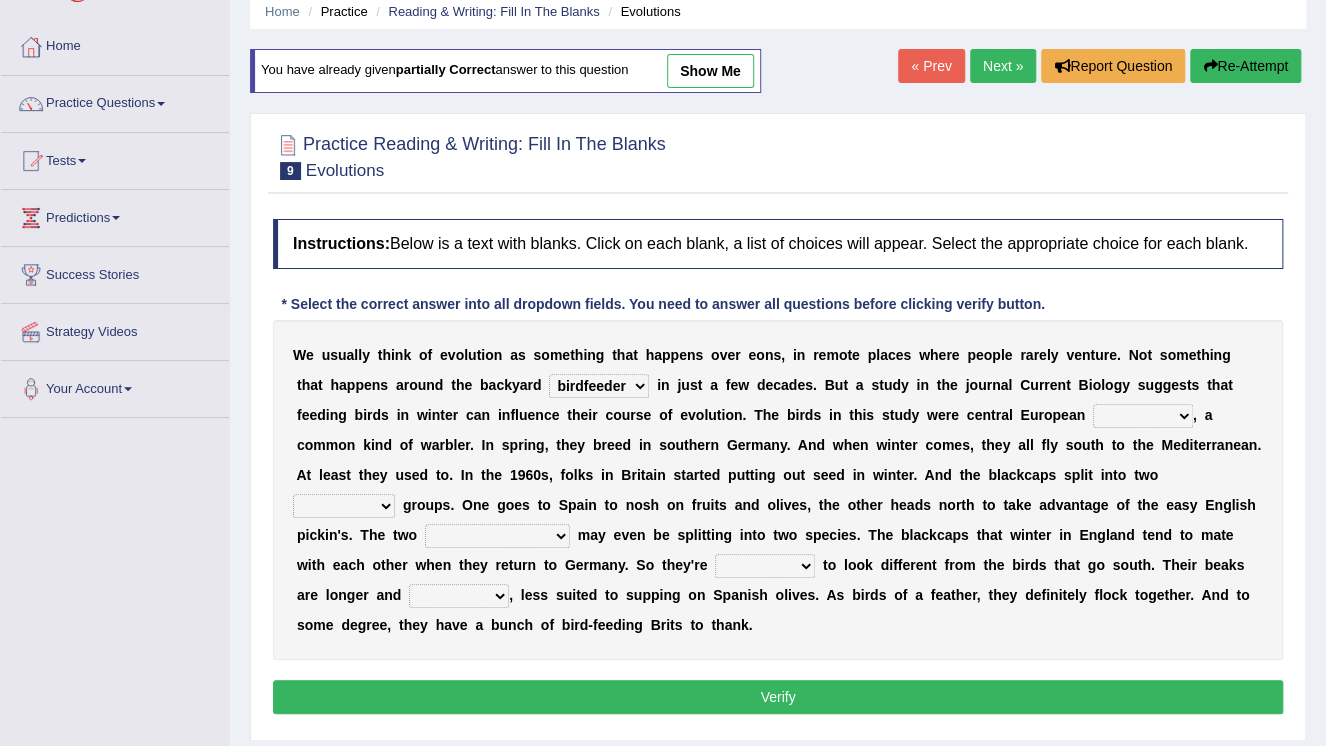 click on "beaver believer birdfeeder phonier" at bounding box center (599, 386) 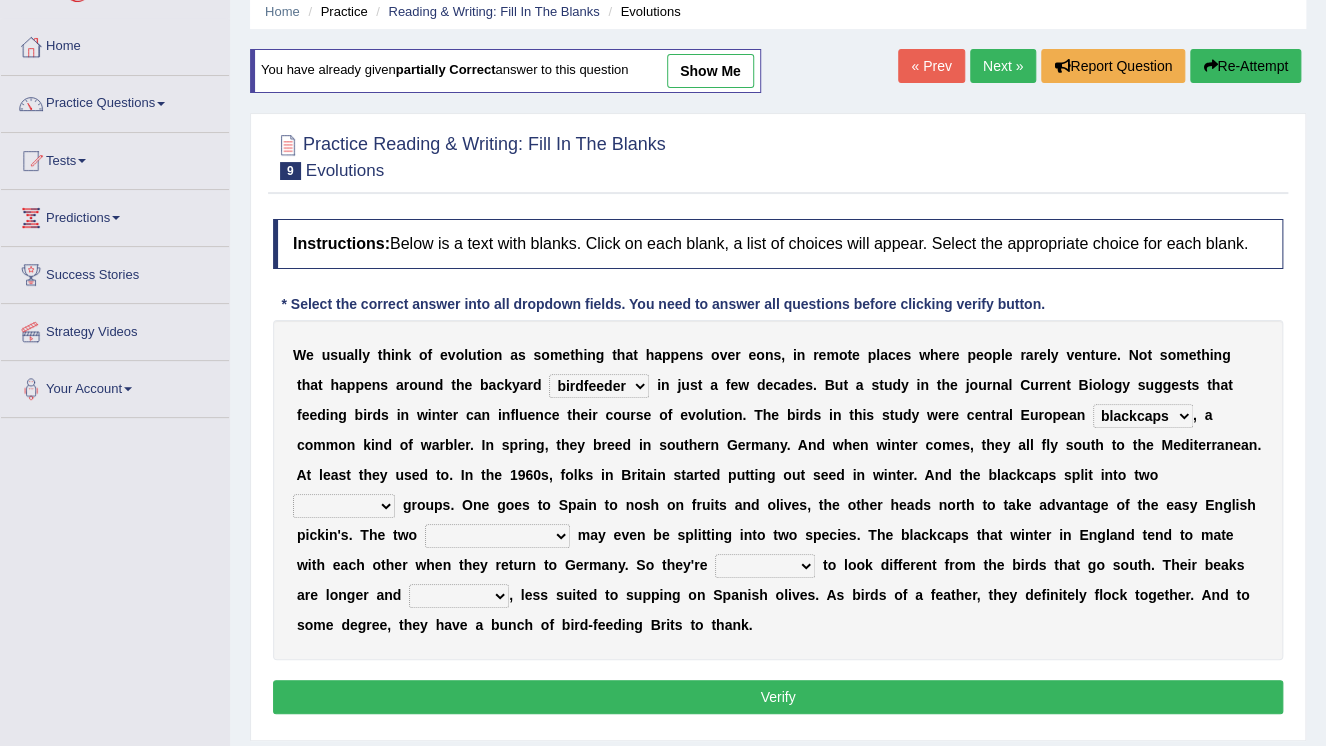click on "blackcaps pox flaps chats" at bounding box center (1143, 416) 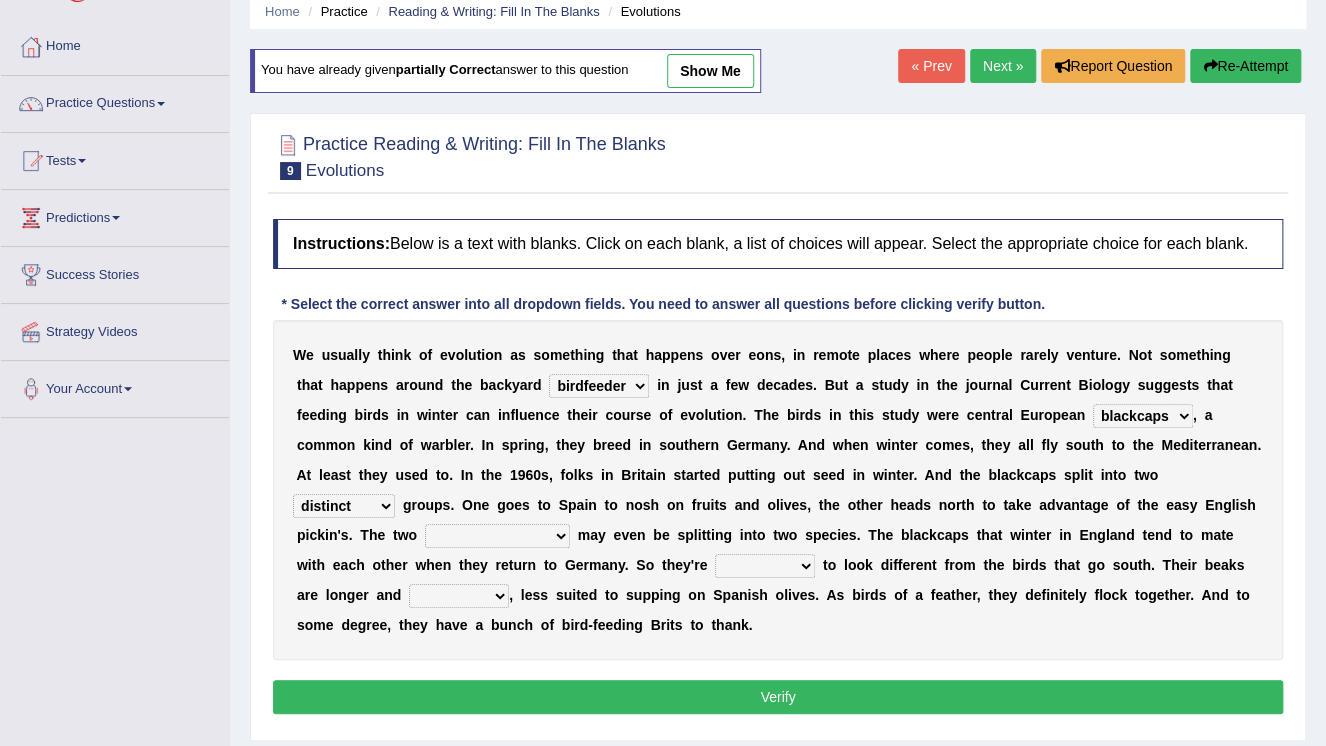 click on "elevators populations breakers contraindications" at bounding box center (497, 536) 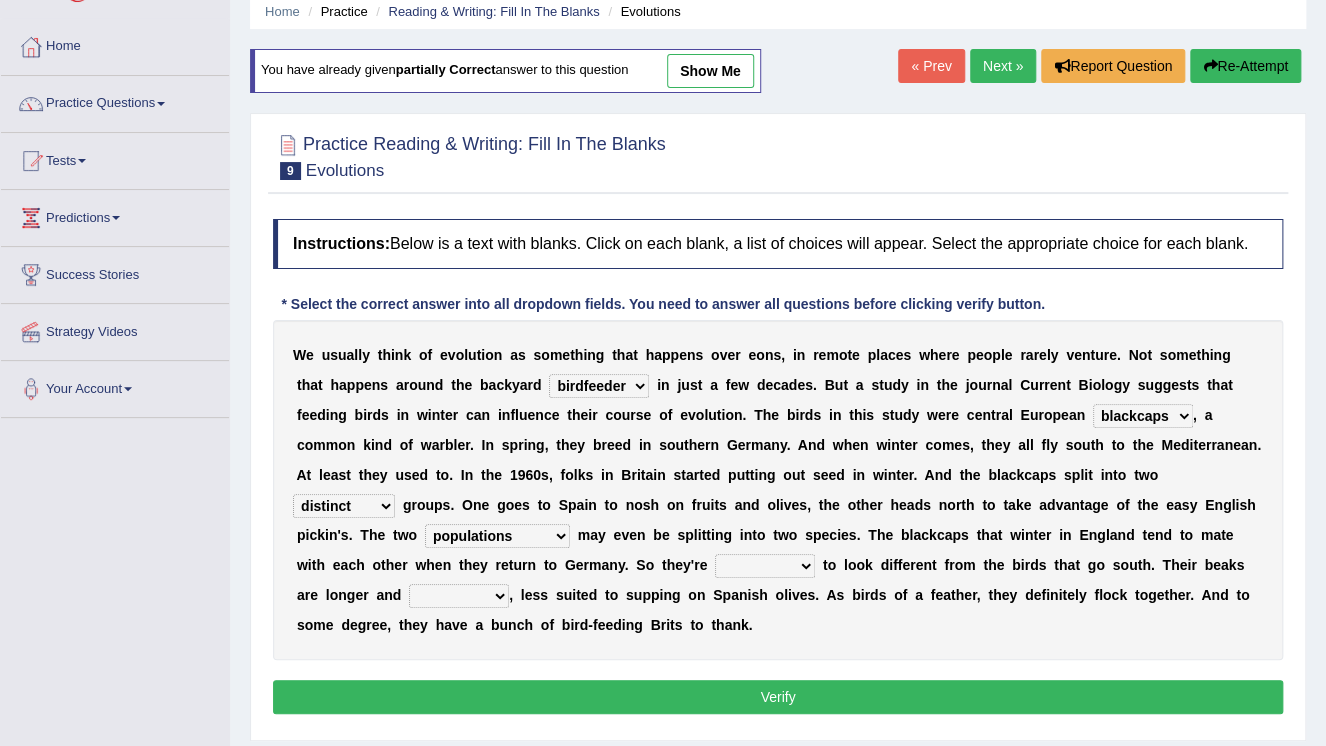 click on "starting blotting wanting padding" at bounding box center (765, 566) 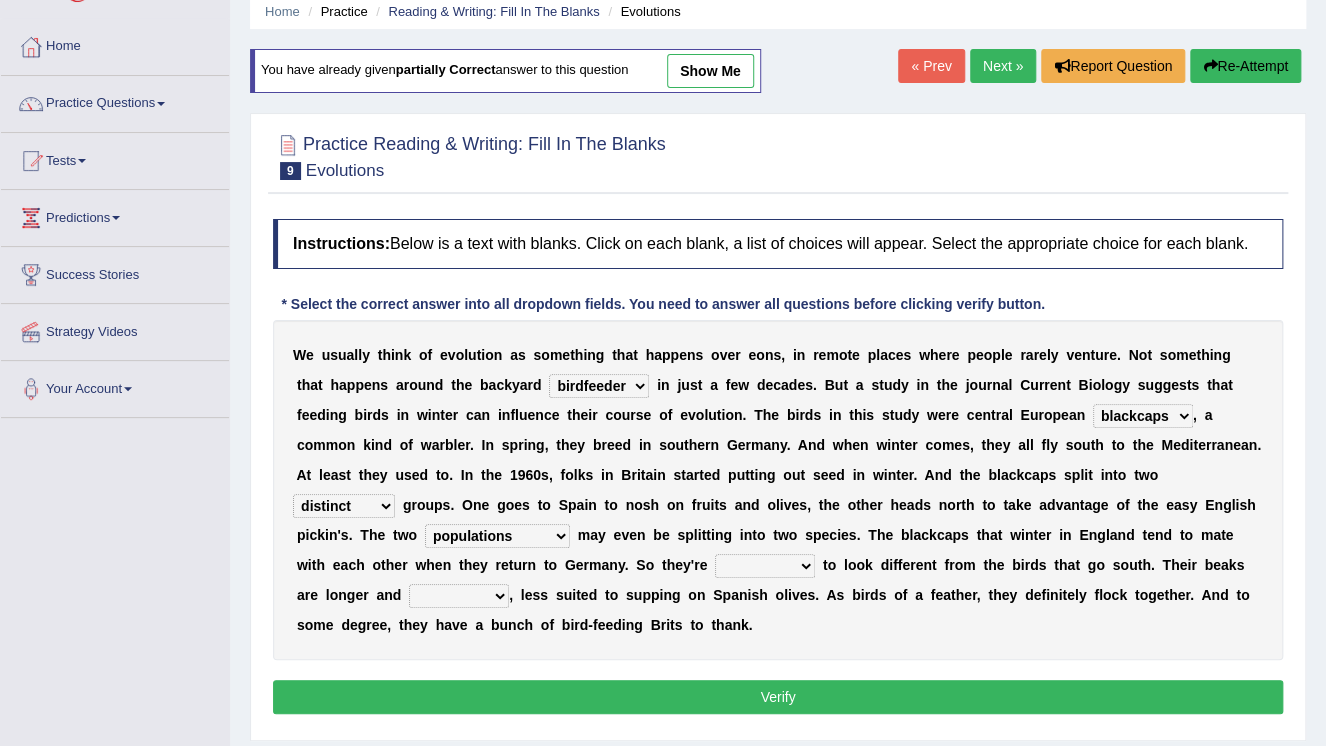 select on "starting" 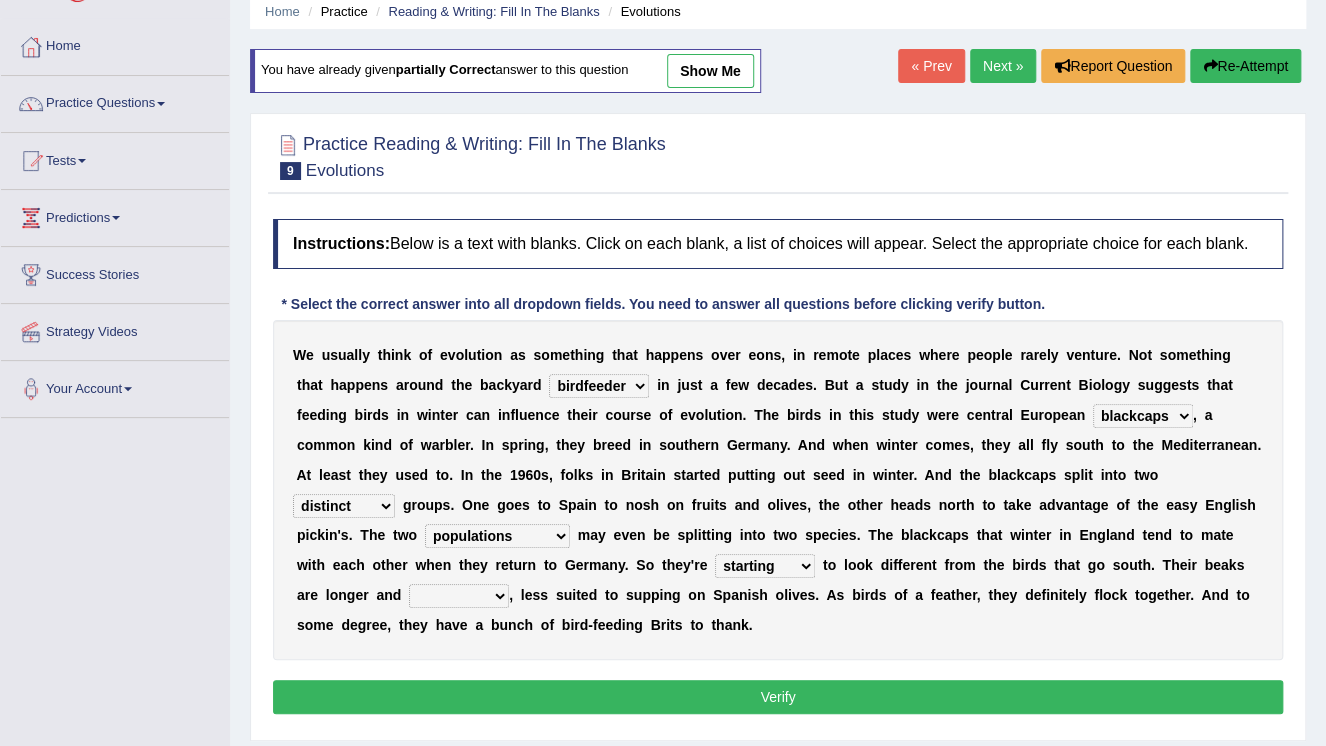 click on "W e    u s u a l l y    t h i n k    o f    e v o l u t i o n    a s    s o m e t h i n g    t h a t    h a p p e n s    o v e r    e o n s ,    i n    r e m o t e    p l a c e s    w h e r e    p e o p l e    r a r e l y    v e n t u r e .    N o t    s o m e t h i n g    t h a t    h a p p e n s    a r o u n d    t h e    b a c k y a r d    beaver believer birdfeeder phonier    i n    j u s t    a    f e w    d e c a d e s .    B u t    a    s t u d y    i n    t h e    j o u r n a l    C u r r e n t    B i o l o g y    s u g g e s t s    t h a t    f e e d i n g    b i r d s    i n    w i n t e r    c a n    i n f l u e n c e    t h e i r    c o u r s e    o f    e v o l u t i o n .    T h e    b i r d s    i n    t h i s    s t u d y    w e r e    c e n t r a l    E u r o p e a n    blackcaps pox flaps chats ,    a    c o m m o n    k i n d    o f    w a r b l e r .    I n    s p r i n g ,    t h e y    b r e e d    i n    s o u t h e r" at bounding box center (778, 490) 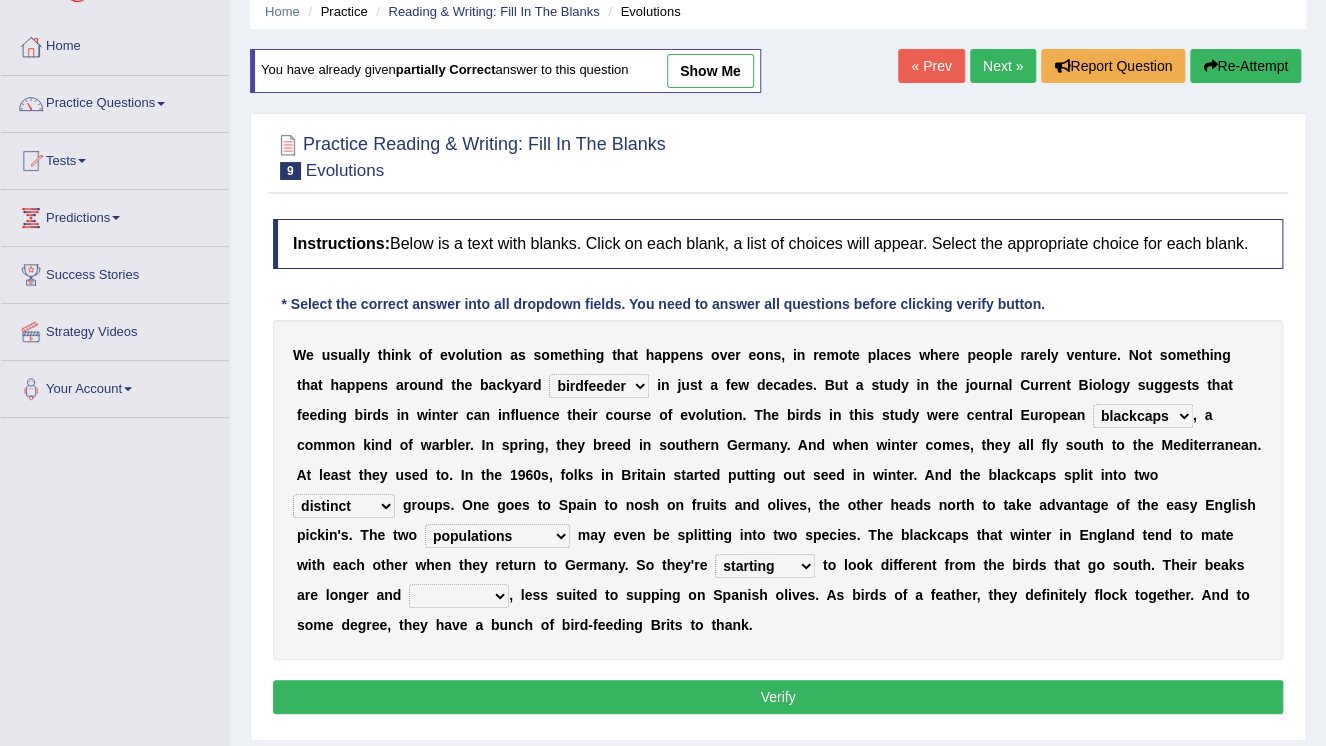 click on "freshwater spillover scheduler narrower" at bounding box center (459, 596) 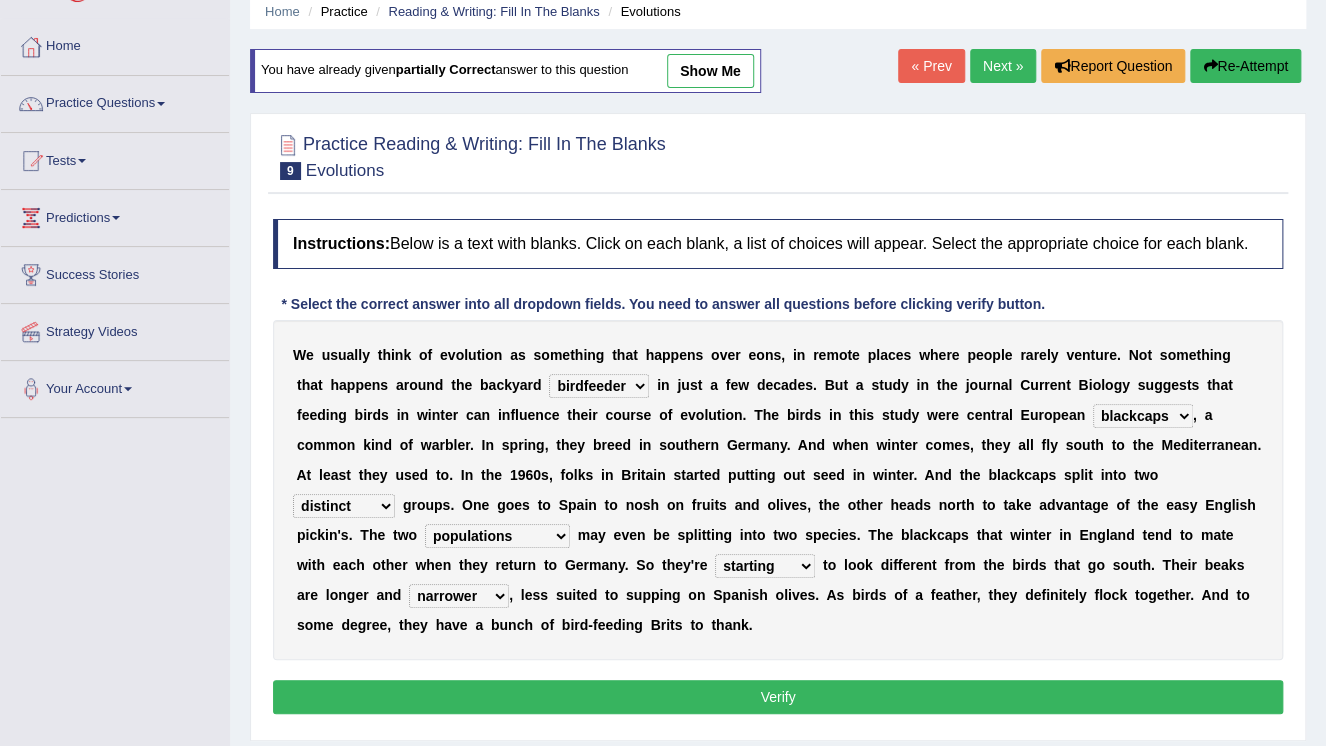 click on "Verify" at bounding box center [778, 697] 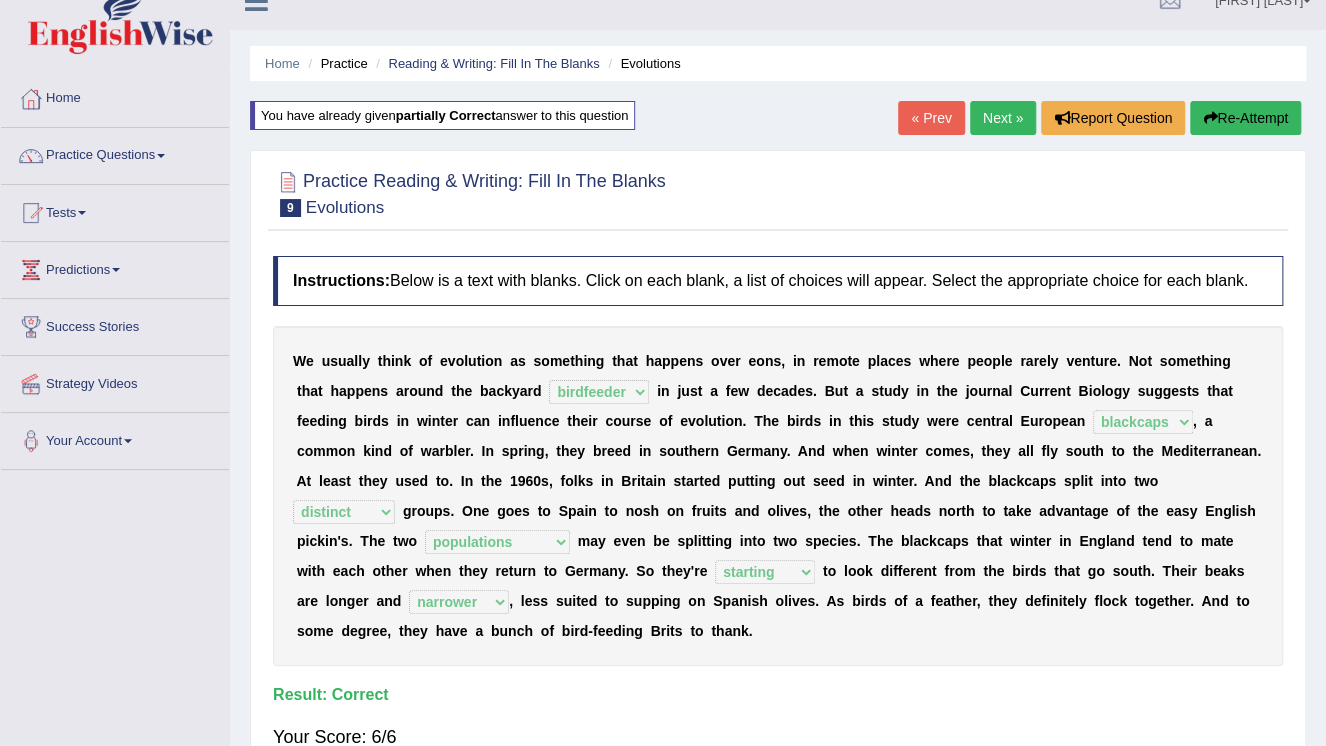 scroll, scrollTop: 0, scrollLeft: 0, axis: both 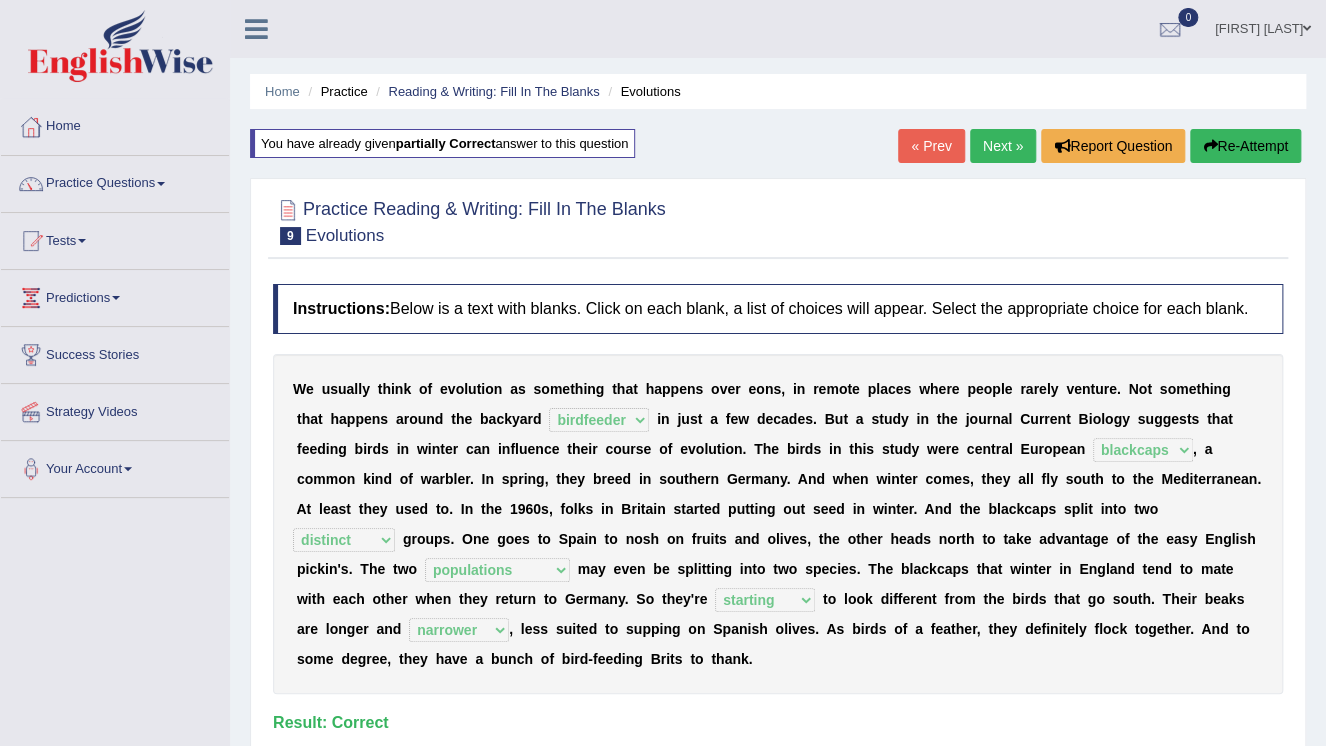 click on "Next »" at bounding box center [1003, 146] 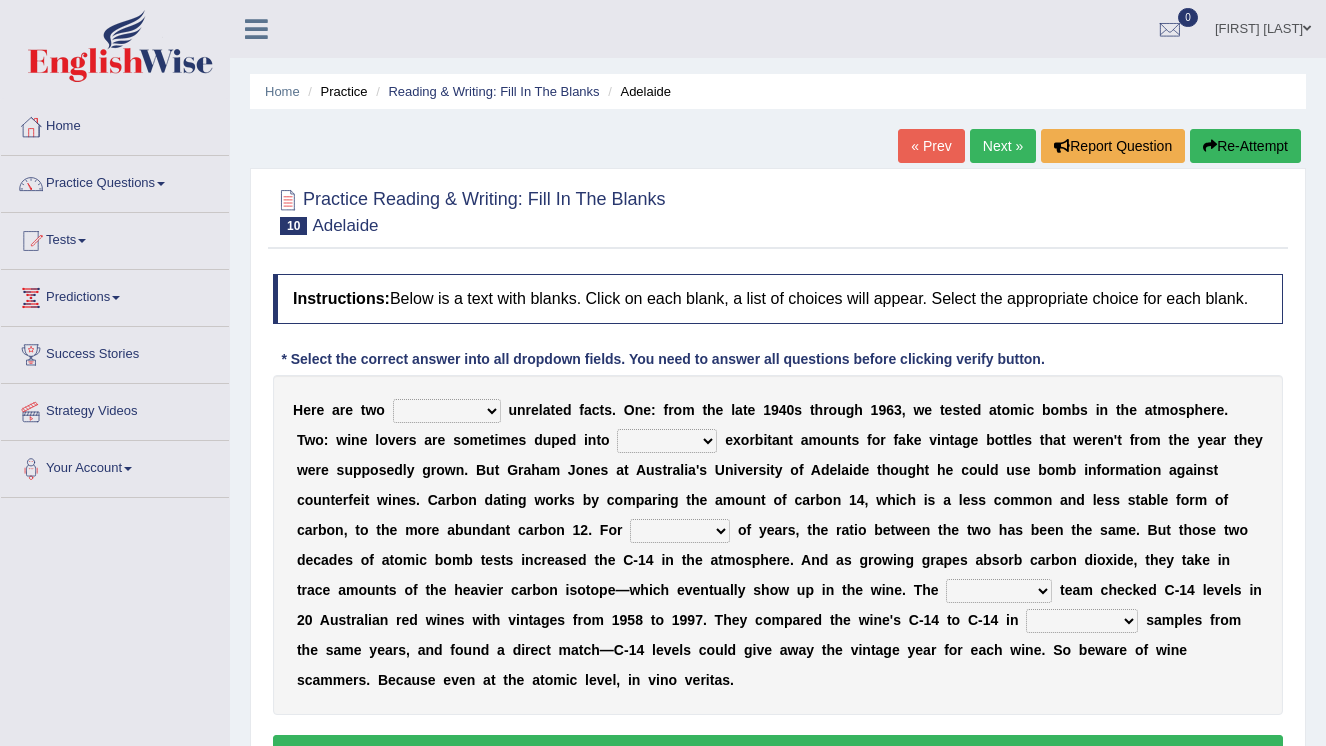 scroll, scrollTop: 0, scrollLeft: 0, axis: both 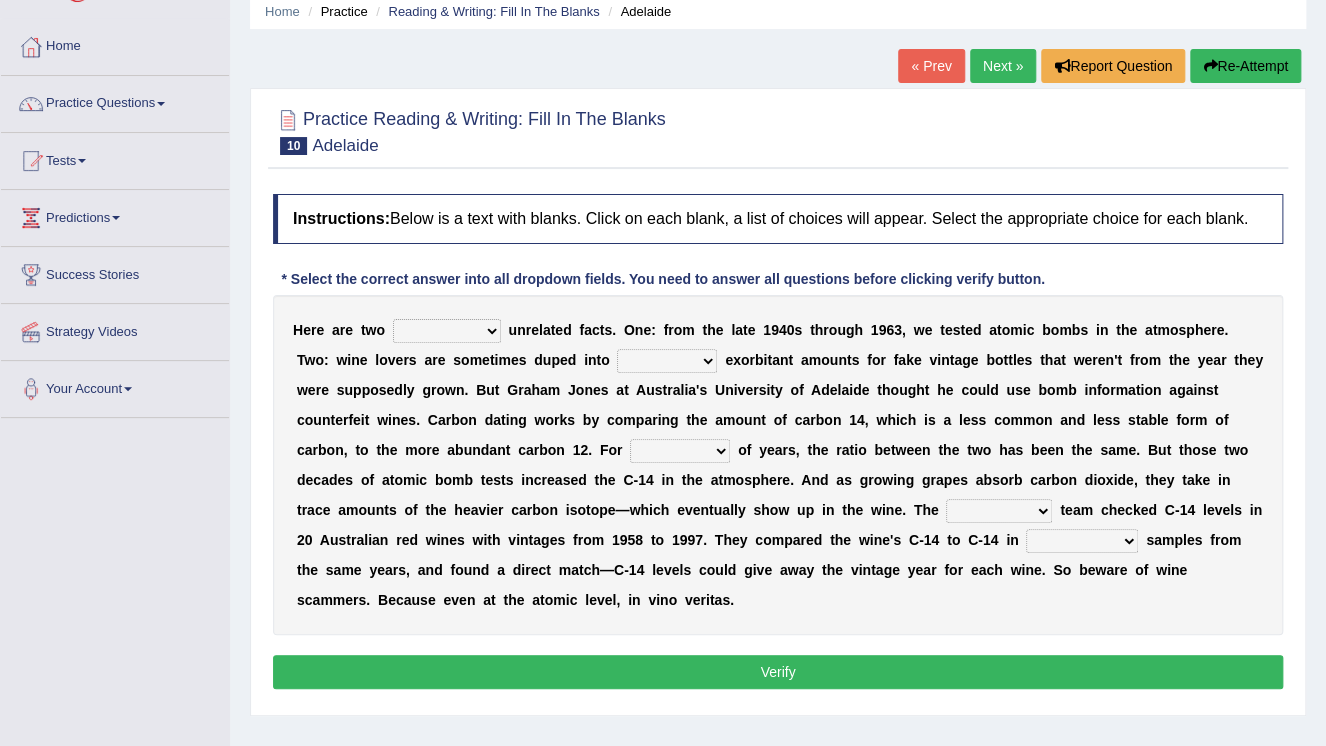 click on "seemingly feelingly endearingly entreatingly" at bounding box center [447, 331] 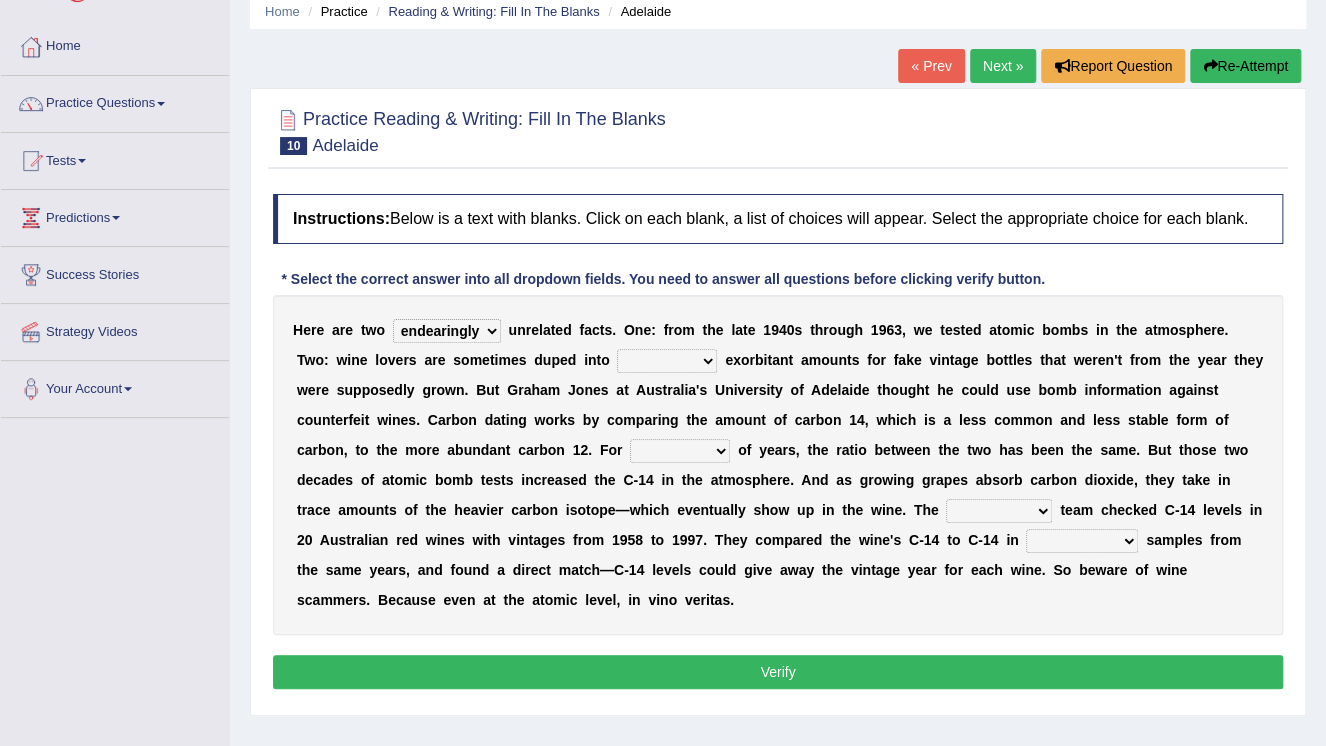 click on "seemingly feelingly endearingly entreatingly" at bounding box center [447, 331] 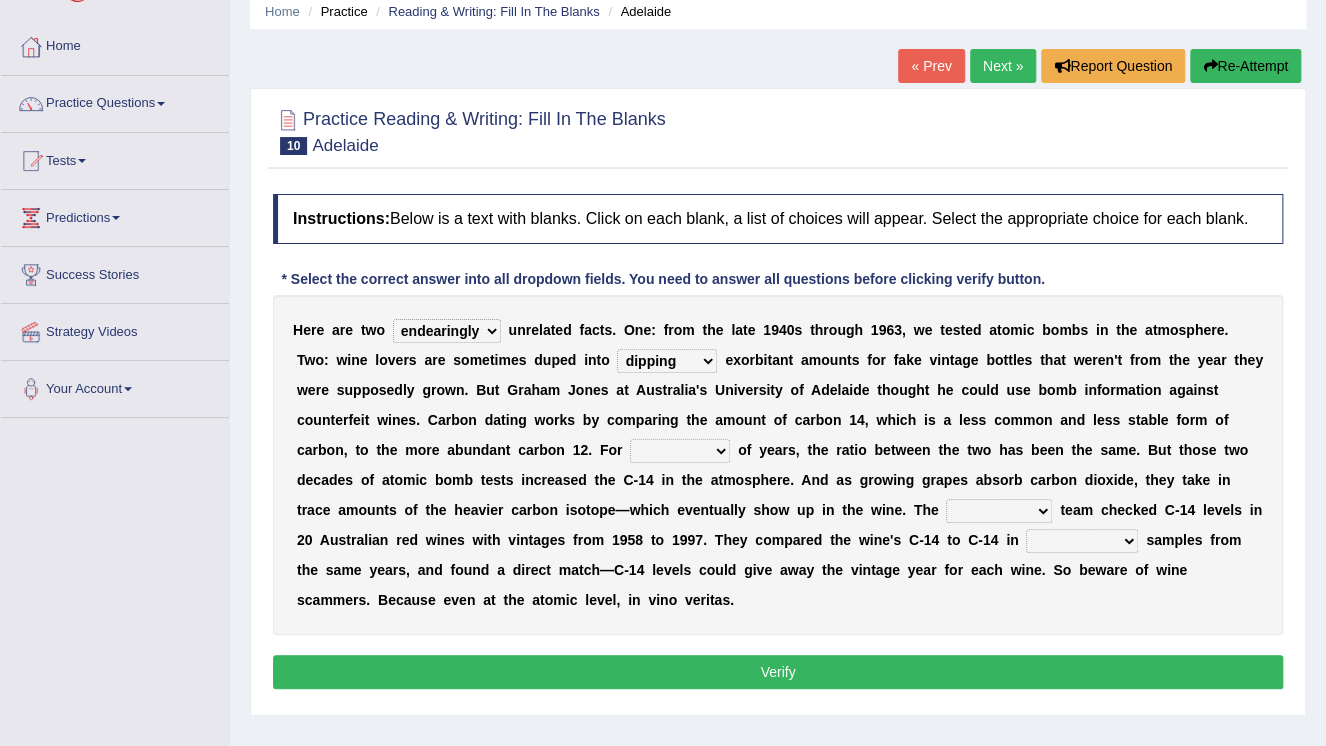 click on "couples much thousands numerous" at bounding box center [680, 451] 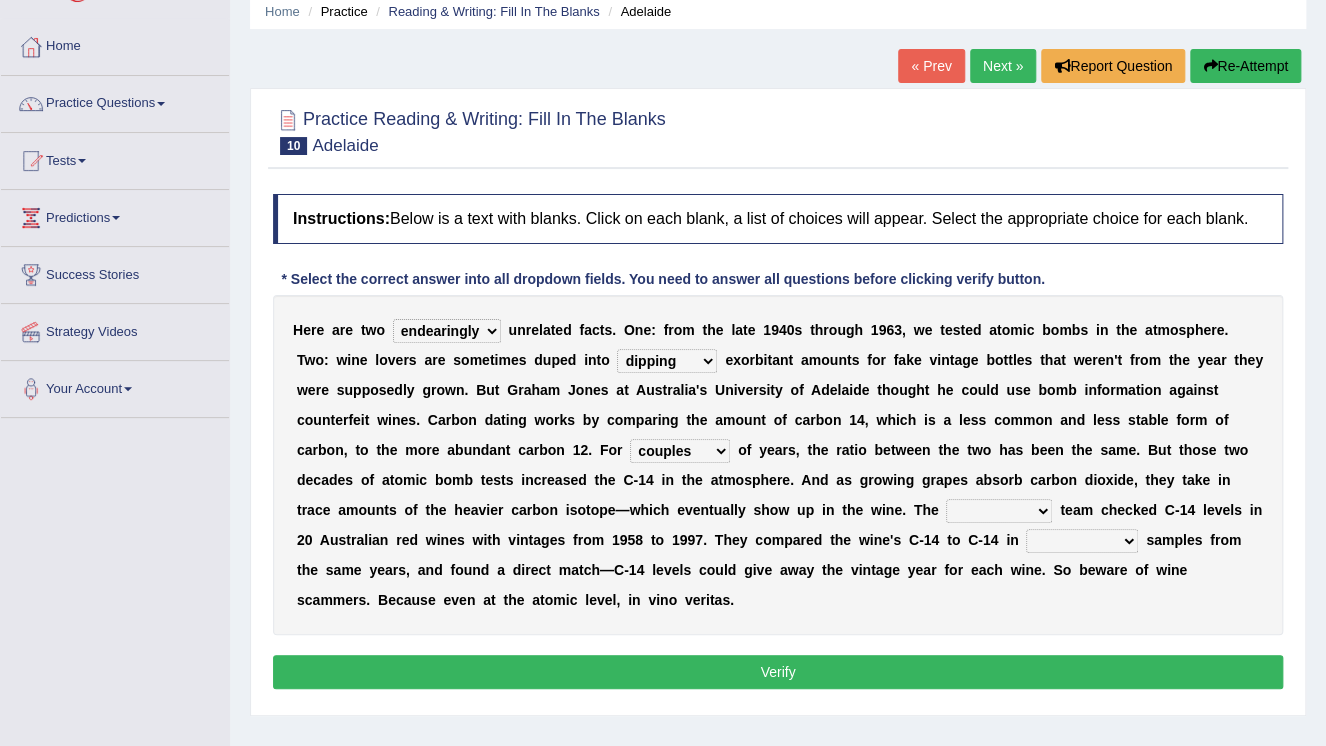 click on "research individual preparation strange" at bounding box center (999, 511) 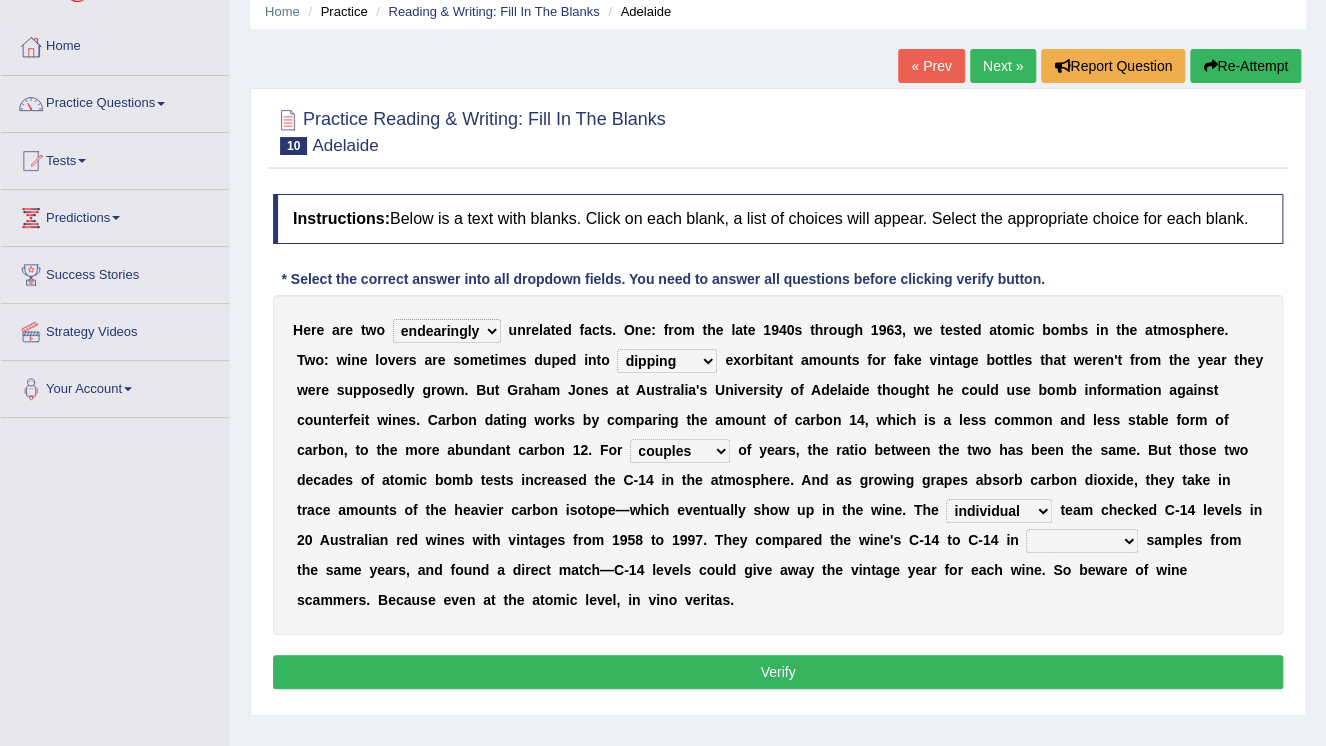 click on "H e r e    a r e    t w o    seemingly feelingly endearingly entreatingly    u n r e l a t e d    f a c t s .    O n e :    f r o m    t h e    l a t e    [YEAR]    t h r o u g h    [YEAR] ,    w e    t e s t e d    a t o m i c    b o m b s    i n    t h e    a t m o s p h e r e .    T w o :    w i n e    l o v e r s    a r e    s o m e t i m e s    d u p e d    i n t o    dipping trekking spending swinging    e x o r b i t a n t    a m o u n t s    f o r    f a k e    v i n t a g e    b o t t l e s    t h a t    w e r e n ' t    f r o m    t h e    y e a r    t h e y    w e r e    s u p p o s e d l y    g r o w n .    B u t    [FIRST]    [LAST]    a t    [COUNTRY] ' s    U n i v e r s i t y    o f    [CITY]    t h o u g h t    h e    c o u l d    u s e    b o m b    i n f o r m a t i o n    a g a i n s t    c o u n t e r f e i t    w i n e s .    C a r b o n    d a t i n g    w o r k s    b y    c o m p a r i n g" at bounding box center (778, 465) 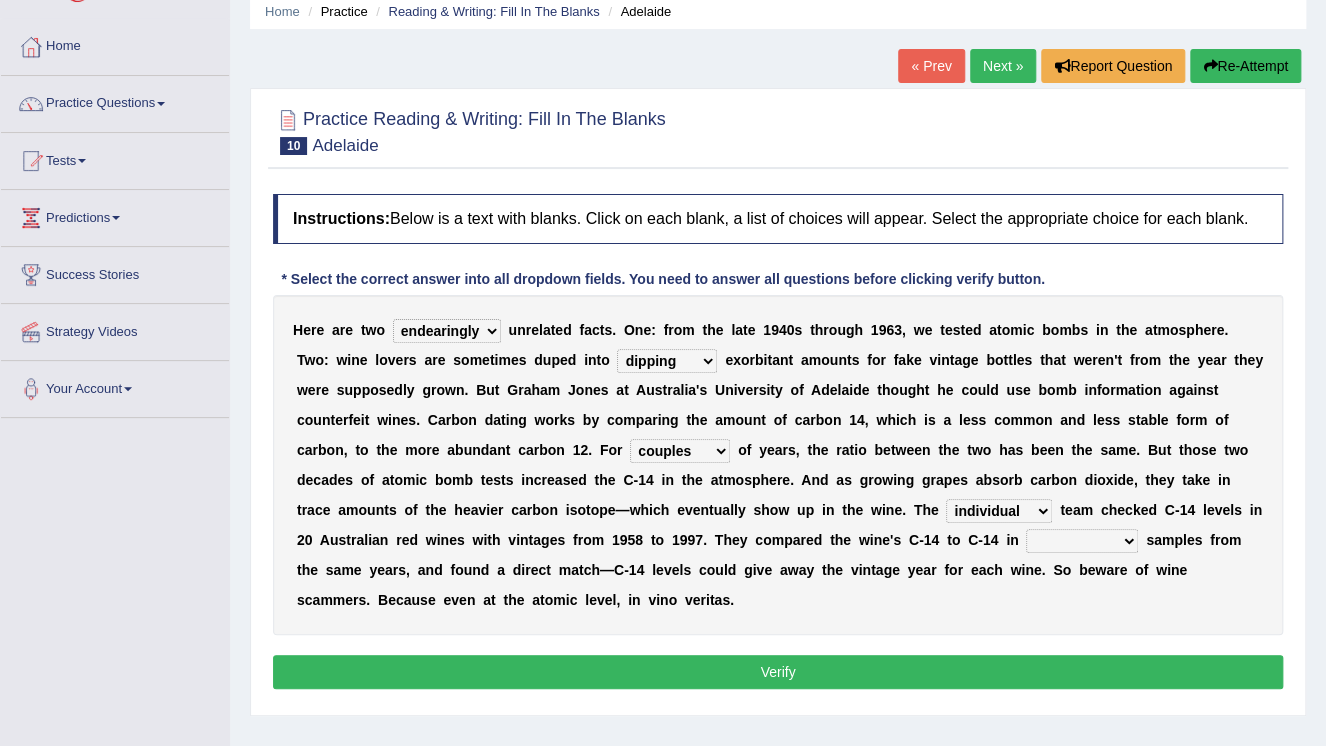 click on "physical atmospheric fluid solid" at bounding box center [1082, 541] 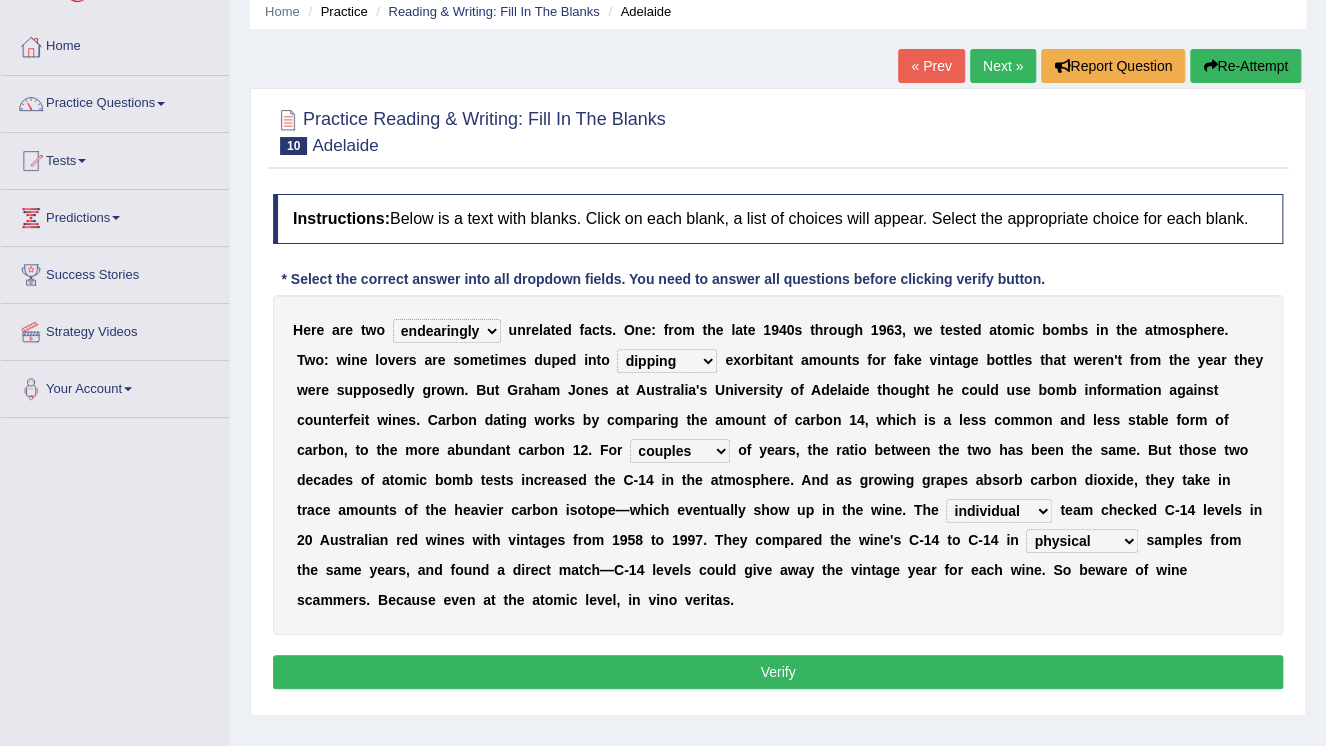 click on "dipping trekking spending swinging" at bounding box center (667, 361) 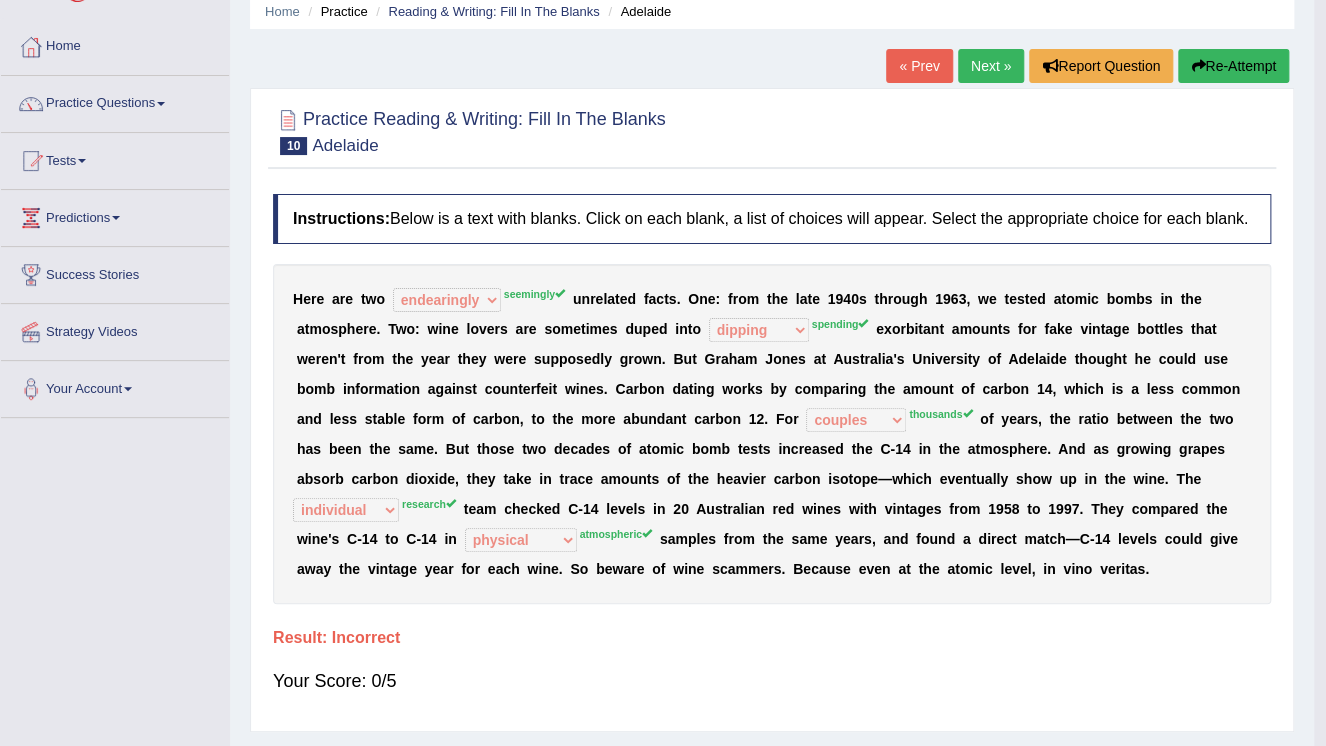 click on "Instructions:  Below is a text with blanks. Click on each blank, a list of choices will appear. Select the appropriate choice for each blank.
* Select the correct answer into all dropdown fields. You need to answer all questions before clicking verify button. H e r e    a r e    t w o    seemingly feelingly endearingly entreatingly seemingly    u n r e l a t e d    f a c t s .    O n e :    f r o m    t h e    l a t e    [YEAR]    t h r o u g h    [YEAR] ,    w e    t e s t e d    a t o m i c    b o m b s    i n    t h e    a t m o s p h e r e .    T w o :    w i n e    l o v e r s    a r e    s o m e t i m e s    d u p e d    i n t o    dipping trekking spending swinging    e x o r b i t a n t    a m o u n t s    f o r    f a k e    v i n t a g e    b o t t l e s    t h a t    w e r e n ' t    f r o m    t h e    y e a r    t h e y    w e r e    s u p p o s e d l y    g r o w n .    B u t    [FIRST]    [LAST]    a t    [COUNTRY] ' s    U n i v e r s i t y    o f    [CITY]    t h o u g h t    h e    c o u l d    u s e    b o m b    i n f o r m a t i o n    a g a i n s t    c o u n t e r f e i t    w i n e s .    C a r b o n    d a t i n g    w o r k s    b y    c o m p a r i n g" at bounding box center [772, 452] 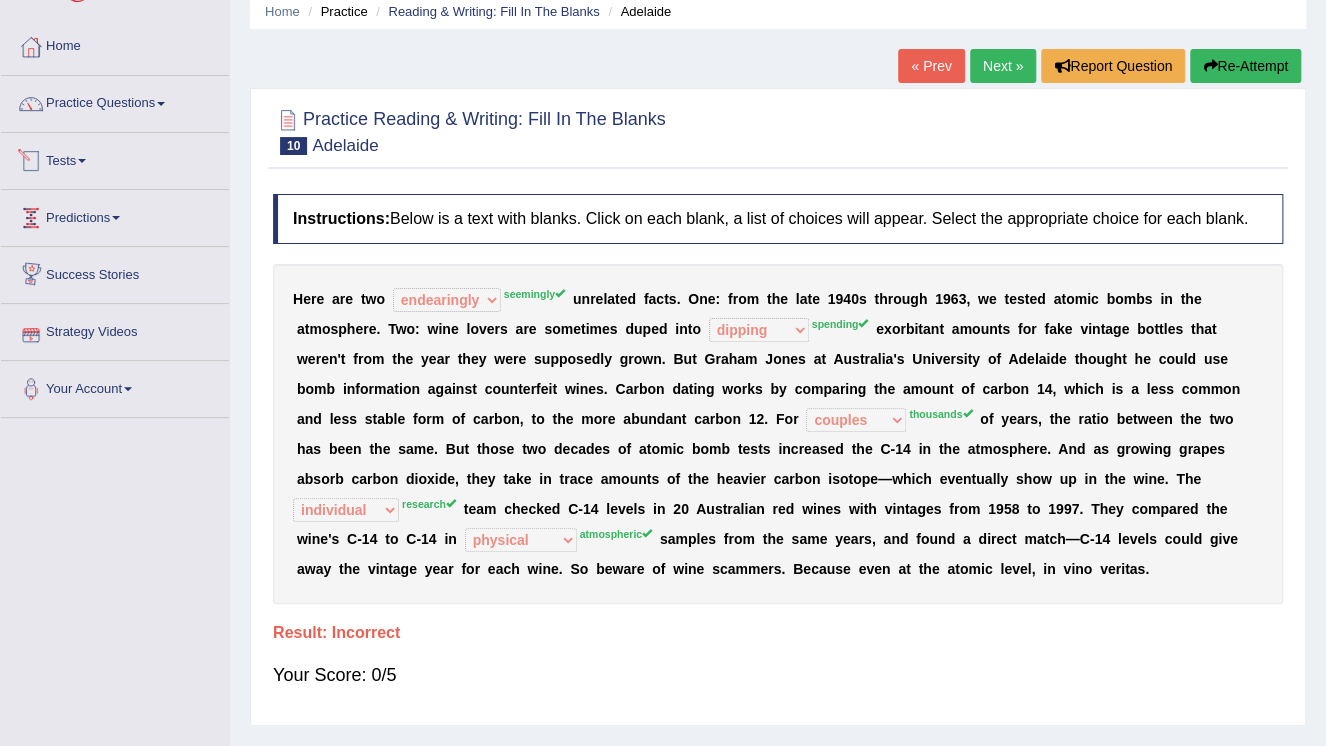 click on "Tests" at bounding box center (115, 158) 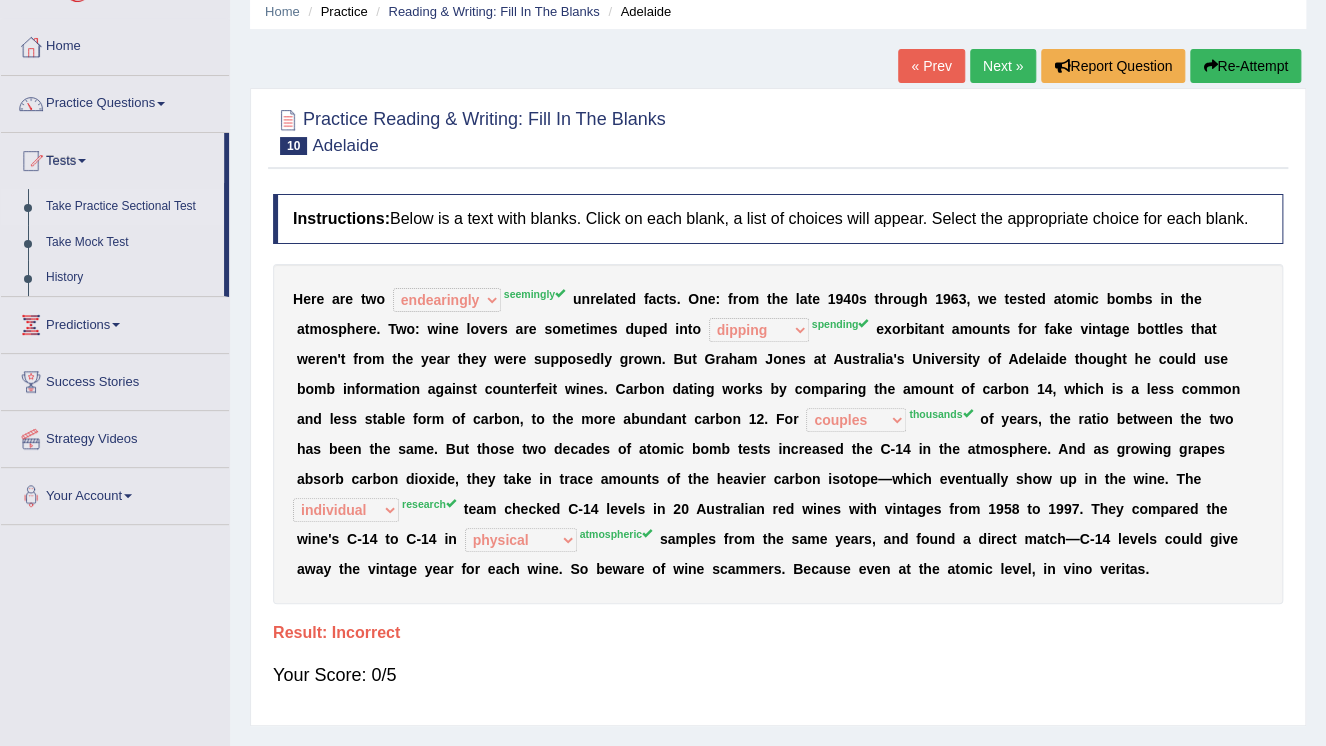 click on "Take Practice Sectional Test" at bounding box center [130, 207] 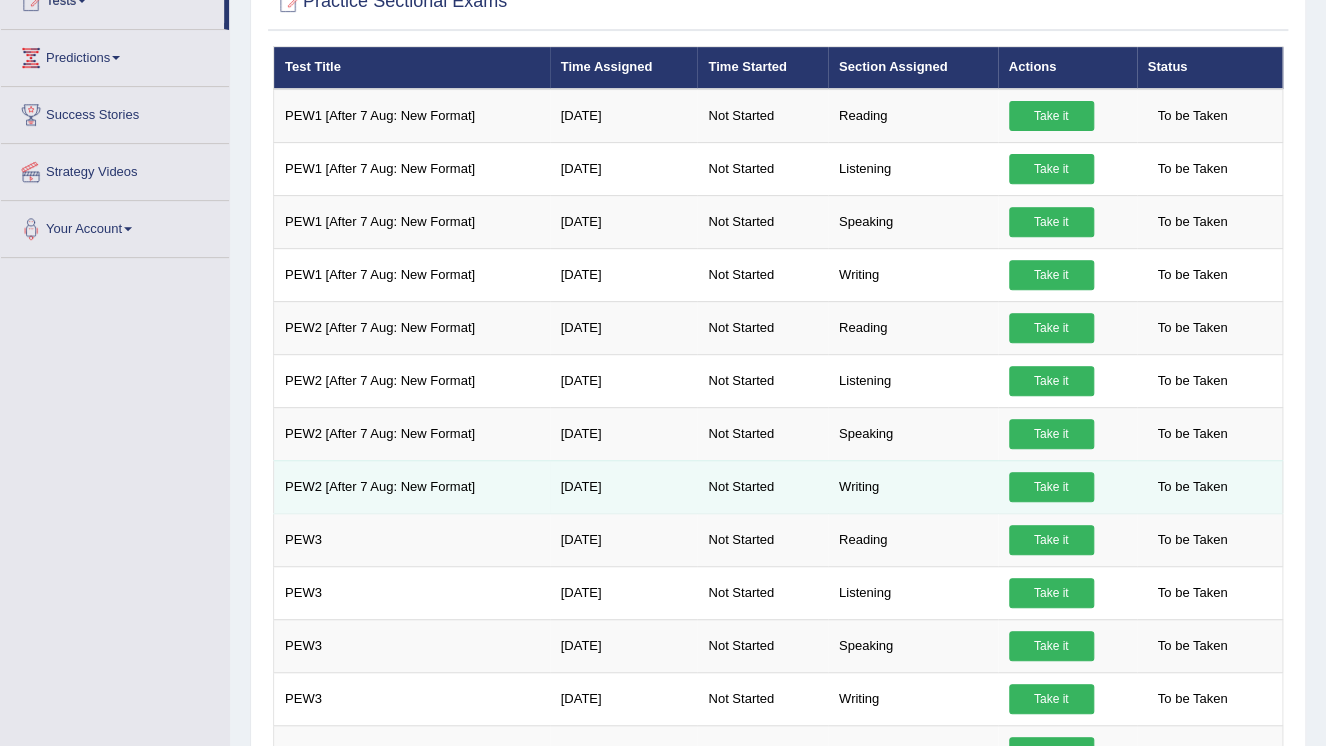 scroll, scrollTop: 740, scrollLeft: 0, axis: vertical 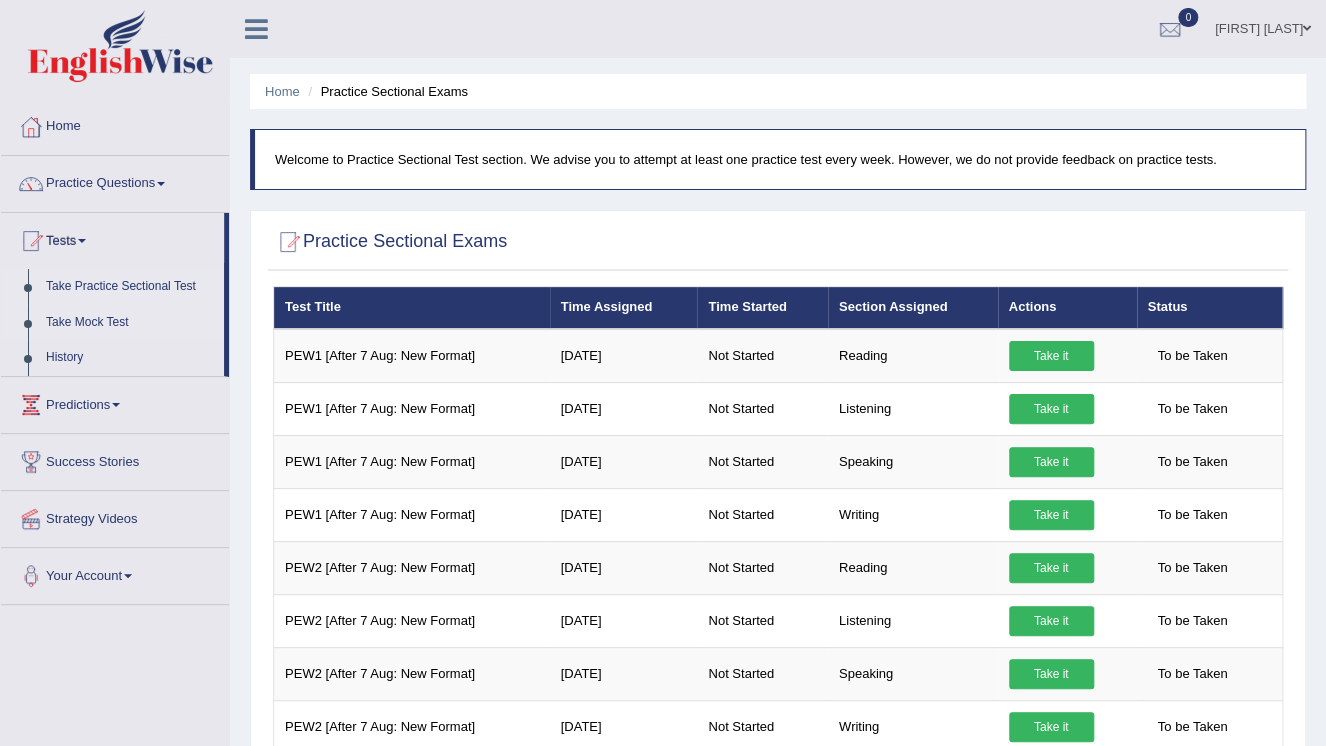 click on "Take Mock Test" at bounding box center [130, 323] 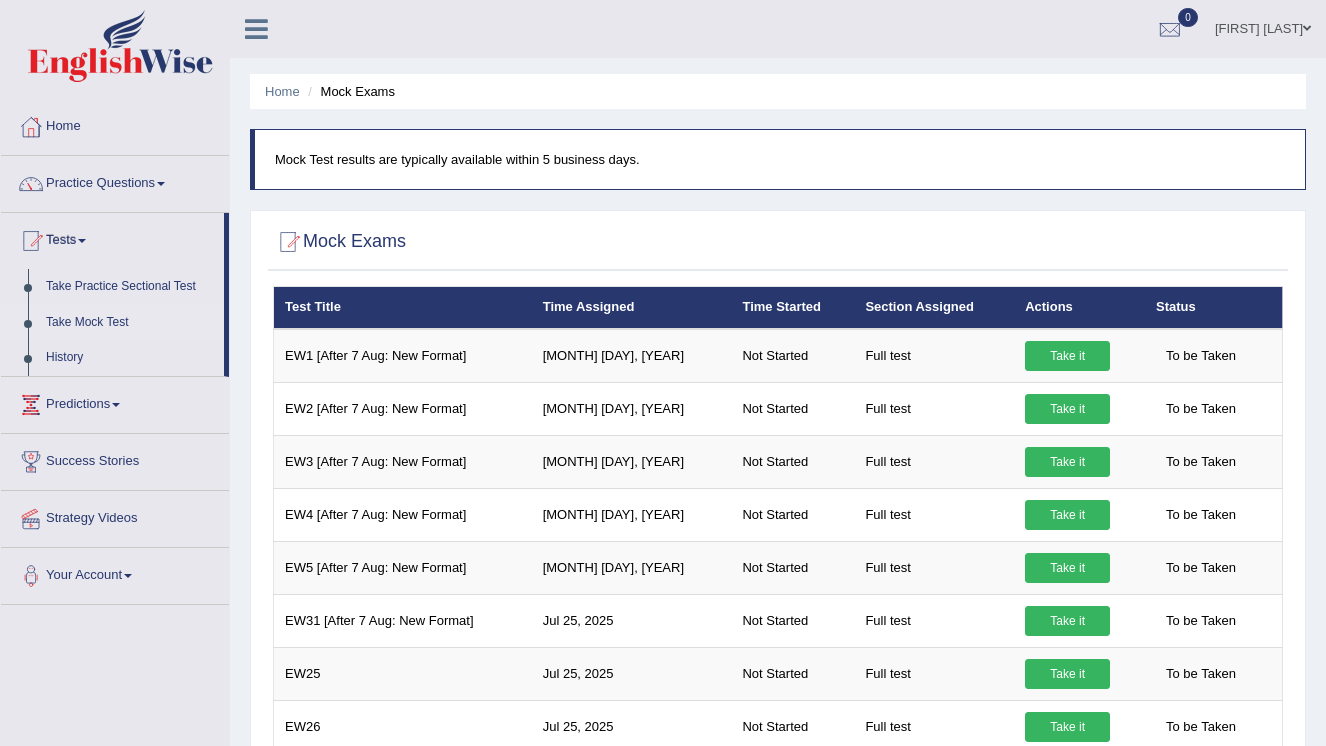 scroll, scrollTop: 0, scrollLeft: 0, axis: both 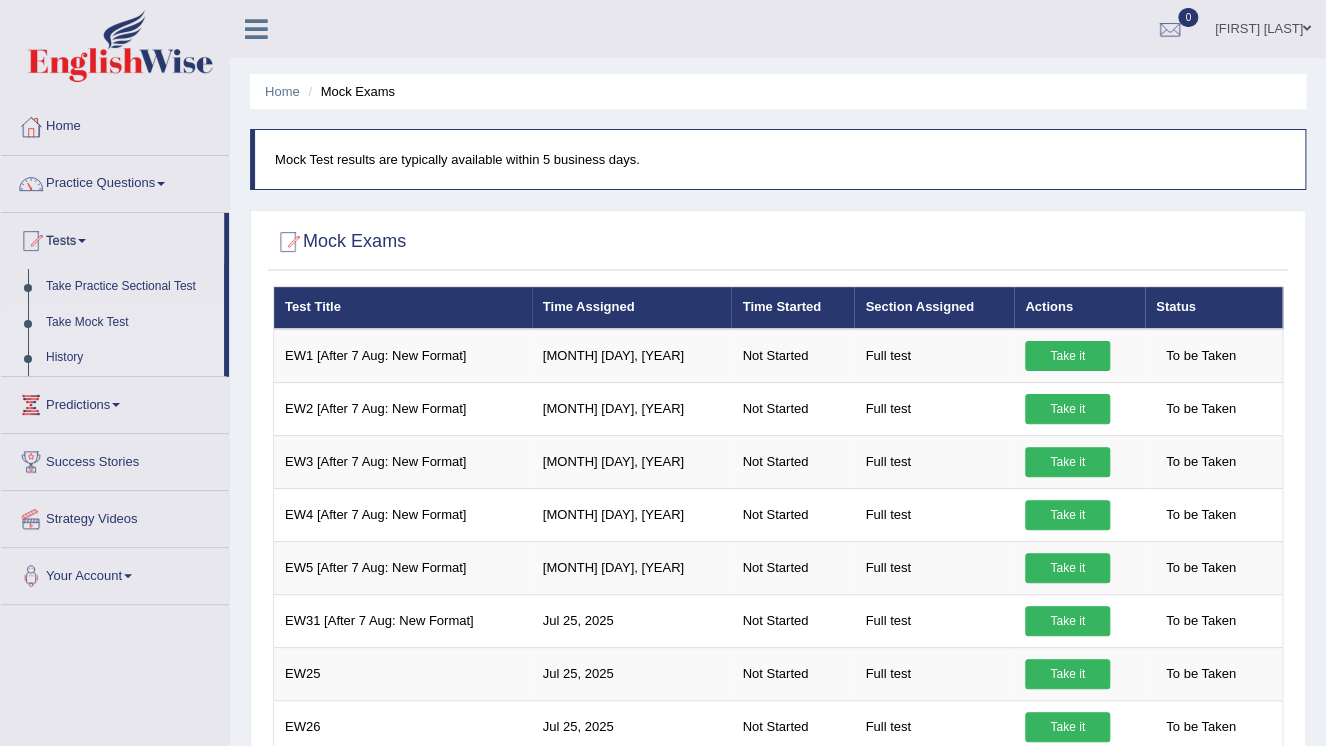 click on "History" at bounding box center [130, 358] 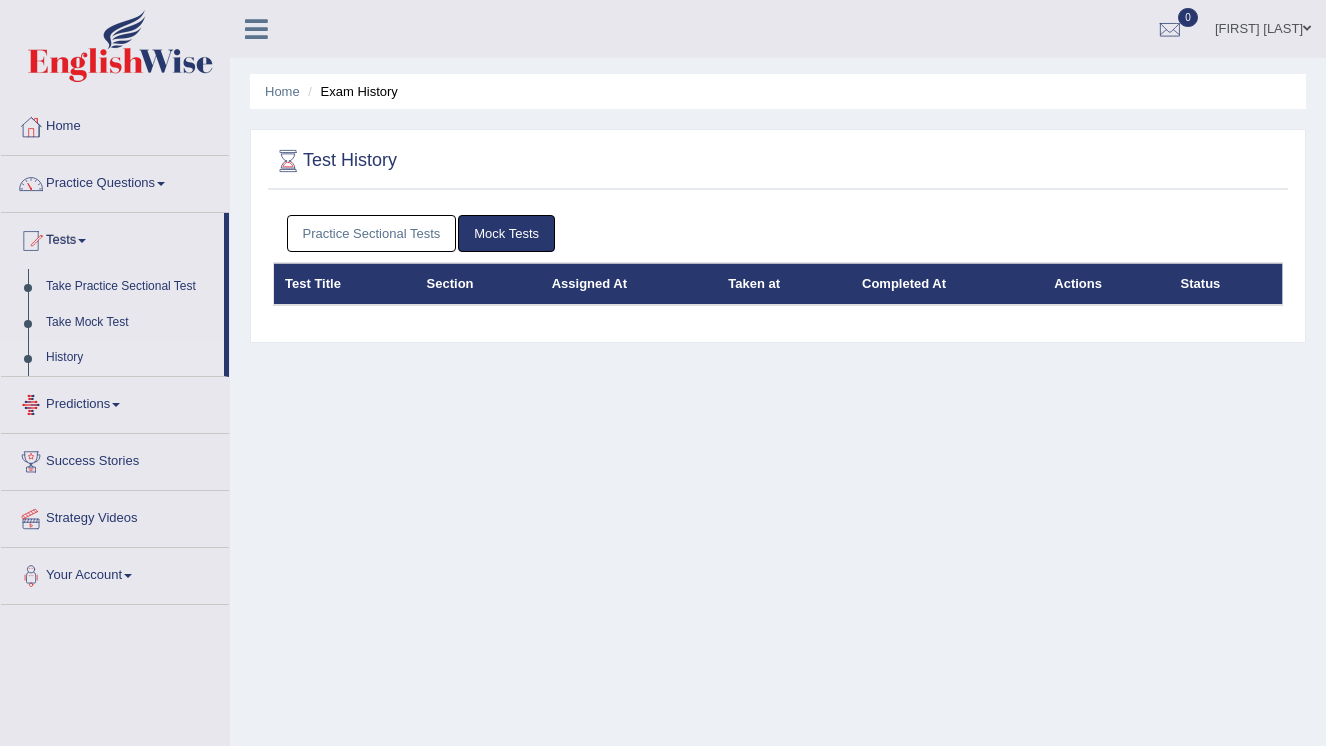 scroll, scrollTop: 0, scrollLeft: 0, axis: both 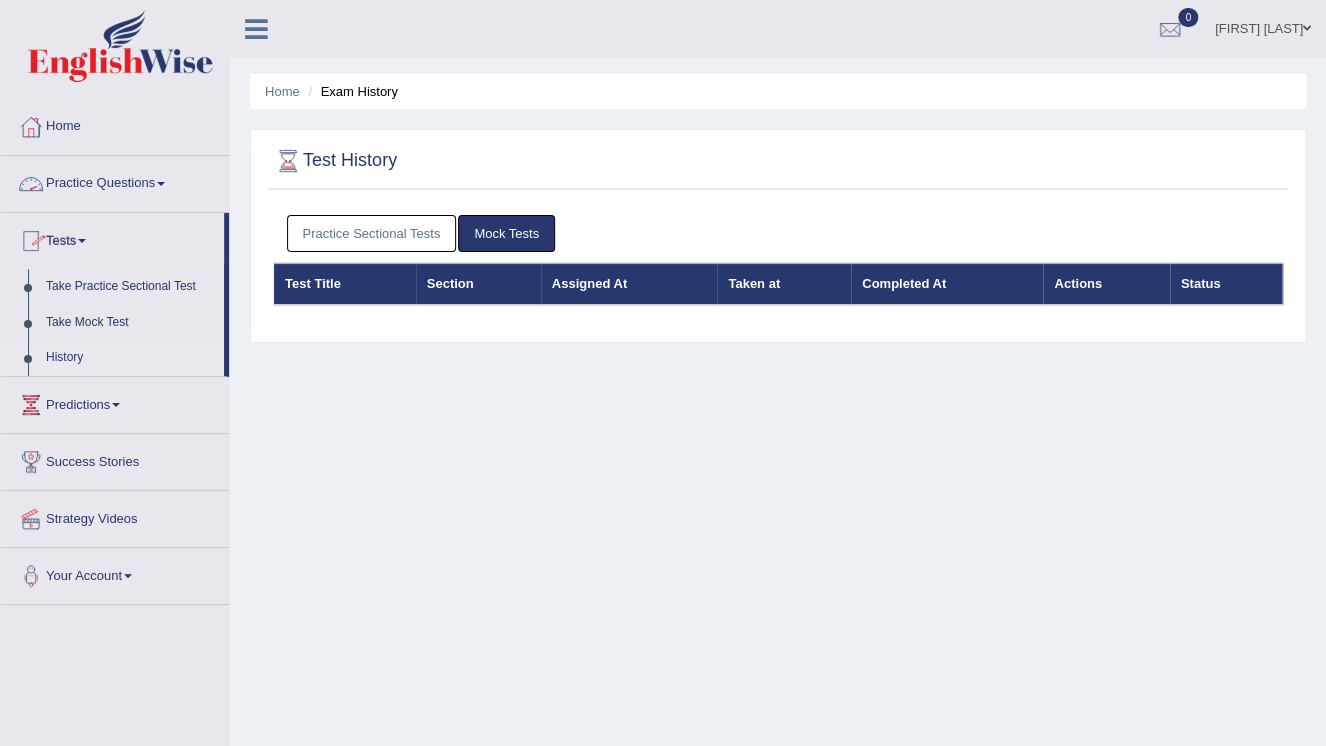 click on "Practice Questions" at bounding box center [115, 181] 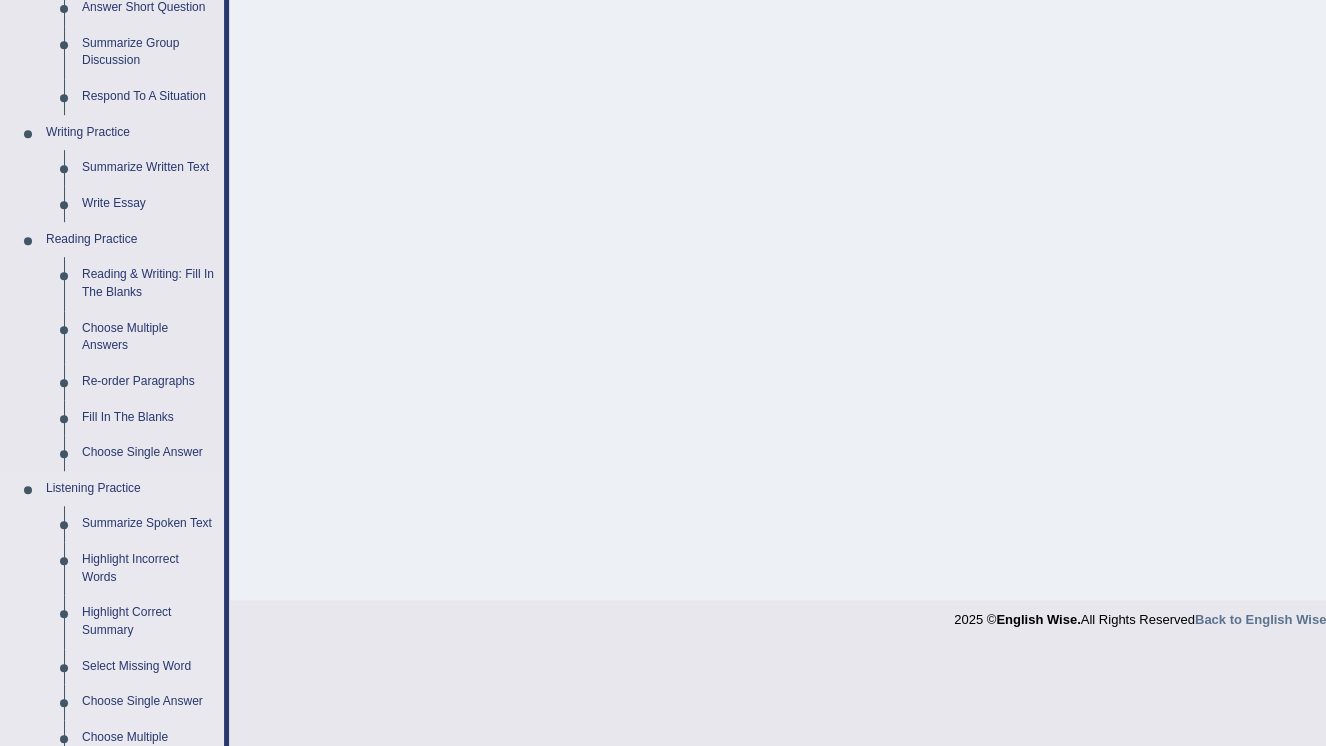 scroll, scrollTop: 320, scrollLeft: 0, axis: vertical 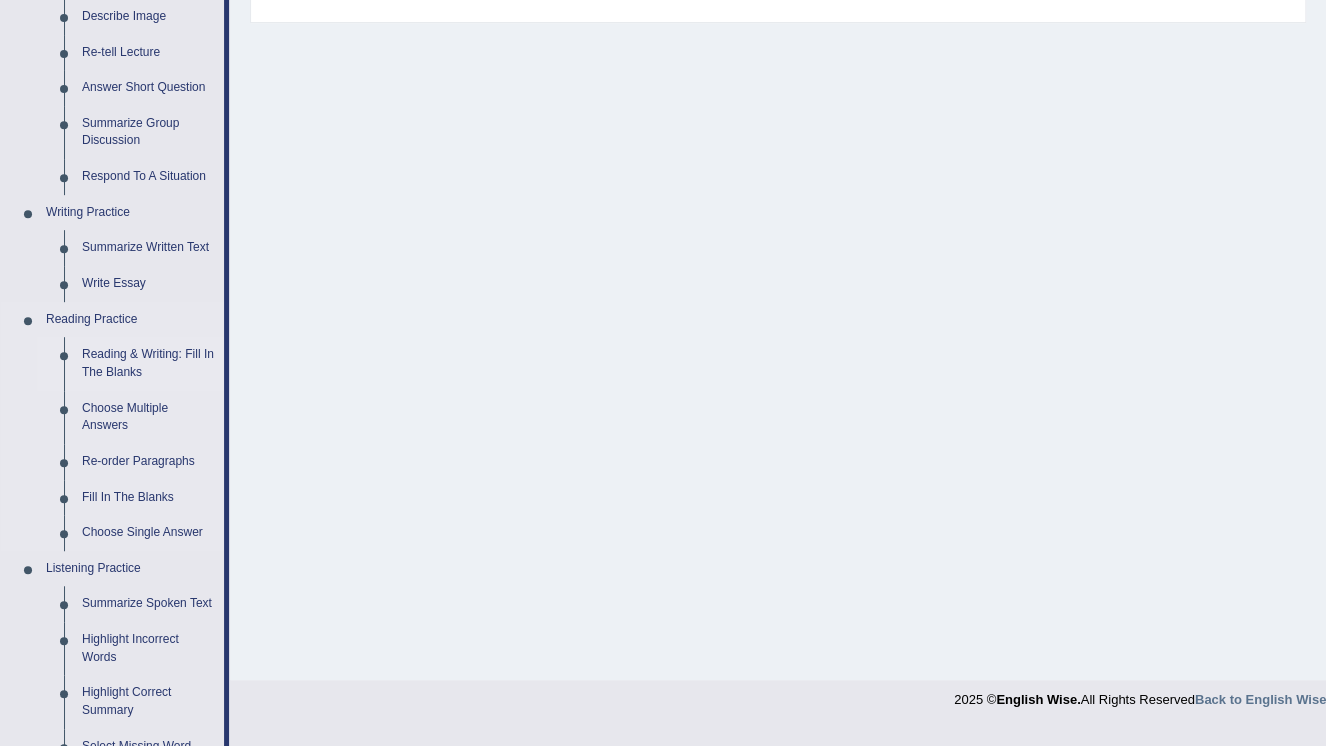click on "Reading & Writing: Fill In The Blanks" at bounding box center [148, 363] 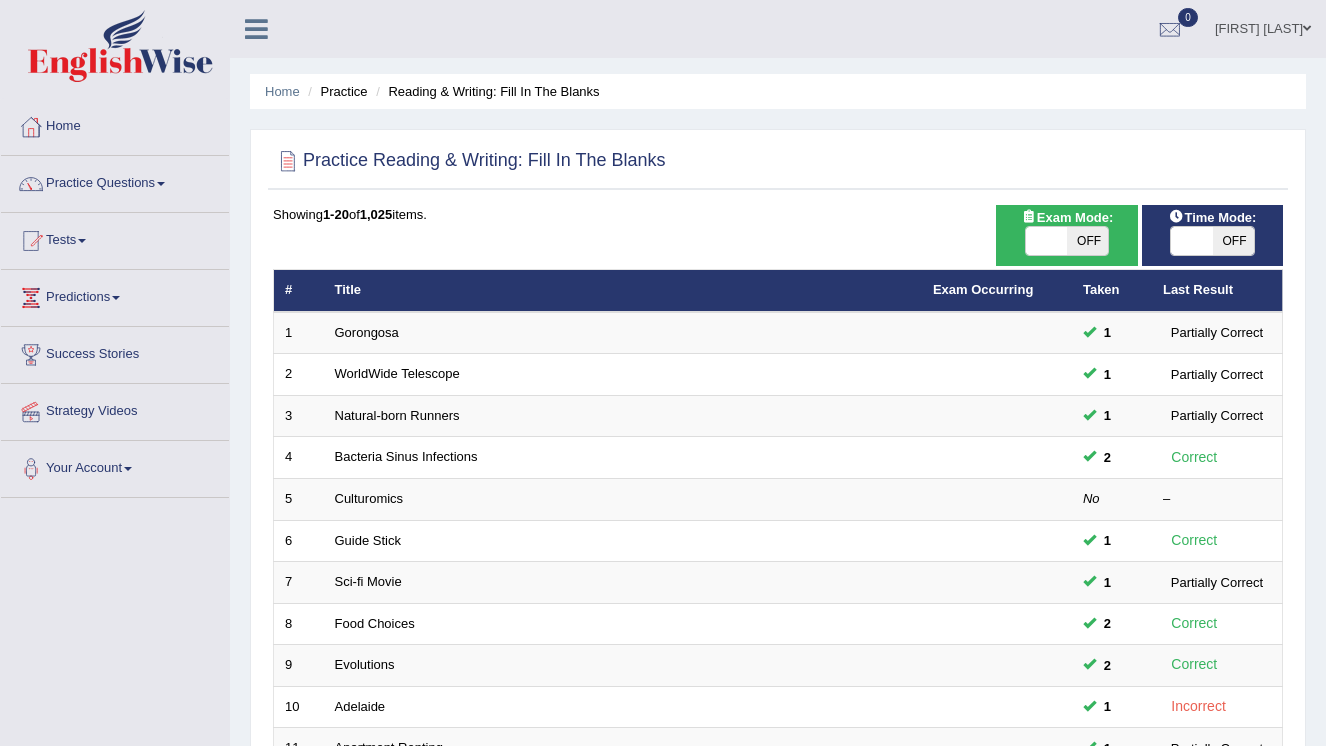scroll, scrollTop: 0, scrollLeft: 0, axis: both 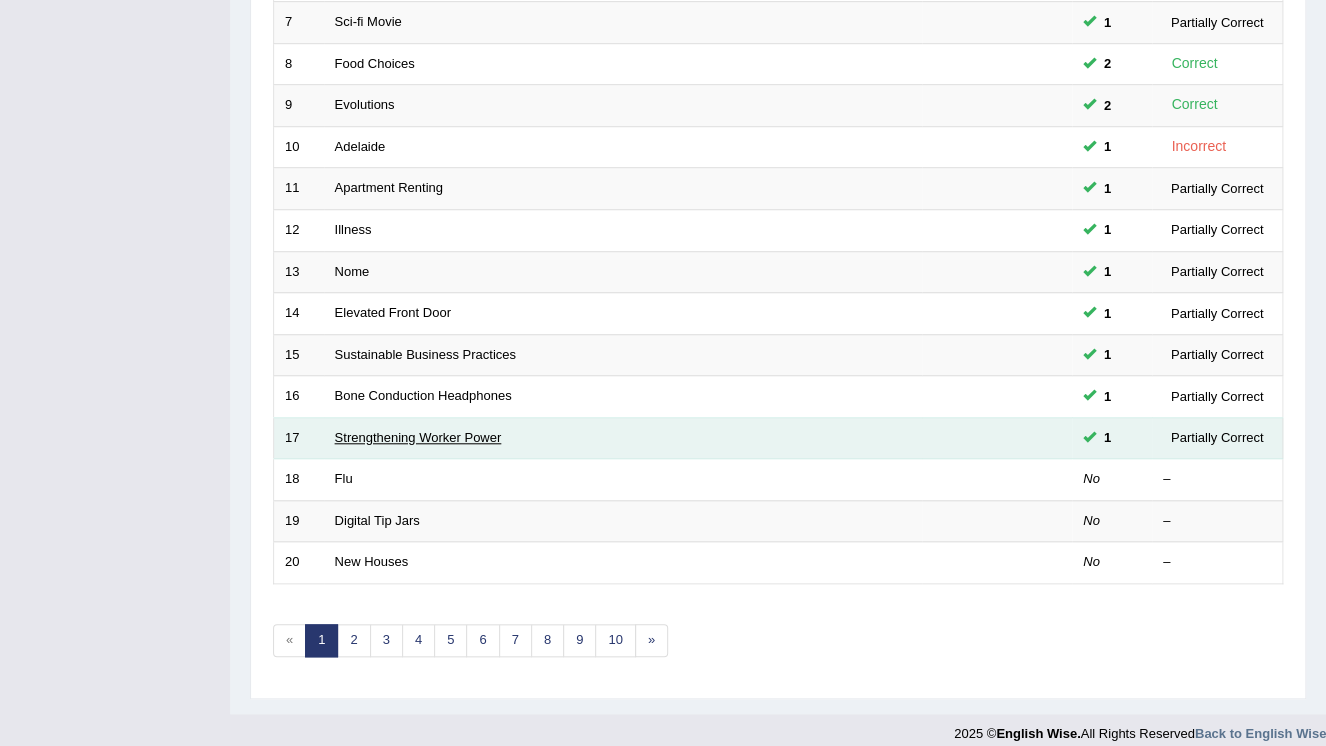 click on "Strengthening Worker Power" at bounding box center [418, 437] 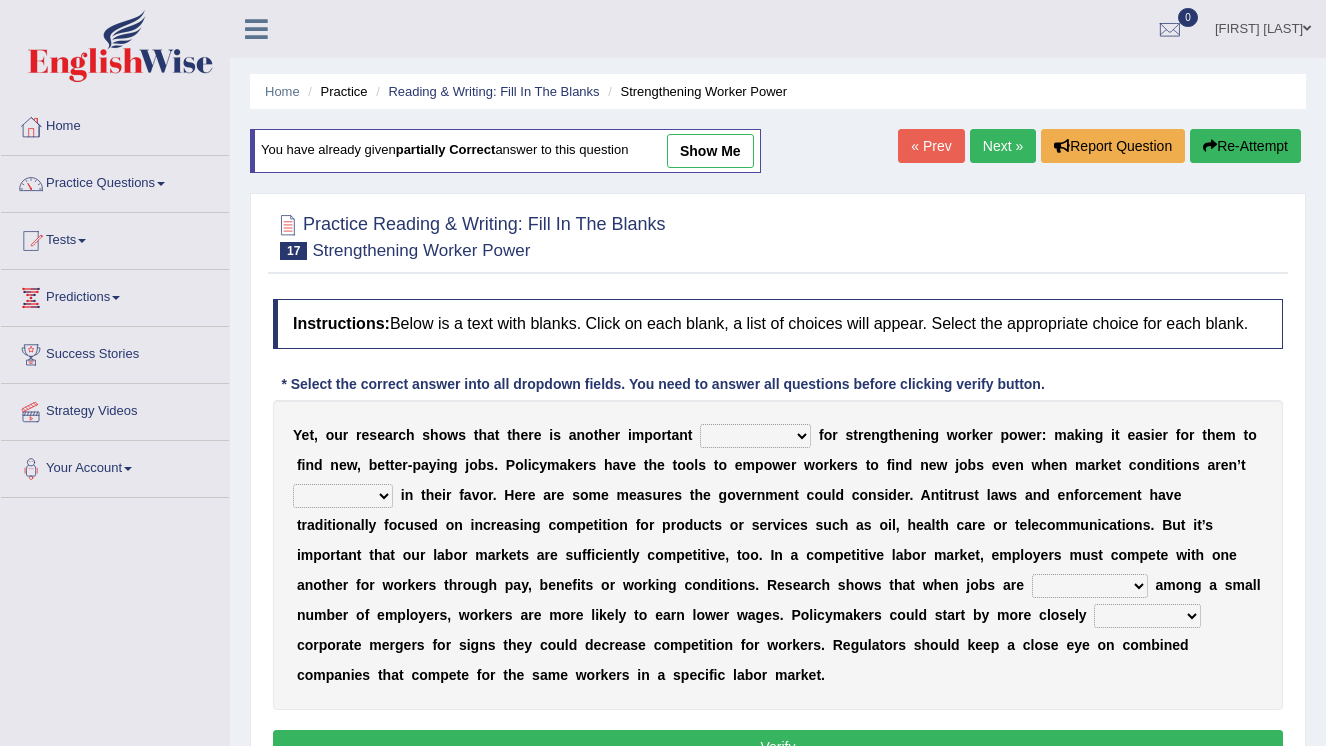 scroll, scrollTop: 0, scrollLeft: 0, axis: both 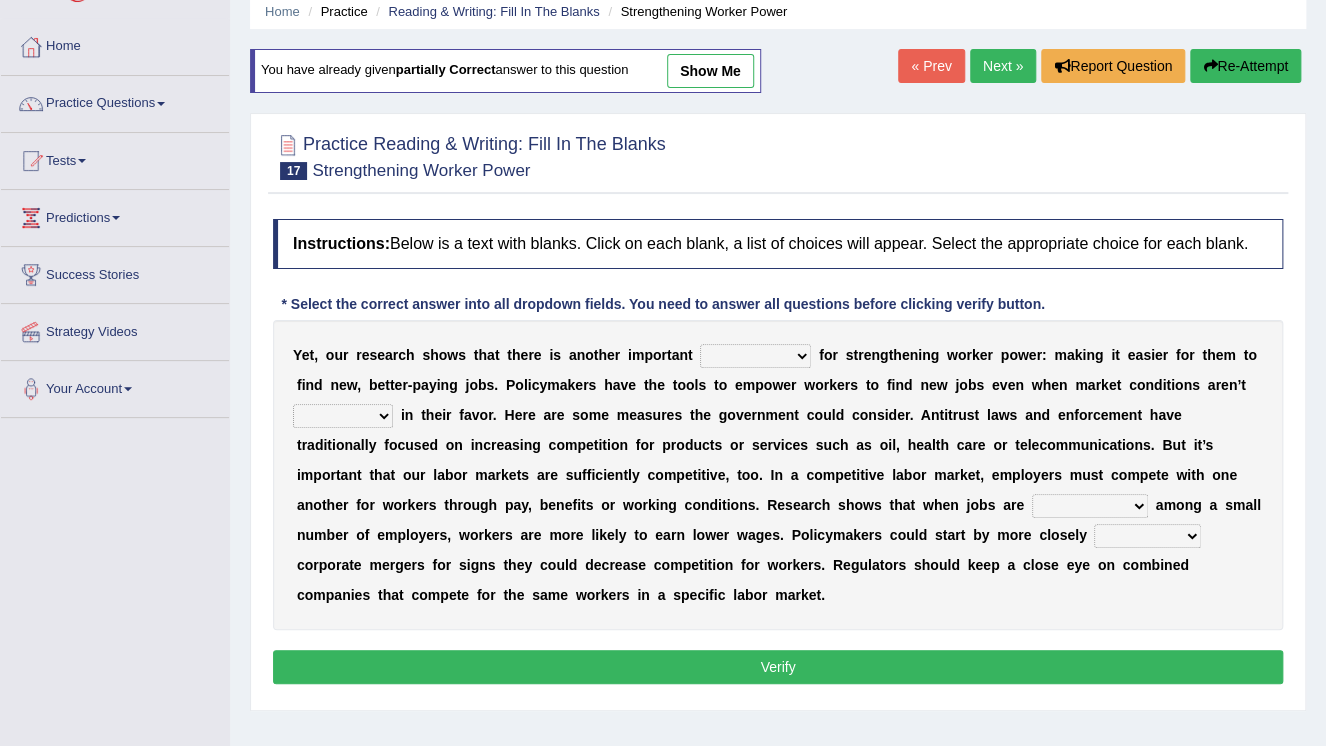 click on "avail engagement avenue annual" at bounding box center (755, 356) 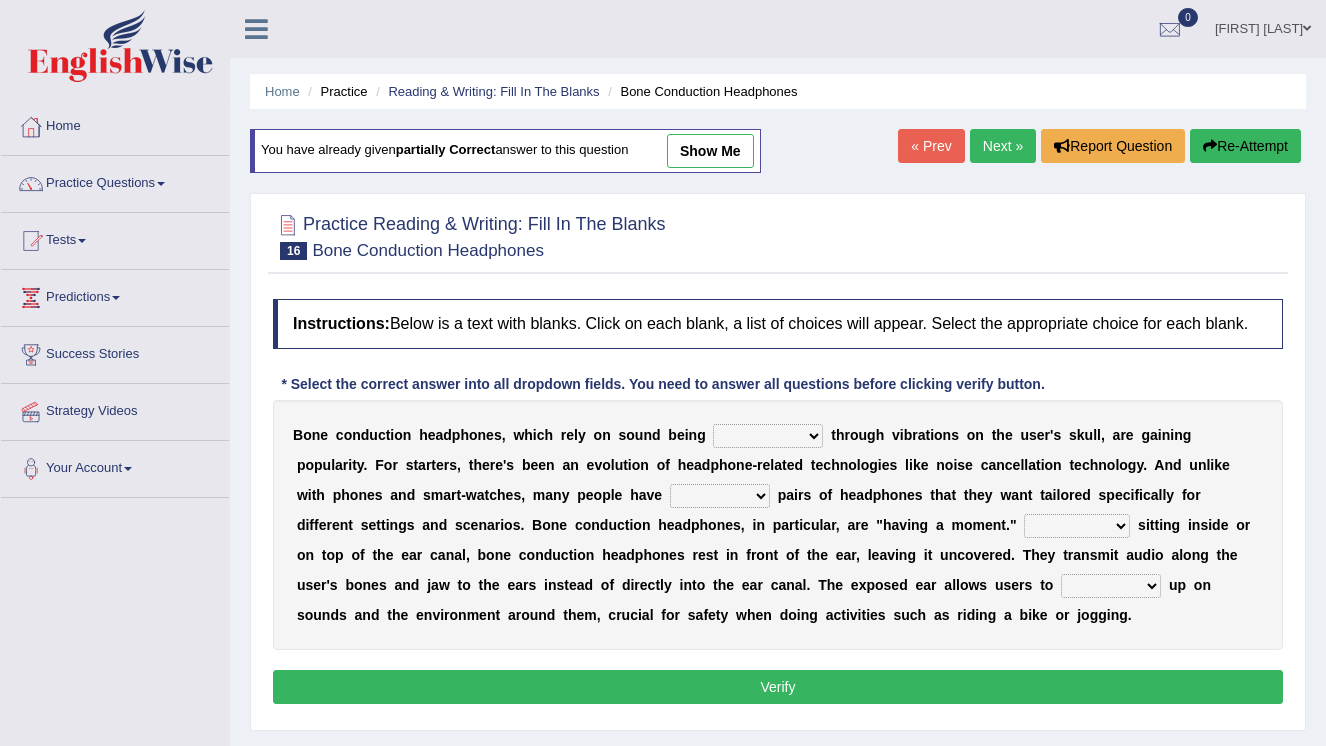 scroll, scrollTop: 0, scrollLeft: 0, axis: both 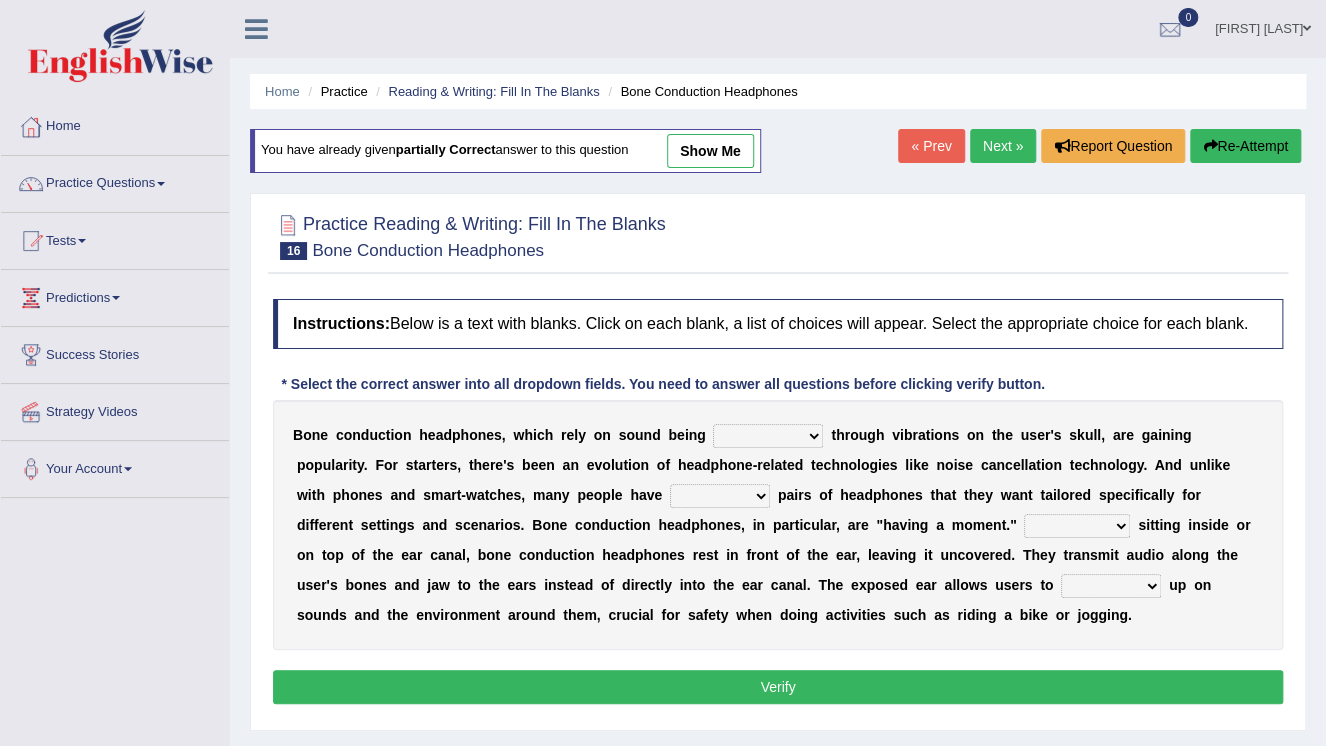 click on "« Prev" at bounding box center [931, 146] 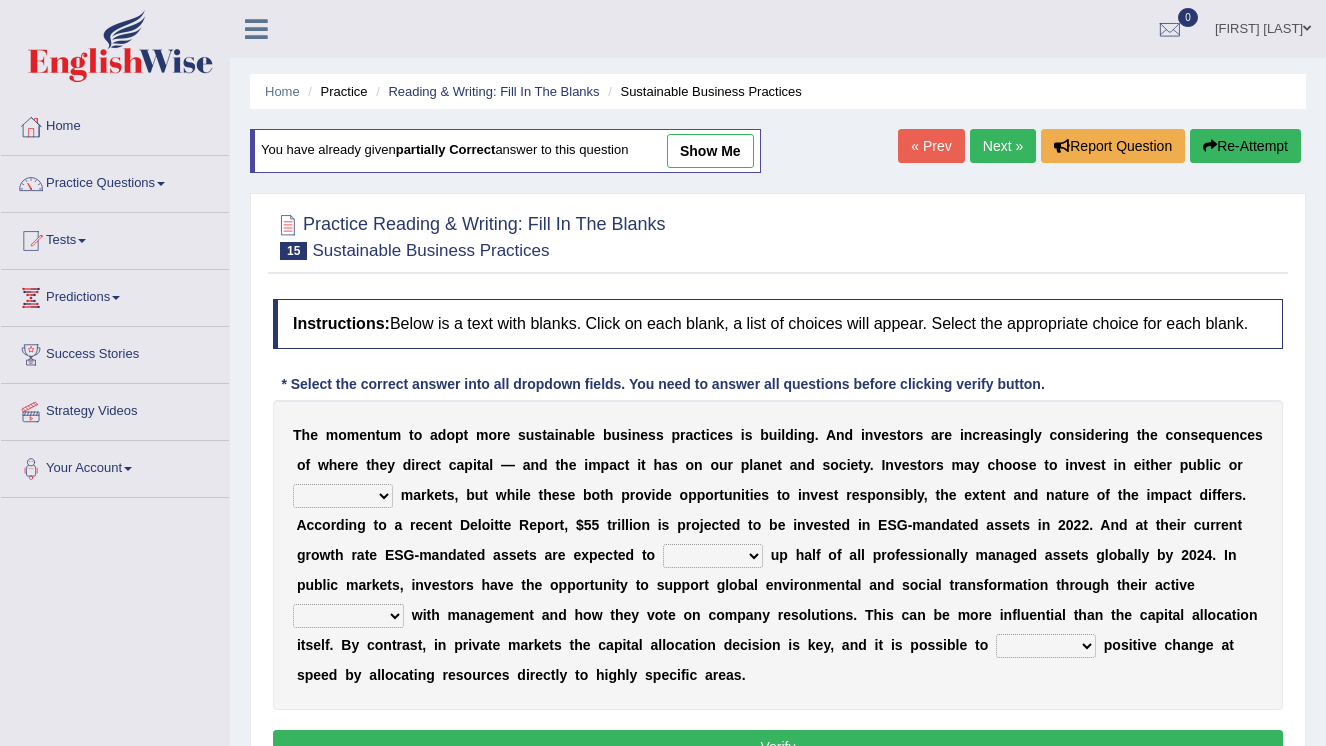 scroll, scrollTop: 0, scrollLeft: 0, axis: both 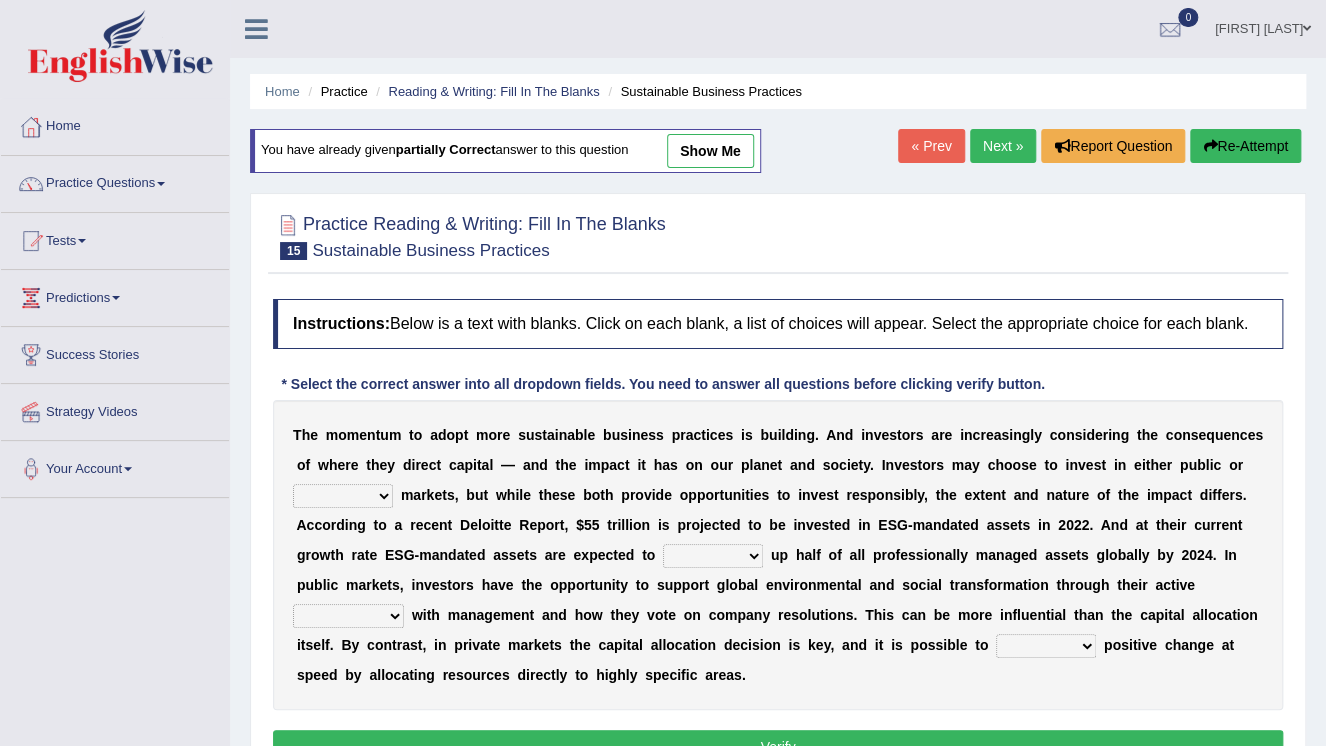 click on "« Prev" at bounding box center (931, 146) 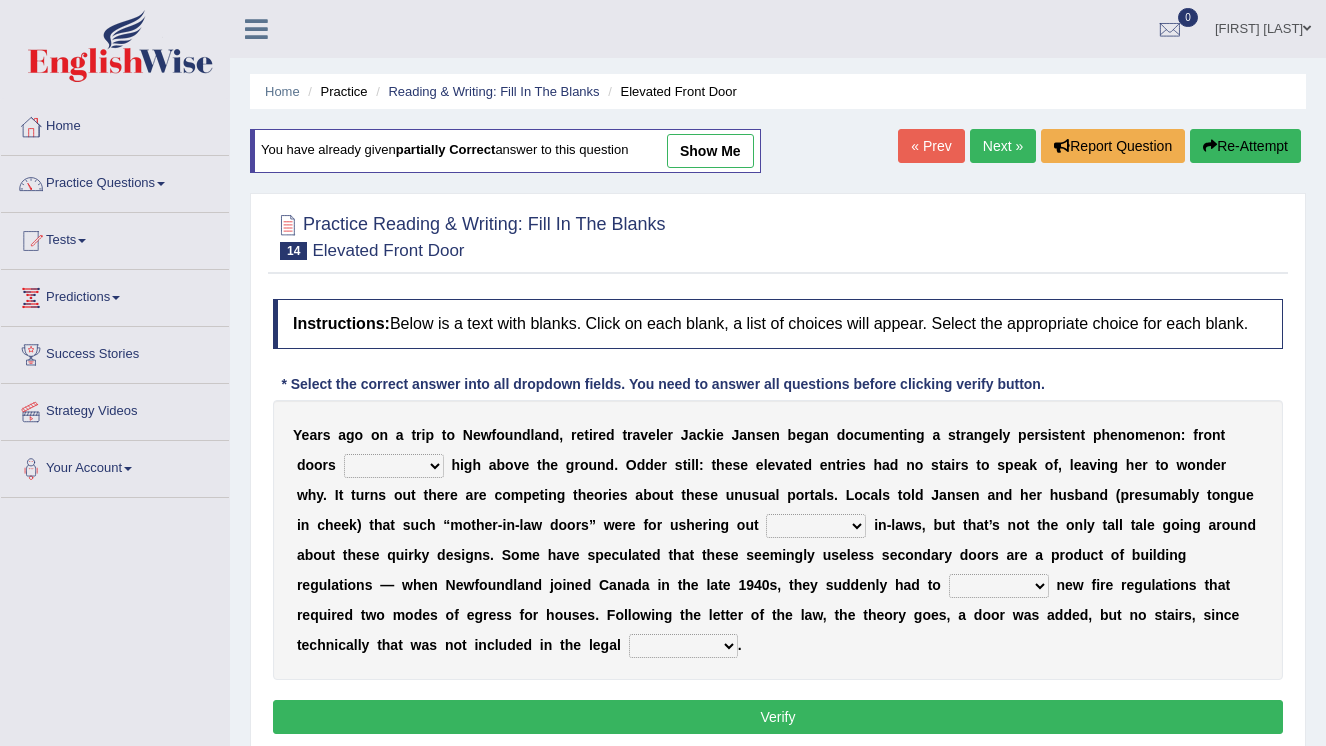 scroll, scrollTop: 0, scrollLeft: 0, axis: both 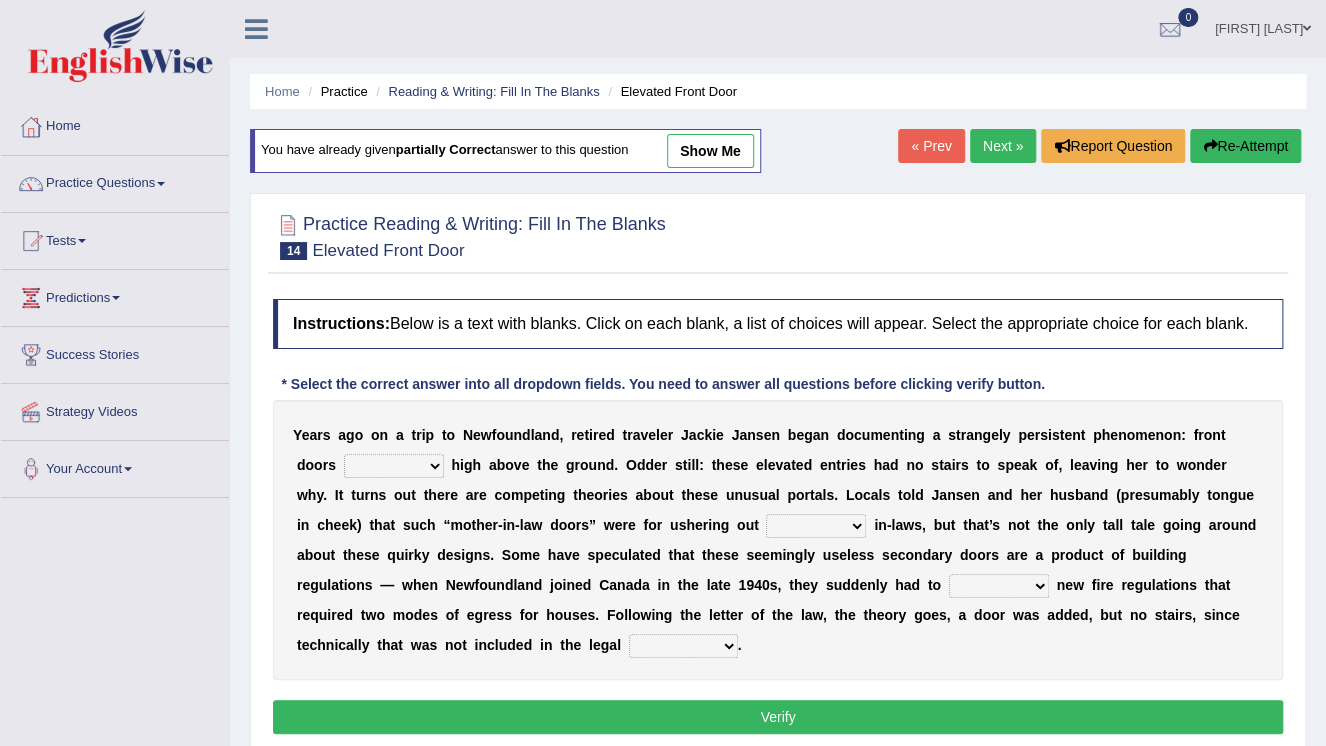 click on "« Prev" at bounding box center (931, 146) 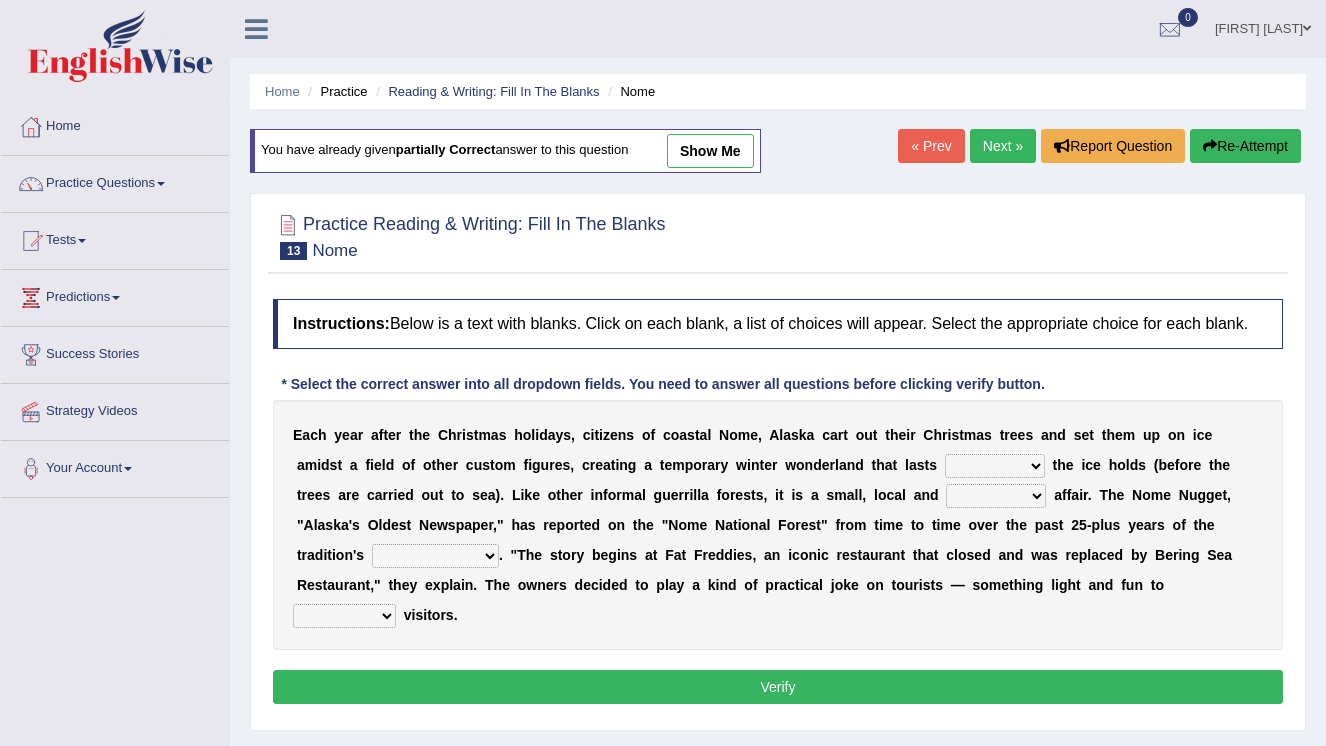 scroll, scrollTop: 0, scrollLeft: 0, axis: both 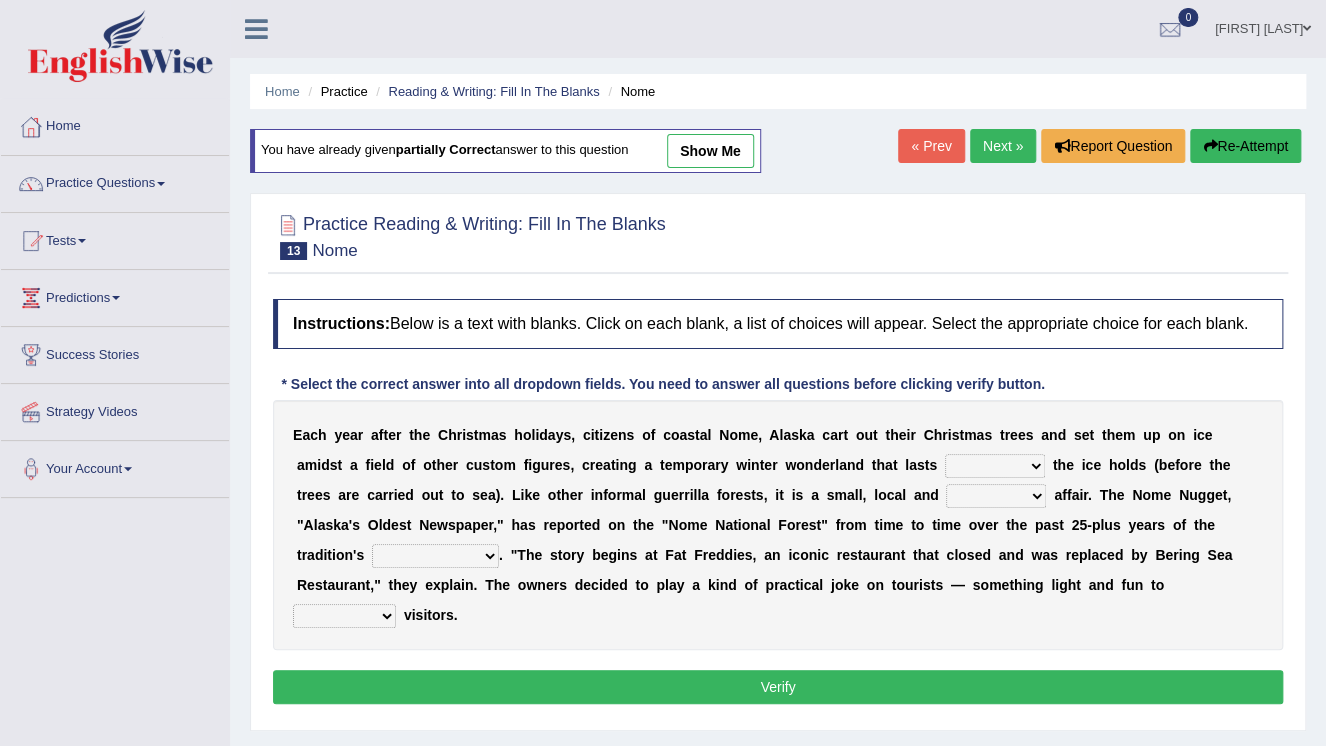 click on "« Prev" at bounding box center [931, 146] 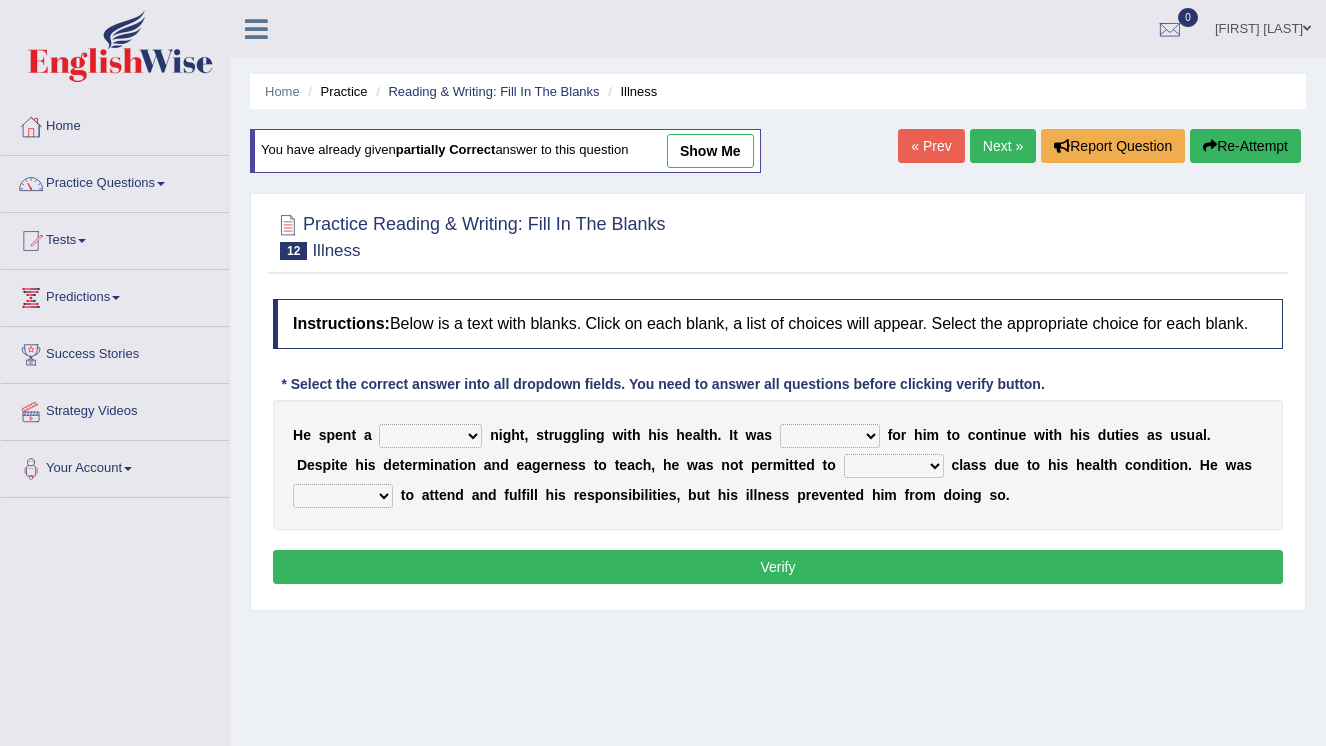 scroll, scrollTop: 0, scrollLeft: 0, axis: both 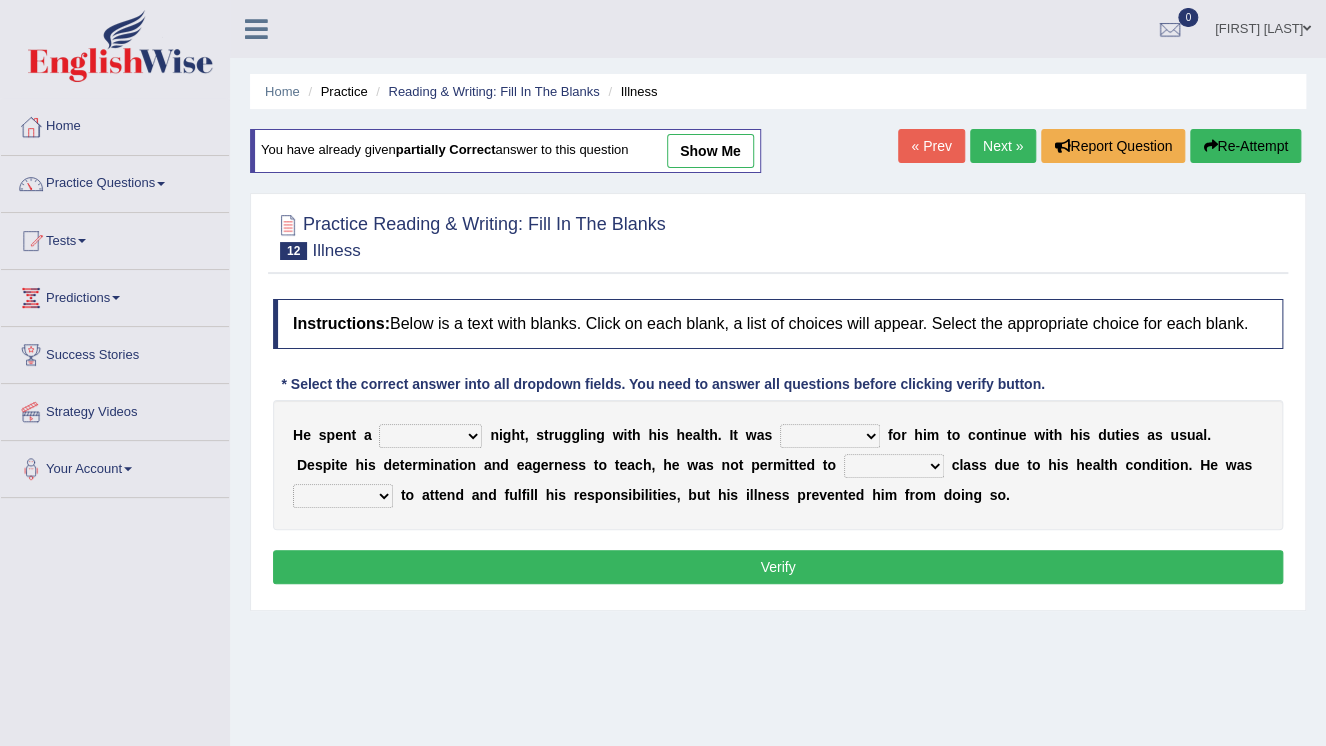click on "« Prev" at bounding box center [931, 146] 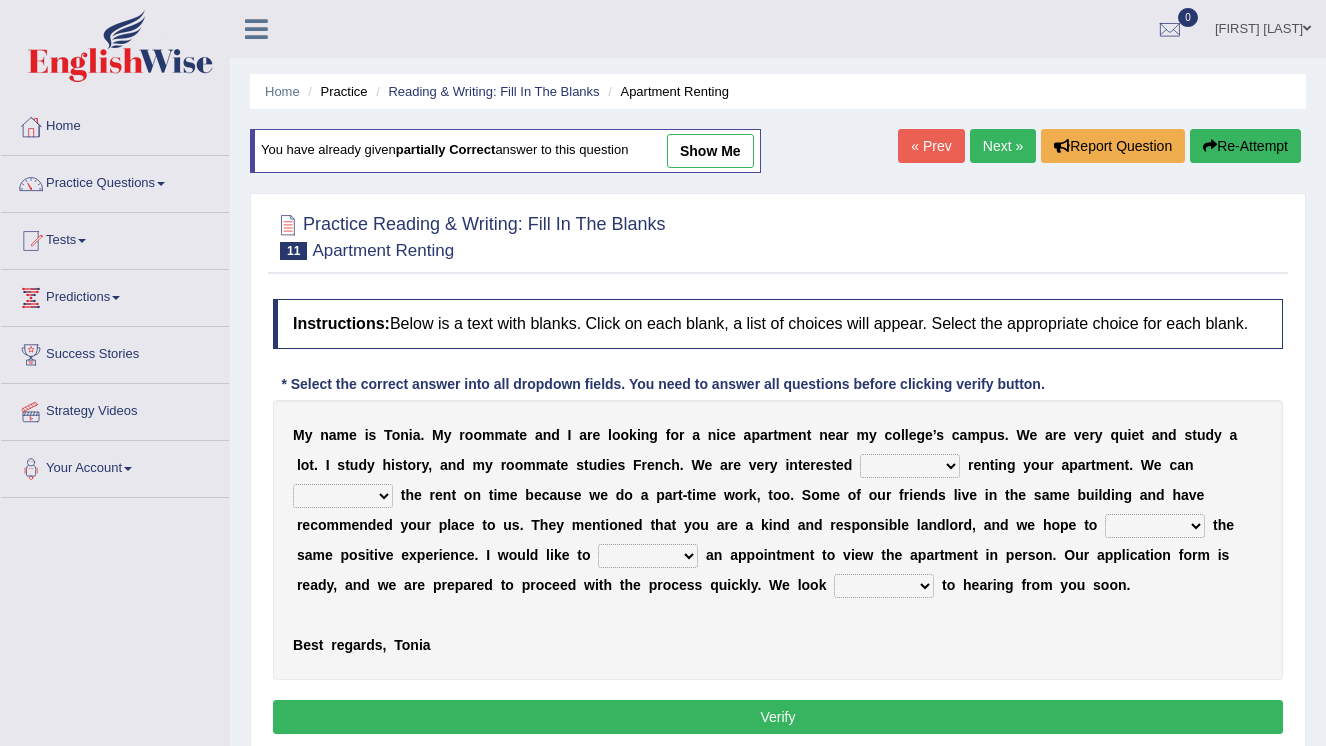 scroll, scrollTop: 0, scrollLeft: 0, axis: both 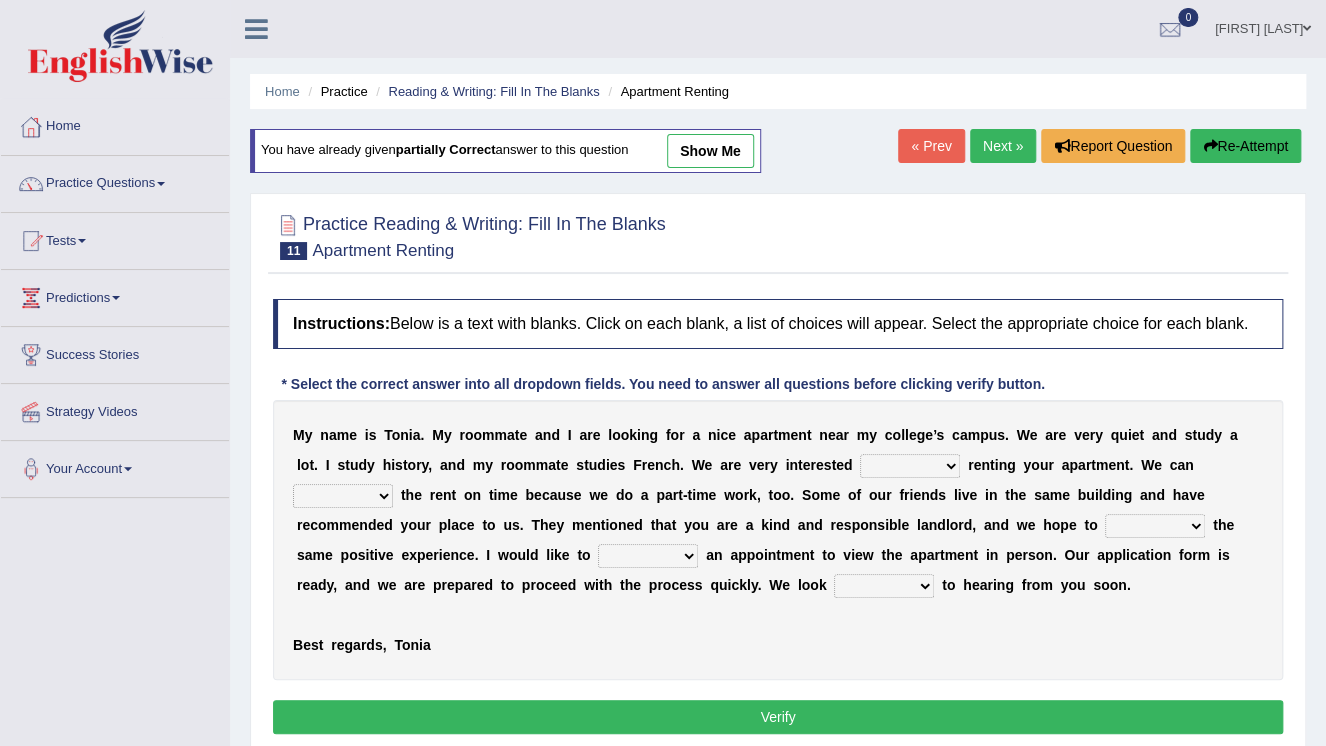 click on "« Prev" at bounding box center [931, 146] 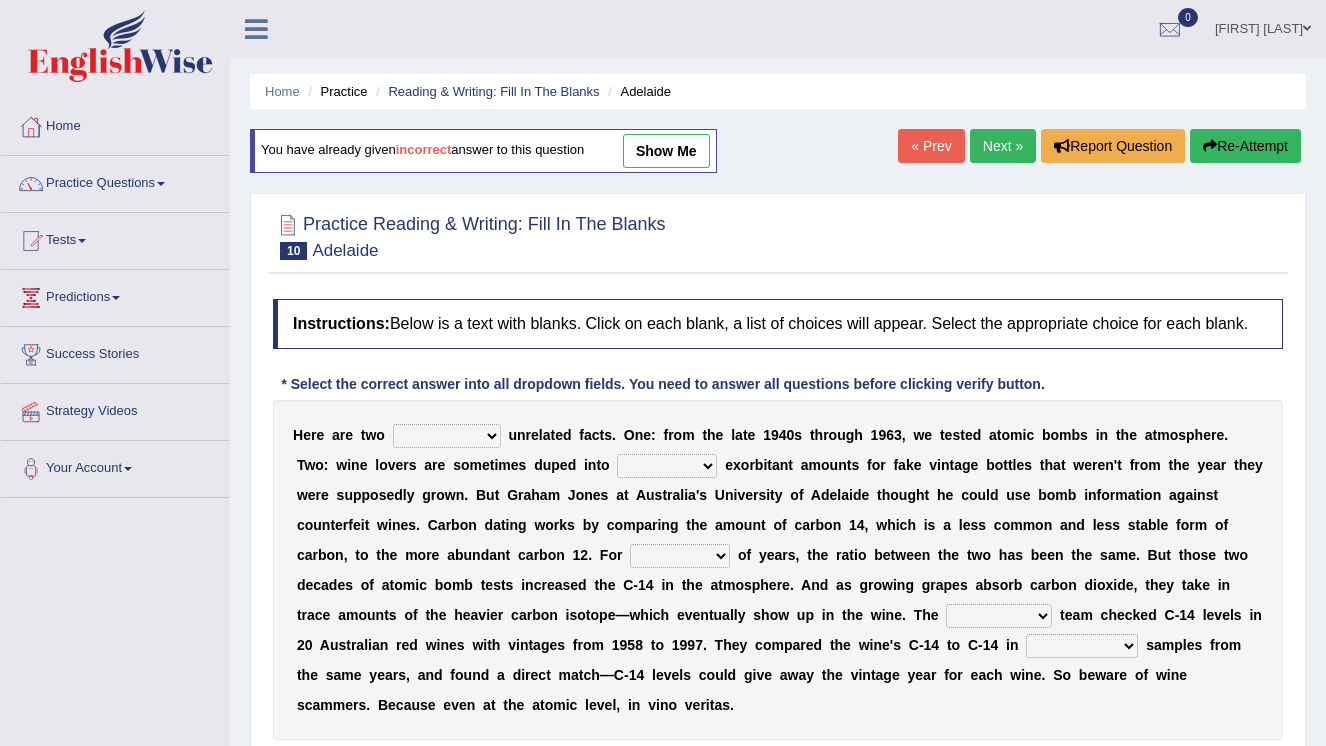 scroll, scrollTop: 0, scrollLeft: 0, axis: both 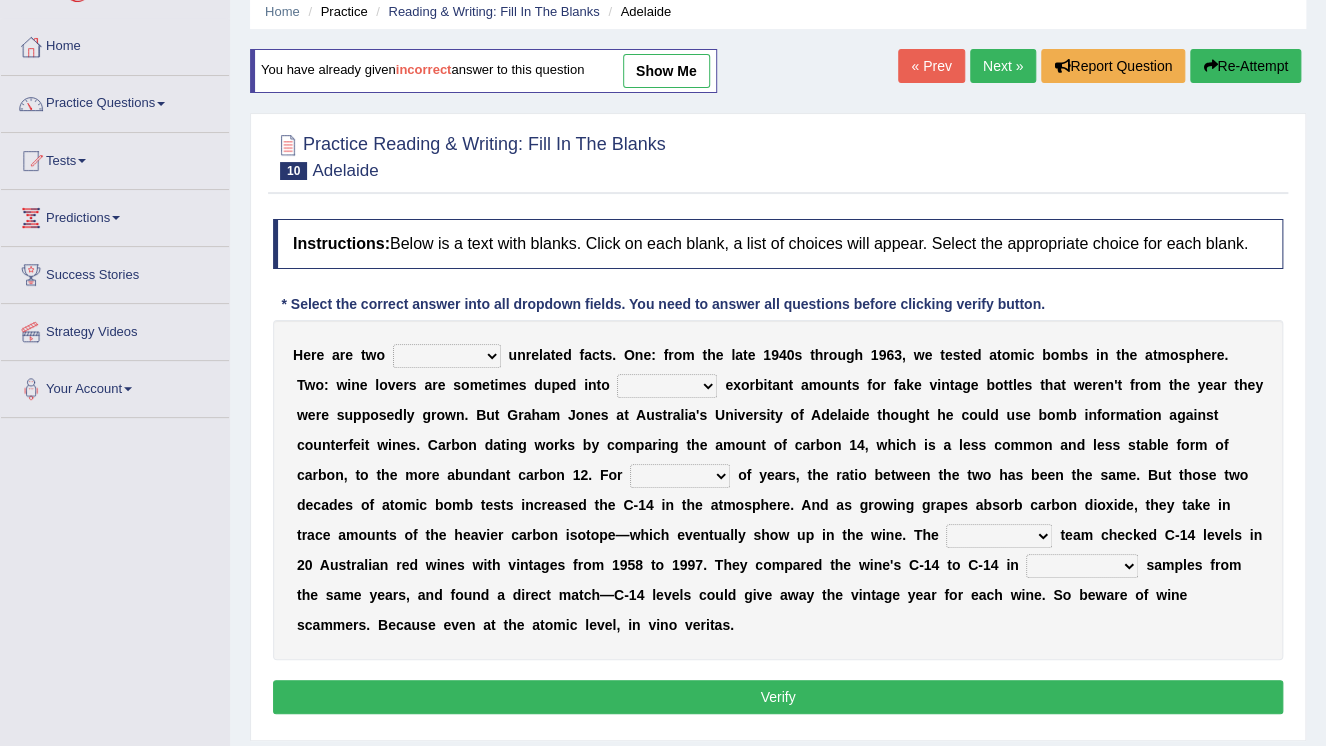 click on "seemingly feelingly endearingly entreatingly" at bounding box center (447, 356) 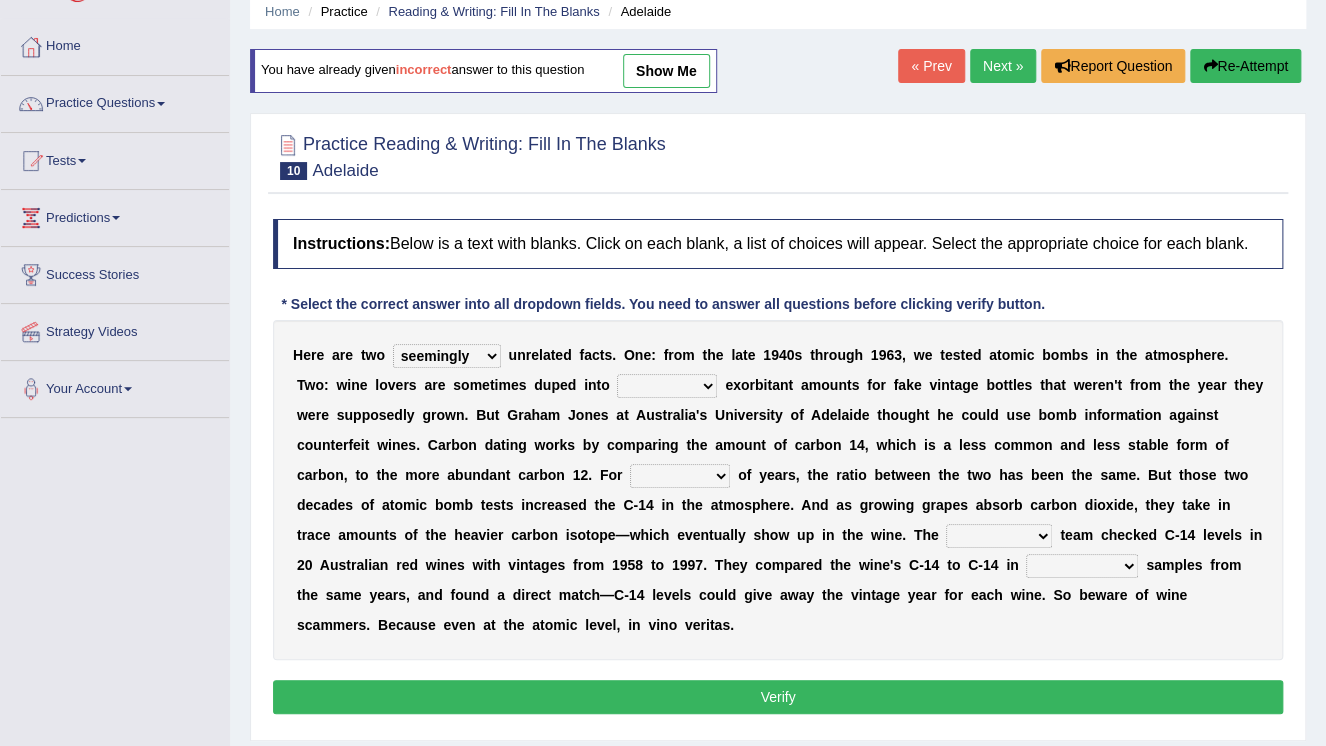 click on "seemingly feelingly endearingly entreatingly" at bounding box center [447, 356] 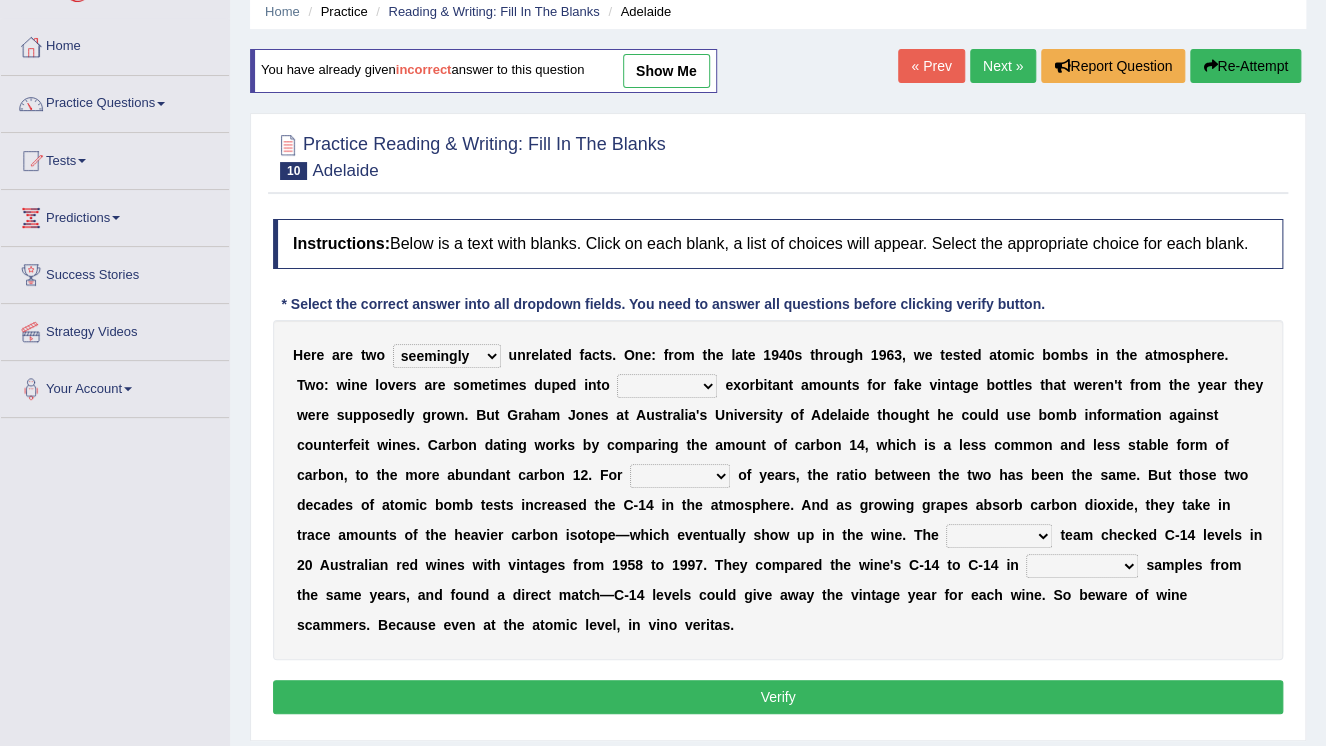 click at bounding box center (564, 415) 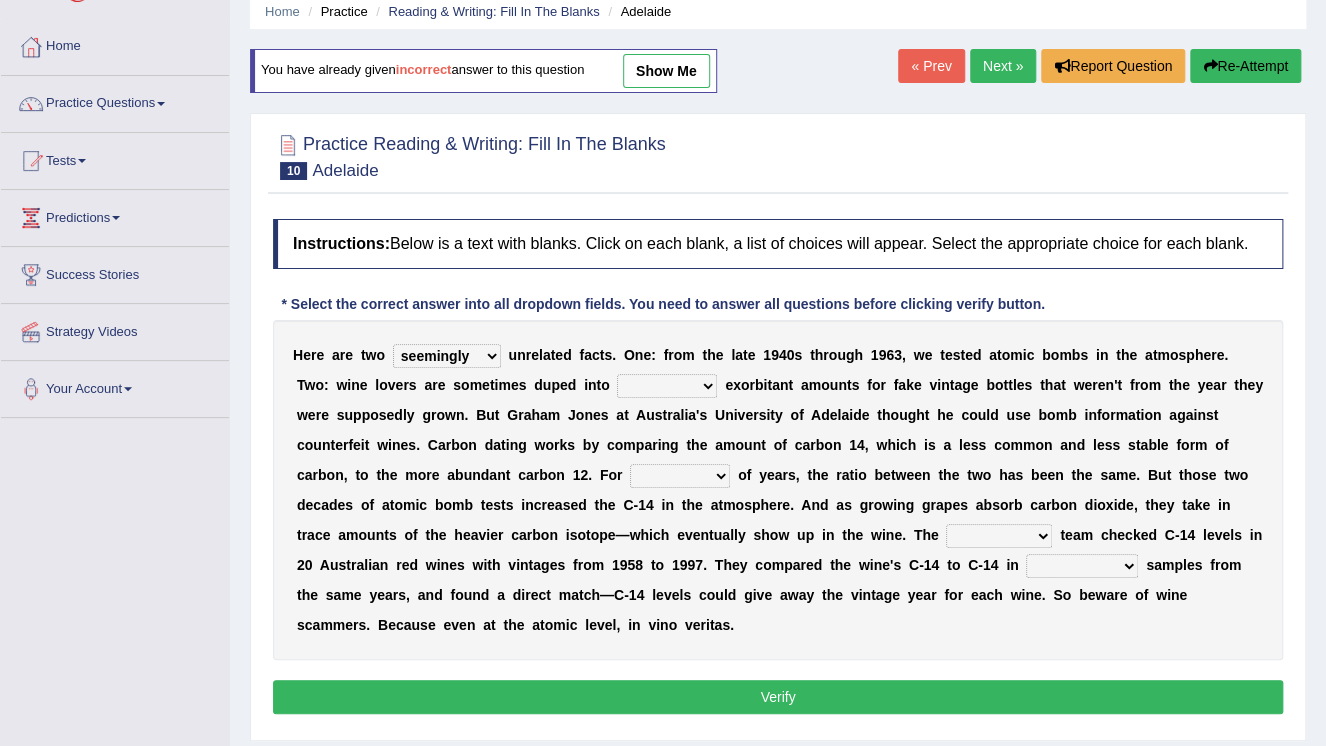 click on "dipping trekking spending swinging" at bounding box center (667, 386) 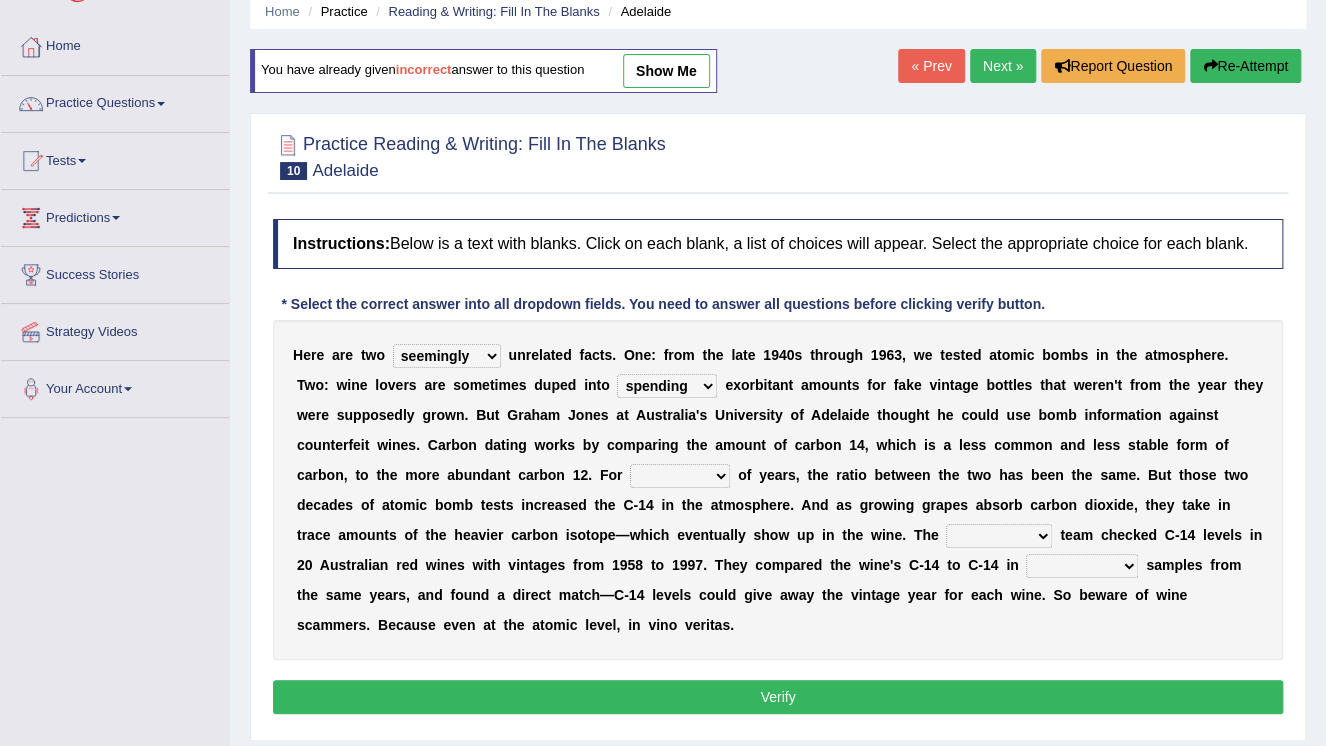 click on "dipping trekking spending swinging" at bounding box center [667, 386] 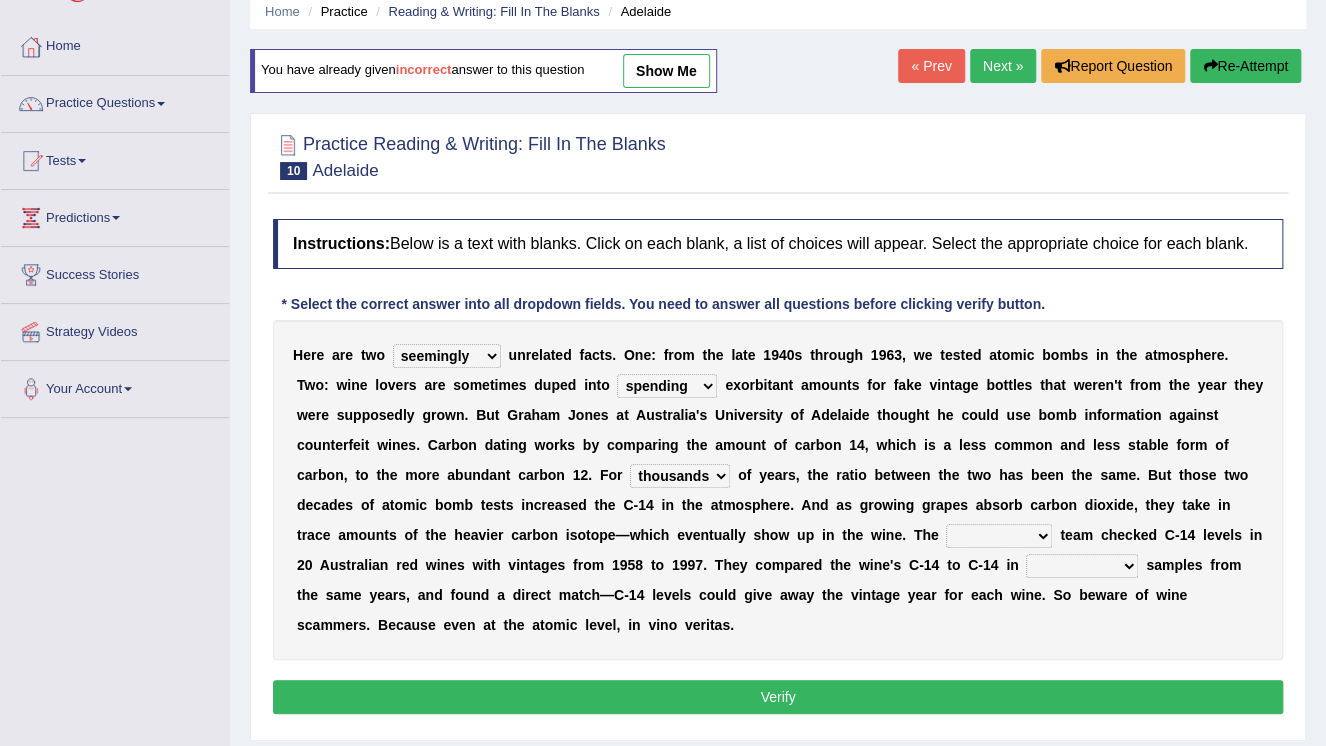 click on "research individual preparation strange" at bounding box center [999, 536] 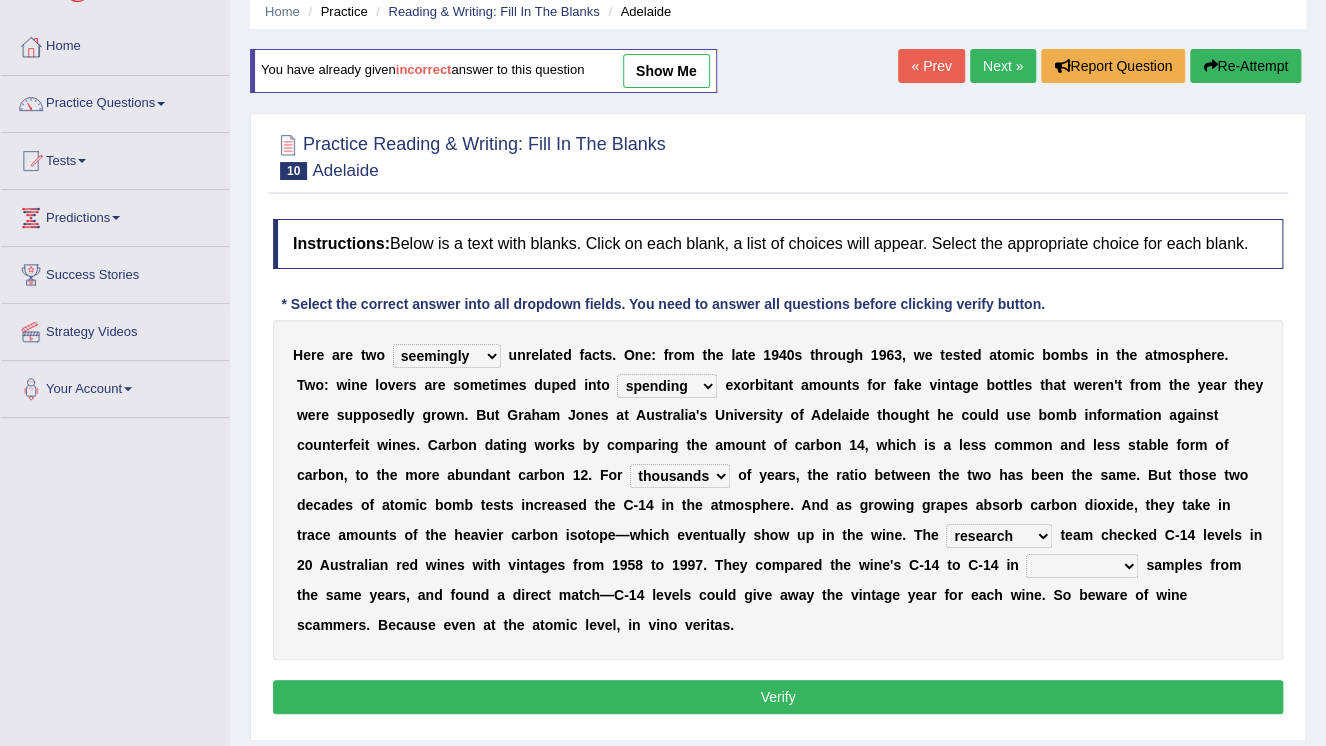 click on "physical atmospheric fluid solid" at bounding box center [1082, 566] 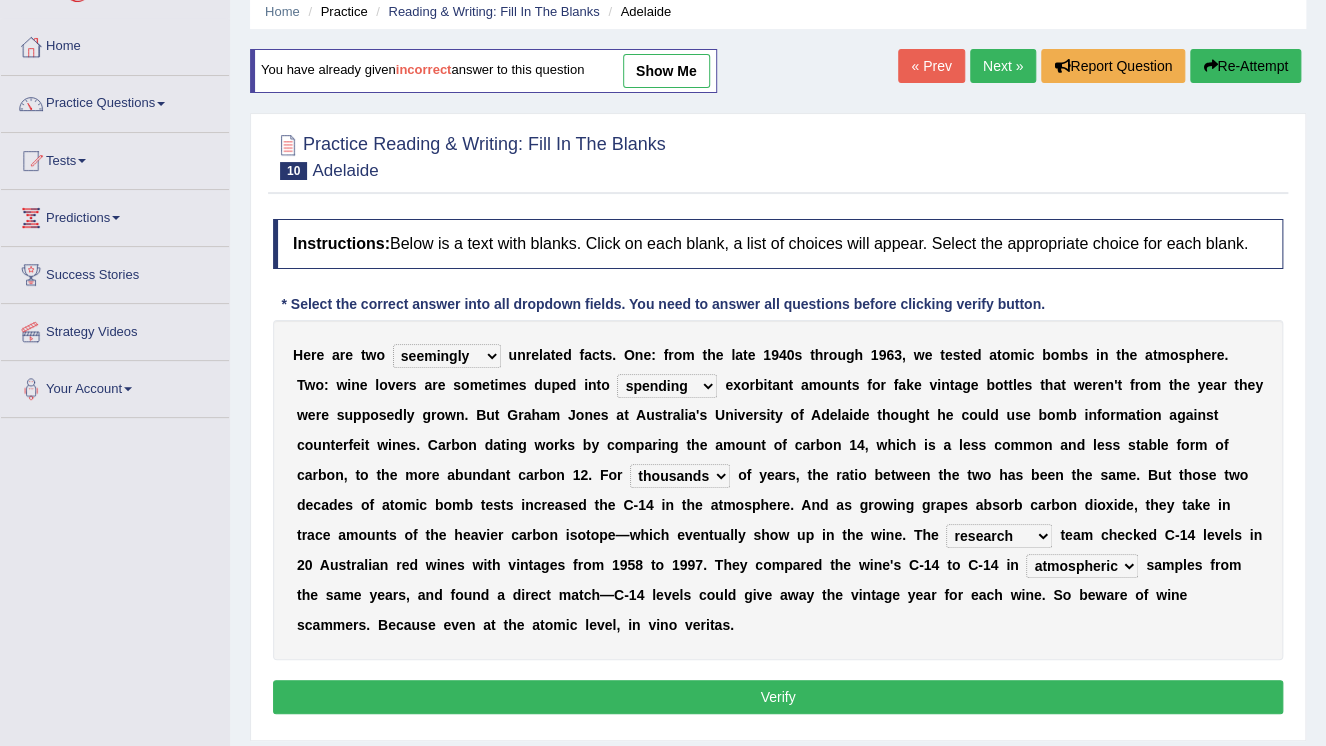 click on "physical atmospheric fluid solid" at bounding box center [1082, 566] 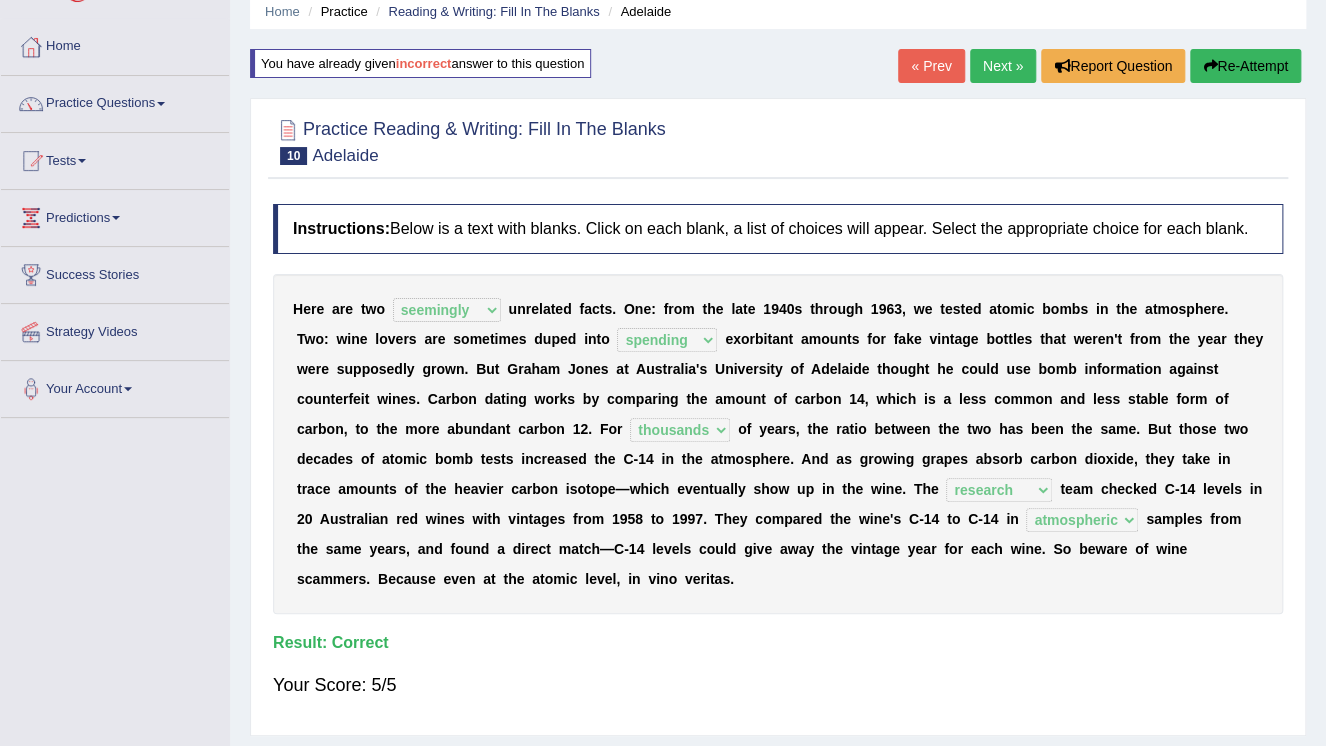 click on "Next »" at bounding box center [1003, 66] 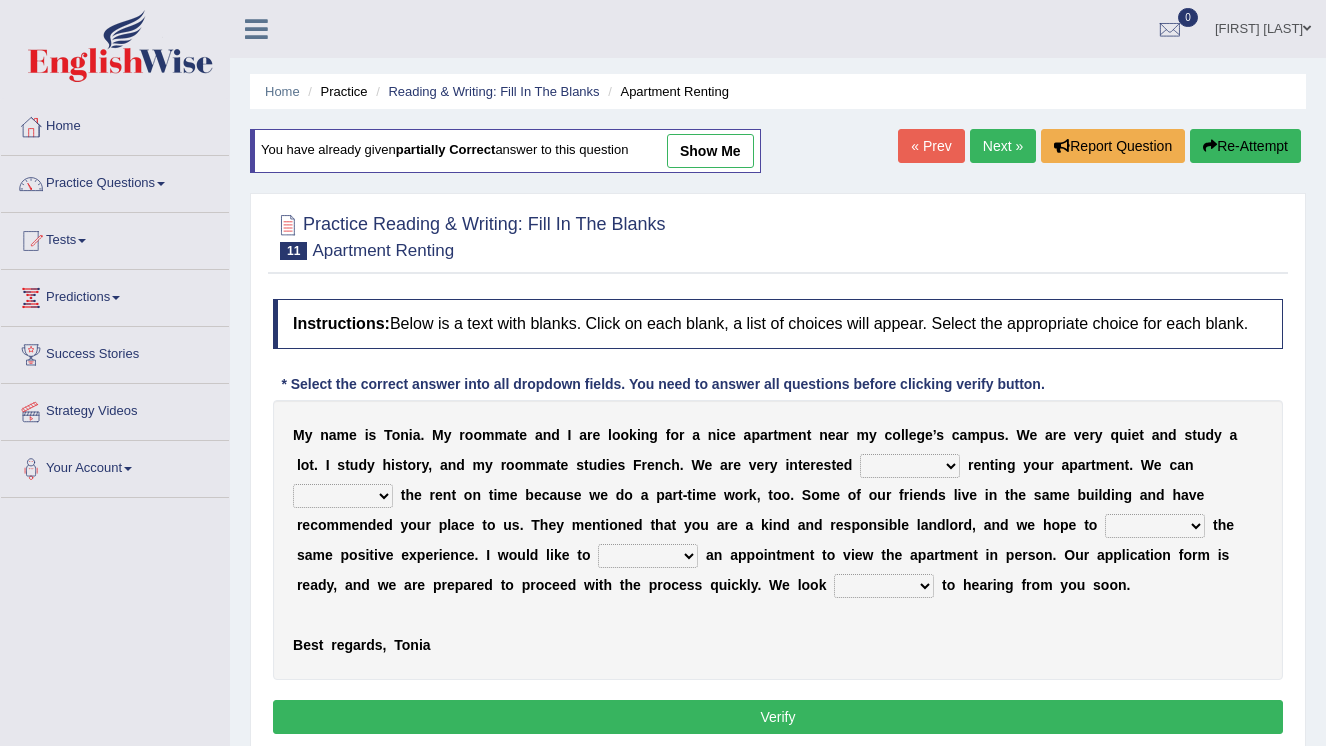 scroll, scrollTop: 0, scrollLeft: 0, axis: both 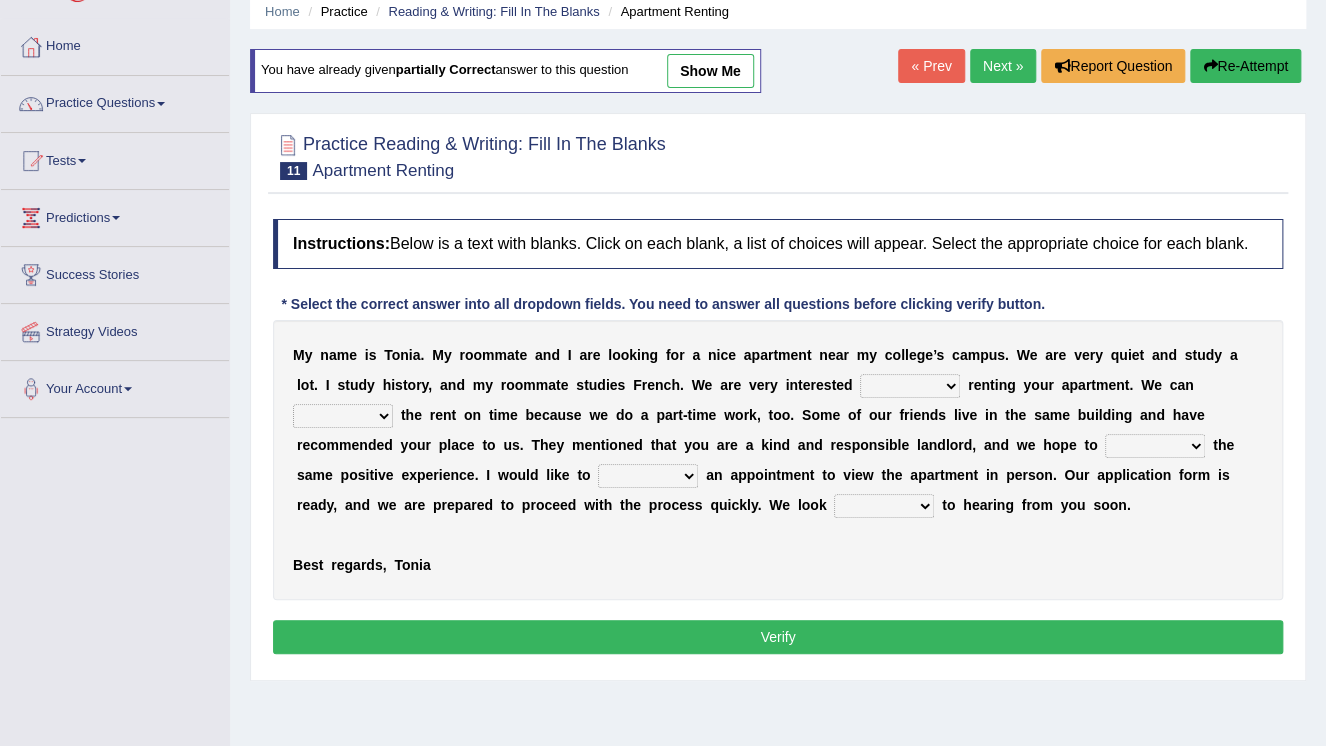 click on "for about at in" at bounding box center [910, 386] 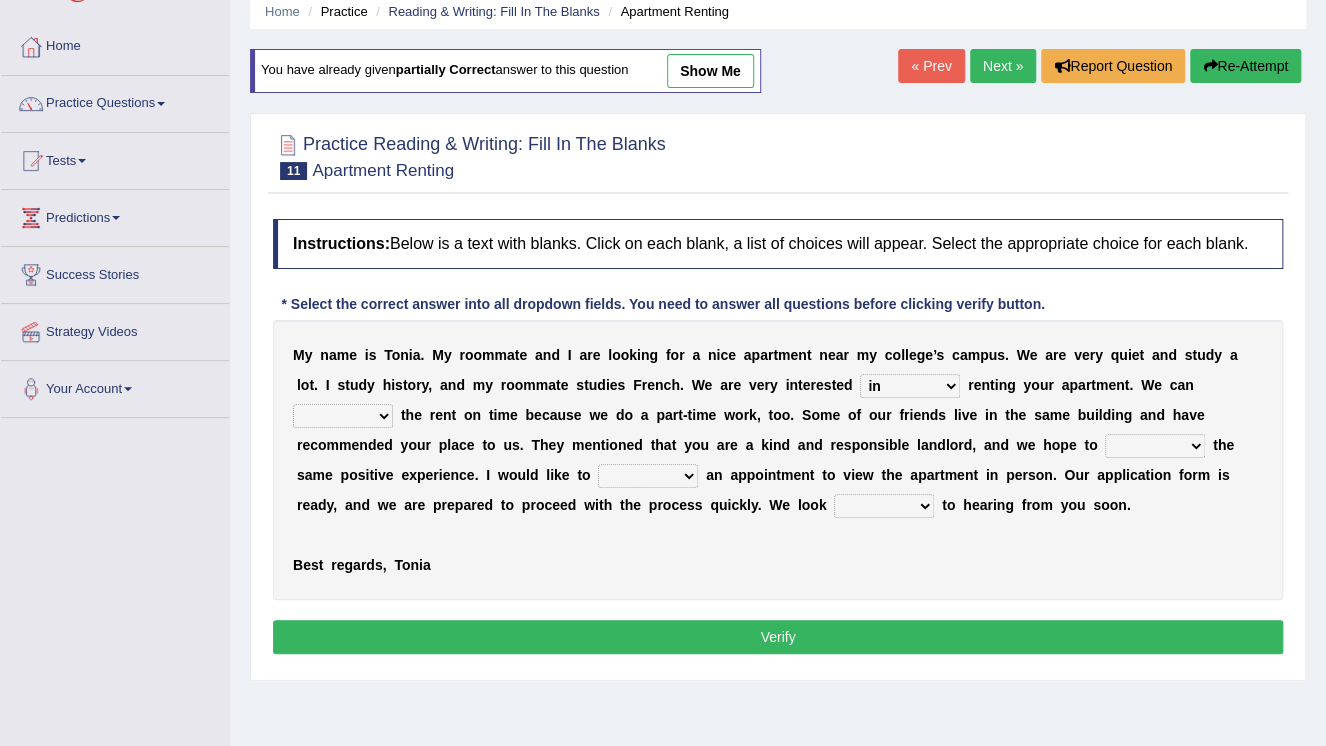 click on "for about at in" at bounding box center [910, 386] 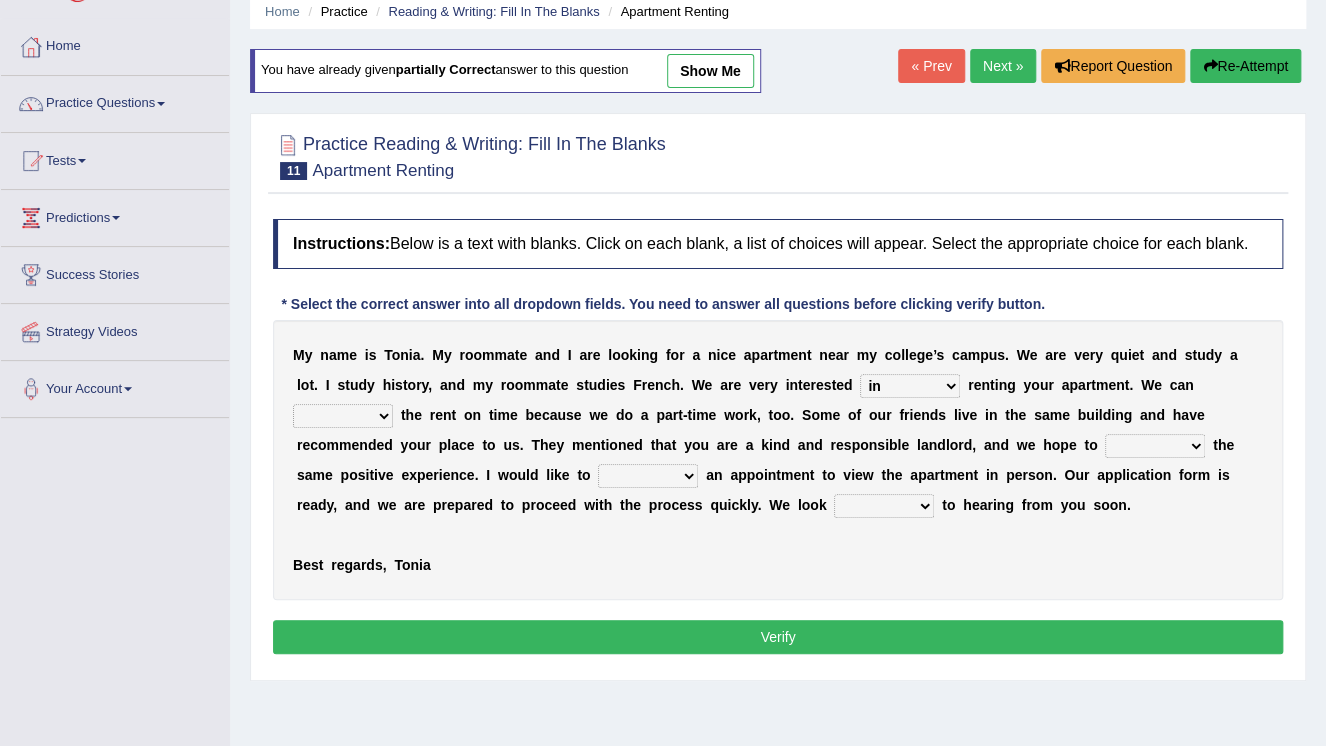 click on "M y    n a m e    i s    T o n i a .    M y    r o o m m a t e    a n d    I    a r e    l o o k i n g    f o r    a    n i c e    a p a r t m e n t    n e a r    m y    c o l l e g e ’ s    c a m p u s .    W e    a r e    v e r y    q u i e t    a n d    s t u d y    a    l o t .    I    s t u d y    h i s t o r y ,    a n d    m y    r o o m m a t e    s t u d i e s    F r e n c h .    W e    a r e    v e r y    i n t e r e s t e d    for about at in    r e n t i n g    y o u r    a p a r t m e n t .    W e    c a n    afford get pay bring    t h e    r e n t    o n    t i m e    b e c a u s e    w e    d o    a    p a r t - t i m e    w o r k ,    t o o .    S o m e    o f    o u r    f r i e n d s    l i v e    i n    t h e    s a m e    b u i l d i n g    a n d    h a v e    r e c o m m e n d e d    y o u r    p l a c e    t o    u s .    T h e y    m e n t i o n e d    t h a t    y o u    a r e    a    k i n d    a n d" at bounding box center [778, 460] 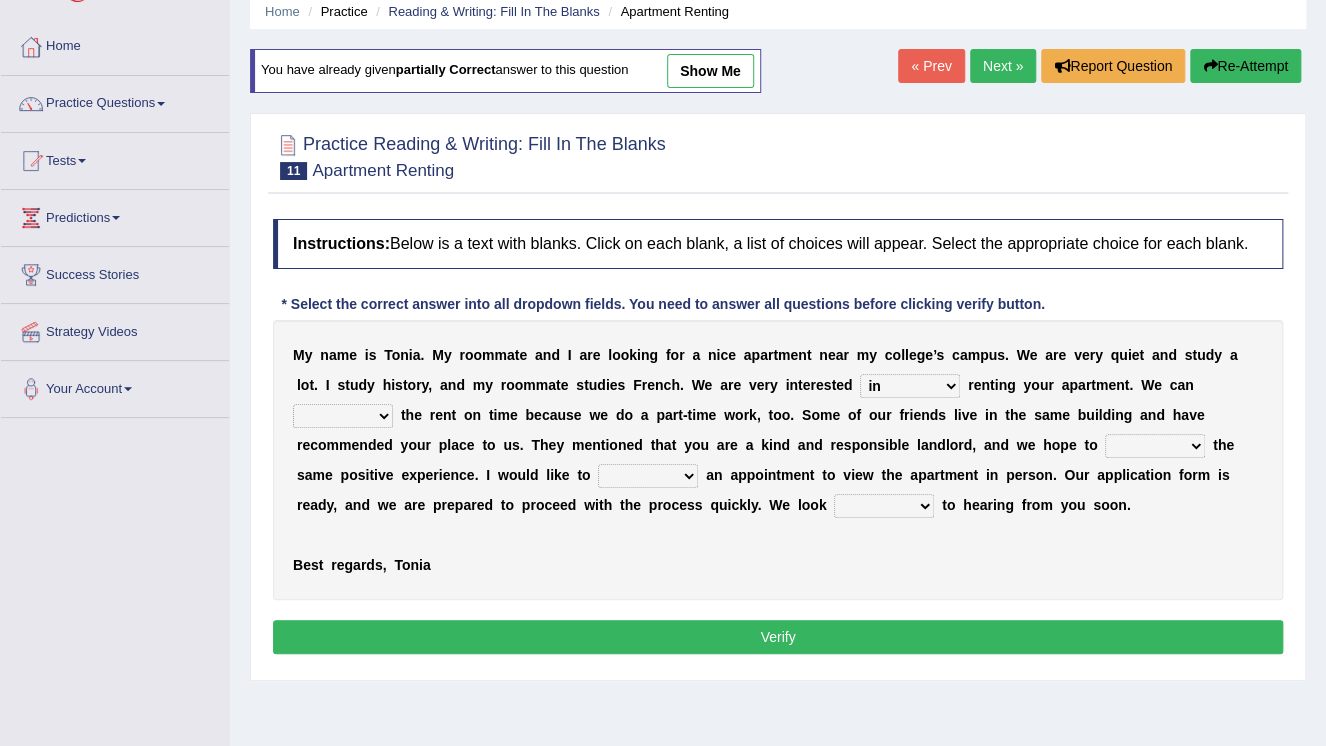 click on "afford get pay bring" at bounding box center [343, 416] 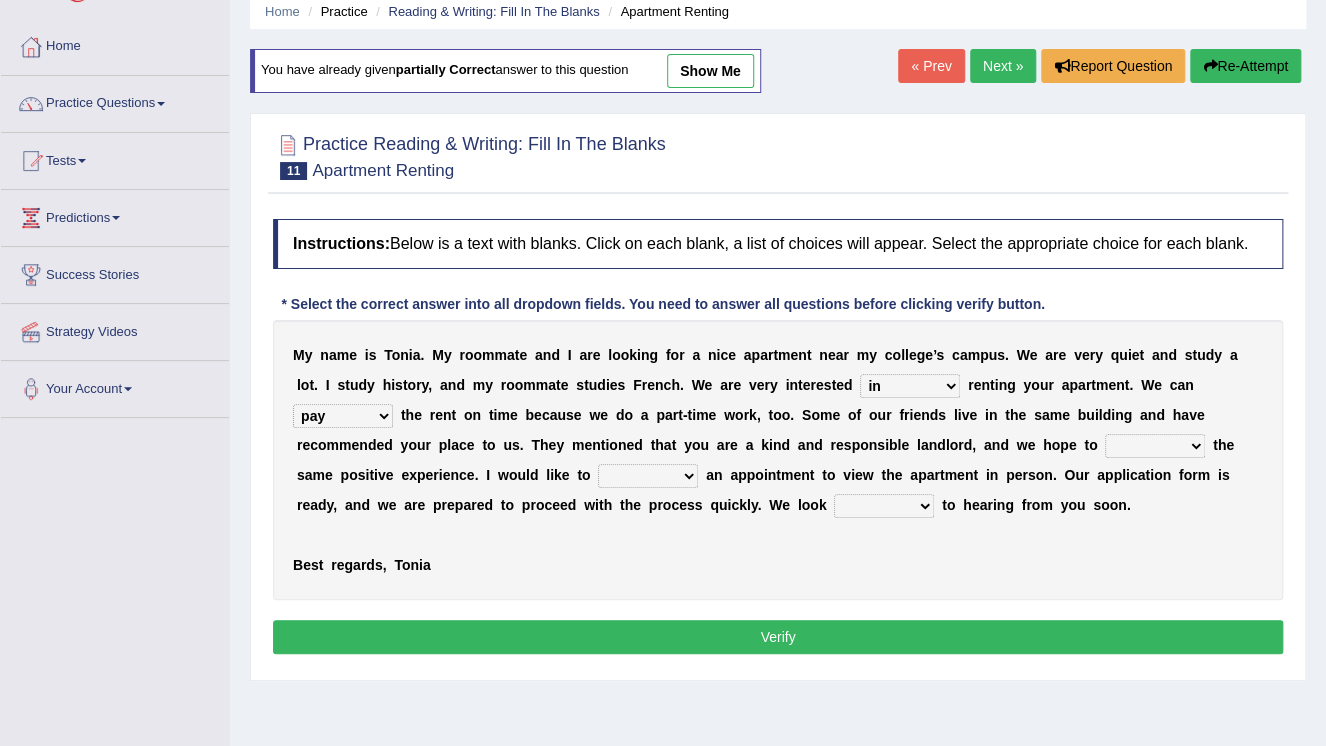 click on "afford get pay bring" at bounding box center (343, 416) 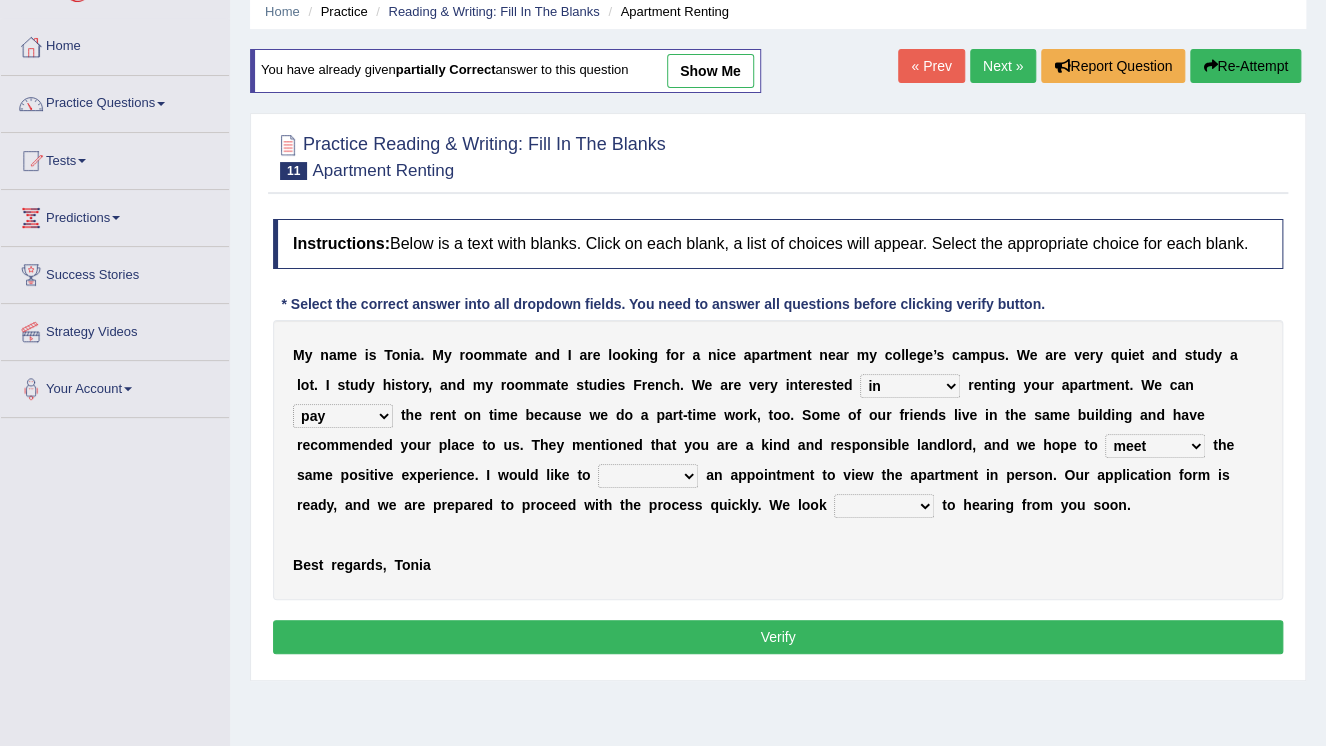 click on "form meet have decide" at bounding box center [1155, 446] 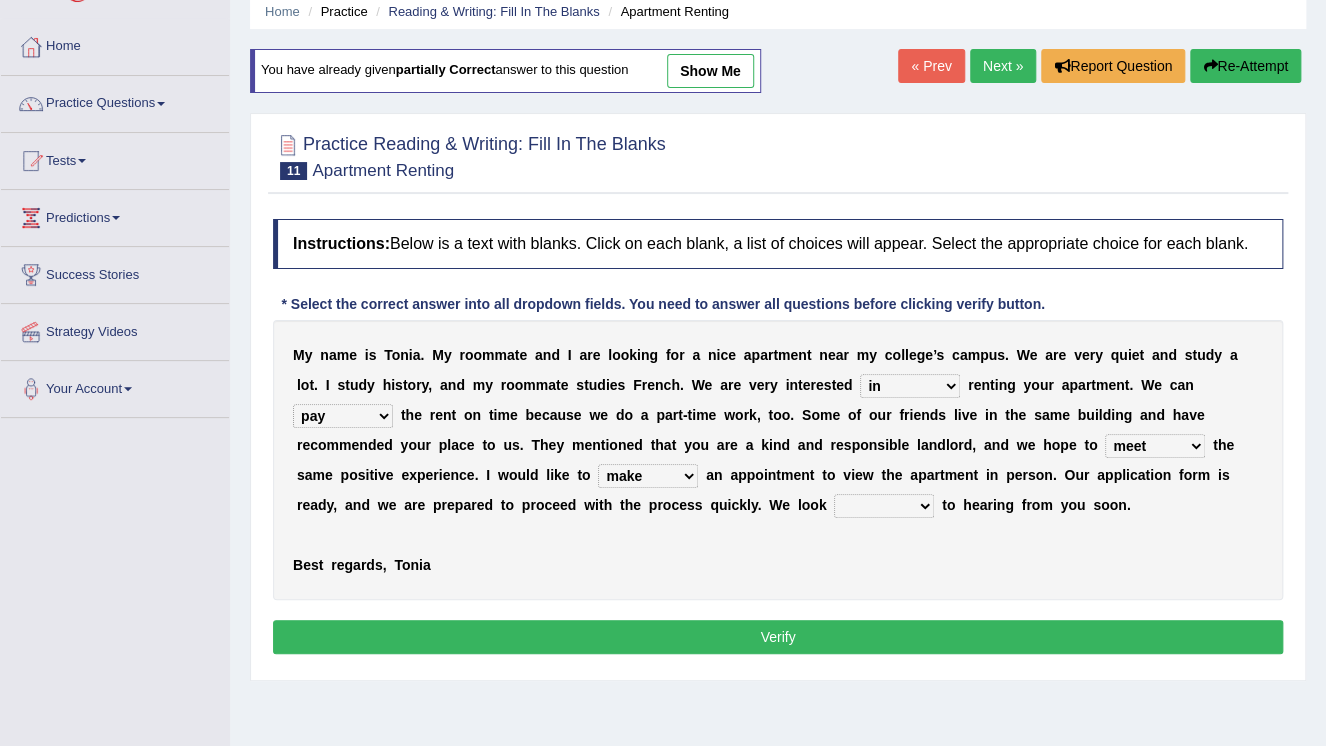 click on "own recall revise make" at bounding box center [648, 476] 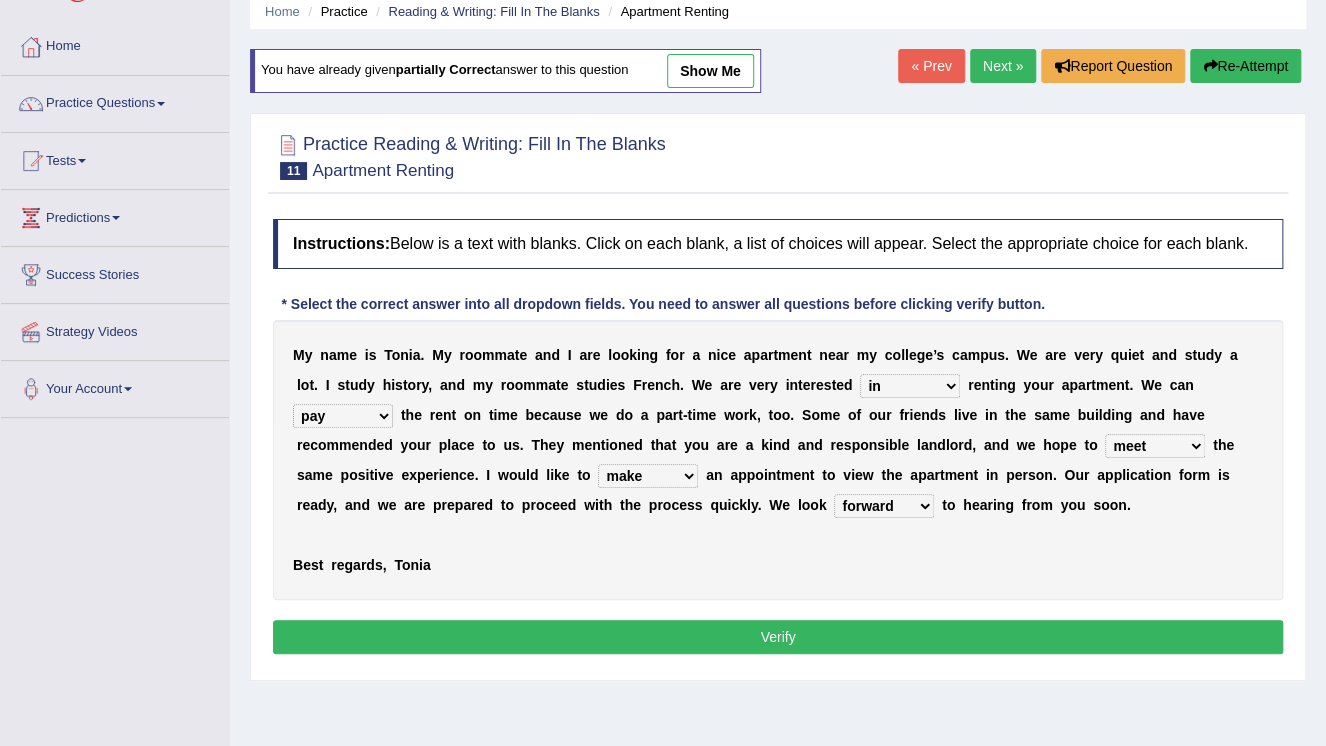 click on "Verify" at bounding box center (778, 637) 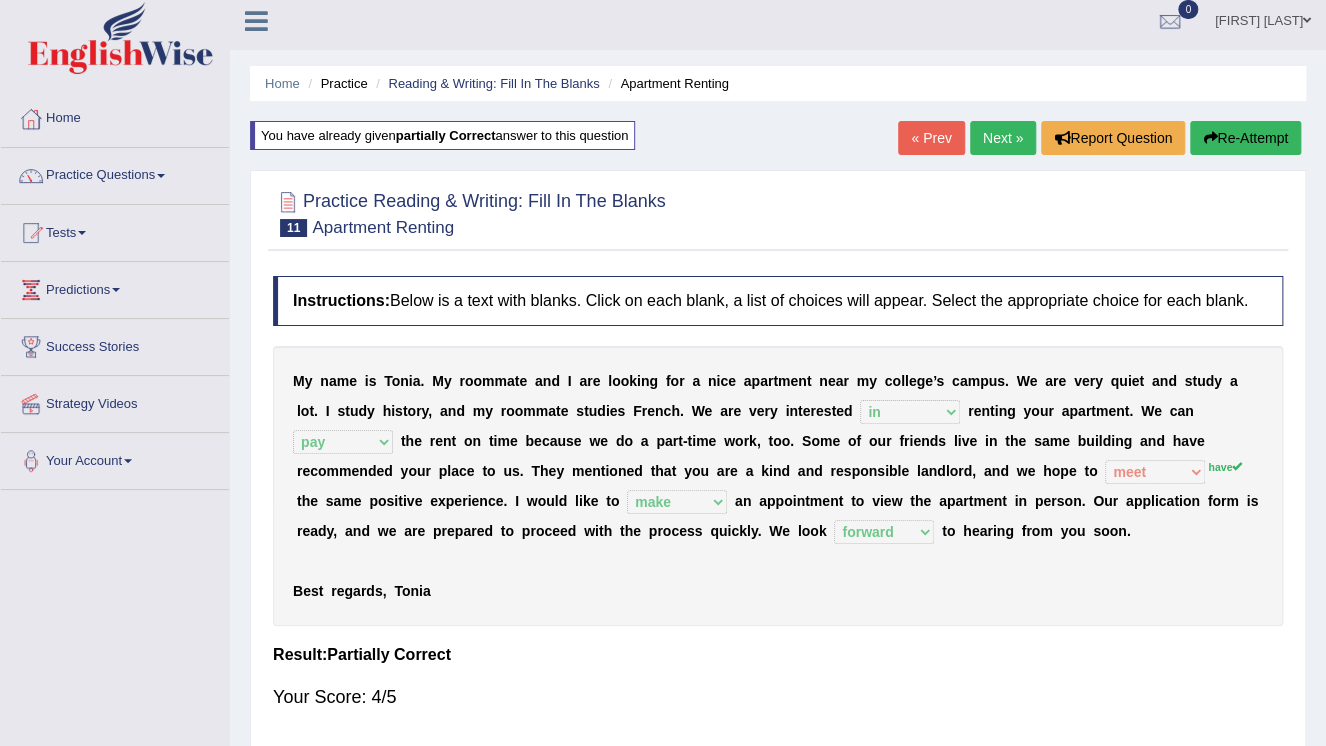 scroll, scrollTop: 0, scrollLeft: 0, axis: both 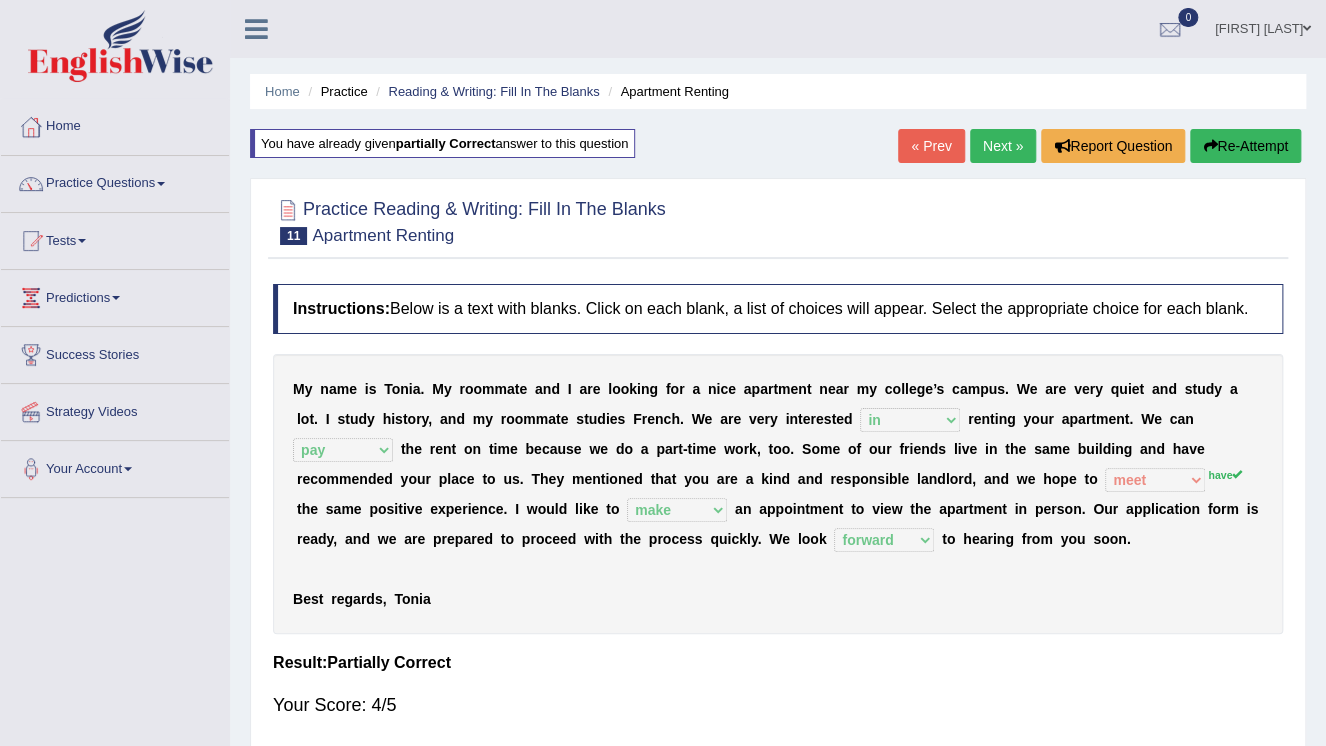 click on "Re-Attempt" at bounding box center (1245, 146) 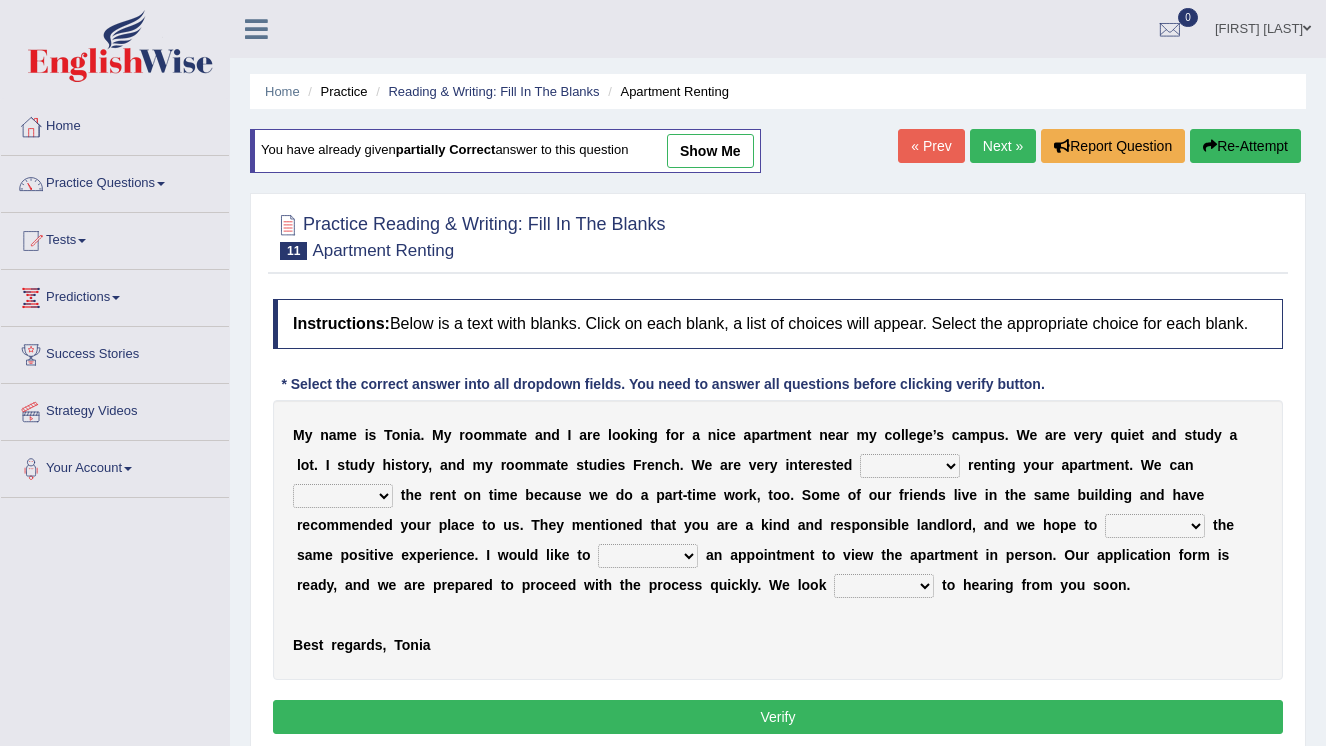 scroll, scrollTop: 0, scrollLeft: 0, axis: both 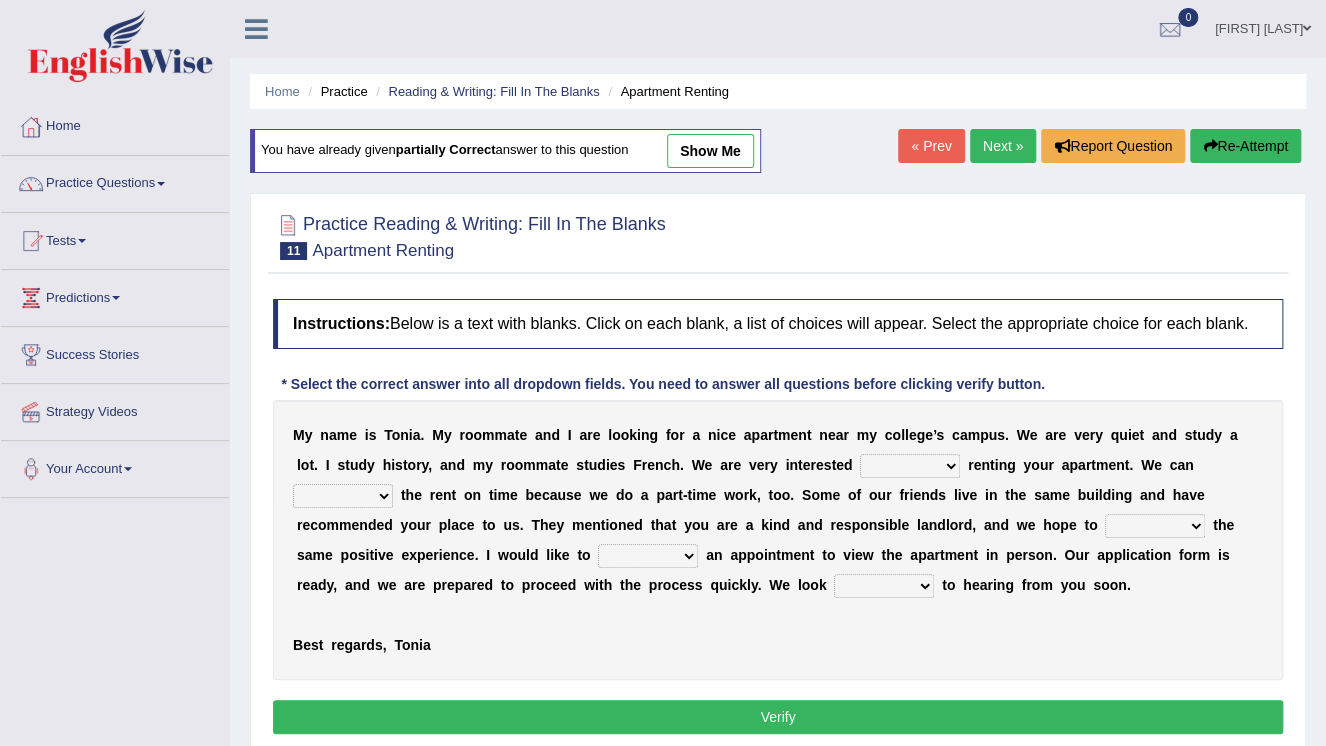 click on "for about at in" at bounding box center [910, 466] 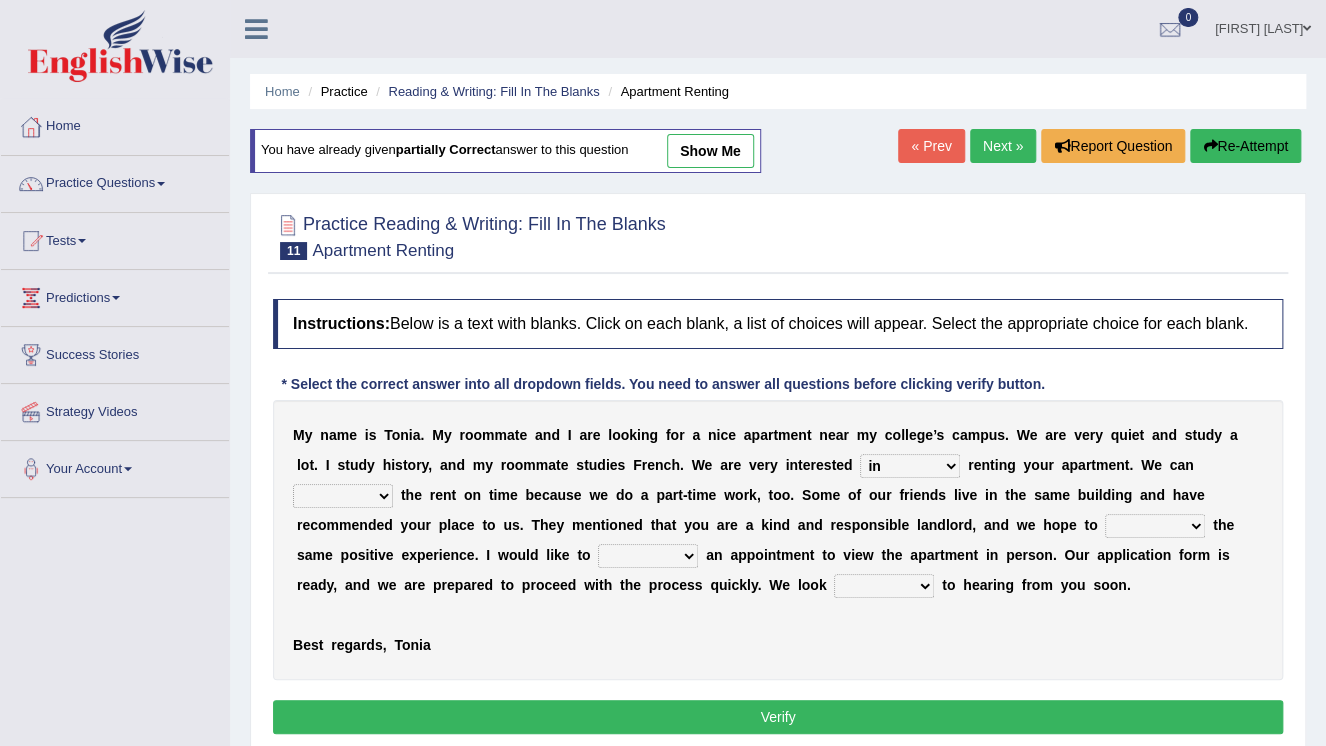 click on "for about at in" at bounding box center [910, 466] 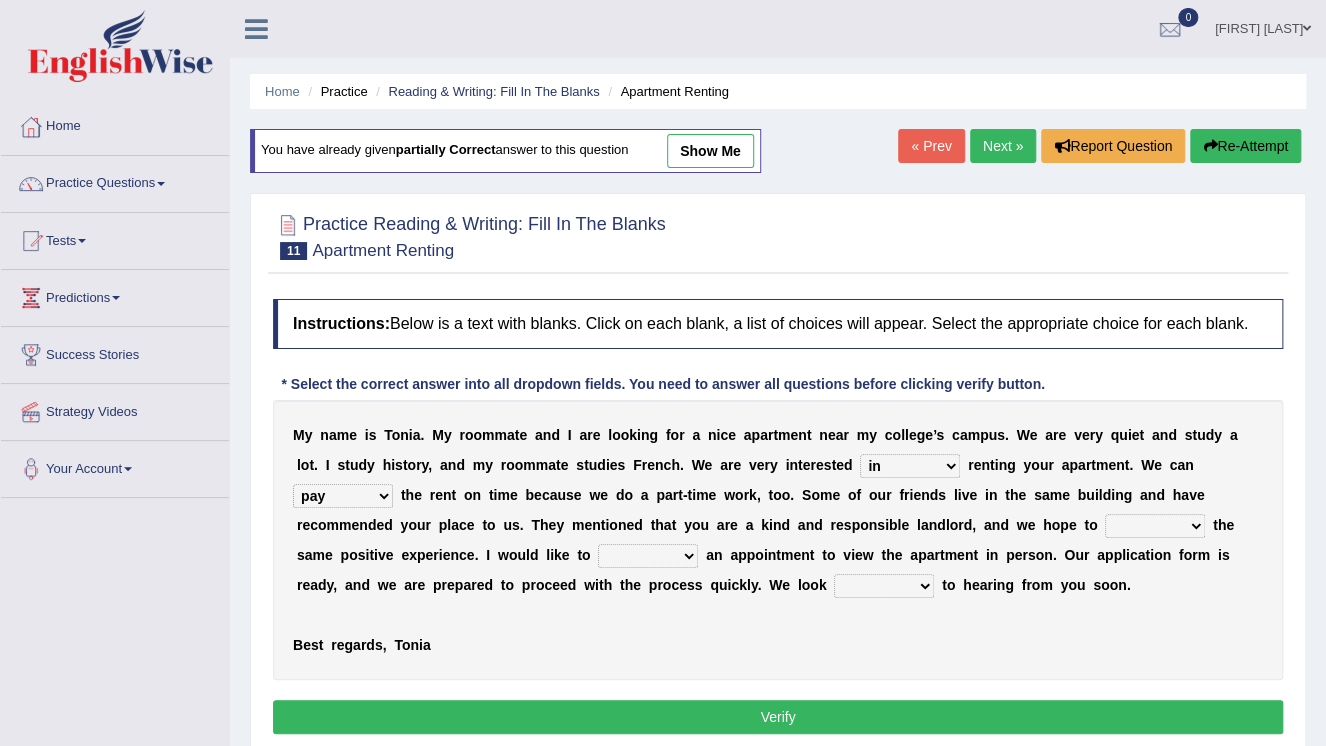click on "form meet have decide" at bounding box center [1155, 526] 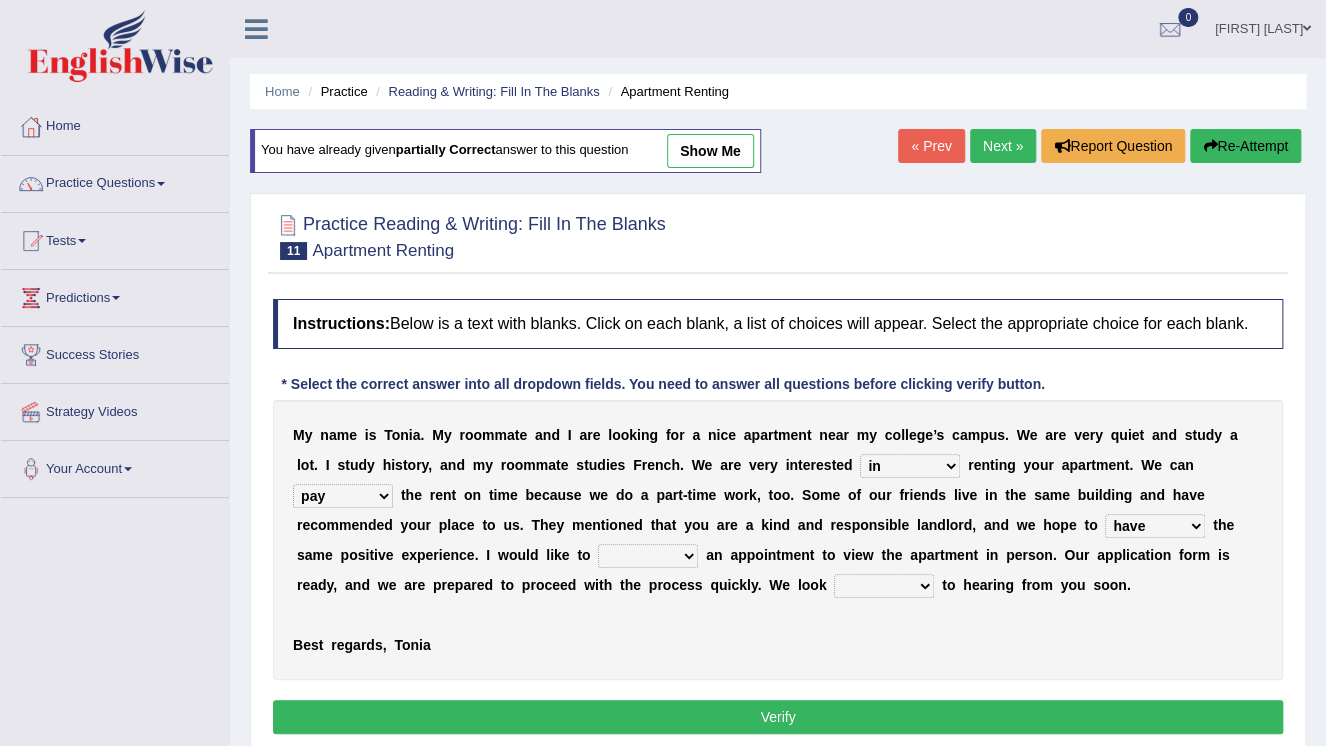 click on "form meet have decide" at bounding box center (1155, 526) 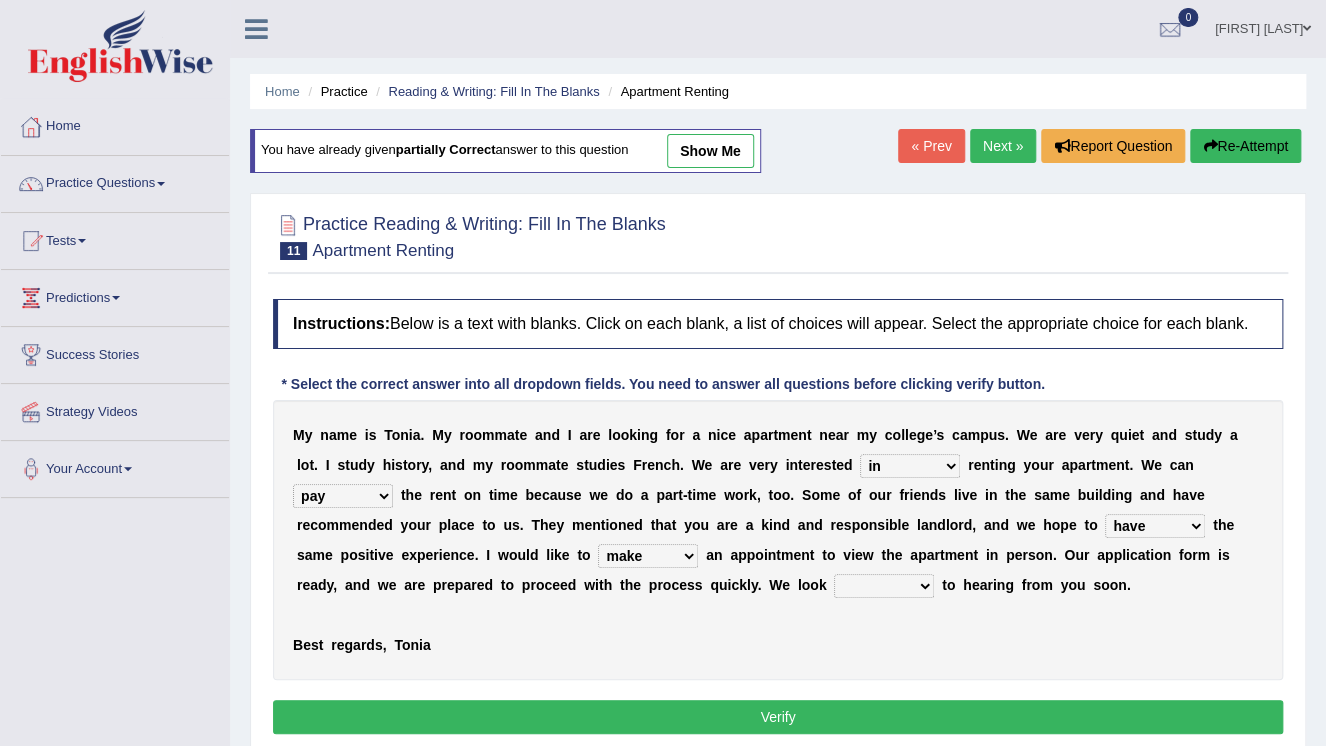 click on "own recall revise make" at bounding box center [648, 556] 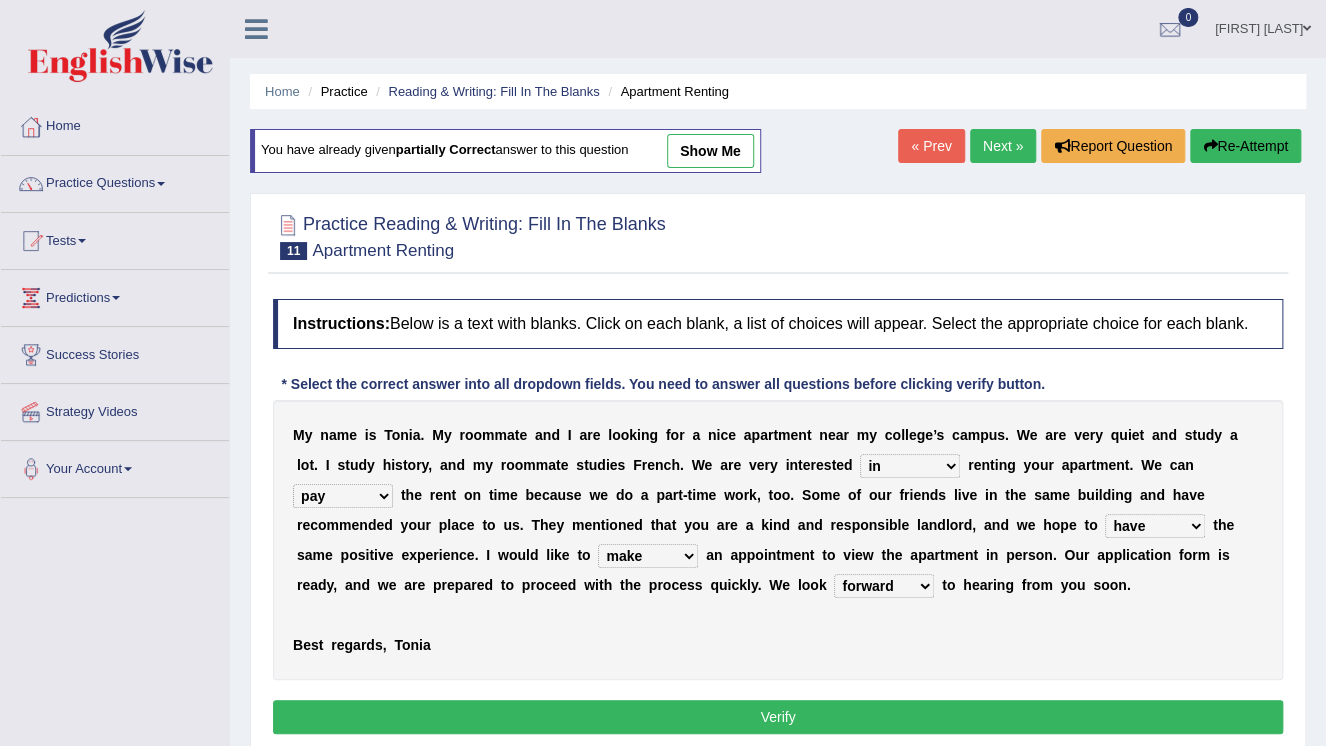 click on "Verify" at bounding box center [778, 717] 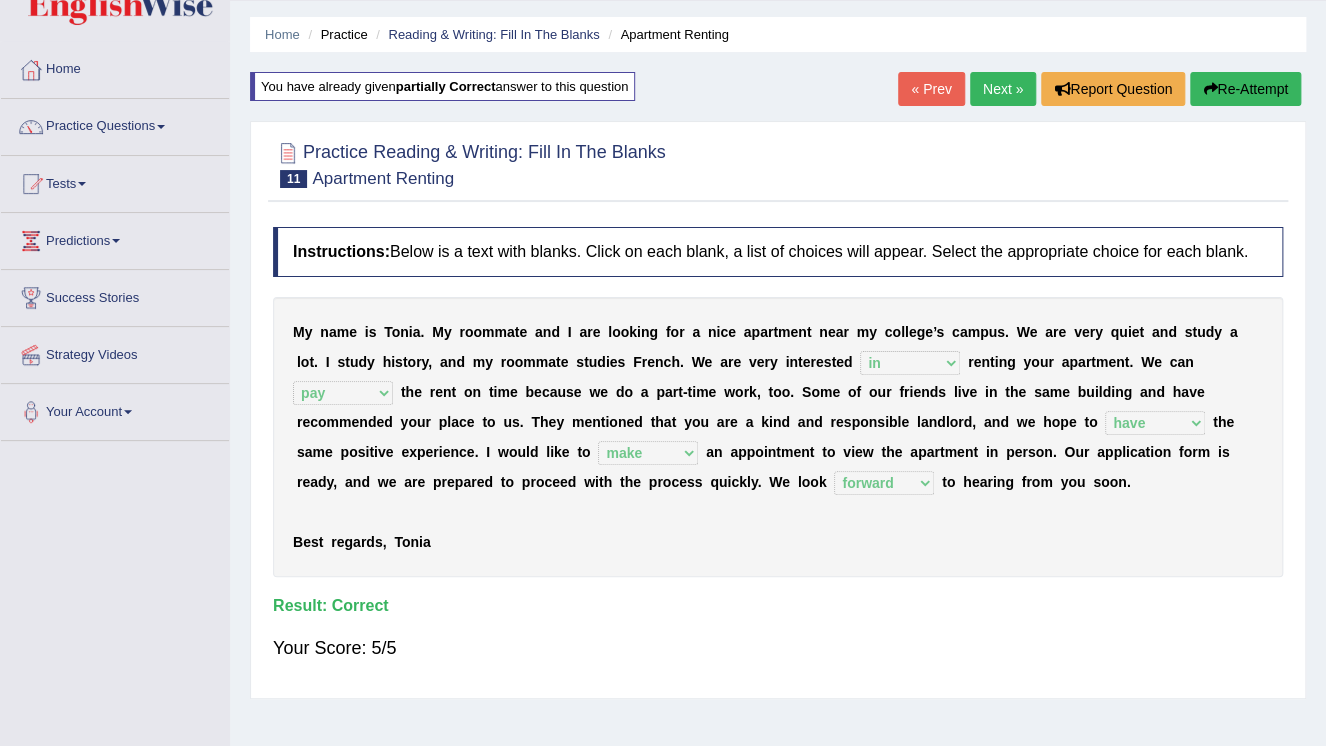 scroll, scrollTop: 0, scrollLeft: 0, axis: both 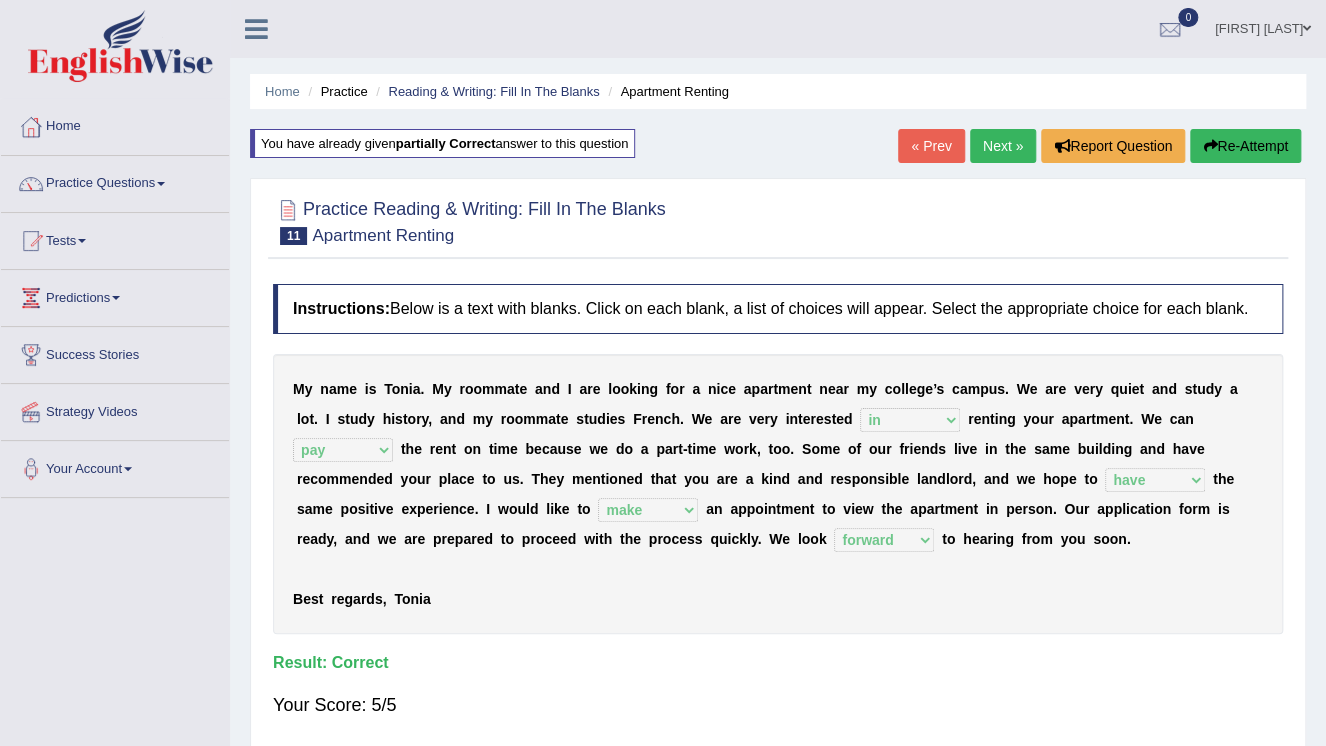click on "Next »" at bounding box center [1003, 146] 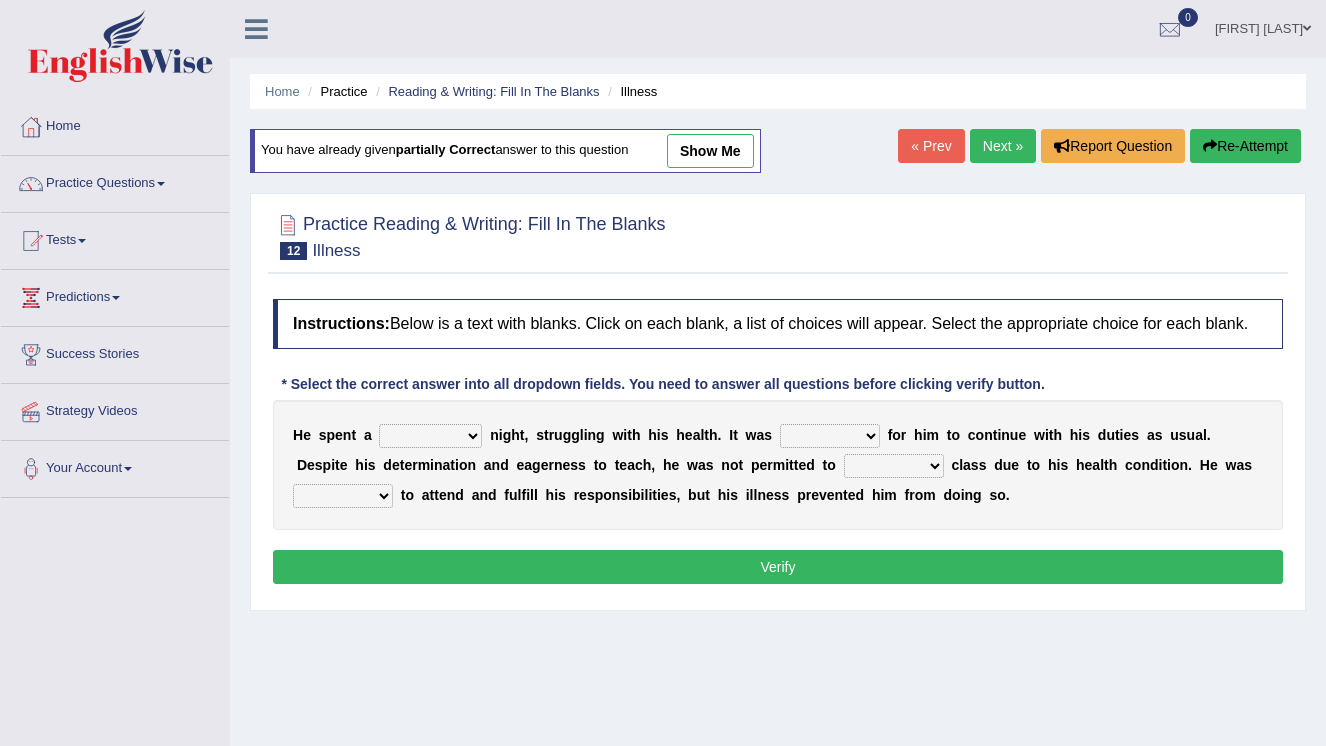 scroll, scrollTop: 0, scrollLeft: 0, axis: both 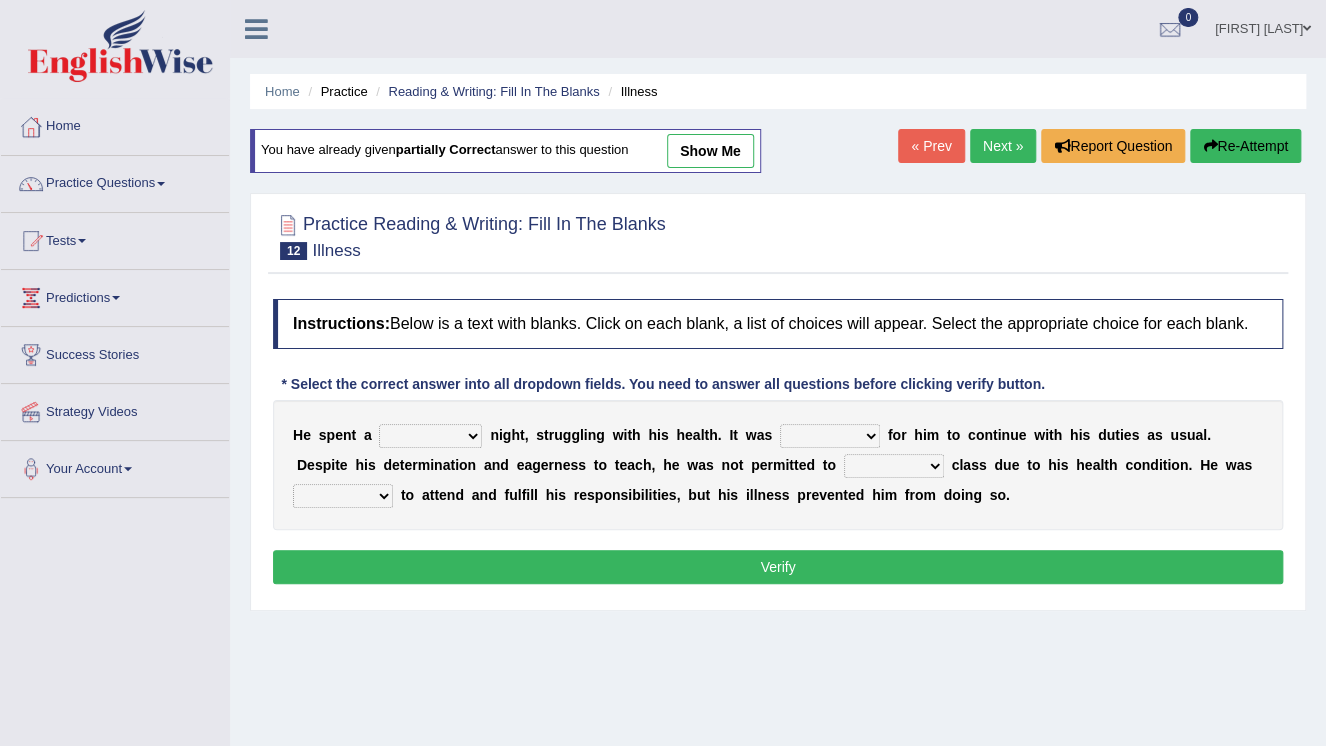 click on "cheerful restful meaningful painful" at bounding box center (430, 436) 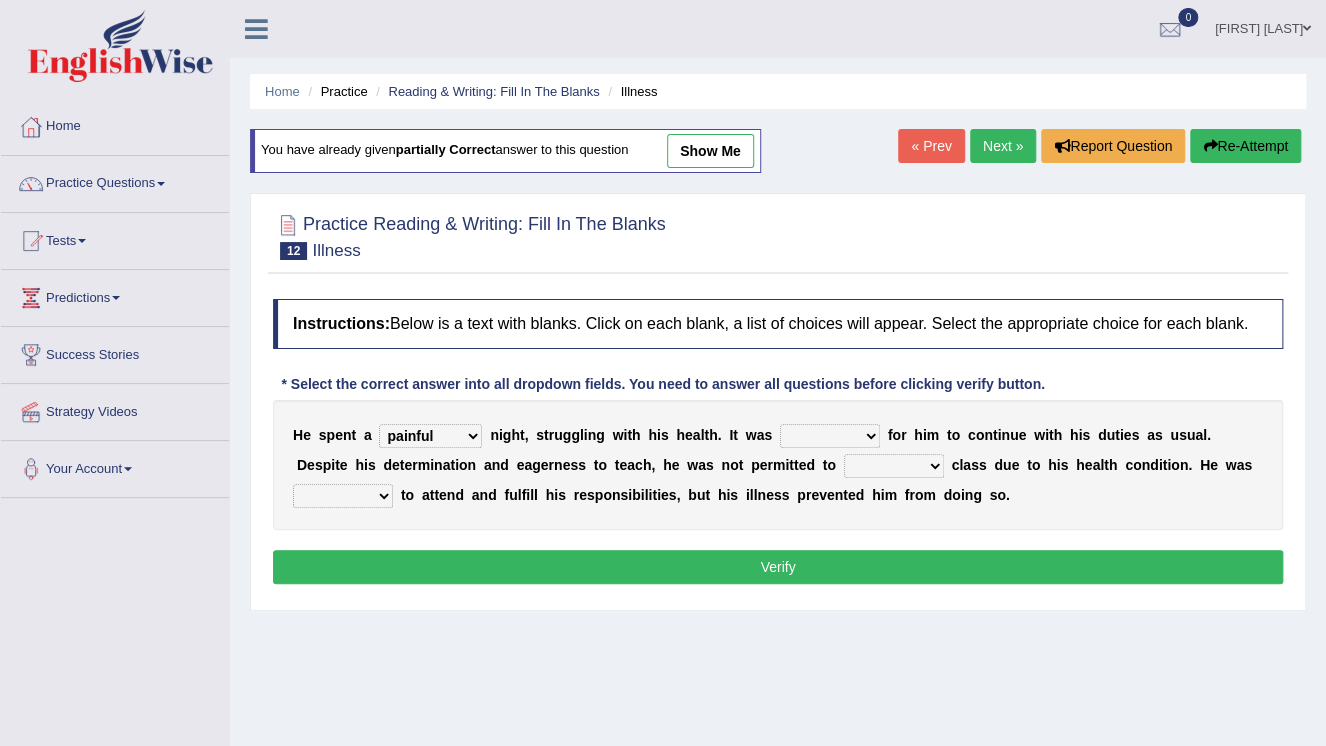 click on "Verify" at bounding box center (778, 567) 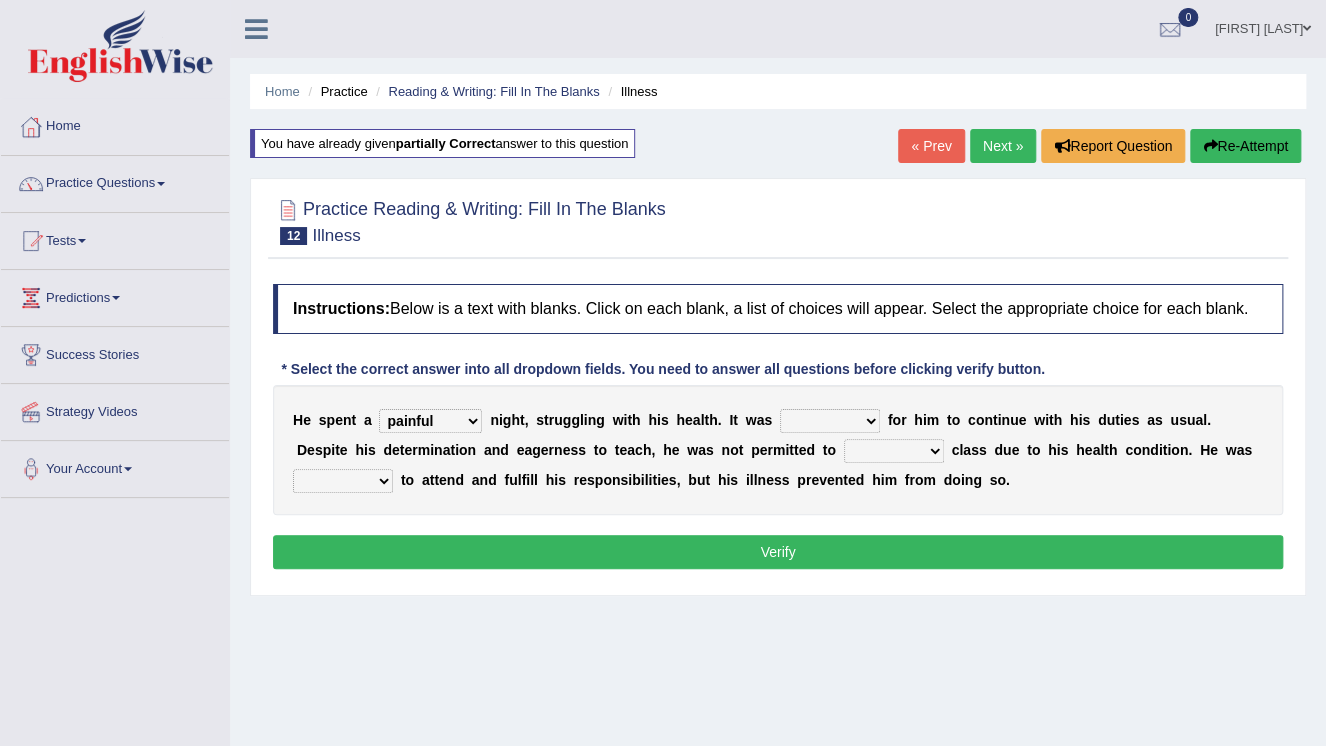 click on "cheerful restful meaningful painful" at bounding box center (430, 421) 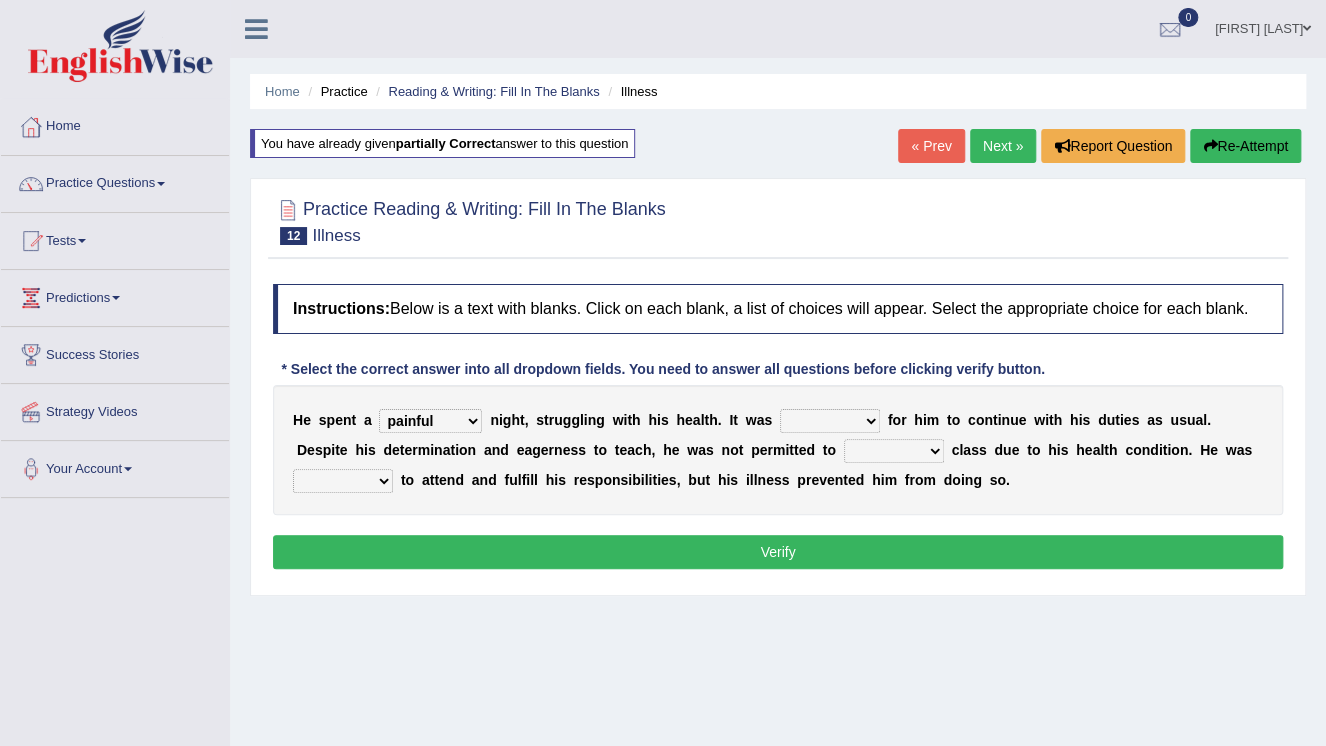 click on "Verify" at bounding box center (778, 552) 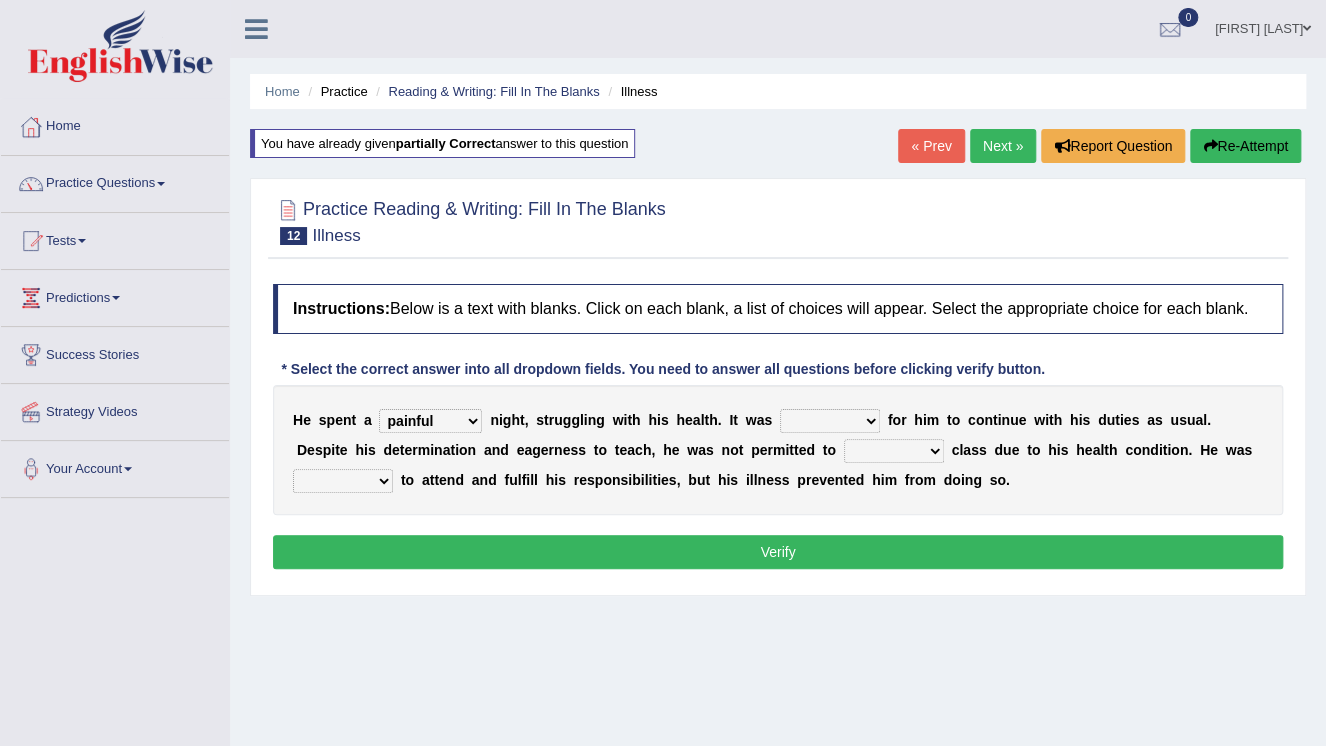 click on "cheerful restful meaningful painful" at bounding box center [430, 421] 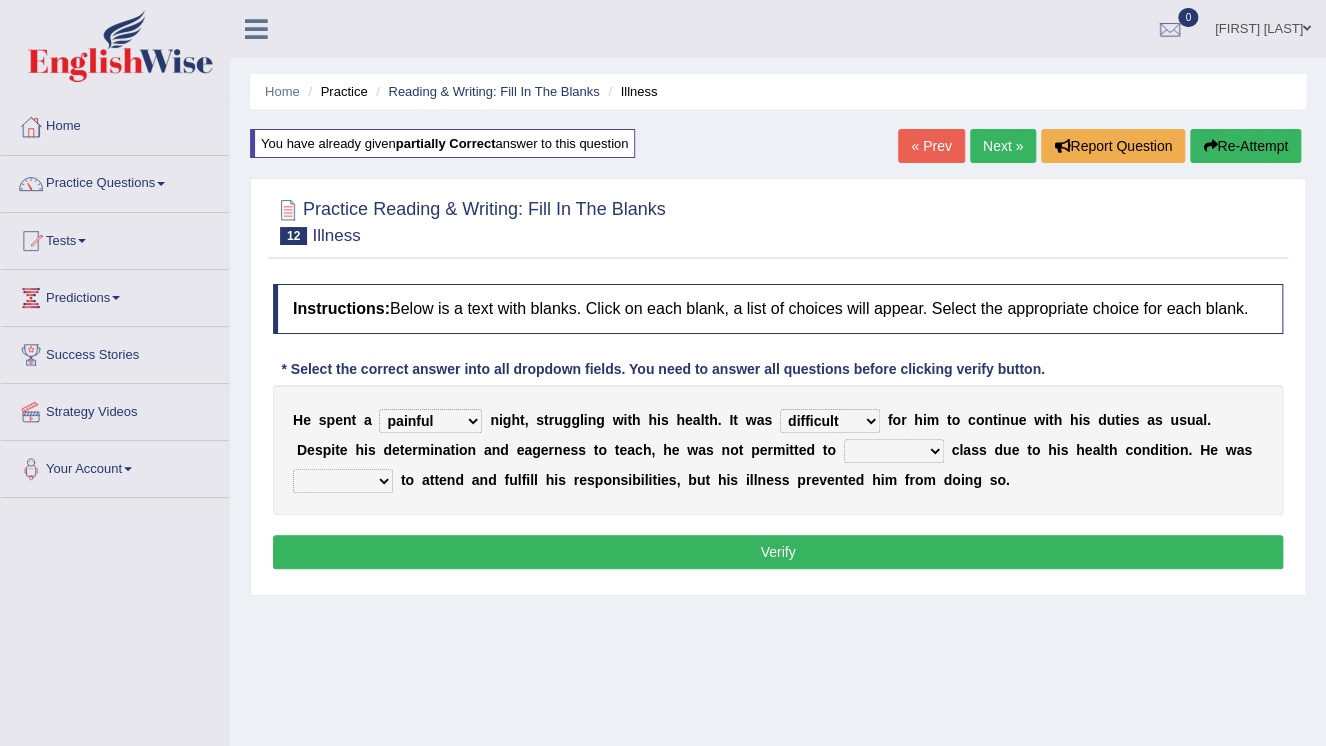 click on "teach leave cancel attend" at bounding box center [894, 451] 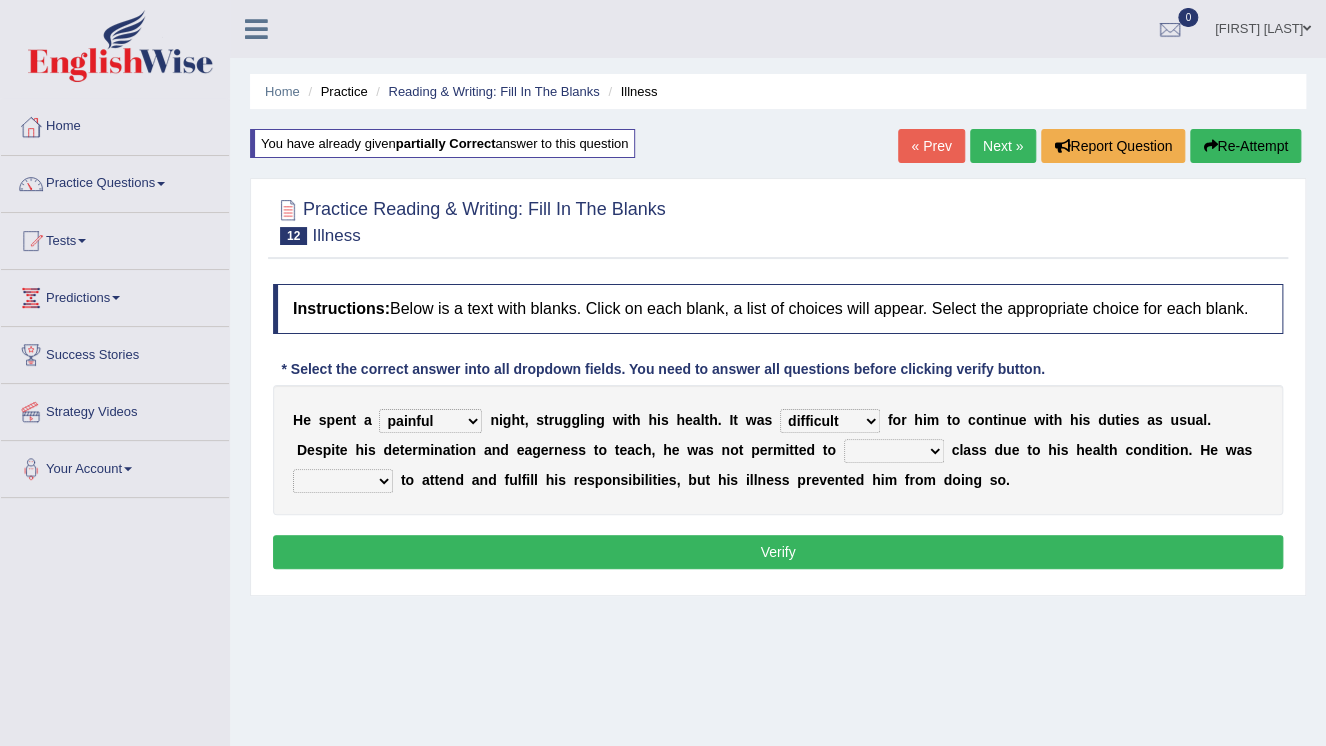 select on "attend" 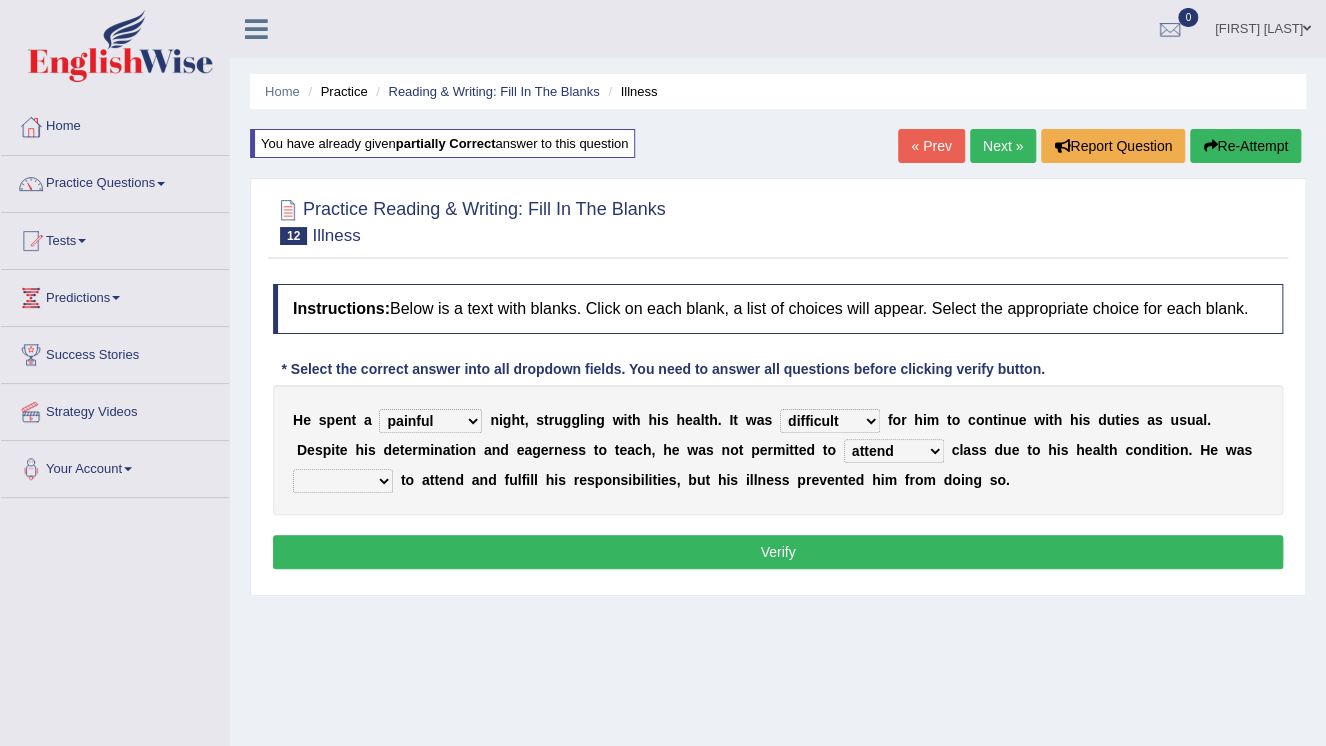 click on "anxious forced lazy happy" at bounding box center (343, 481) 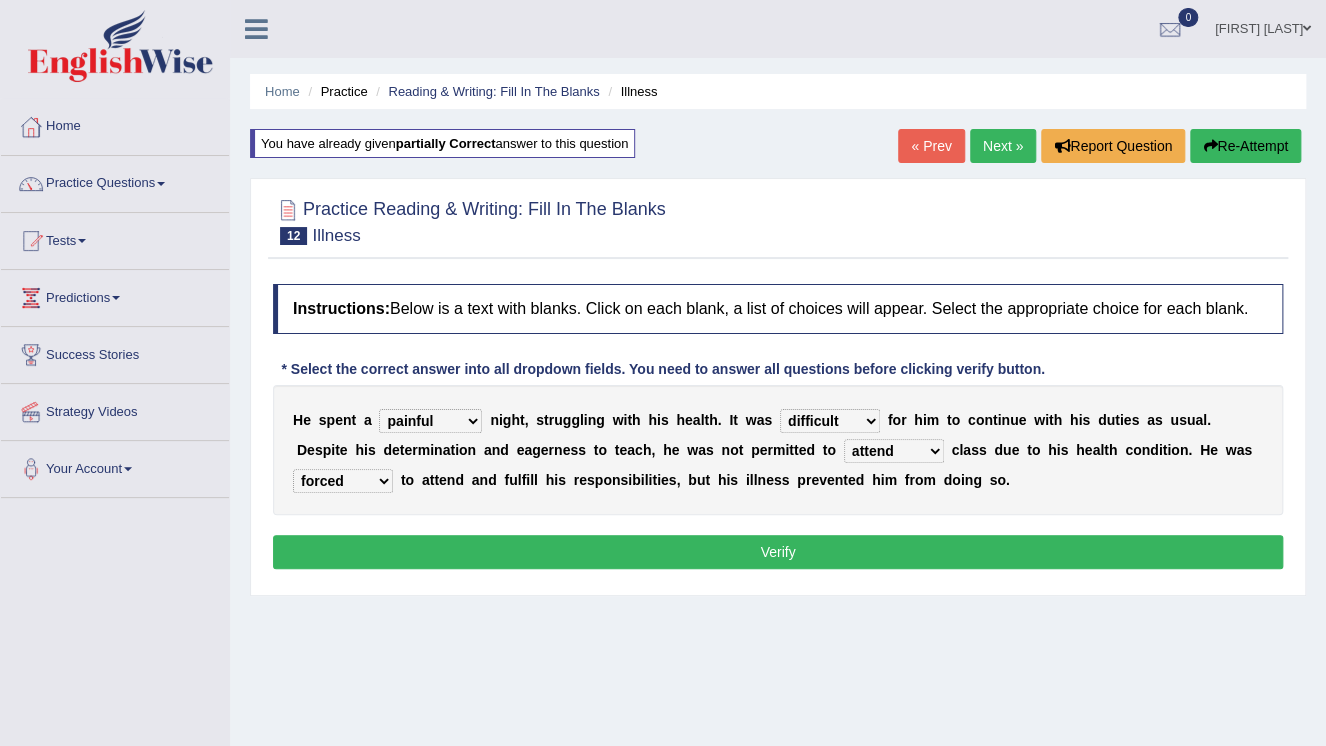 click on "Verify" at bounding box center (778, 552) 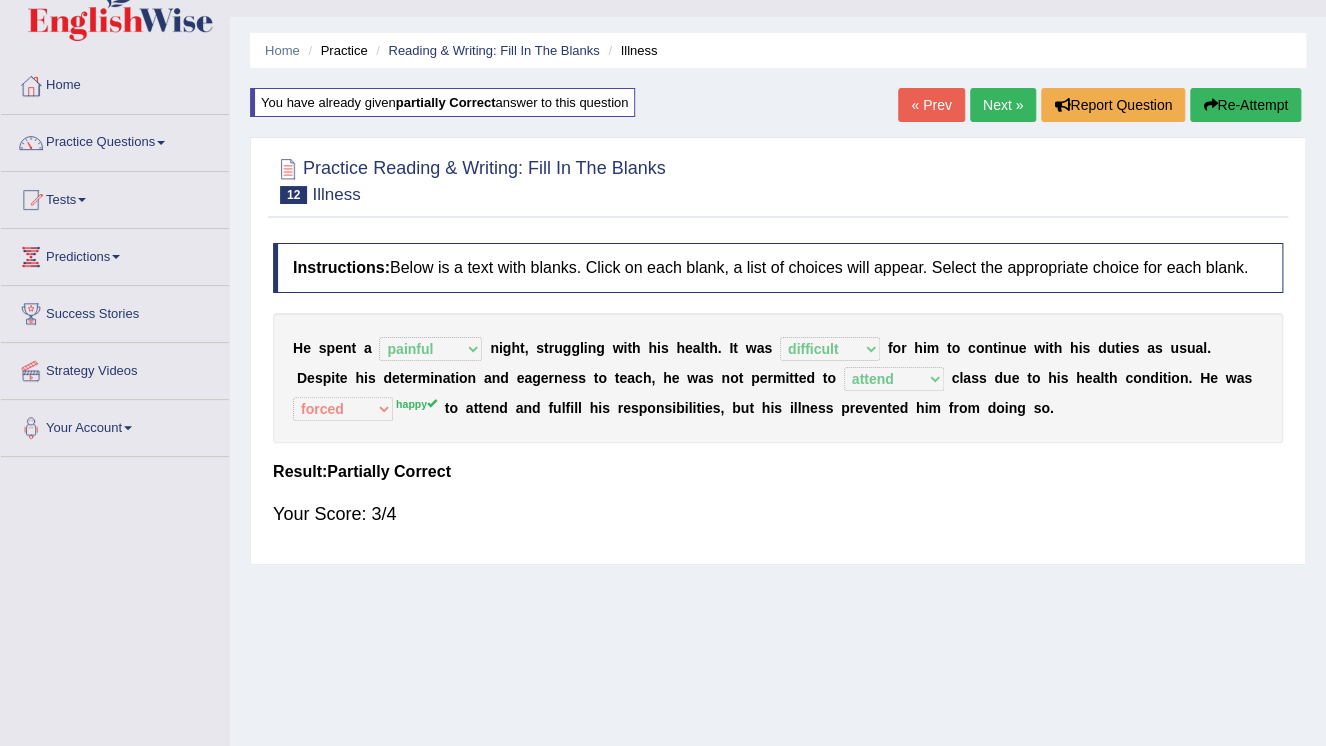 scroll, scrollTop: 0, scrollLeft: 0, axis: both 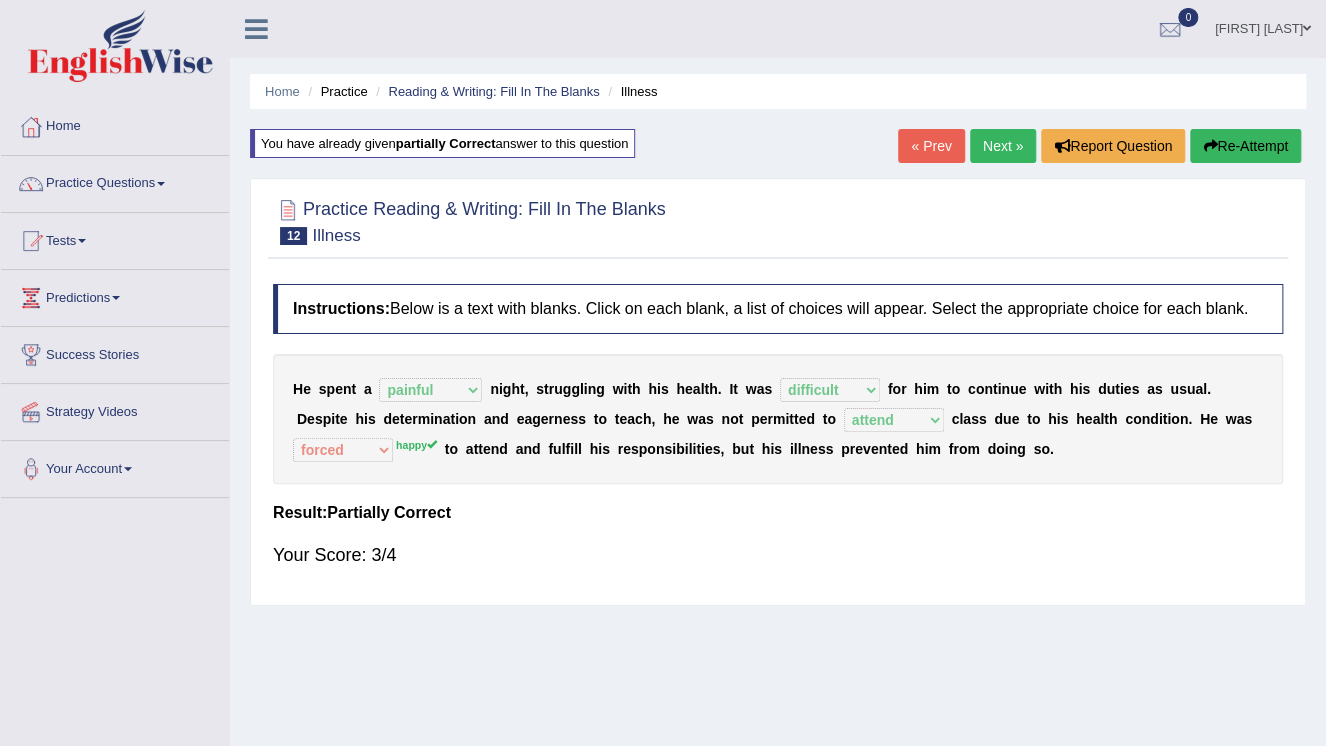click on "Re-Attempt" at bounding box center [1245, 146] 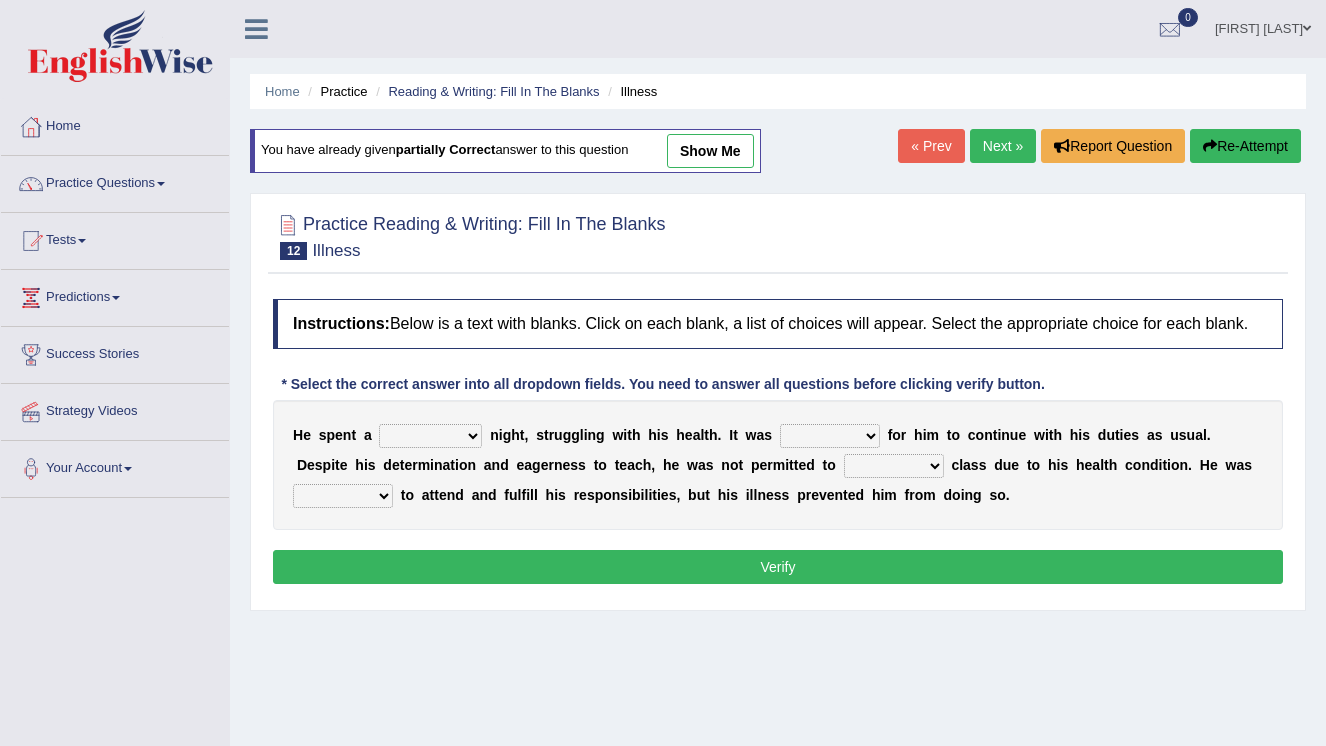 scroll, scrollTop: 0, scrollLeft: 0, axis: both 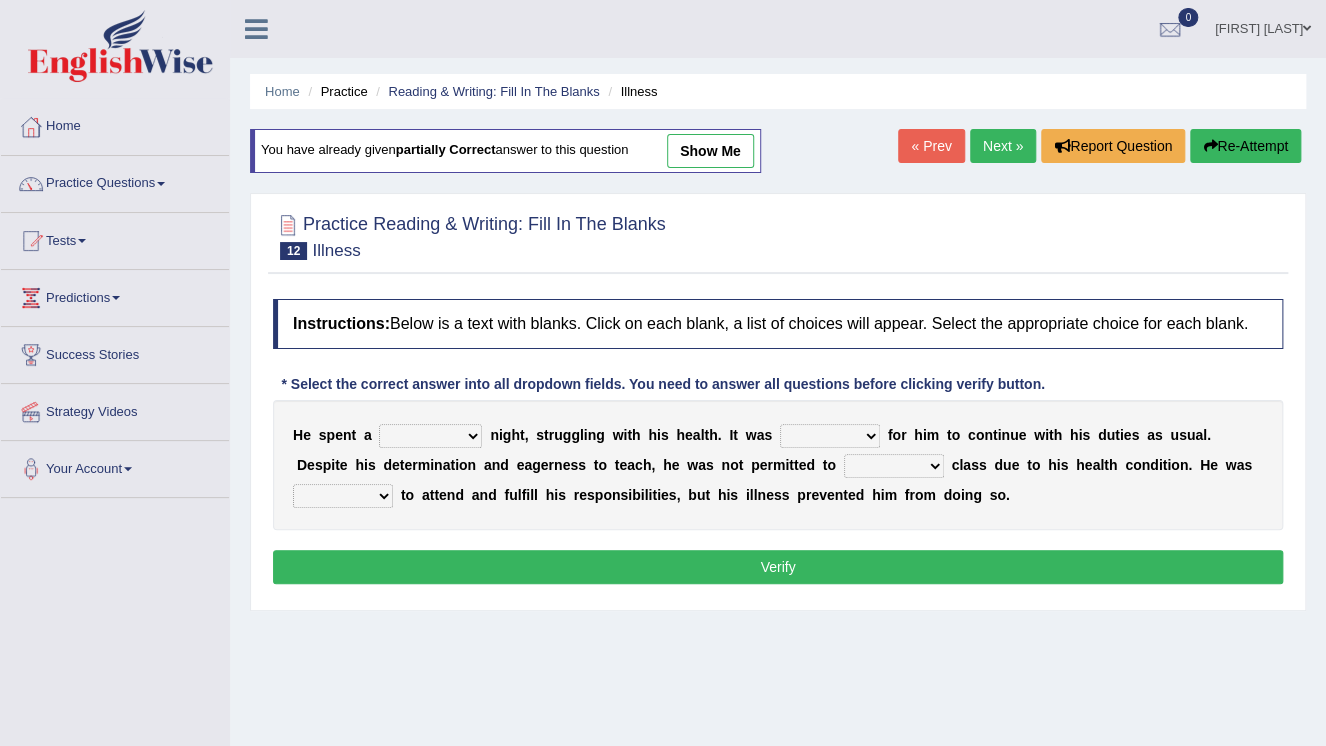 click on "cheerful restful meaningful painful" at bounding box center (430, 436) 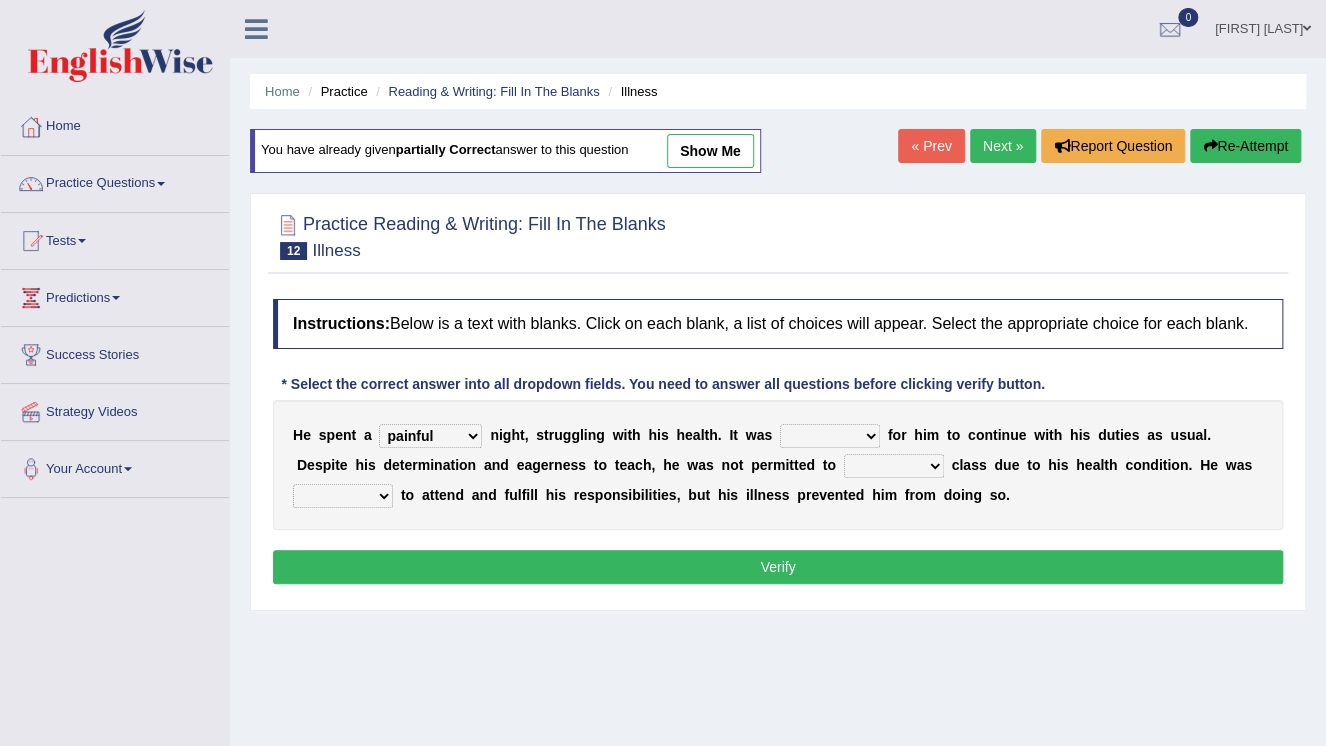 click on "cheerful restful meaningful painful" at bounding box center [430, 436] 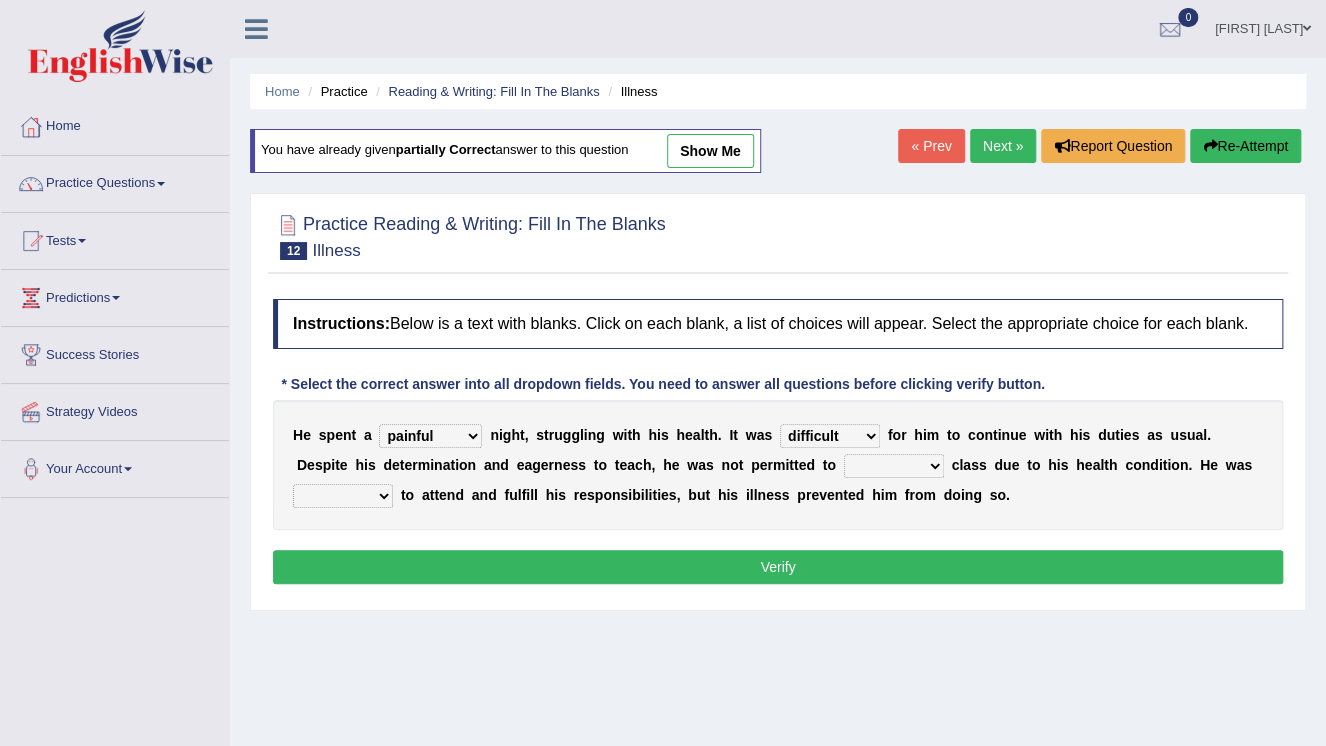 click on "teach leave cancel attend" at bounding box center (894, 466) 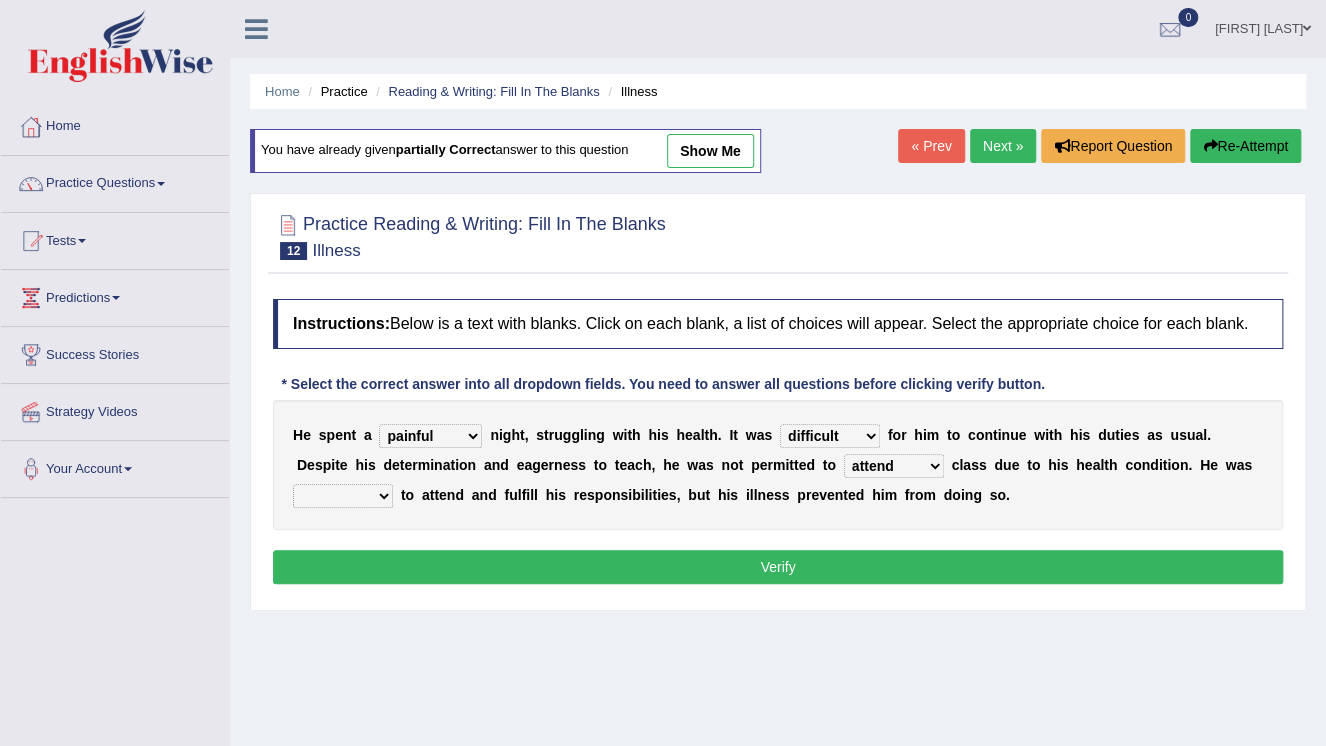 click on "anxious forced lazy happy" at bounding box center (343, 496) 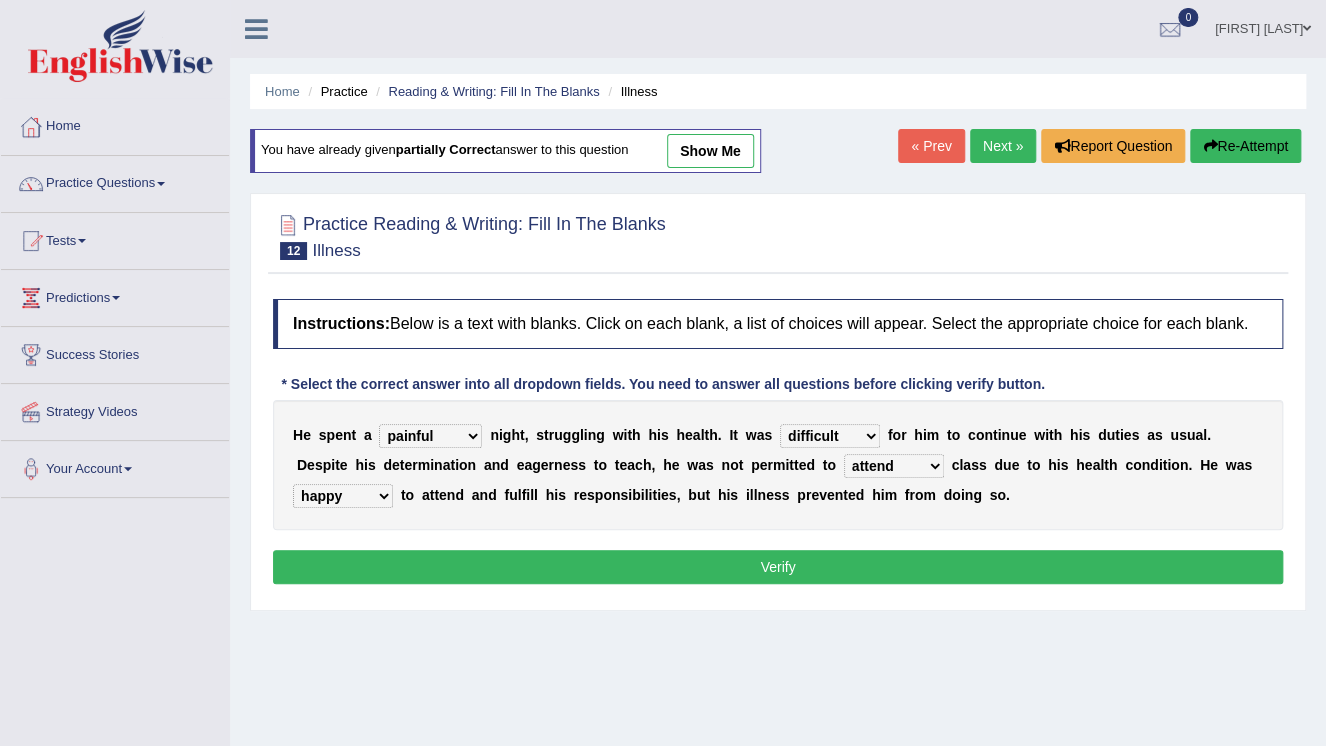 click on "Verify" at bounding box center [778, 567] 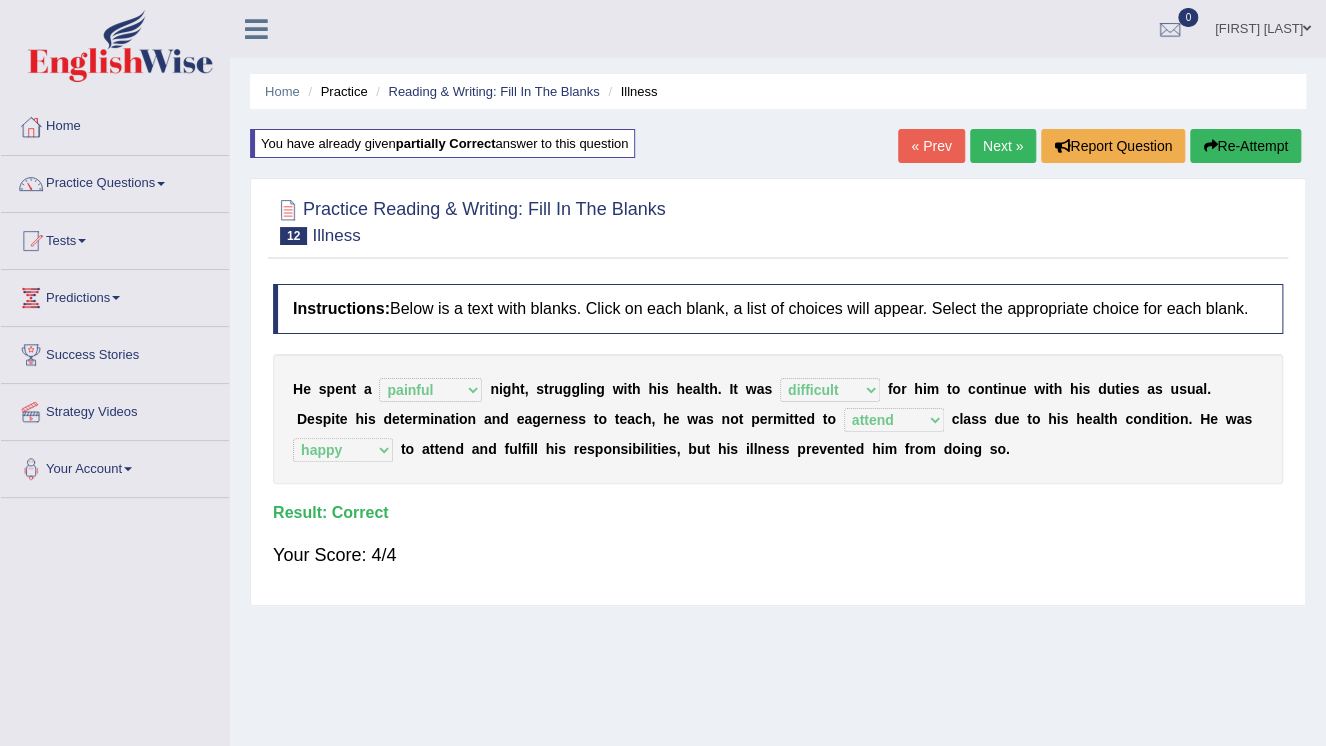 click on "Next »" at bounding box center [1003, 146] 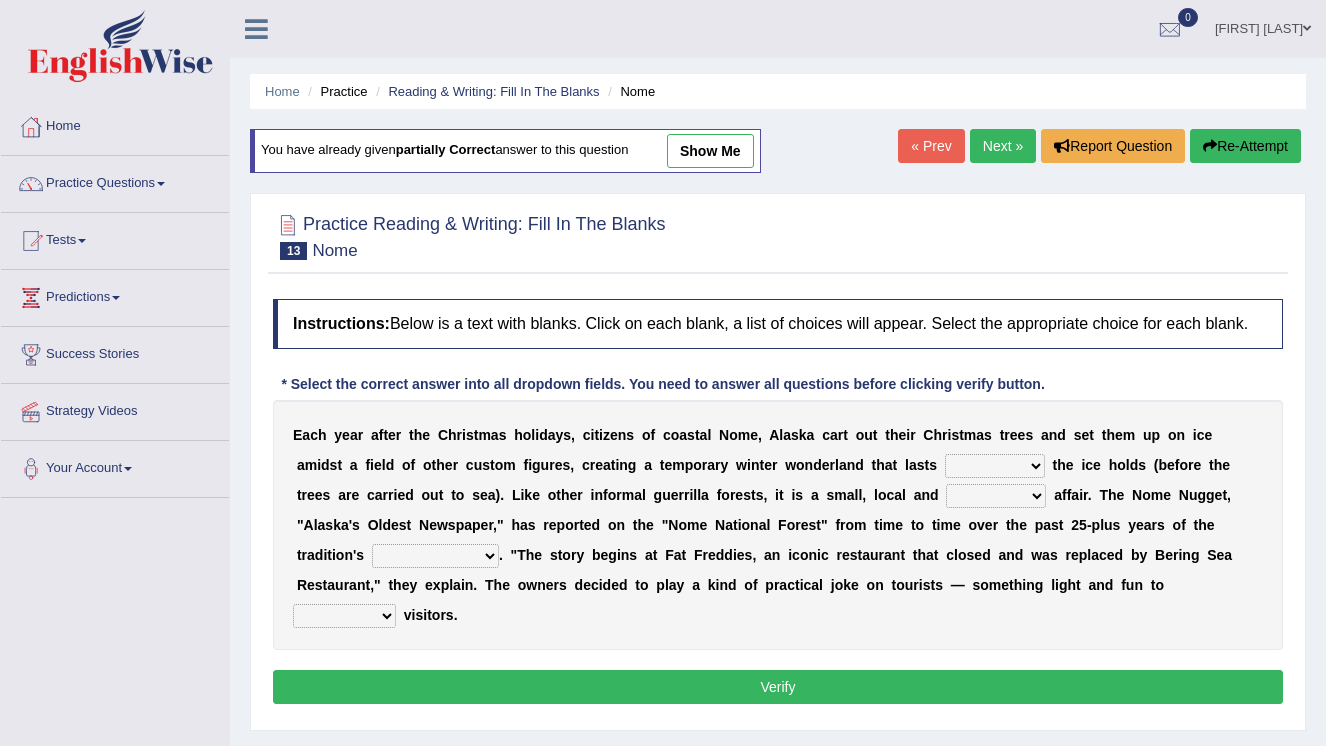 scroll, scrollTop: 0, scrollLeft: 0, axis: both 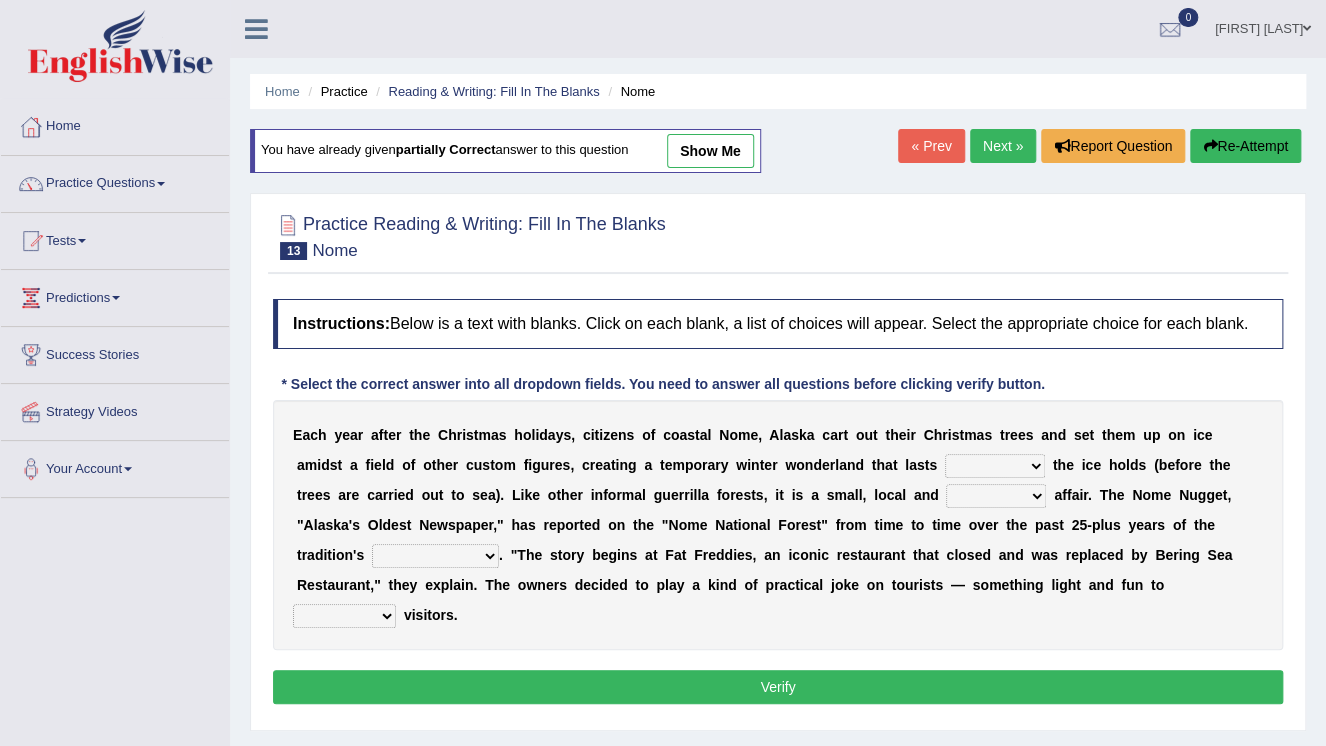 click on "as long as before after although" at bounding box center (995, 466) 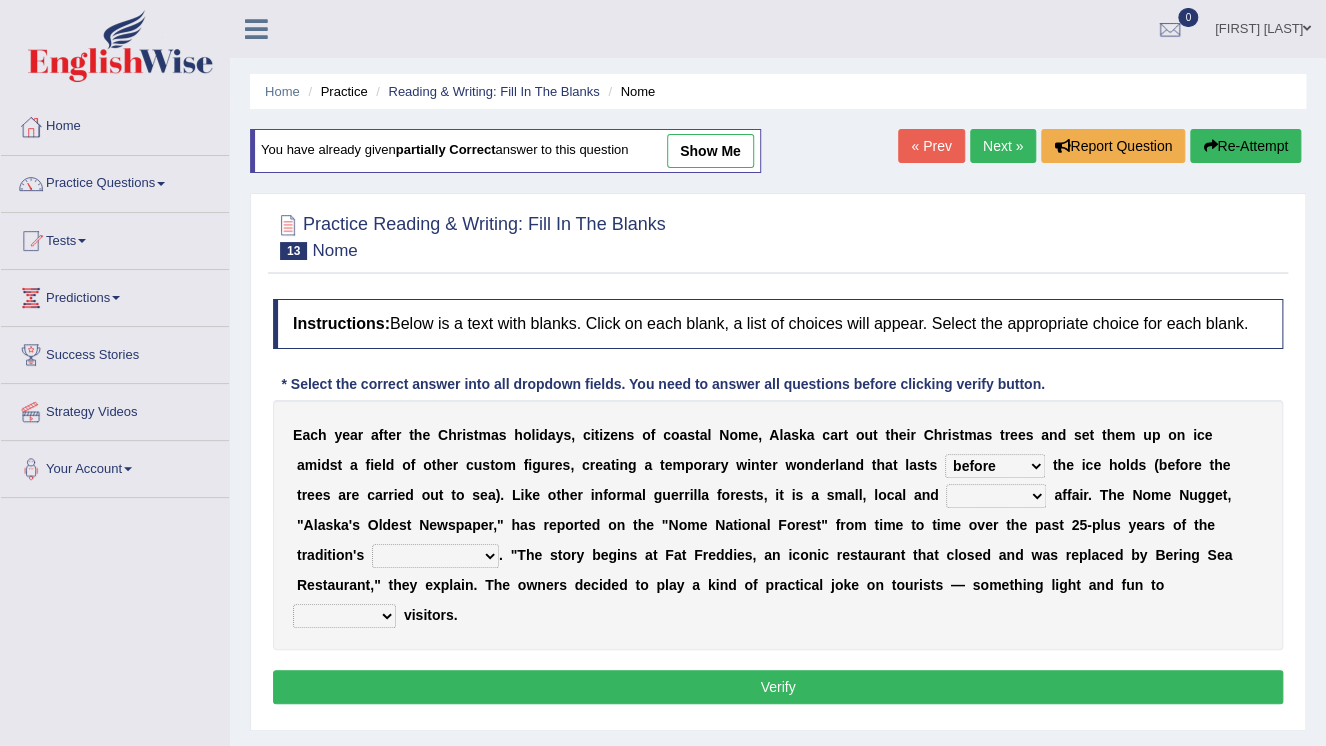 click on "as long as before after although" at bounding box center (995, 466) 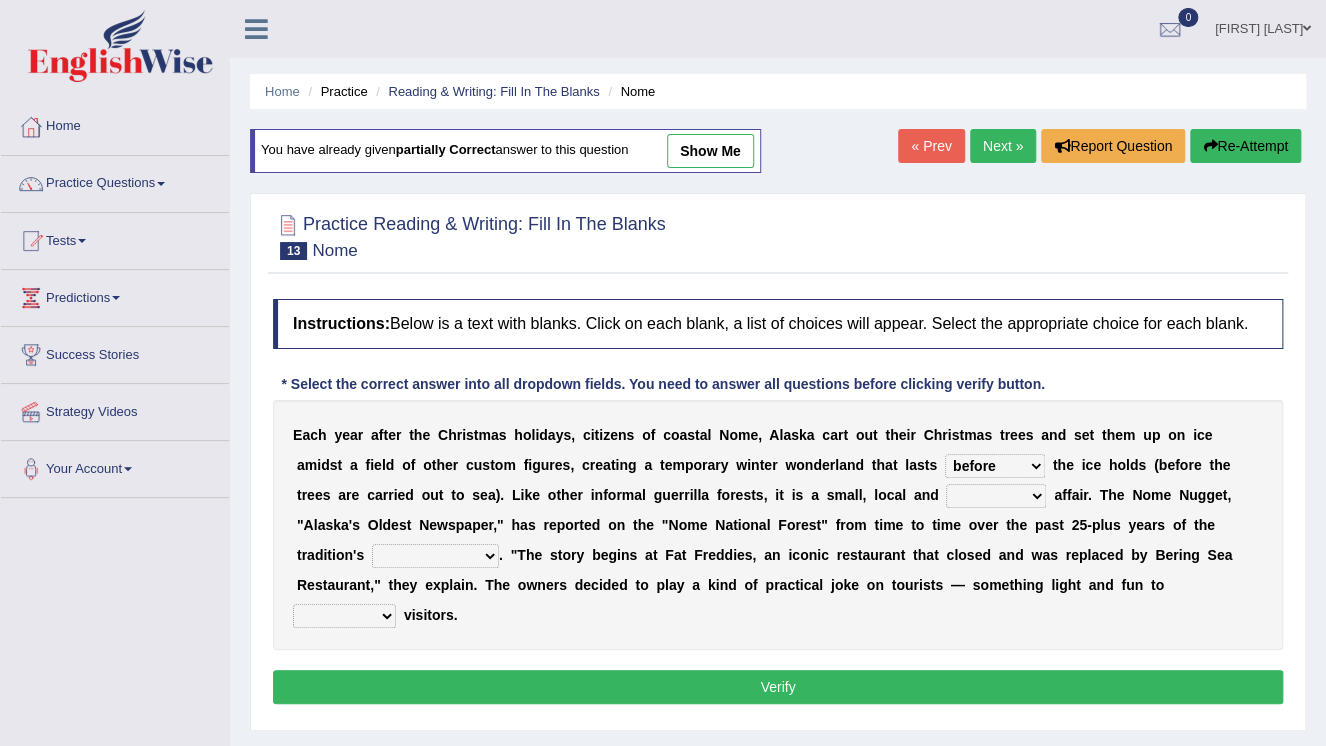 click on "nasty fuzzy cozy greasy" at bounding box center (996, 496) 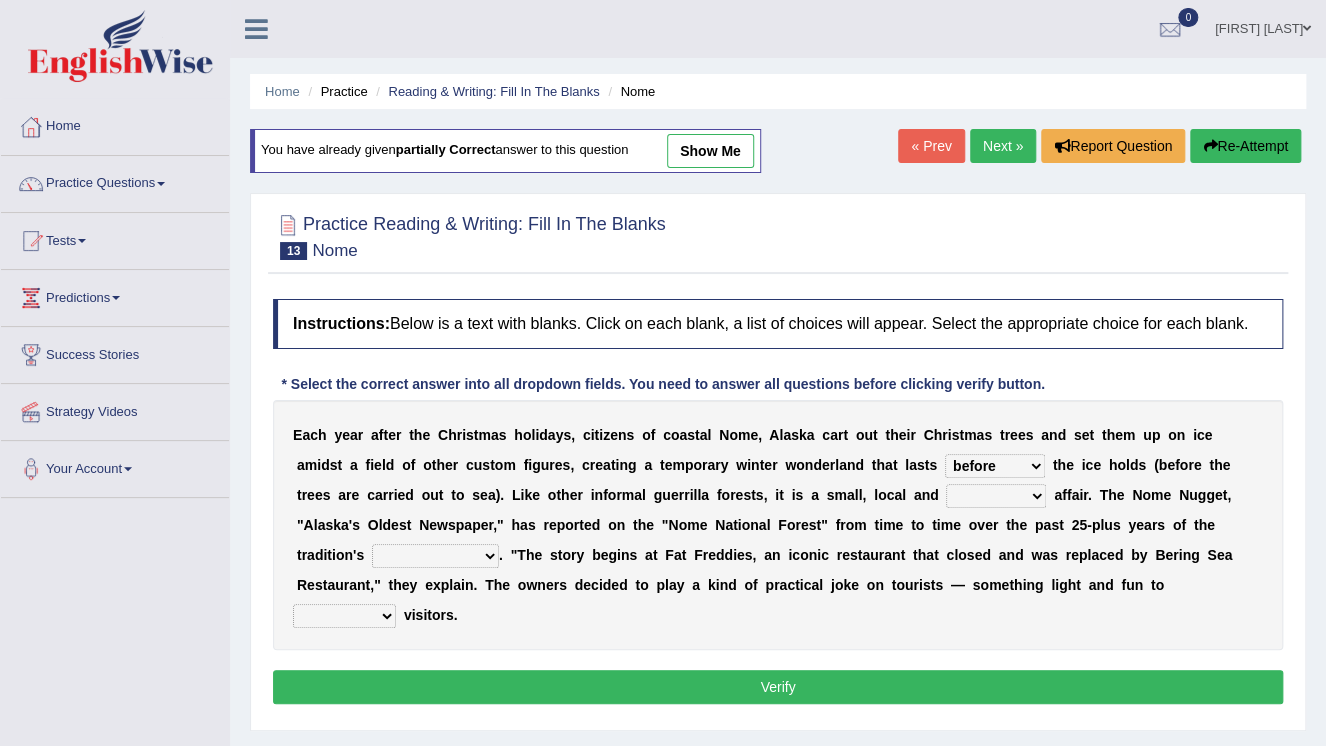 select on "greasy" 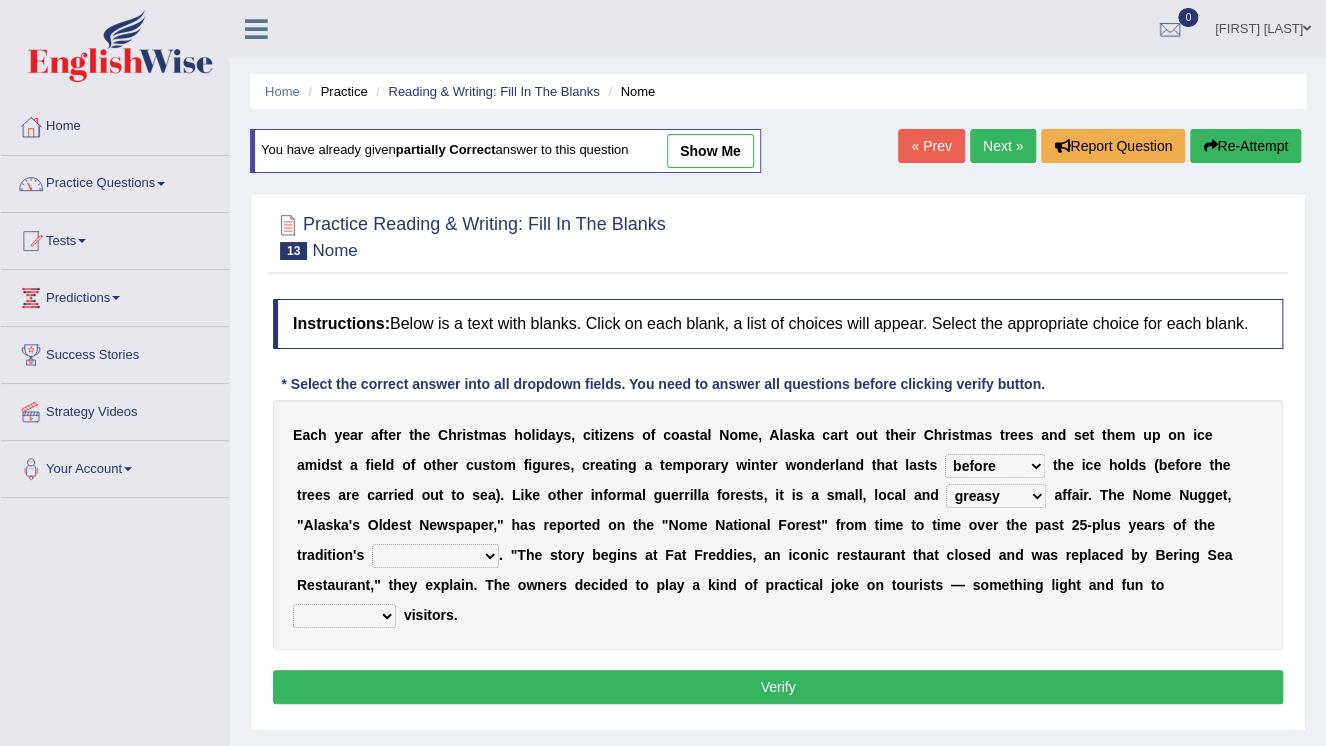 click on "nasty fuzzy cozy greasy" at bounding box center (996, 496) 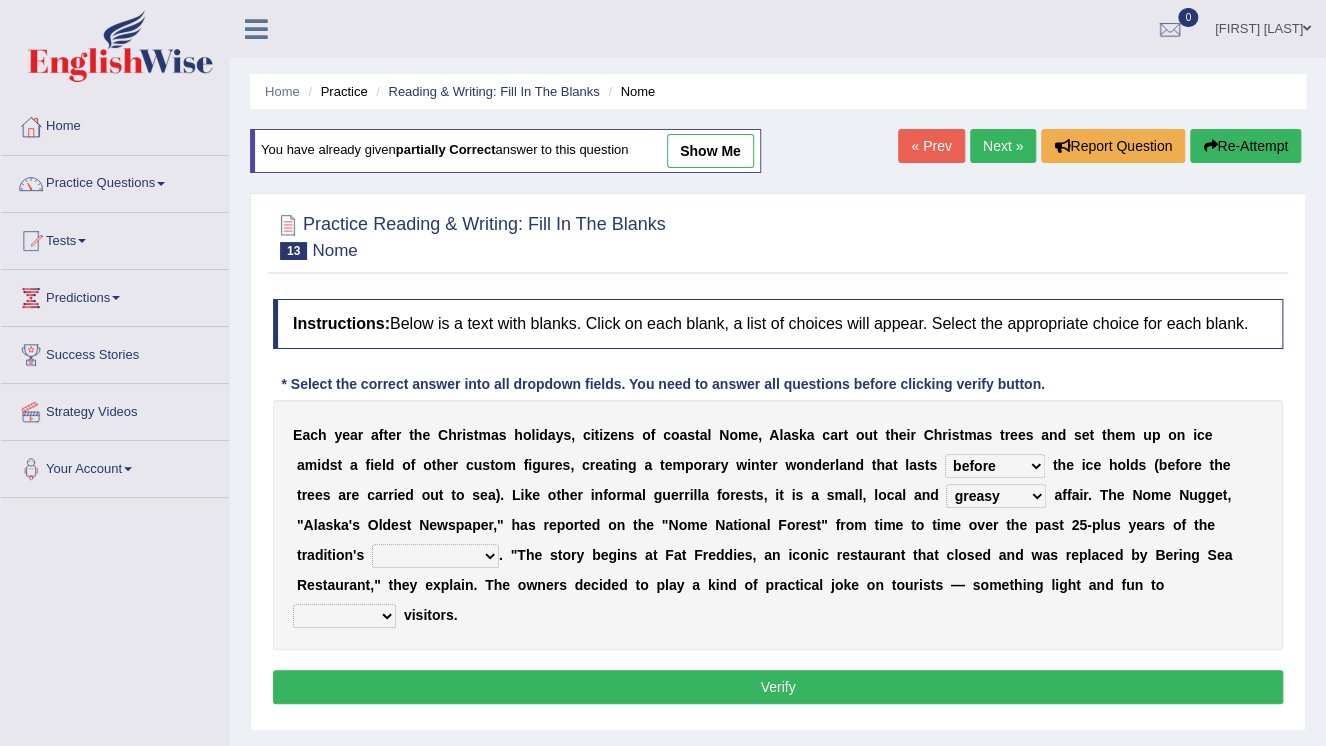 click on "E a c h y e a r a f t e r t h e C h r i s t m a s h o l i d a y s , c i t i z e n s o f c o a s t a l [CITY], [STATE] c a r t o u t t h e i r C h r i s t m a s t r e e s a n d s e t t h e m u p o n i c e a m i d s t a f i e l d o f o t h e r c u s t o m f i g u r e s , c r e a t i n g a t e m p o r a r y w i n t e r w o n d e r l a n d t h a t l a s t s a s l o n g a s b e f o r e a f t e r a l t h o u g h t h e i c e h o l d s ( b e f o r e t h e t r e e s a r e c a r r i e d o u t t o s e a ) . L i k e o t h e r i n f o r m a l g u e r r i l l a f o r e s t s , i t i s a s m a l l , l o c a l a n d n a s t y f u z z y c o z y g r e a s y a f f a i r . T h e [CITY] N u g g e t , " A l a s k a ' s O l d e s t N e w s p a p e r , " h a s r e p o r t e d o n t h e "" at bounding box center (778, 525) 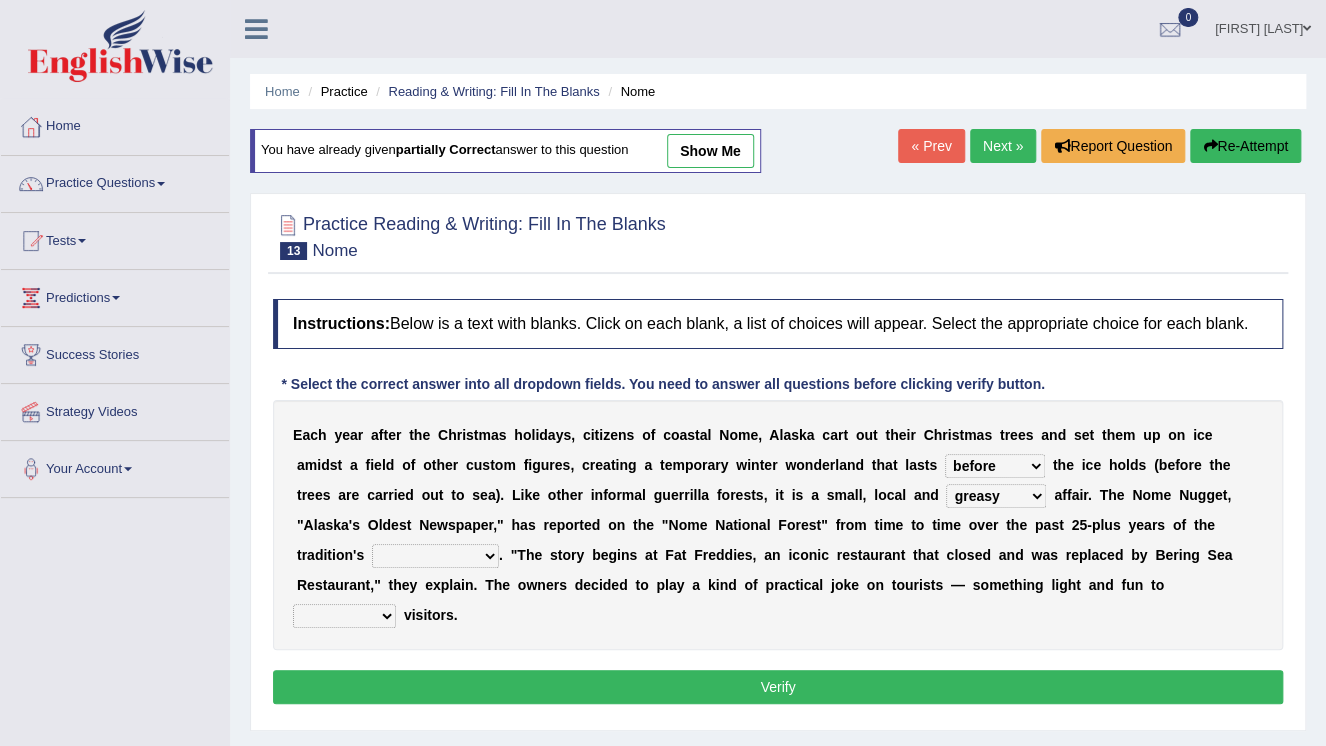 click on "life existence disappearance emotions" at bounding box center [435, 556] 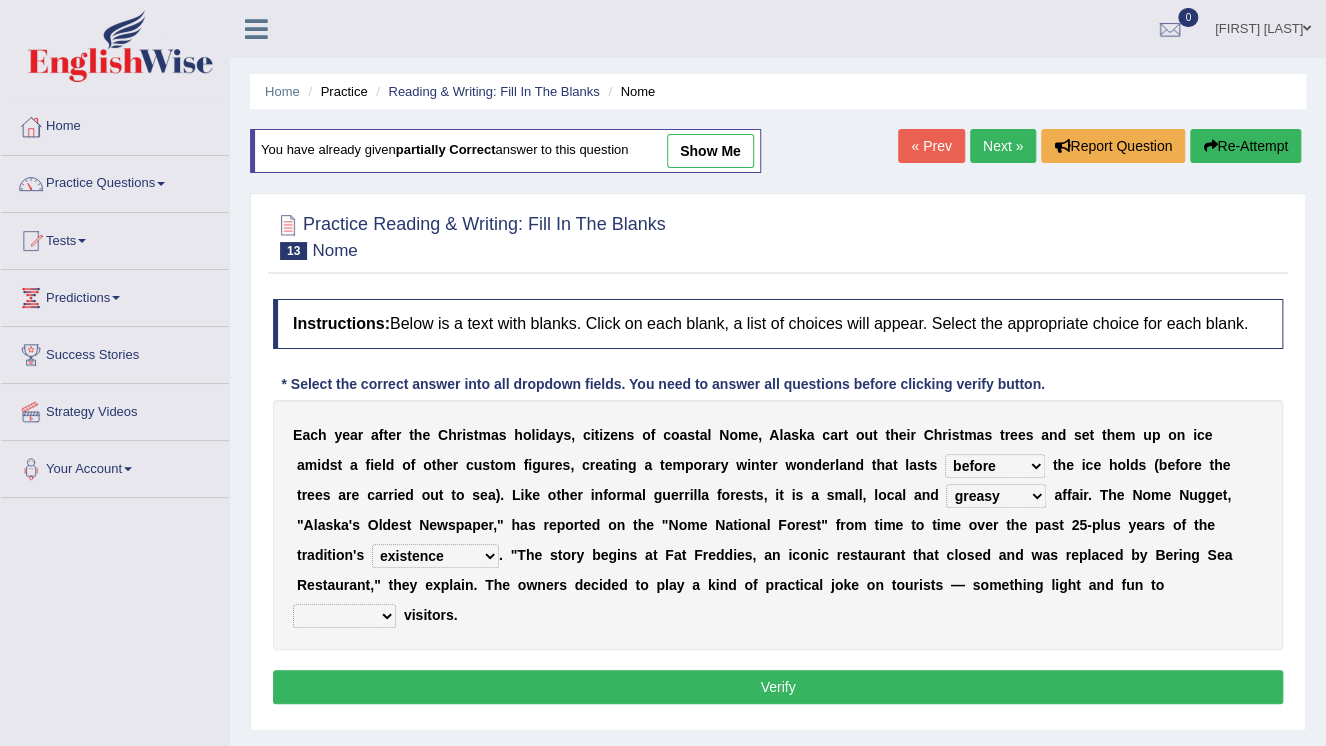 click on "life existence disappearance emotions" at bounding box center (435, 556) 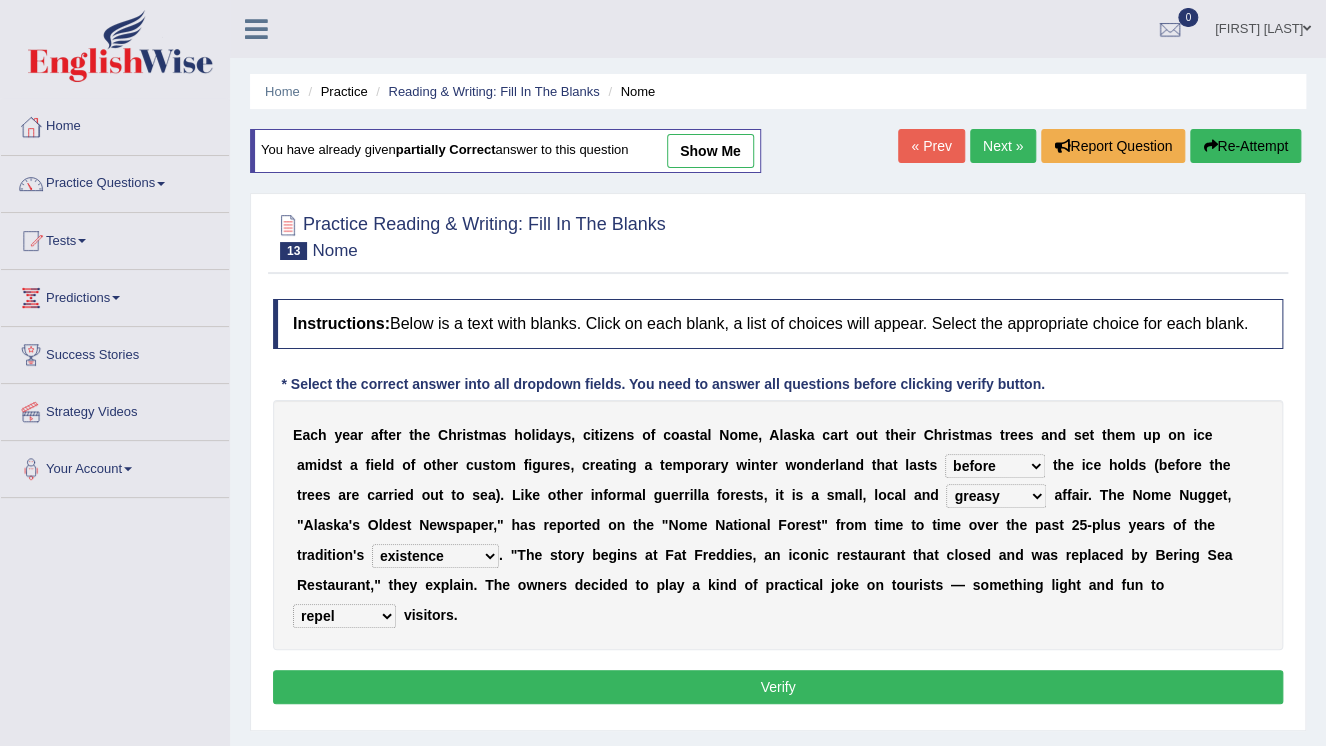 click on "Verify" at bounding box center [778, 687] 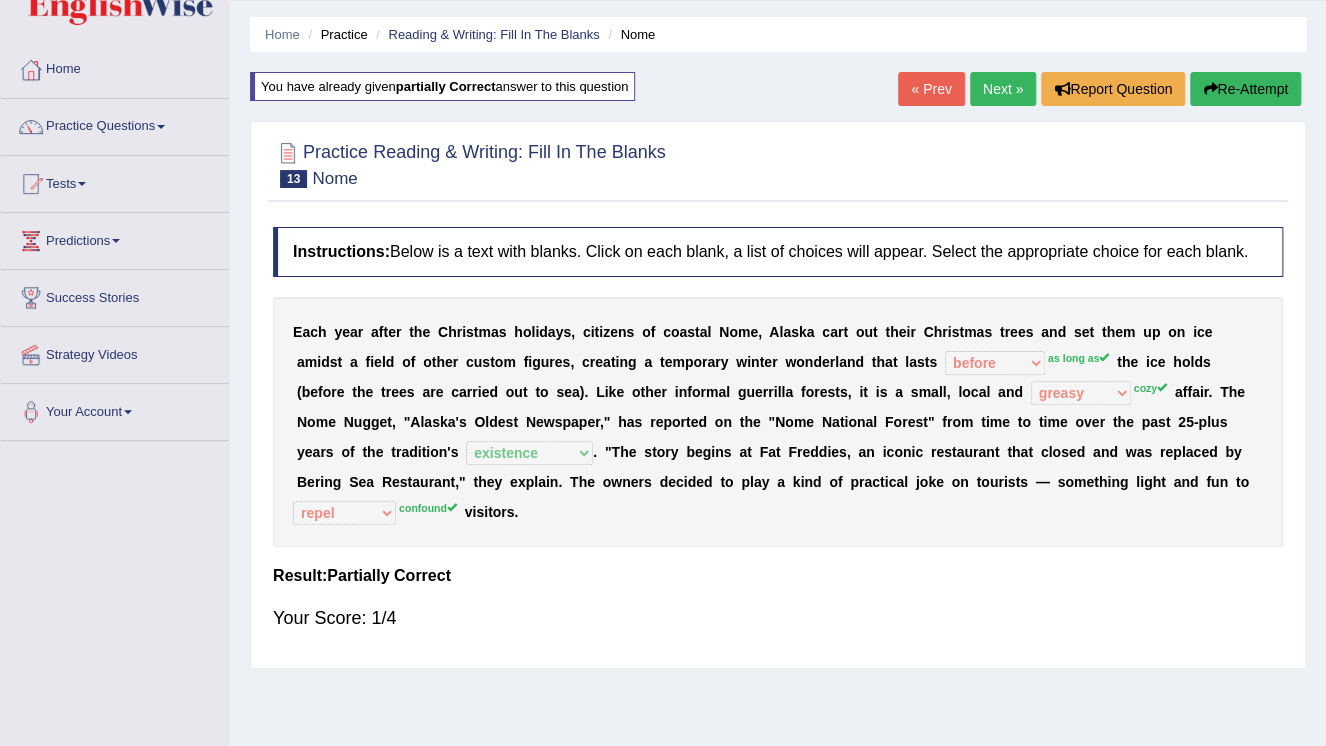 scroll, scrollTop: 80, scrollLeft: 0, axis: vertical 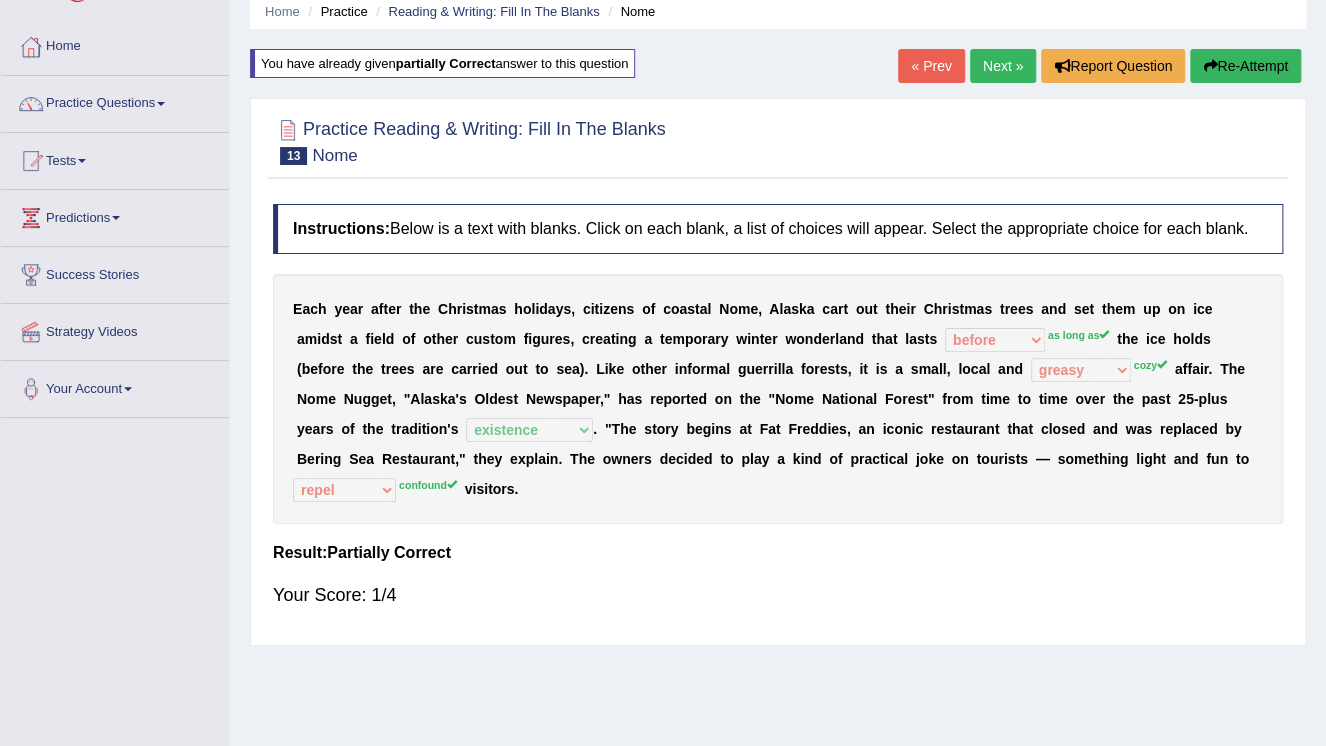 click at bounding box center [1210, 66] 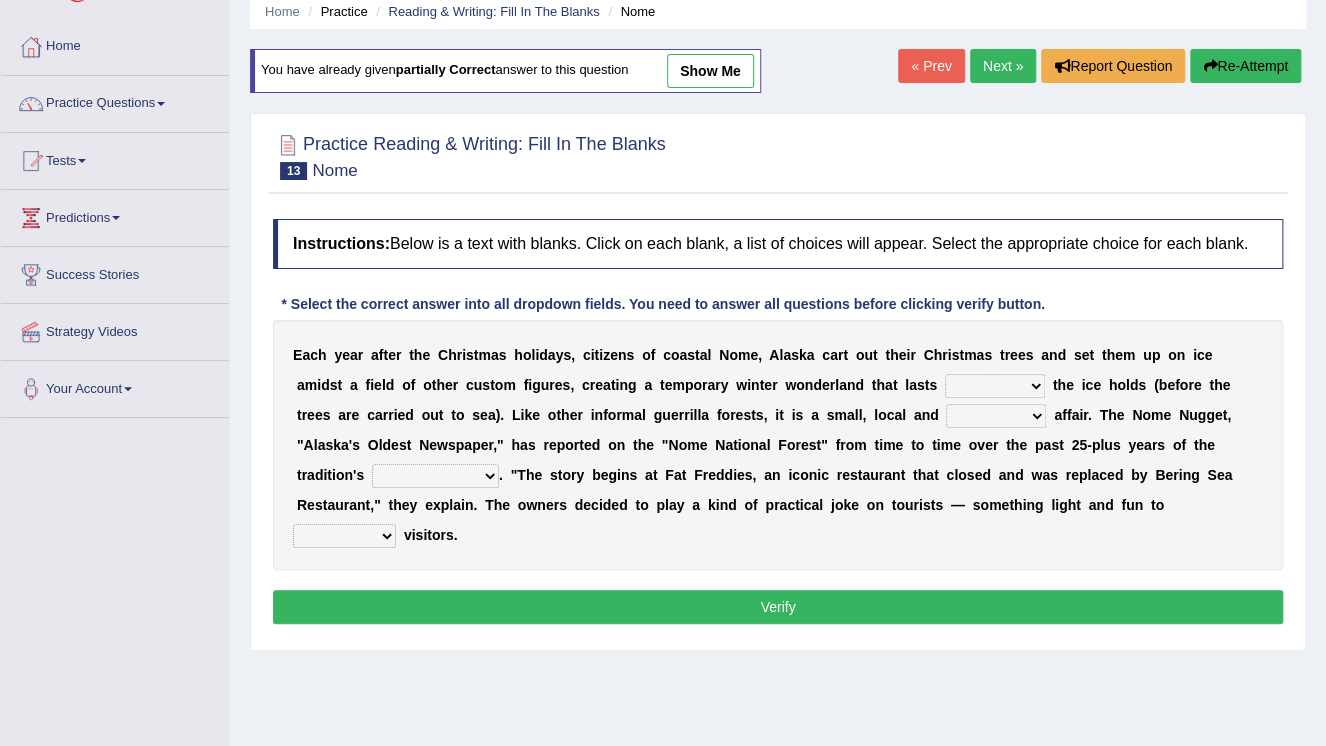 scroll, scrollTop: 80, scrollLeft: 0, axis: vertical 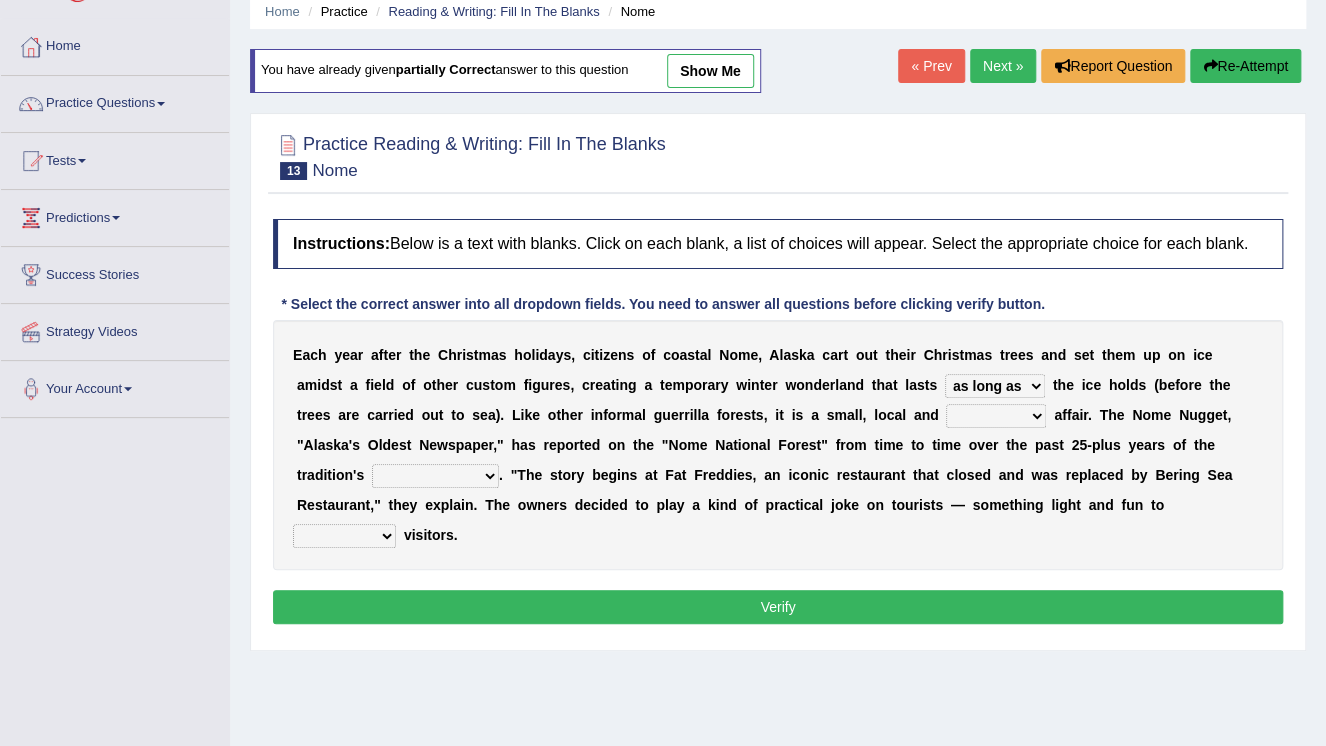 click on "nasty fuzzy cozy greasy" at bounding box center [996, 416] 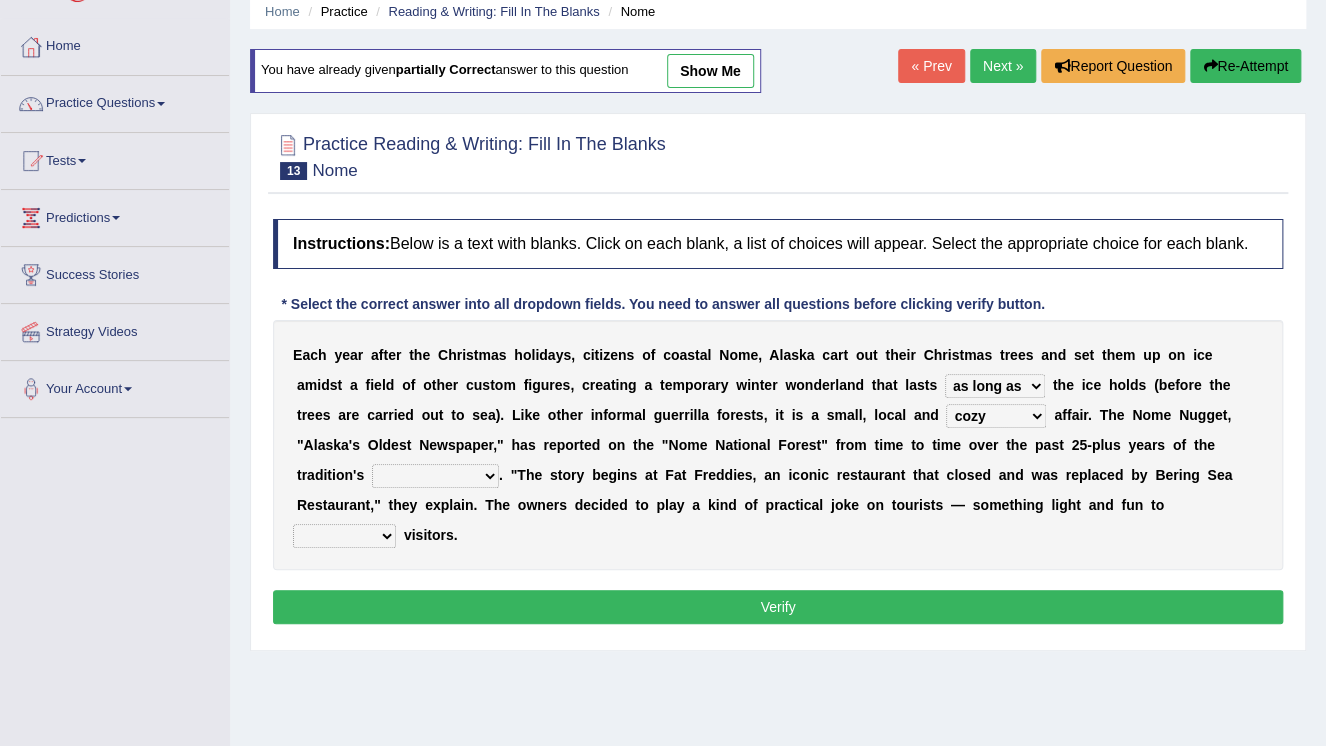 click on "nasty fuzzy cozy greasy" at bounding box center (996, 416) 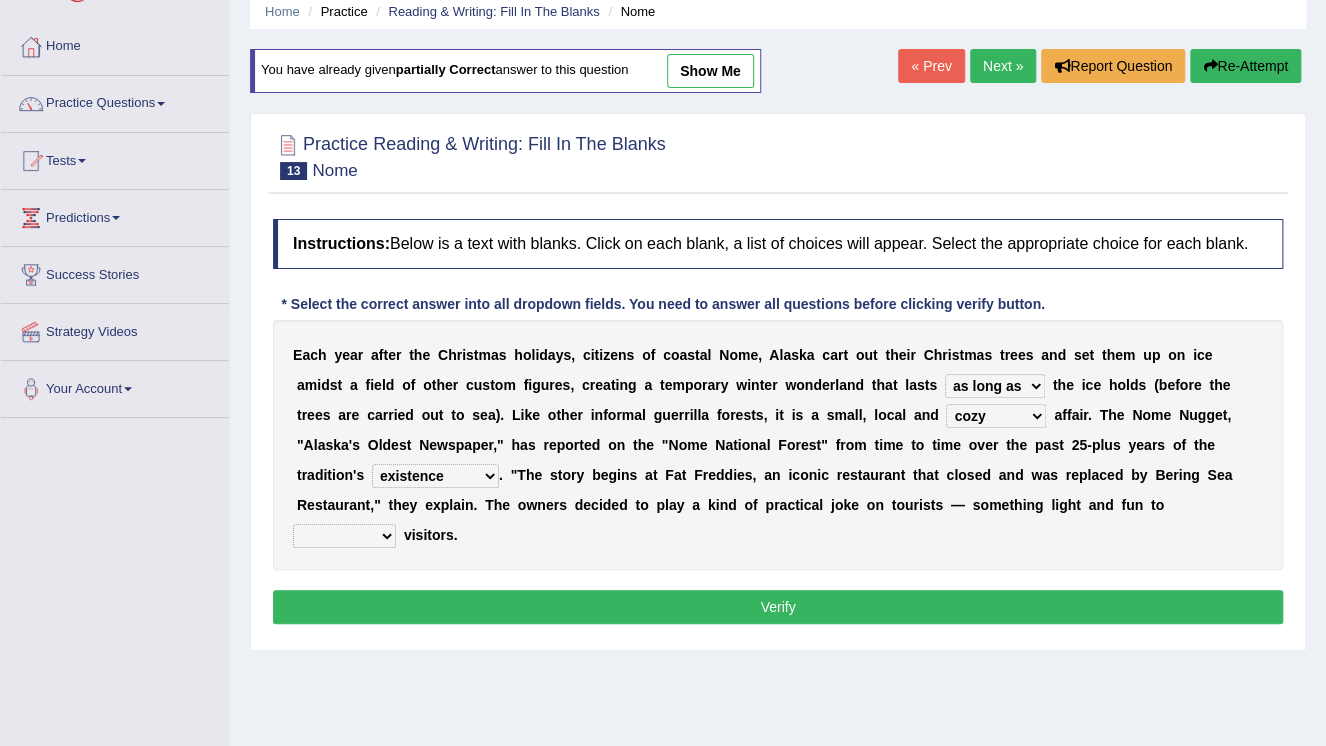 click on "life existence disappearance emotions" at bounding box center [435, 476] 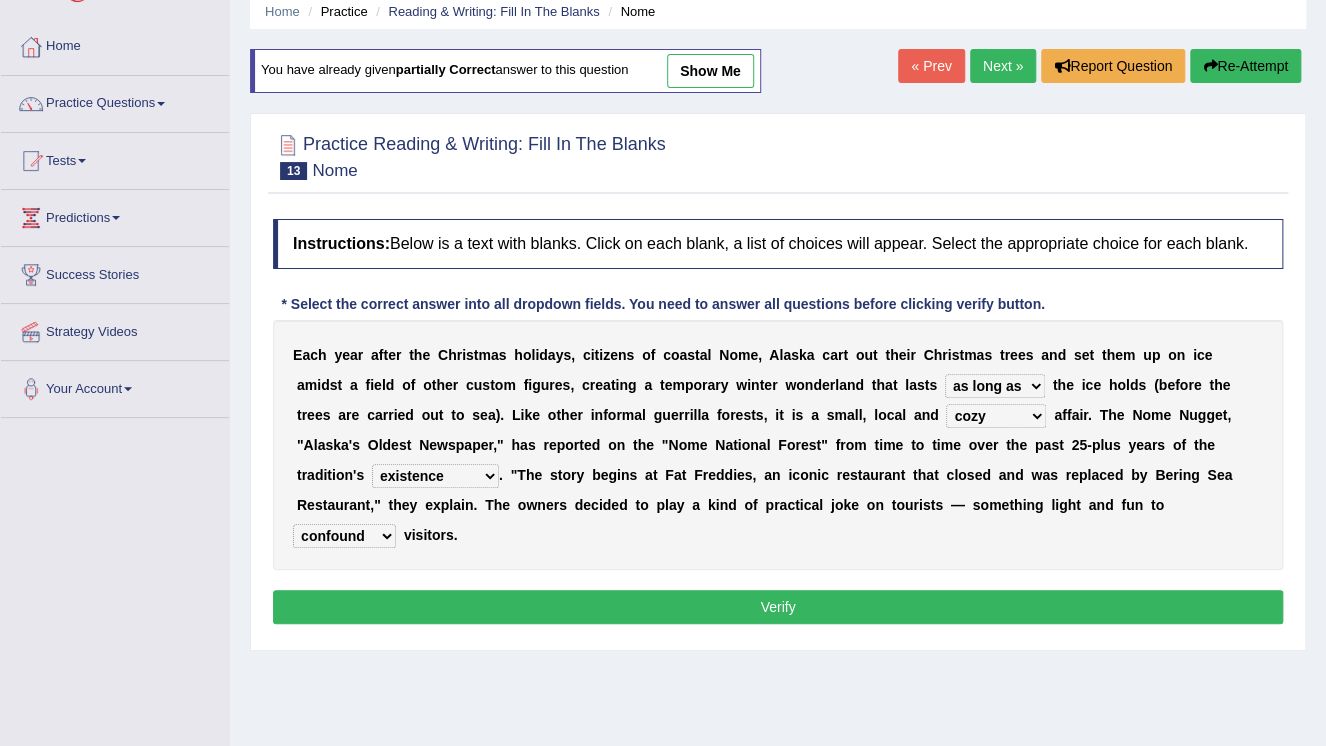 click on "purchase confound distinguish repel" at bounding box center [344, 536] 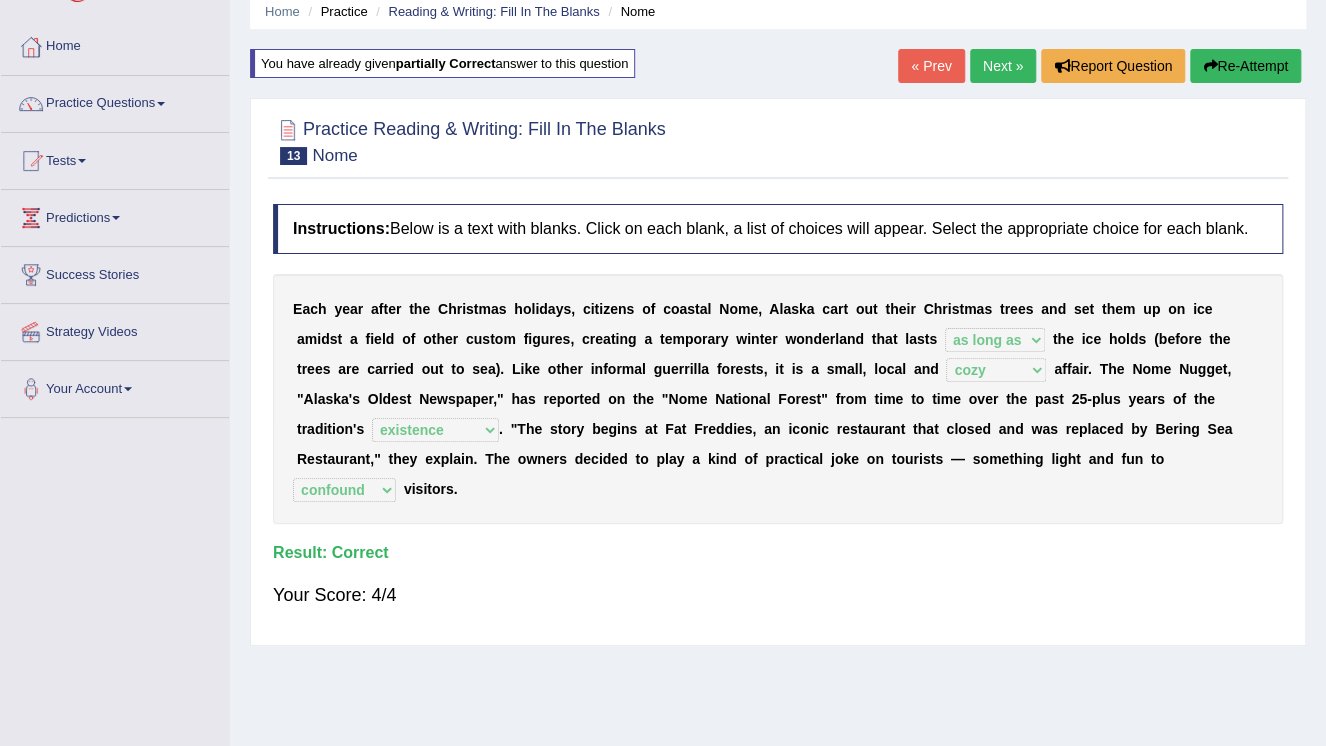 click on "Next »" at bounding box center [1003, 66] 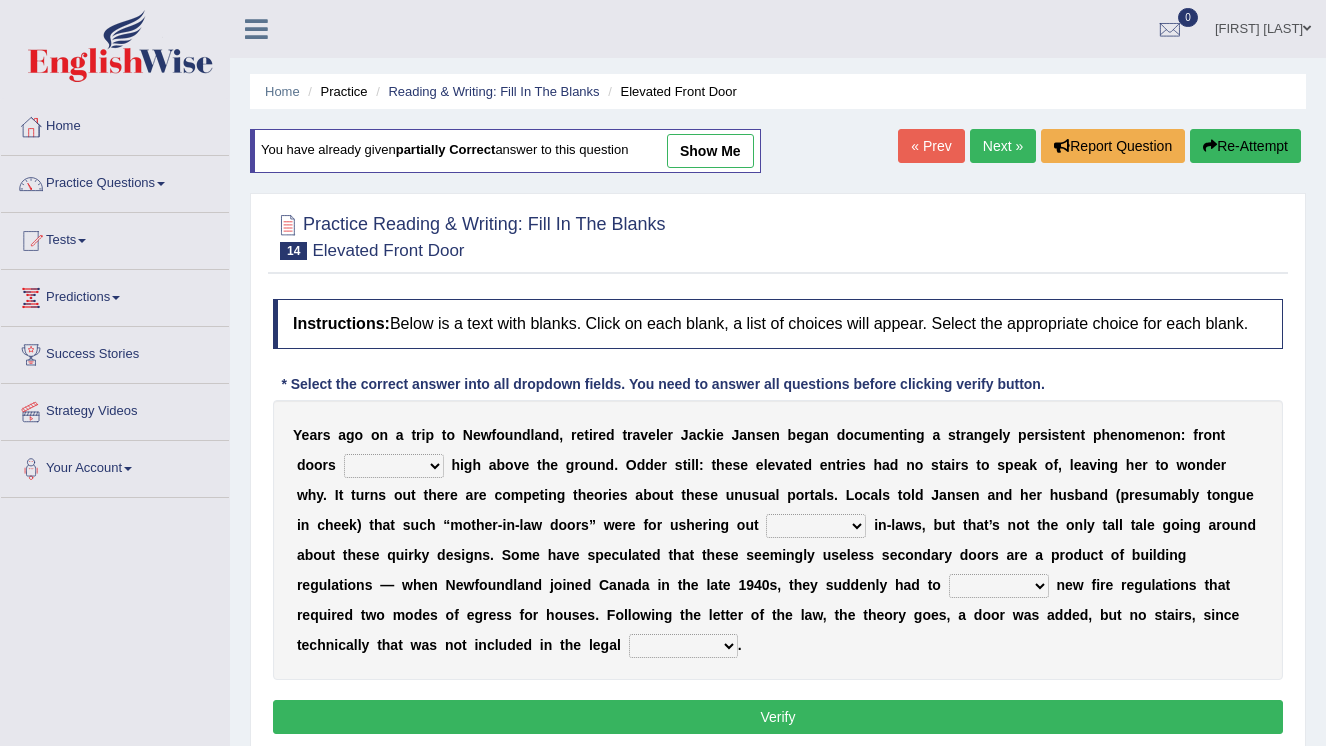 scroll, scrollTop: 160, scrollLeft: 0, axis: vertical 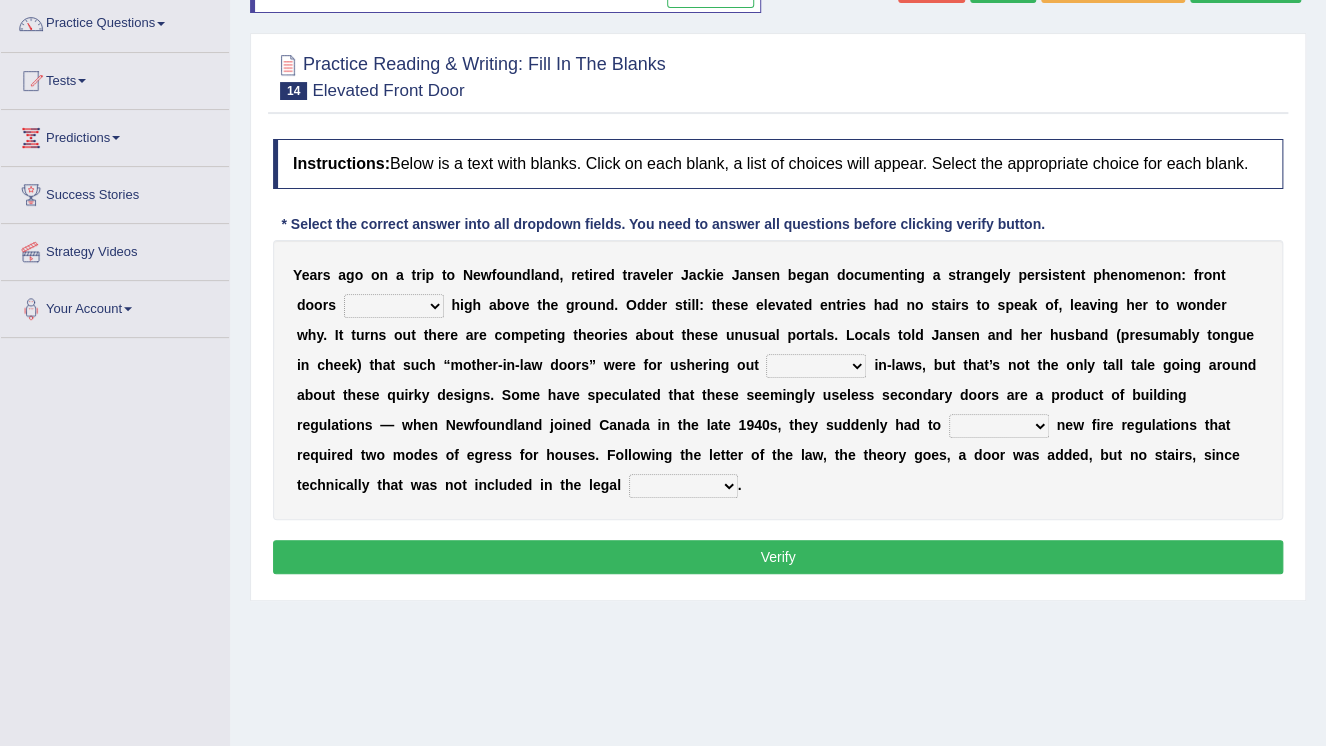 click on "raised visited painted lowered" at bounding box center (394, 306) 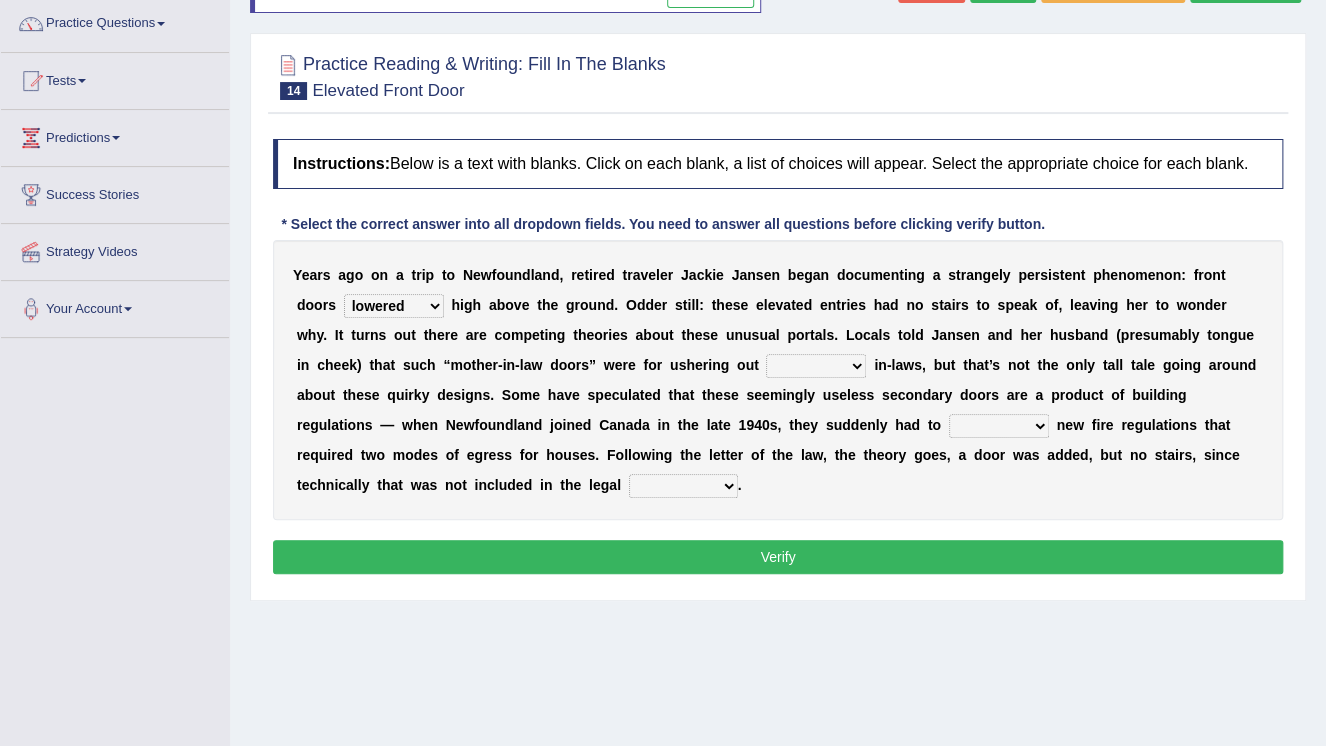 click on "raised visited painted lowered" at bounding box center (394, 306) 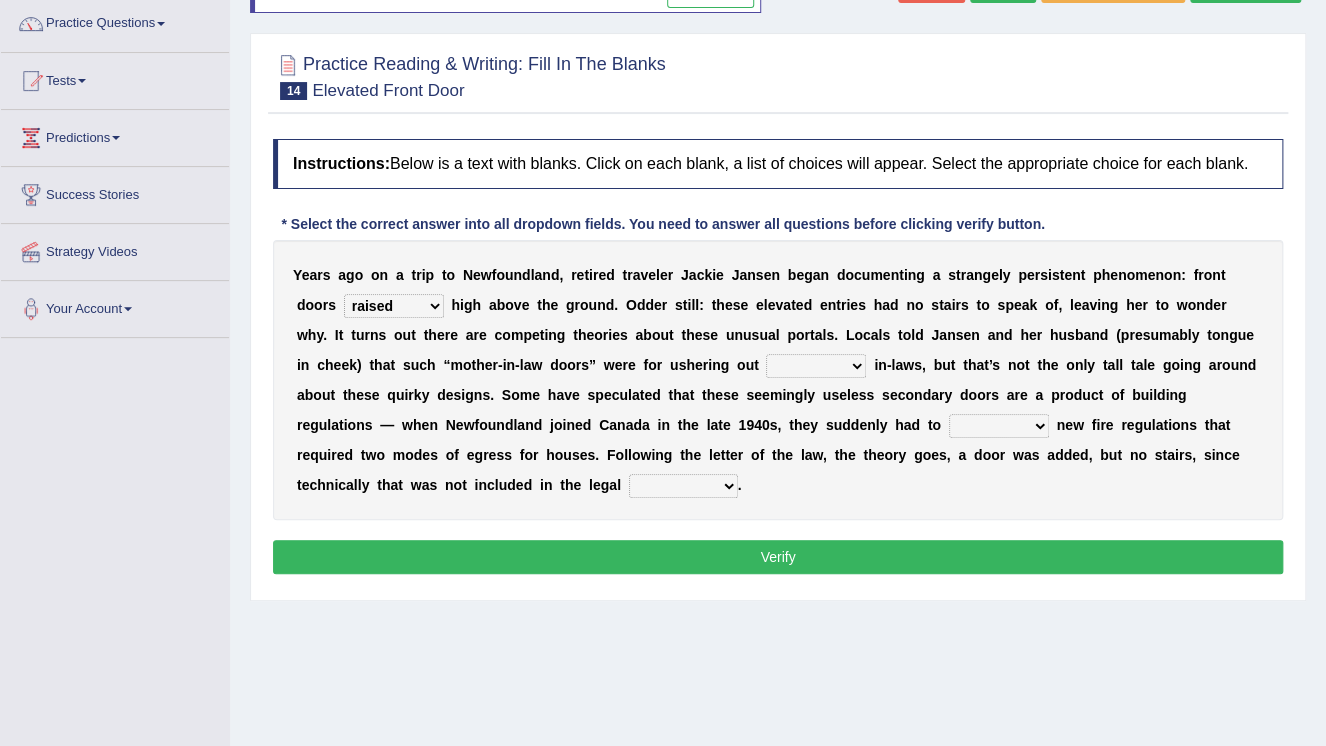 click on "raised visited painted lowered" at bounding box center [394, 306] 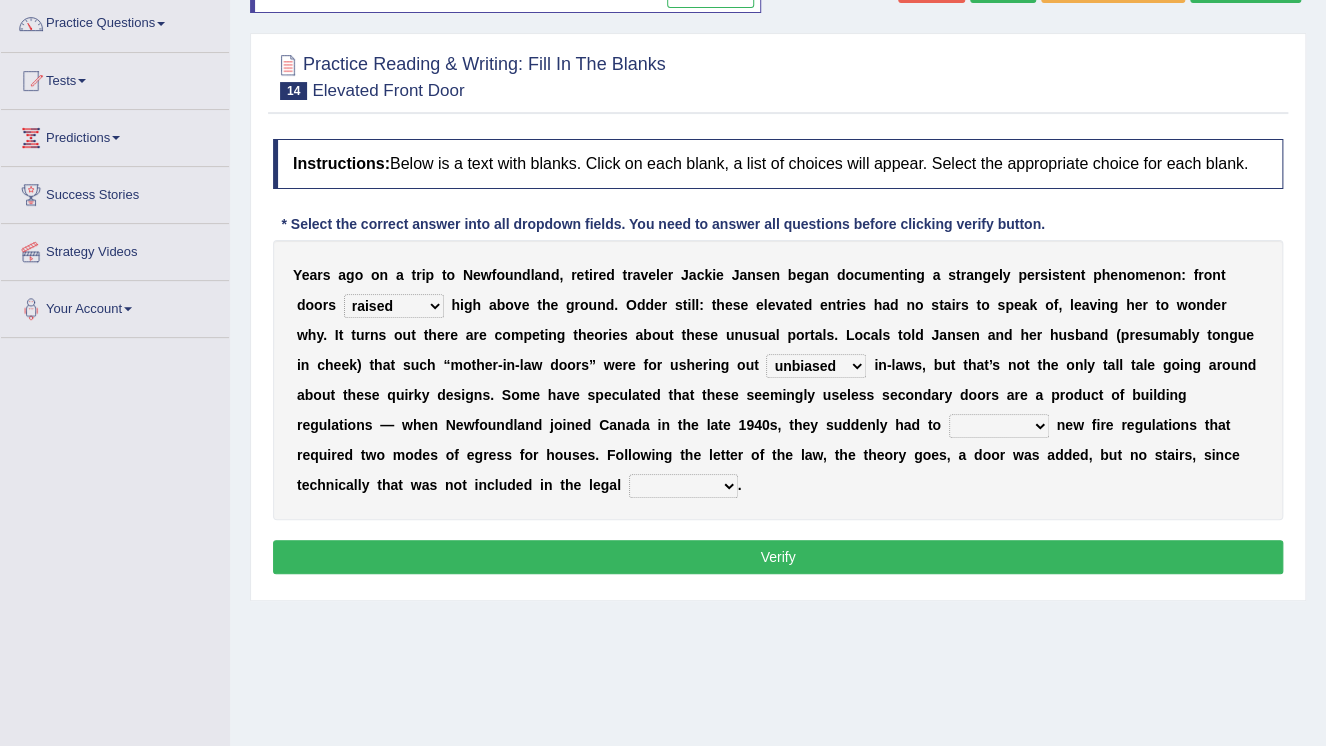 click on "unbiased underlined unwanted united" at bounding box center [816, 366] 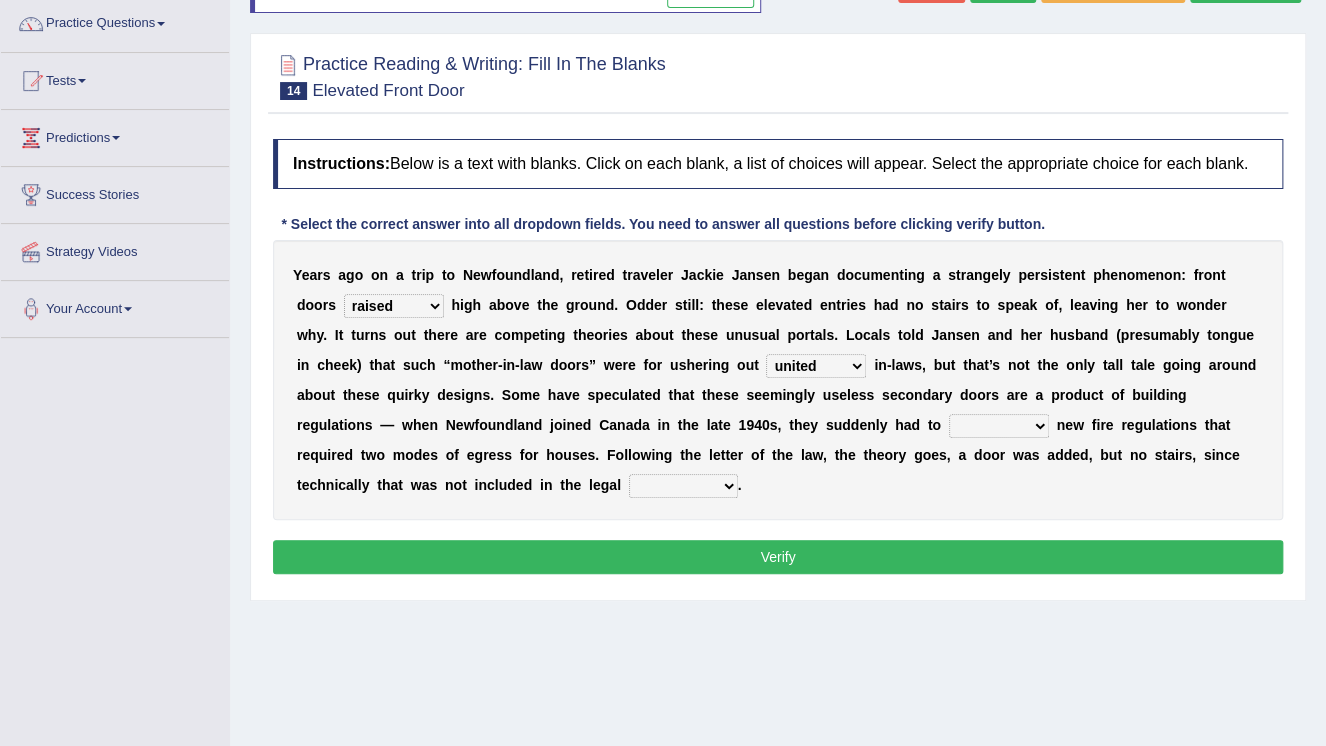 click on "unbiased underlined unwanted united" at bounding box center [816, 366] 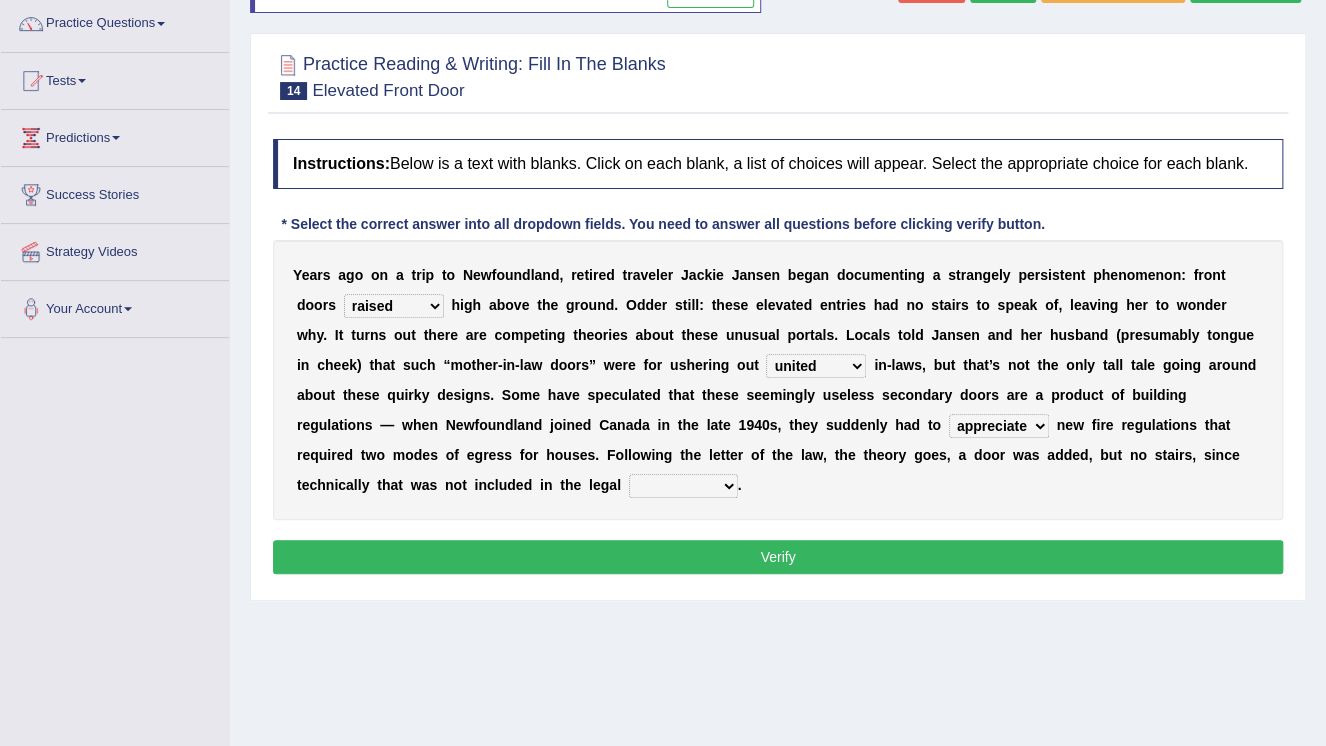 click on "illuminate appreciate match disobey" at bounding box center (999, 426) 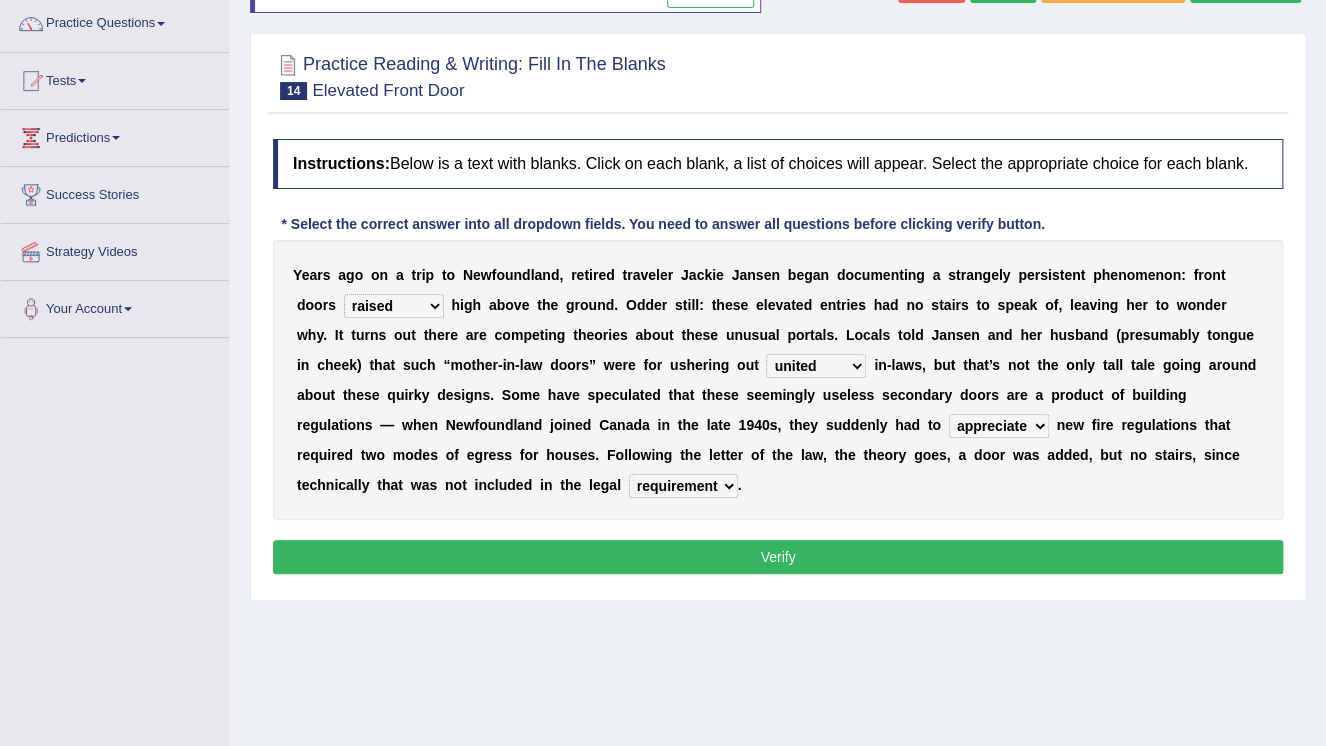 click on "religion paces manager requirement" at bounding box center (683, 486) 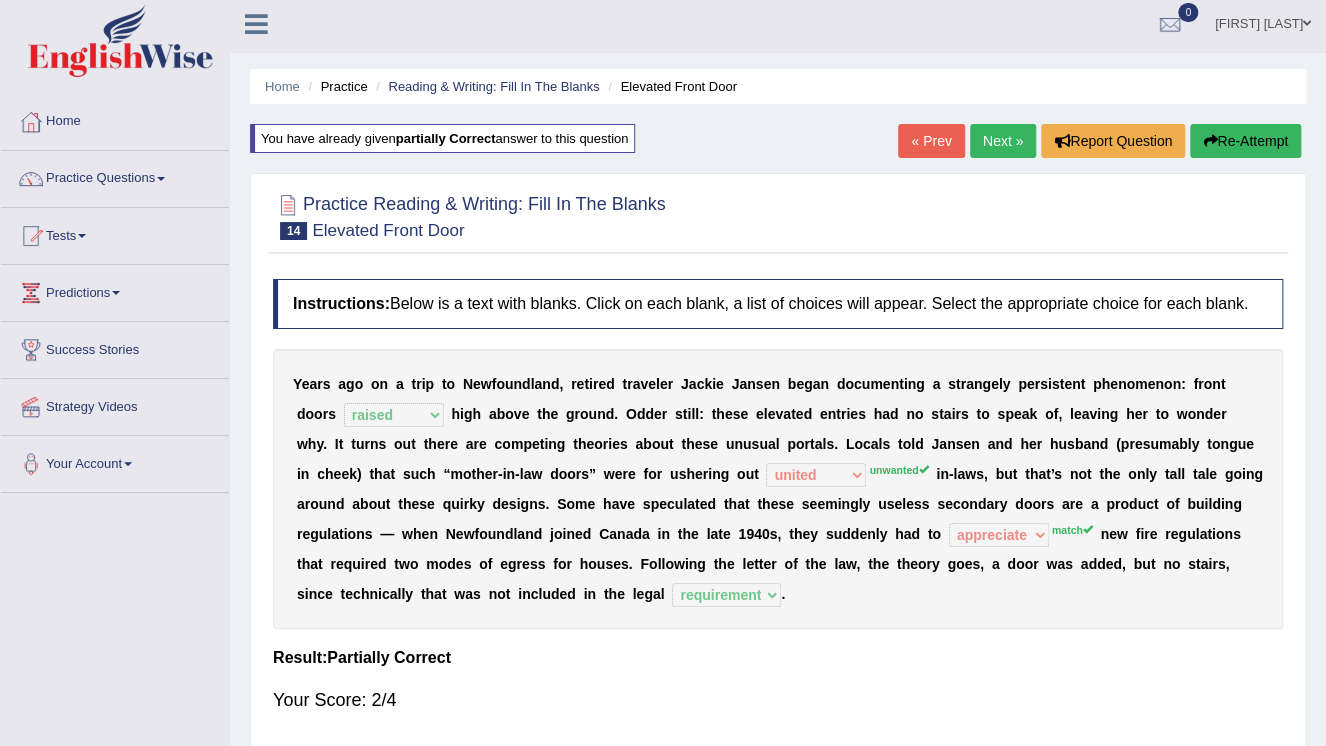 scroll, scrollTop: 0, scrollLeft: 0, axis: both 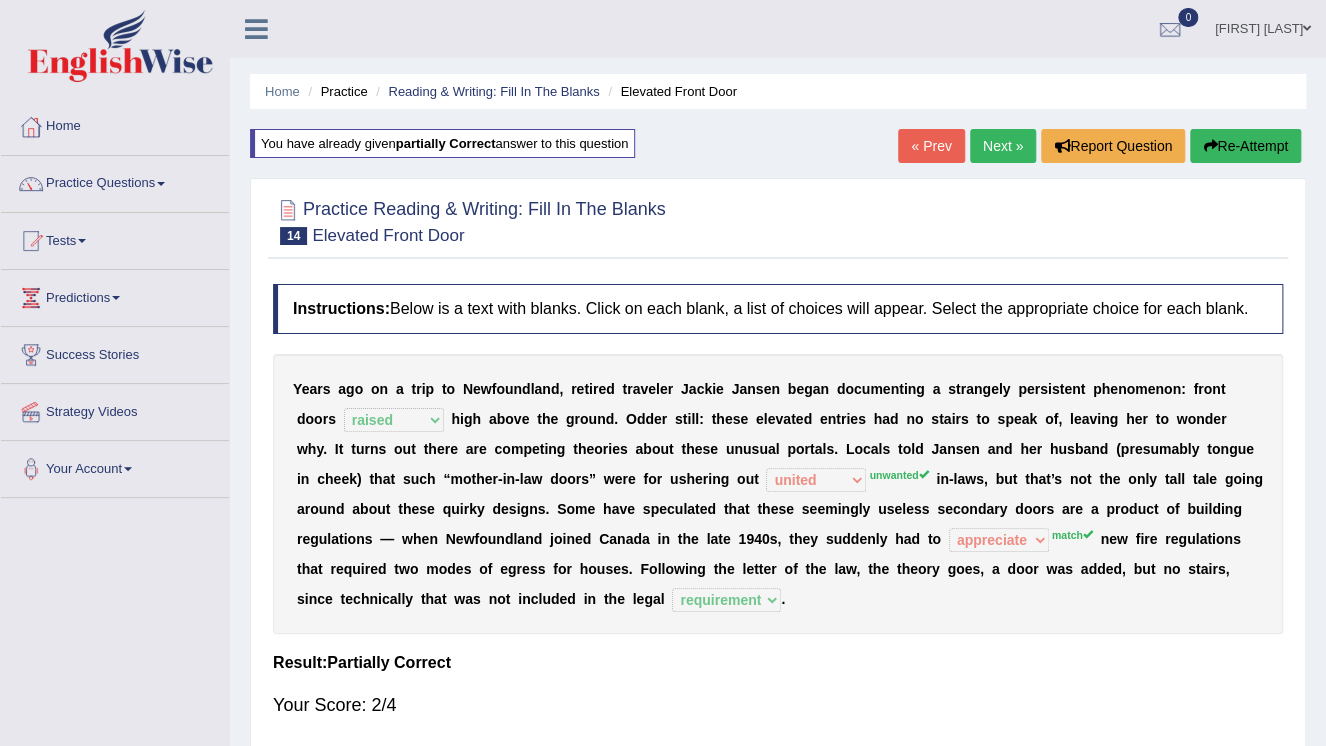 click on "Re-Attempt" at bounding box center [1245, 146] 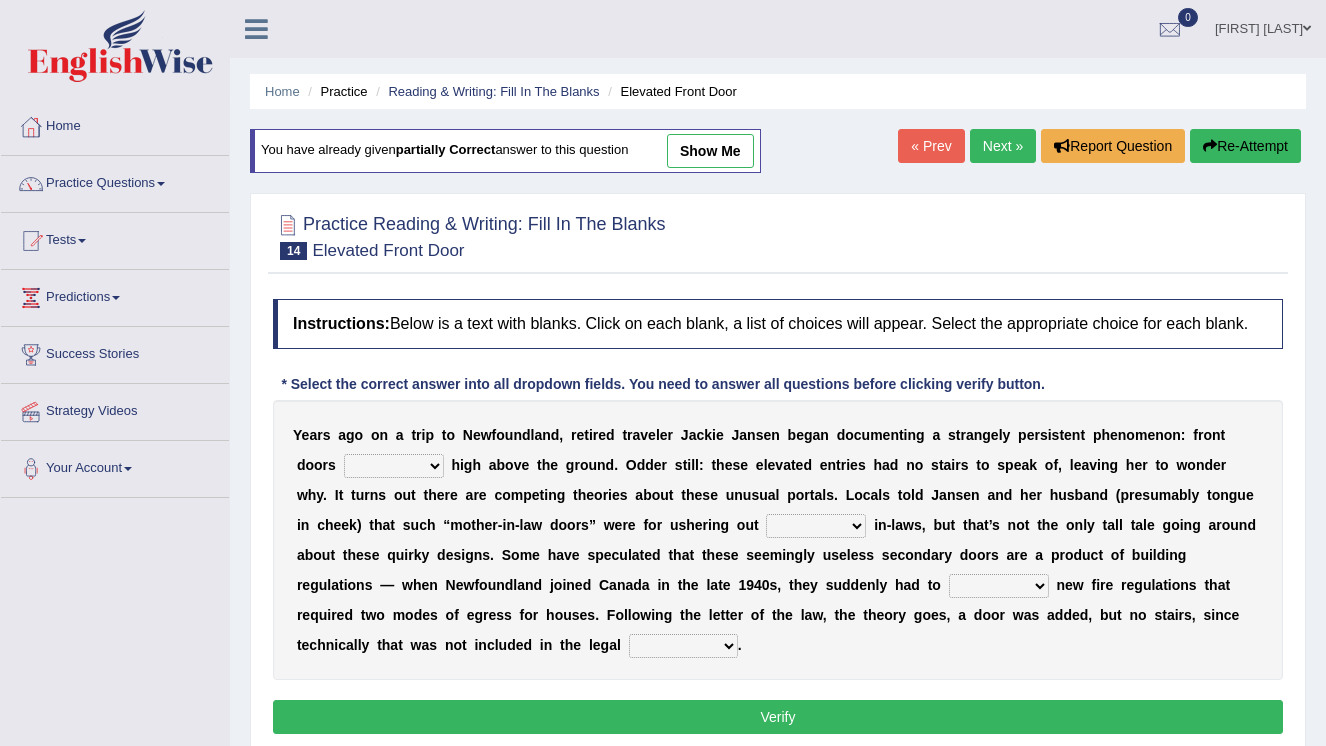 scroll, scrollTop: 0, scrollLeft: 0, axis: both 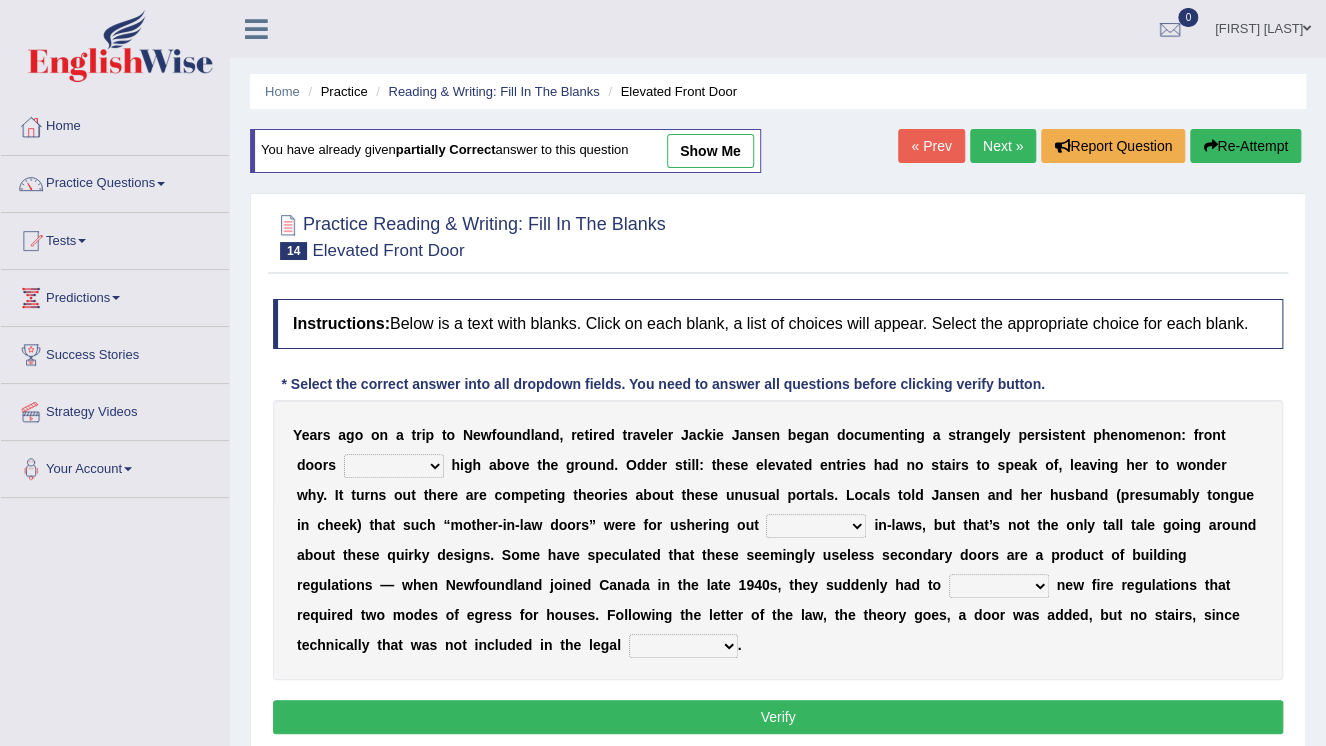 click on "raised visited painted lowered" at bounding box center [394, 466] 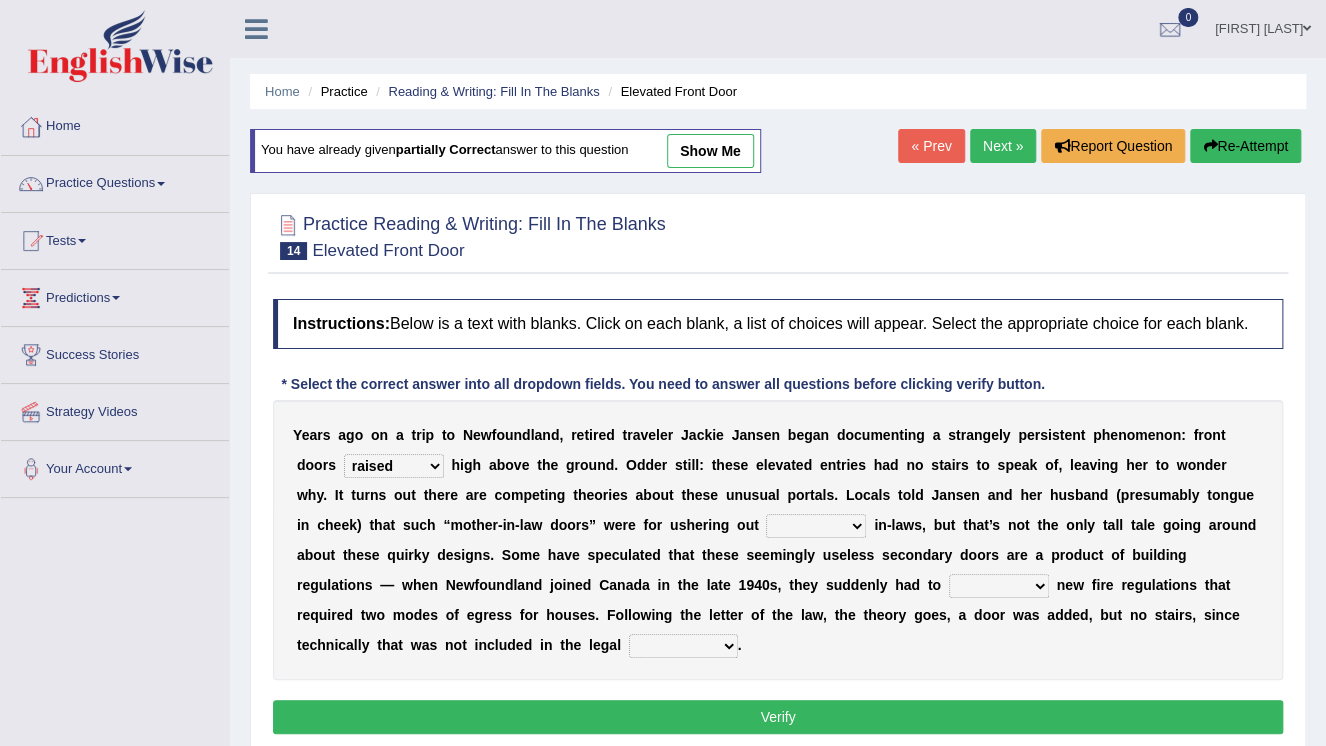click on "raised visited painted lowered" at bounding box center [394, 466] 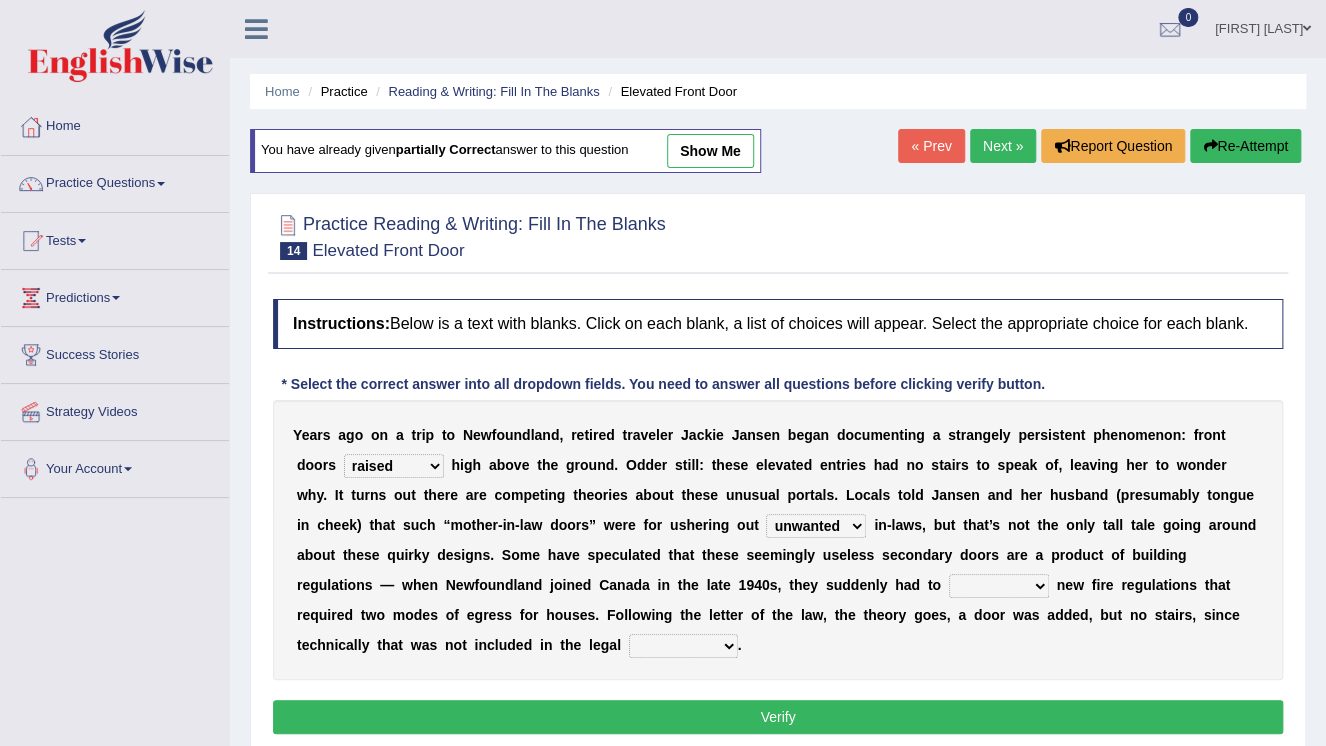 click on "unbiased underlined unwanted united" at bounding box center (816, 526) 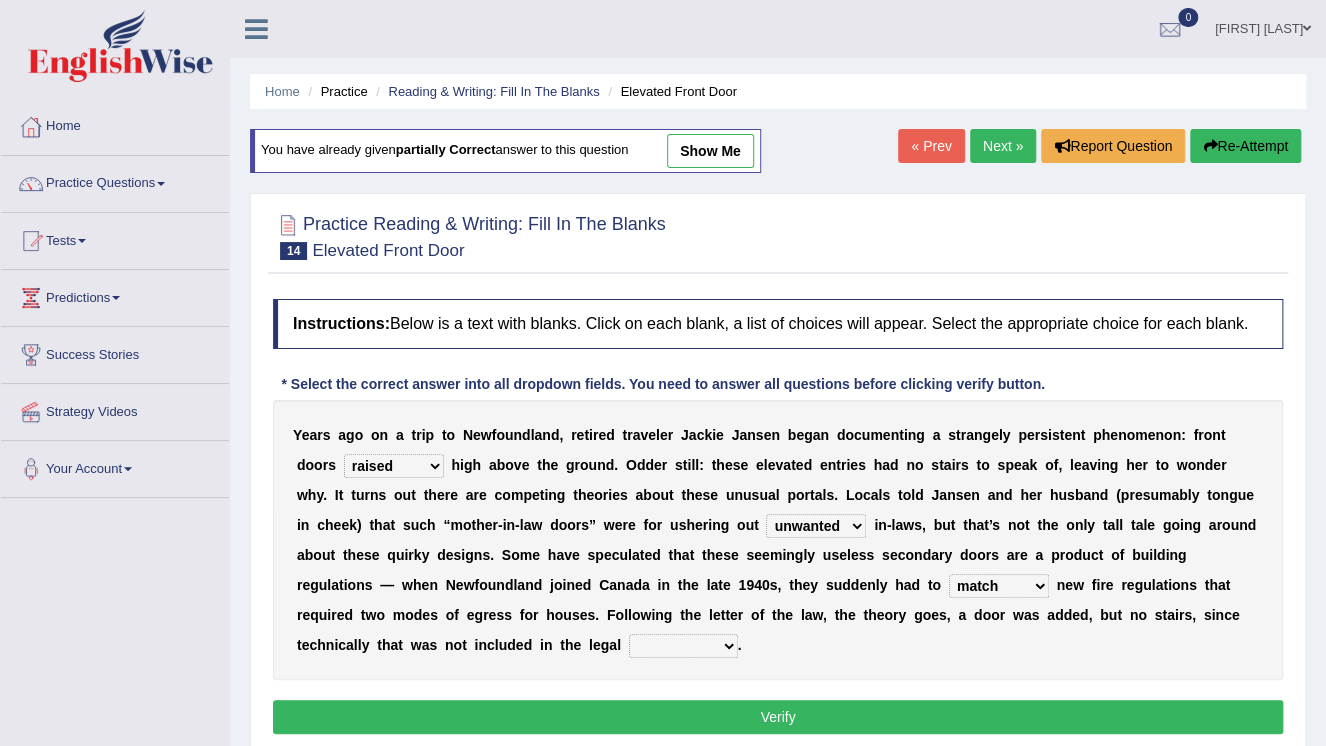 click on "religion paces manager requirement" at bounding box center [683, 646] 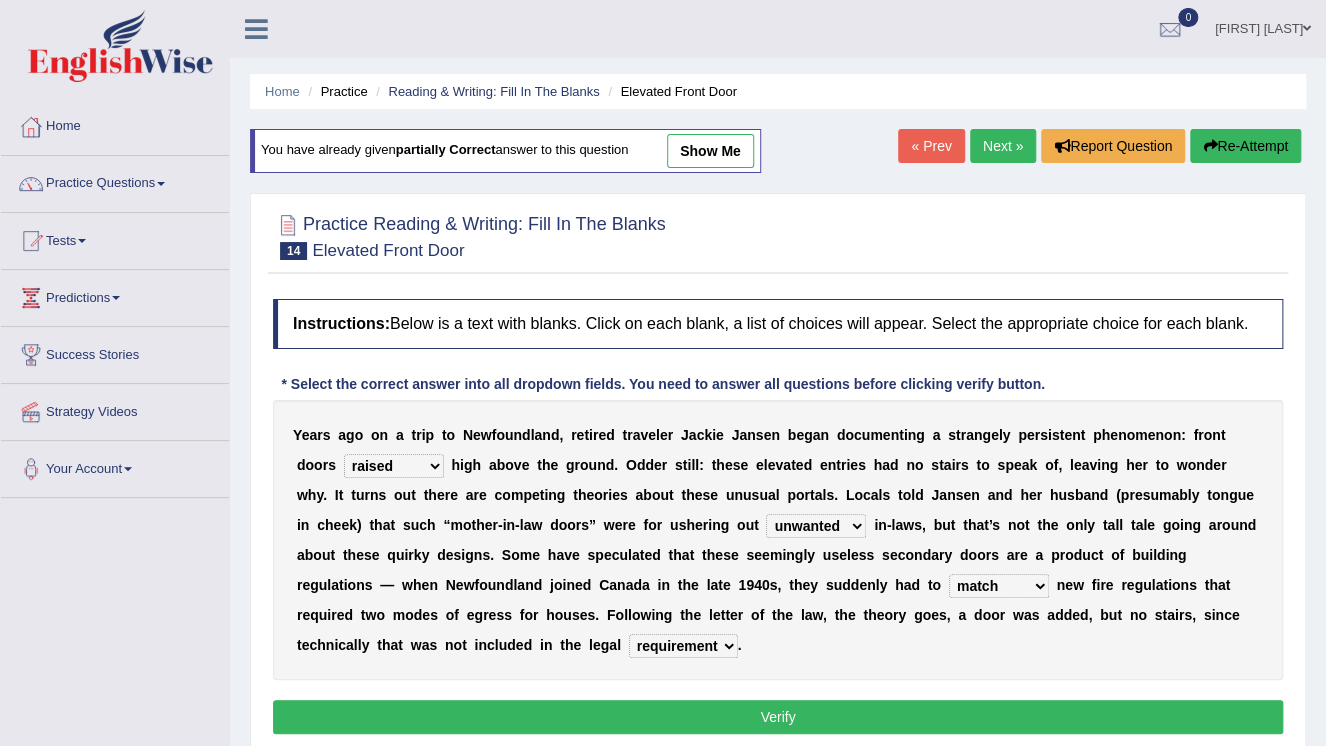 click on "Verify" at bounding box center (778, 717) 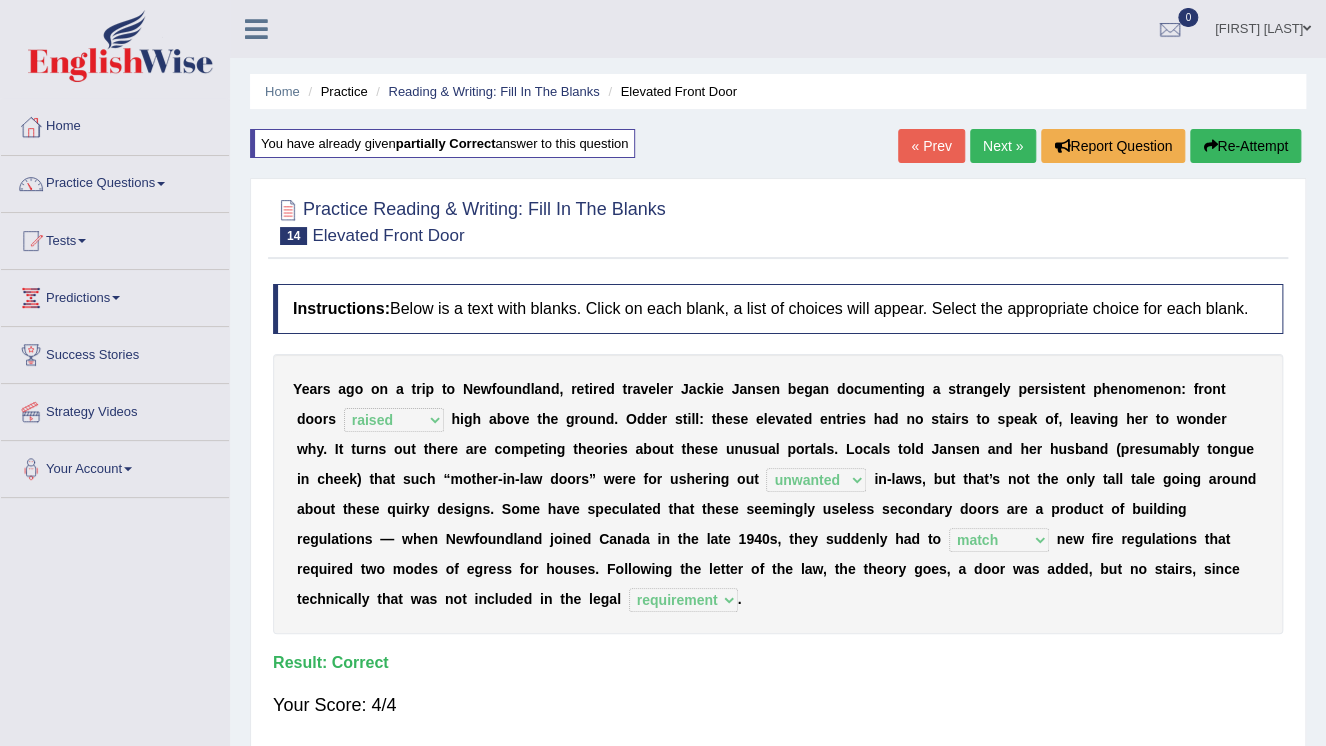 click on "Next »" at bounding box center (1003, 146) 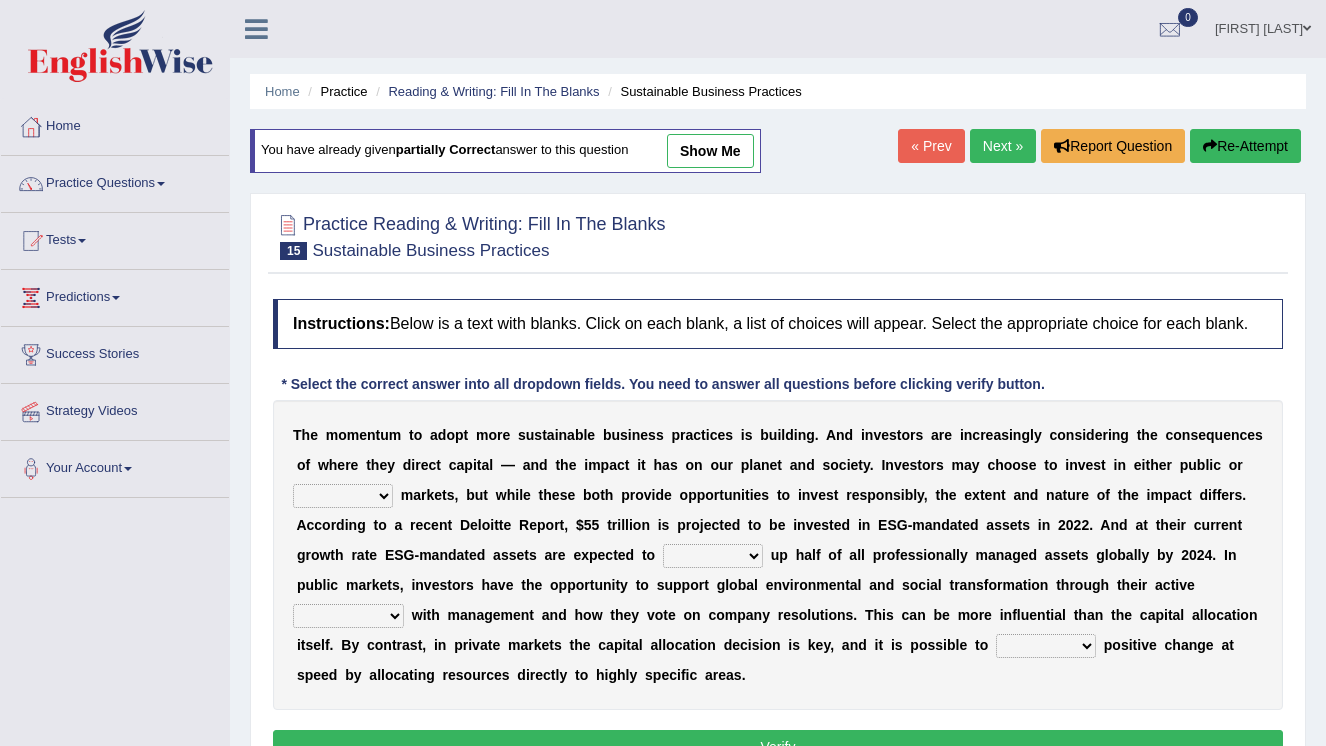 scroll, scrollTop: 4, scrollLeft: 0, axis: vertical 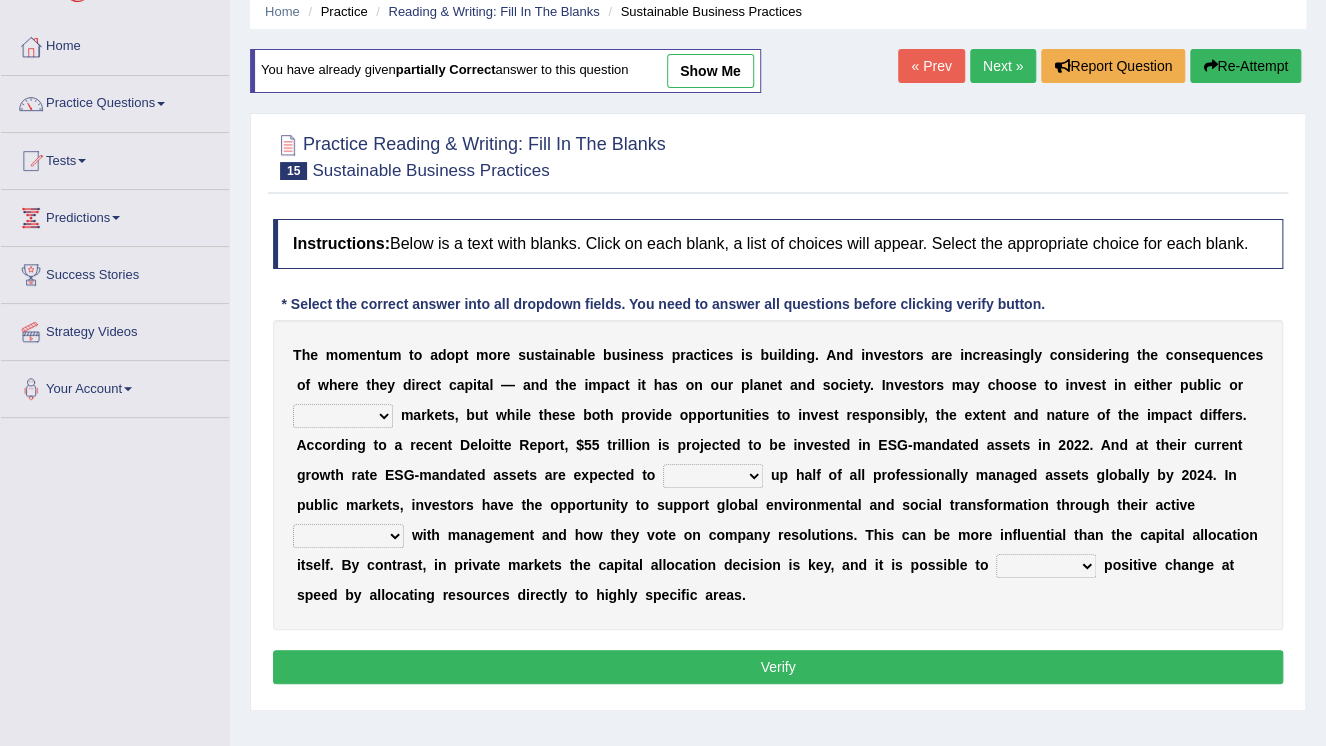 click on "financial material written private" at bounding box center (343, 416) 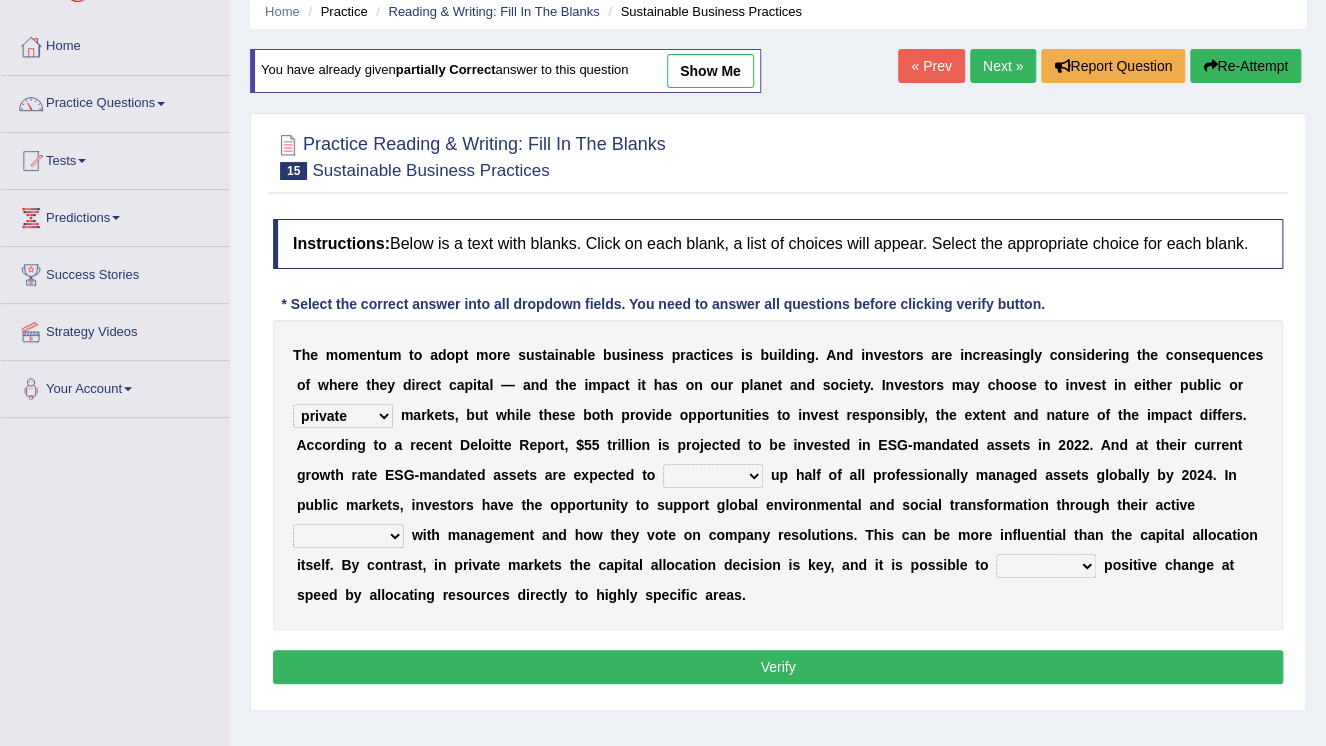 click on "build use make add" at bounding box center (713, 476) 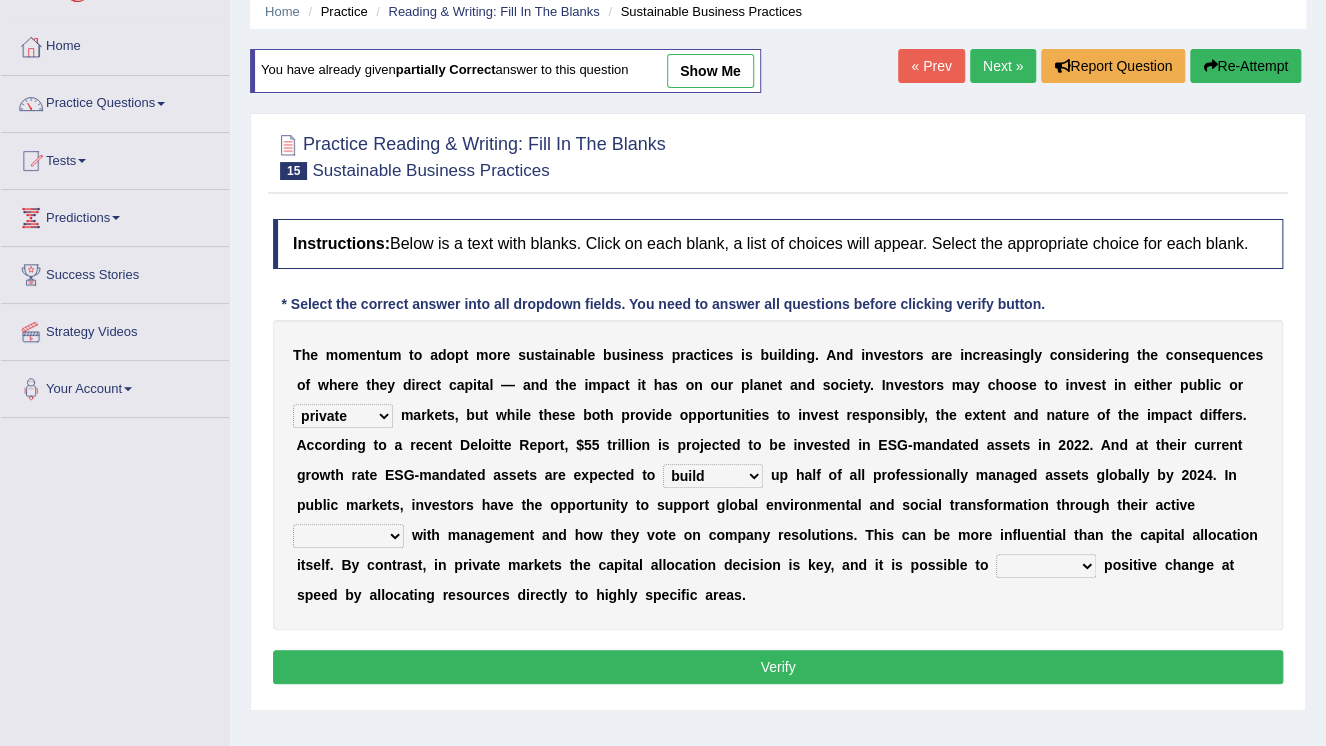 click on "build use make add" at bounding box center (713, 476) 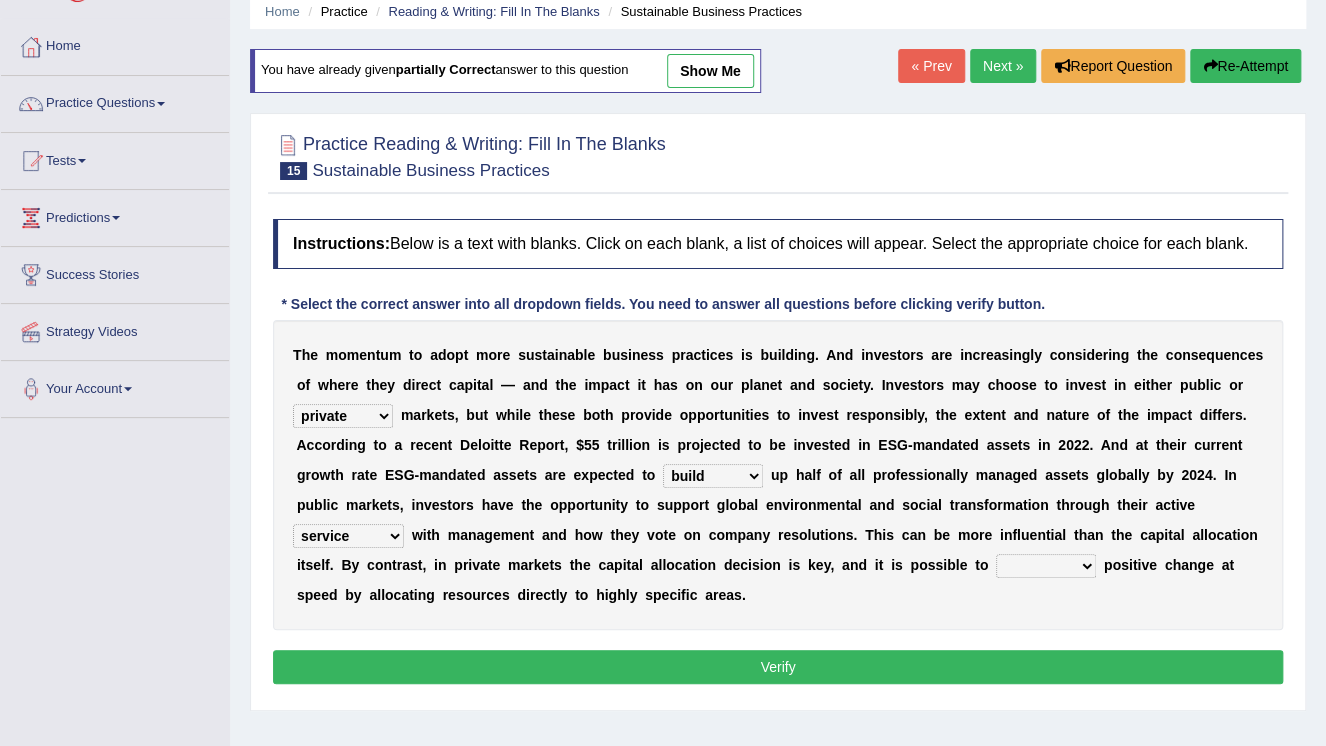 click on "prove collapse drive restore" at bounding box center (1046, 566) 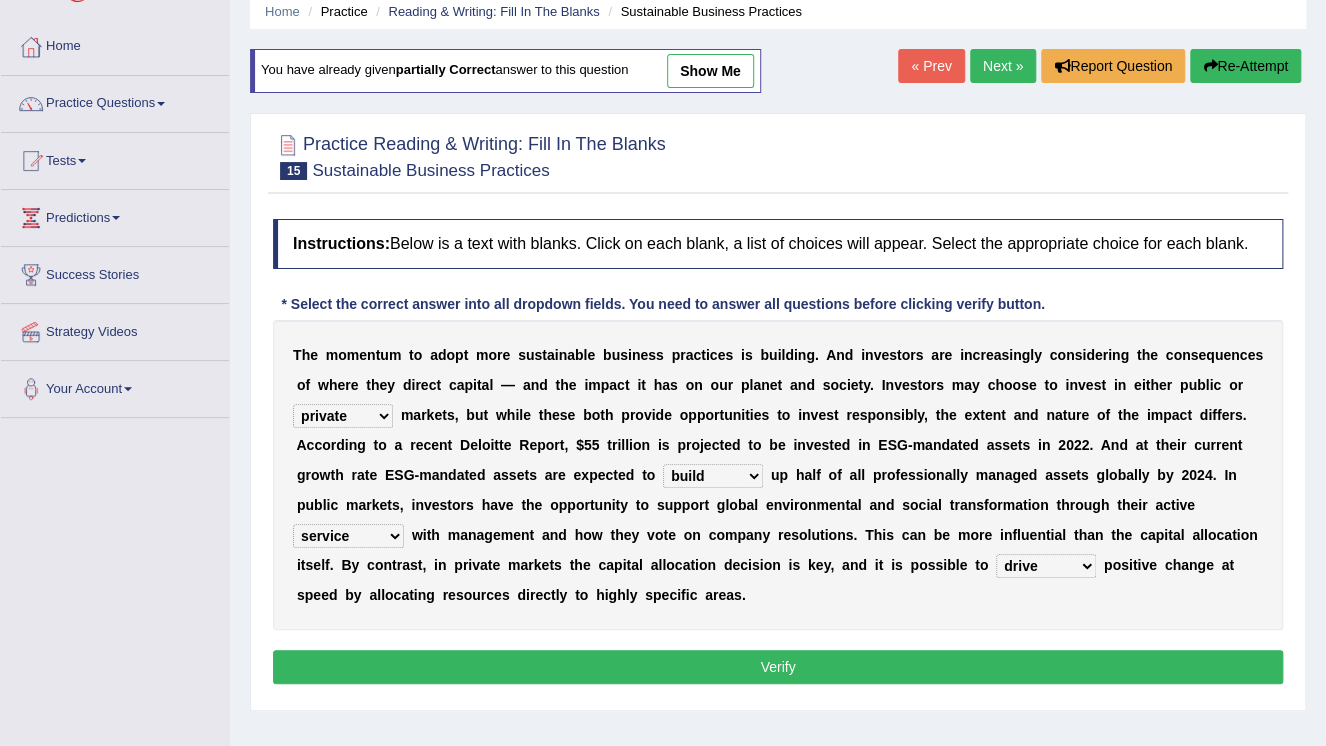 click on "Instructions:  Below is a text with blanks. Click on each blank, a list of choices will appear. Select the appropriate choice for each blank.
* Select the correct answer into all dropdown fields. You need to answer all questions before clicking verify button. T h e    m o m e n t u m    t o    a d o p t    m o r e    s u s t a i n a b l e    b u s i n e s s    p r a c t i c e s    i s    b u i l d i n g .    A n d    i n v e s t o r s    a r e    i n c r e a s i n g l y    c o n s i d e r i n g    t h e    c o n s e q u e n c e s    o f    w h e r e    t h e y    d i r e c t    c a p i t a l    —    a n d    t h e    i m p a c t    i t    h a s    o n    o u r    p l a n e t    a n d    s o c i e t y .    I n v e s t o r s    m a y    c h o o s e    t o    i n v e s t    i n    e i t h e r    p u b l i c    o r    financial material written private    m a r k e t s ,    b u t    w h i l e    t h e s e    b o t h    p r o v i d e    o p p o r t u" at bounding box center [778, 454] 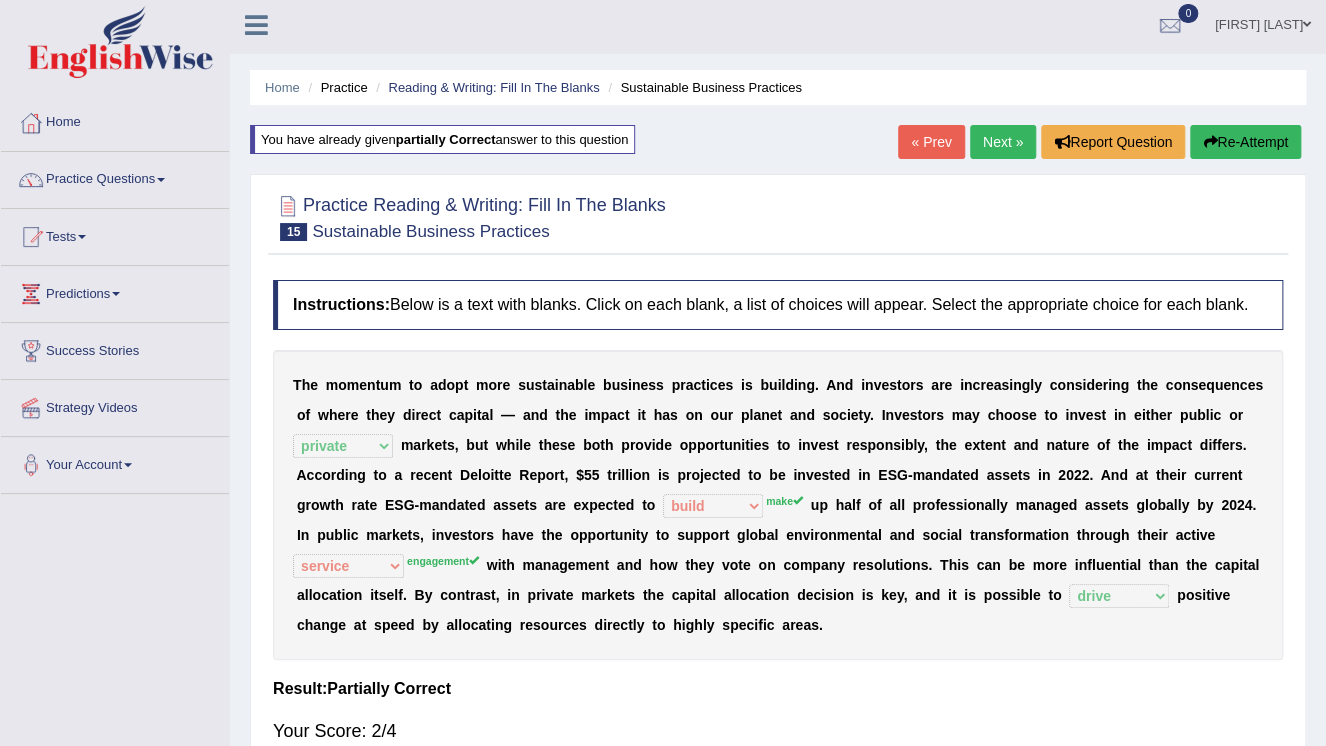 scroll, scrollTop: 0, scrollLeft: 0, axis: both 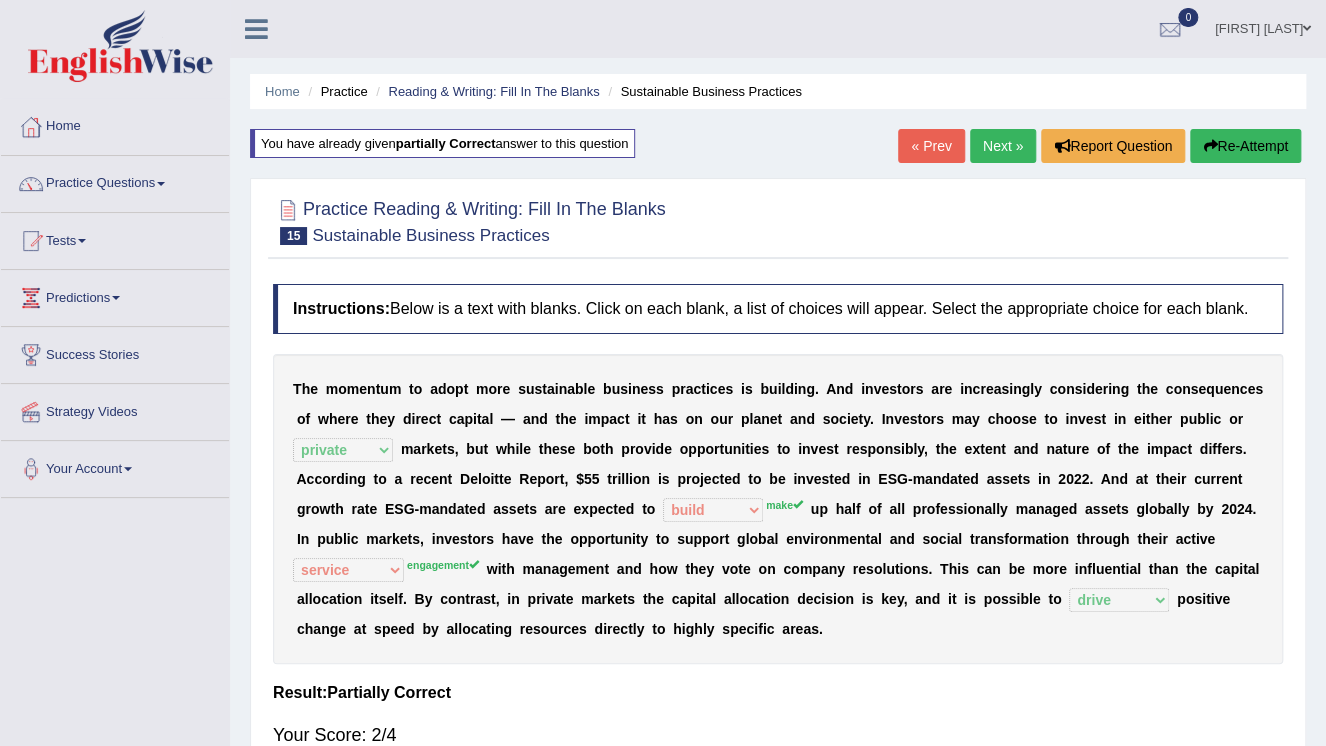 click on "Re-Attempt" at bounding box center [1245, 146] 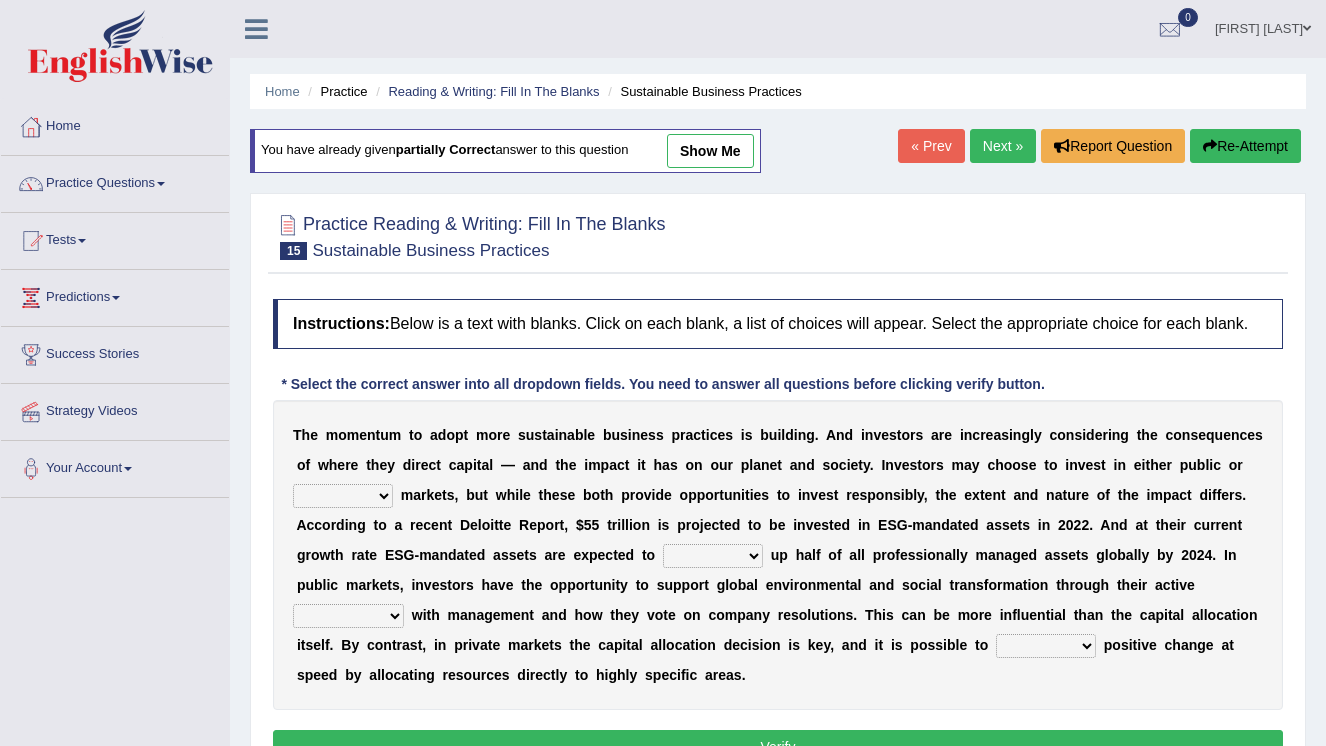 scroll, scrollTop: 80, scrollLeft: 0, axis: vertical 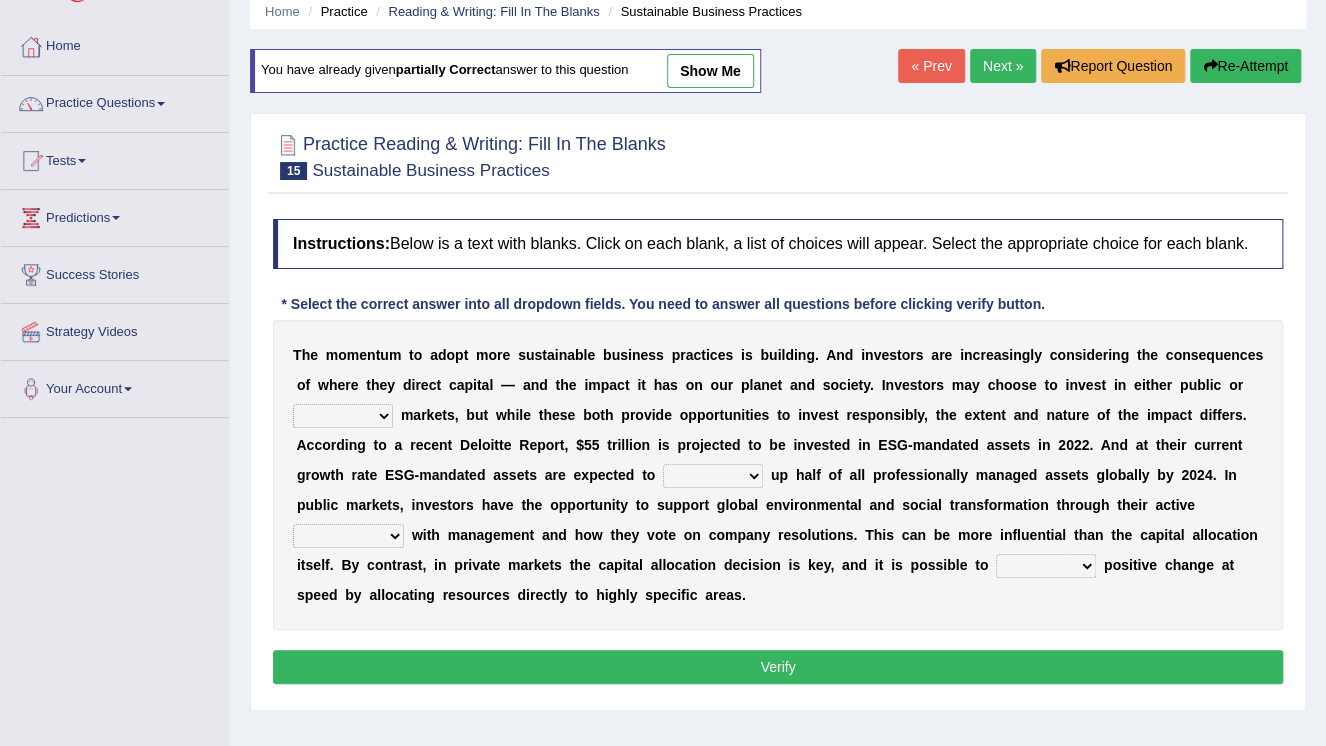 click on "financial material written private" at bounding box center [343, 416] 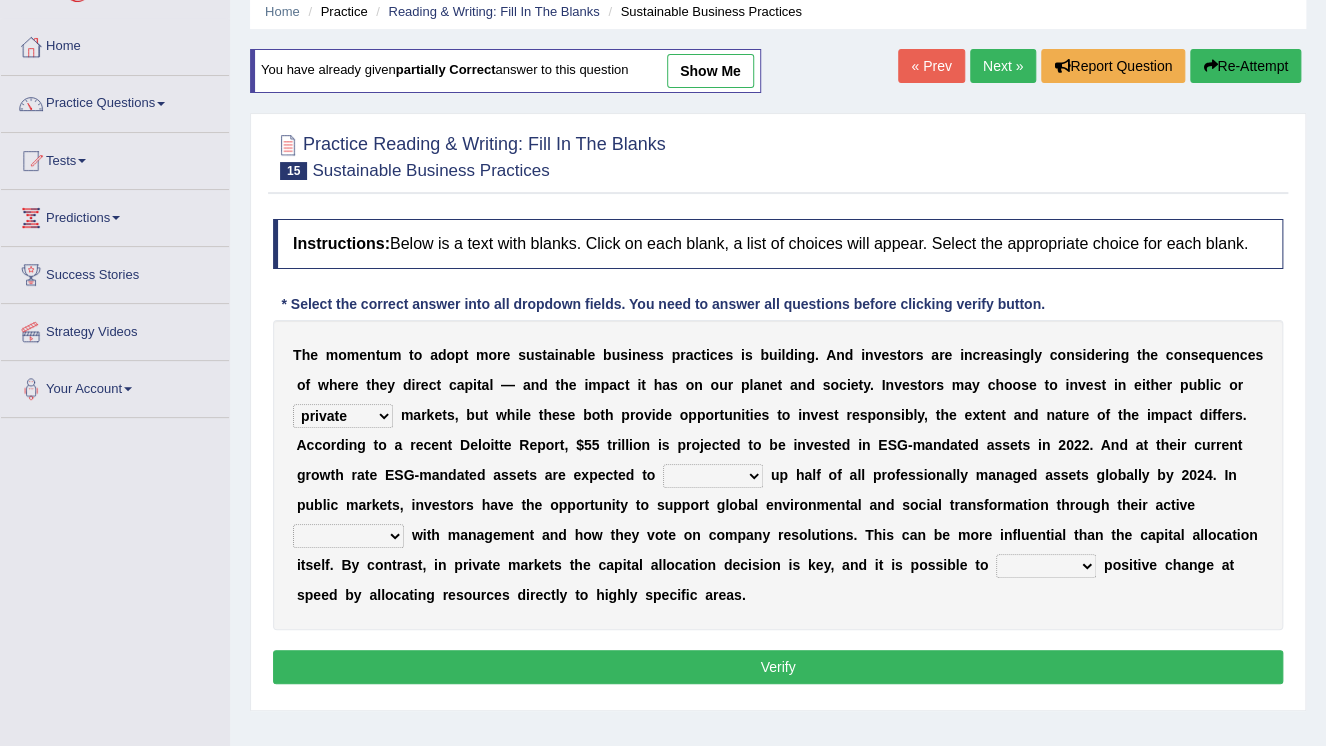 click on "financial material written private" at bounding box center [343, 416] 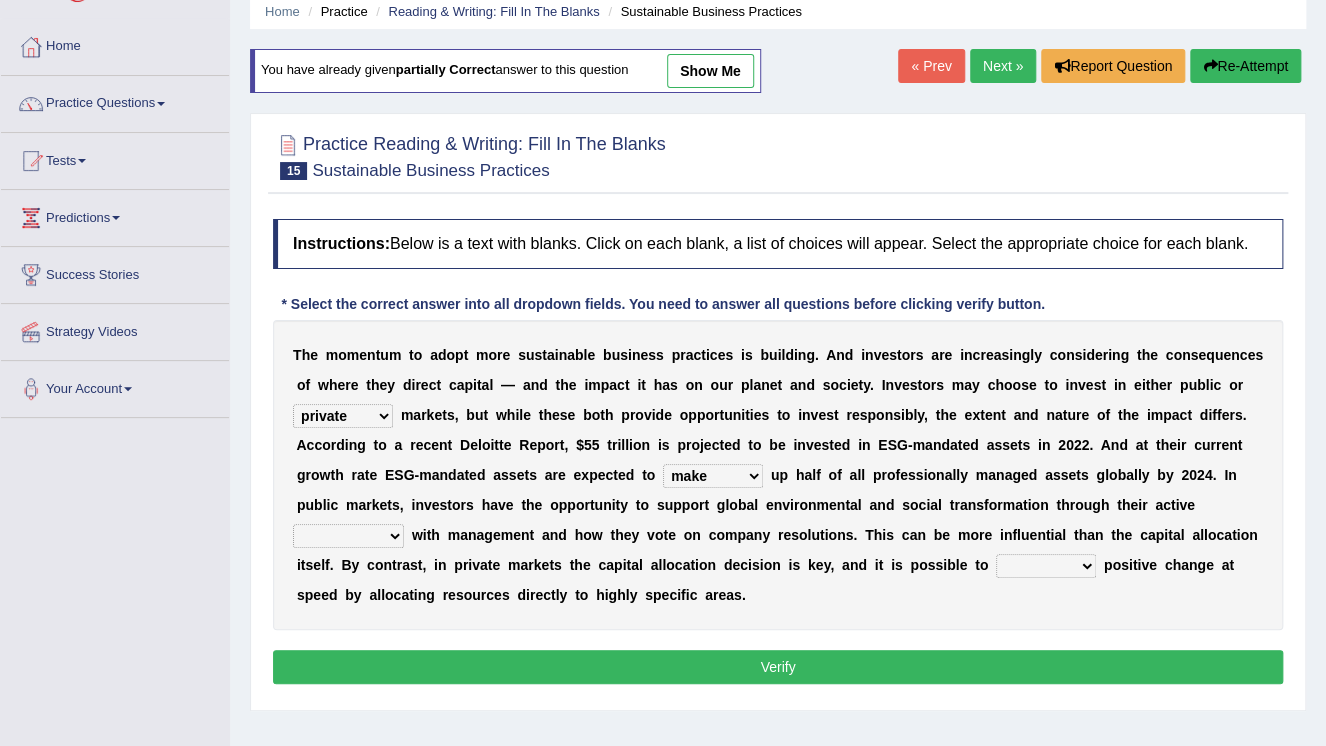 click on "build use make add" at bounding box center [713, 476] 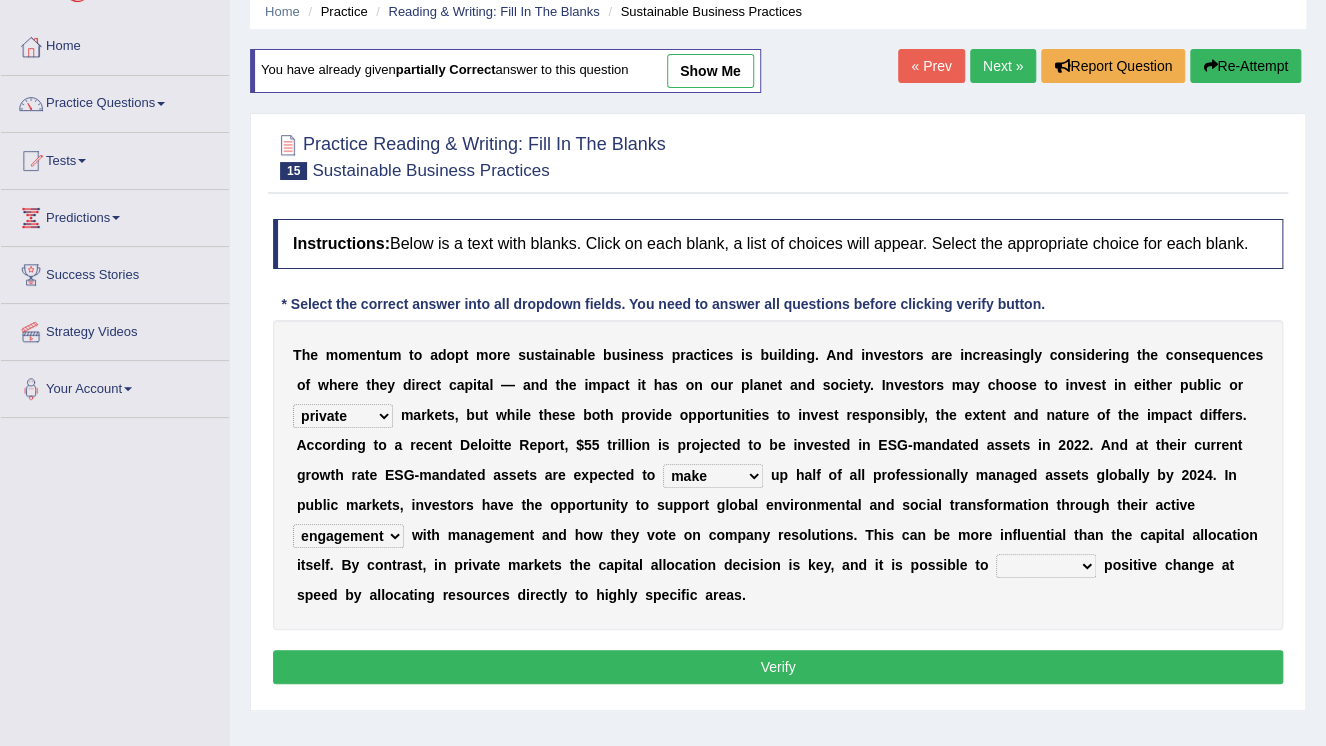 click on "prove collapse drive restore" at bounding box center [1046, 566] 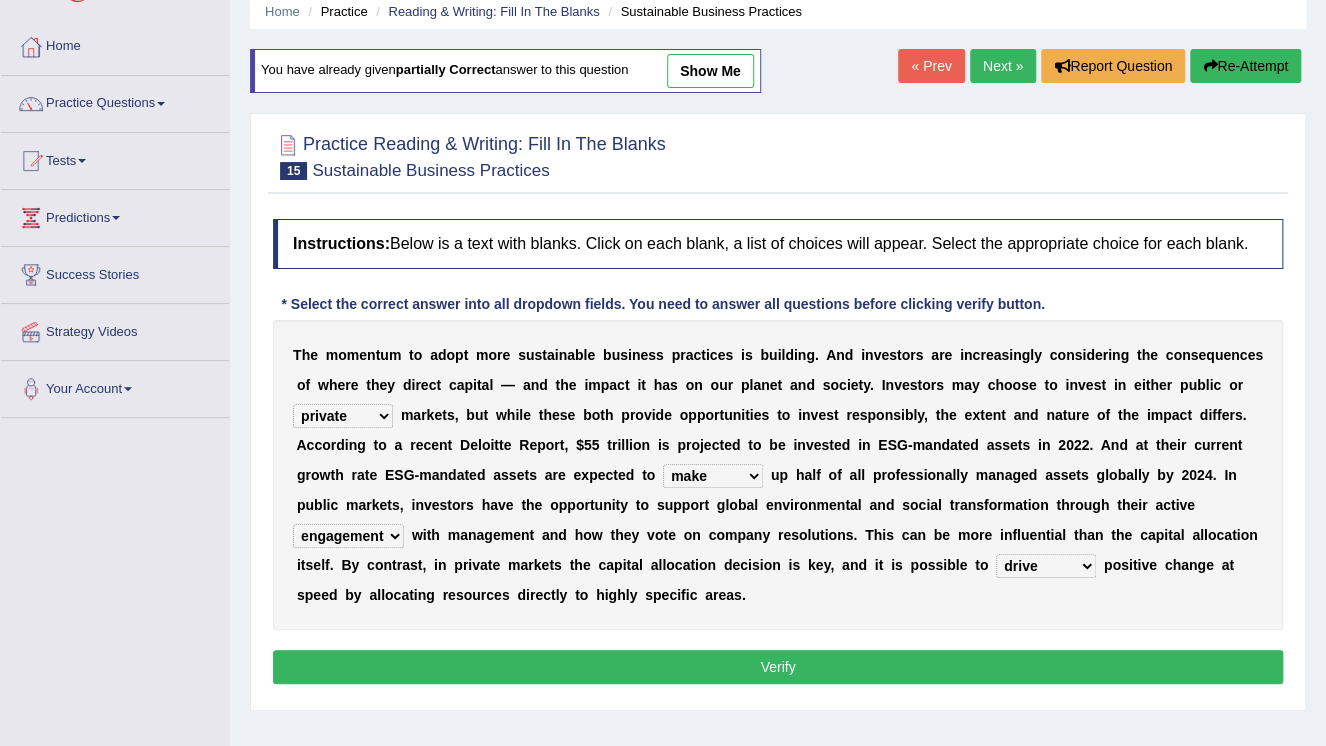 click on "Verify" at bounding box center [778, 667] 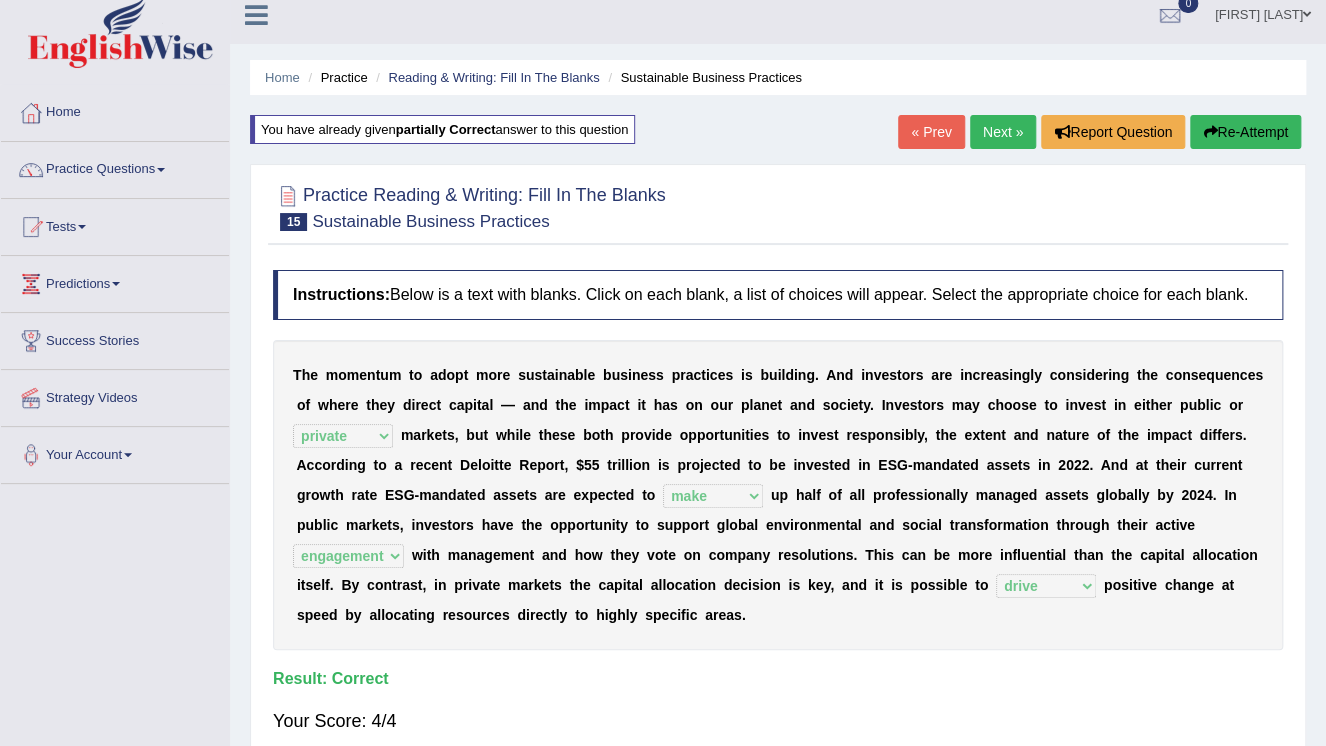 scroll, scrollTop: 0, scrollLeft: 0, axis: both 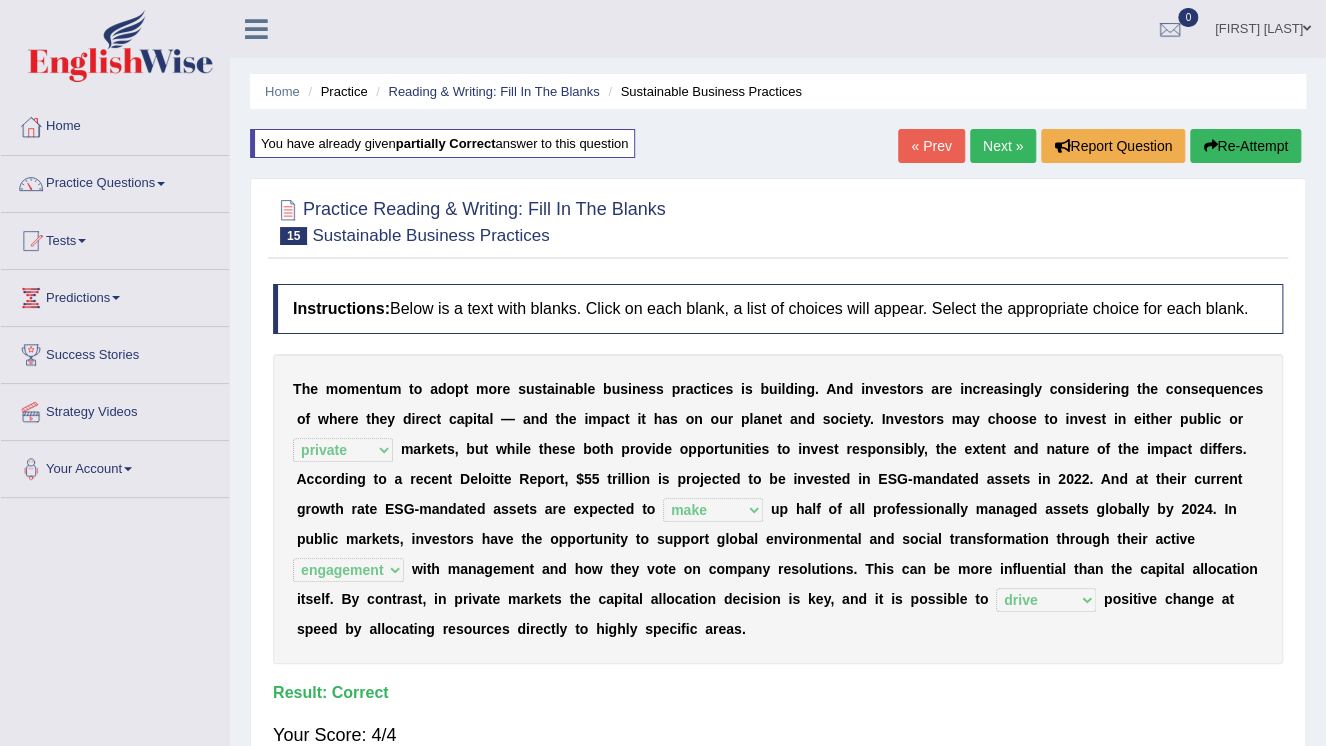 click on "Next »" at bounding box center (1003, 146) 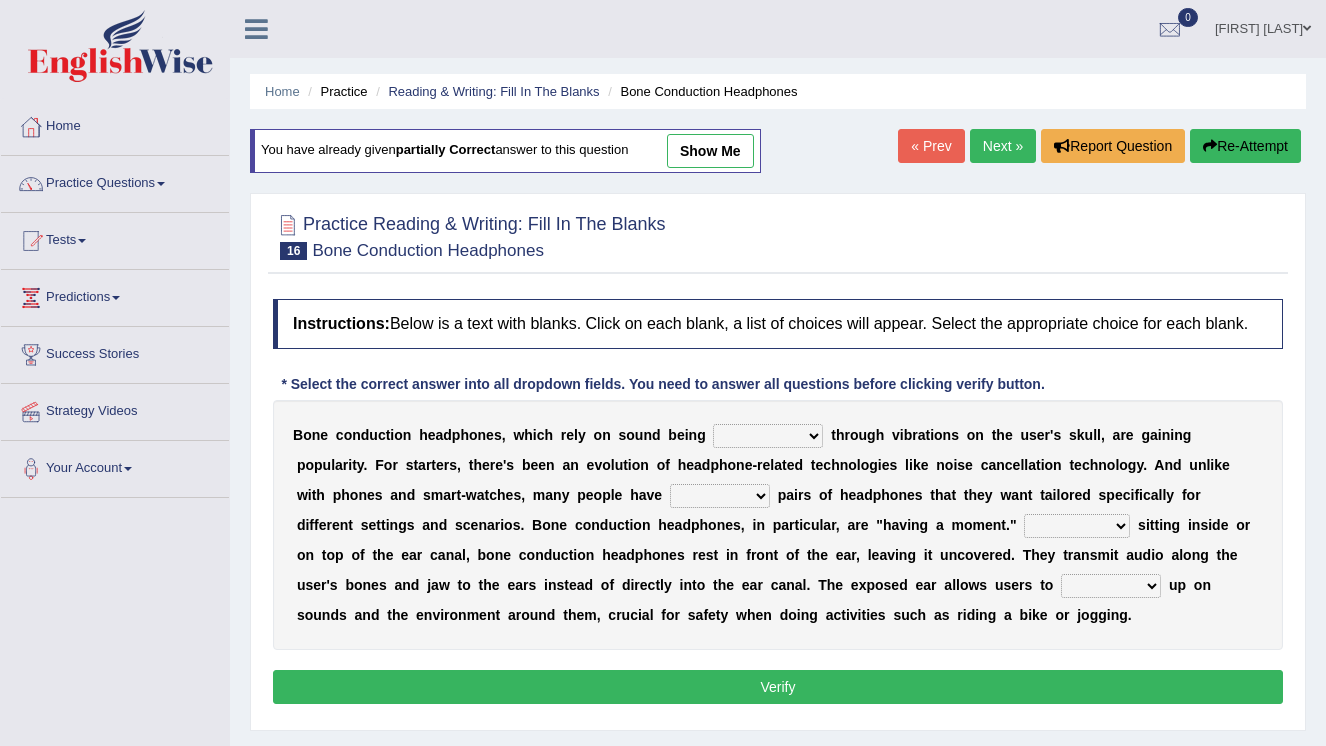 scroll, scrollTop: 80, scrollLeft: 0, axis: vertical 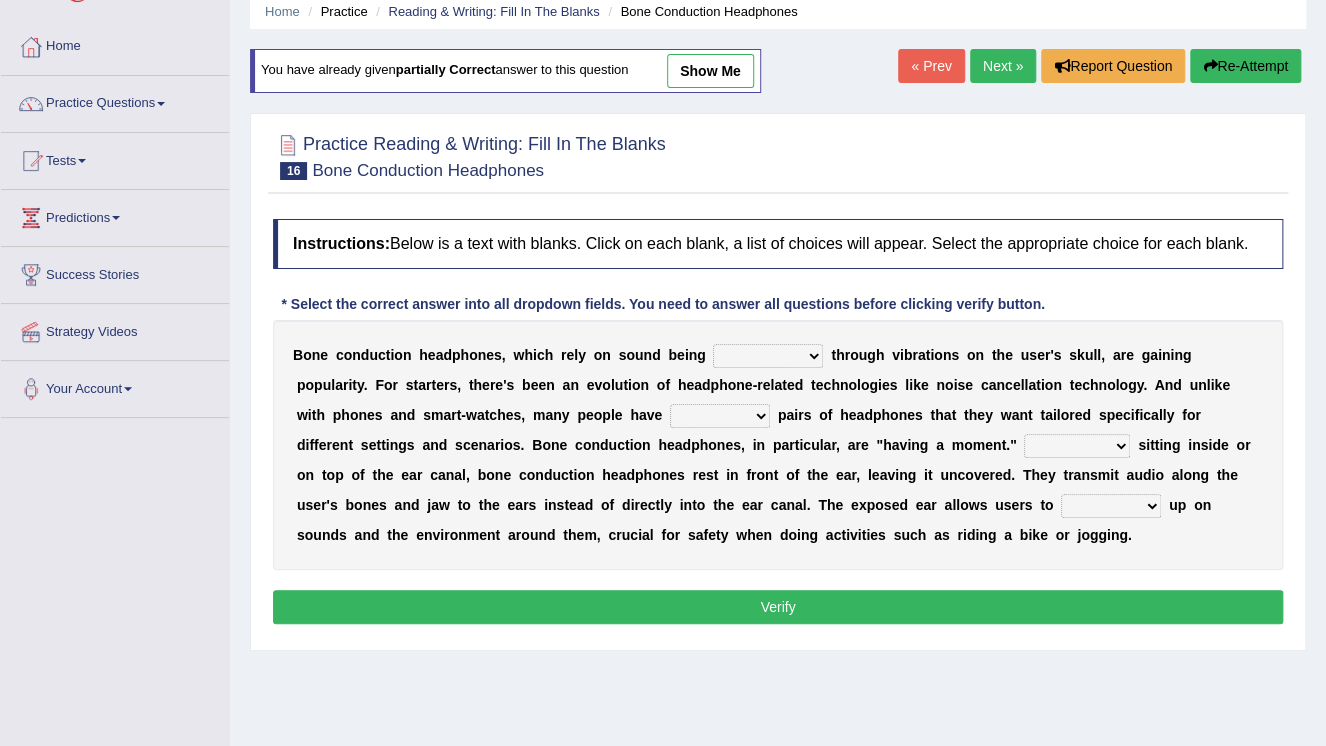 click on "formed counted transformed transmitted" at bounding box center [768, 356] 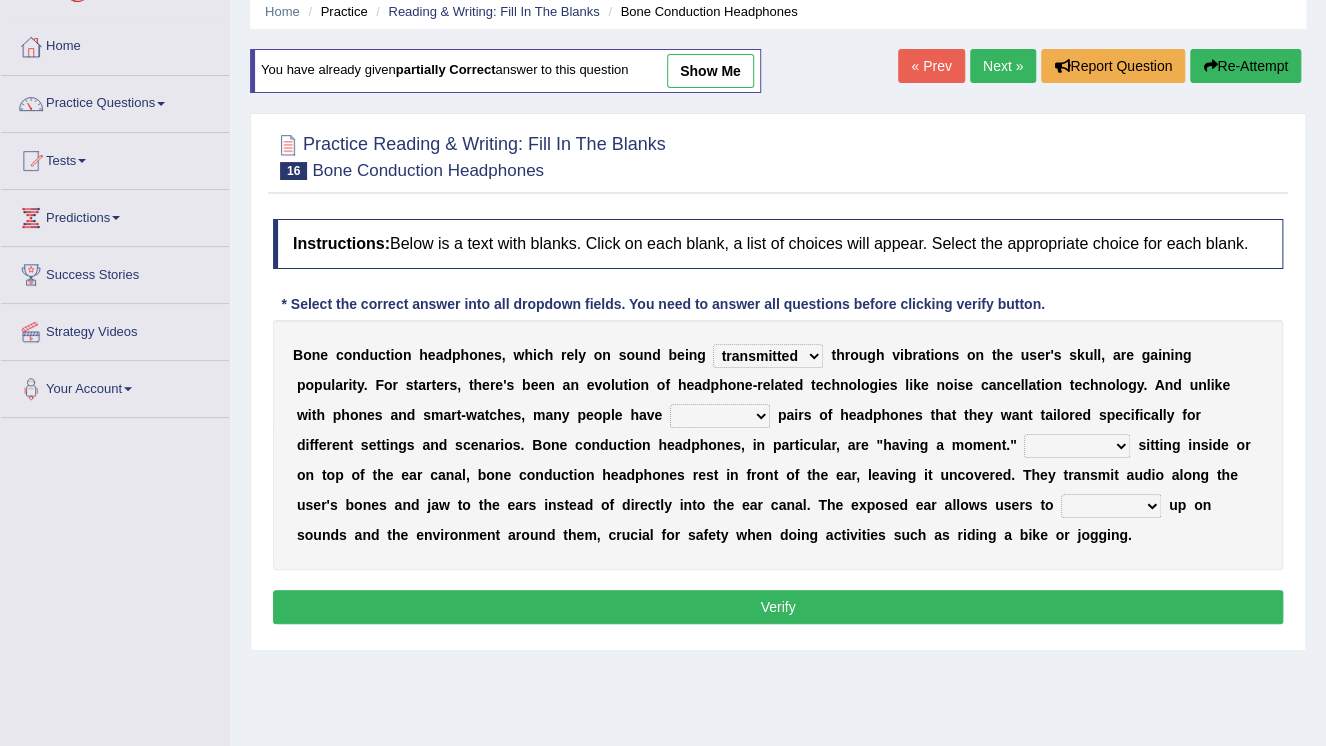 drag, startPoint x: 754, startPoint y: 368, endPoint x: 748, endPoint y: 468, distance: 100.17984 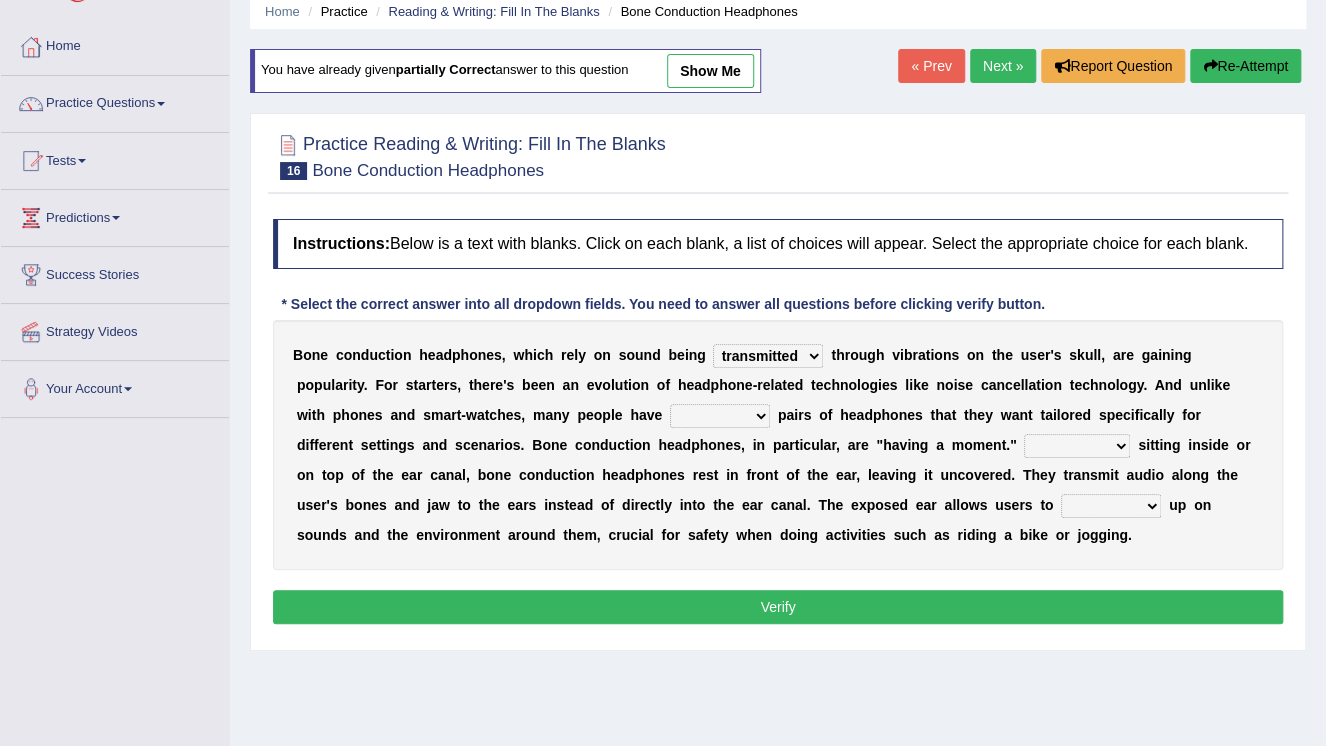 click on "composite multiple imperfect integral" at bounding box center [720, 416] 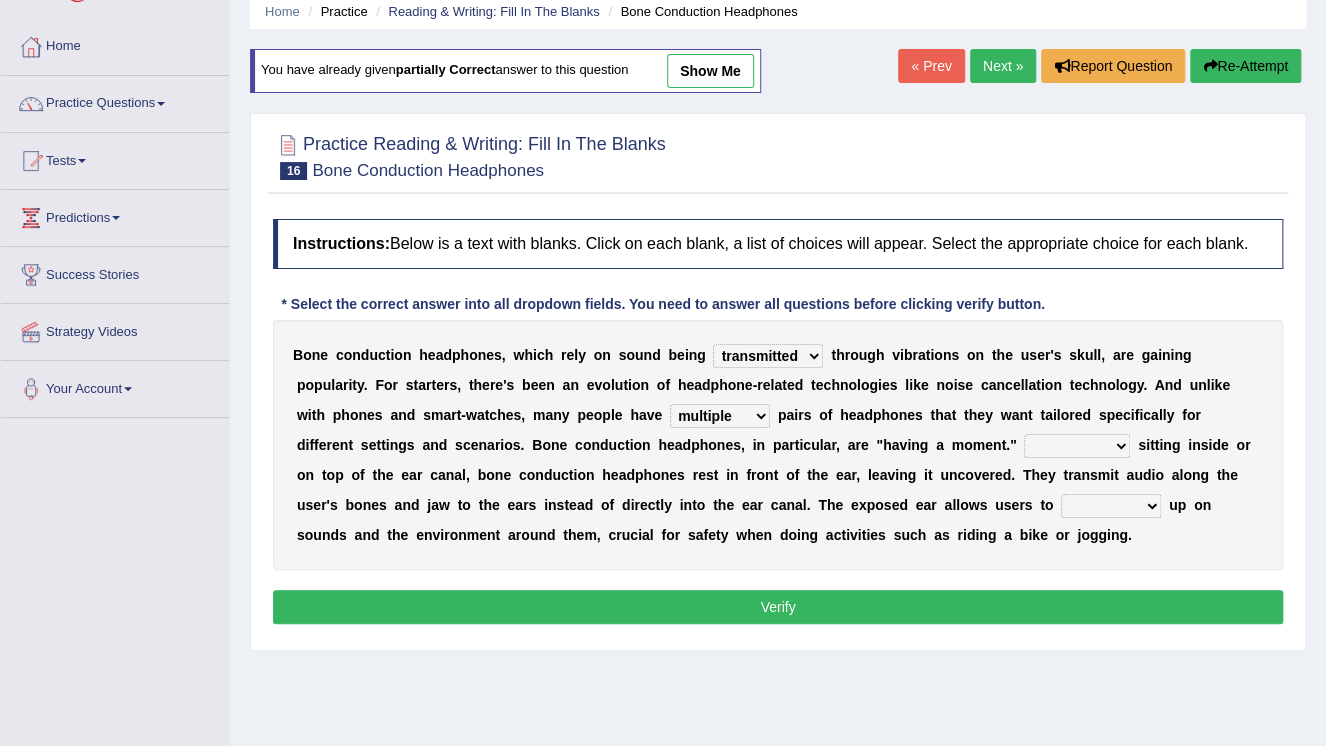 click on "More than Despite of Less than Rather than" at bounding box center (1077, 446) 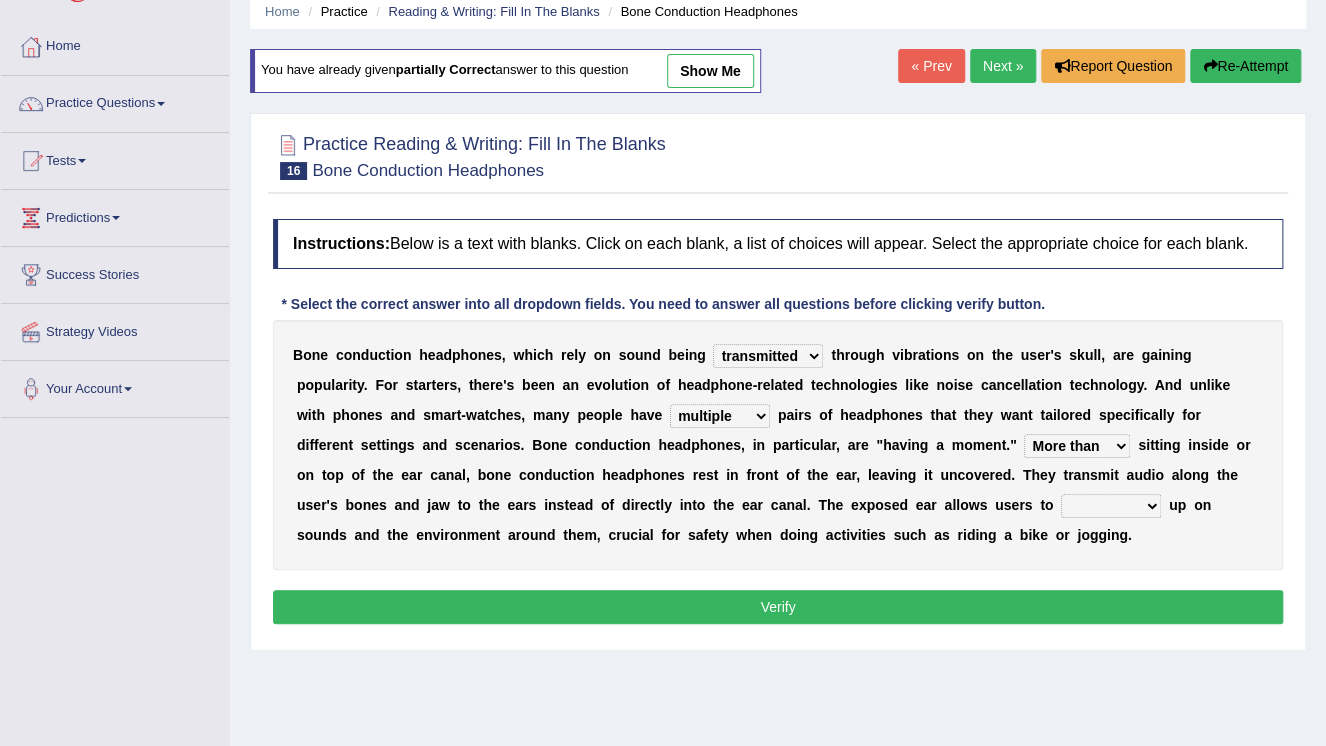 click on "level take make pick" at bounding box center [1111, 506] 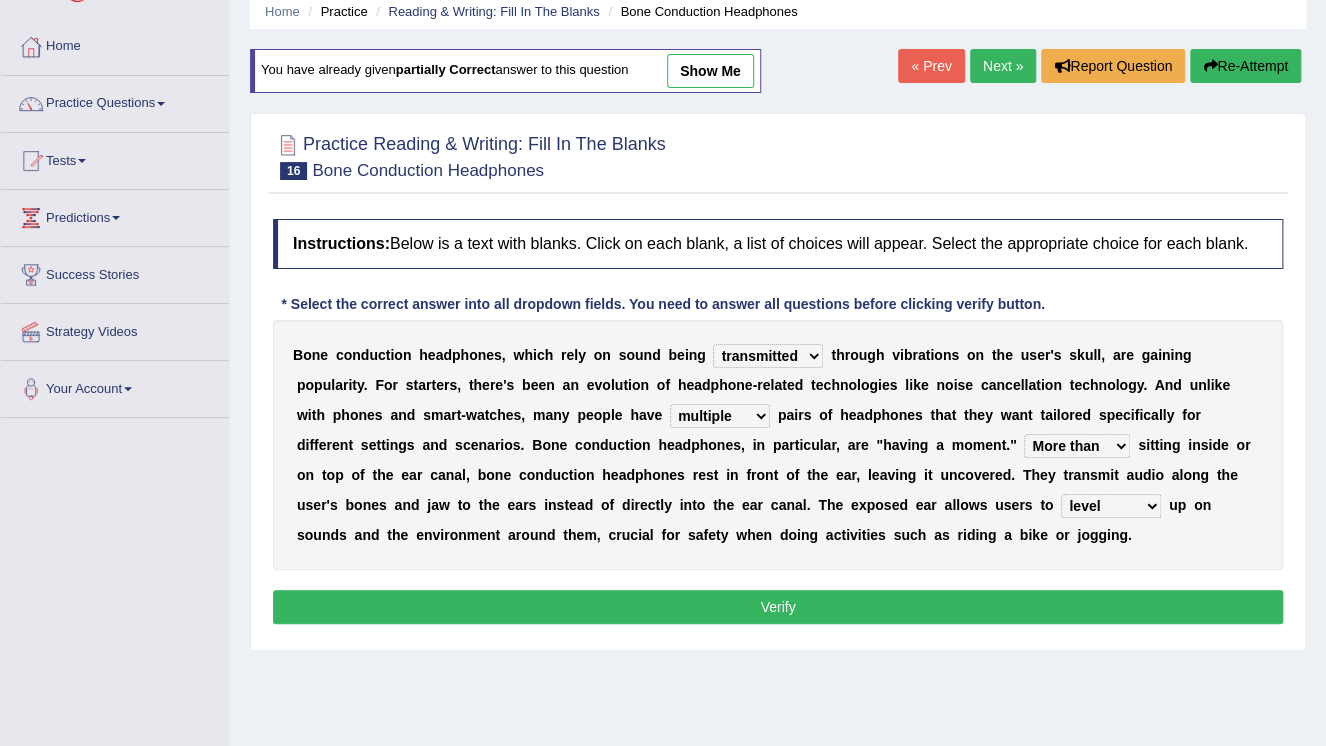 click on "Verify" at bounding box center [778, 607] 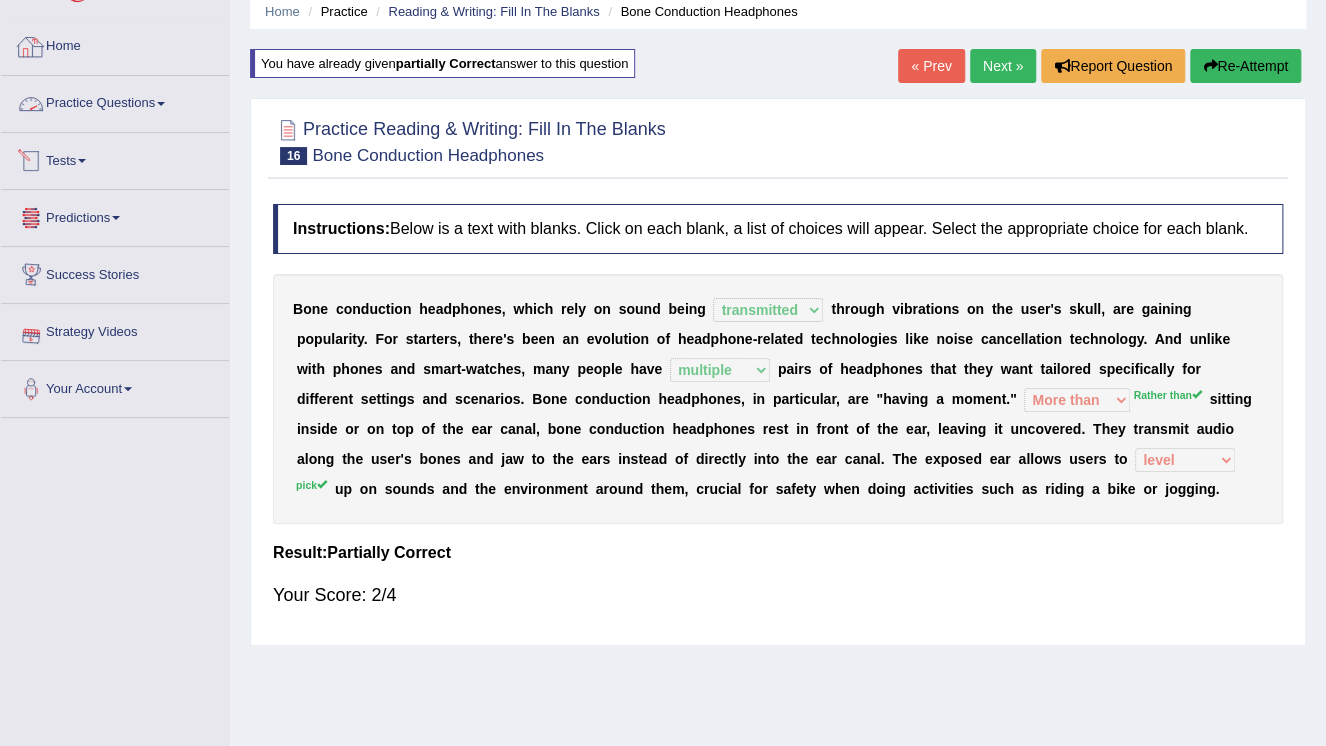 click on "Practice Questions" at bounding box center (115, 101) 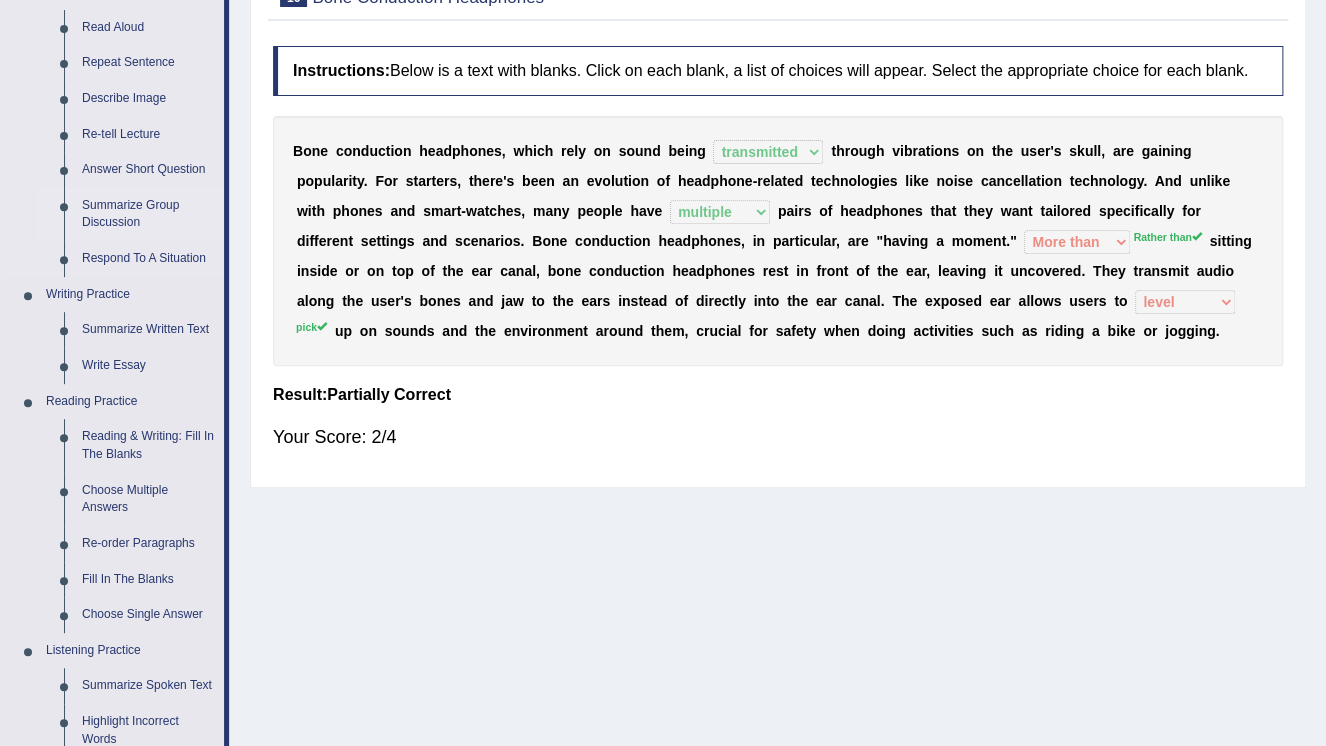 scroll, scrollTop: 240, scrollLeft: 0, axis: vertical 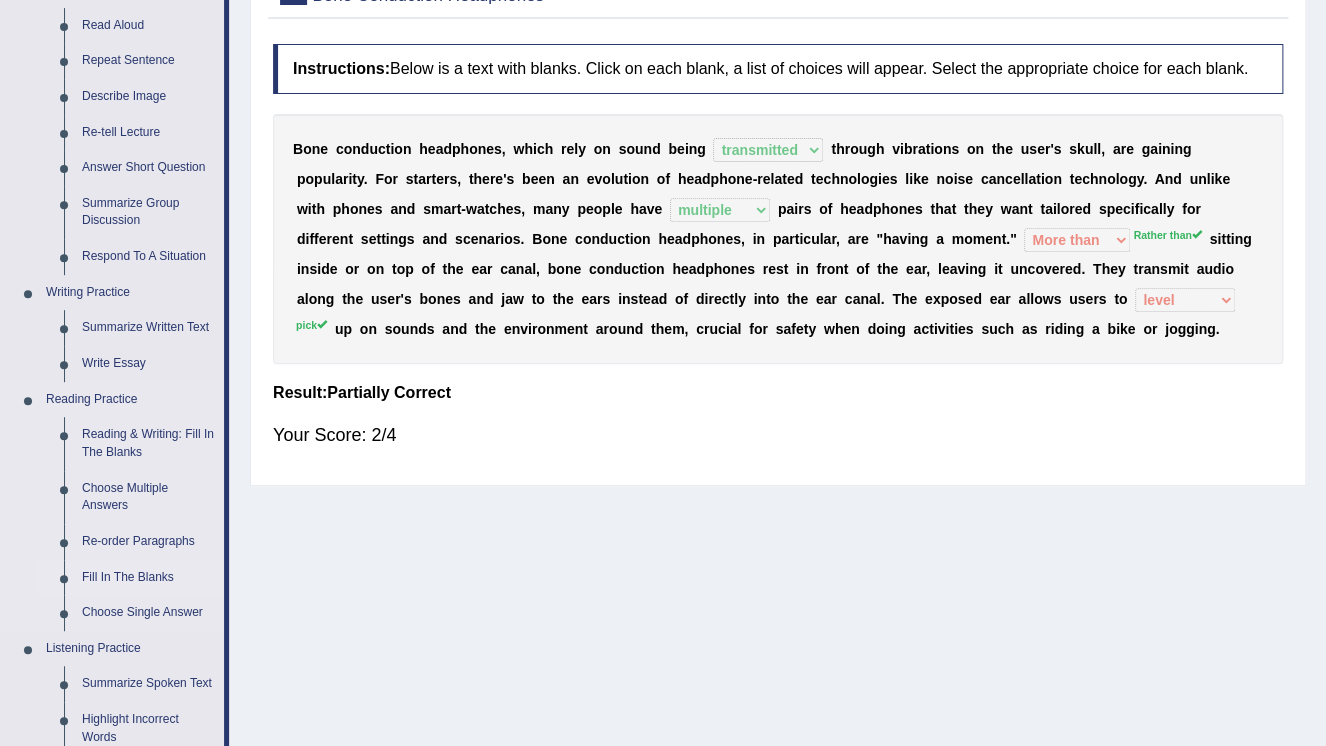 click on "Fill In The Blanks" at bounding box center [148, 578] 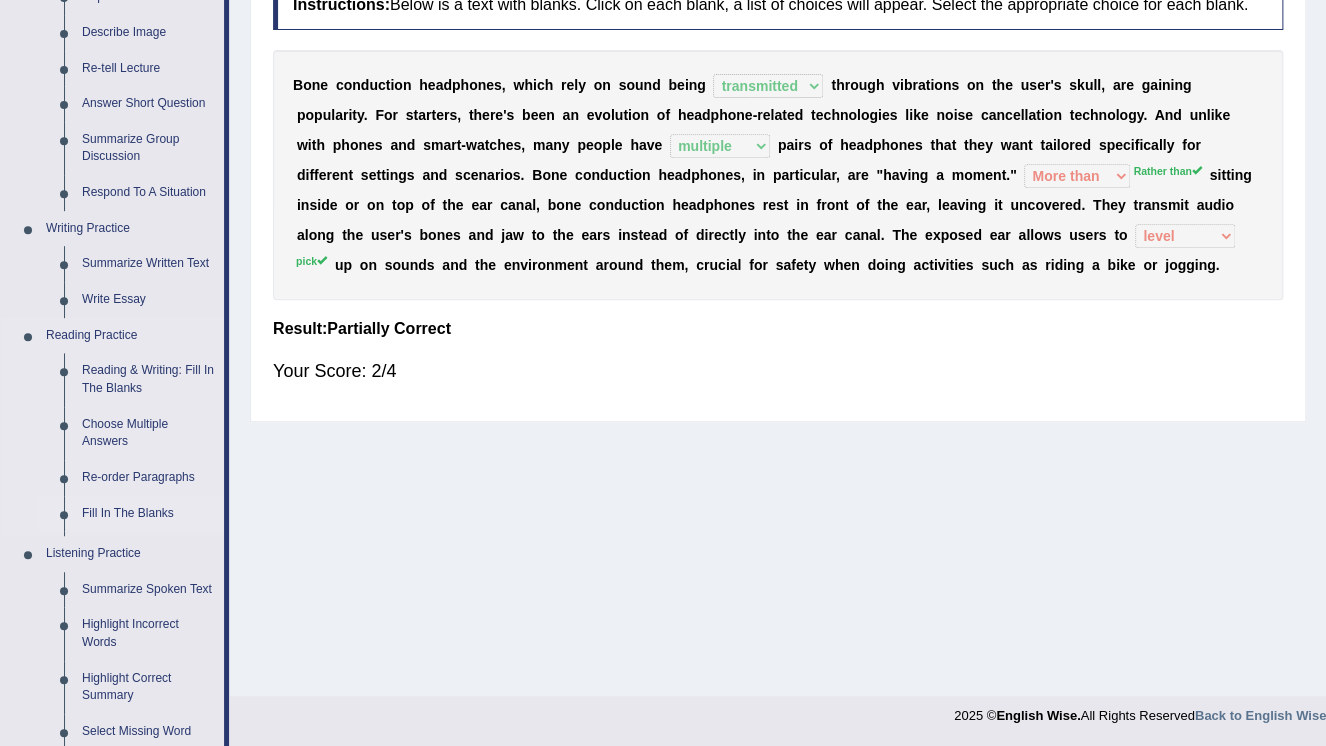 scroll, scrollTop: 767, scrollLeft: 0, axis: vertical 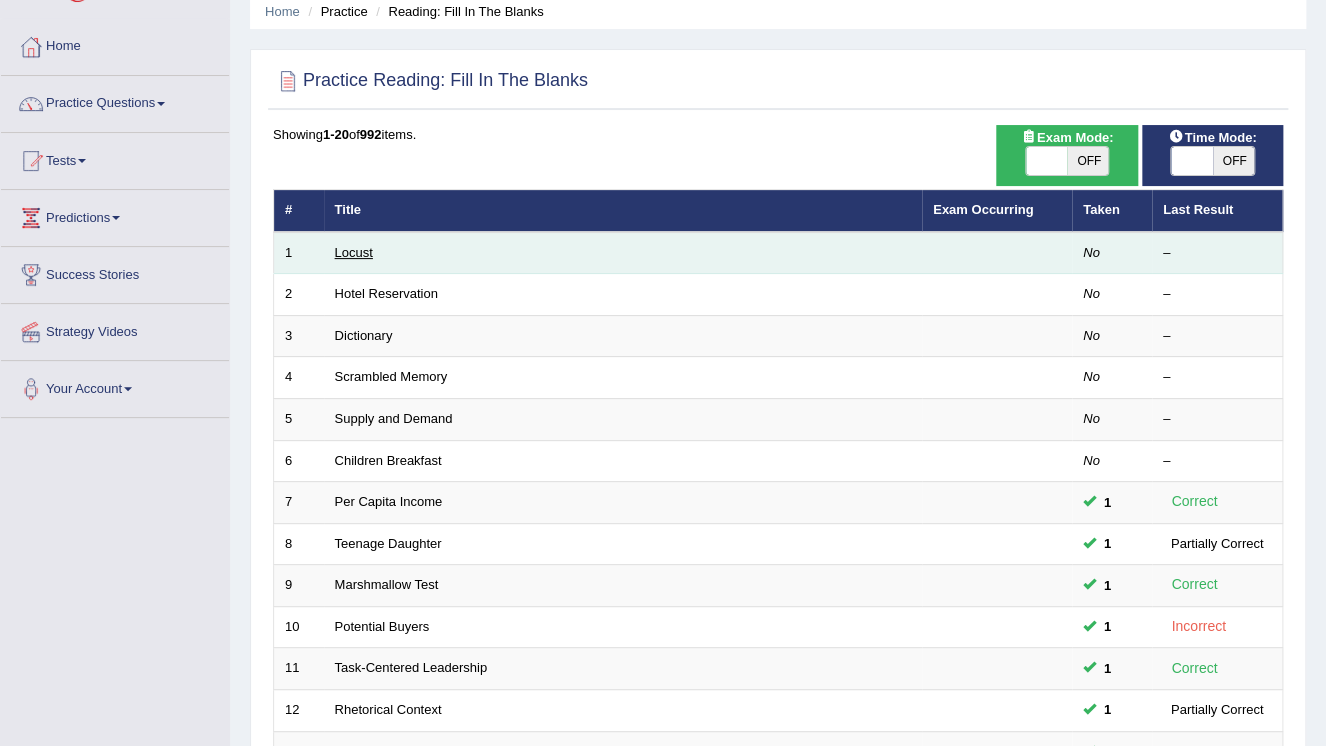click on "Locust" at bounding box center (354, 252) 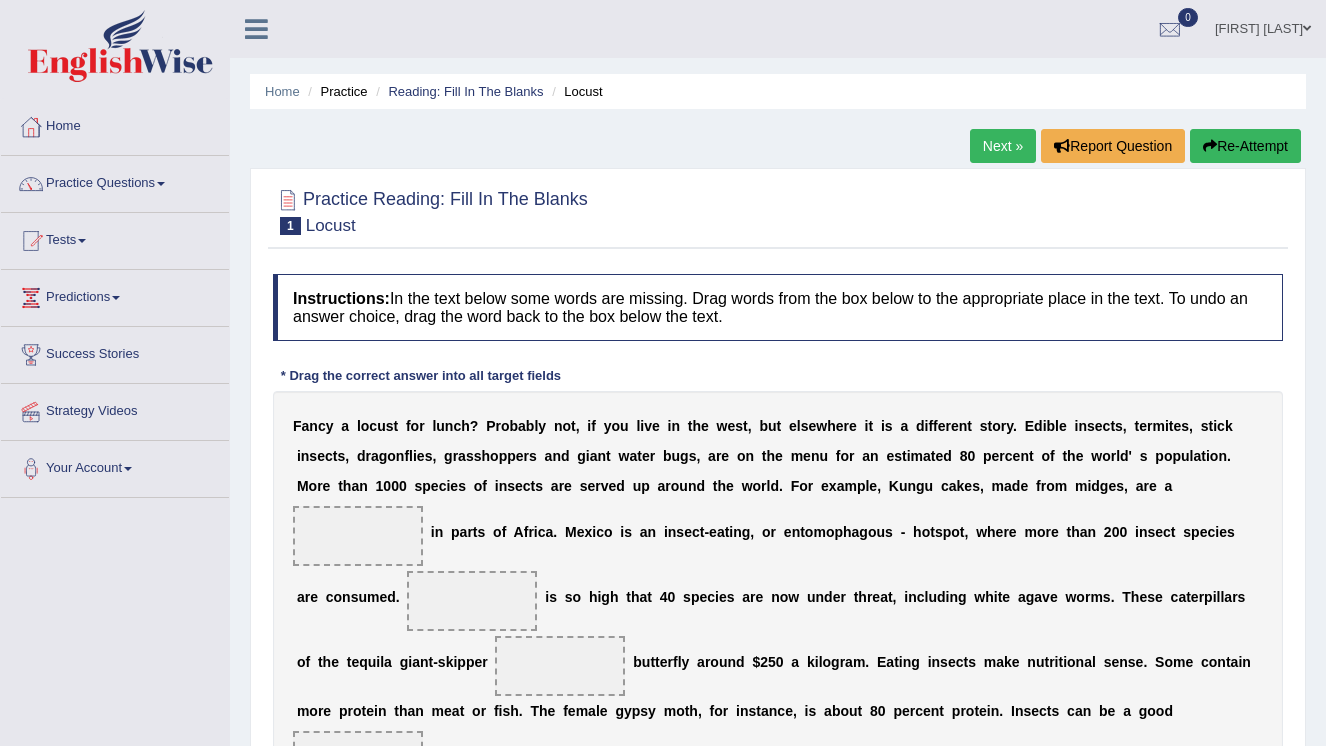 scroll, scrollTop: 0, scrollLeft: 0, axis: both 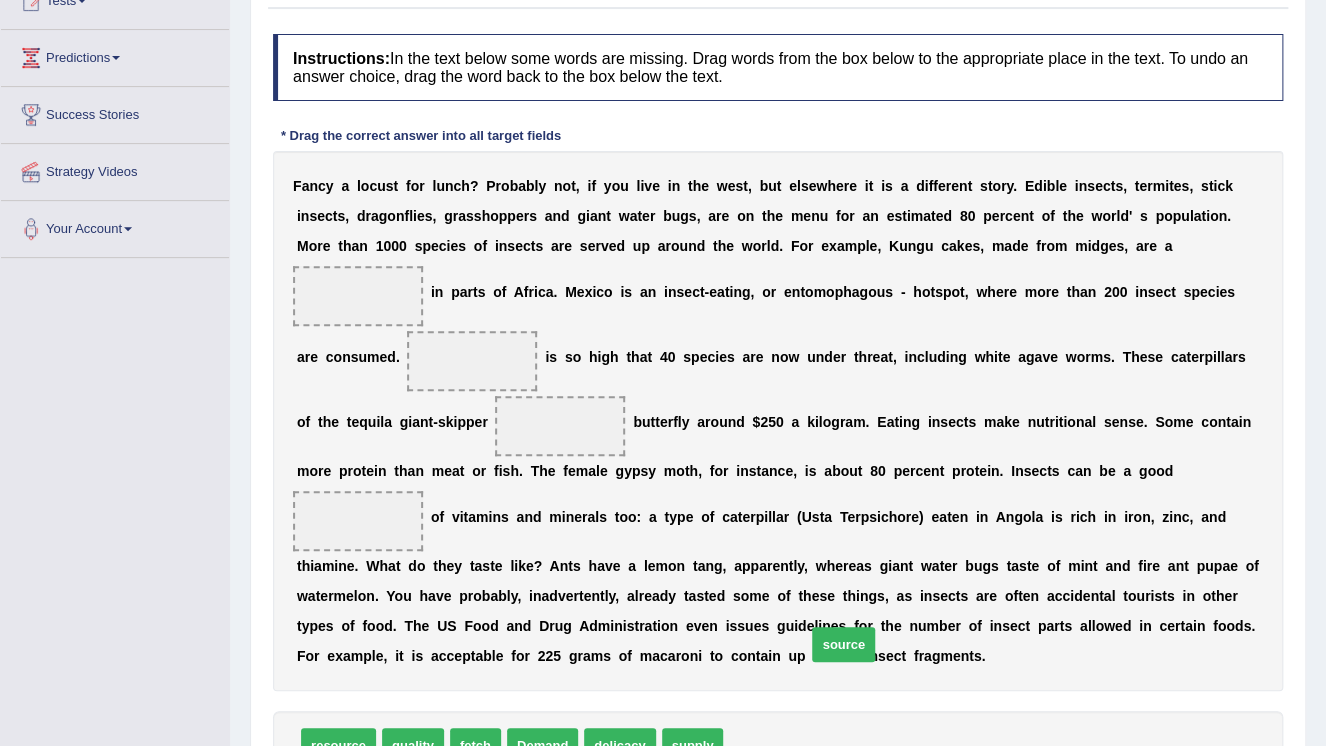 drag, startPoint x: 740, startPoint y: 714, endPoint x: 1143, endPoint y: 269, distance: 600.3616 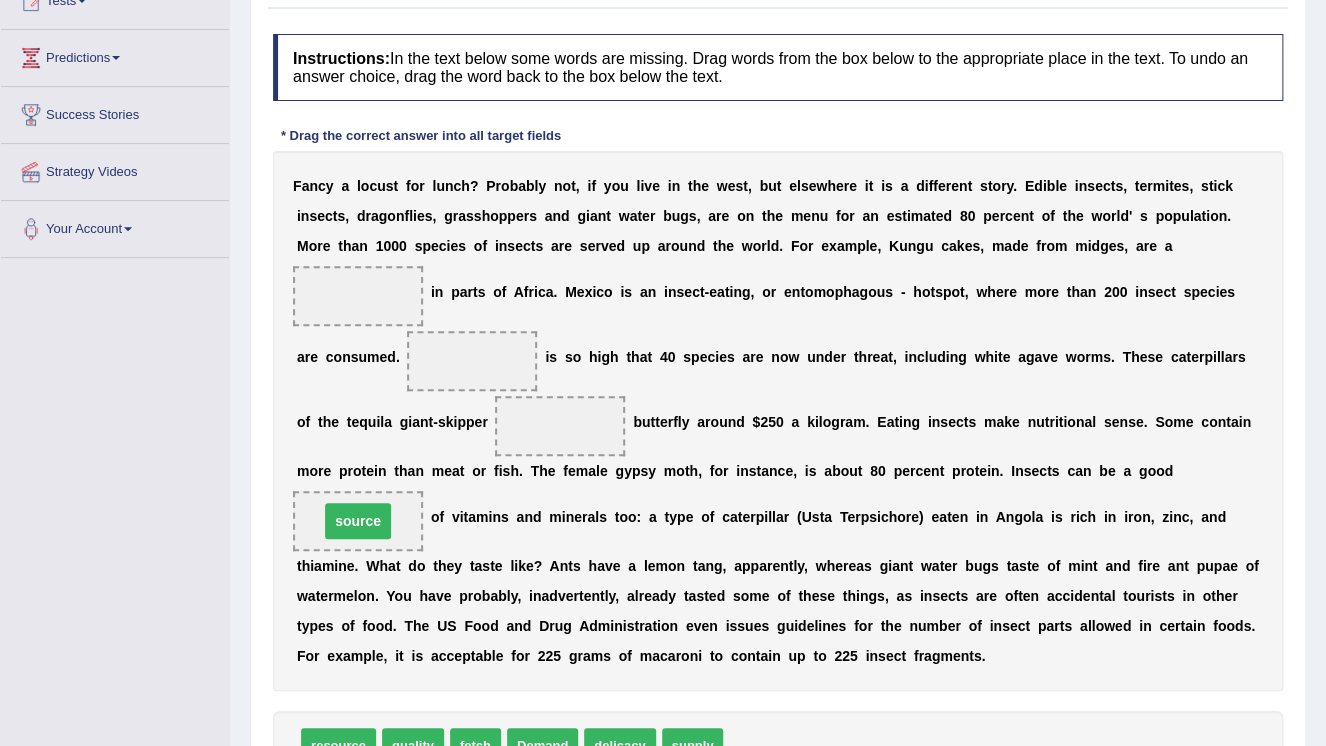 drag, startPoint x: 1181, startPoint y: 216, endPoint x: 1258, endPoint y: 102, distance: 137.56816 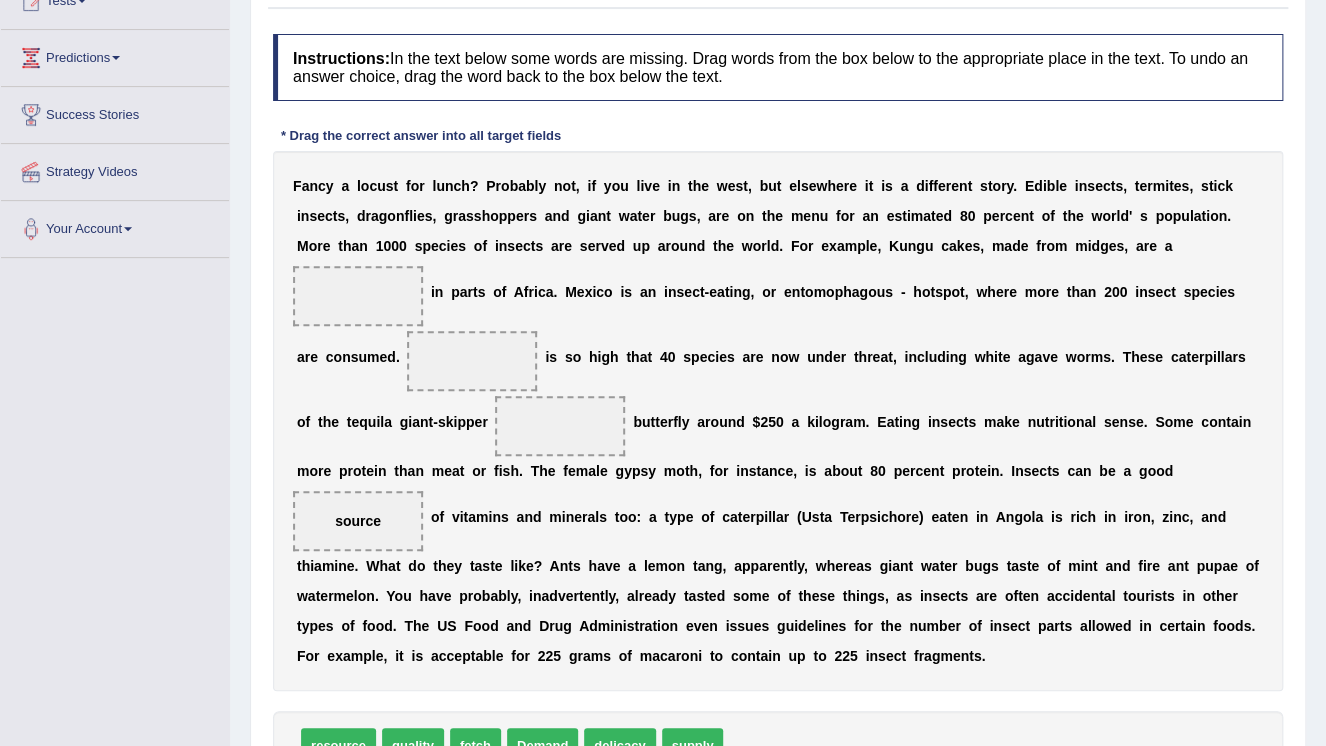 drag, startPoint x: 1188, startPoint y: 136, endPoint x: 1059, endPoint y: 290, distance: 200.89052 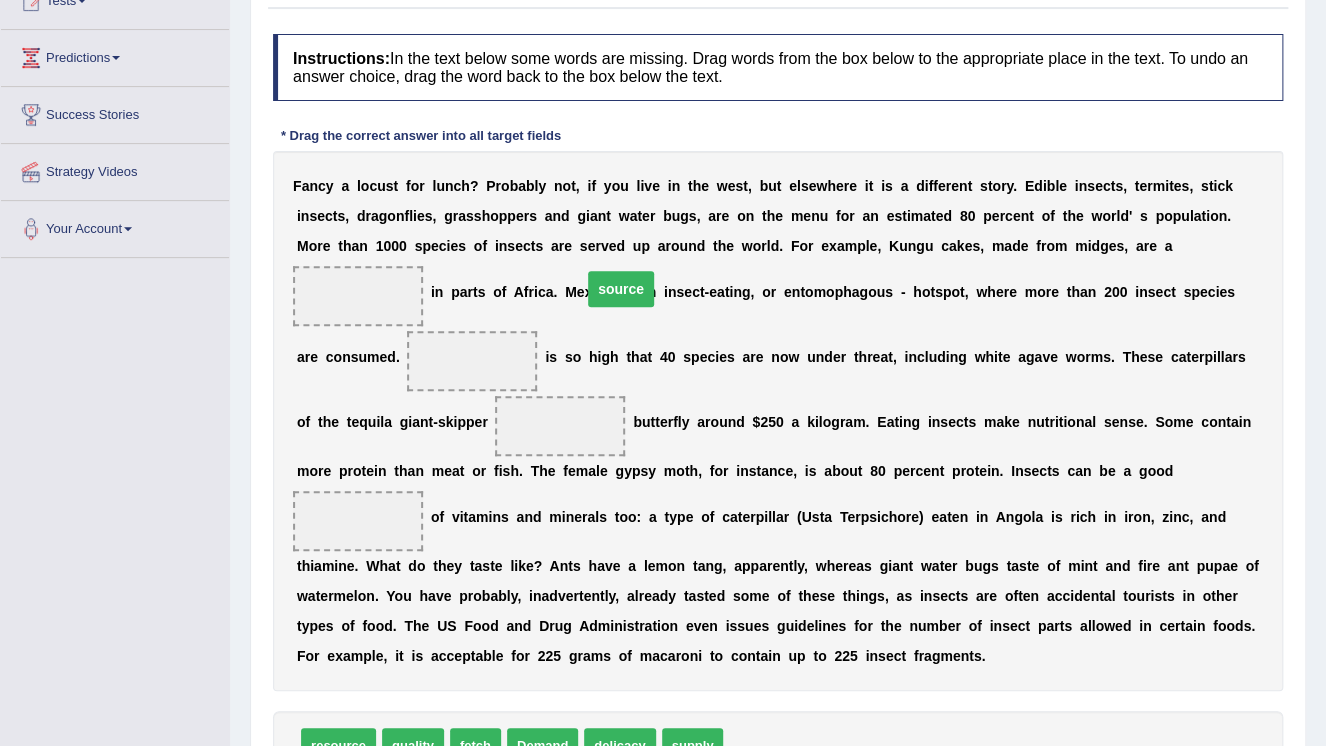drag, startPoint x: 836, startPoint y: 492, endPoint x: 1092, endPoint y: 259, distance: 346.15747 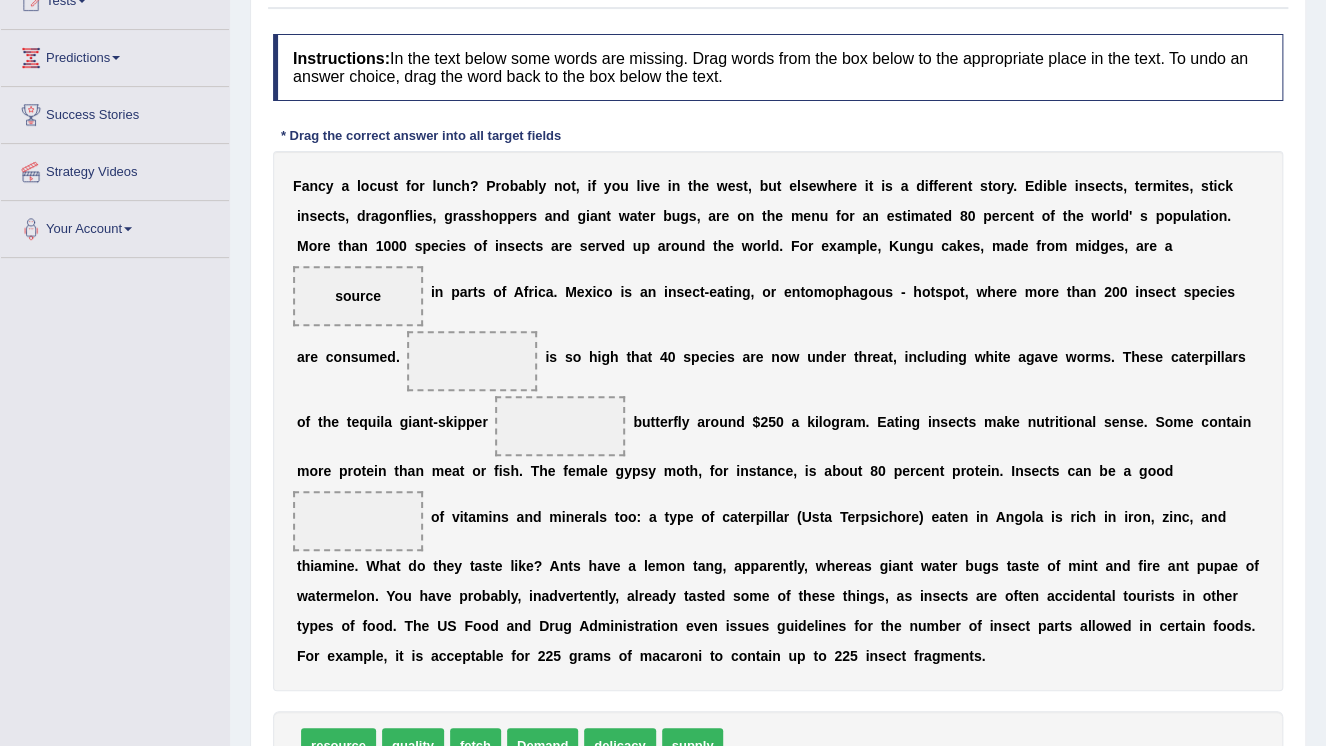click on "source" at bounding box center (358, 296) 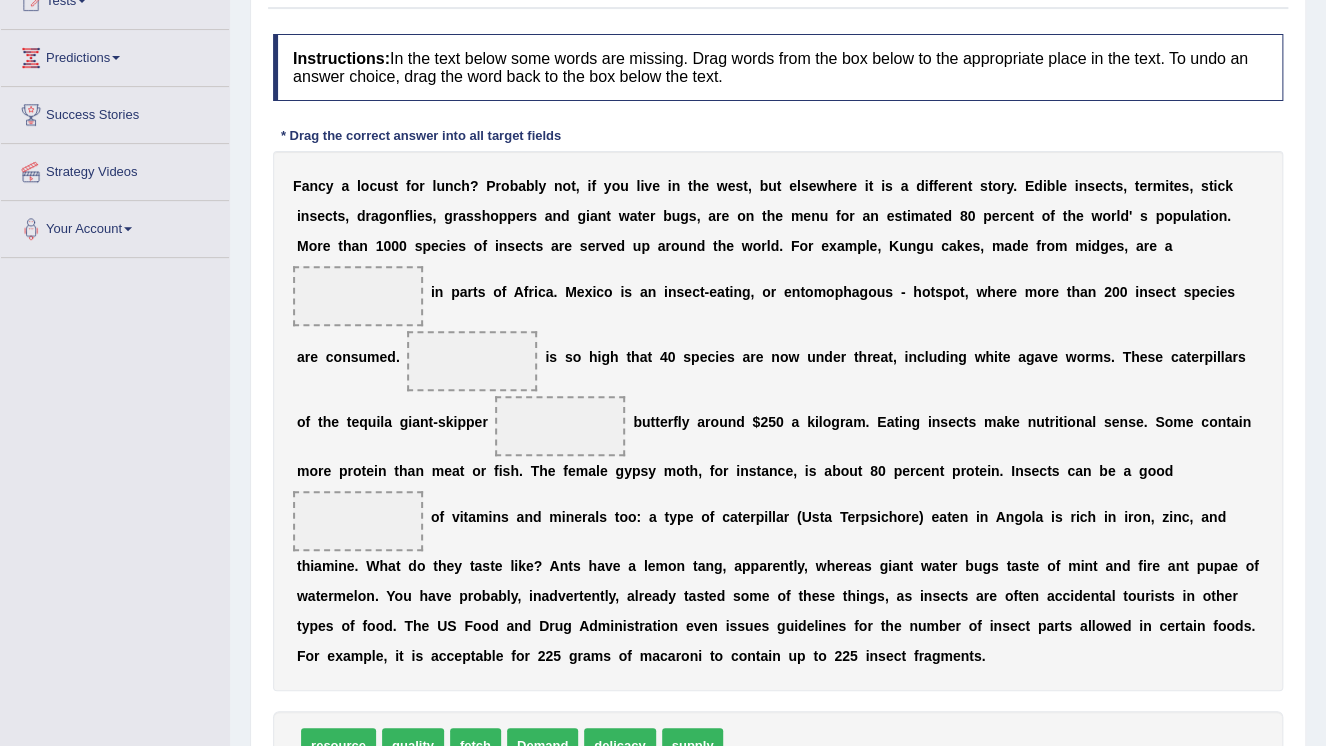 drag, startPoint x: 1088, startPoint y: 260, endPoint x: 800, endPoint y: 722, distance: 544.4153 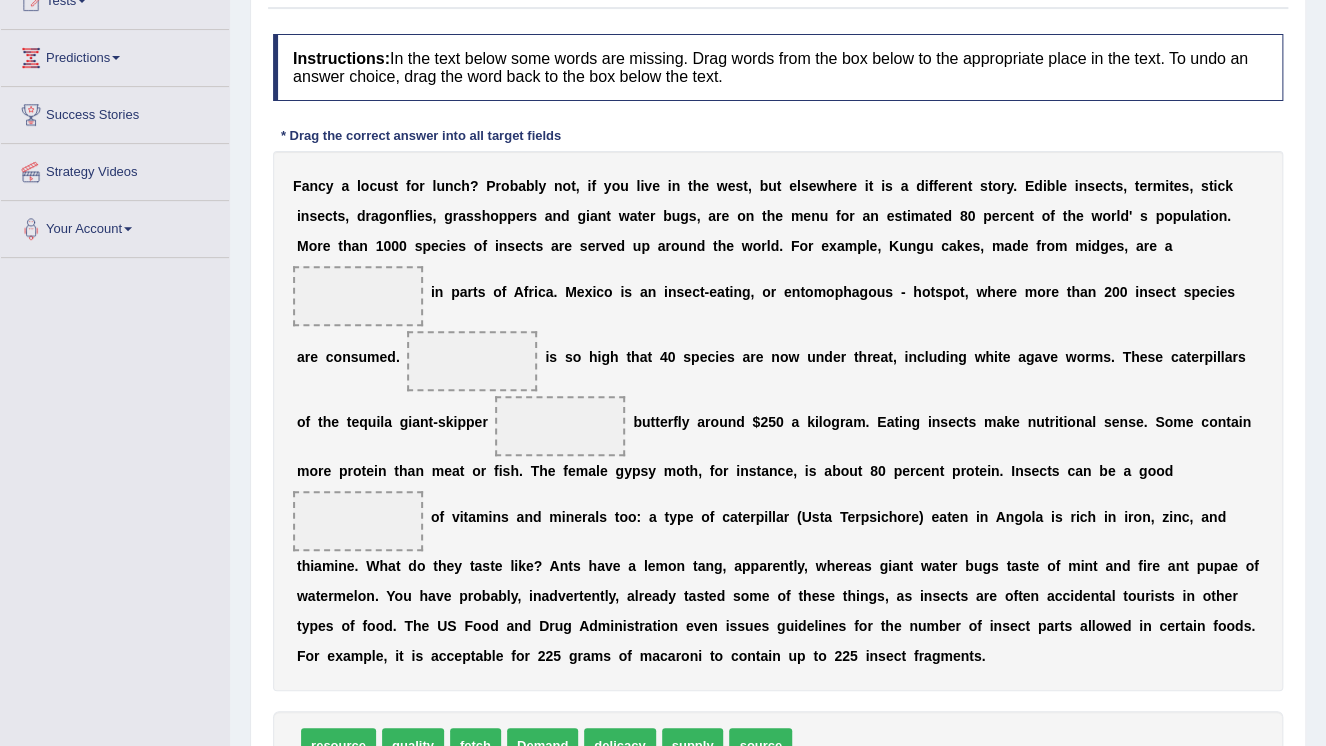 click on "resource quality fetch Demand delicacy supply source" at bounding box center (778, 745) 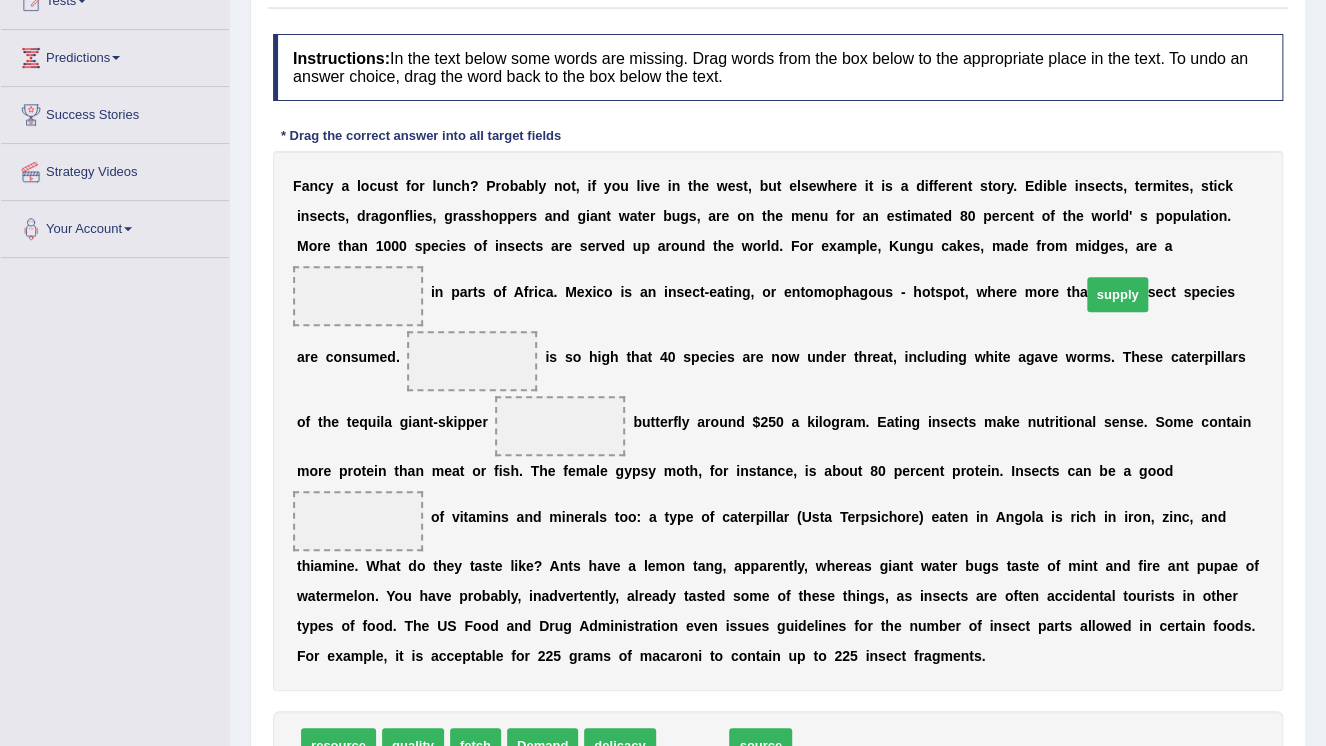 drag, startPoint x: 676, startPoint y: 715, endPoint x: 1101, endPoint y: 264, distance: 619.6983 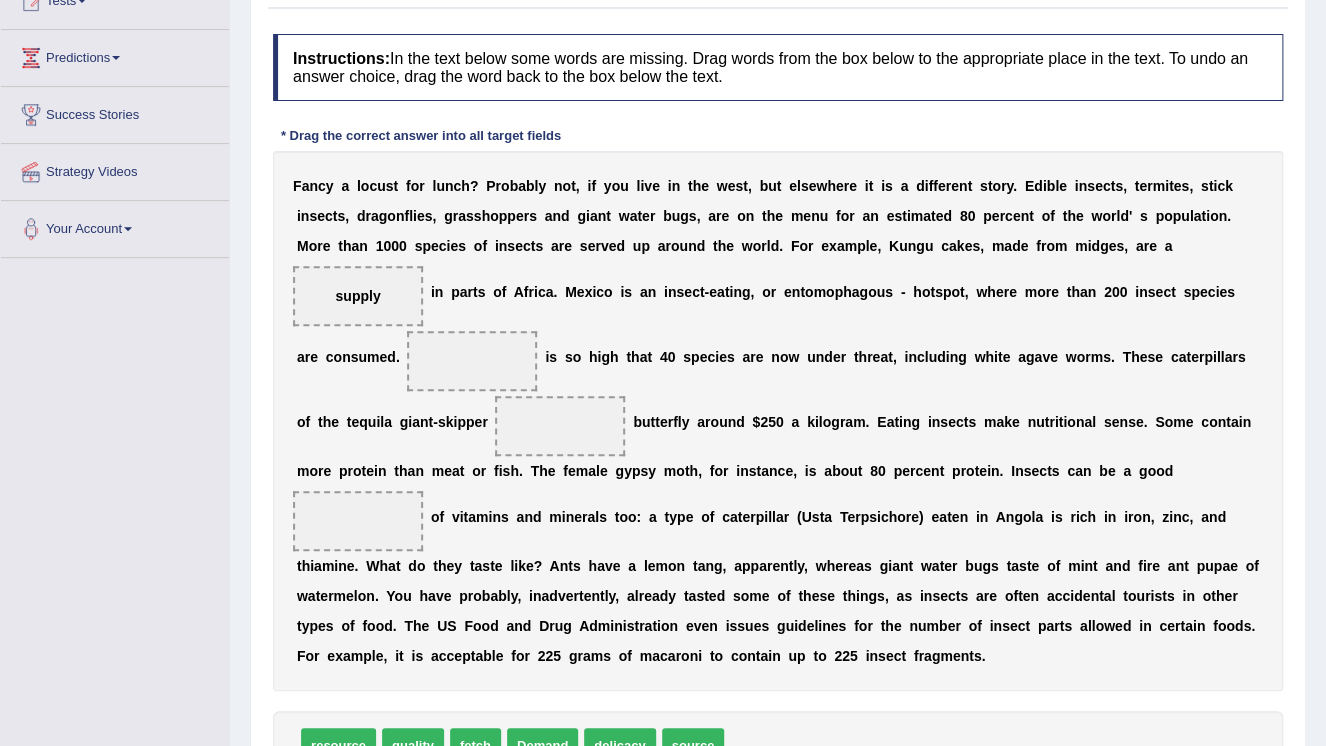 drag, startPoint x: 588, startPoint y: 650, endPoint x: 1024, endPoint y: 516, distance: 456.12717 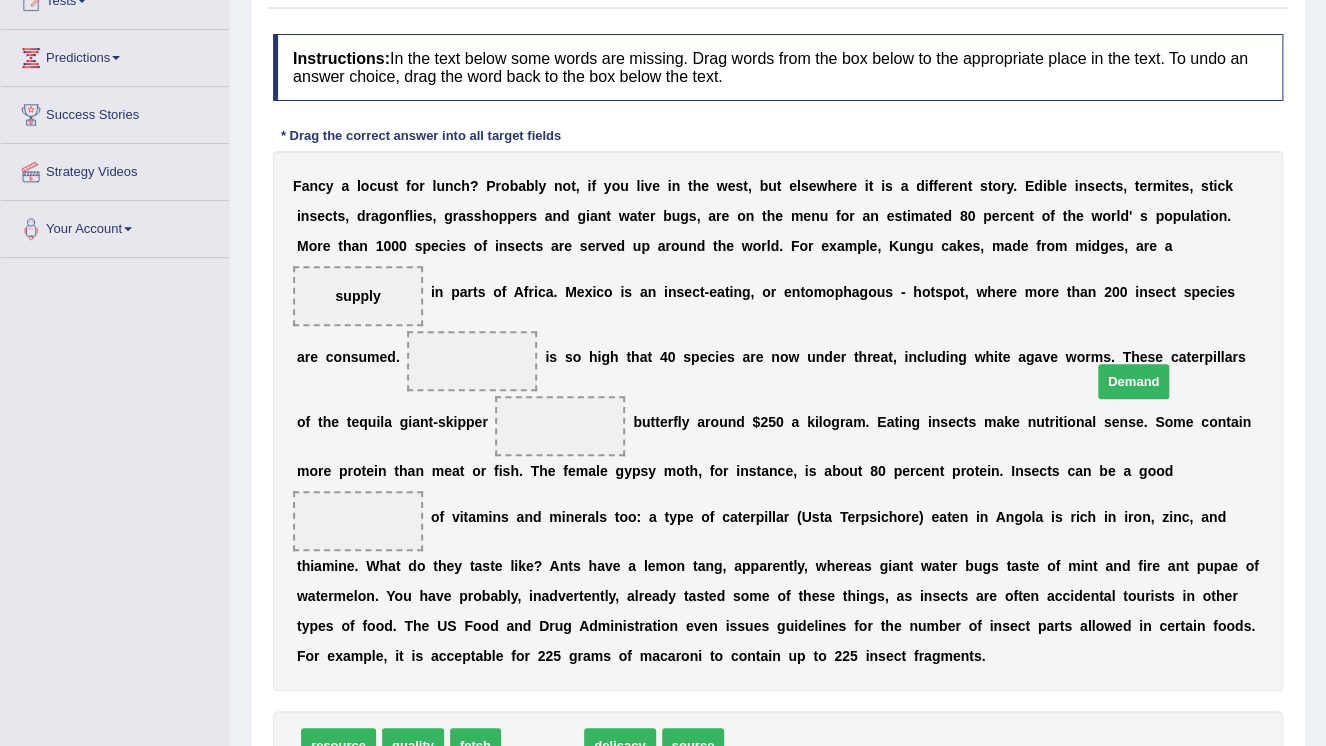 drag, startPoint x: 526, startPoint y: 720, endPoint x: 1118, endPoint y: 341, distance: 702.926 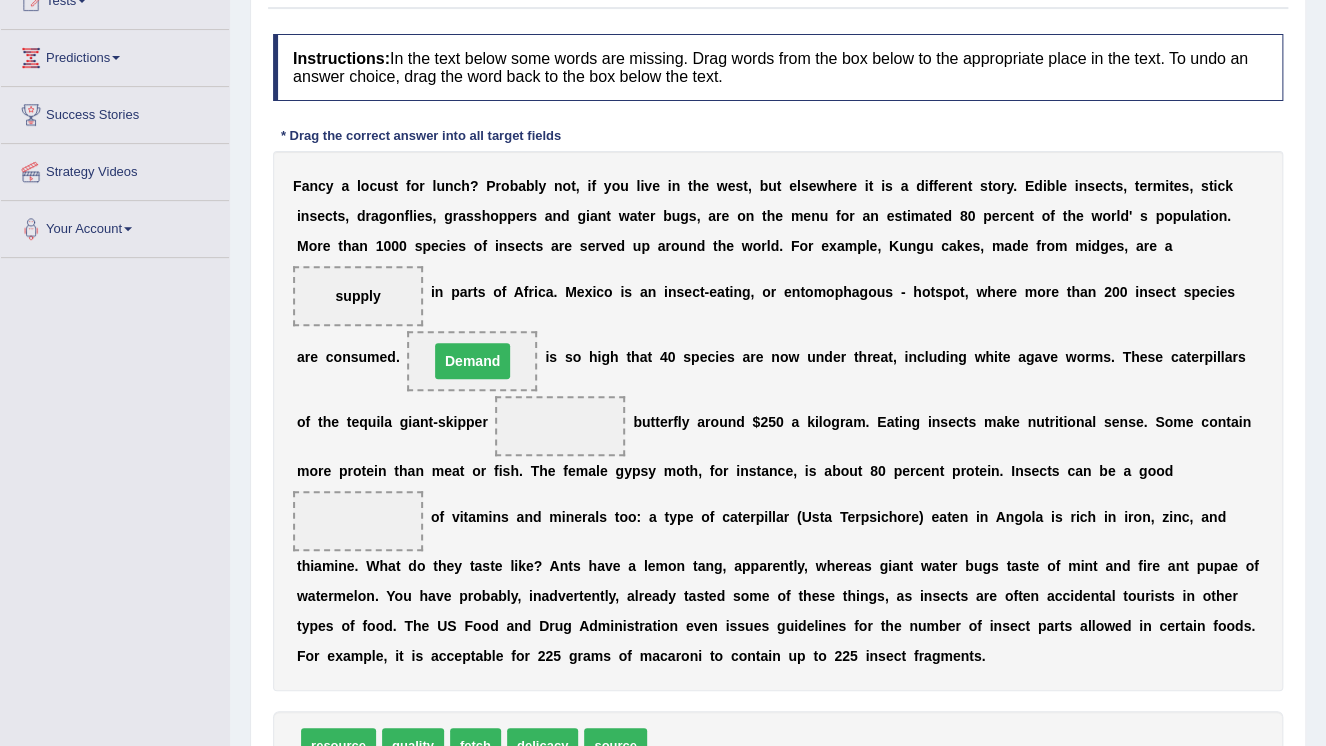 click on "Demand" at bounding box center [472, 361] 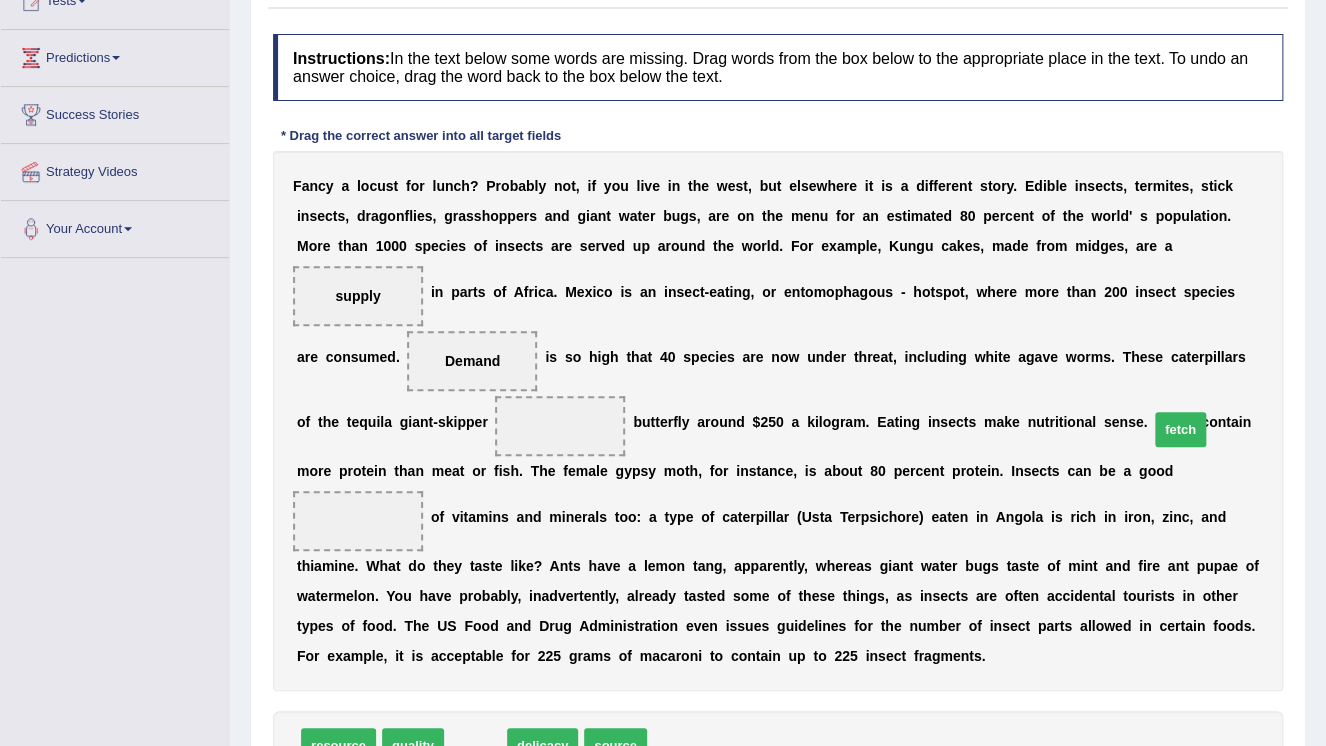 drag, startPoint x: 466, startPoint y: 720, endPoint x: 1171, endPoint y: 404, distance: 772.58075 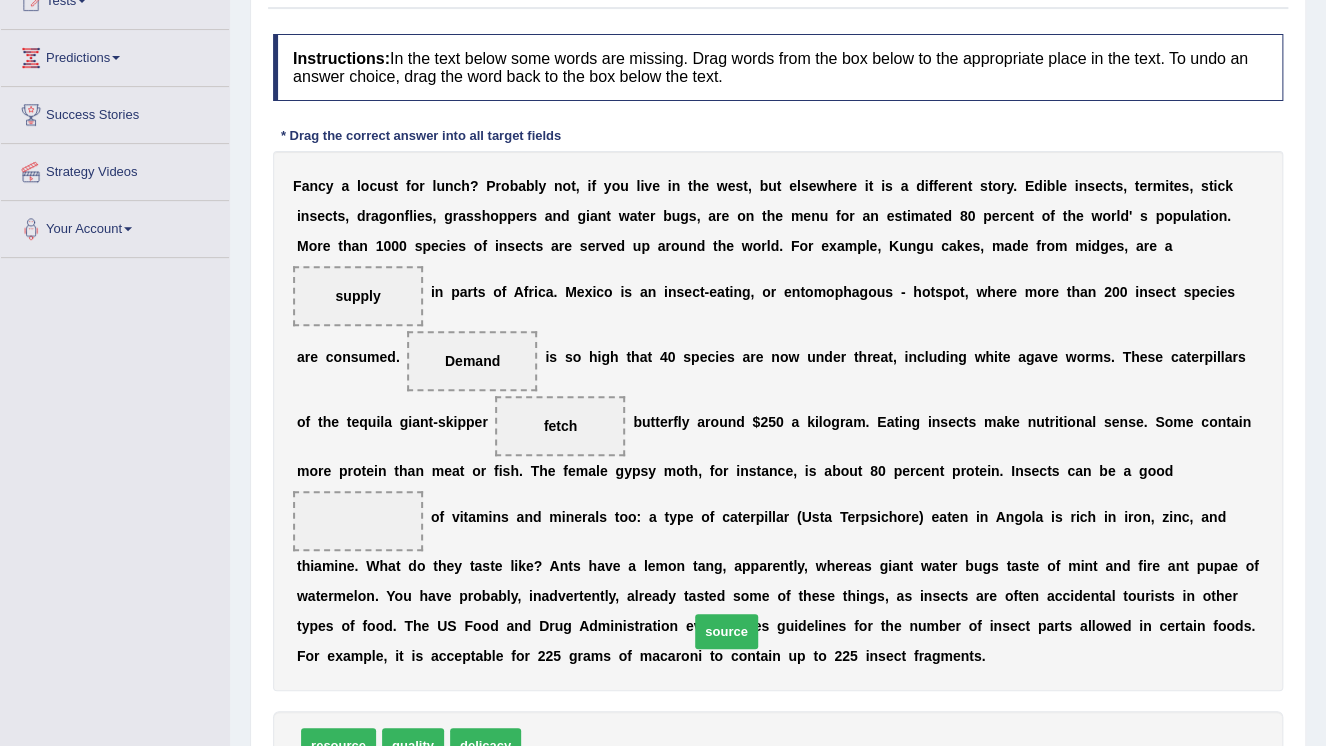 drag, startPoint x: 536, startPoint y: 714, endPoint x: 798, endPoint y: 535, distance: 317.309 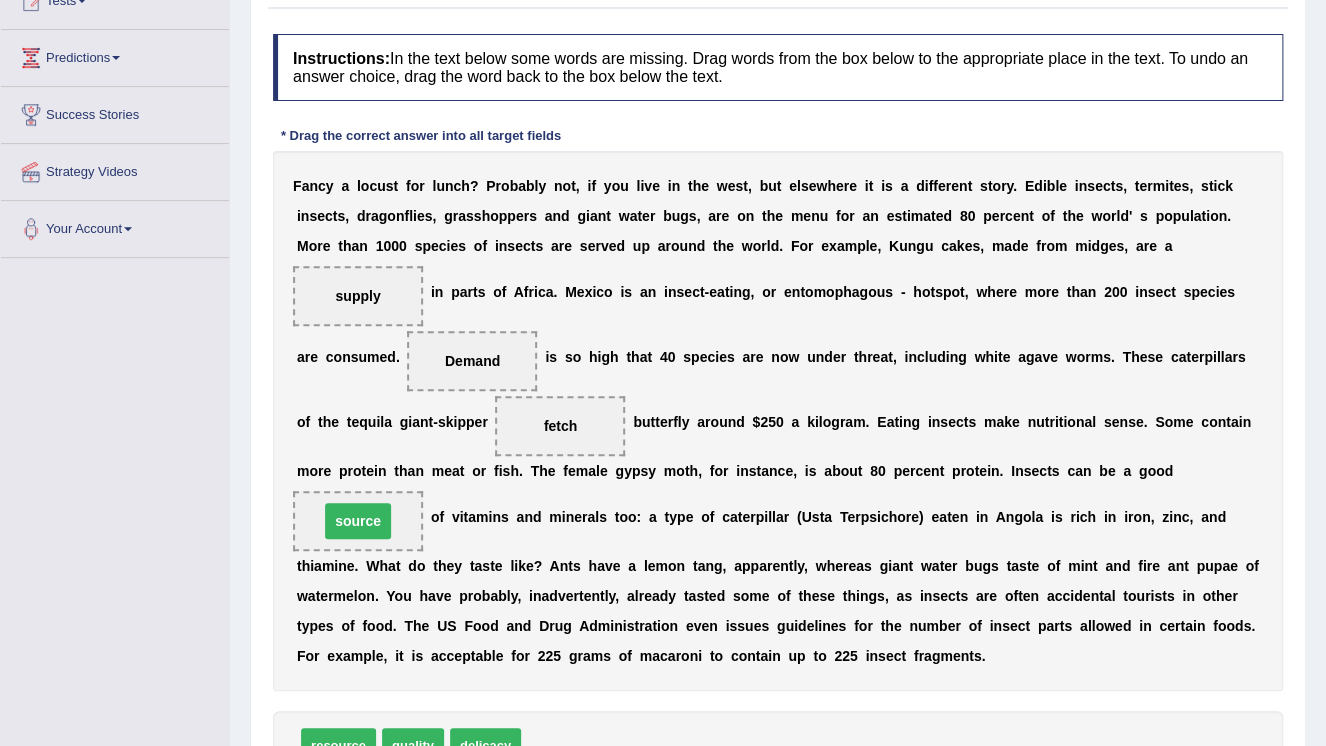 drag, startPoint x: 798, startPoint y: 535, endPoint x: 808, endPoint y: 510, distance: 26.925823 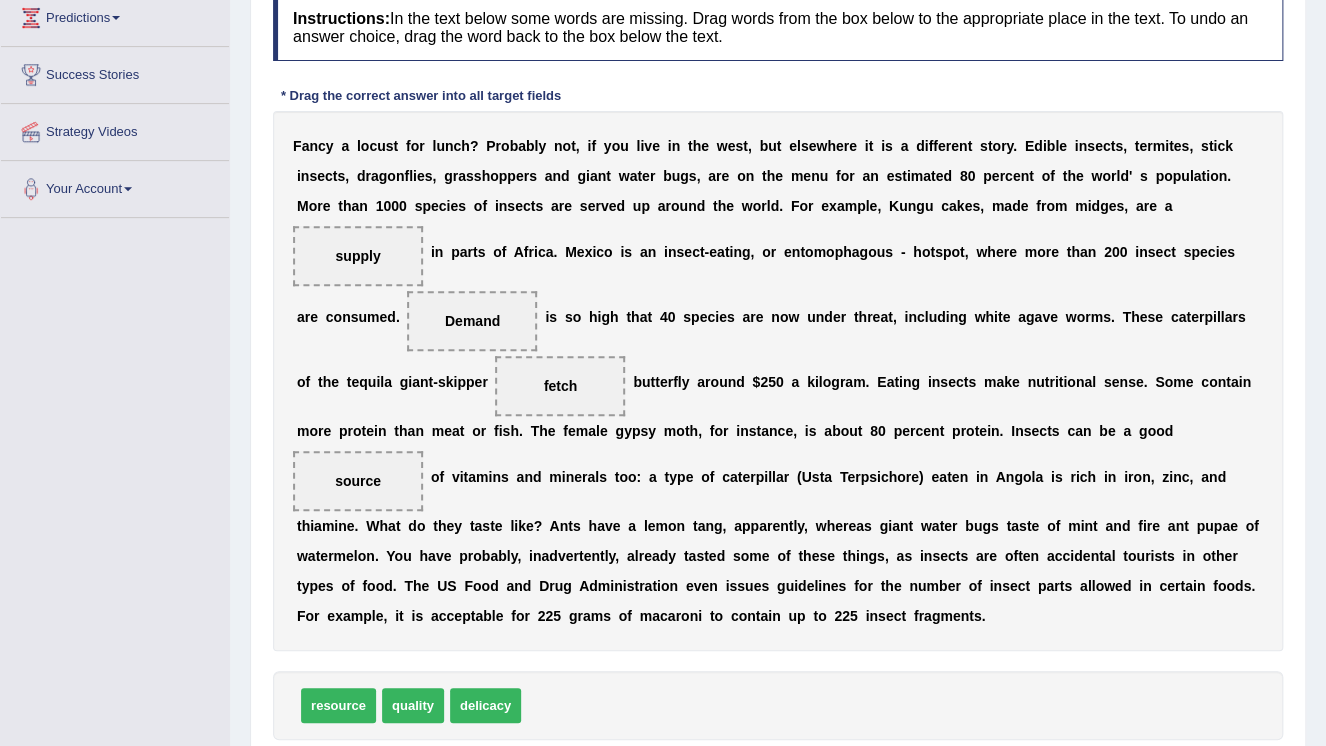 scroll, scrollTop: 320, scrollLeft: 0, axis: vertical 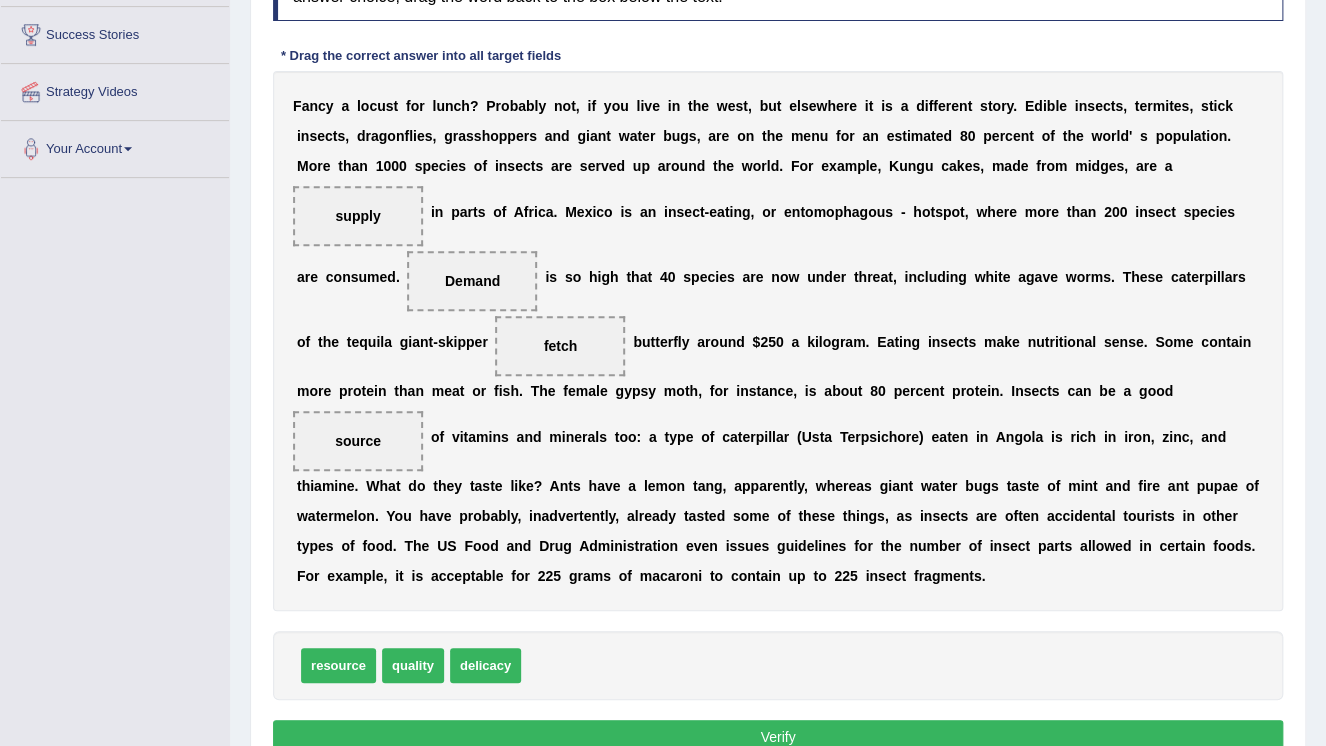 click on "Verify" at bounding box center (778, 737) 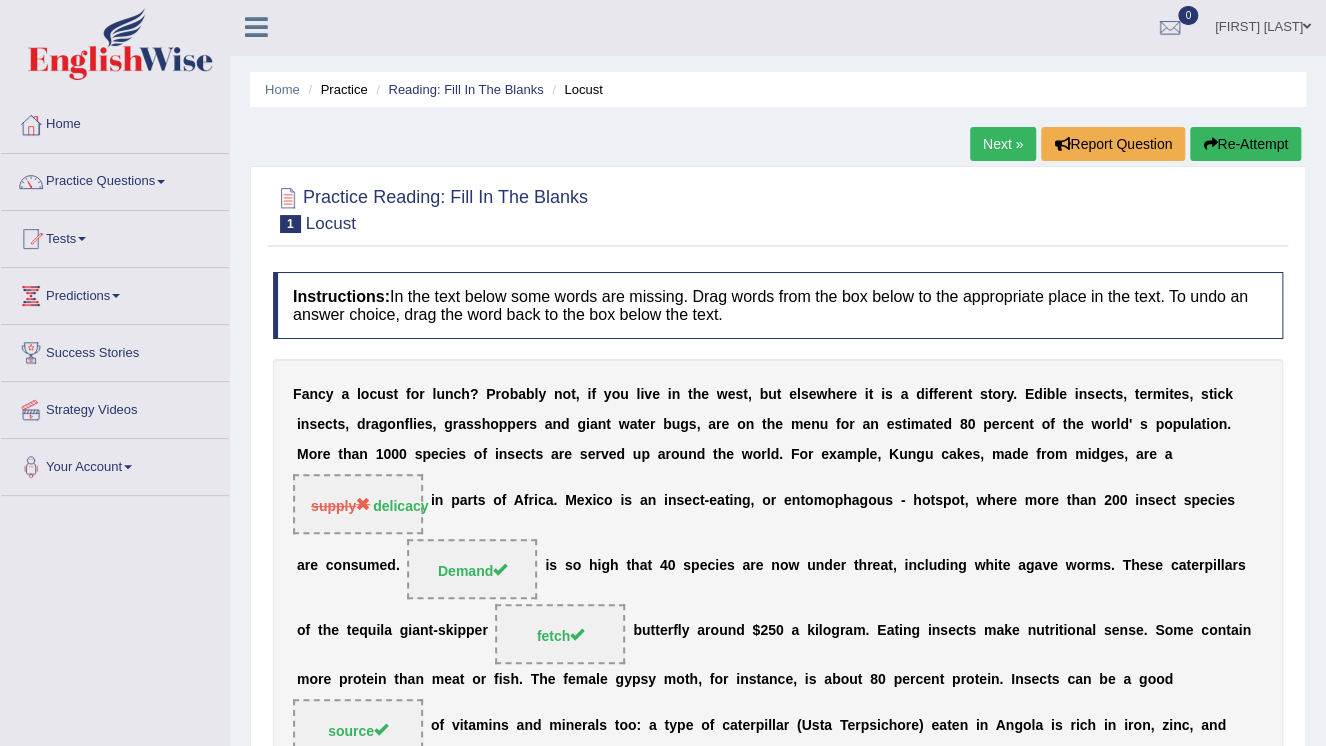 scroll, scrollTop: 0, scrollLeft: 0, axis: both 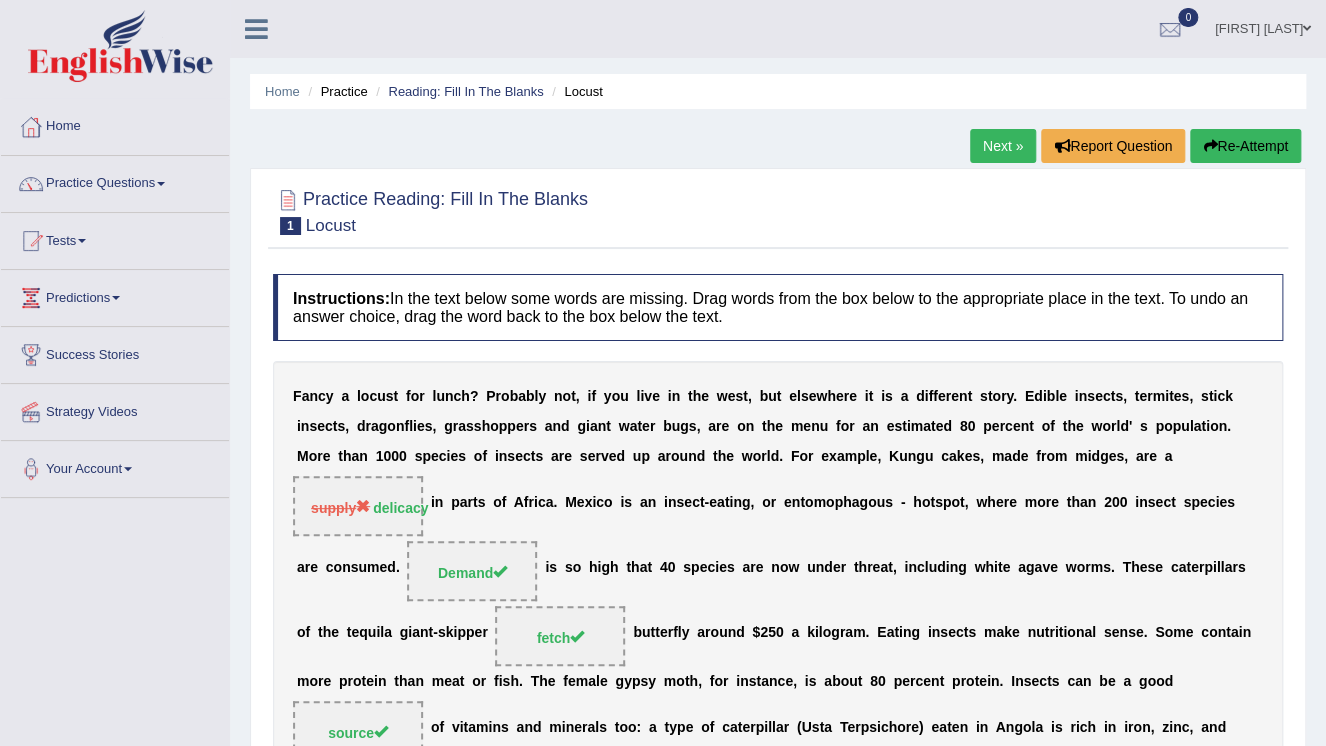 click on "Re-Attempt" at bounding box center (1245, 146) 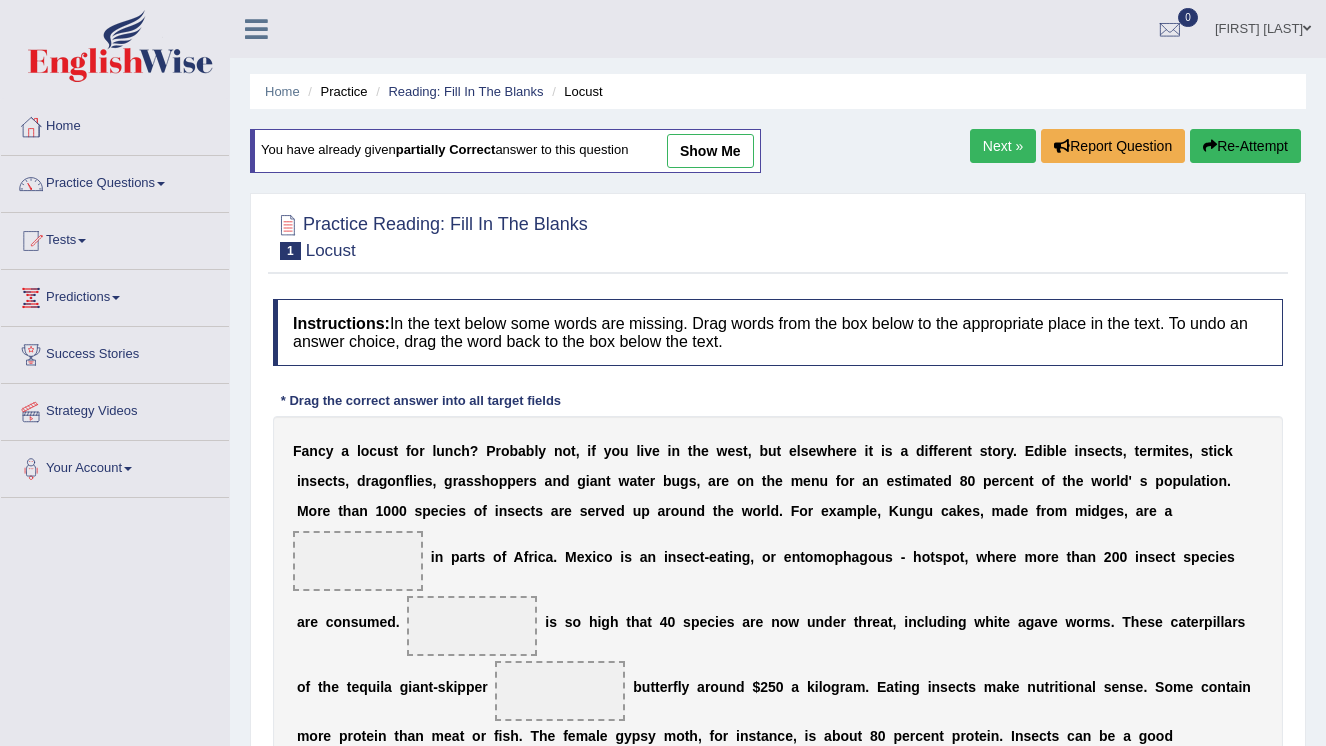 scroll, scrollTop: 0, scrollLeft: 0, axis: both 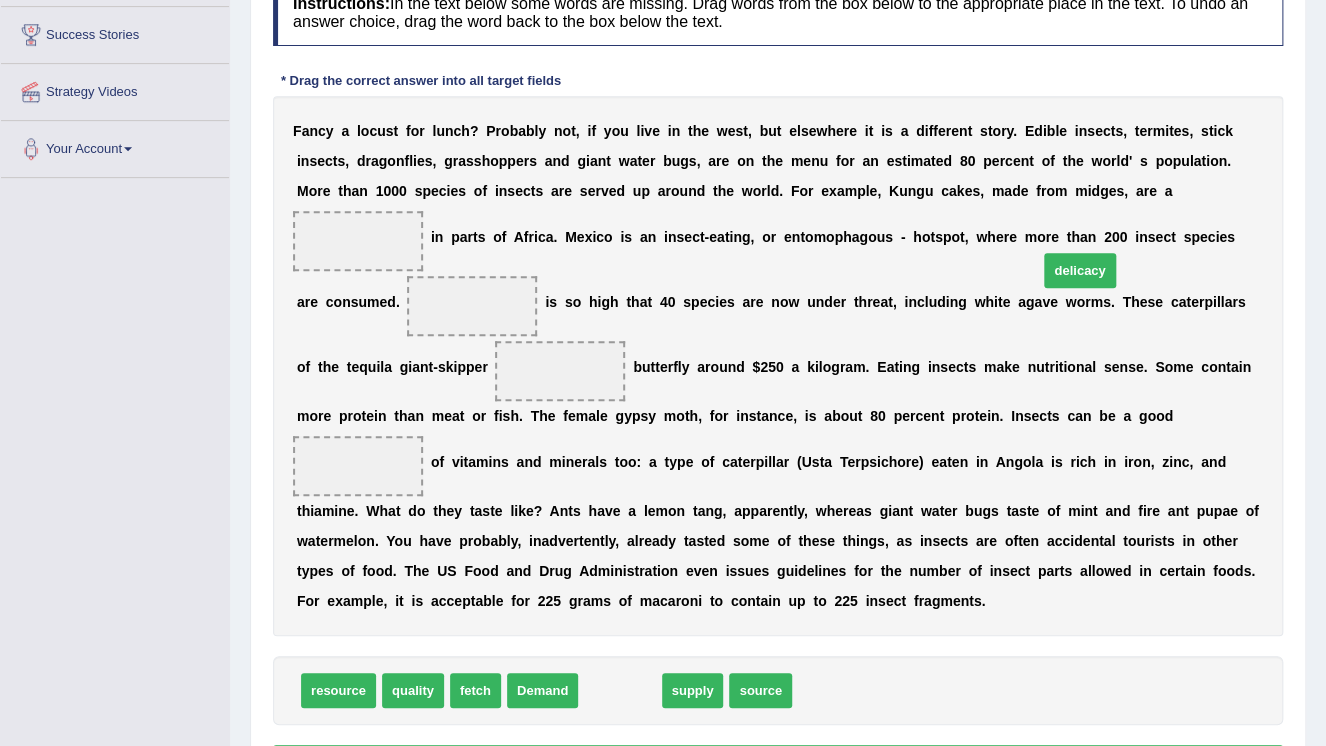 drag, startPoint x: 604, startPoint y: 656, endPoint x: 1100, endPoint y: 196, distance: 676.4732 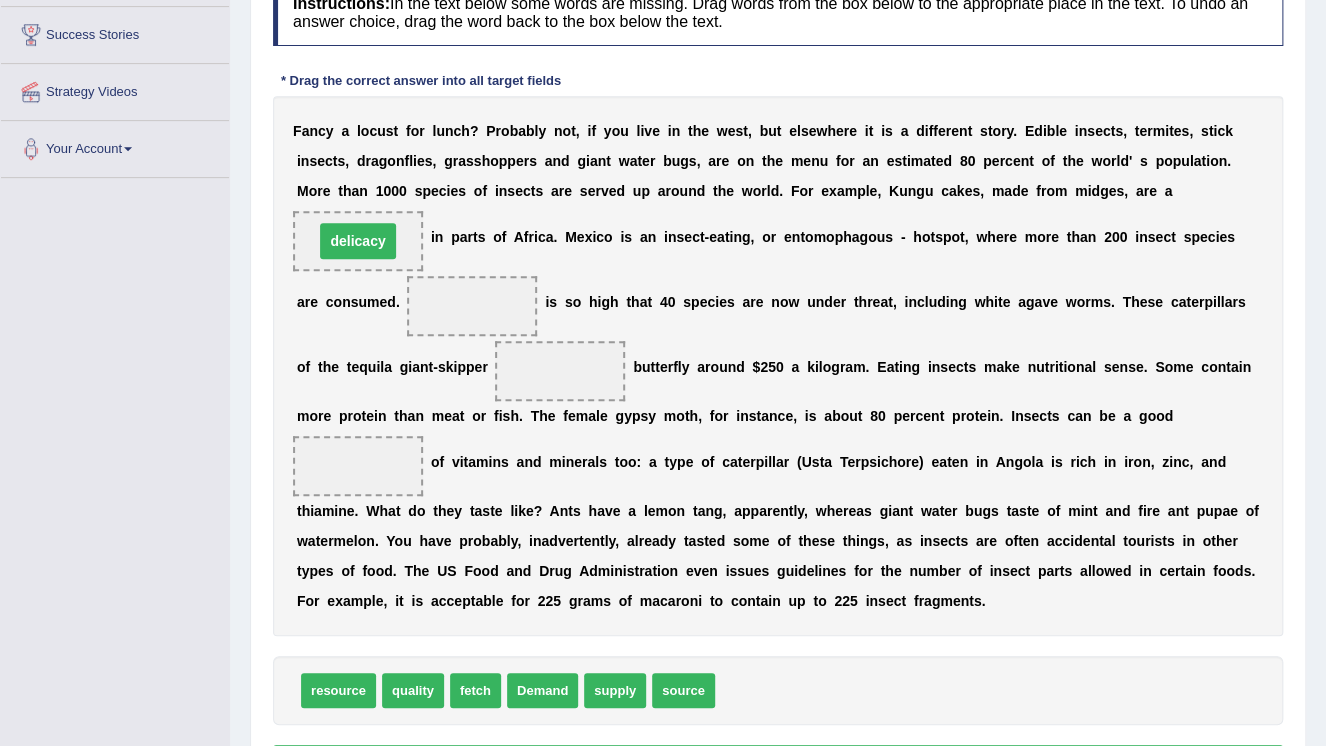 click on "delicacy" at bounding box center (357, 241) 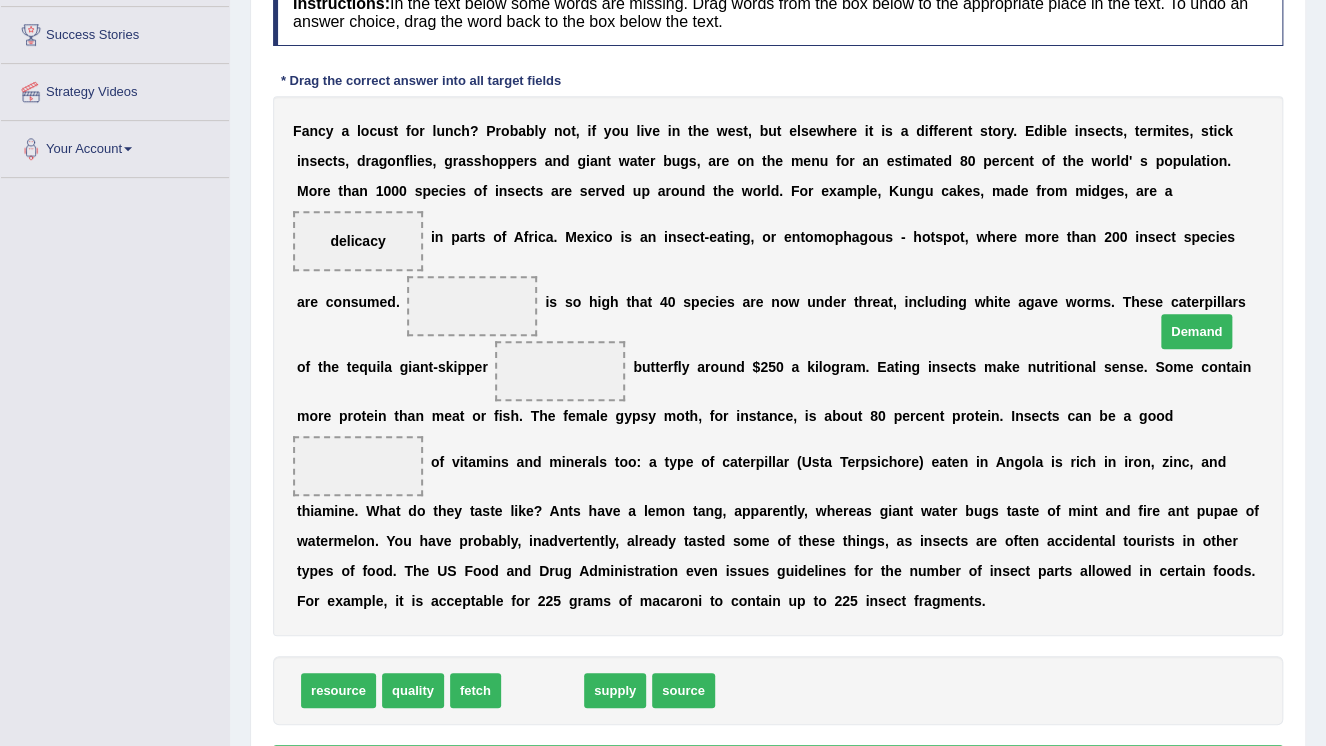 drag, startPoint x: 531, startPoint y: 659, endPoint x: 1173, endPoint y: 284, distance: 743.4978 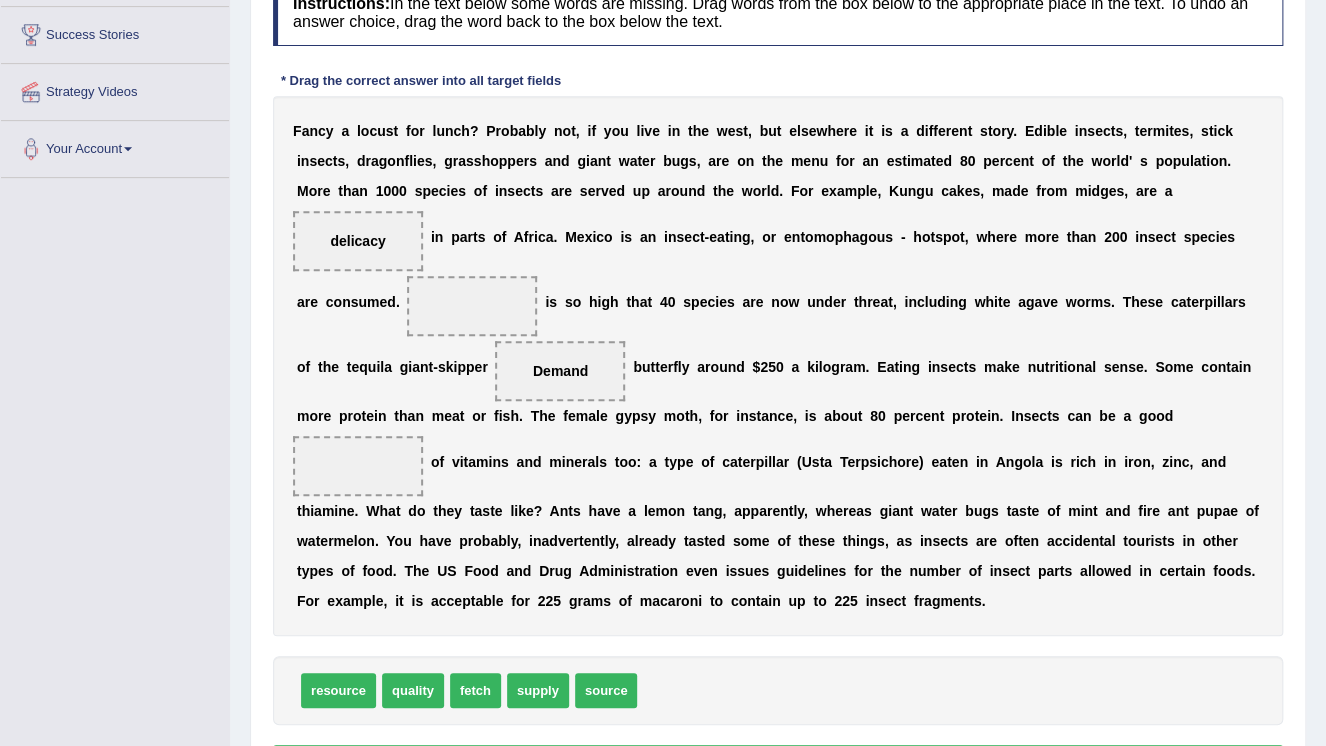 drag, startPoint x: 1173, startPoint y: 284, endPoint x: 1171, endPoint y: 297, distance: 13.152946 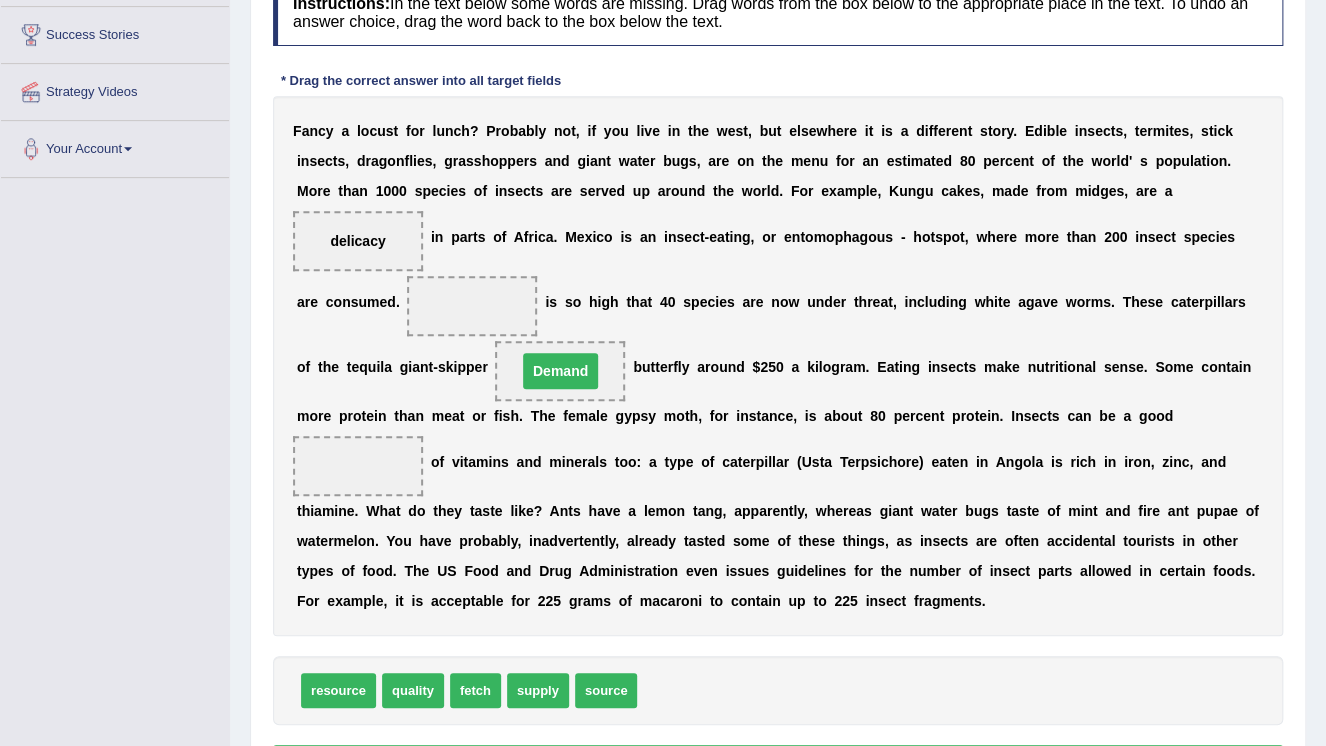 drag, startPoint x: 1163, startPoint y: 300, endPoint x: 1145, endPoint y: 261, distance: 42.953465 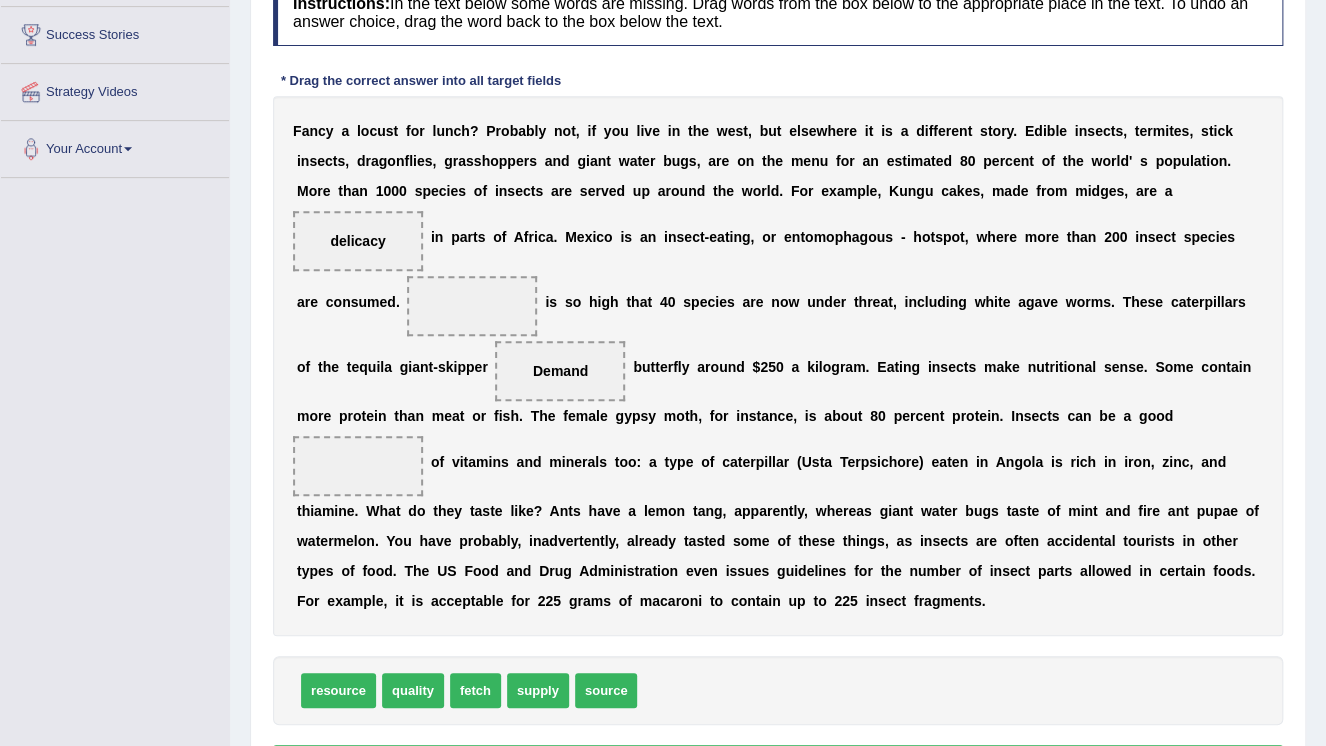 click on "Demand" at bounding box center (560, 371) 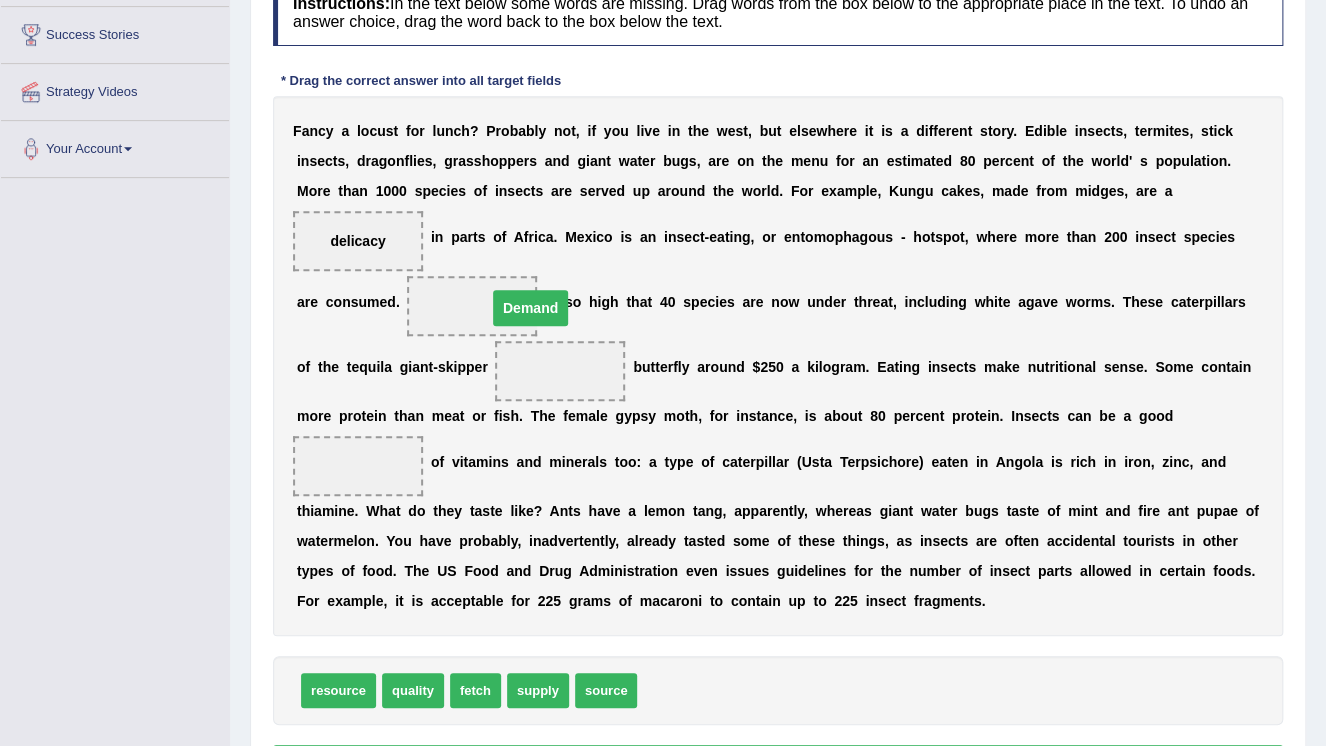 drag, startPoint x: 1165, startPoint y: 335, endPoint x: 1135, endPoint y: 272, distance: 69.77822 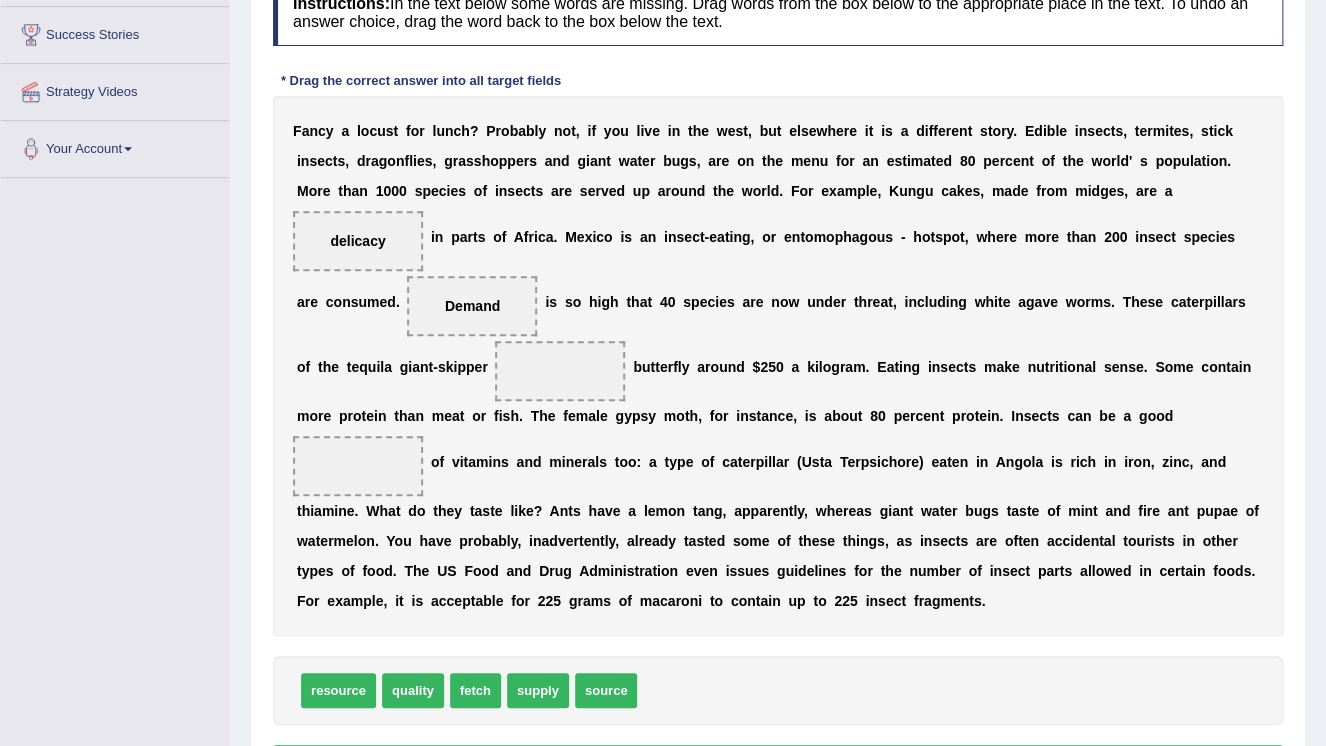 click on "F a n c y    a    l o c u s t    f o r    l u n c h ?    P r o b a b l y    n o t ,    i f    y o u    l i v e    i n    t h e    w e s t ,    b u t    e l s e w h e r e    i t    i s    a    d i f f e r e n t    s t o r y .    E d i b l e    i n s e c t s ,    t e r m i t e s ,    s t i c k    i n s e c t s ,    d r a g o n f l i e s ,    g r a s s h o p p e r s    a n d    g i a n t    w a t e r    b u g s ,    a r e    o n    t h e    m e n u    f o r    a n    e s t i m a t e d    8 0    p e r c e n t    o f    t h e    w o r l d '    s    p o p u l a t i o n .    M o r e    t h a n    1 0 0 0    s p e c i e s    o f    i n s e c t s    a r e    s e r v e d    u p    a r o u n d    t h e    w o r l d .    F o r    e x a m p l e ,    K u n g u    c a k e s ,    m a d e    f r o m    m i d g e s ,    a r e    a    delicacy    i n    p a r t s    o f    A f r i c a .    M e x i c o    i s    a n    i n s e c t - e a t i n g ,    o r e" at bounding box center [778, 366] 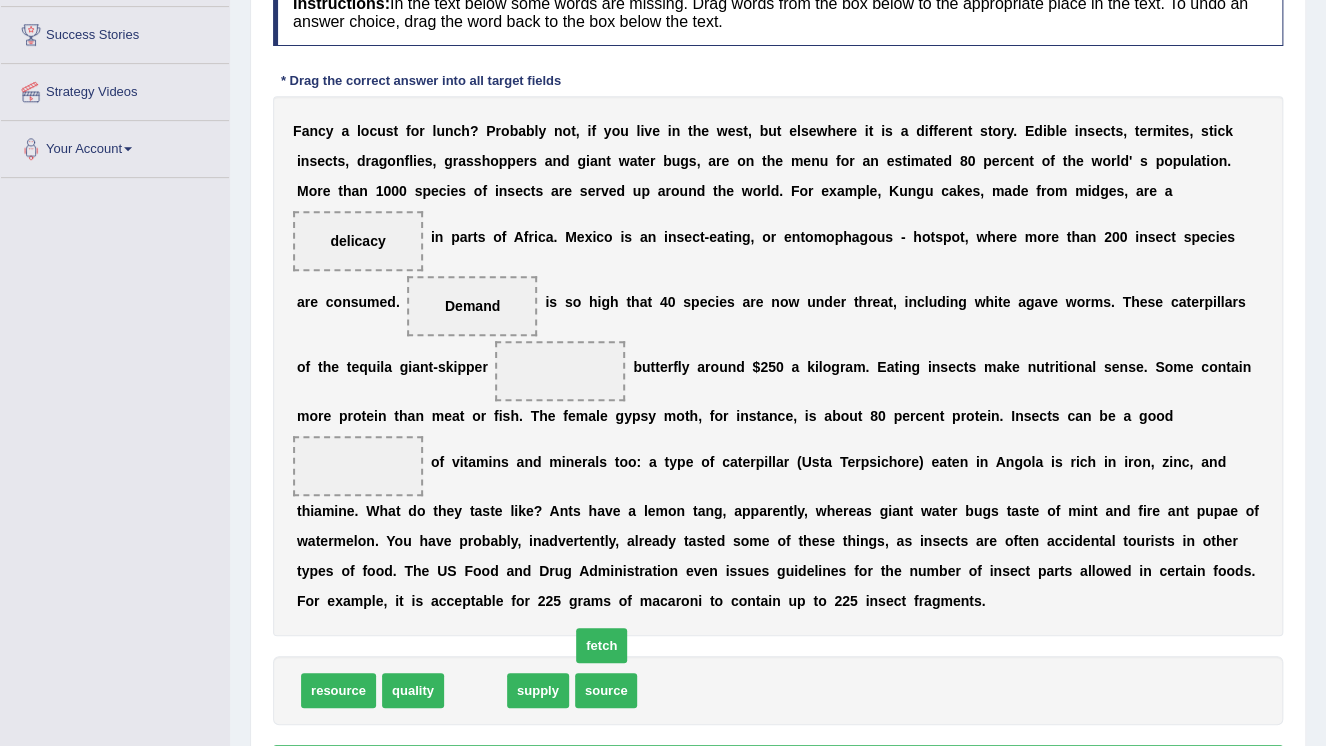 click on "F a n c y    a    l o c u s t    f o r    l u n c h ?    P r o b a b l y    n o t ,    i f    y o u    l i v e    i n    t h e    w e s t ,    b u t    e l s e w h e r e    i t    i s    a    d i f f e r e n t    s t o r y .    E d i b l e    i n s e c t s ,    t e r m i t e s ,    s t i c k    i n s e c t s ,    d r a g o n f l i e s ,    g r a s s h o p p e r s    a n d    g i a n t    w a t e r    b u g s ,    a r e    o n    t h e    m e n u    f o r    a n    e s t i m a t e d    8 0    p e r c e n t    o f    t h e    w o r l d '    s    p o p u l a t i o n .    M o r e    t h a n    1 0 0 0    s p e c i e s    o f    i n s e c t s    a r e    s e r v e d    u p    a r o u n d    t h e    w o r l d .    F o r    e x a m p l e ,    K u n g u    c a k e s ,    m a d e    f r o m    m i d g e s ,    a r e    a    delicacy    i n    p a r t s    o f    A f r i c a .    M e x i c o    i s    a n    i n s e c t - e a t i n g ,    o r e" at bounding box center (778, 366) 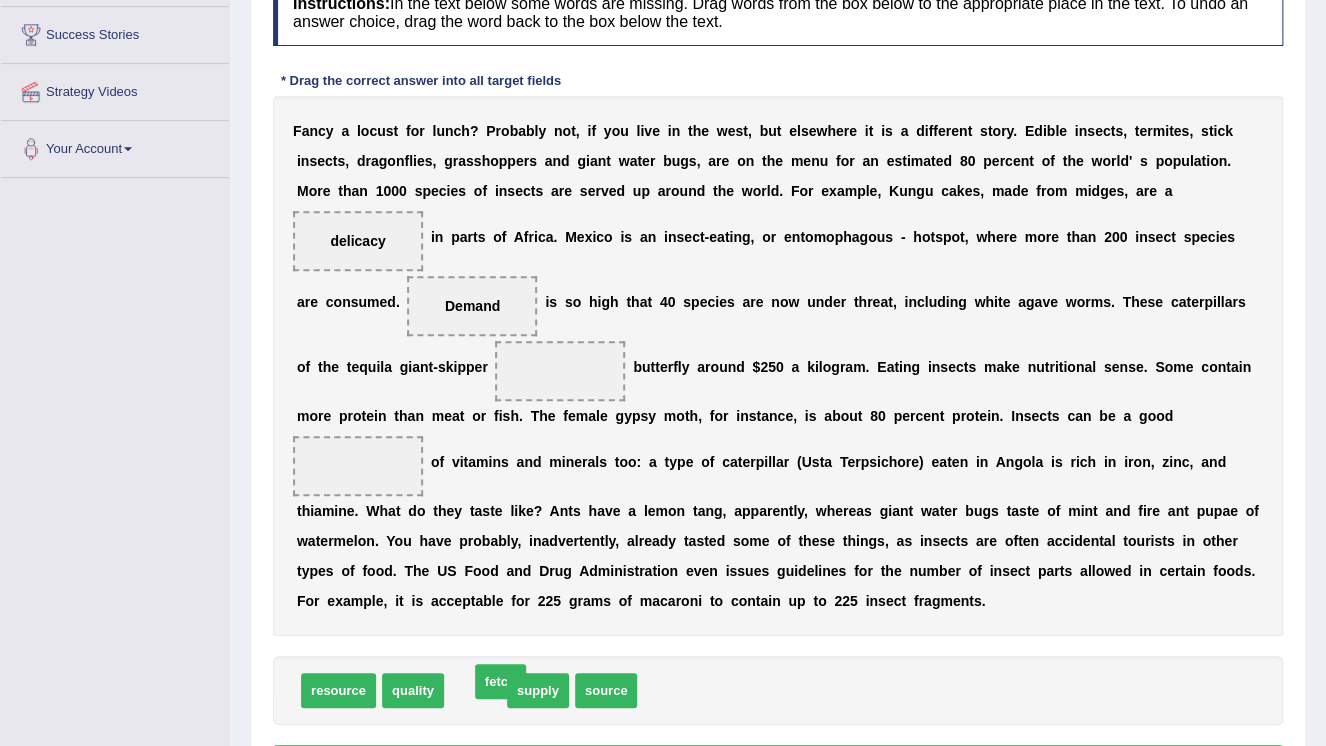 drag, startPoint x: 944, startPoint y: 496, endPoint x: 999, endPoint y: 460, distance: 65.734314 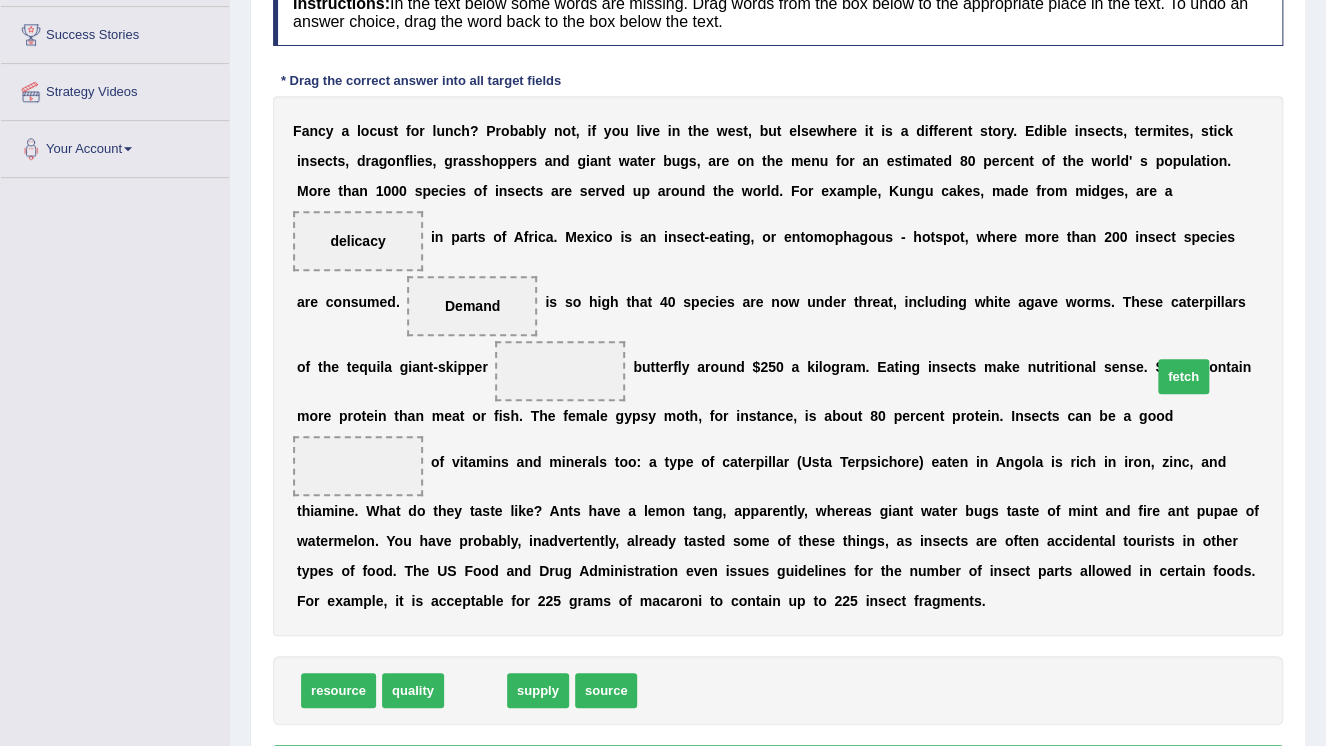 drag, startPoint x: 465, startPoint y: 669, endPoint x: 1173, endPoint y: 355, distance: 774.5063 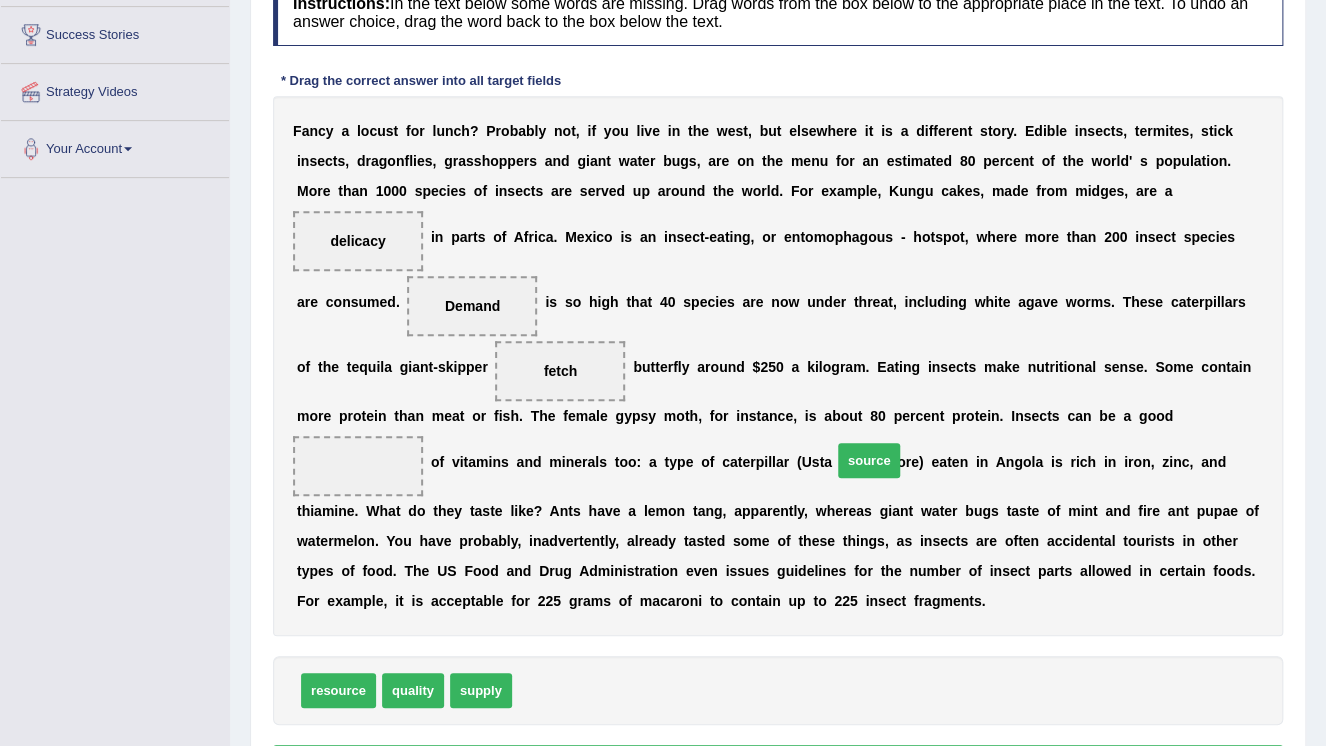 drag, startPoint x: 519, startPoint y: 662, endPoint x: 839, endPoint y: 432, distance: 394.0812 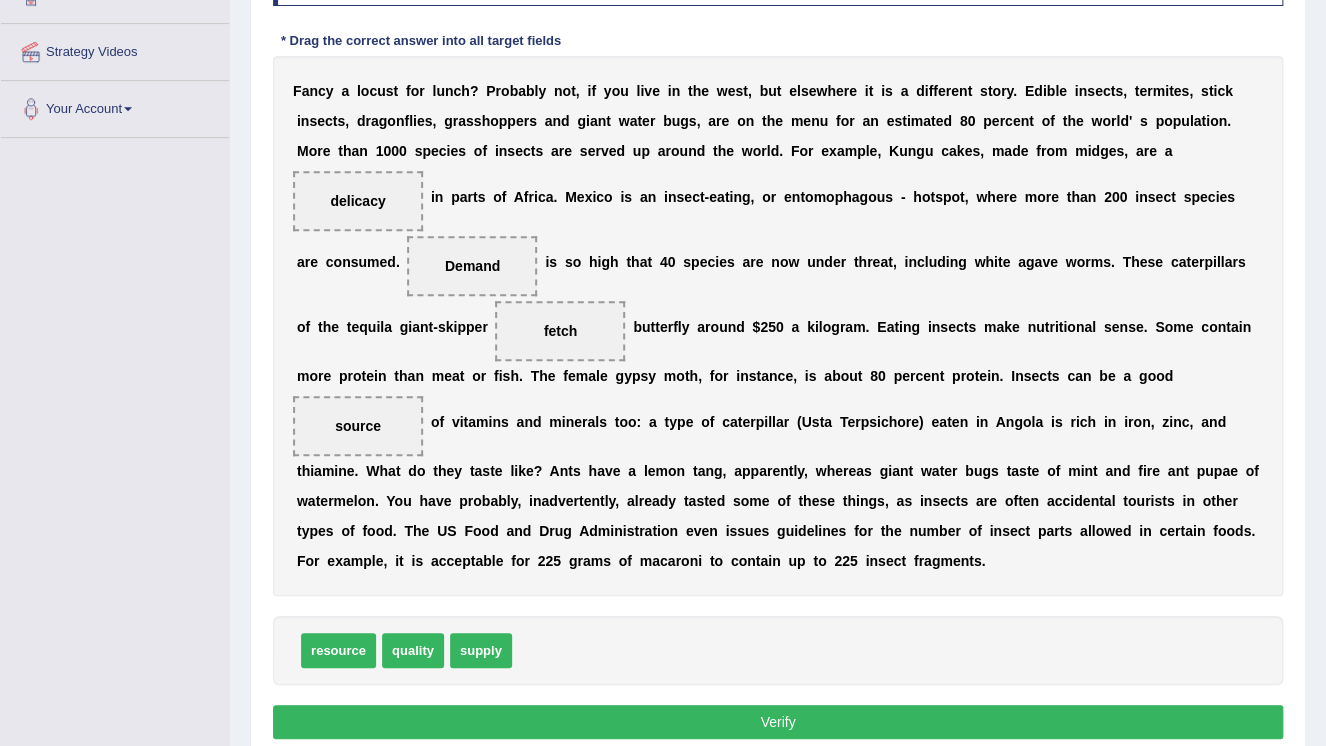 scroll, scrollTop: 400, scrollLeft: 0, axis: vertical 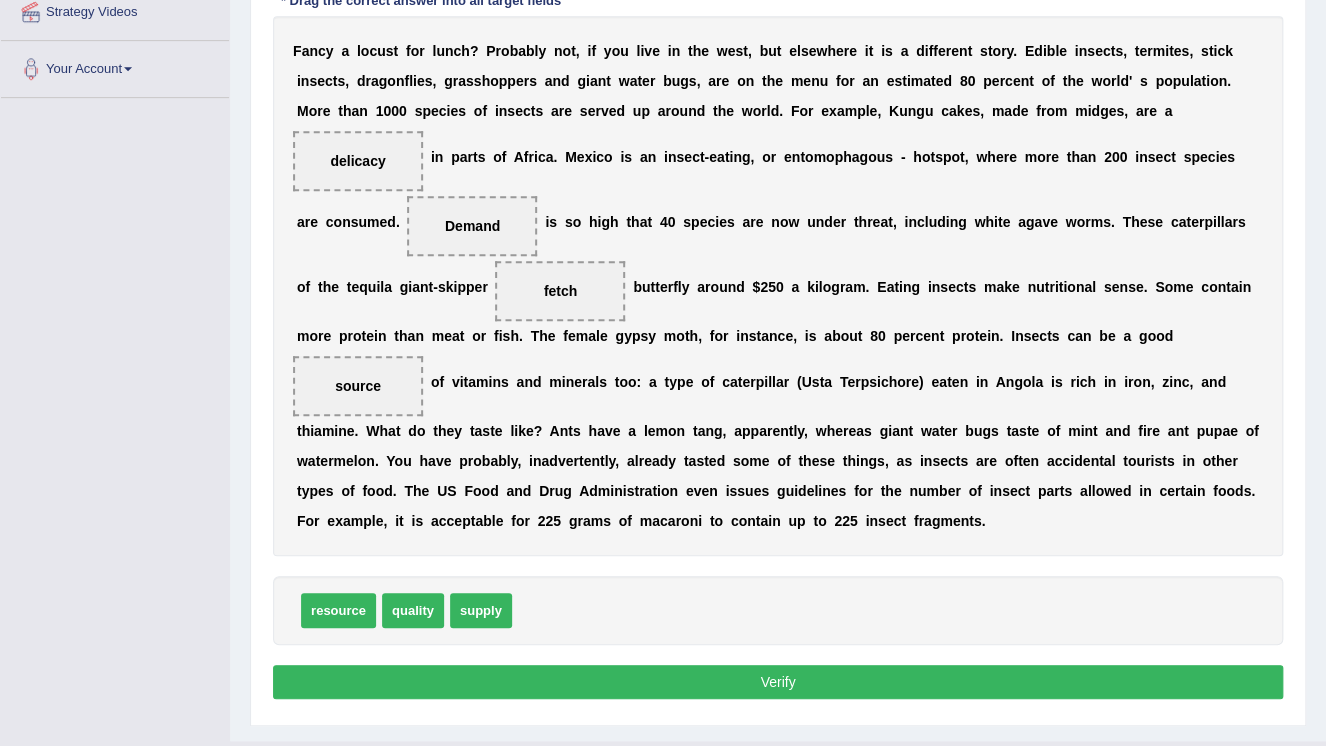 click on "Verify" at bounding box center [778, 682] 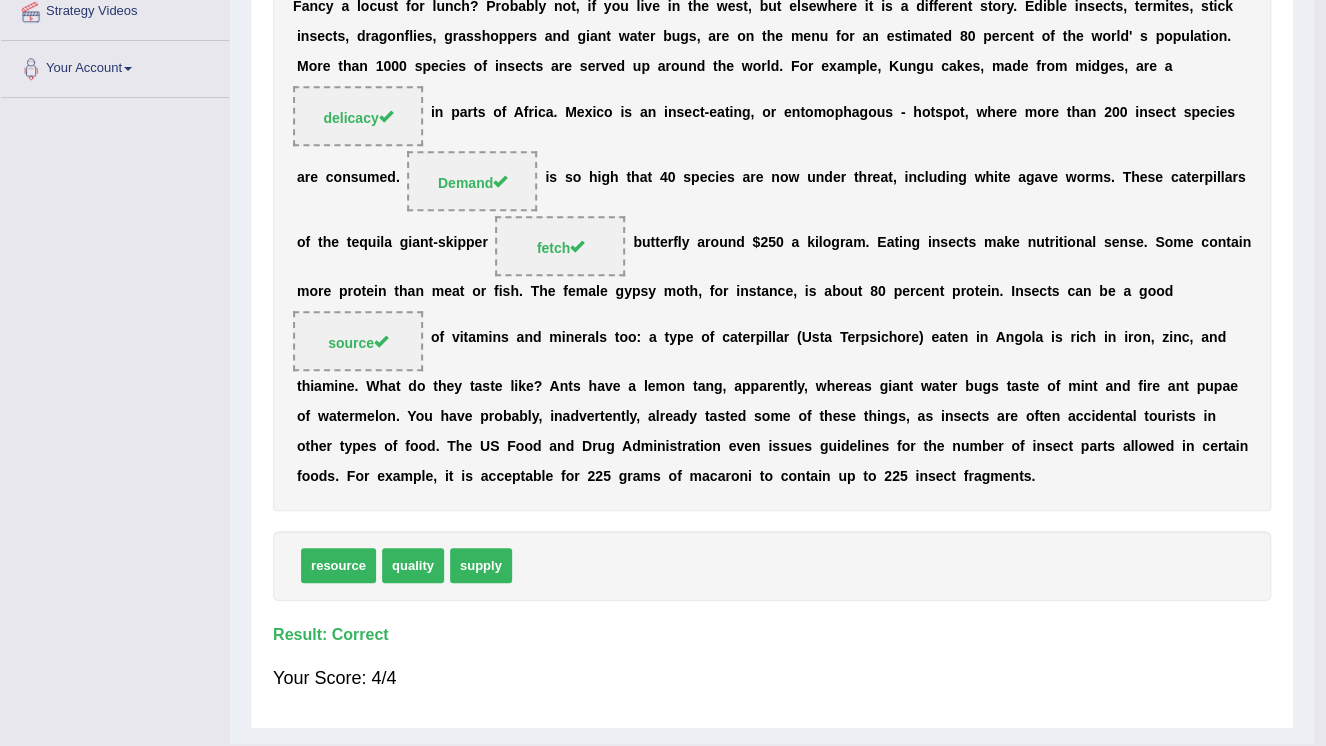 scroll, scrollTop: 336, scrollLeft: 0, axis: vertical 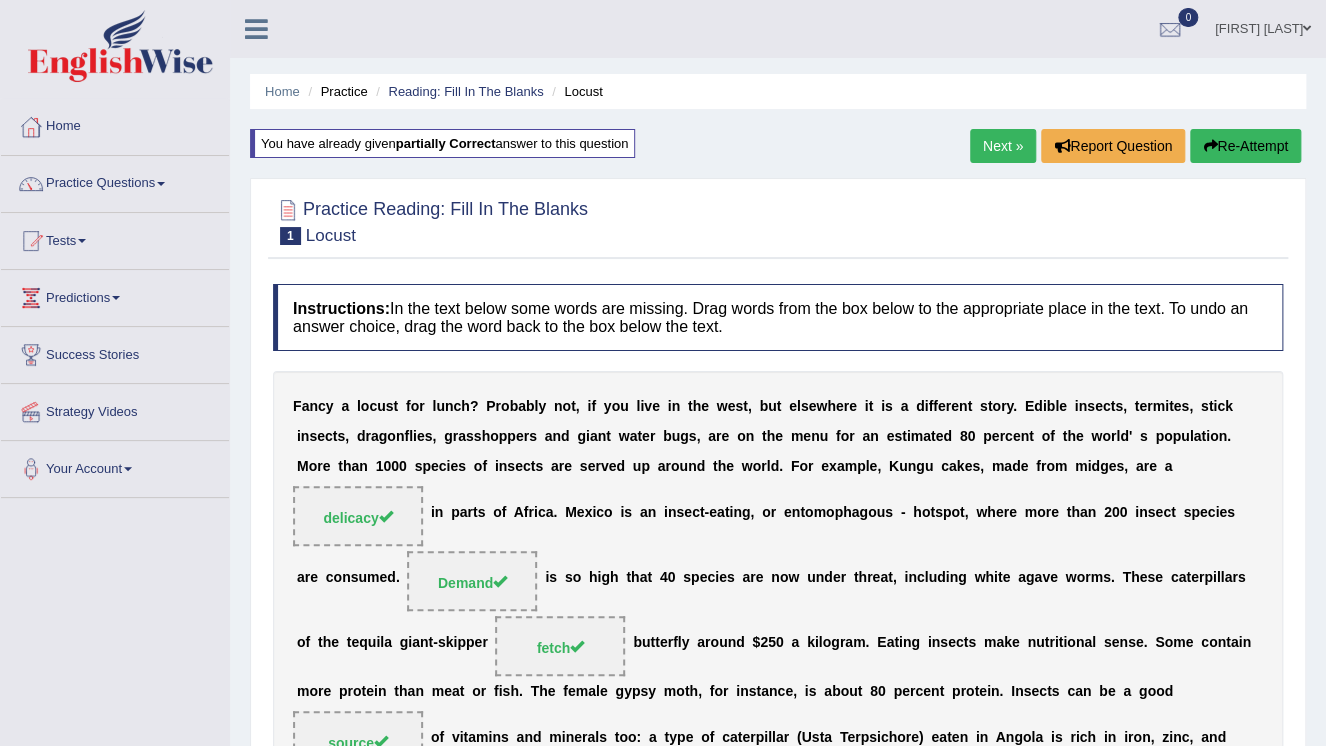 click on "Next »" at bounding box center (1003, 146) 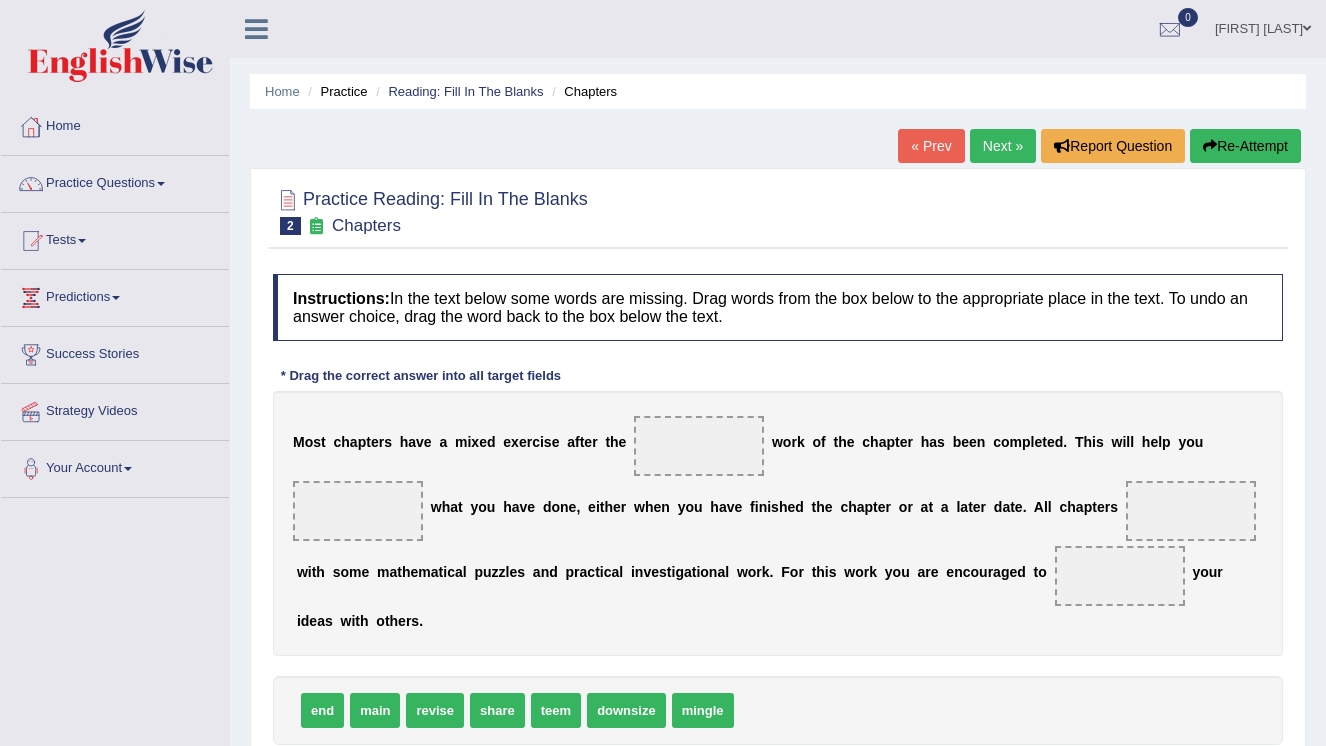 scroll, scrollTop: 0, scrollLeft: 0, axis: both 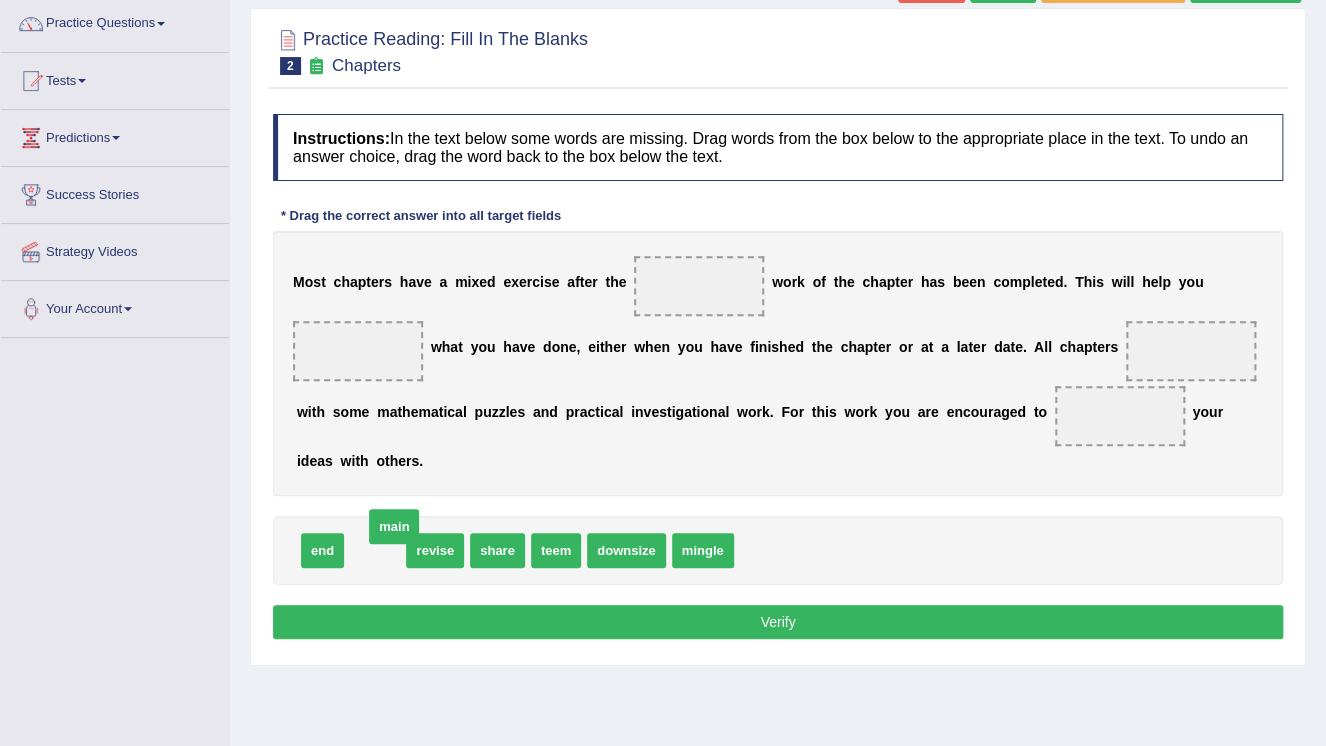drag, startPoint x: 365, startPoint y: 554, endPoint x: 508, endPoint y: 394, distance: 214.5903 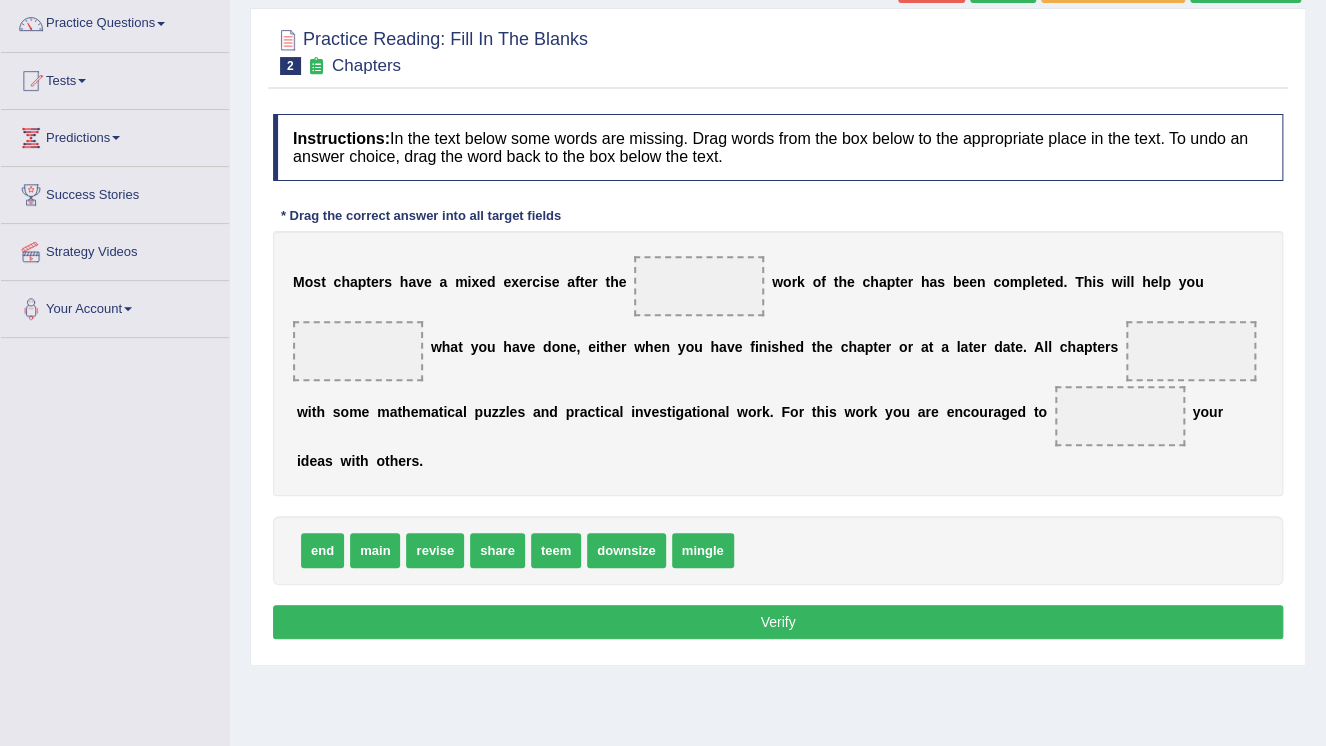 click at bounding box center [699, 286] 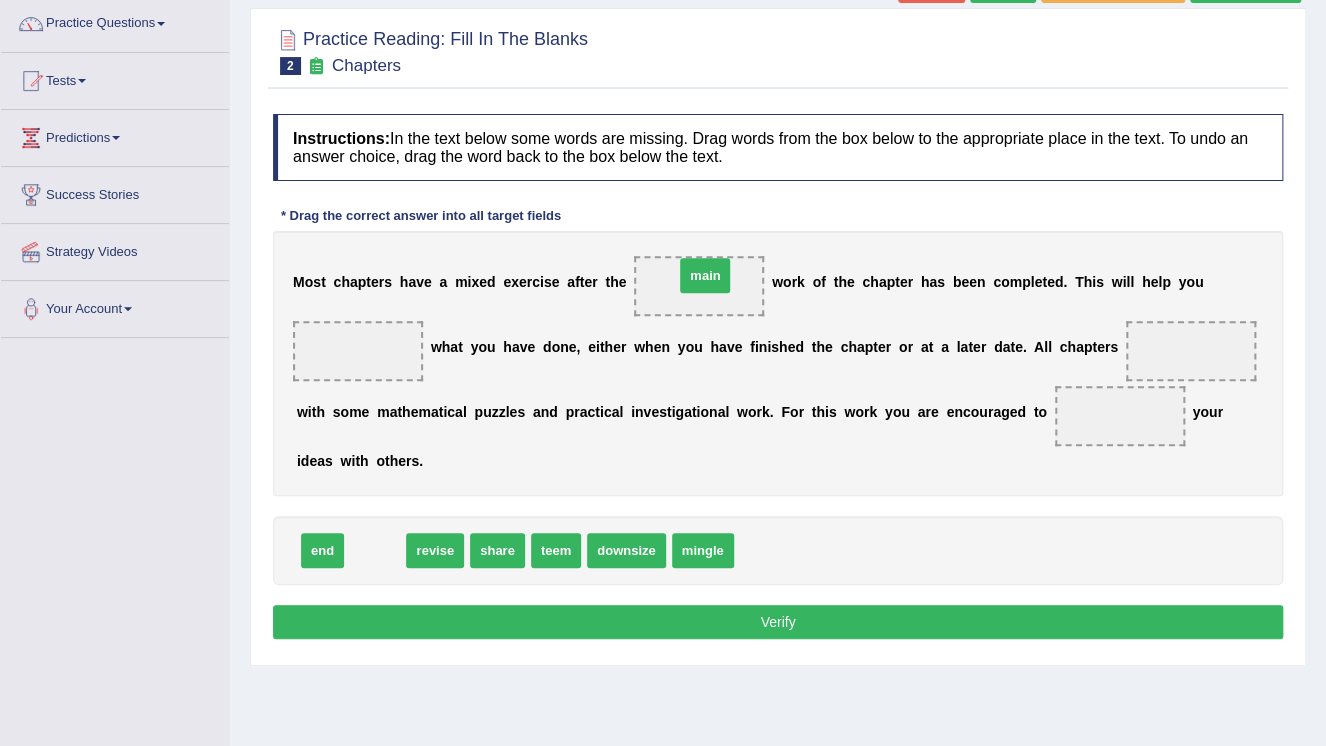 drag, startPoint x: 363, startPoint y: 549, endPoint x: 693, endPoint y: 274, distance: 429.56372 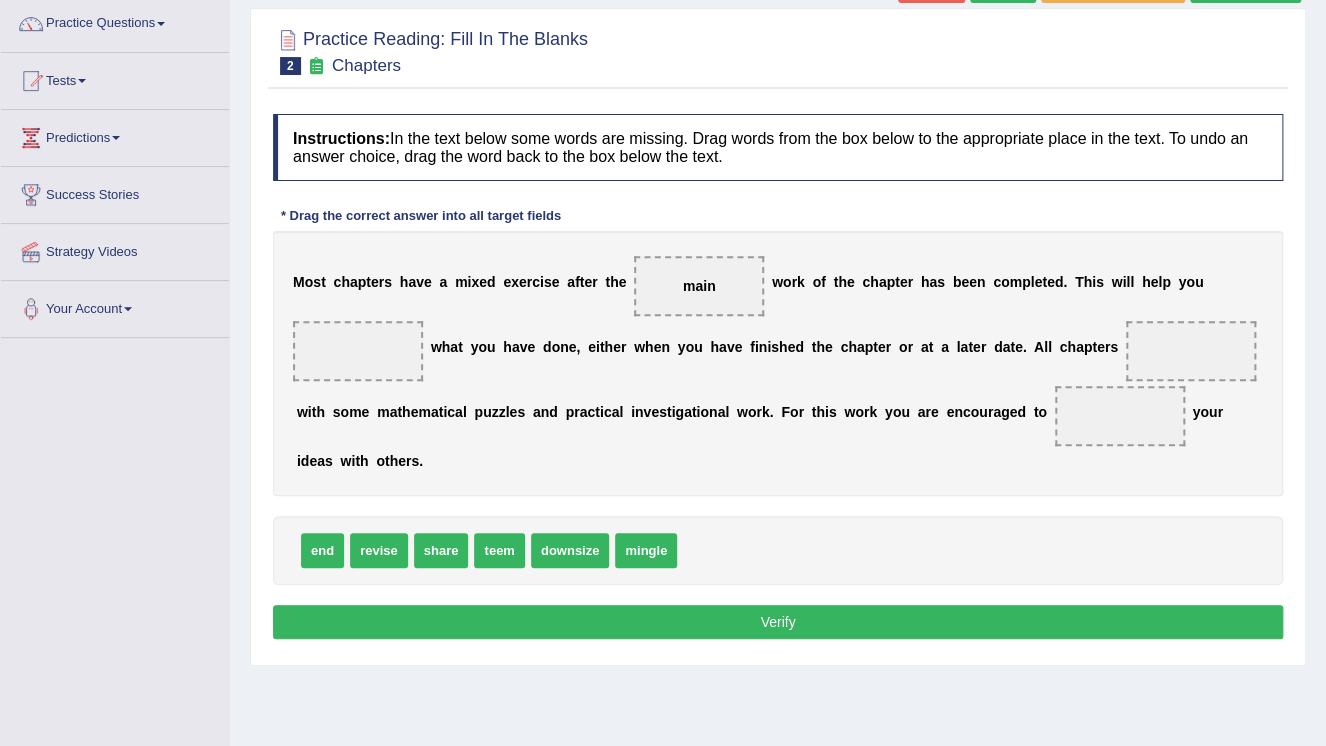 click on "revise" at bounding box center (379, 550) 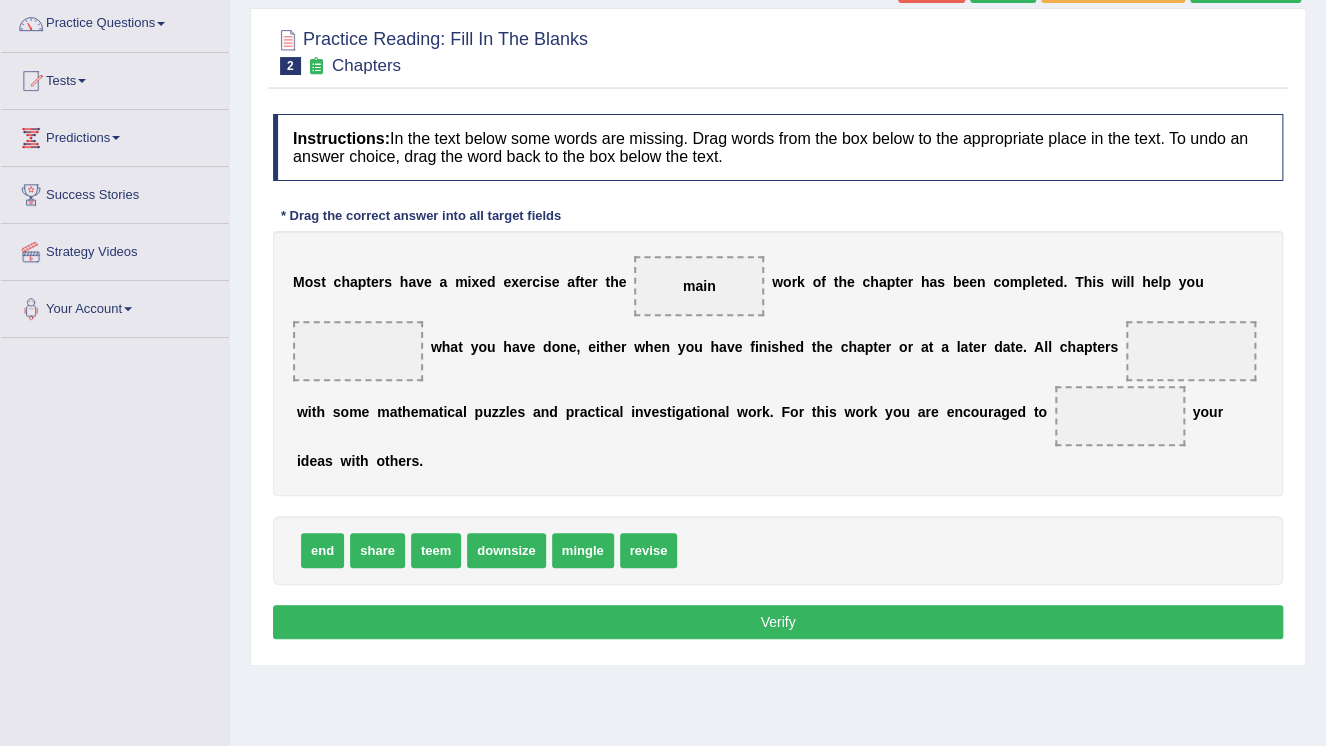drag, startPoint x: 369, startPoint y: 404, endPoint x: 367, endPoint y: 375, distance: 29.068884 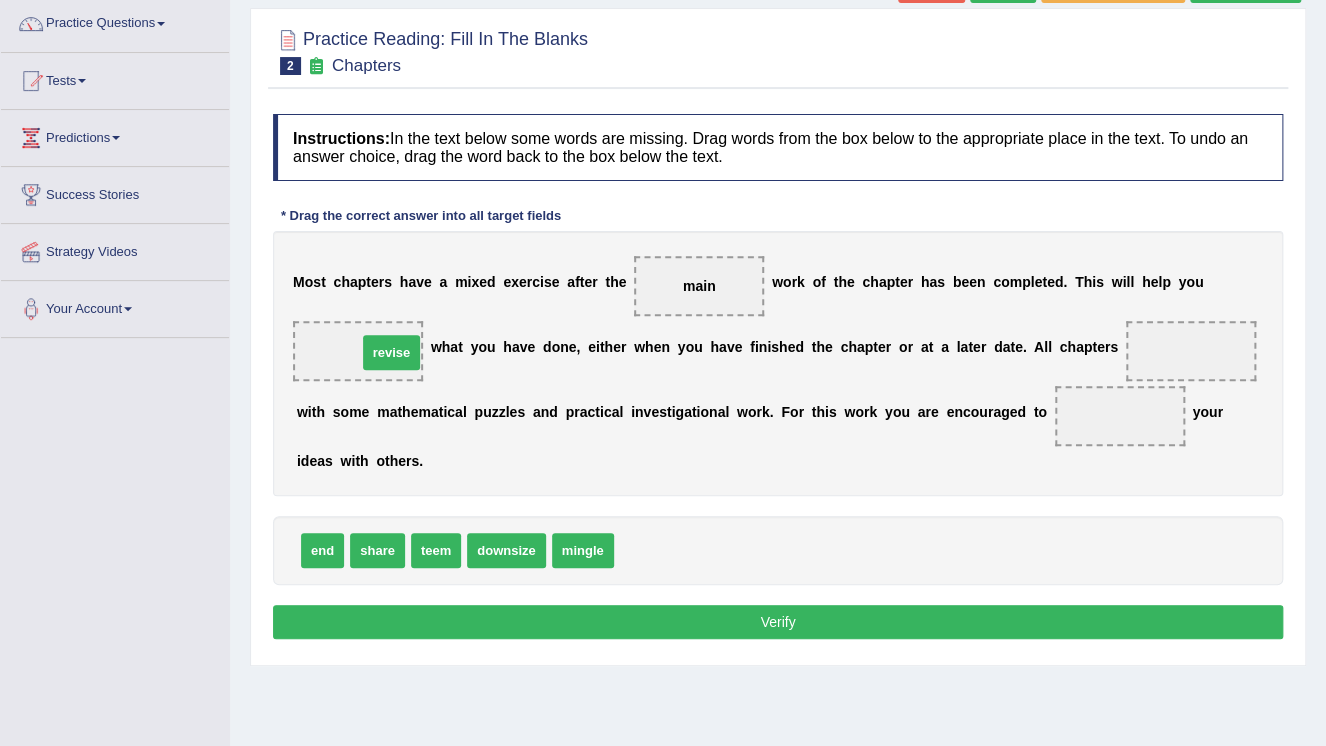 drag, startPoint x: 638, startPoint y: 553, endPoint x: 381, endPoint y: 354, distance: 325.03845 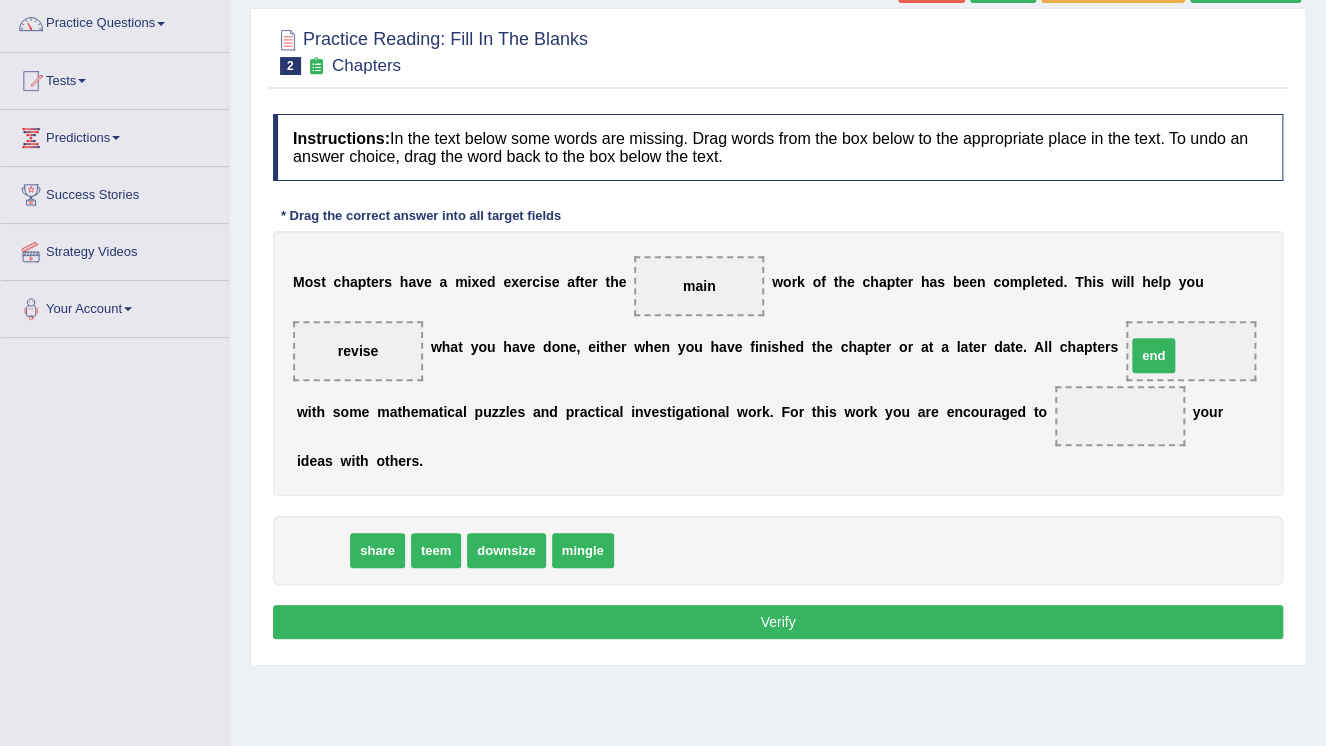 drag, startPoint x: 313, startPoint y: 548, endPoint x: 1144, endPoint y: 353, distance: 853.5725 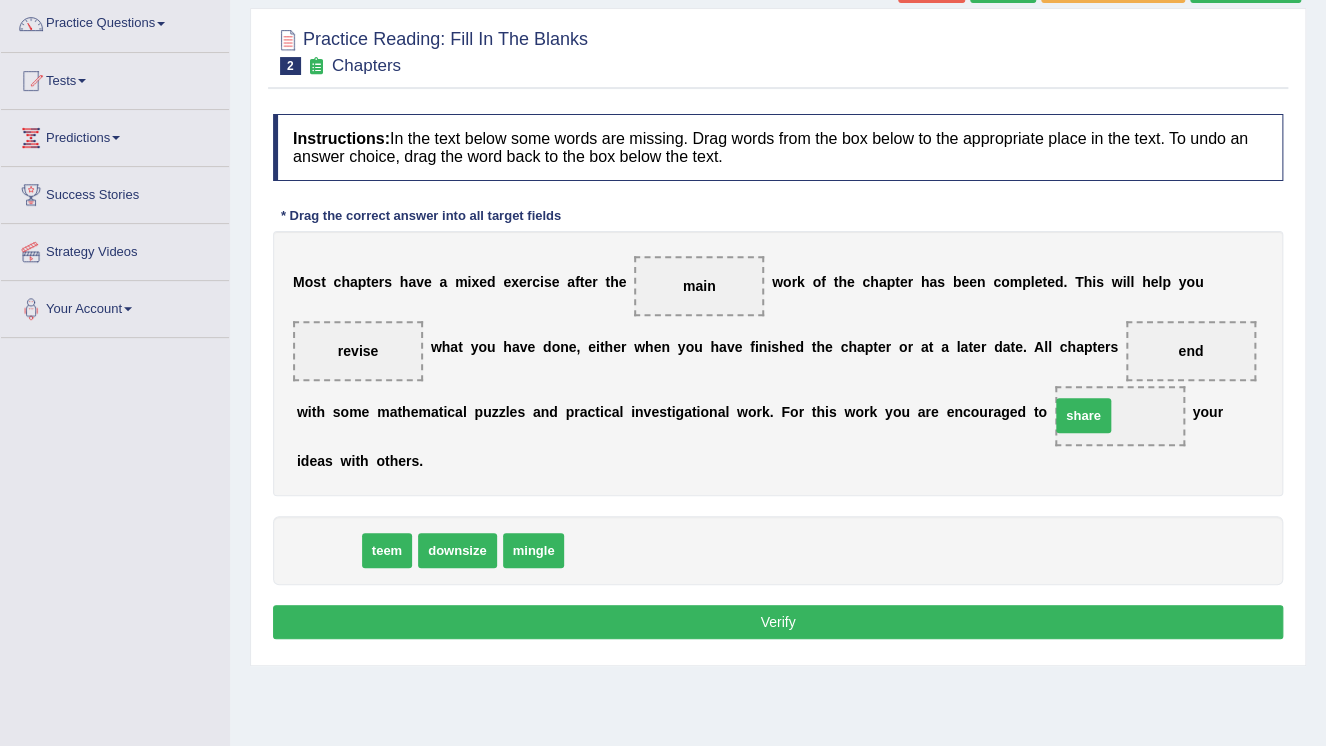 drag, startPoint x: 331, startPoint y: 552, endPoint x: 1086, endPoint y: 417, distance: 766.97455 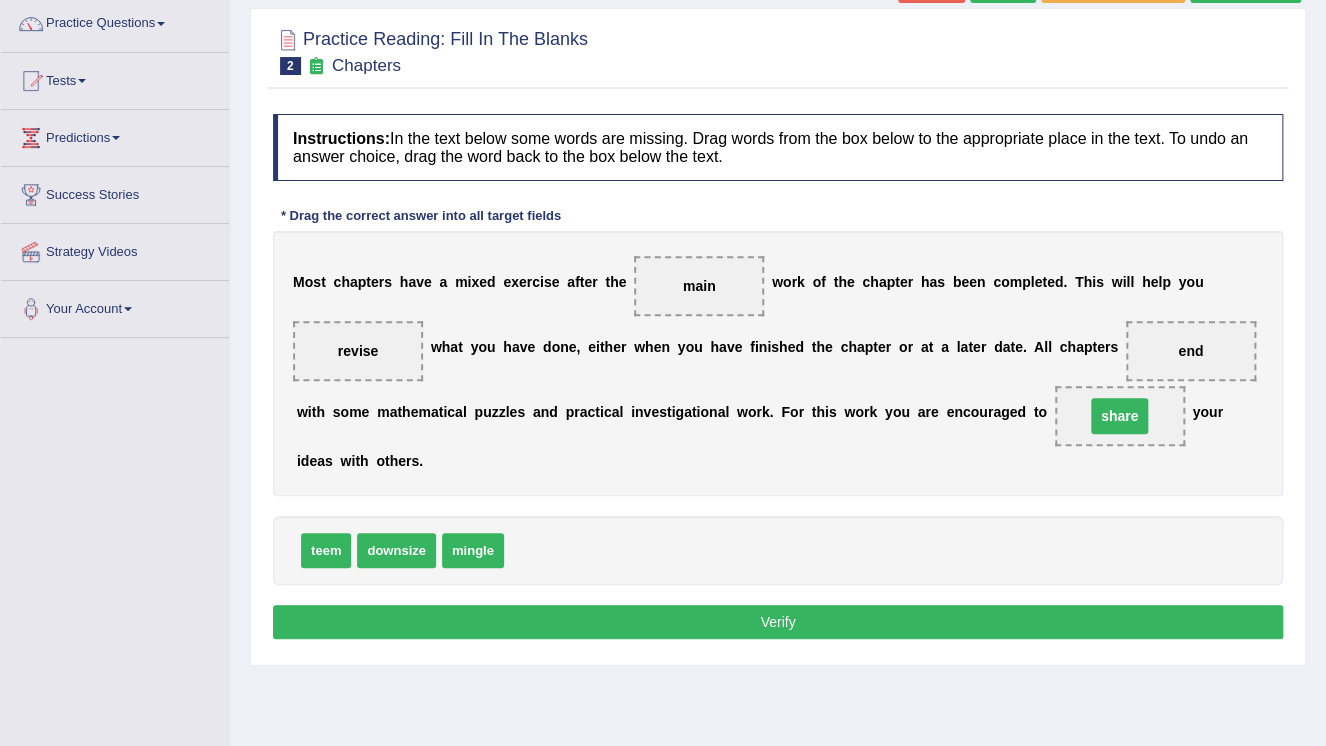 click on "Instructions:  In the text below some words are missing. Drag words from the box below to the appropriate place in the text. To undo an answer choice, drag the word back to the box below the text.
* Drag the correct answer into all target fields M o s t    c h a p t e r s    h a v e    a    m i x e d    e x e r c i s e    a f t e r    t h e    main    w o r k    o f    t h e    c h a p t e r    h a s    b e e n    c o m p l e t e d .    T h i s    w i l l    h e l p    y o u    revise    w h a t    y o u    h a v e    d o n e ,    e i t h e r    w h e n    y o u    h a v e    f i n i s h e d    t h e    c h a p t e r    o r    a t    a    l a t e r    d a t e .    A l l    c h a p t e r s    end    w i t h    s o m e    m a t h e m a t i c a l    p u z z l e s    a n d    p r a c t i c a l    i n v e s t i g a t i o n a l    w o r k .    F o r    t h i s    w o r k    y o u    a r e    e n c o u r a g e d    t o    share    y o u r    i d" at bounding box center [778, 379] 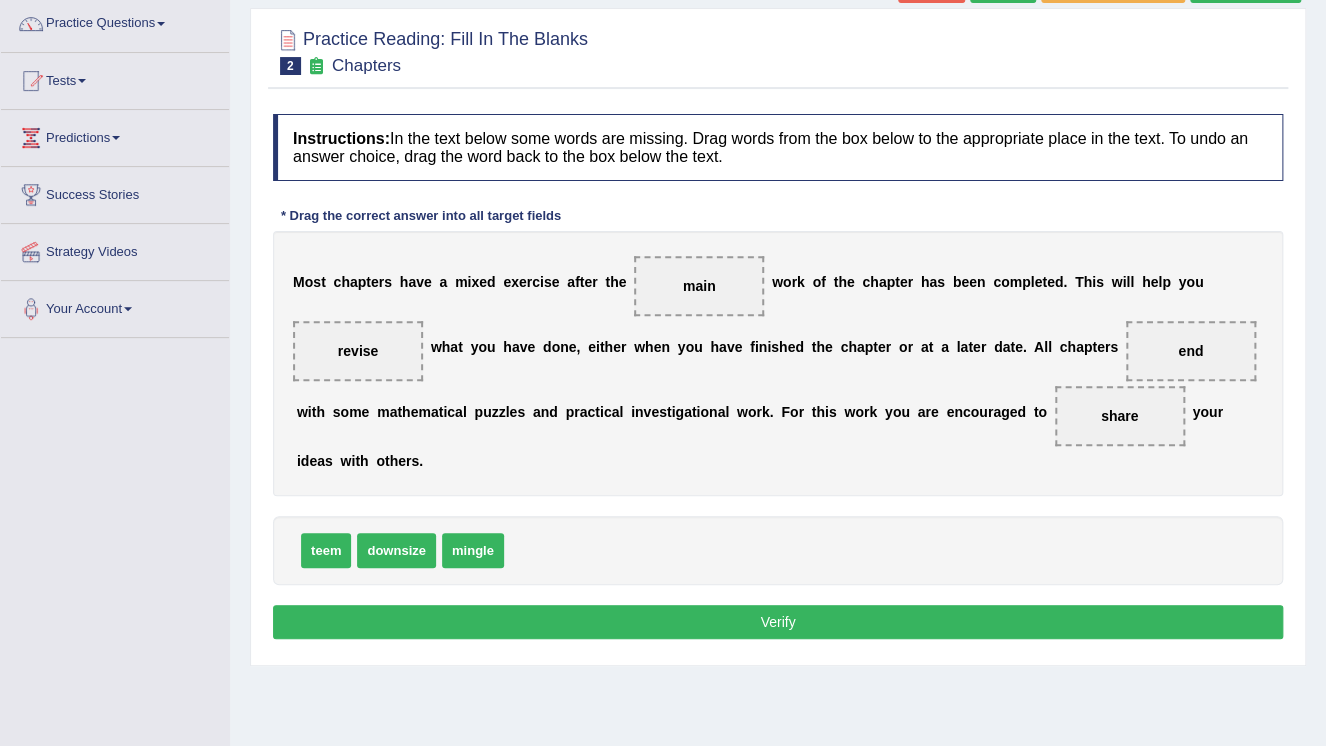 click on "Verify" at bounding box center (778, 622) 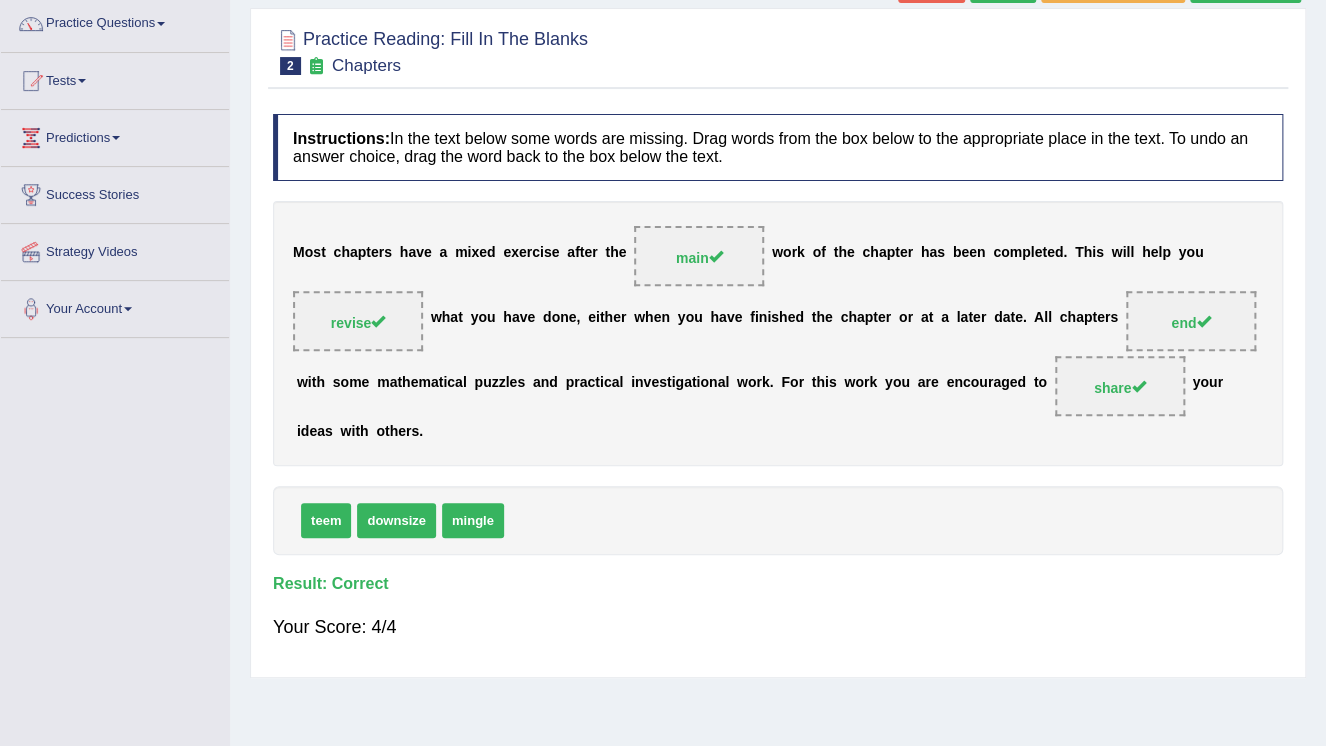 scroll, scrollTop: 80, scrollLeft: 0, axis: vertical 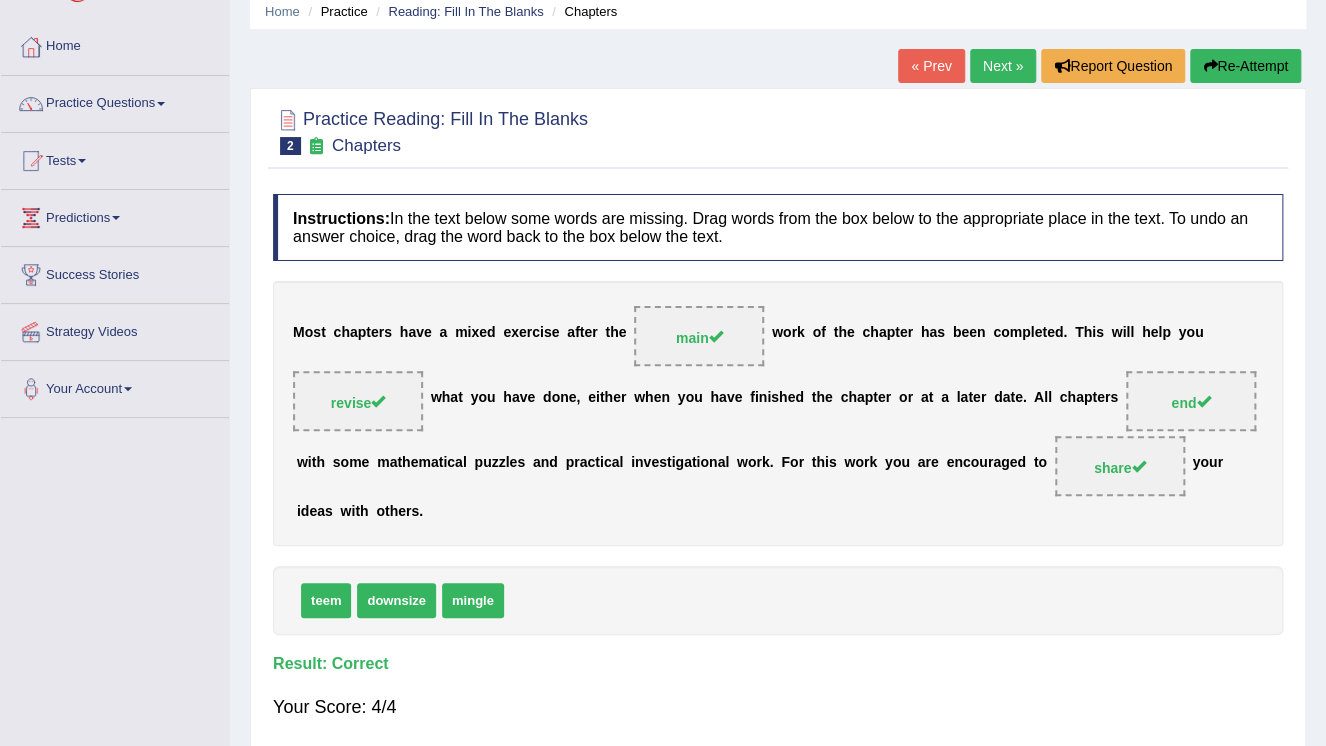 click on "Next »" at bounding box center (1003, 66) 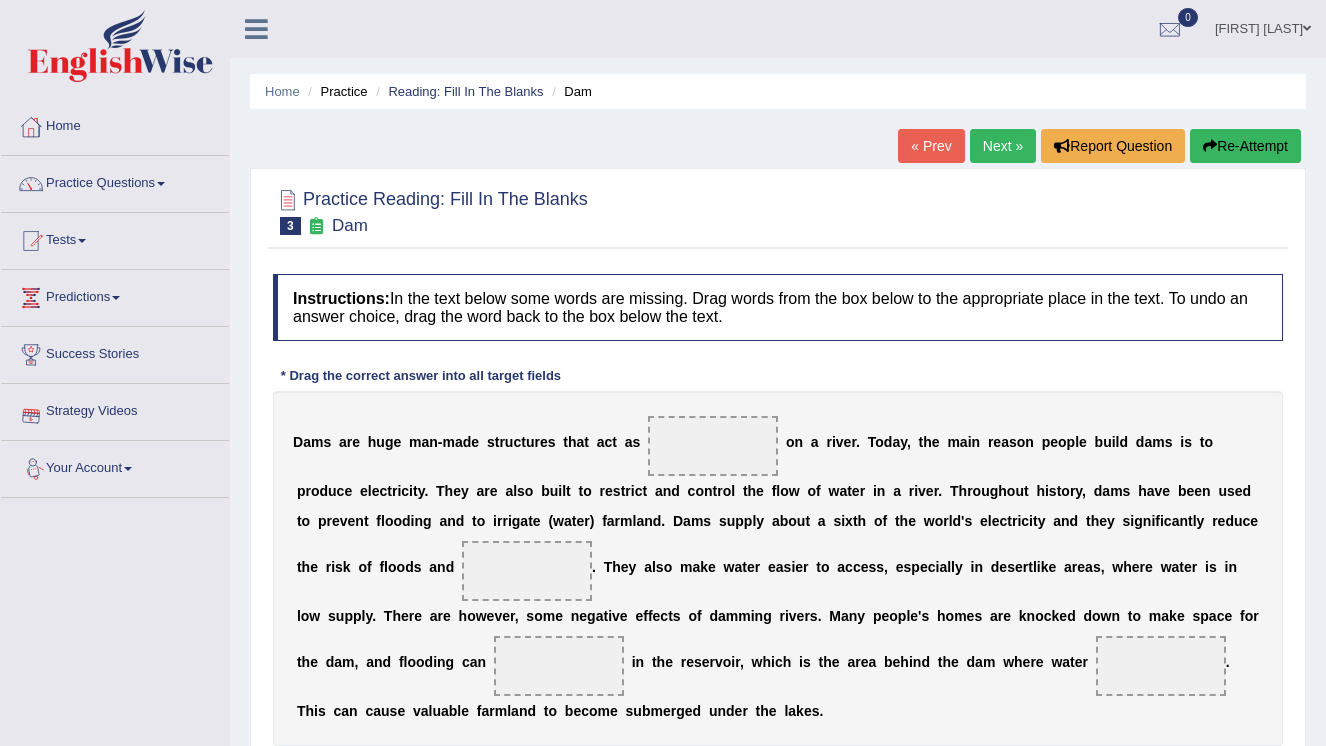 scroll, scrollTop: 160, scrollLeft: 0, axis: vertical 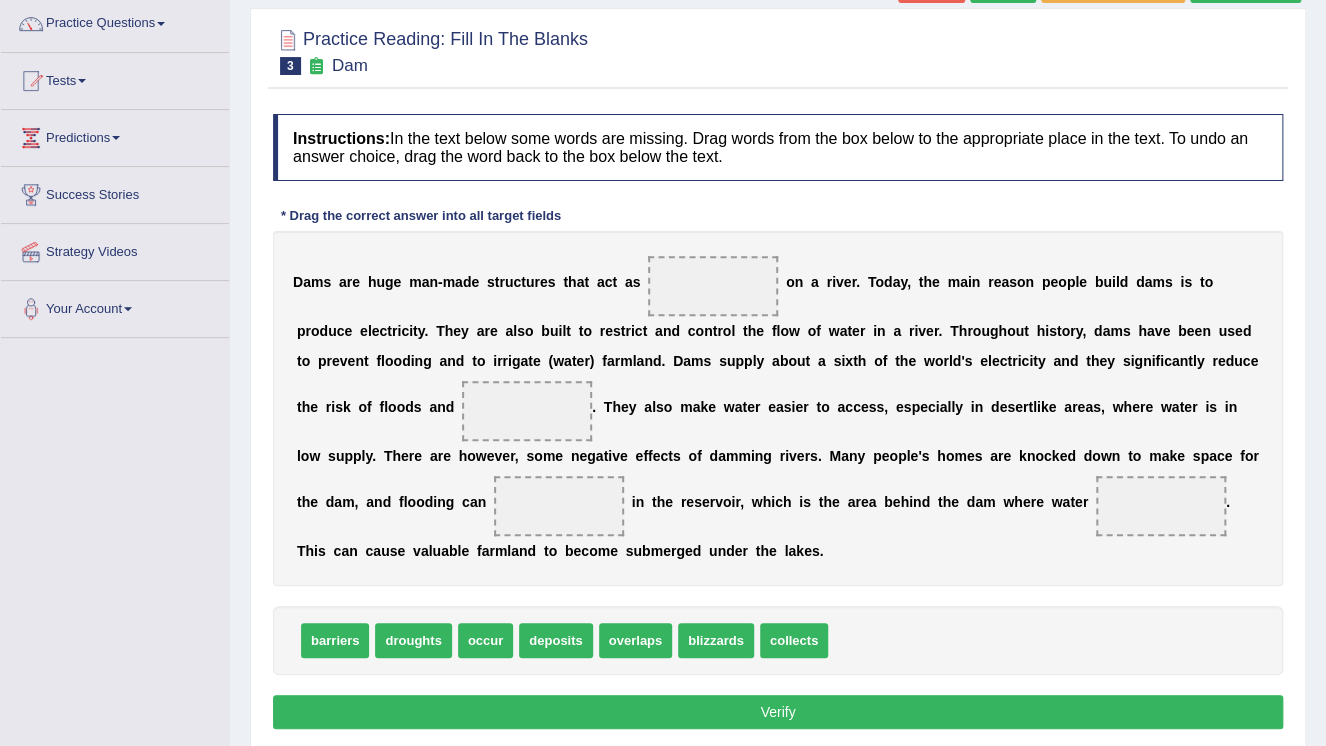 click on "barriers" at bounding box center (335, 640) 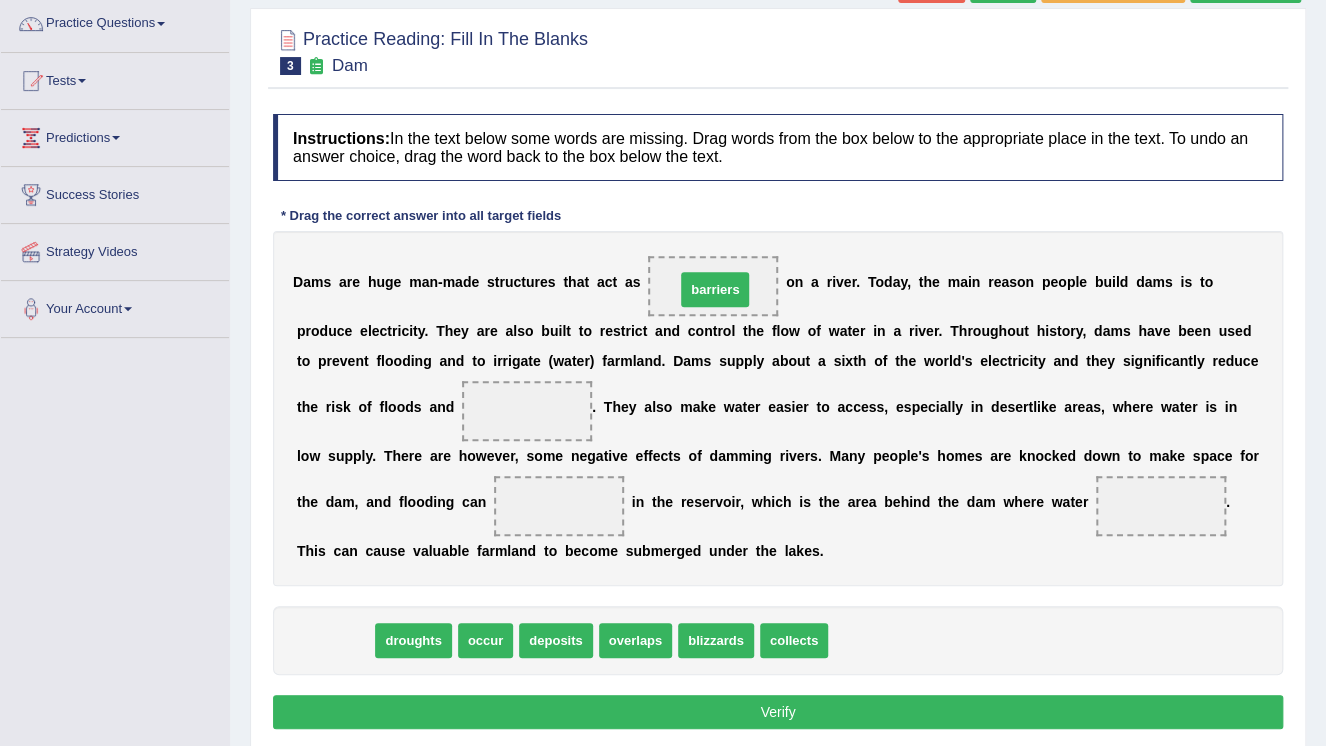drag, startPoint x: 328, startPoint y: 640, endPoint x: 708, endPoint y: 289, distance: 517.30164 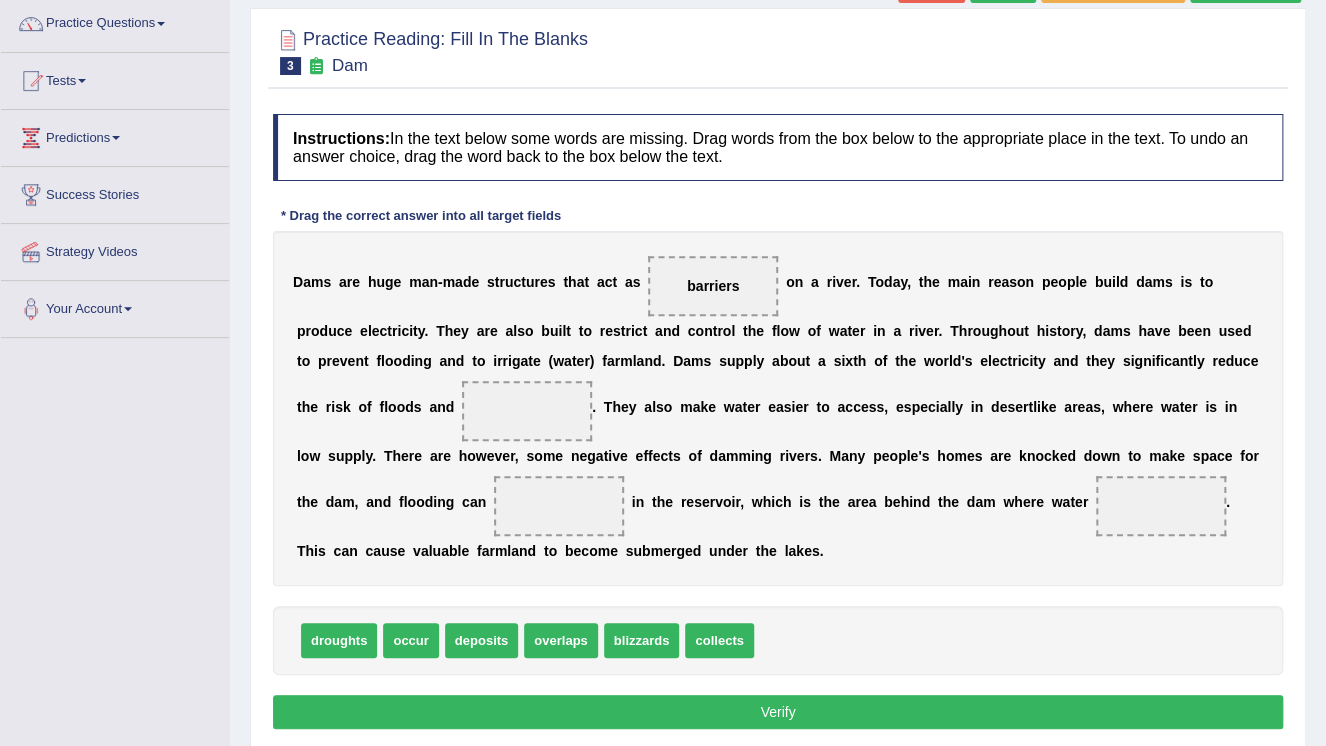 click on "droughts" at bounding box center [339, 640] 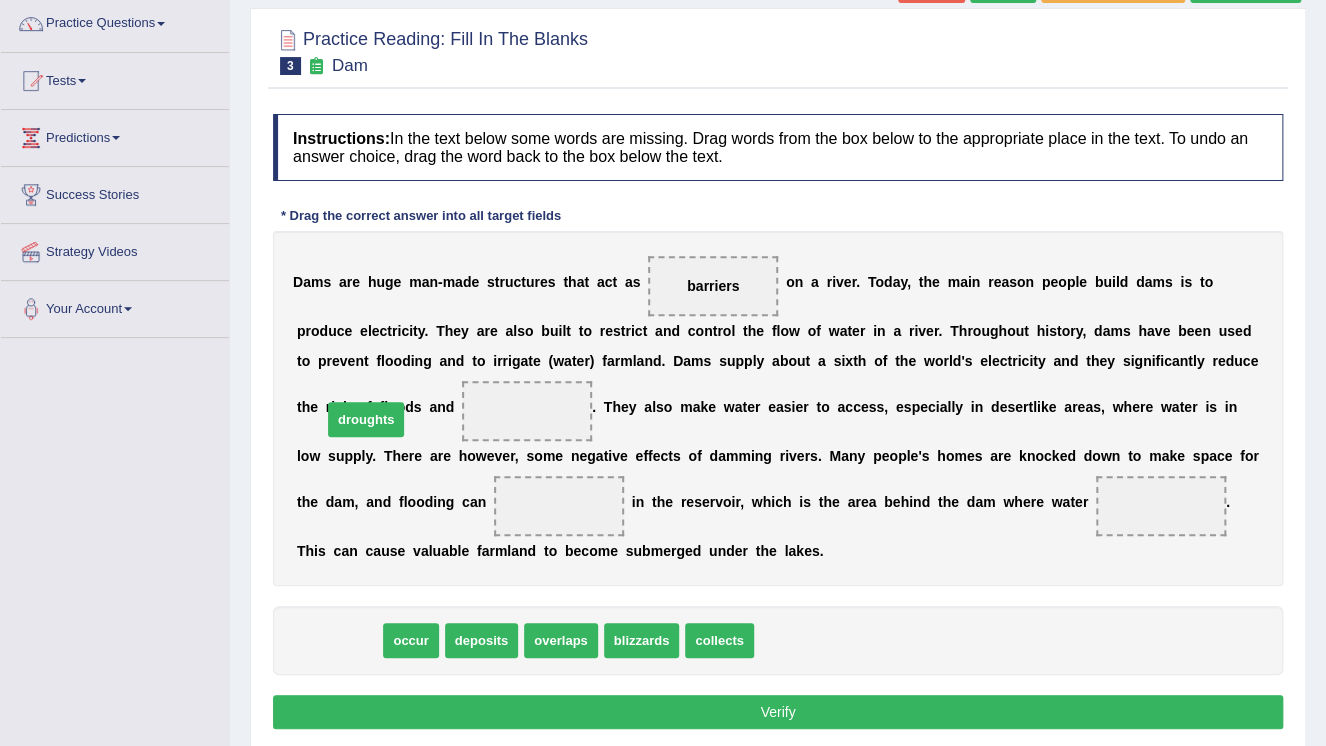 drag, startPoint x: 329, startPoint y: 640, endPoint x: 356, endPoint y: 419, distance: 222.64322 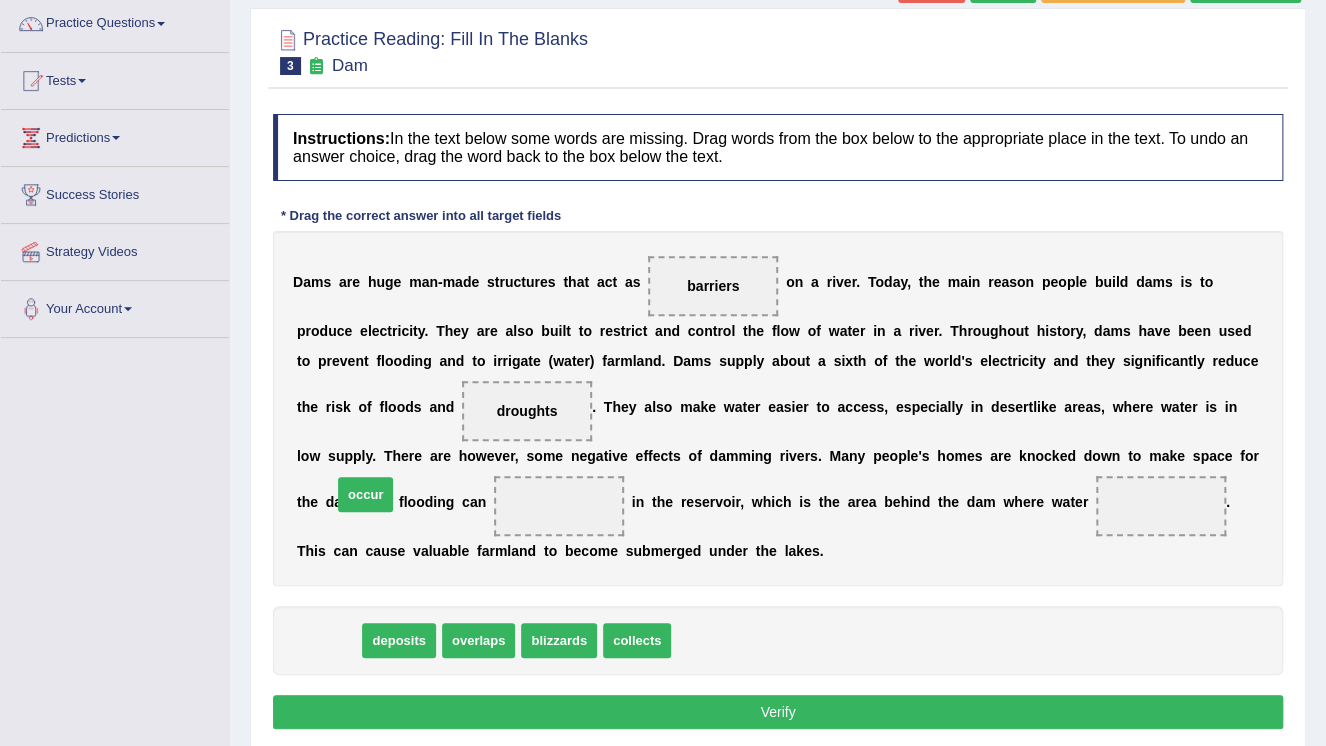 drag, startPoint x: 321, startPoint y: 644, endPoint x: 359, endPoint y: 496, distance: 152.80052 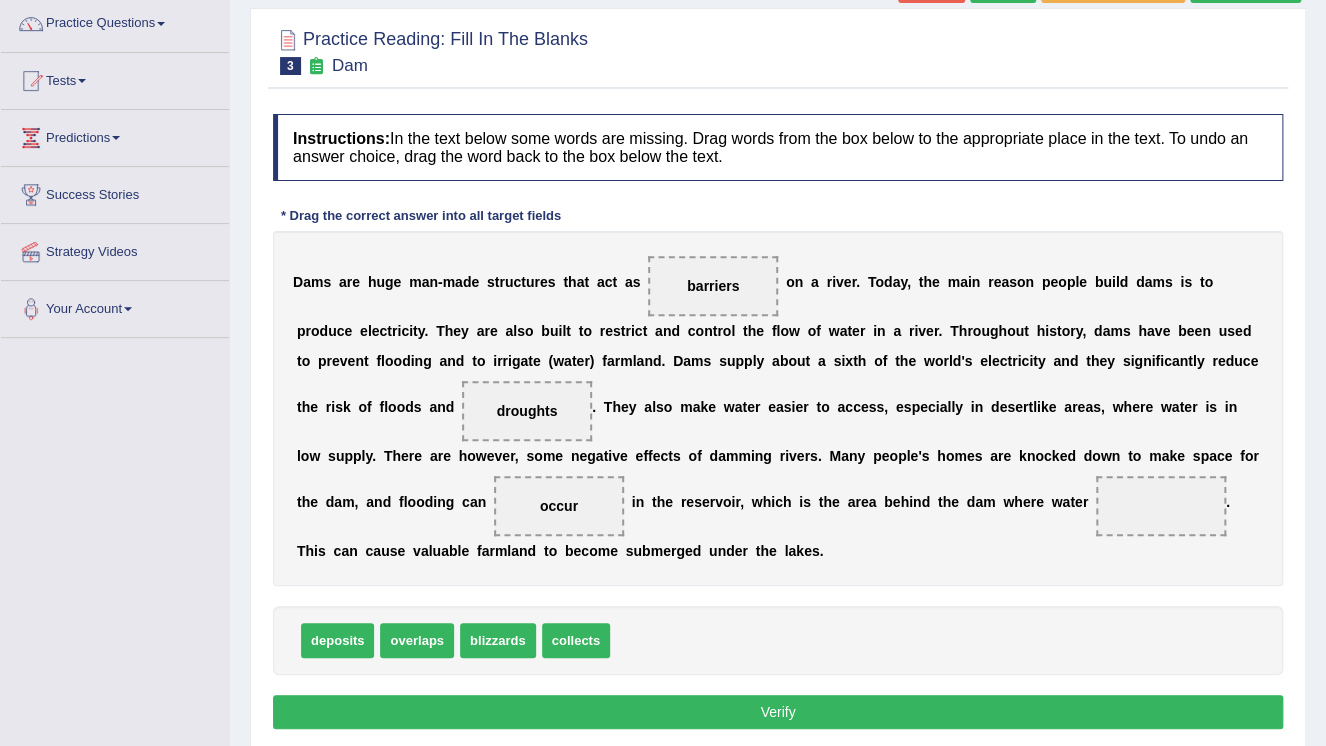 click on "collects" at bounding box center (576, 640) 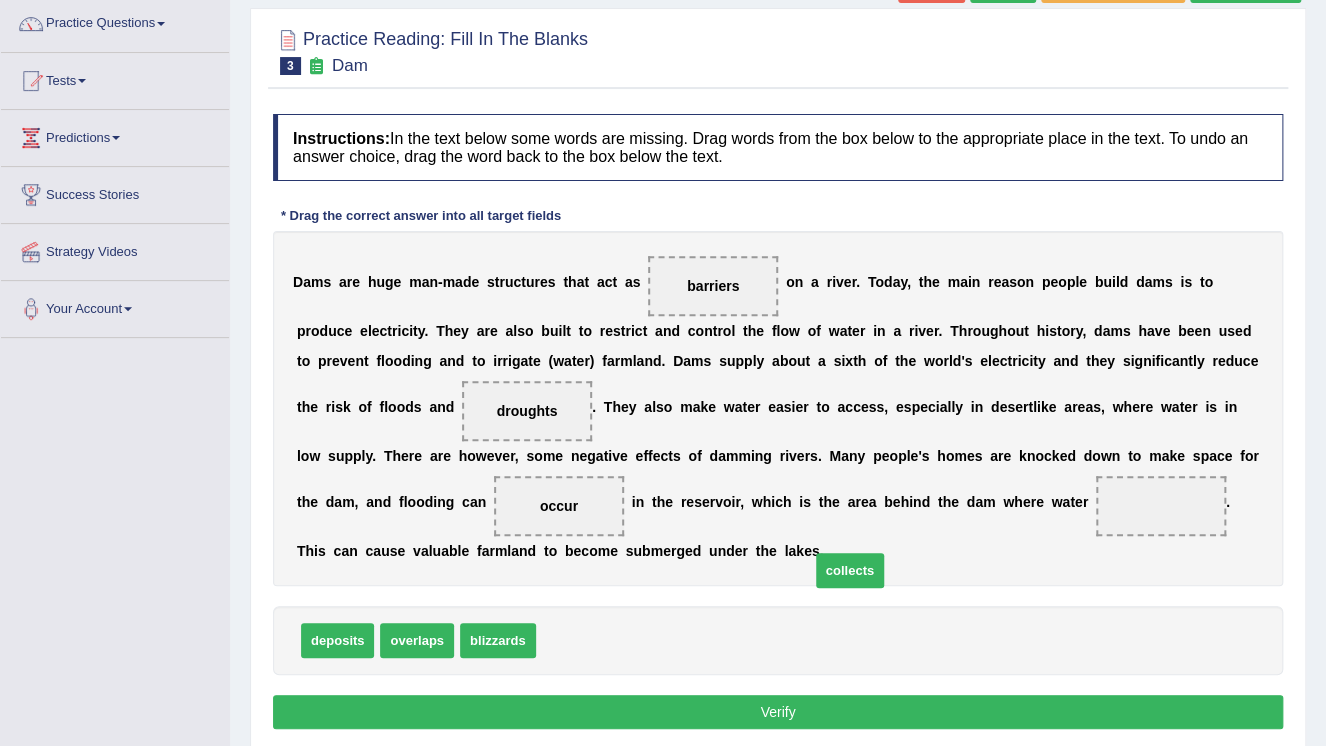 drag, startPoint x: 556, startPoint y: 644, endPoint x: 997, endPoint y: 512, distance: 460.3314 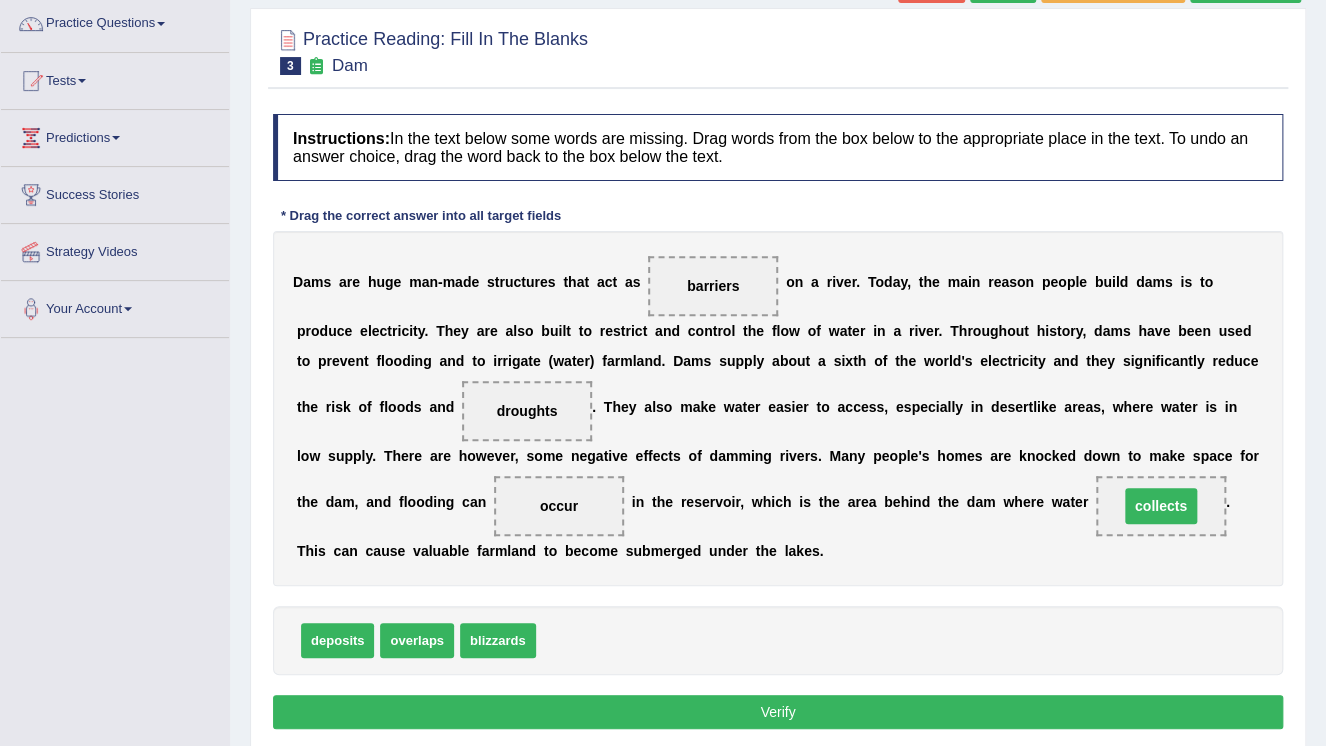 drag, startPoint x: 997, startPoint y: 512, endPoint x: 982, endPoint y: 512, distance: 15 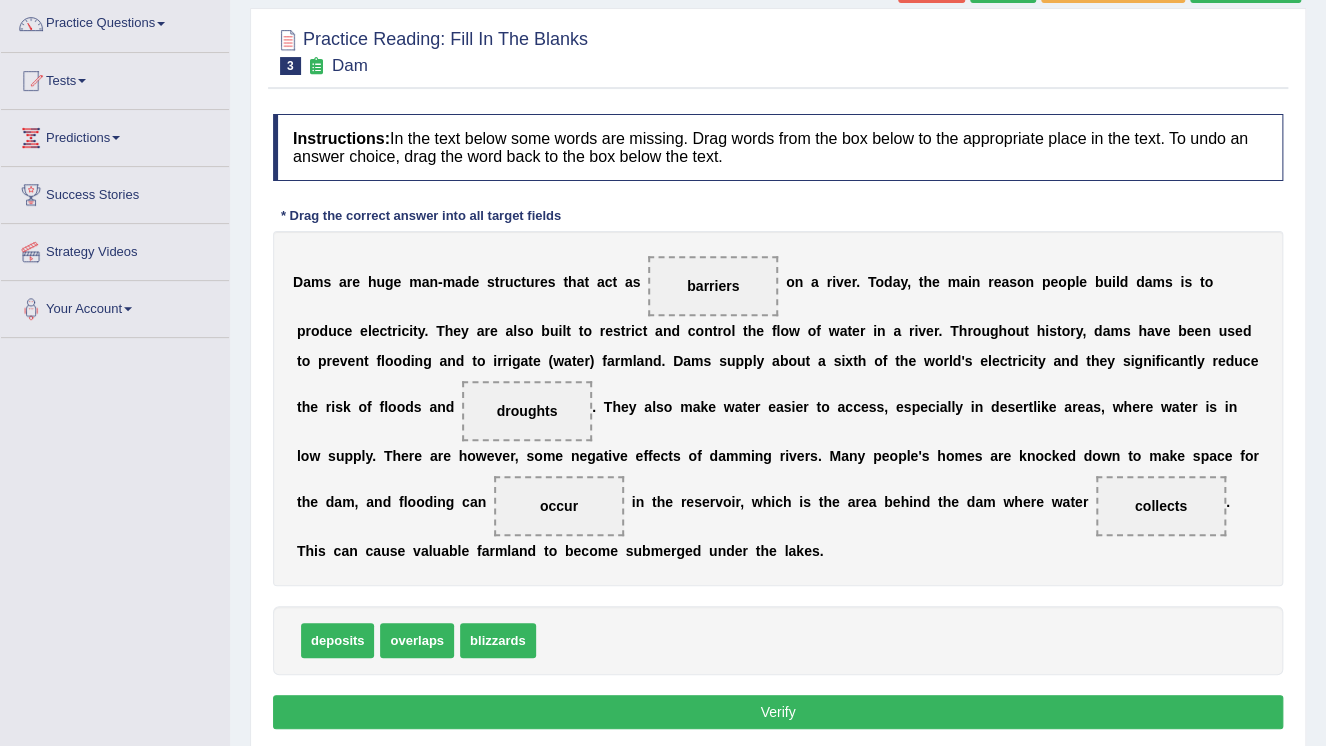 click on "collects" at bounding box center (1161, 506) 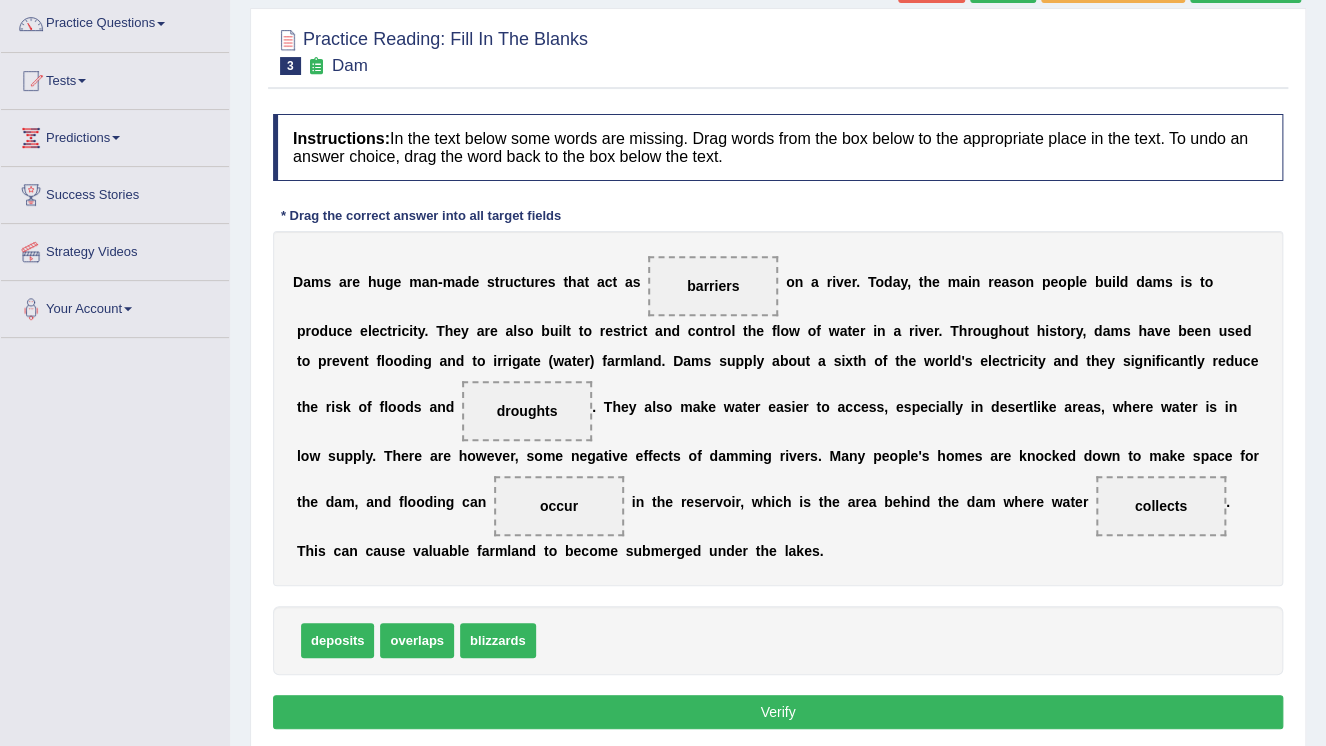 click on "D a m s    a r e    h u g e    m a n - m a d e    s t r u c t u r e s    t h a t    a c t    a s    barriers    o n    a    r i v e r .    T o d a y ,    t h e    m a i n    r e a s o n    p e o p l e    b u i l d    d a m s    i s    t o    p r o d u c e    e l e c t r i c i t y .    T h e y    a r e    a l s o    b u i l t    t o    r e s t r i c t    a n d    c o n t r o l    t h e    f l o w    o f    w a t e r    i n    a    r i v e r .    T h r o u g h o u t    h i s t o r y ,    d a m s    h a v e    b e e n    u s e d    t o    p r e v e n t    f l o o d i n g    a n d    t o    i r r i g a t e    ( w a t e r )    f a r m l a n d .    D a m s    s u p p l y    a b o u t    a    s i x t h    o f    t h e    w o r l d ' s    e l e c t r i c i t y    a n d    t h e y    s i g n i f i c a n t l y    r e d u c e    t h e    r i s k    o f    f l o o d s    a n d    droughts .    T h e y    a l s o    m a k e    w a t e r    e a s i" at bounding box center (778, 408) 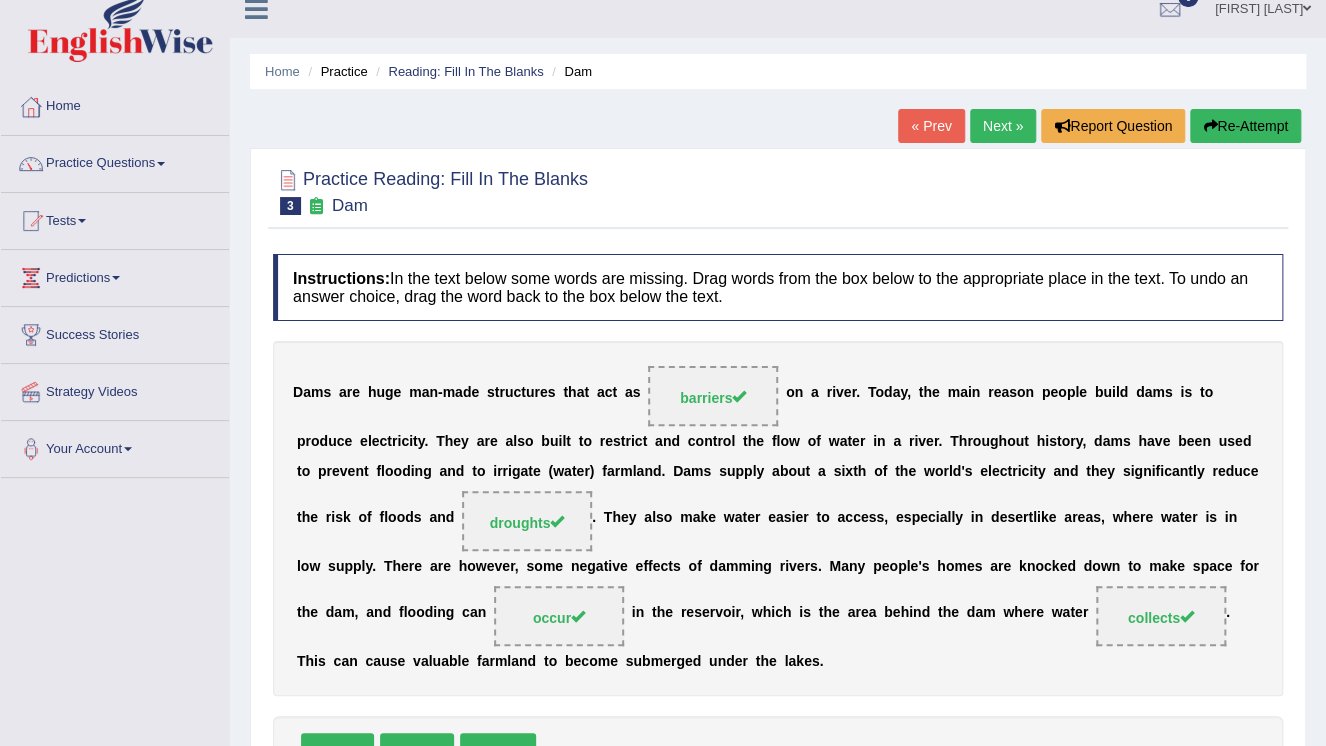 scroll, scrollTop: 0, scrollLeft: 0, axis: both 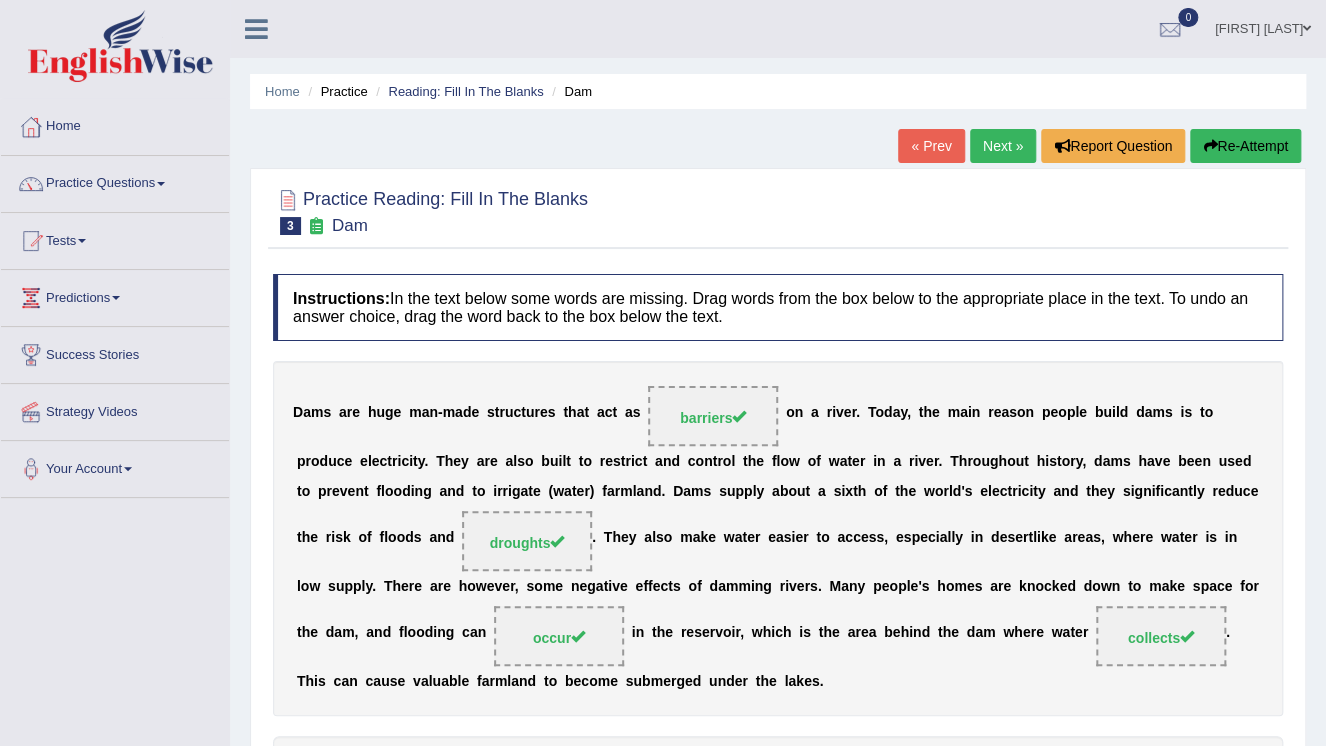 click on "Next »" at bounding box center (1003, 146) 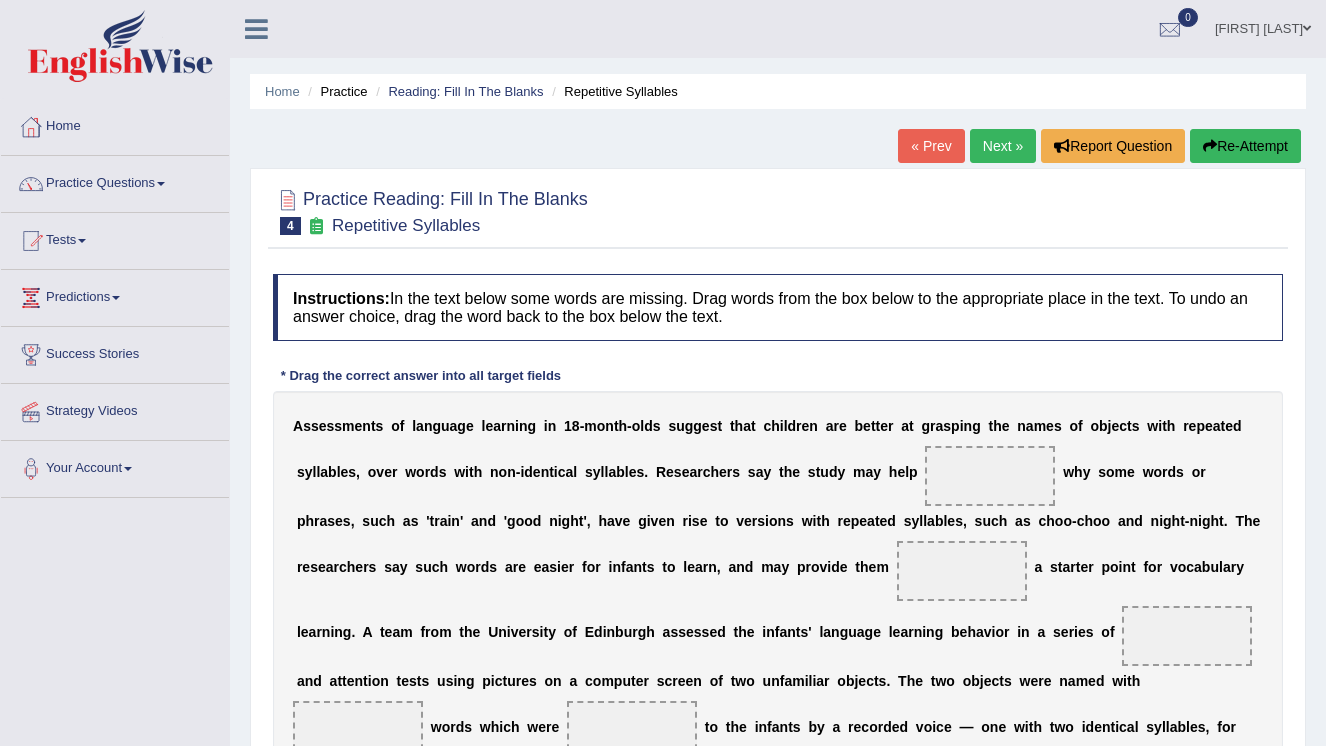 scroll, scrollTop: 272, scrollLeft: 0, axis: vertical 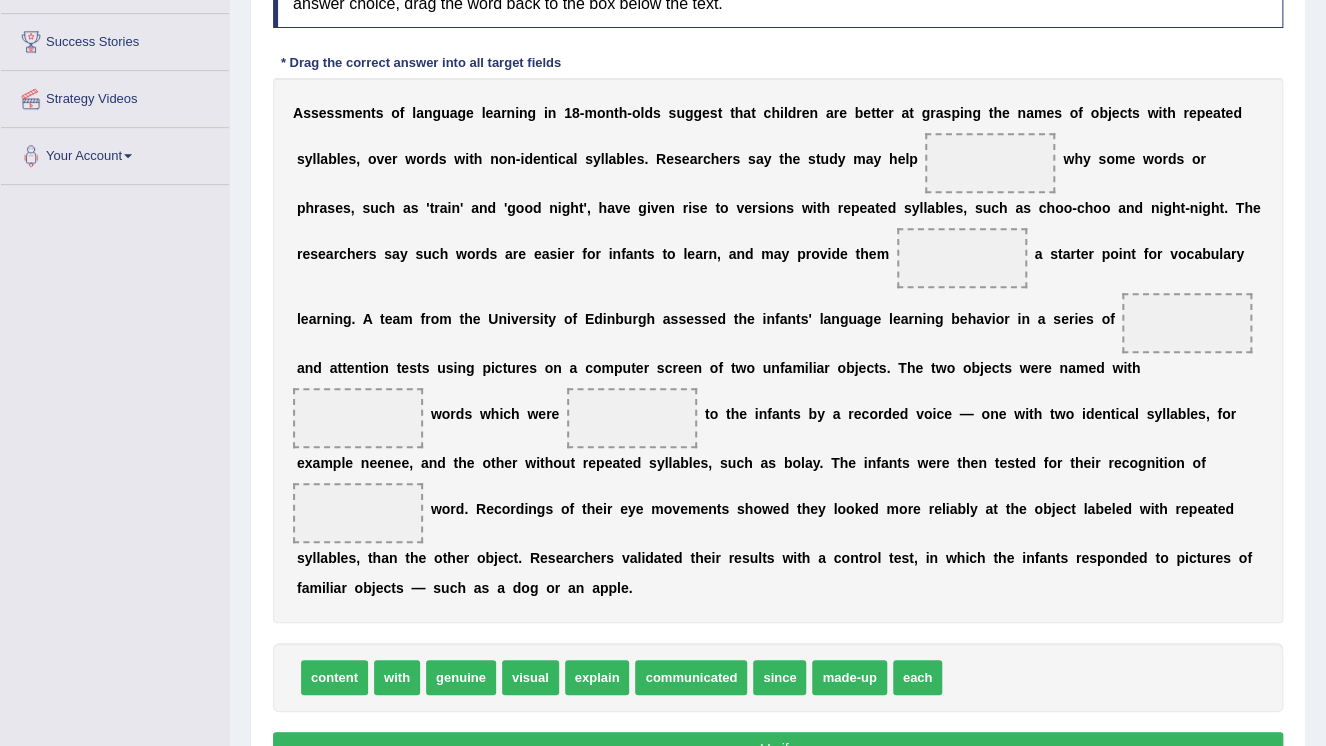 click on "A s s e s s m e n t s    o f    l a n g u a g e    l e a r n i n g    i n    1 8 - m o n t h - o l d s    s u g g e s t    t h a t    c h i l d r e n    a r e    b e t t e r    a t    g r a s p i n g    t h e    n a m e s    o f    o b j e c t s    w i t h    r e p e a t e d    s y l l a b l e s ,    o v e r    w o r d s    w i t h    n o n - i d e n t i c a l    s y l l a b l e s .    R e s e a r c h e r s    s a y    t h e    s t u d y    m a y    h e l p       w h y    s o m e    w o r d s    o r    p h r a s e s ,    s u c h    a s    ' t r a i n '    a n d    ' g o o d    n i g h t ' ,    h a v e    g i v e n    r i s e    t o    v e r s i o n s    w i t h    r e p e a t e d    s y l l a b l e s ,    s u c h    a s    c h o o - c h o o    a n d    n i g h t - n i g h t .    T h e    r e s e a r c h e r s    s a y    s u c h    w o r d s    a r e    e a s i e r    f o r    i n f a n t s    t o    l e a r n ,    a n d    m a y    p r o v" at bounding box center (778, 350) 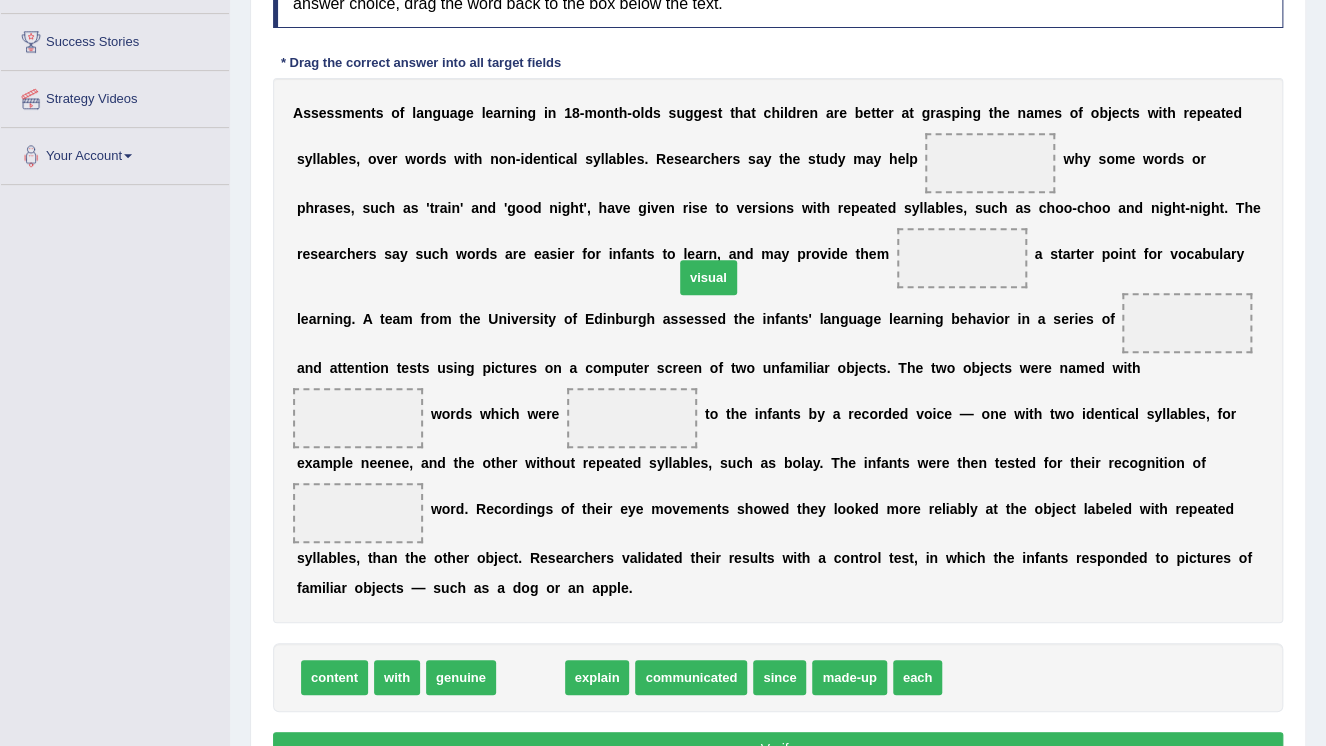 drag, startPoint x: 514, startPoint y: 646, endPoint x: 692, endPoint y: 245, distance: 438.73114 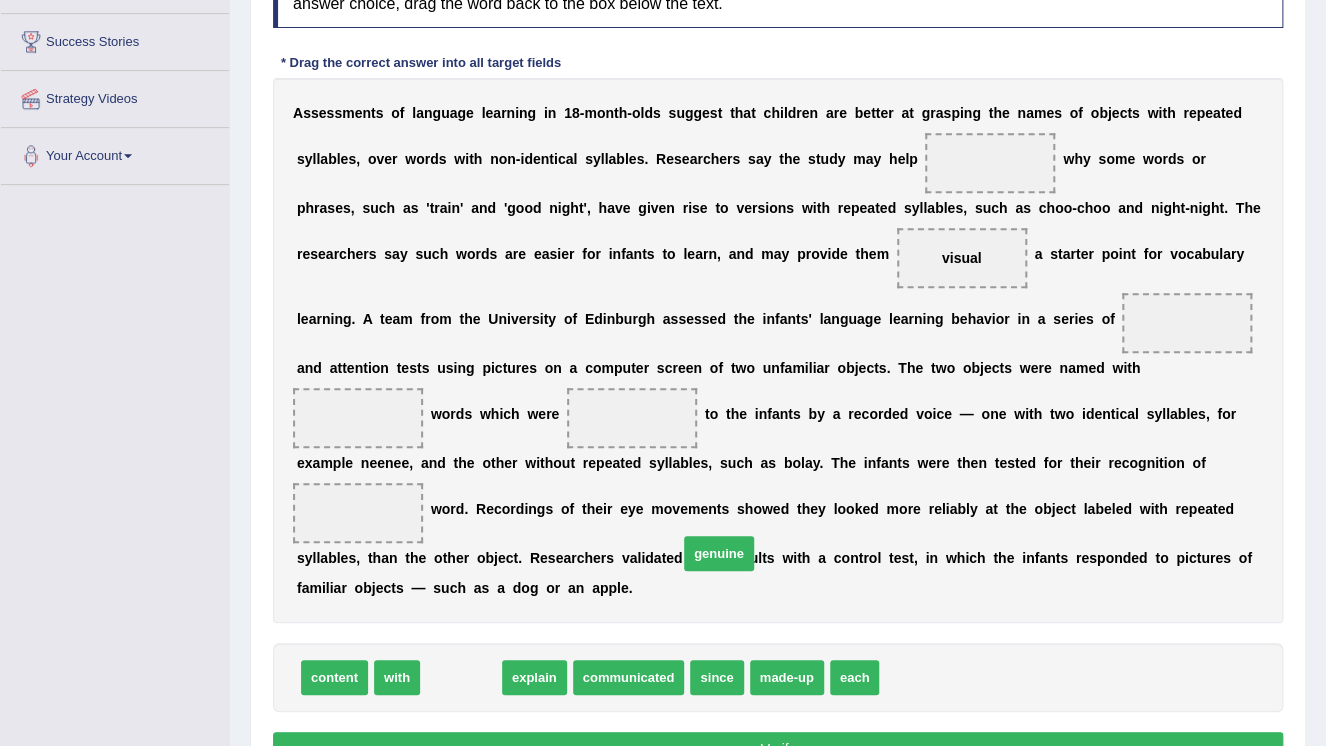 drag, startPoint x: 456, startPoint y: 646, endPoint x: 844, endPoint y: 496, distance: 415.98557 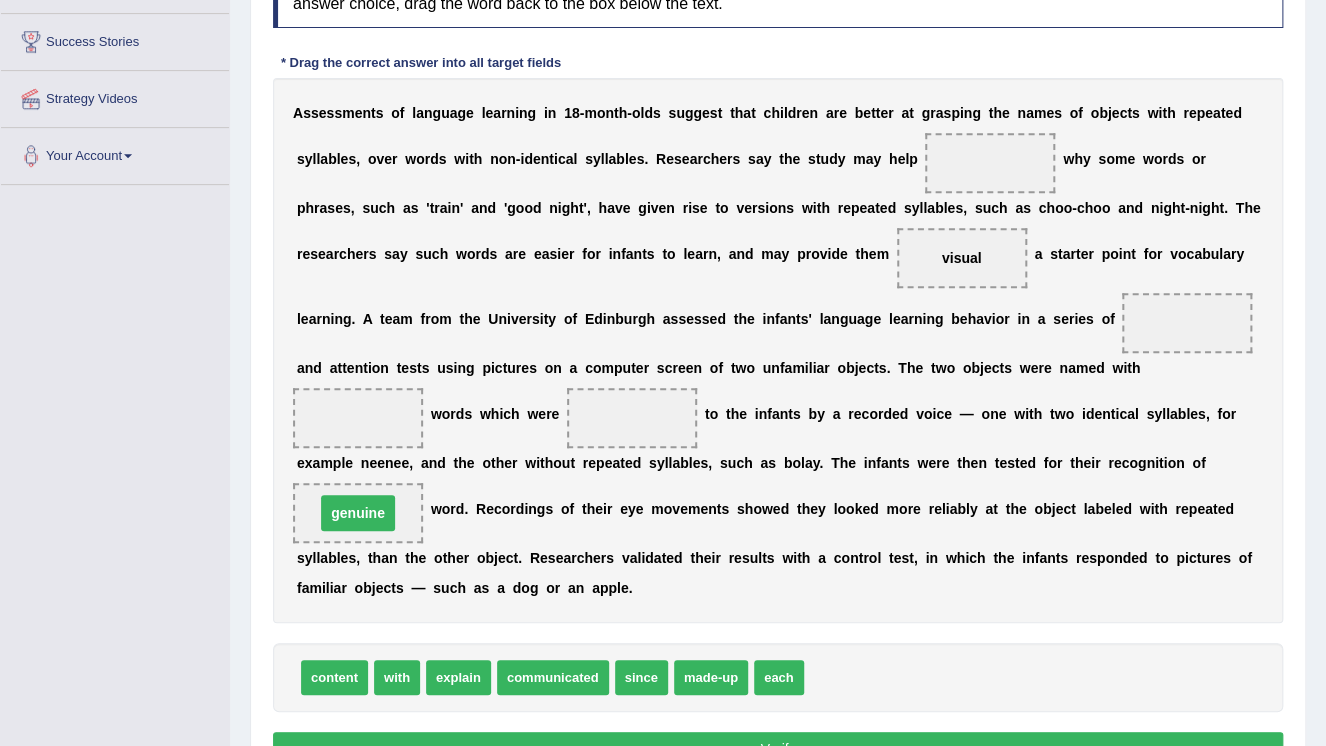 click on "A s s e s s m e n t s    o f    l a n g u a g e    l e a r n i n g    i n    1 8 - m o n t h - o l d s    s u g g e s t    t h a t    c h i l d r e n    a r e    b e t t e r    a t    g r a s p i n g    t h e    n a m e s    o f    o b j e c t s    w i t h    r e p e a t e d    s y l l a b l e s ,    o v e r    w o r d s    w i t h    n o n - i d e n t i c a l    s y l l a b l e s .    R e s e a r c h e r s    s a y    t h e    s t u d y    m a y    h e l p       w h y    s o m e    w o r d s    o r    p h r a s e s ,    s u c h    a s    ' t r a i n '    a n d    ' g o o d    n i g h t ' ,    h a v e    g i v e n    r i s e    t o    v e r s i o n s    w i t h    r e p e a t e d    s y l l a b l e s ,    s u c h    a s    c h o o - c h o o    a n d    n i g h t - n i g h t .    T h e    r e s e a r c h e r s    s a y    s u c h    w o r d s    a r e    e a s i e r    f o r    i n f a n t s    t o    l e a r n ,    a n d    m a y    p r o v" at bounding box center (778, 350) 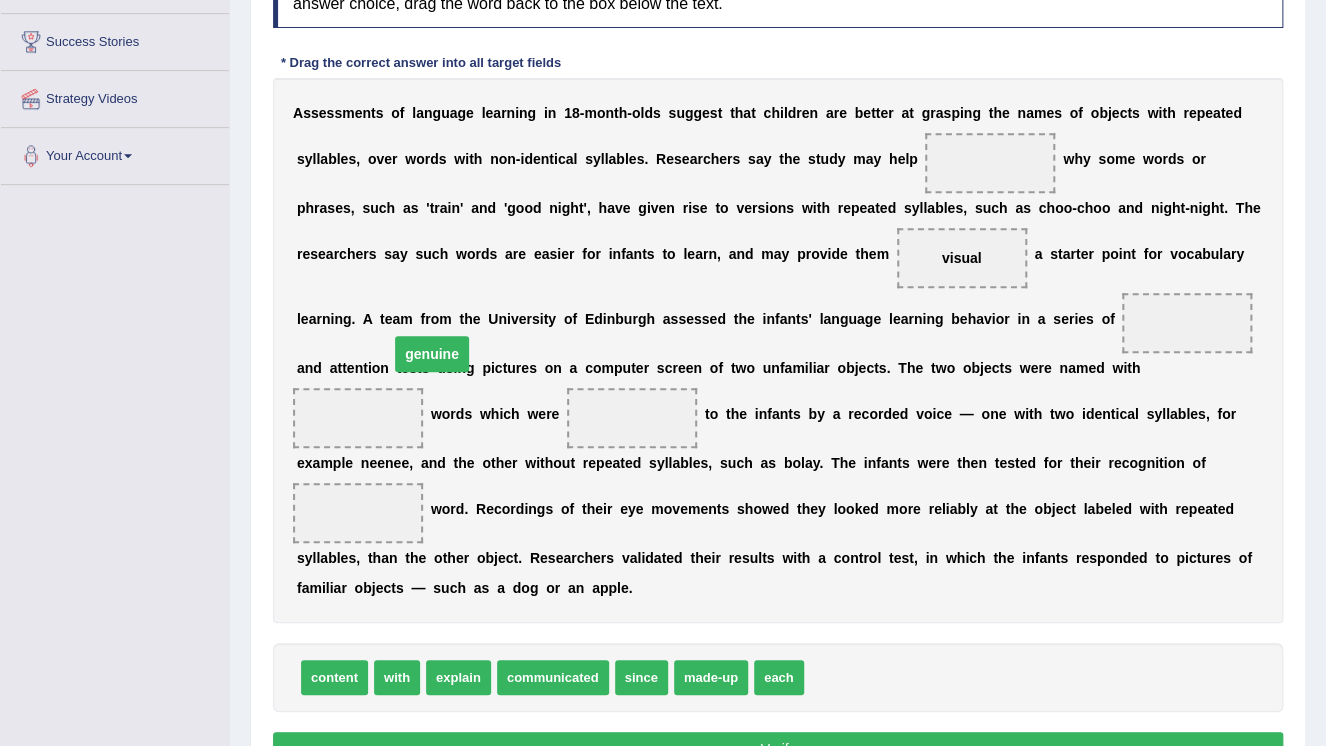 drag, startPoint x: 766, startPoint y: 484, endPoint x: 840, endPoint y: 324, distance: 176.28386 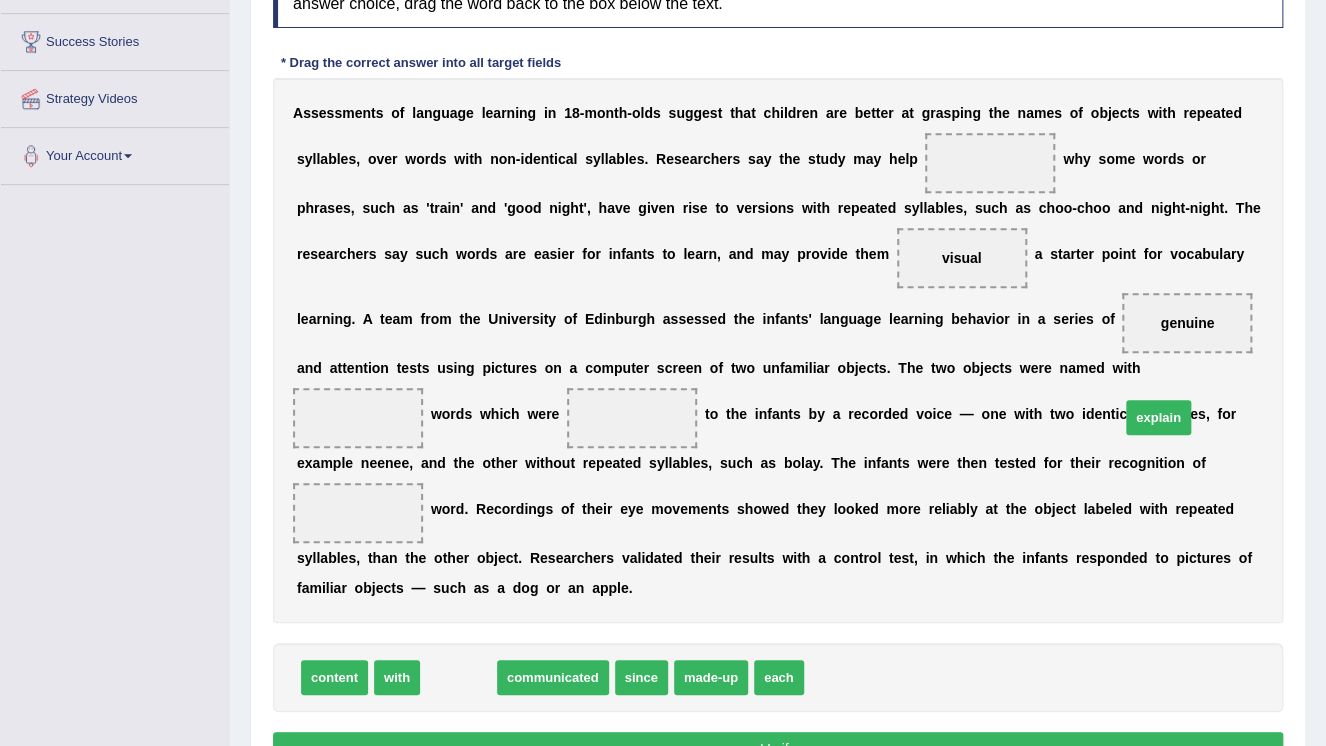 drag, startPoint x: 444, startPoint y: 644, endPoint x: 1144, endPoint y: 384, distance: 746.7262 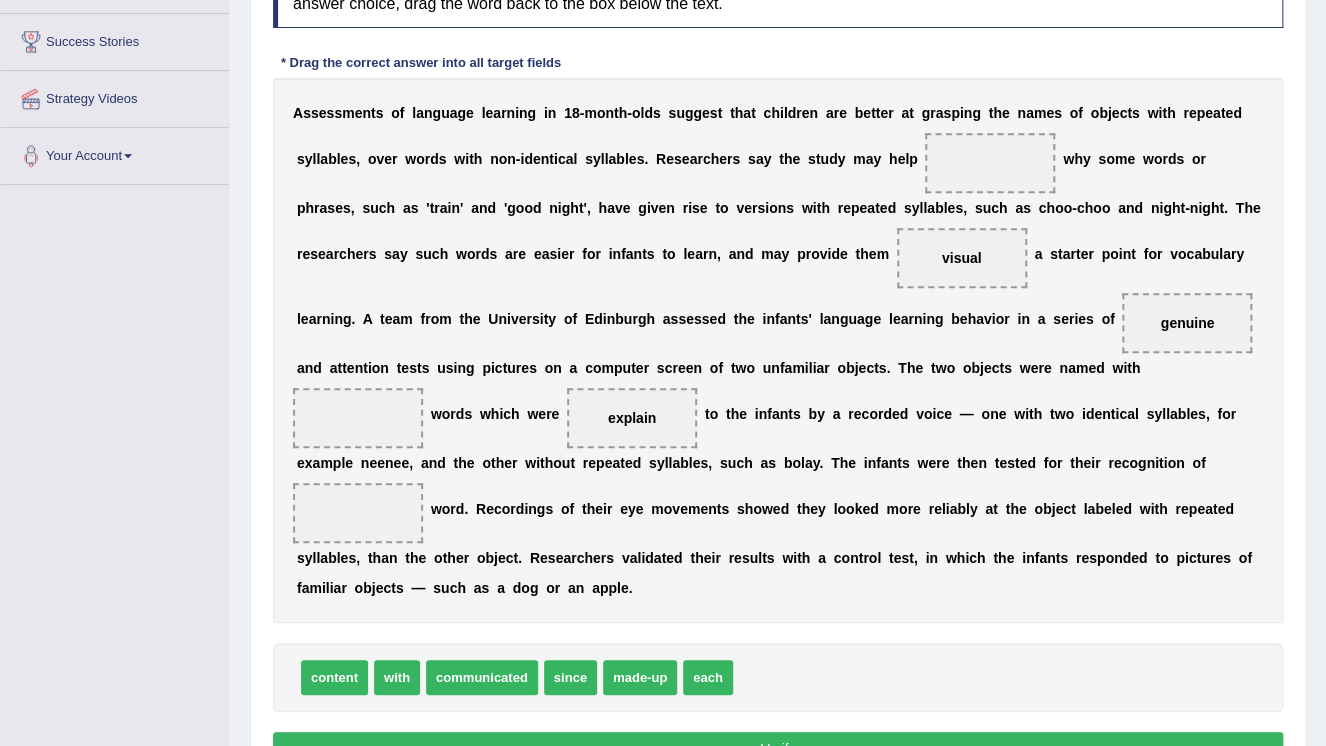 click on "made-up" at bounding box center [640, 677] 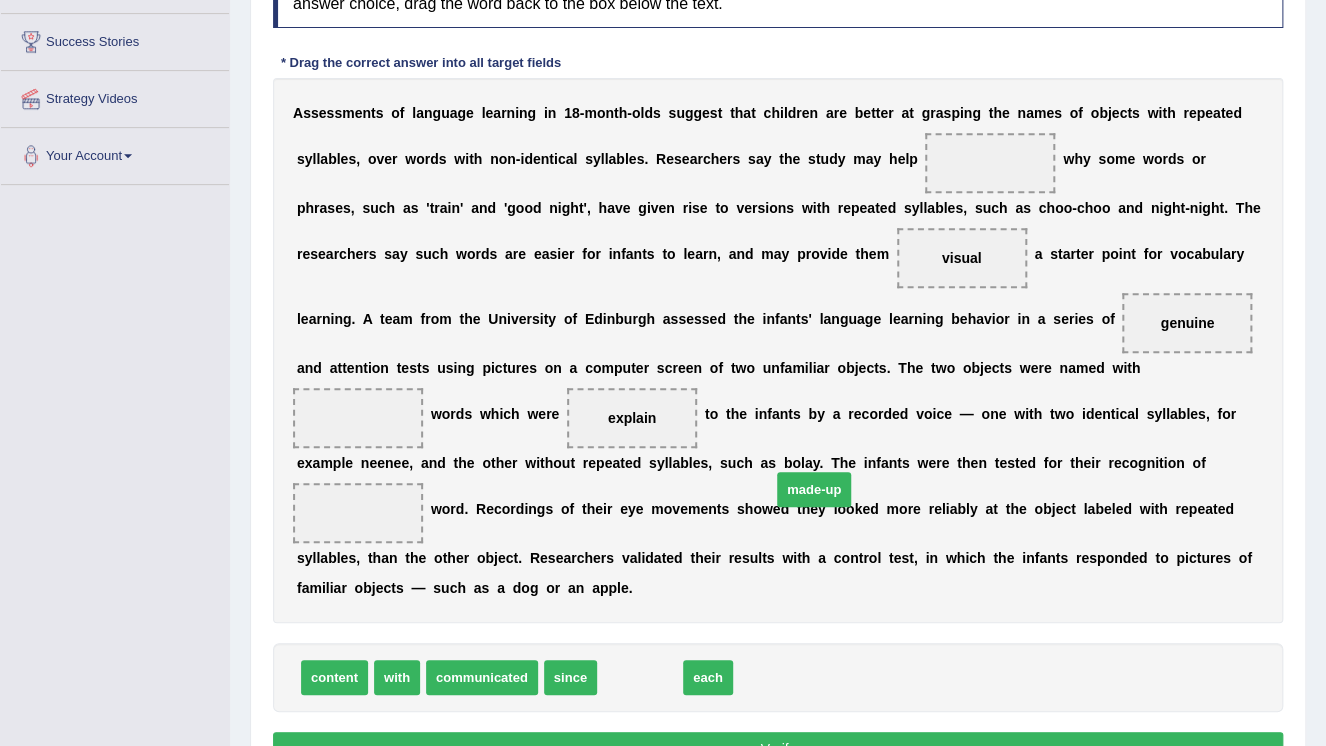 drag, startPoint x: 633, startPoint y: 652, endPoint x: 894, endPoint y: 379, distance: 377.69034 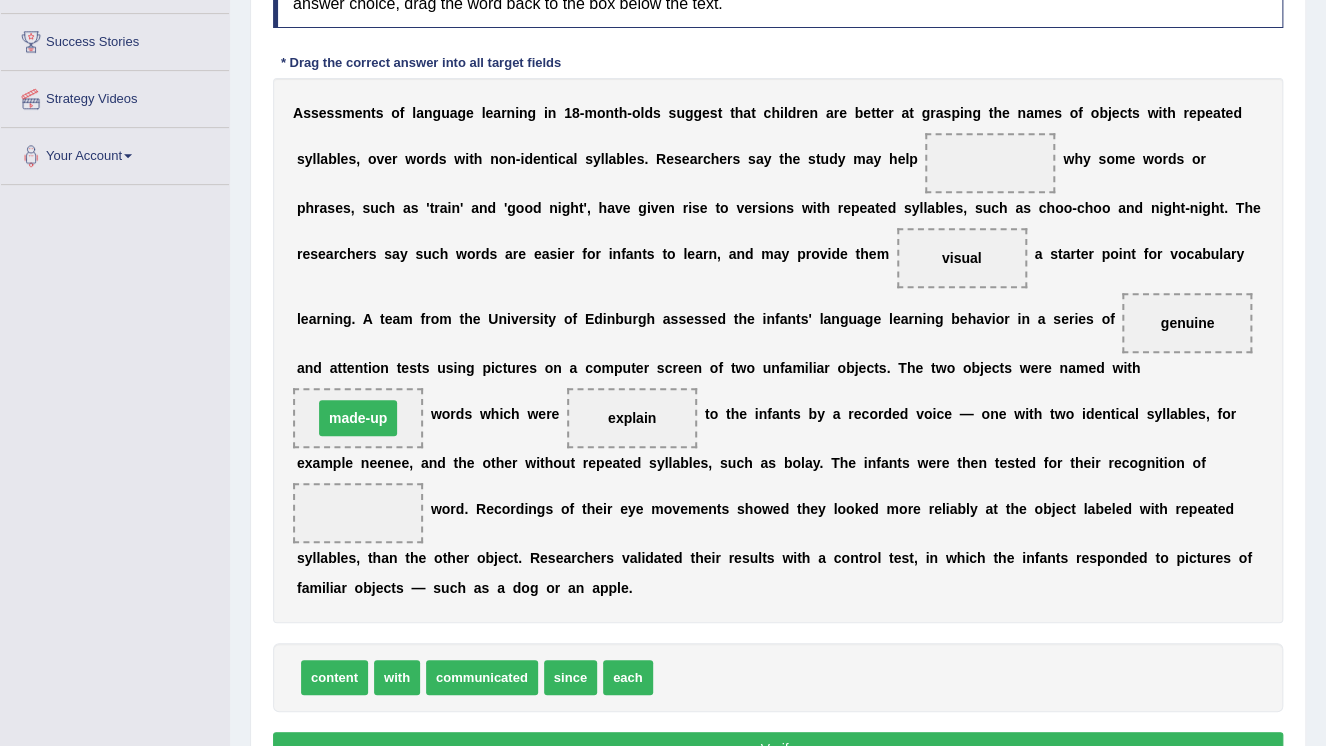 drag, startPoint x: 894, startPoint y: 379, endPoint x: 901, endPoint y: 369, distance: 12.206555 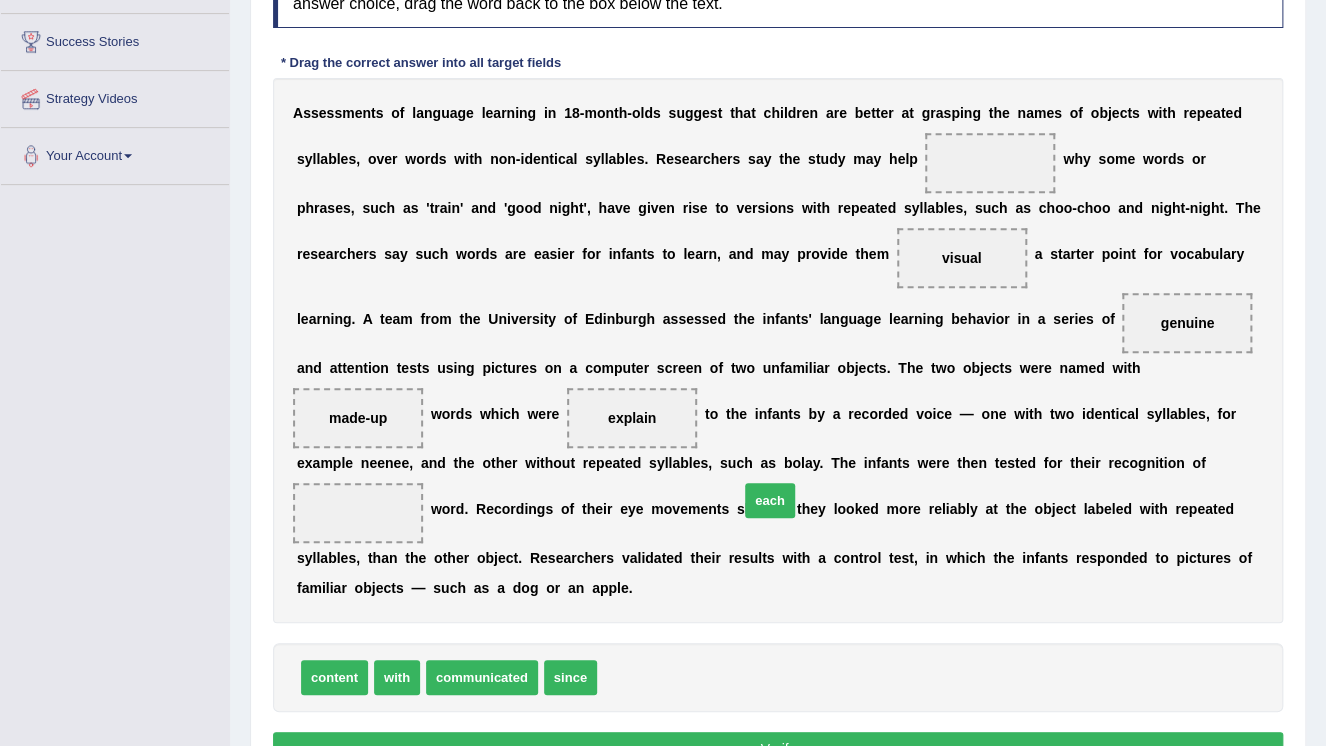 drag, startPoint x: 611, startPoint y: 645, endPoint x: 753, endPoint y: 468, distance: 226.92068 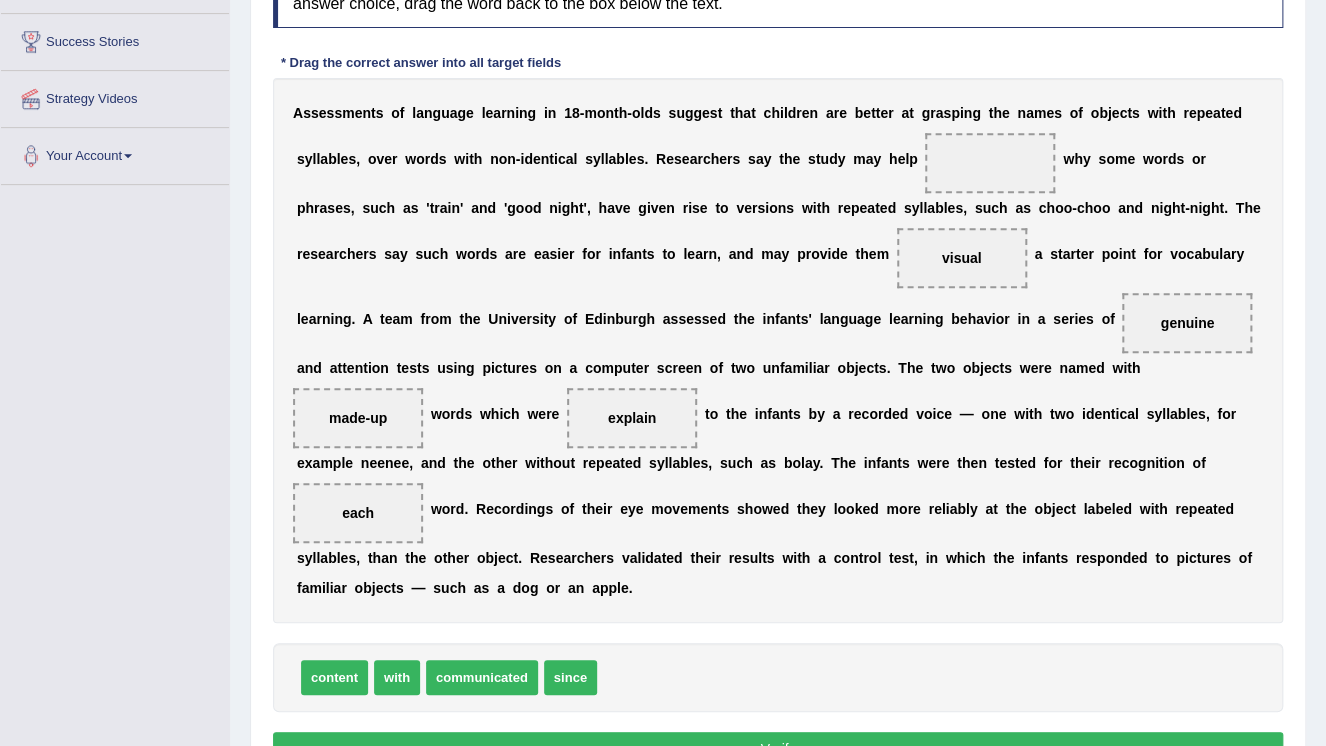 drag, startPoint x: 604, startPoint y: 508, endPoint x: 677, endPoint y: 399, distance: 131.18689 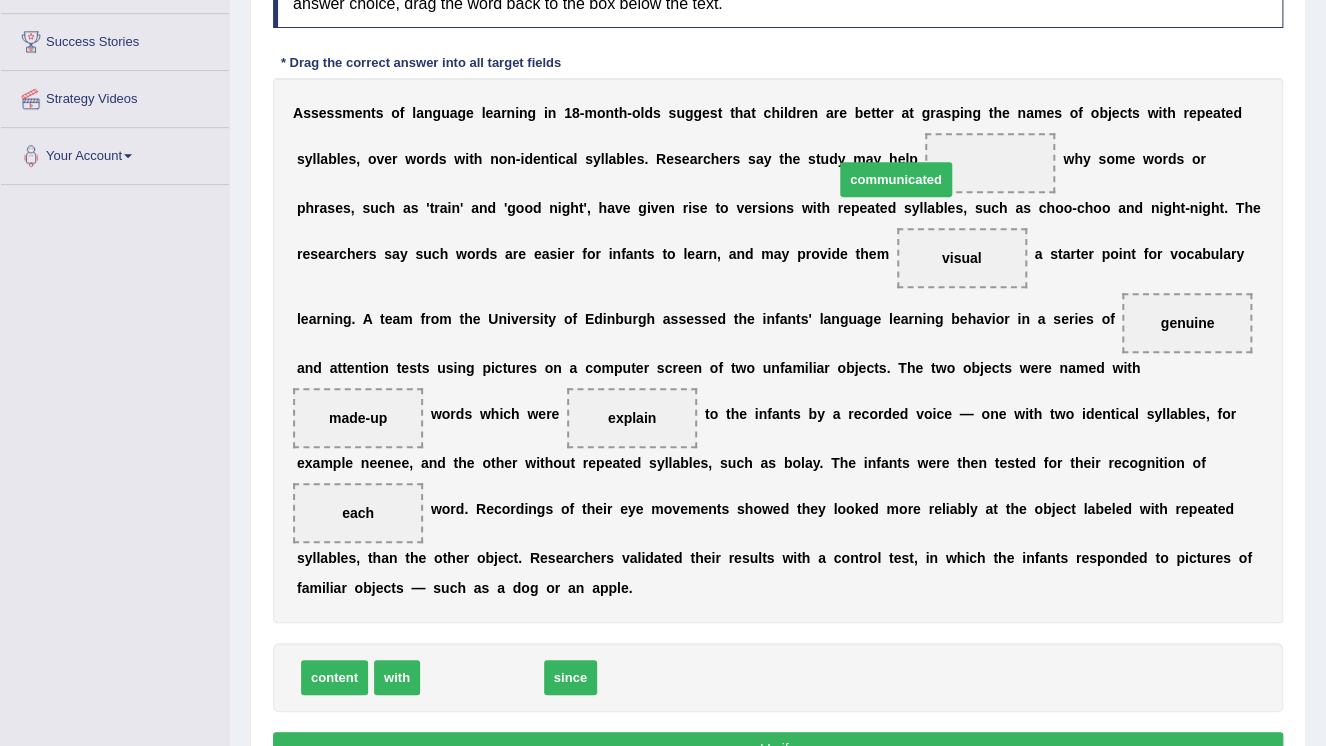 drag, startPoint x: 478, startPoint y: 648, endPoint x: 892, endPoint y: 149, distance: 648.3803 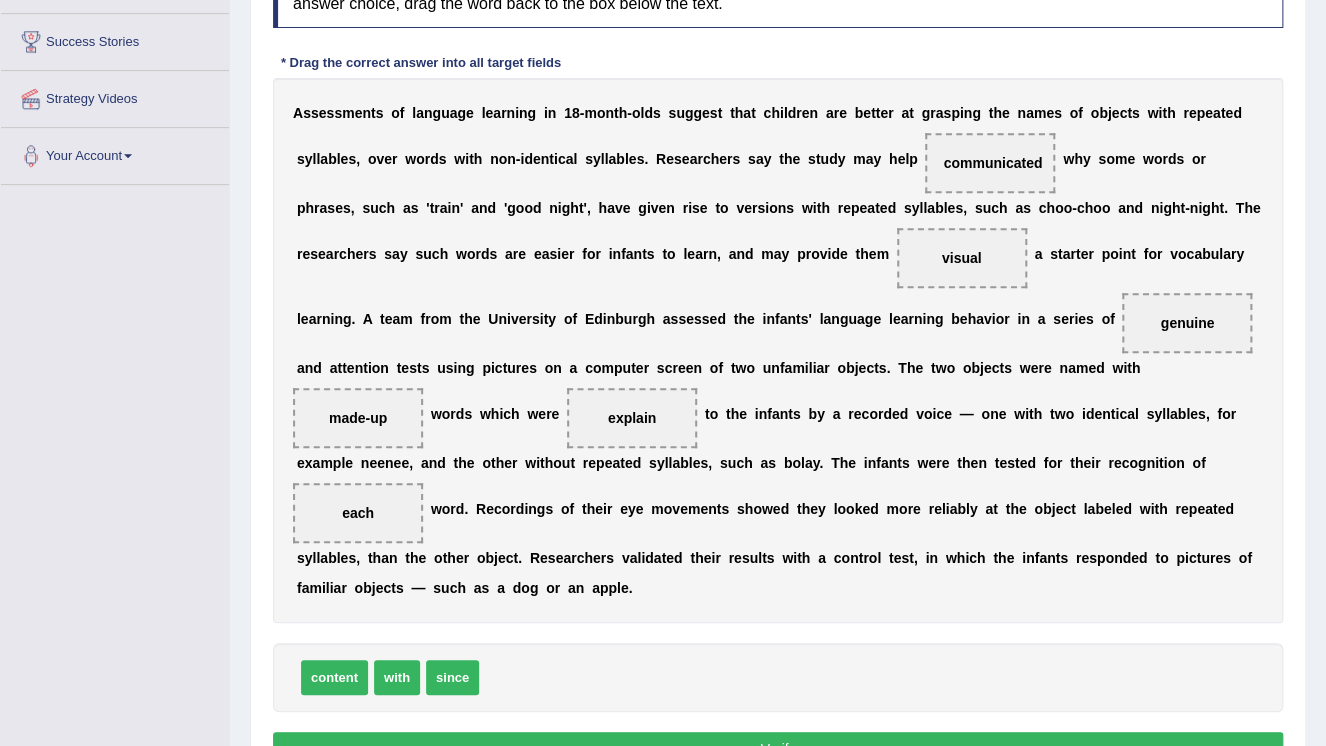 click on "communicated" at bounding box center (992, 163) 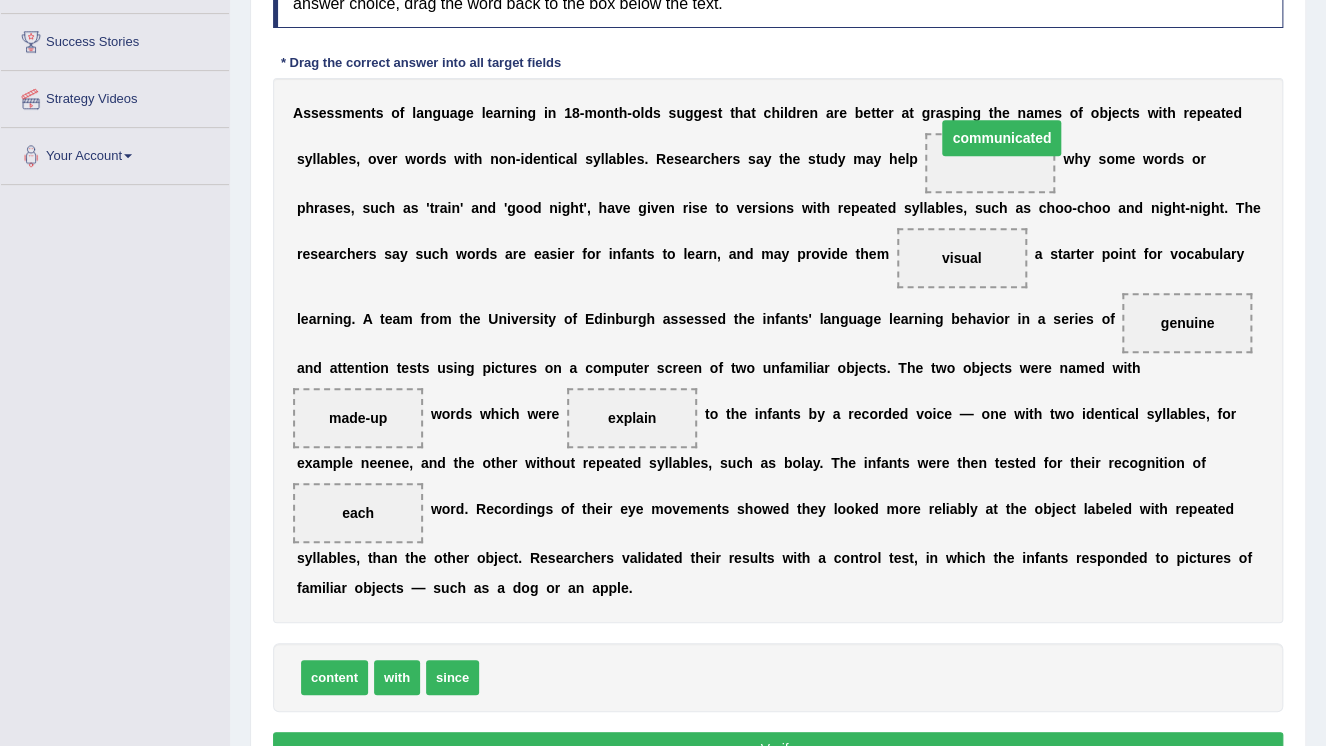 drag, startPoint x: 893, startPoint y: 156, endPoint x: 892, endPoint y: 131, distance: 25.019993 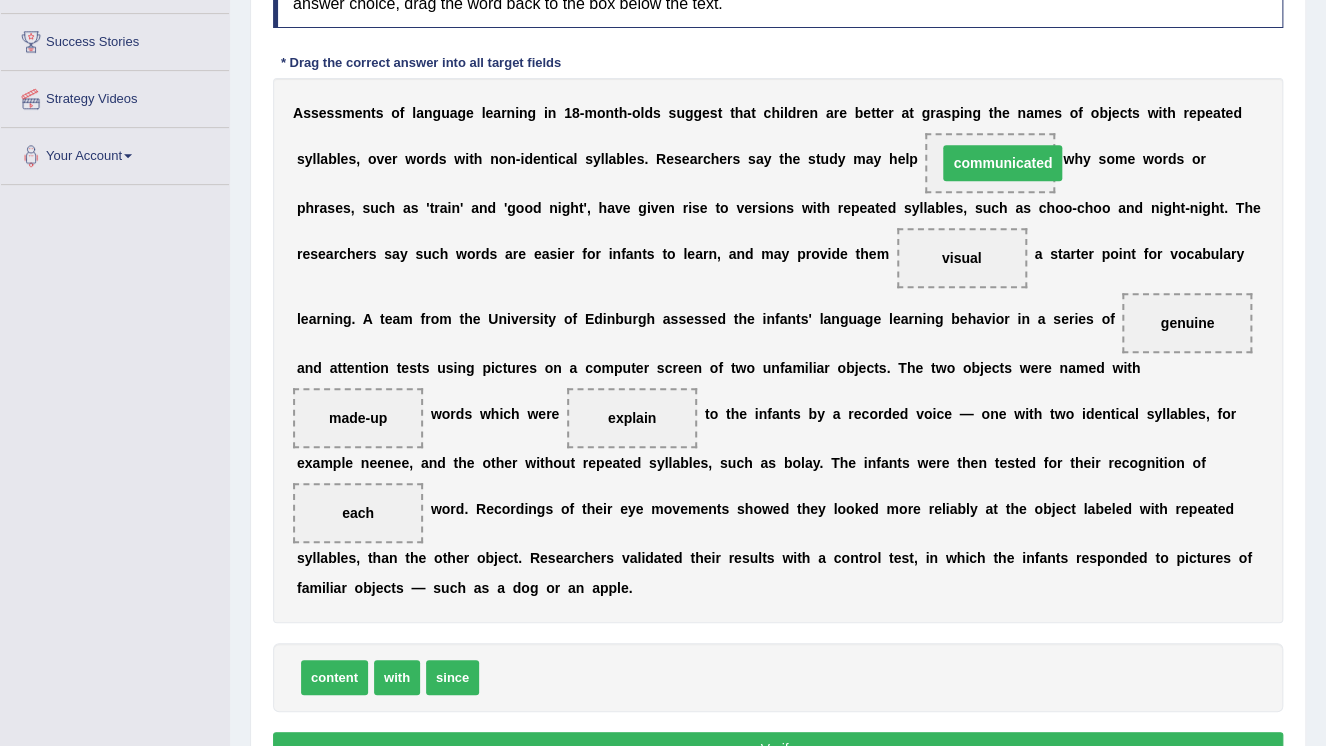 click on "communicated" at bounding box center [990, 163] 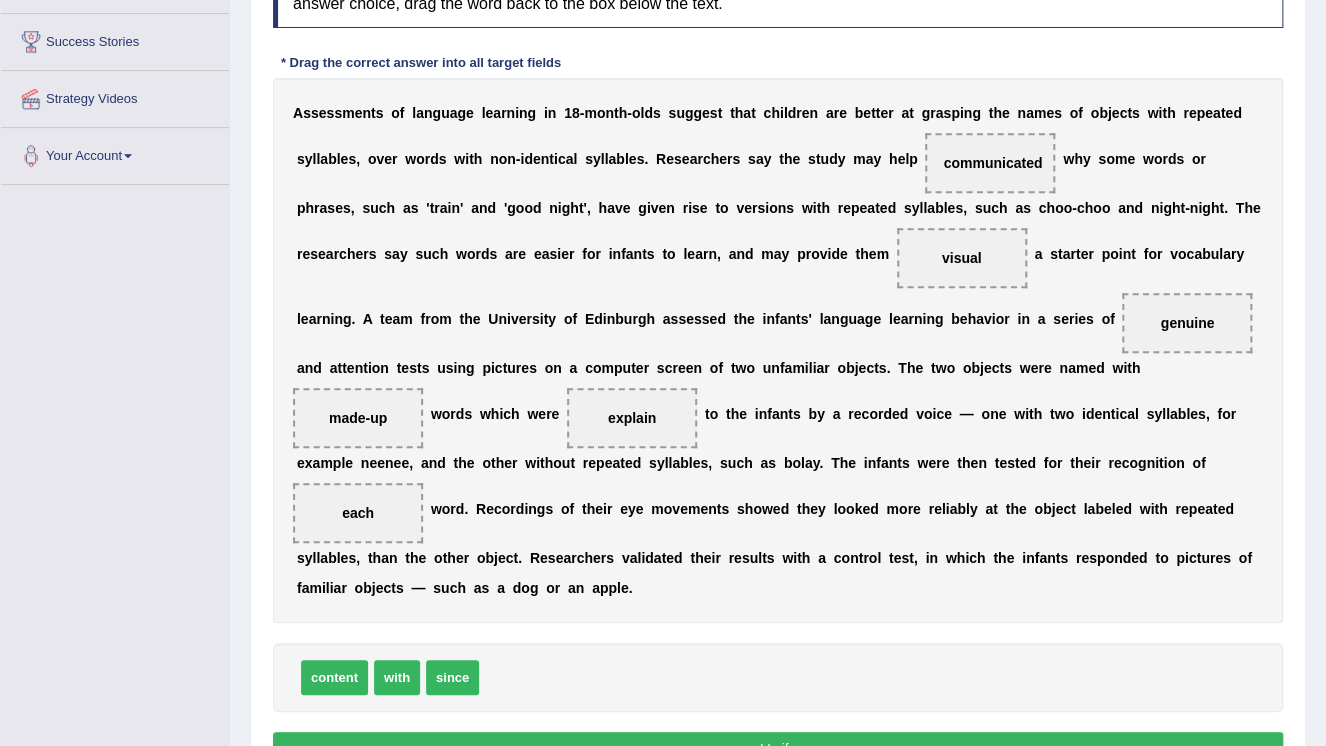 click on "visual" at bounding box center [962, 258] 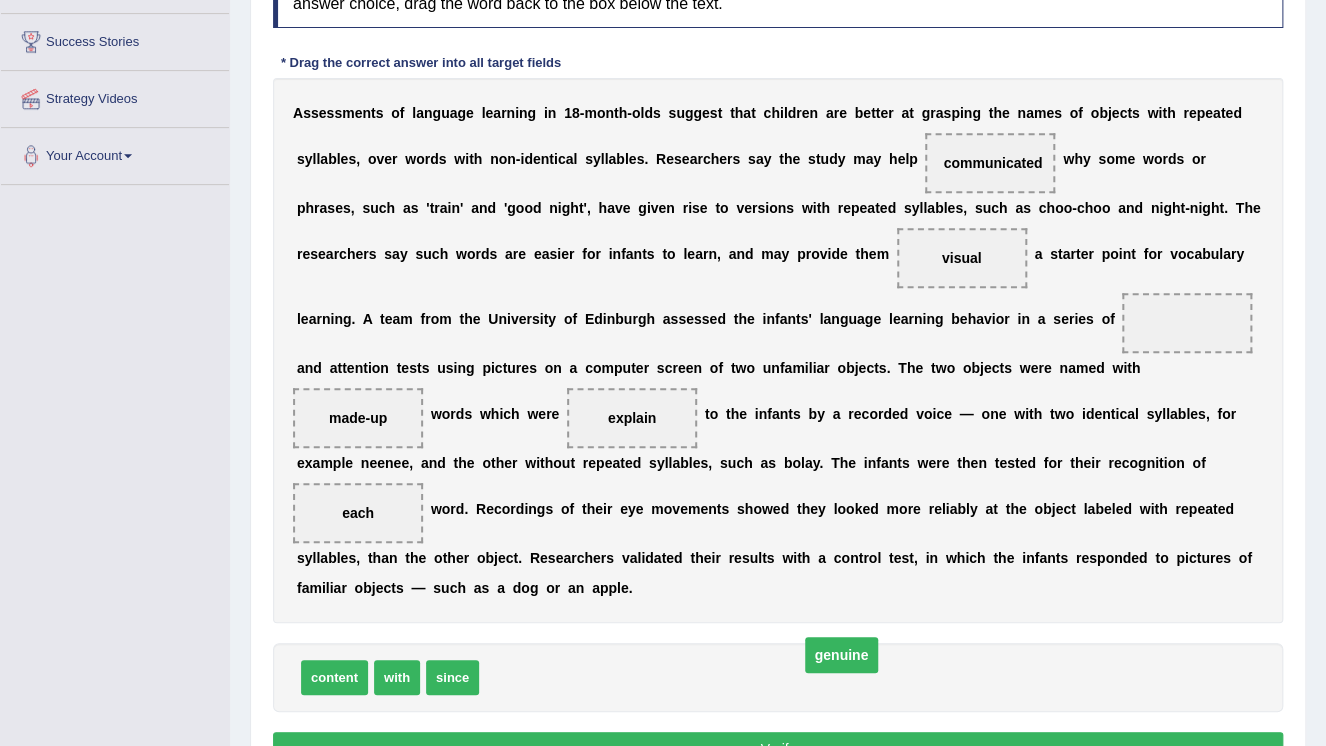 drag, startPoint x: 862, startPoint y: 315, endPoint x: 514, endPoint y: 652, distance: 484.4306 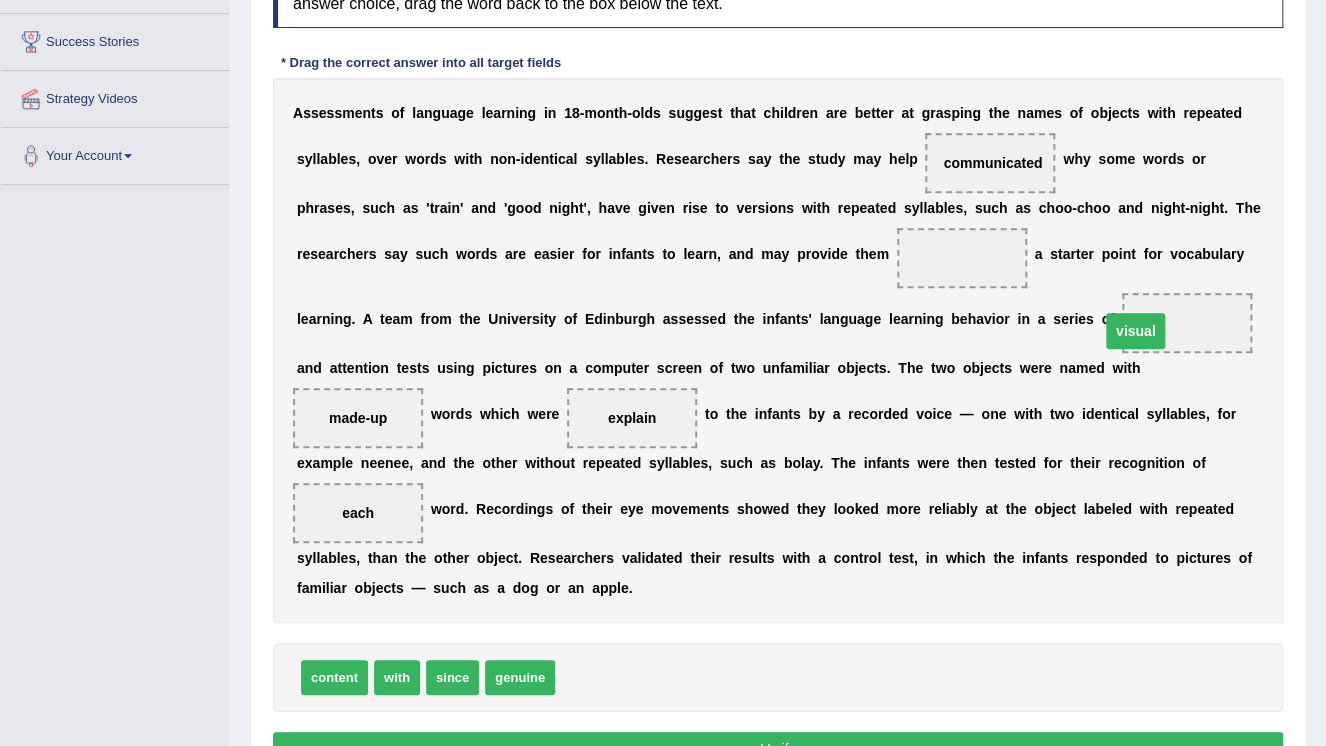 drag, startPoint x: 698, startPoint y: 249, endPoint x: 874, endPoint y: 322, distance: 190.53871 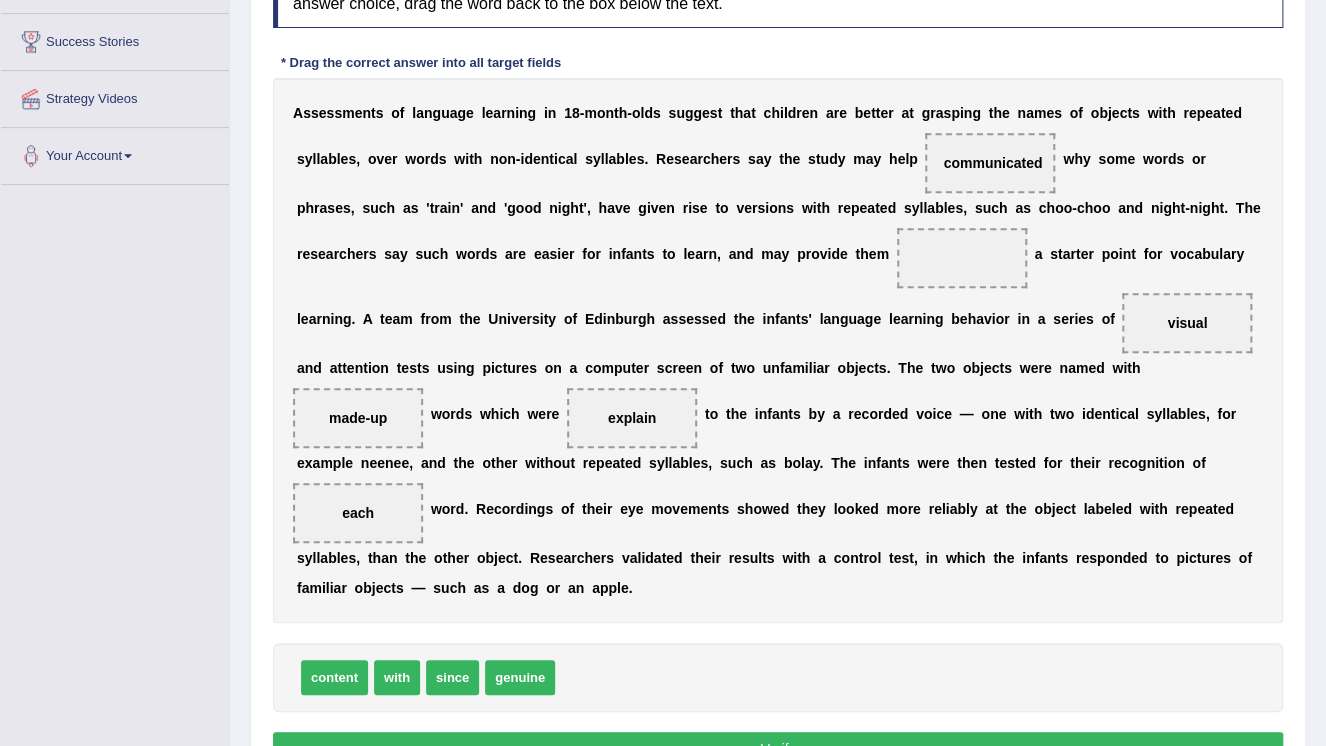 click on "genuine" at bounding box center (520, 677) 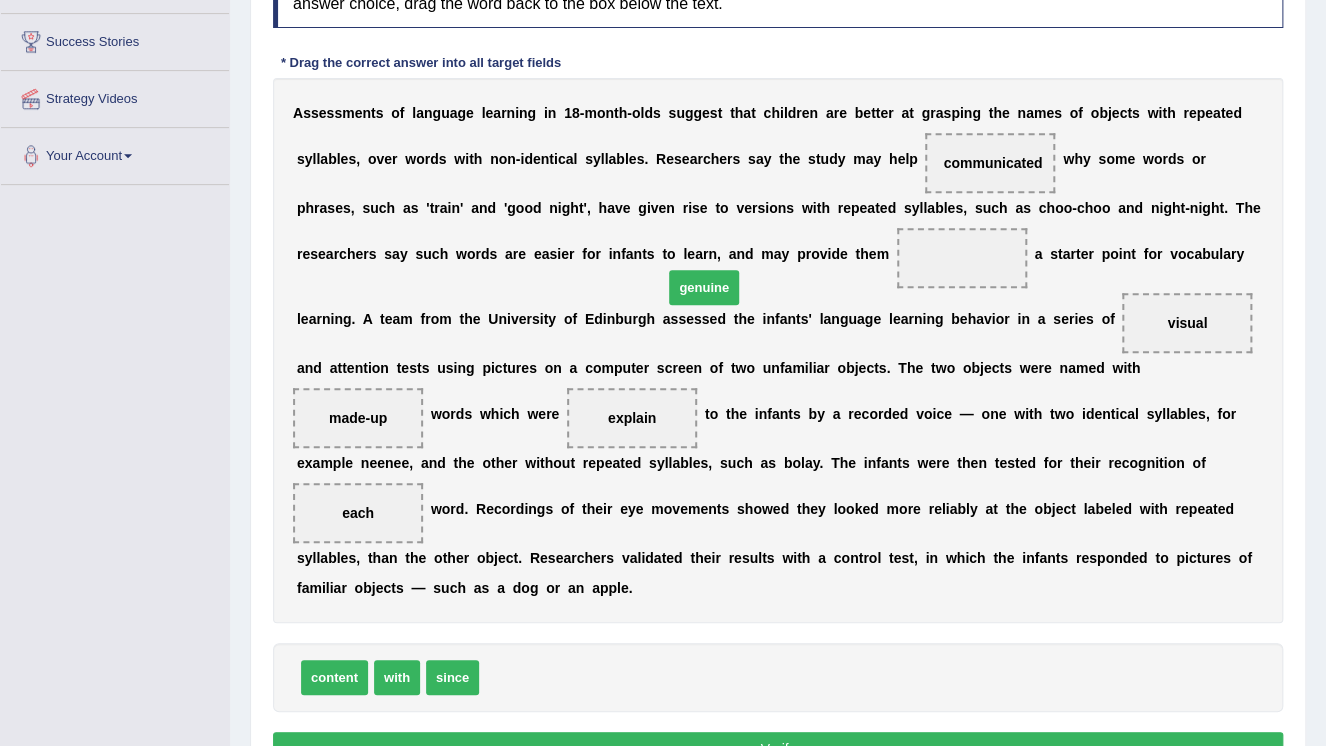 drag, startPoint x: 507, startPoint y: 644, endPoint x: 691, endPoint y: 253, distance: 432.13077 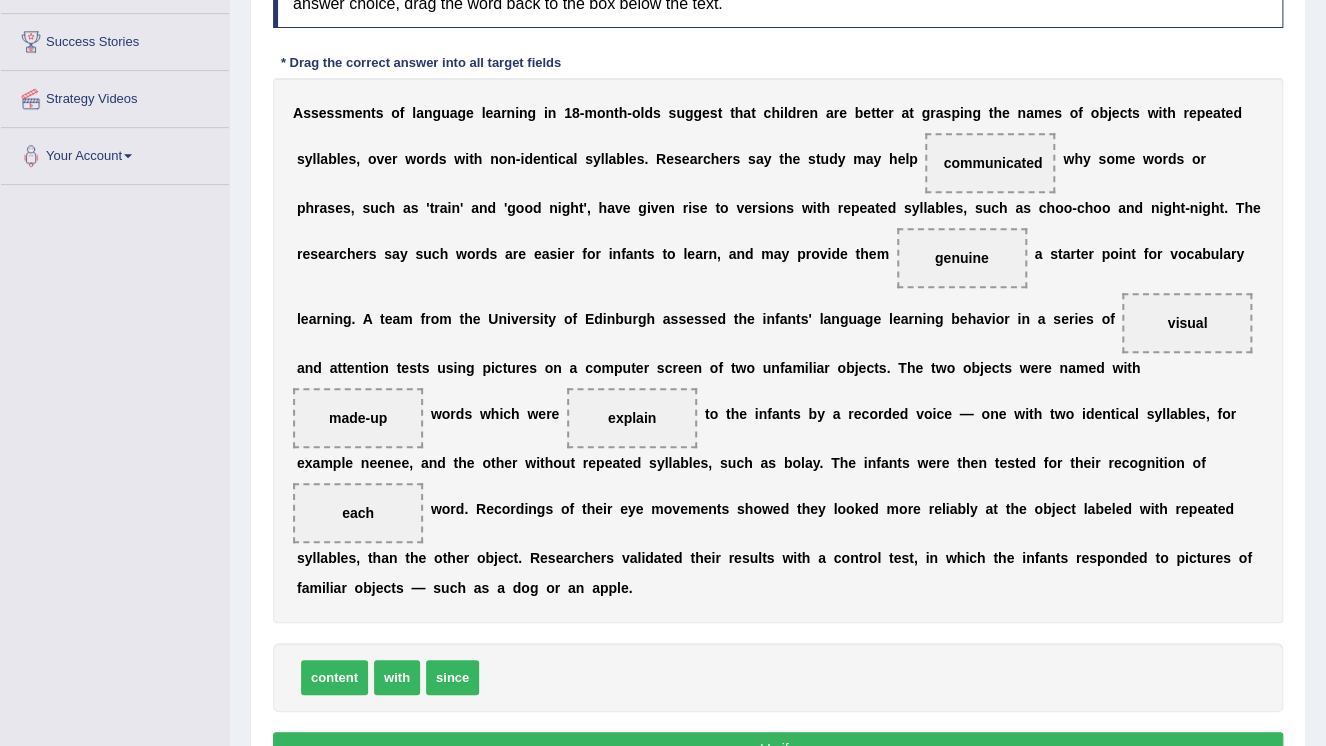 click on "Verify" at bounding box center [778, 749] 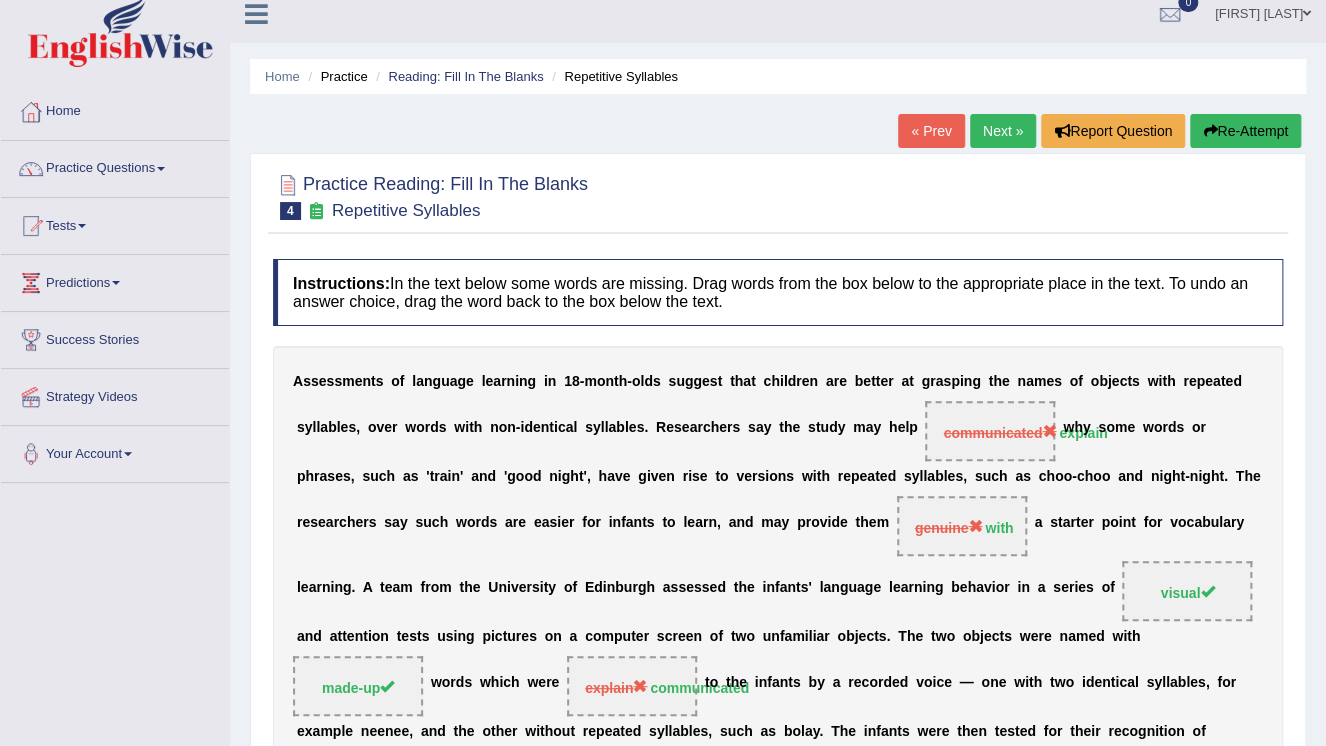 scroll, scrollTop: 0, scrollLeft: 0, axis: both 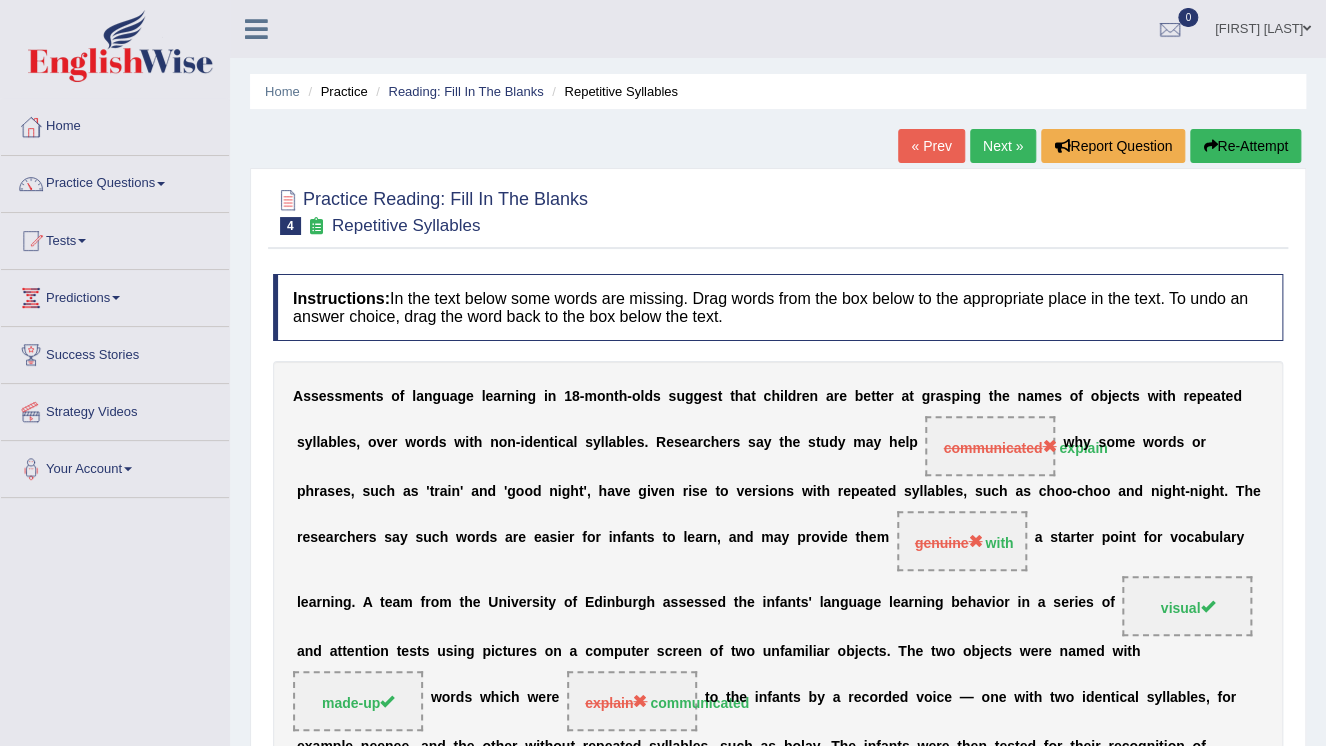 click on "Re-Attempt" at bounding box center (1245, 146) 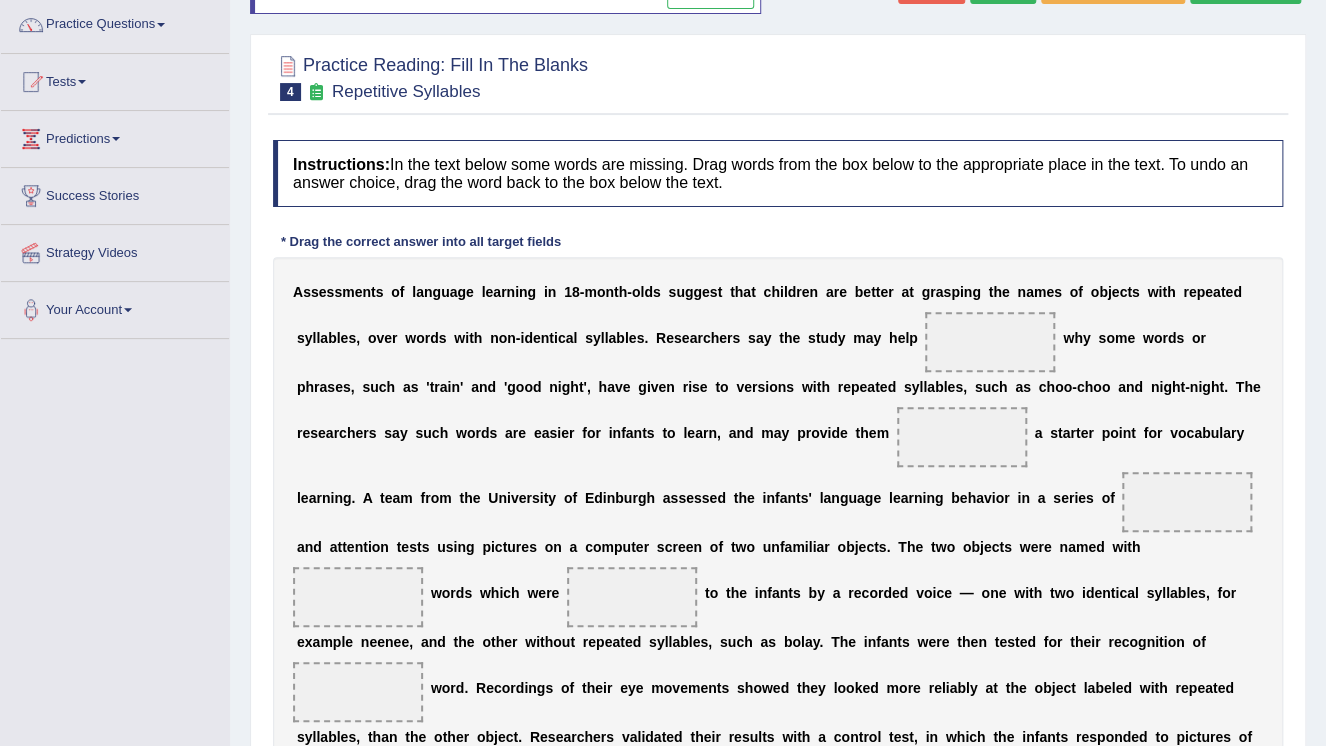scroll, scrollTop: 160, scrollLeft: 0, axis: vertical 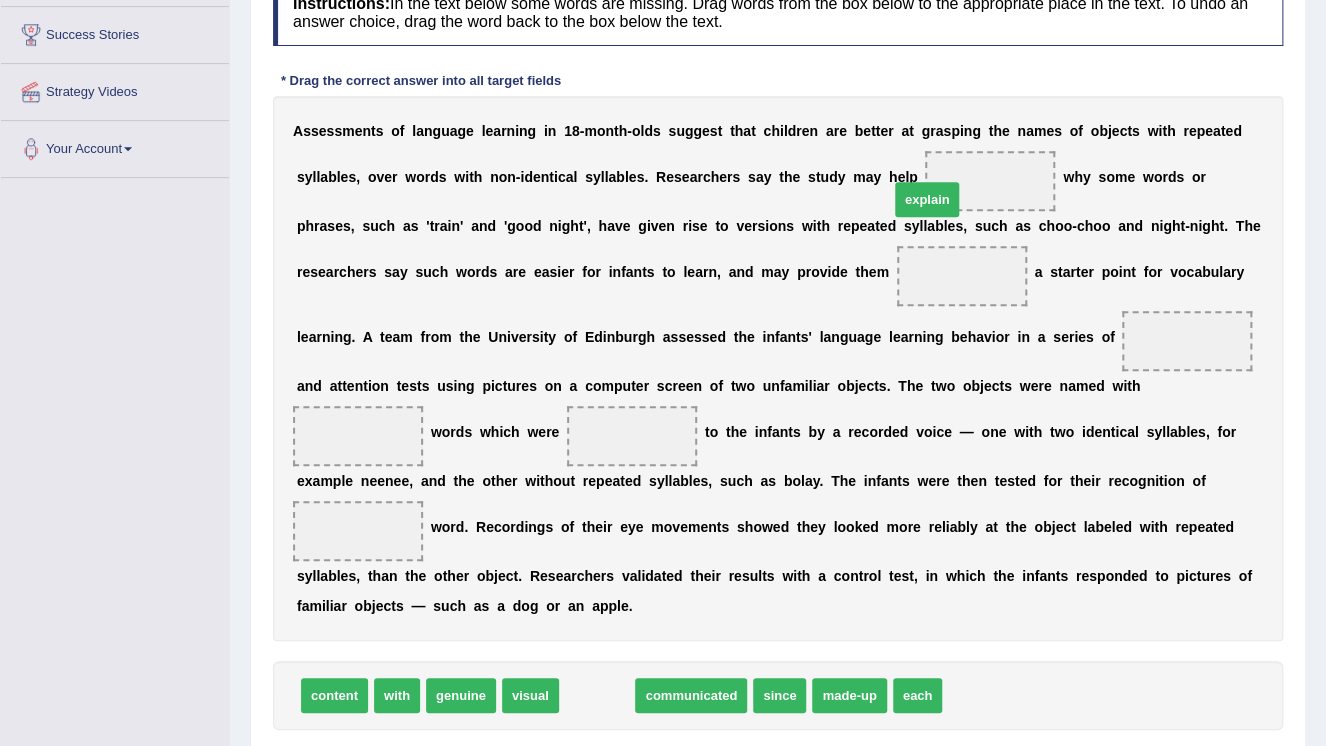 drag, startPoint x: 589, startPoint y: 672, endPoint x: 909, endPoint y: 179, distance: 587.7491 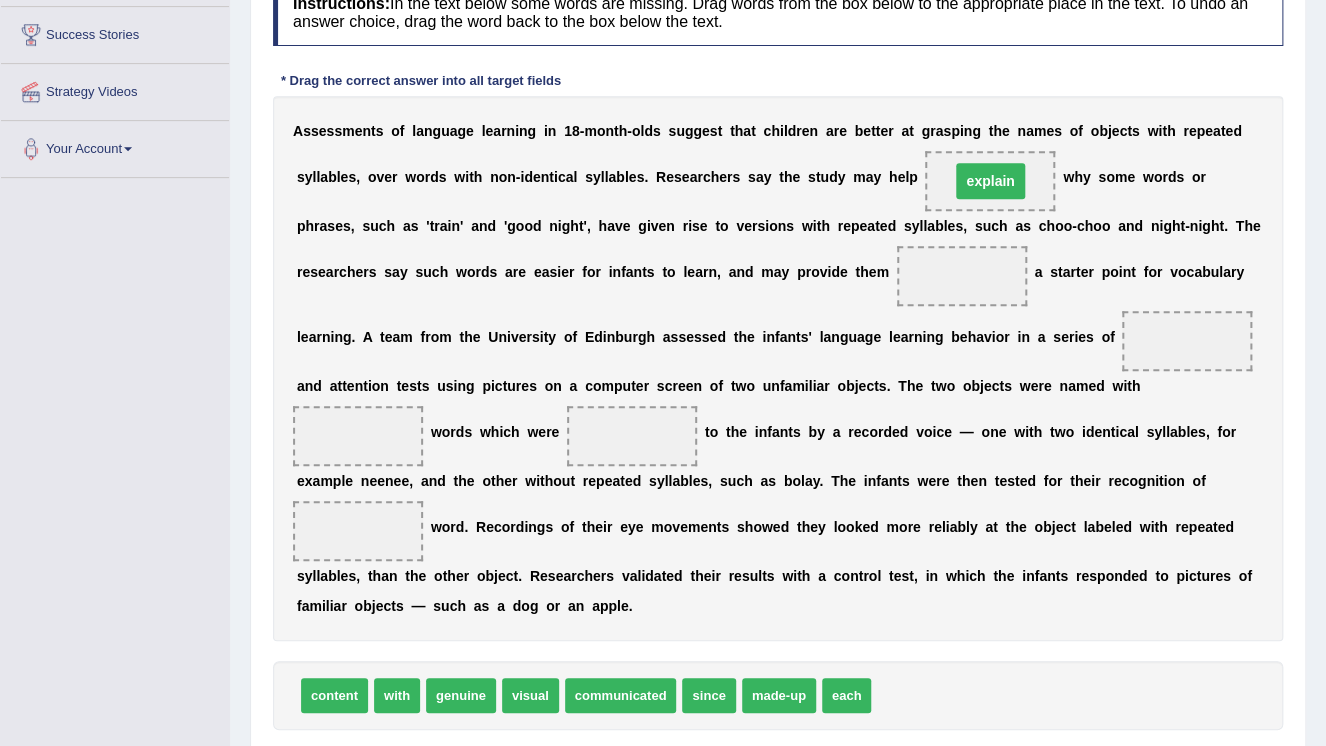 click on "explain" at bounding box center [990, 181] 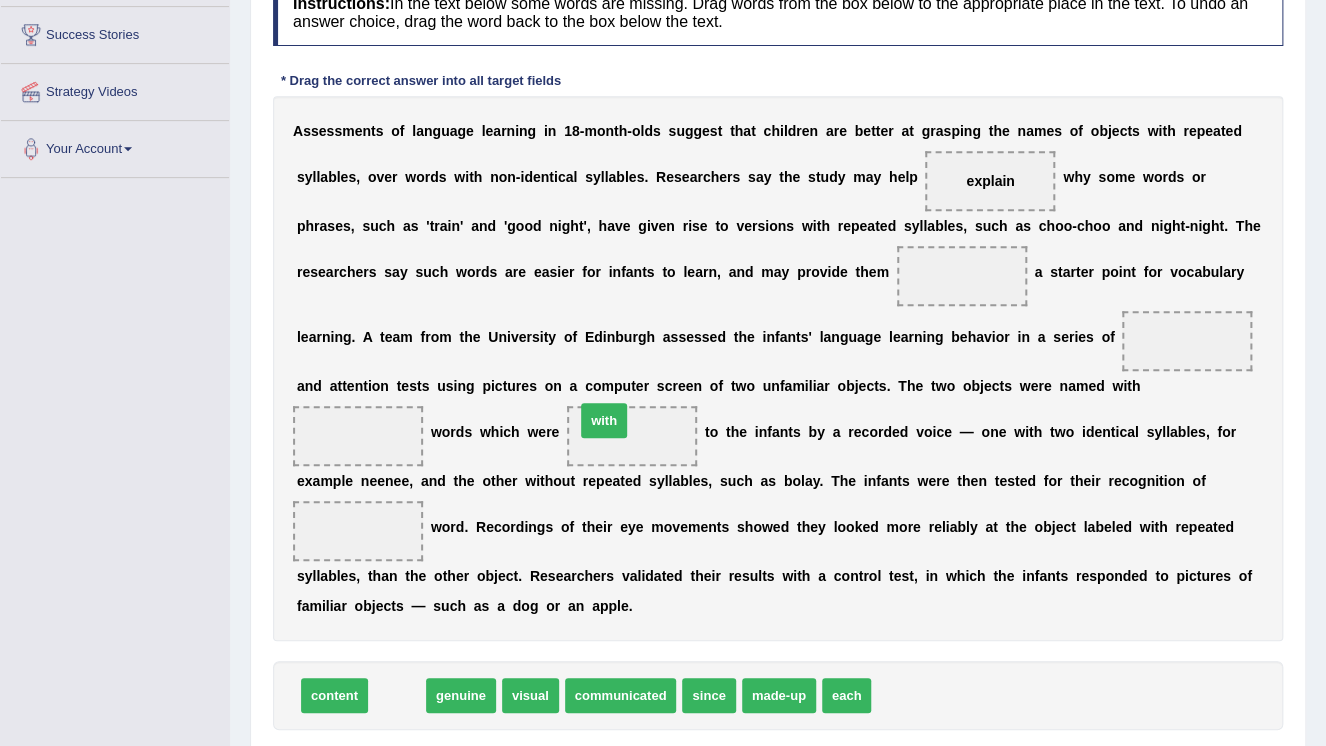 drag, startPoint x: 405, startPoint y: 672, endPoint x: 695, endPoint y: 304, distance: 468.53387 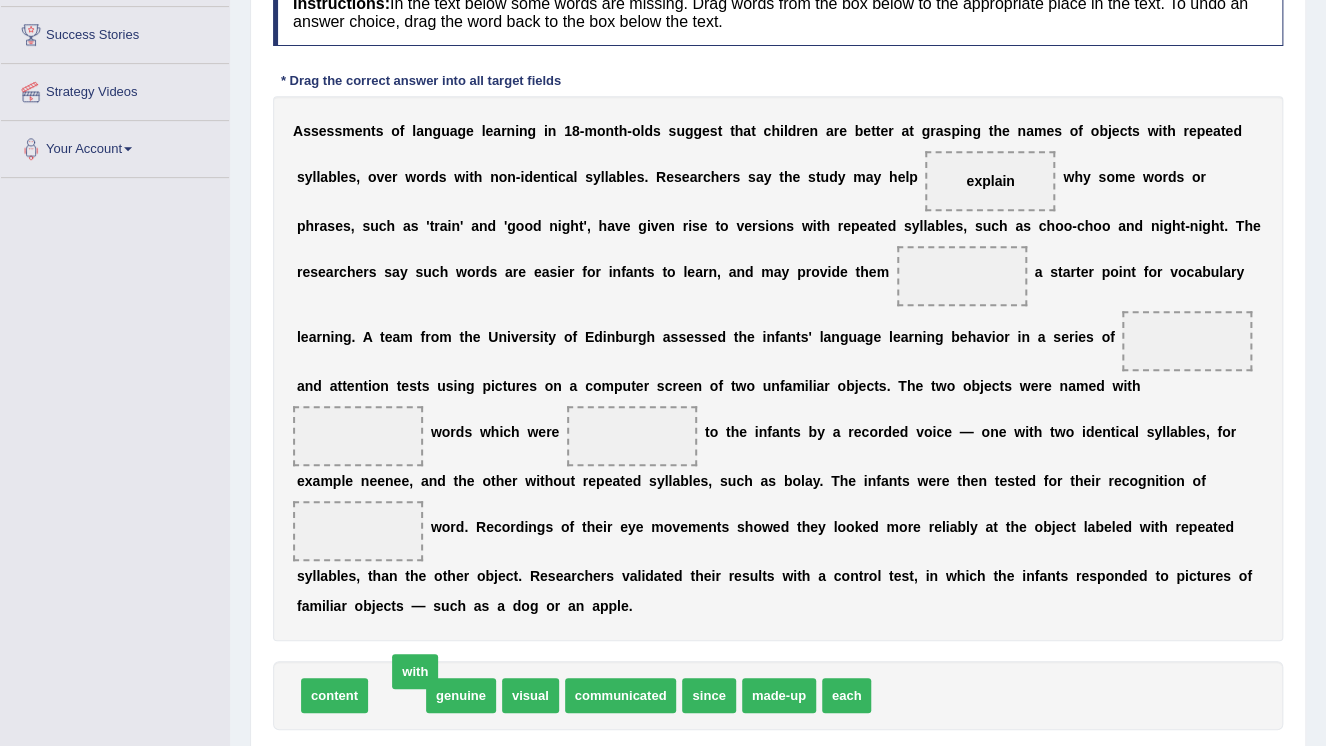 click at bounding box center (962, 276) 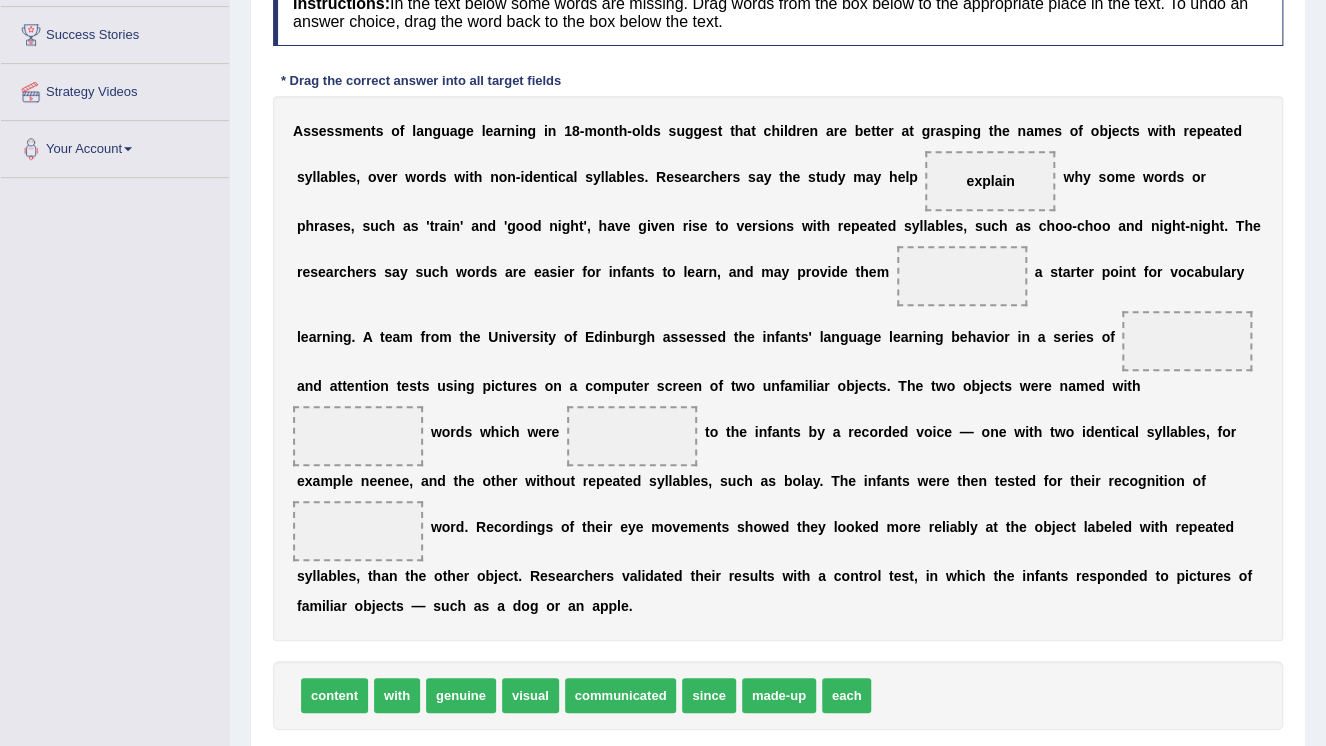 drag, startPoint x: 396, startPoint y: 663, endPoint x: 471, endPoint y: 566, distance: 122.61321 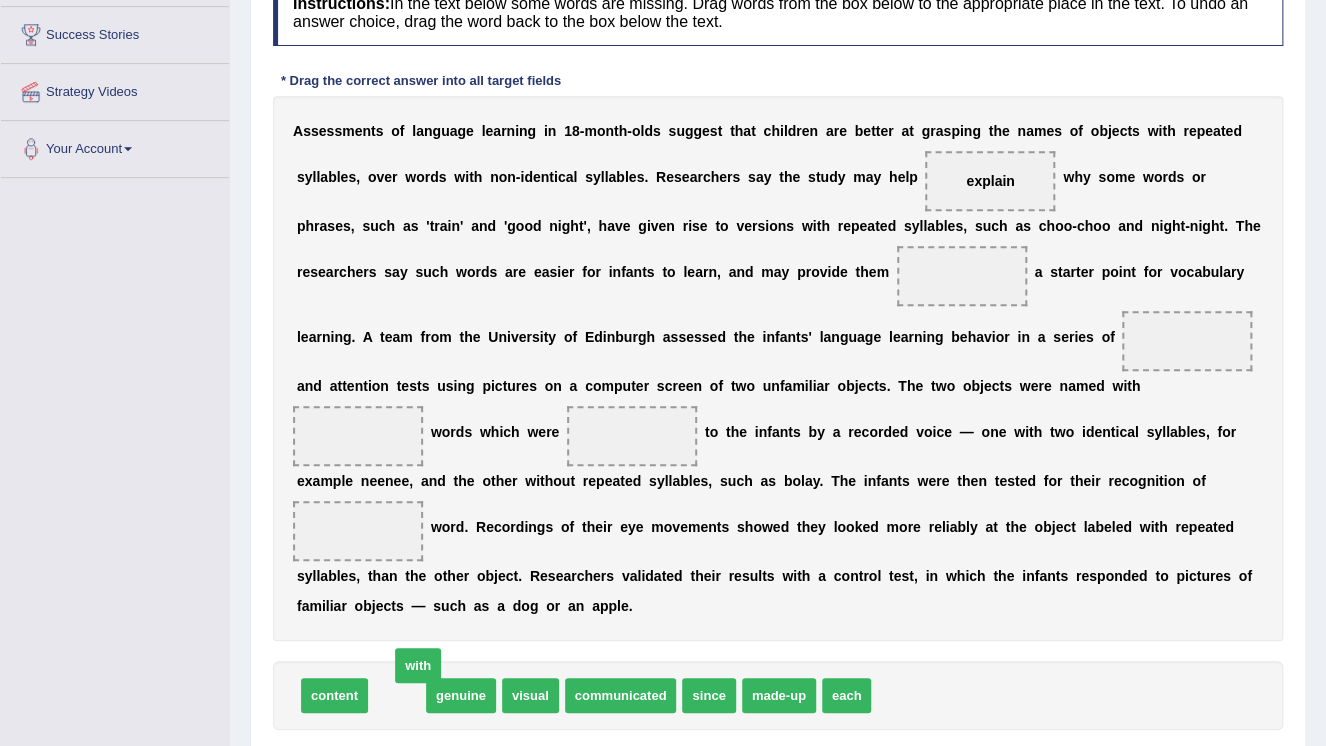 drag, startPoint x: 577, startPoint y: 438, endPoint x: 665, endPoint y: 354, distance: 121.65525 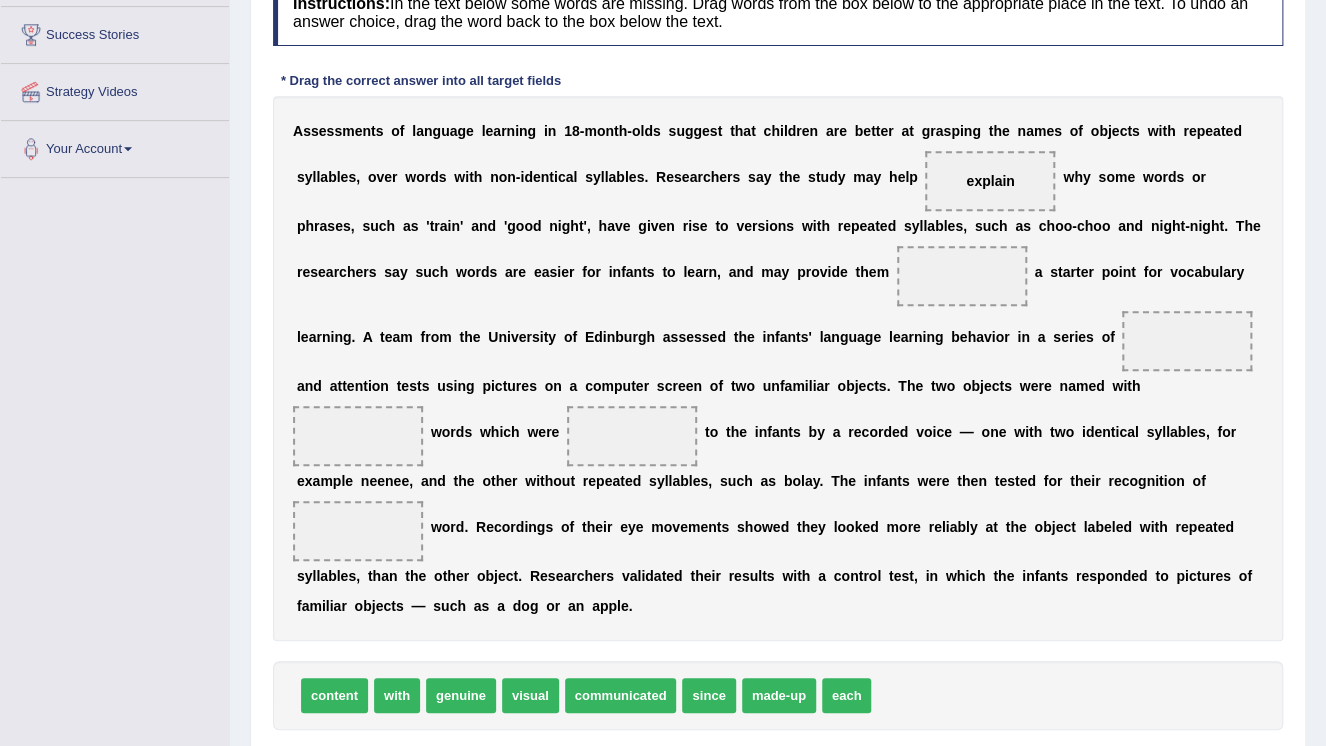 click on "A s s e s s m e n t s    o f    l a n g u a g e    l e a r n i n g    i n    1 8 - m o n t h - o l d s    s u g g e s t    t h a t    c h i l d r e n    a r e    b e t t e r    a t    g r a s p i n g    t h e    n a m e s    o f    o b j e c t s    w i t h    r e p e a t e d    s y l l a b l e s ,    o v e r    w o r d s    w i t h    n o n - i d e n t i c a l    s y l l a b l e s .    R e s e a r c h e r s    s a y    t h e    s t u d y    m a y    h e l p    explain    w h y    s o m e    w o r d s    o r    p h r a s e s ,    s u c h    a s    ' t r a i n '    a n d    ' g o o d    n i g h t ' ,    h a v e    g i v e n    r i s e    t o    v e r s i o n s    w i t h    r e p e a t e d    s y l l a b l e s ,    s u c h    a s    c h o o - c h o o    a n d    n i g h t - n i g h t .    T h e    r e s e a r c h e r s    s a y    s u c h    w o r d s    a r e    e a s i e r    f o r    i n f a n t s    t o    l e a r n ,    a n d    m a y" at bounding box center (778, 368) 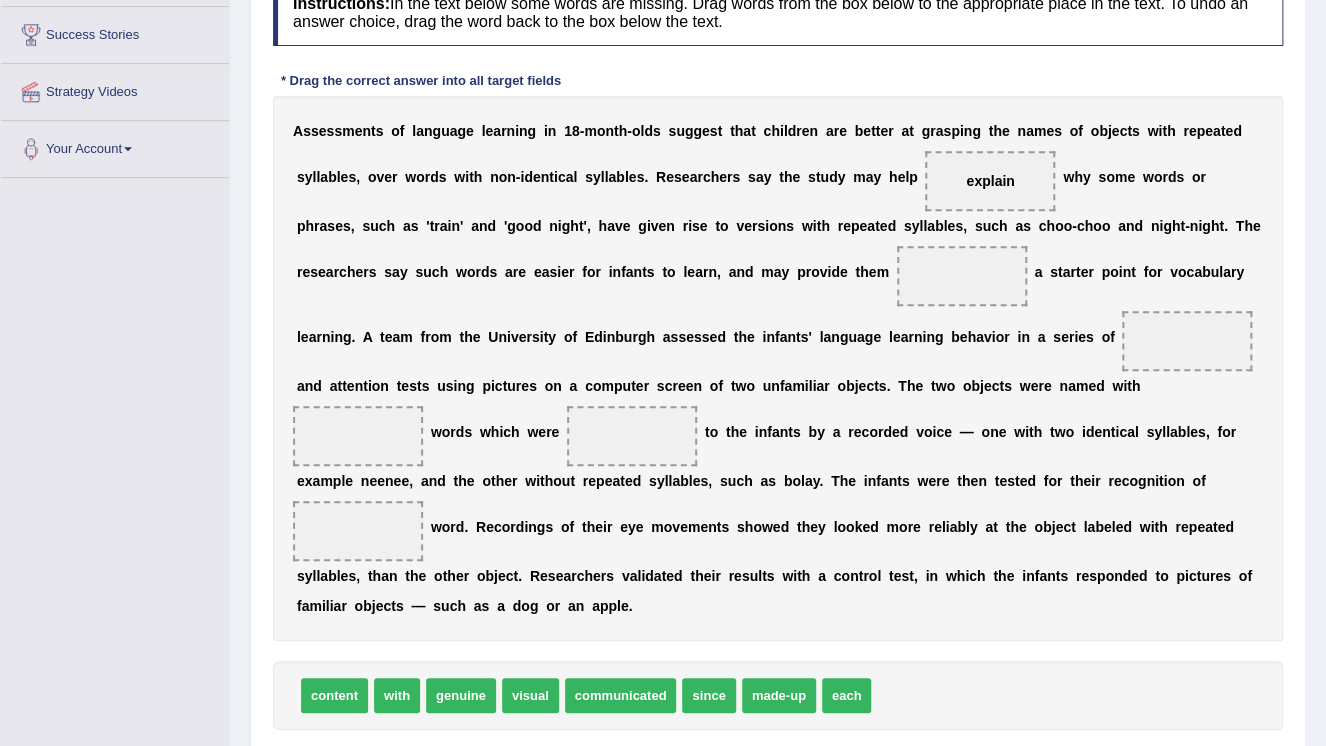 click on "with" at bounding box center (397, 695) 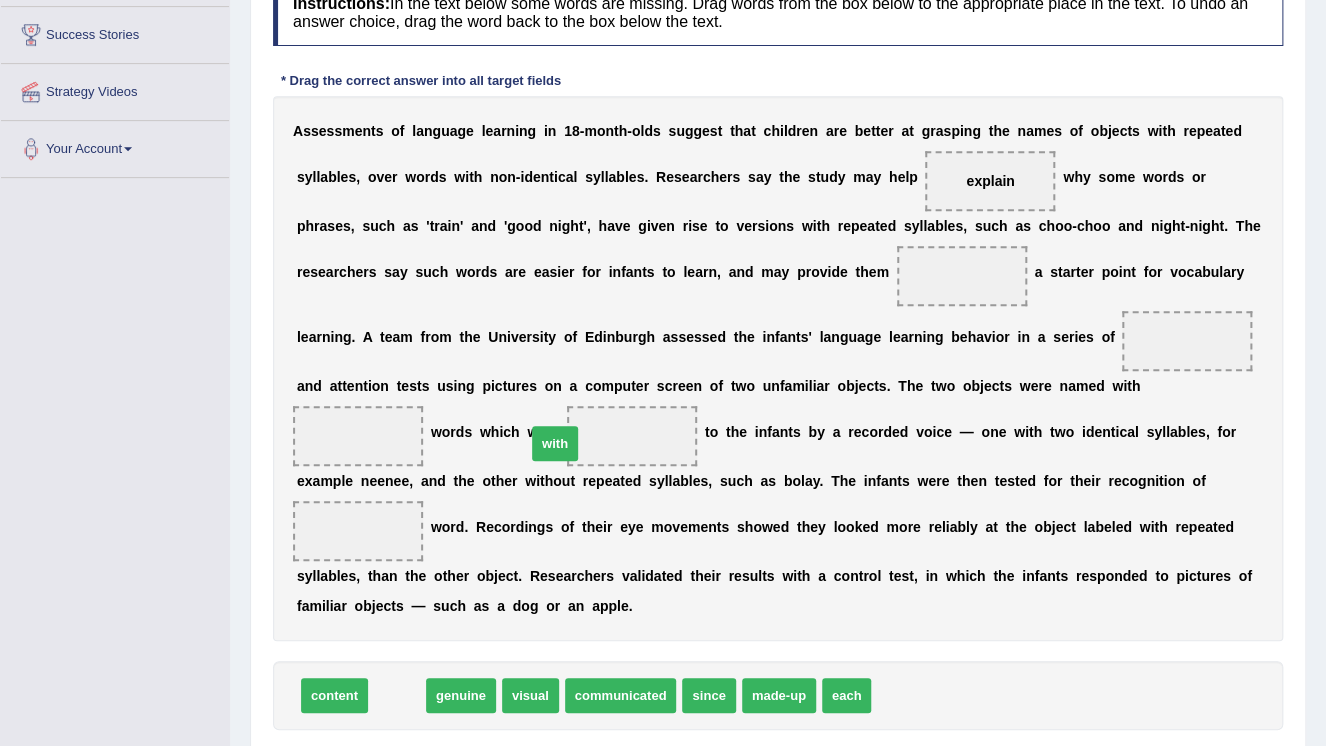 drag, startPoint x: 416, startPoint y: 632, endPoint x: 628, endPoint y: 337, distance: 363.2754 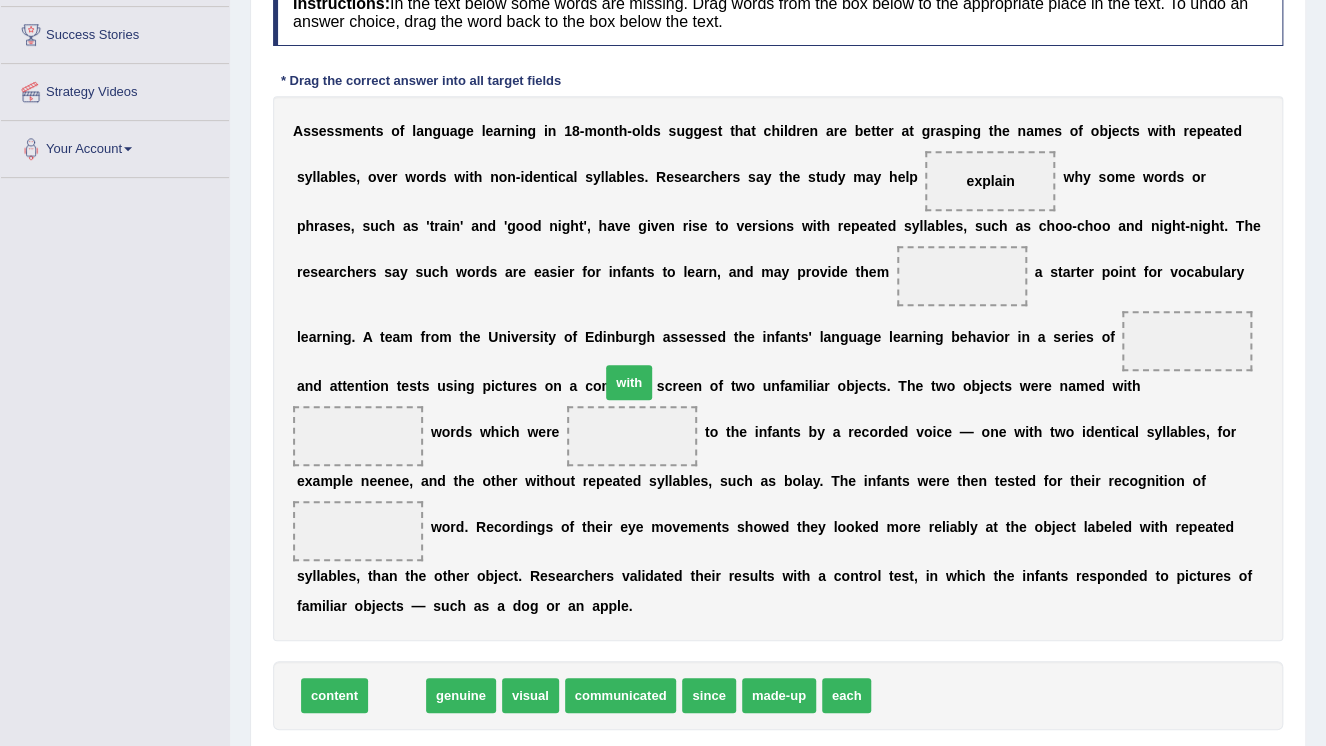 click at bounding box center (962, 276) 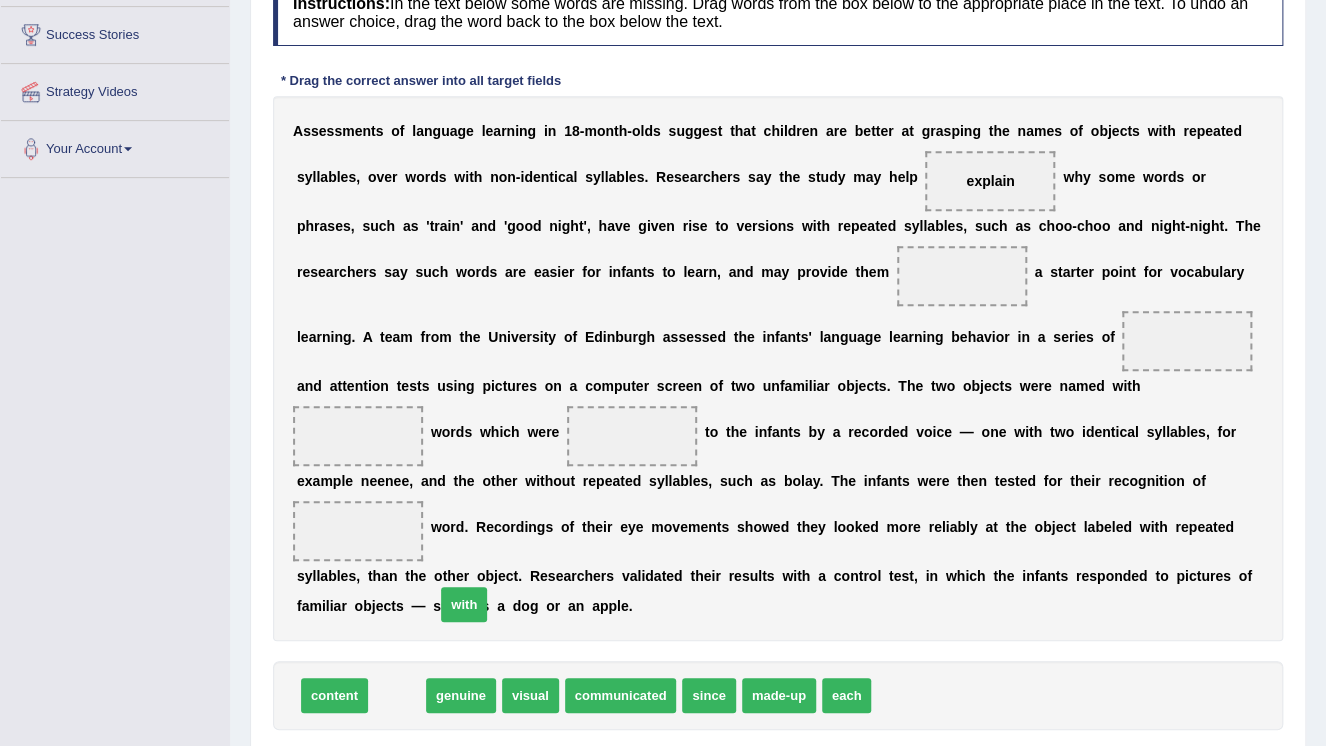 click at bounding box center (962, 276) 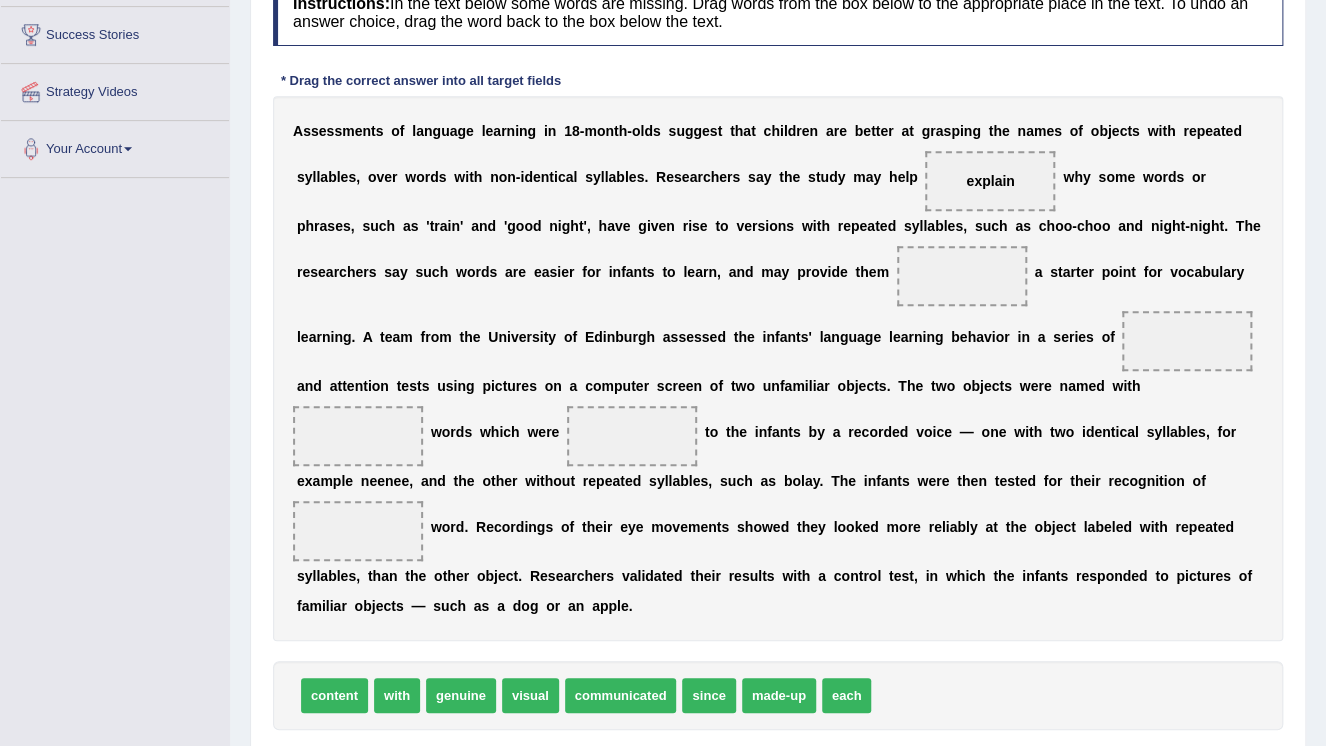click on "with" at bounding box center (397, 695) 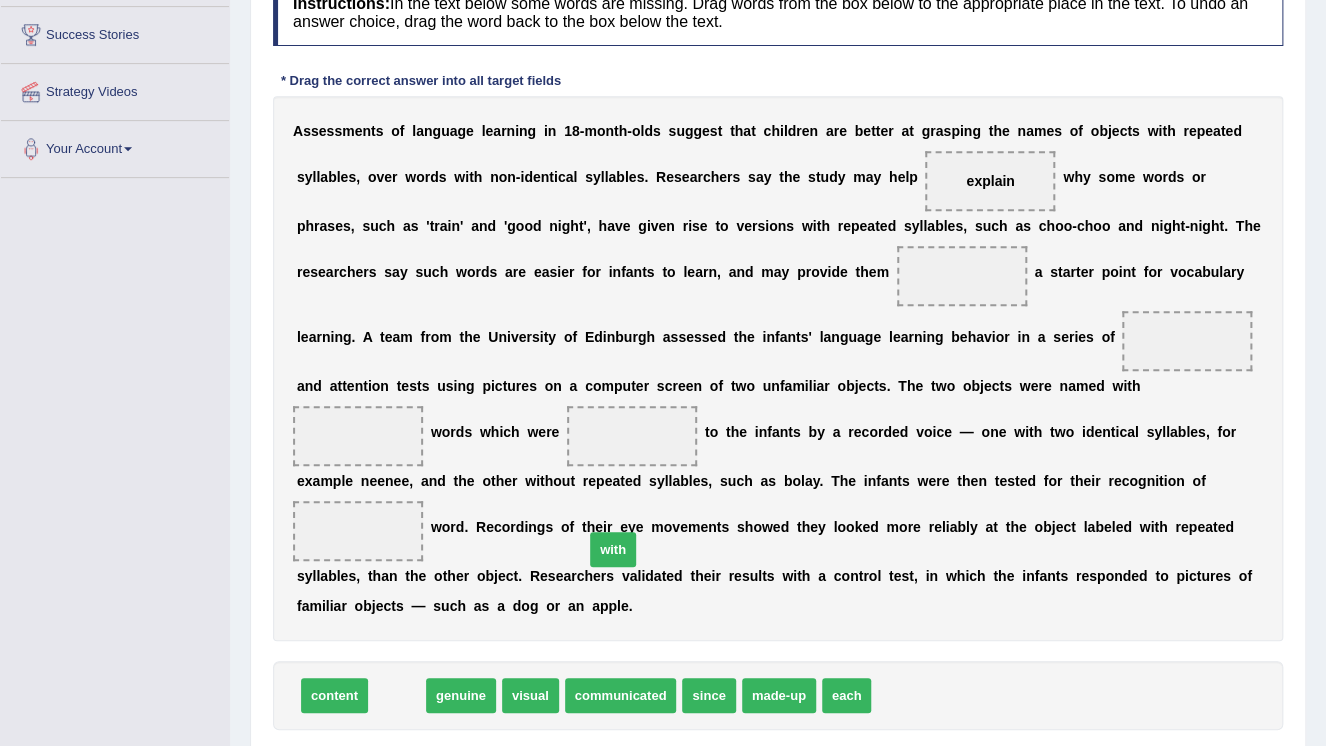 drag, startPoint x: 388, startPoint y: 667, endPoint x: 669, endPoint y: 484, distance: 335.33566 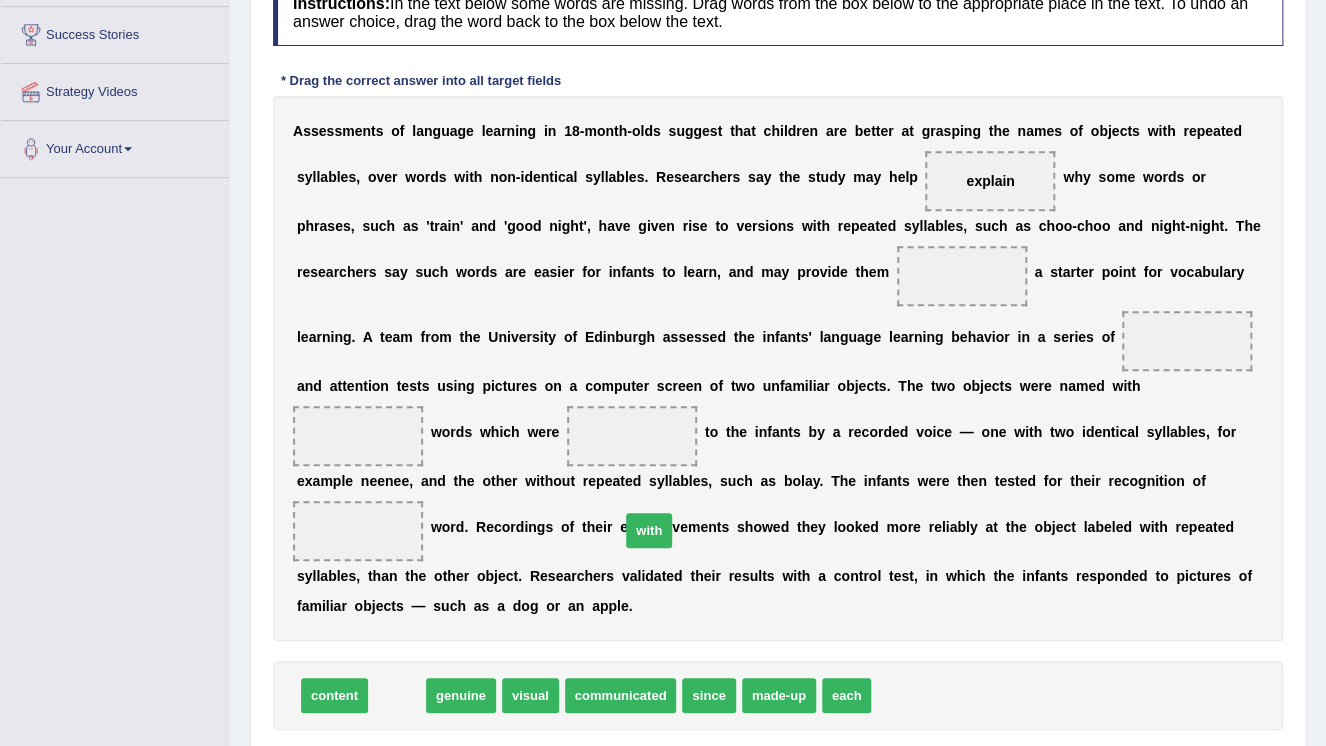 drag, startPoint x: 673, startPoint y: 482, endPoint x: 684, endPoint y: 476, distance: 12.529964 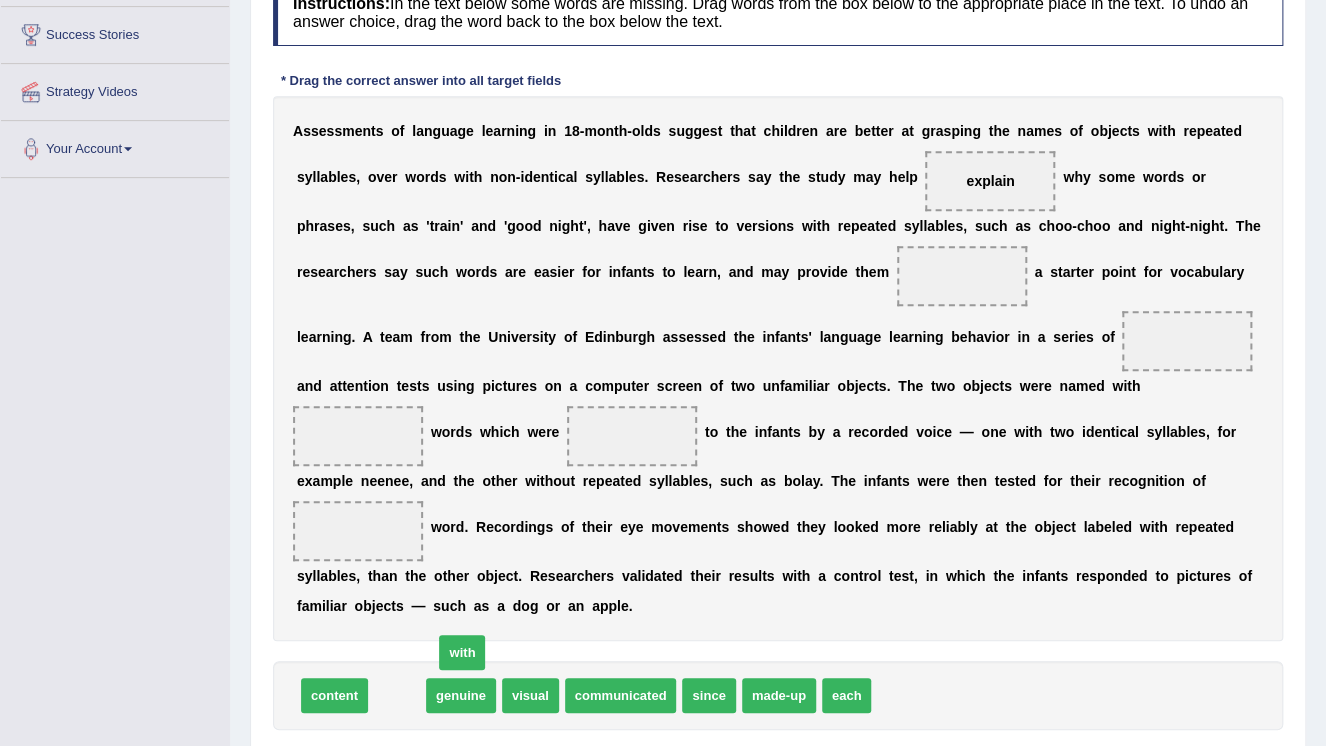 click on "A s s e s s m e n t s    o f    l a n g u a g e    l e a r n i n g    i n    1 8 - m o n t h - o l d s    s u g g e s t    t h a t    c h i l d r e n    a r e    b e t t e r    a t    g r a s p i n g    t h e    n a m e s    o f    o b j e c t s    w i t h    r e p e a t e d    s y l l a b l e s ,    o v e r    w o r d s    w i t h    n o n - i d e n t i c a l    s y l l a b l e s .    R e s e a r c h e r s    s a y    t h e    s t u d y    m a y    h e l p    explain    w h y    s o m e    w o r d s    o r    p h r a s e s ,    s u c h    a s    ' t r a i n '    a n d    ' g o o d    n i g h t ' ,    h a v e    g i v e n    r i s e    t o    v e r s i o n s    w i t h    r e p e a t e d    s y l l a b l e s ,    s u c h    a s    c h o o - c h o o    a n d    n i g h t - n i g h t .    T h e    r e s e a r c h e r s    s a y    s u c h    w o r d s    a r e    e a s i e r    f o r    i n f a n t s    t o    l e a r n ,    a n d    m a y" at bounding box center (778, 368) 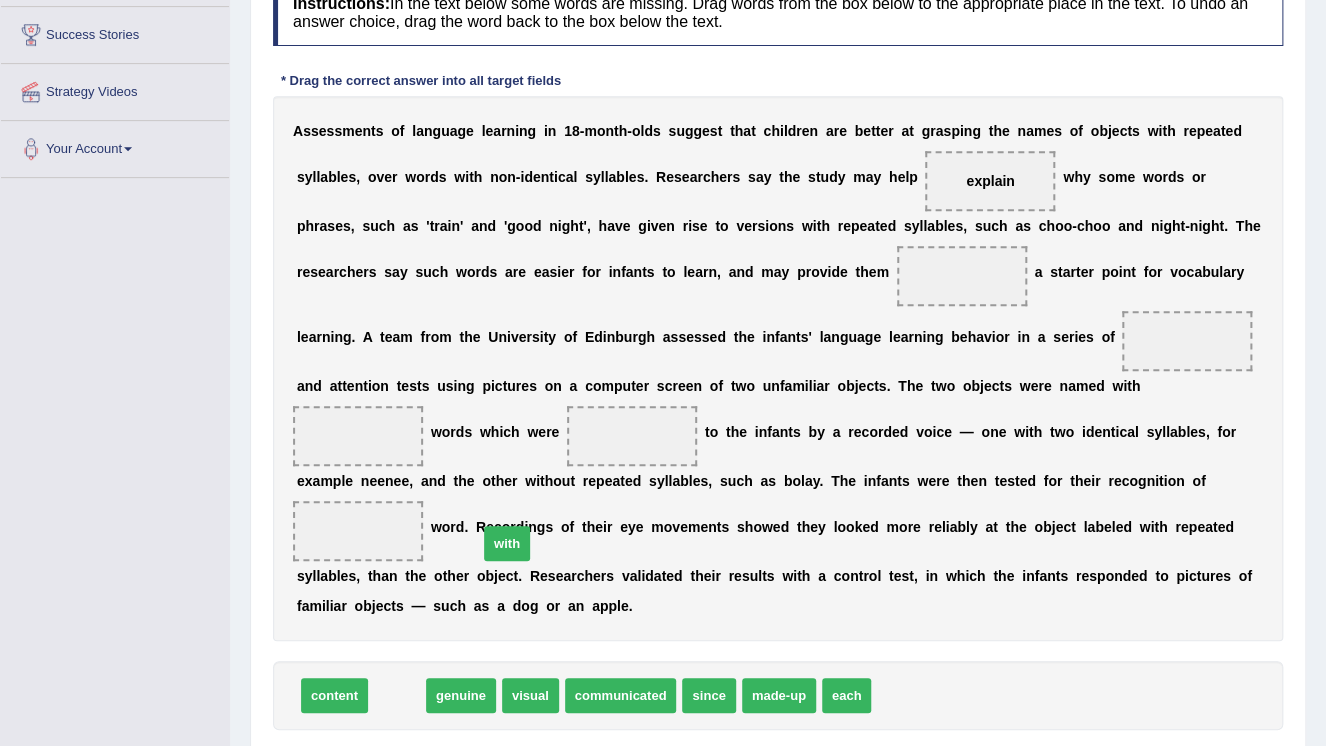 drag, startPoint x: 392, startPoint y: 664, endPoint x: 636, endPoint y: 331, distance: 412.82562 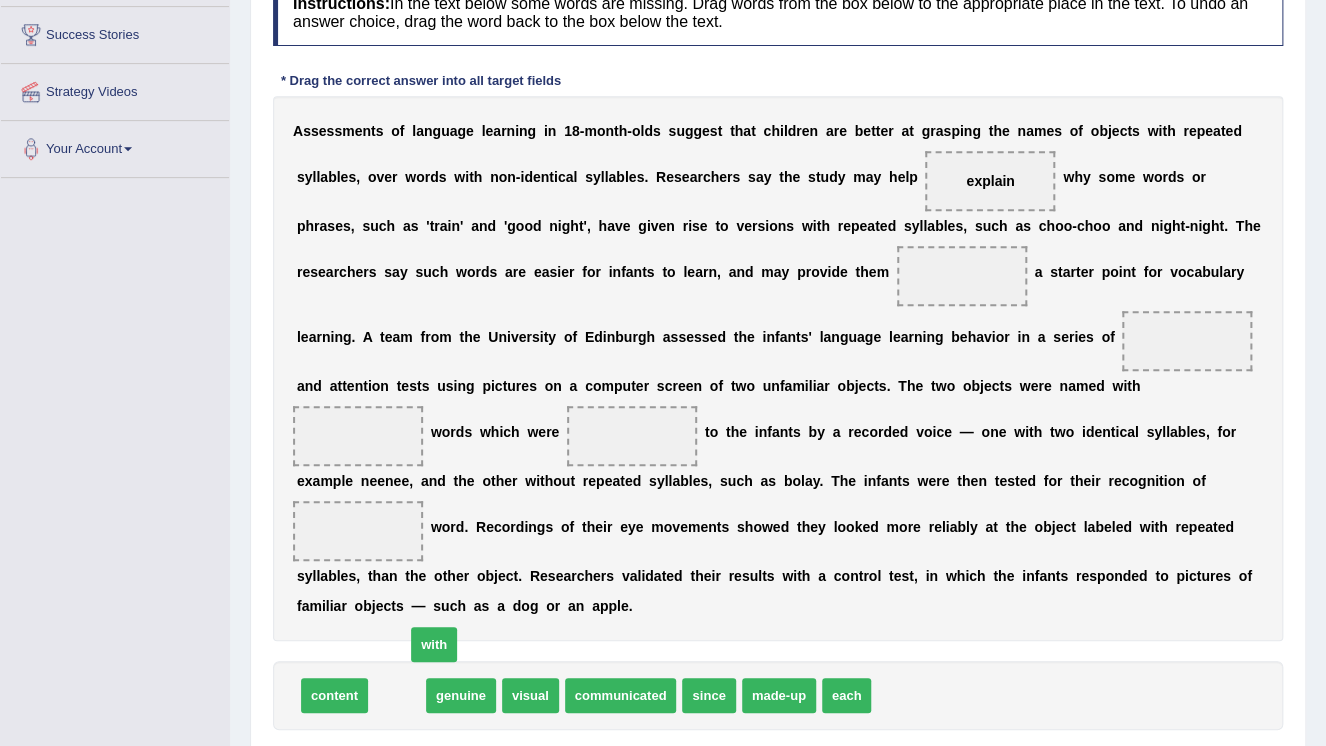 drag, startPoint x: 647, startPoint y: 313, endPoint x: 663, endPoint y: 303, distance: 18.867962 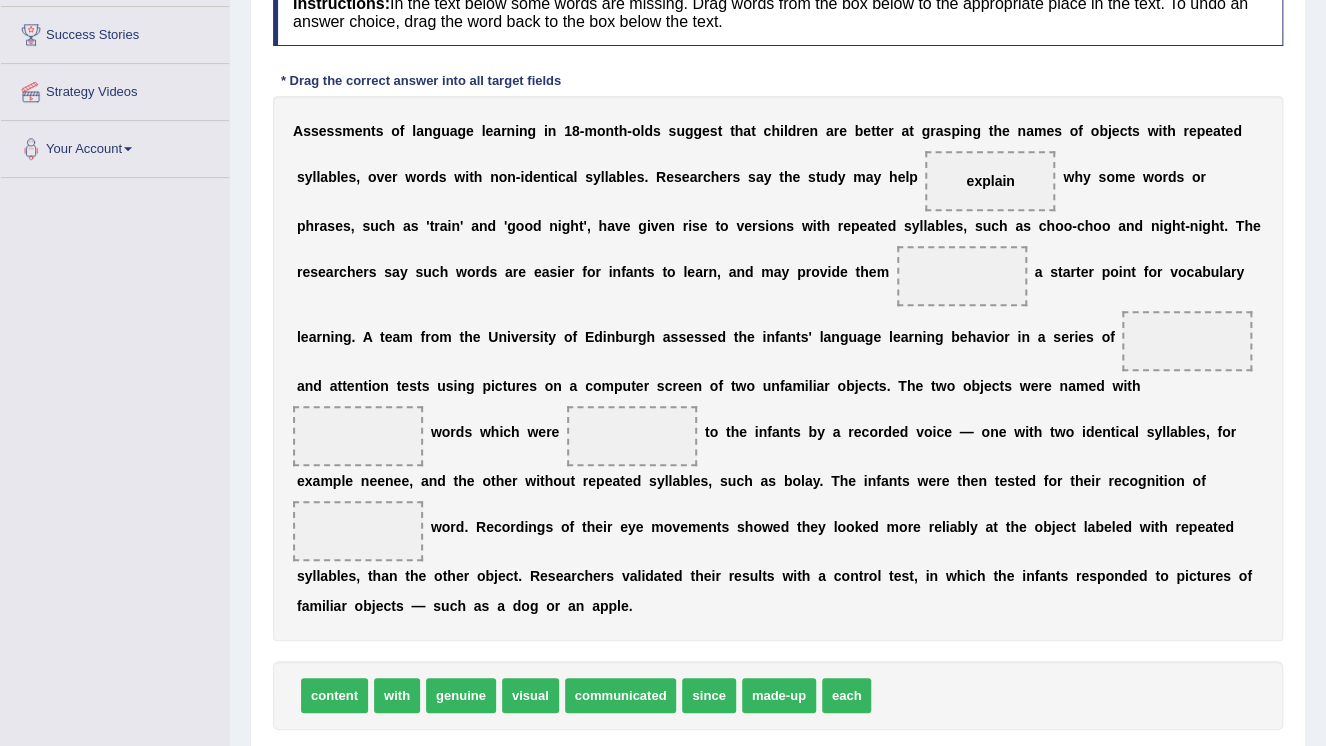 click on "with" at bounding box center (397, 695) 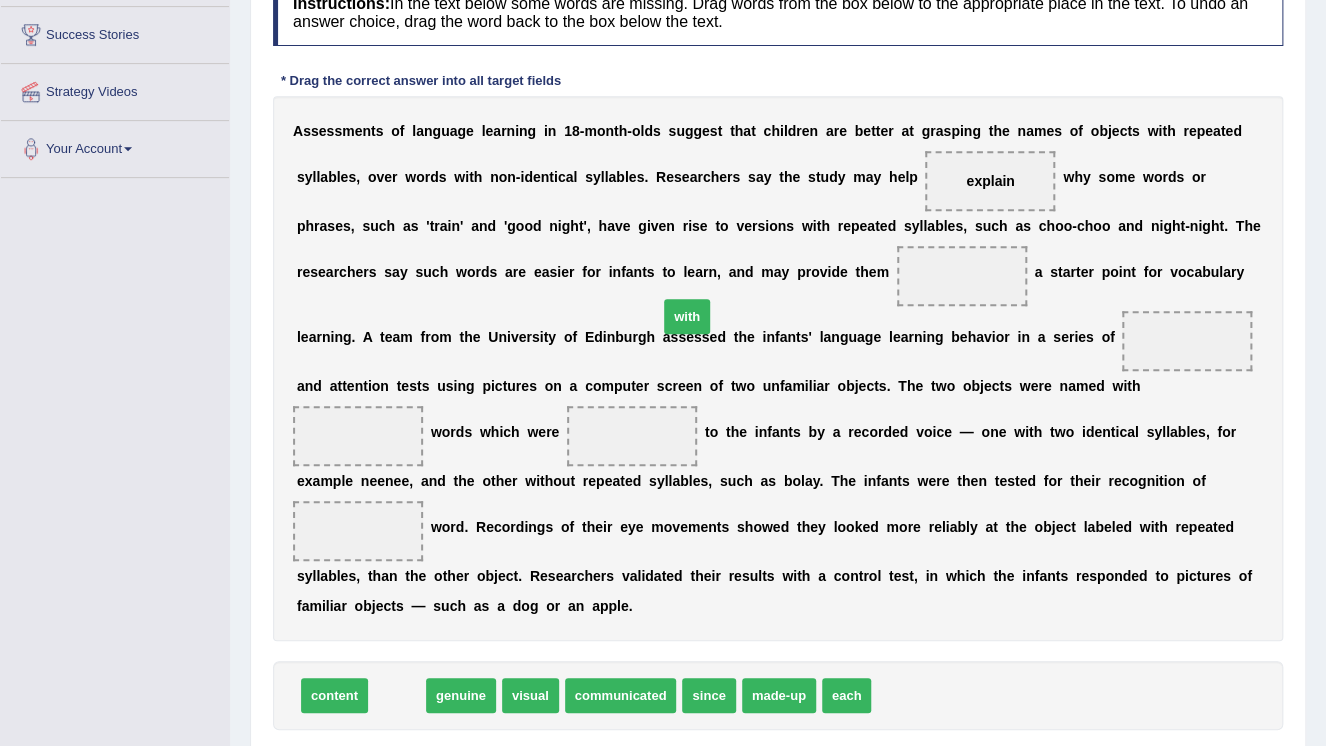 drag, startPoint x: 399, startPoint y: 668, endPoint x: 698, endPoint y: 280, distance: 489.8418 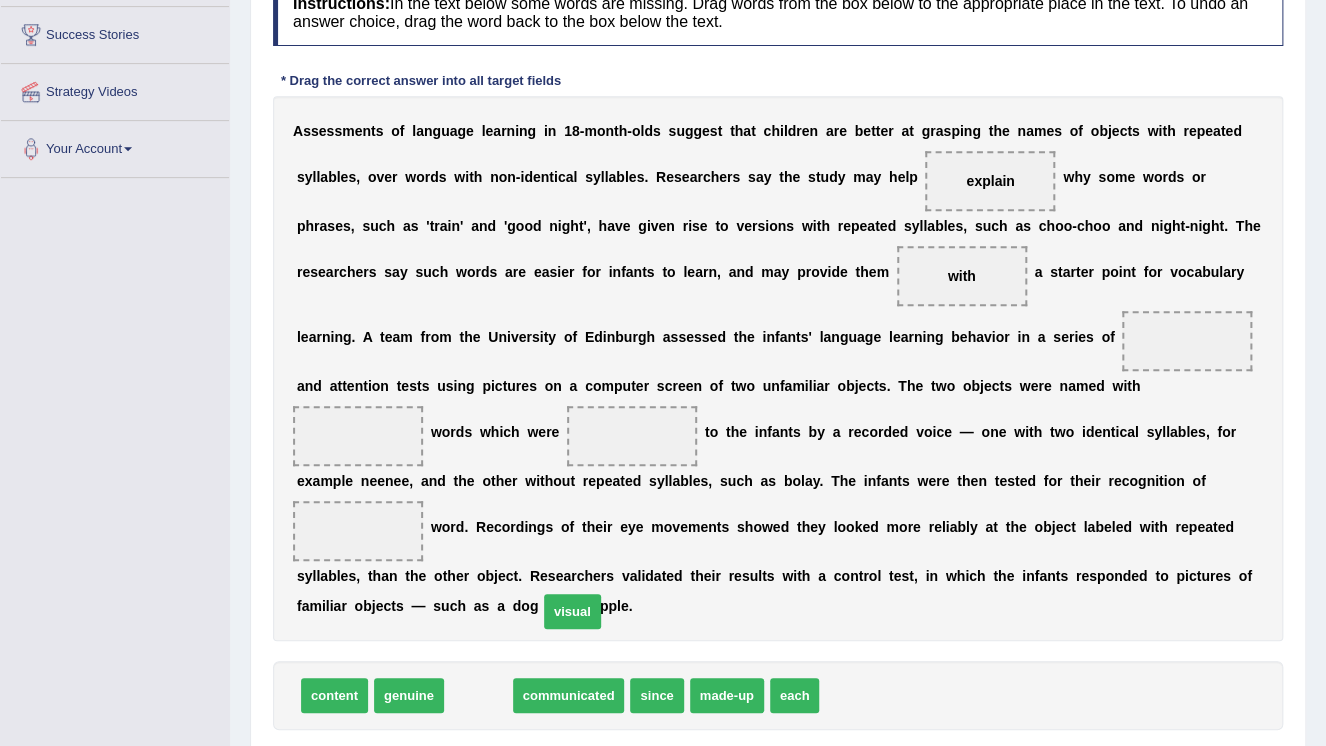drag, startPoint x: 523, startPoint y: 627, endPoint x: 637, endPoint y: 524, distance: 153.63919 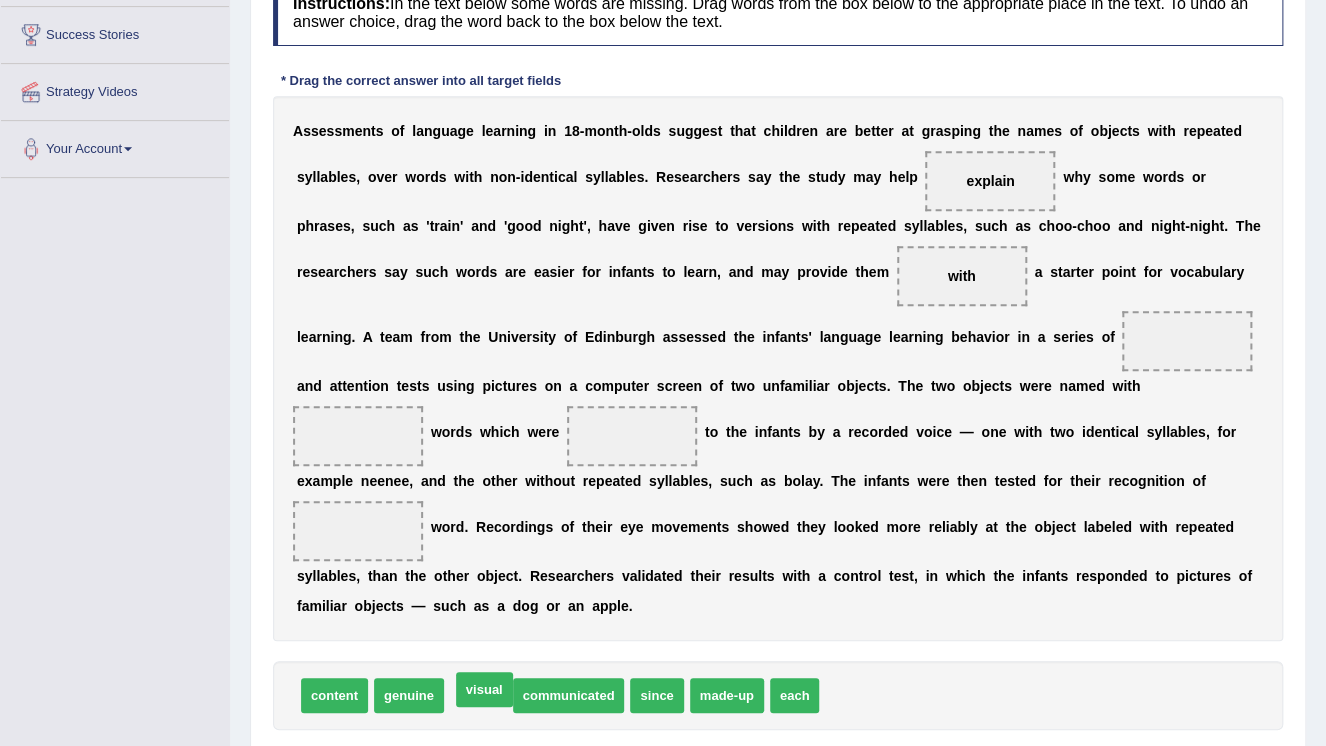 drag, startPoint x: 793, startPoint y: 383, endPoint x: 731, endPoint y: 406, distance: 66.12866 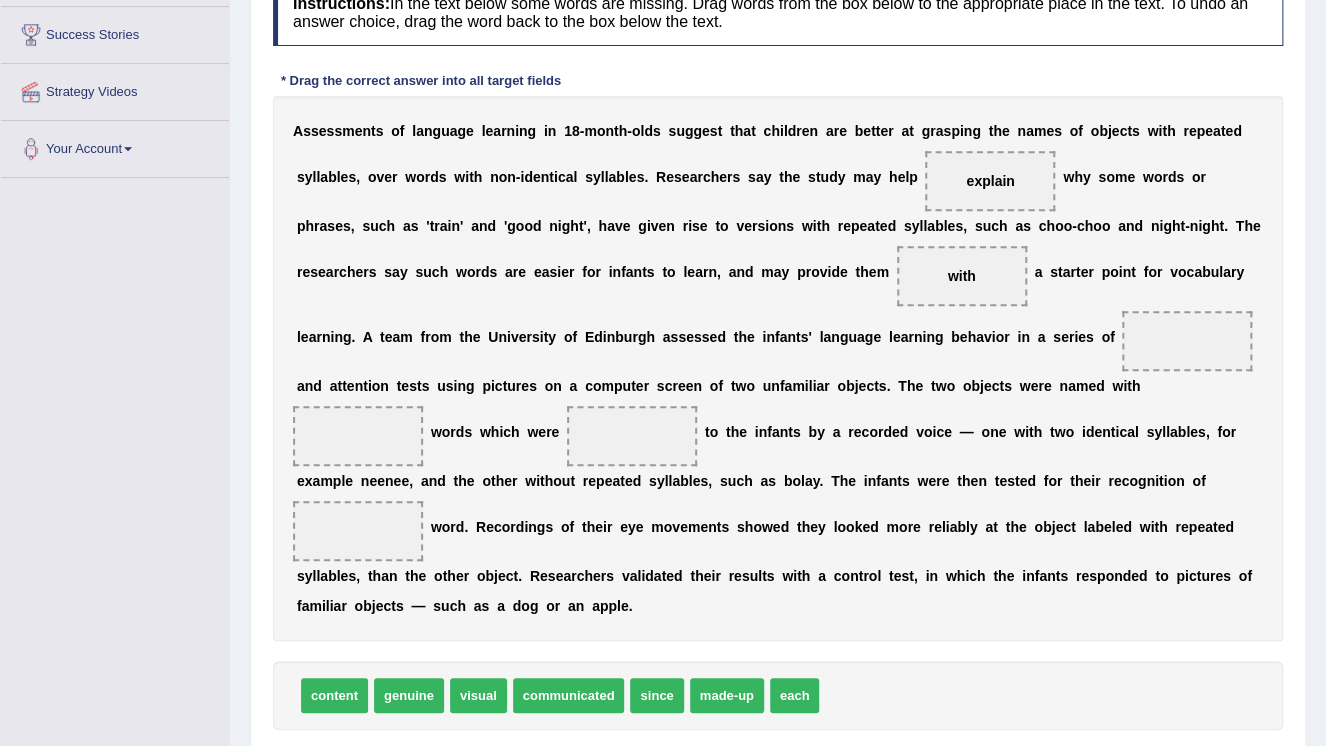 drag, startPoint x: 472, startPoint y: 670, endPoint x: 486, endPoint y: 665, distance: 14.866069 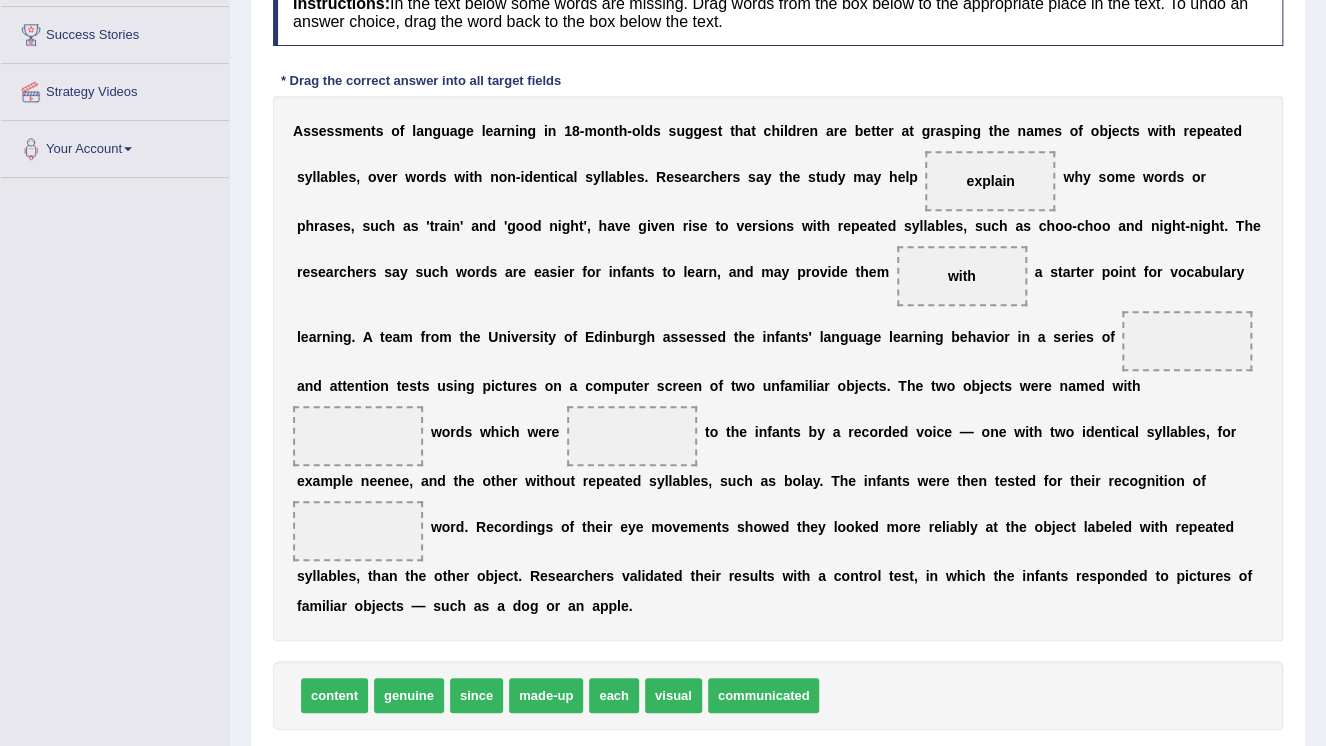click on "content genuine since made-up each visual communicated" at bounding box center [778, 695] 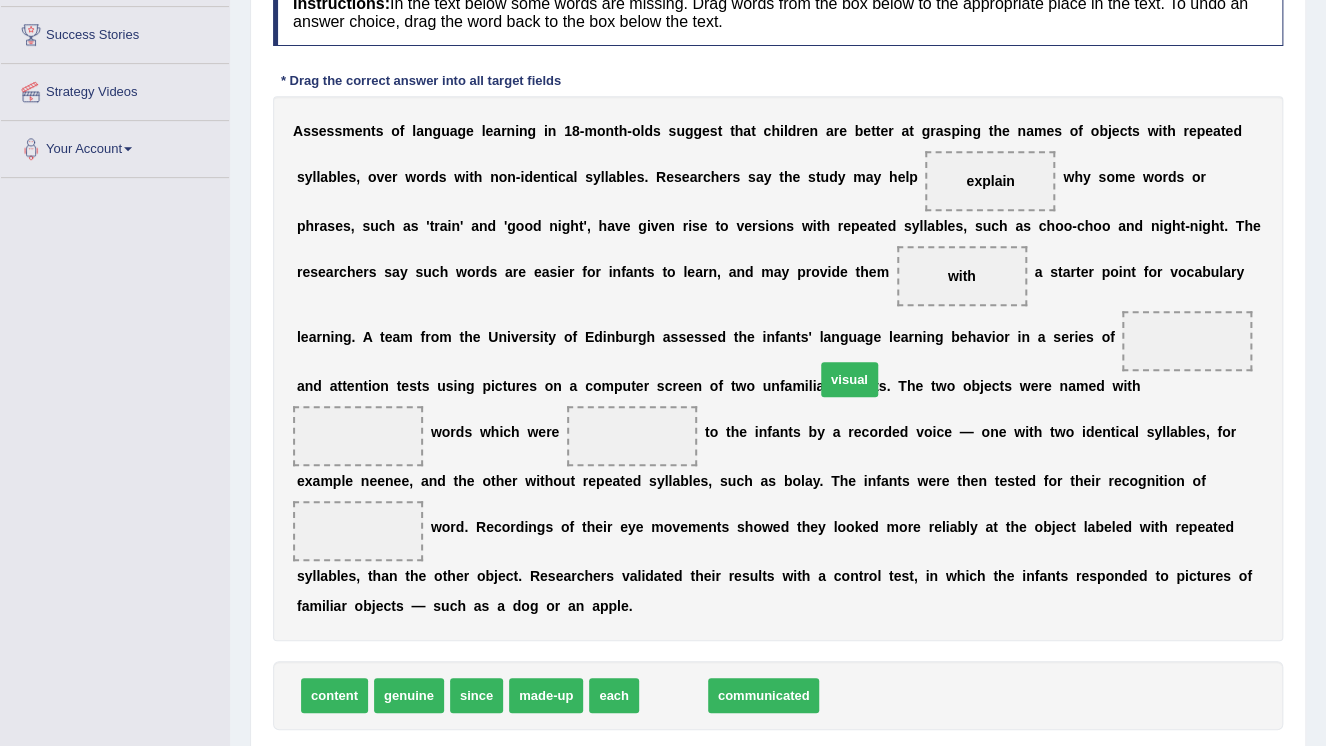 drag, startPoint x: 653, startPoint y: 664, endPoint x: 829, endPoint y: 348, distance: 361.70706 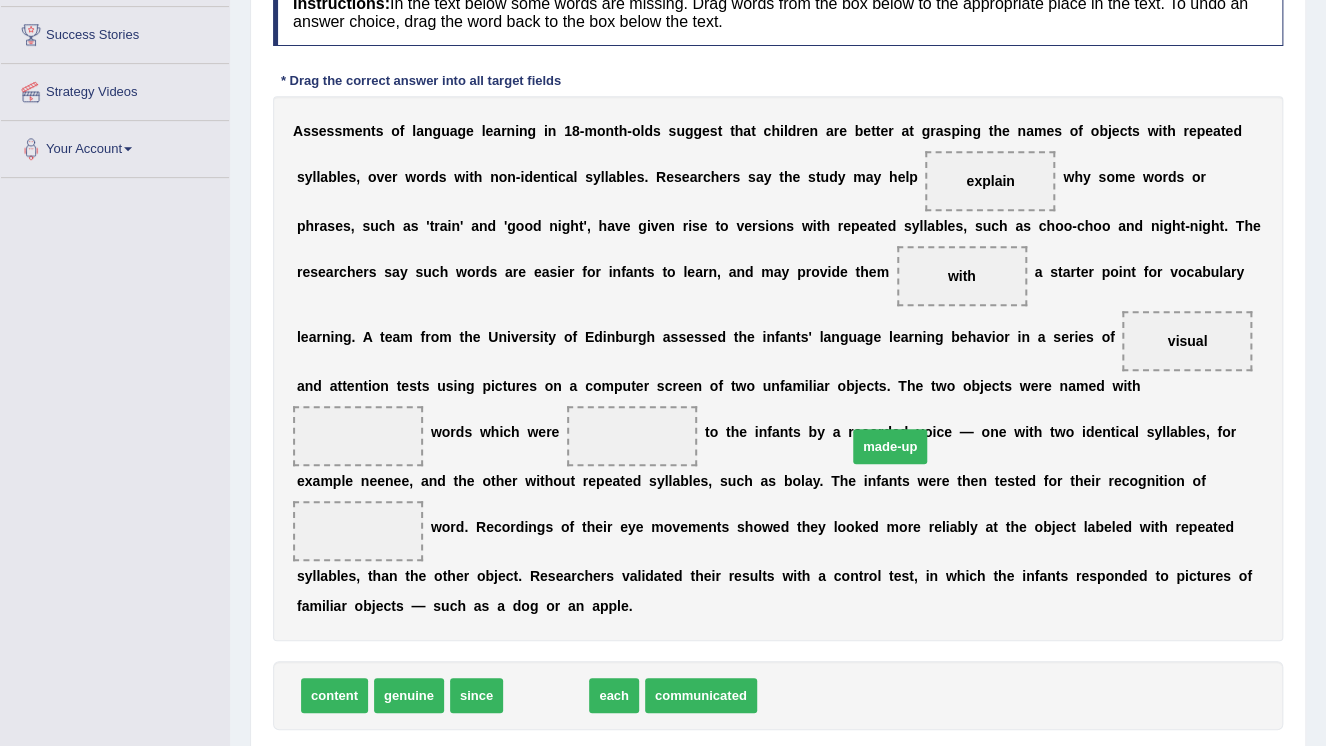 drag, startPoint x: 535, startPoint y: 664, endPoint x: 879, endPoint y: 415, distance: 424.66104 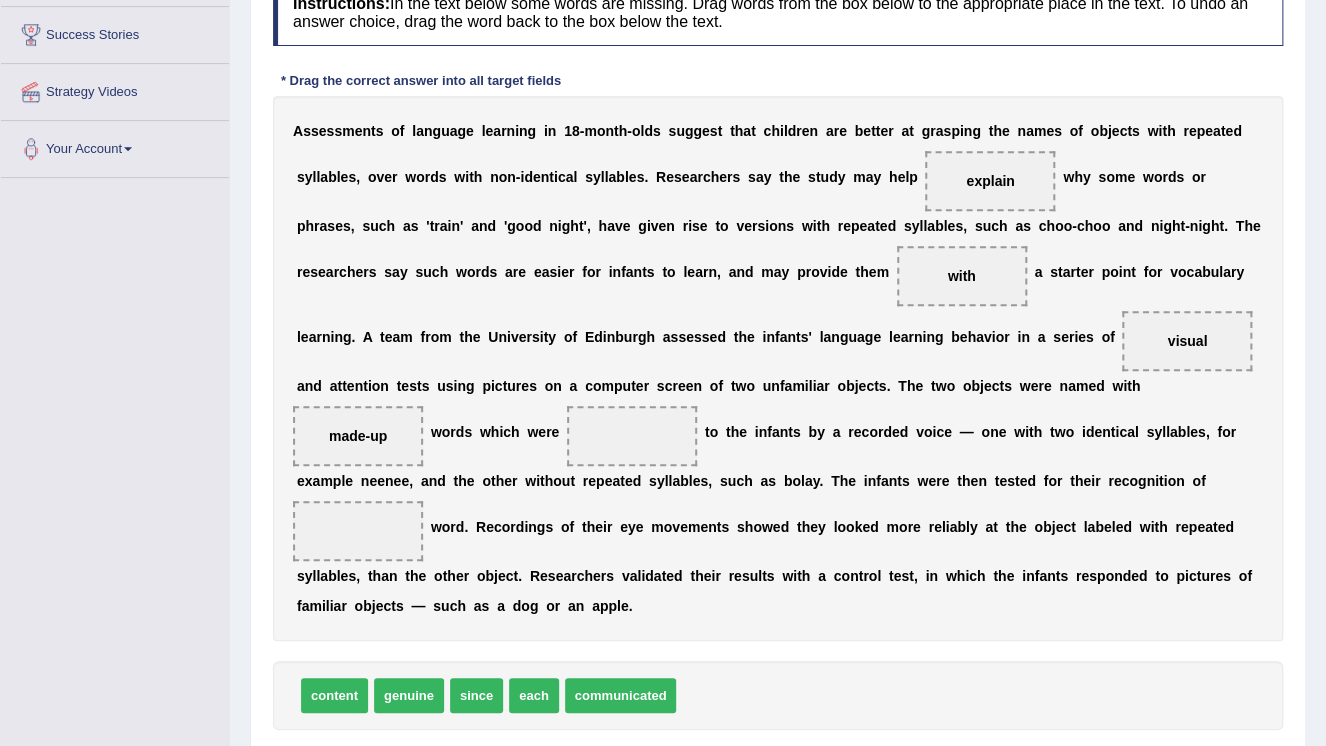 click on "communicated" at bounding box center [621, 695] 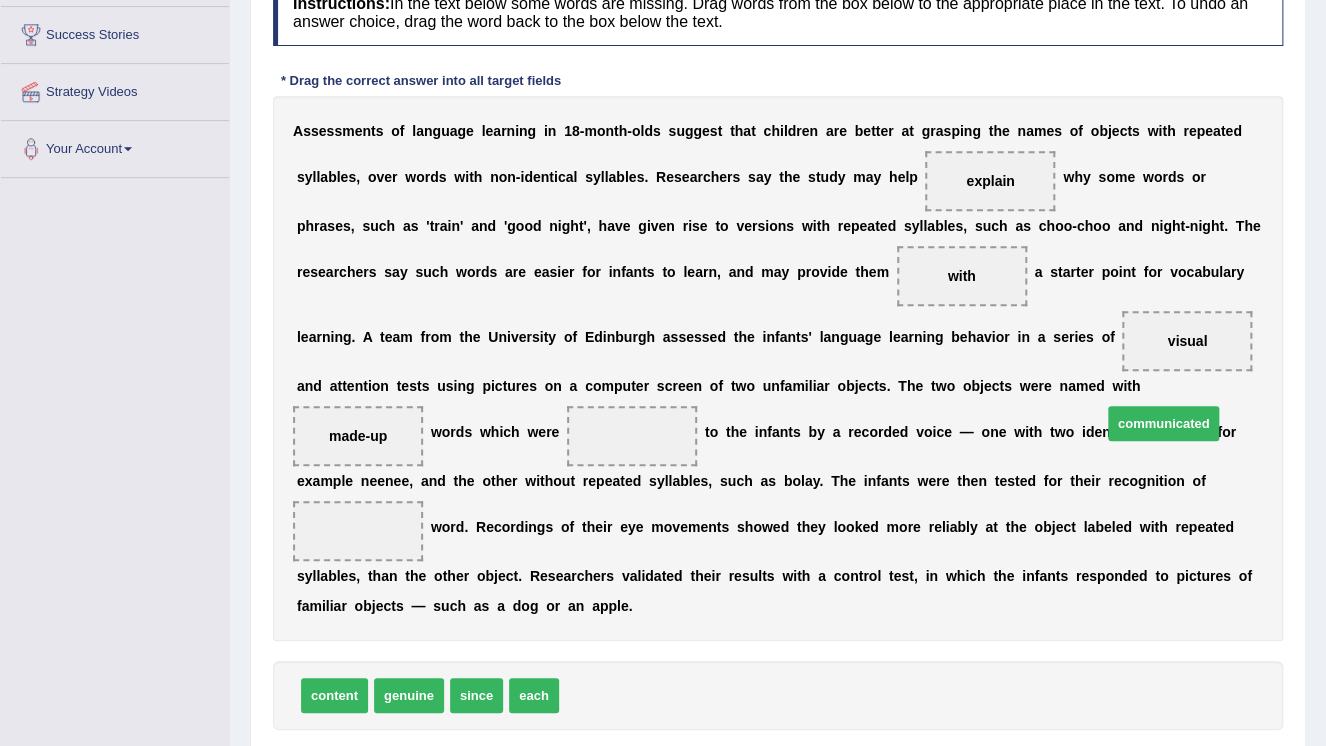 drag, startPoint x: 612, startPoint y: 664, endPoint x: 1155, endPoint y: 392, distance: 607.3162 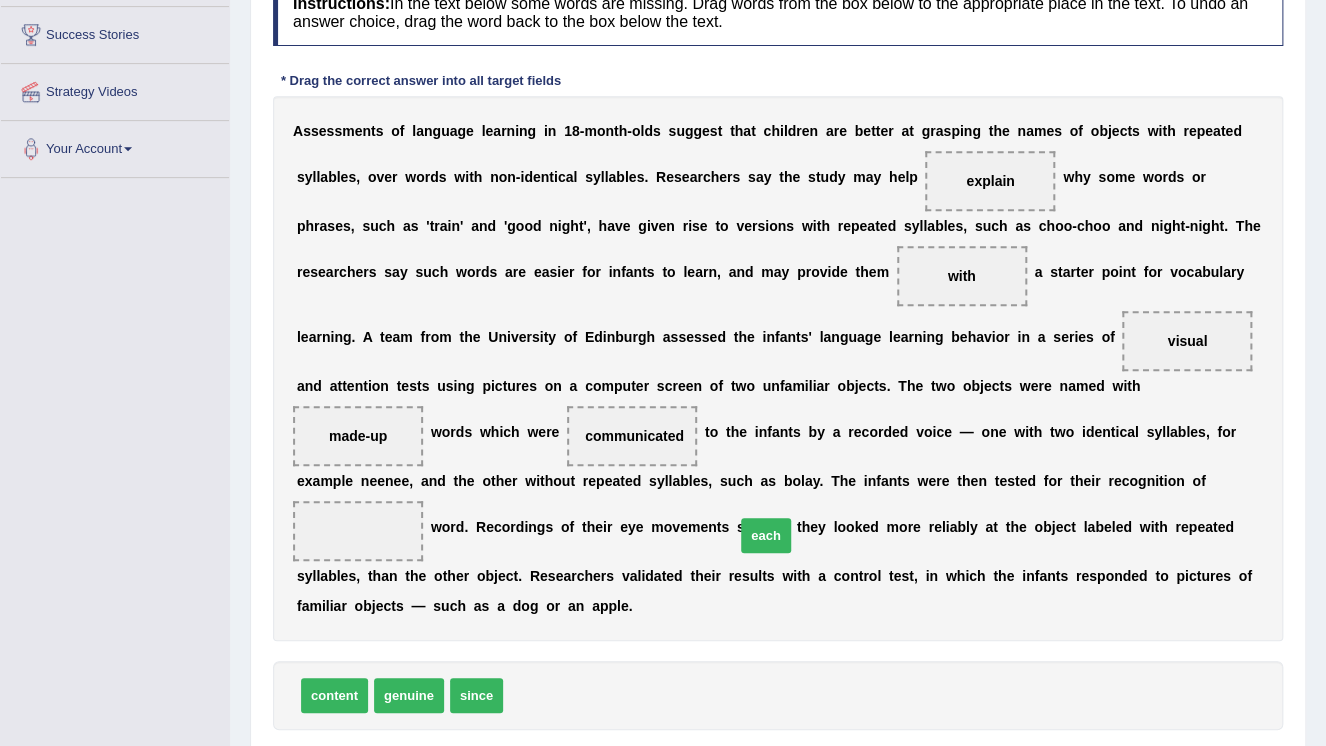 drag, startPoint x: 521, startPoint y: 669, endPoint x: 754, endPoint y: 508, distance: 283.2137 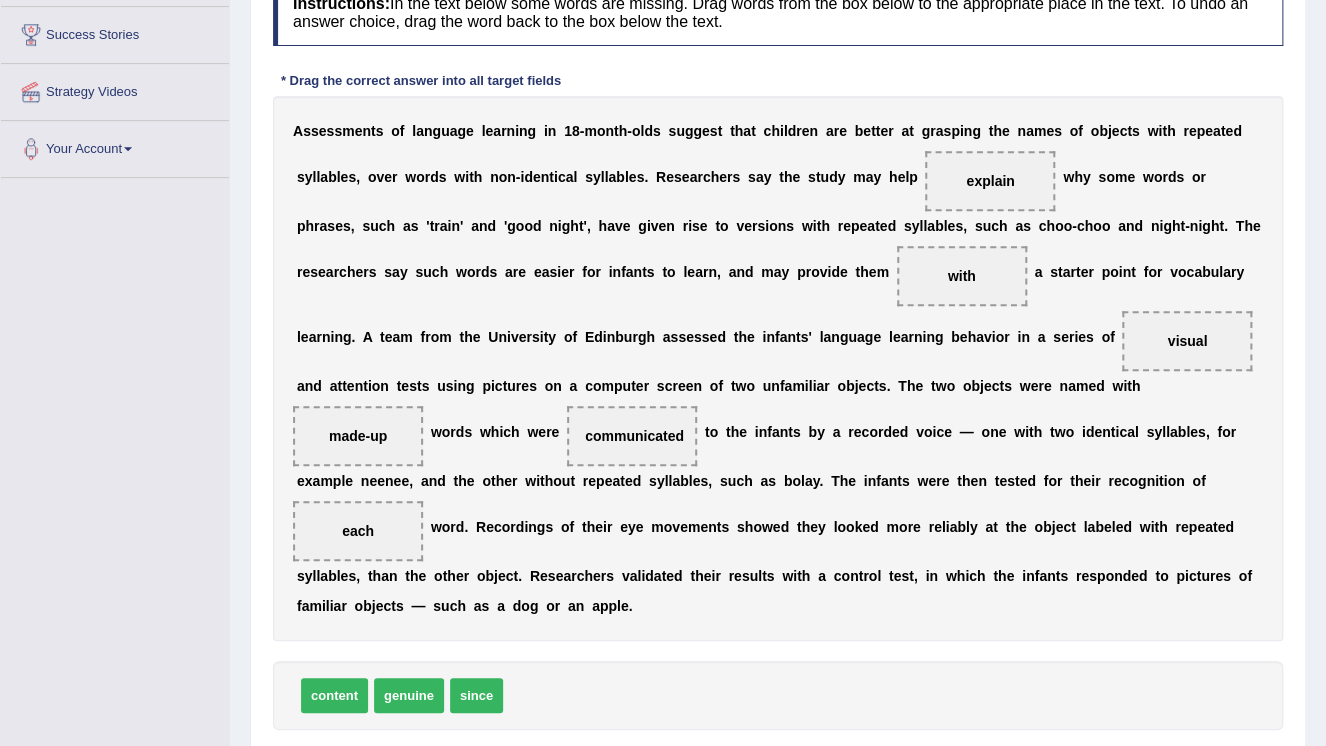 click on "A s s e s s m e n t s    o f    l a n g u a g e    l e a r n i n g    i n    1 8 - m o n t h - o l d s    s u g g e s t    t h a t    c h i l d r e n    a r e    b e t t e r    a t    g r a s p i n g    t h e    n a m e s    o f    o b j e c t s    w i t h    r e p e a t e d    s y l l a b l e s ,    o v e r    w o r d s    w i t h    n o n - i d e n t i c a l    s y l l a b l e s .    R e s e a r c h e r s    s a y    t h e    s t u d y    m a y    h e l p    explain    w h y    s o m e    w o r d s    o r    p h r a s e s ,    s u c h    a s    ' t r a i n '    a n d    ' g o o d    n i g h t ' ,    h a v e    g i v e n    r i s e    t o    v e r s i o n s    w i t h    r e p e a t e d    s y l l a b l e s ,    s u c h    a s    c h o o - c h o o    a n d    n i g h t - n i g h t .    T h e    r e s e a r c h e r s    s a y    s u c h    w o r d s    a r e    e a s i e r    f o r    i n f a n t s    t o    l e a r n ,    a n d    m a y" at bounding box center [778, 368] 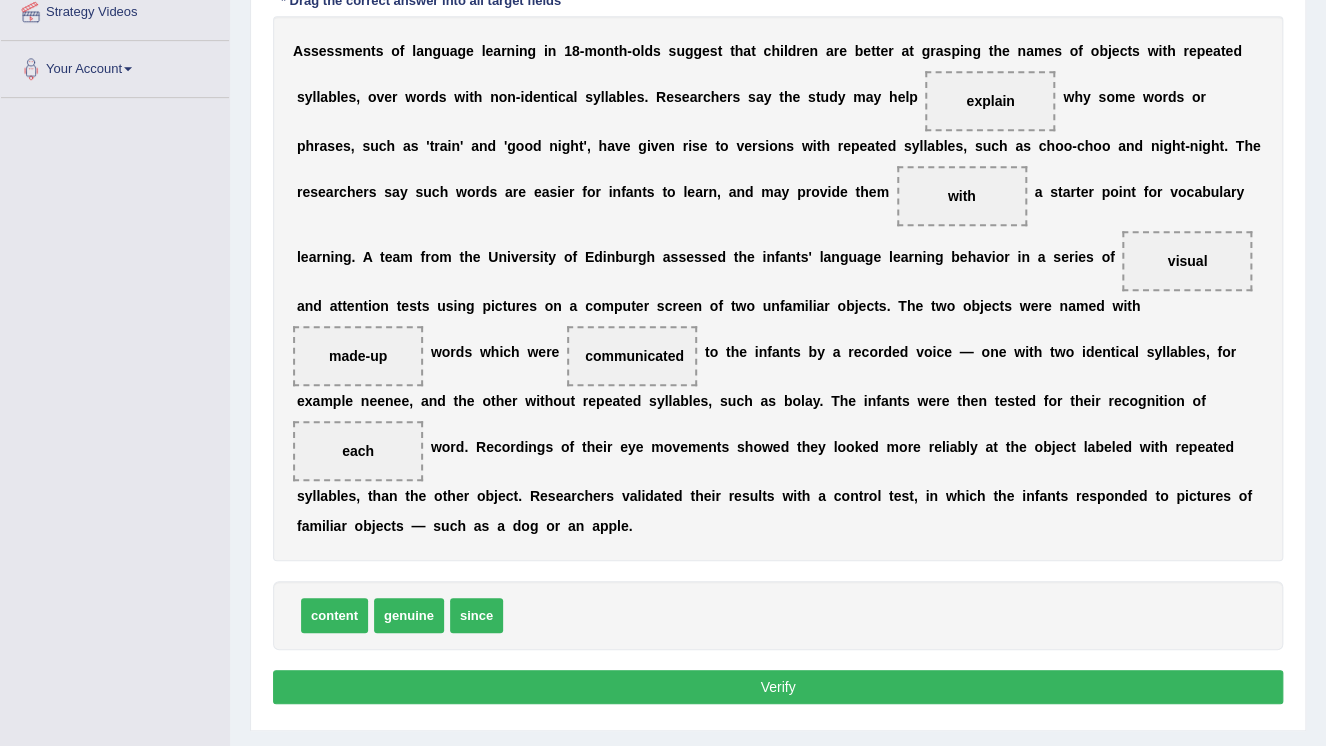 click on "Verify" at bounding box center (778, 687) 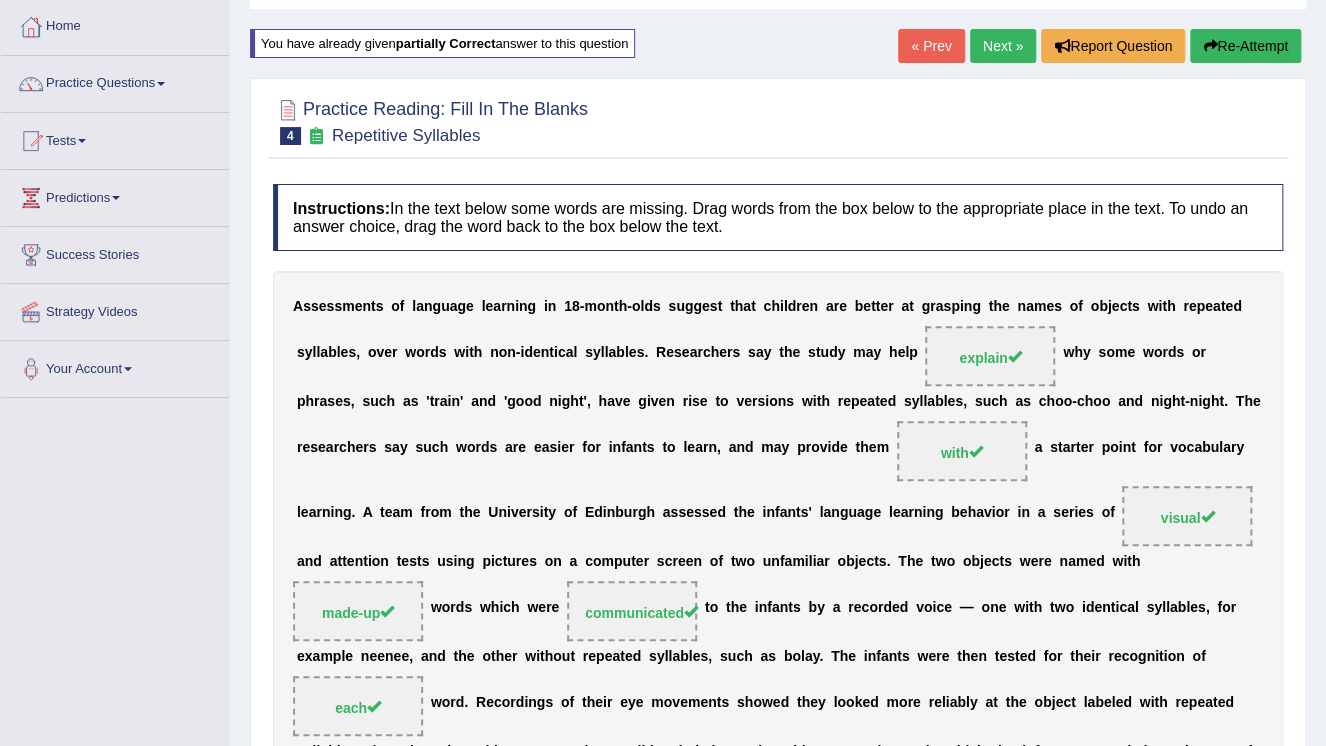 scroll, scrollTop: 20, scrollLeft: 0, axis: vertical 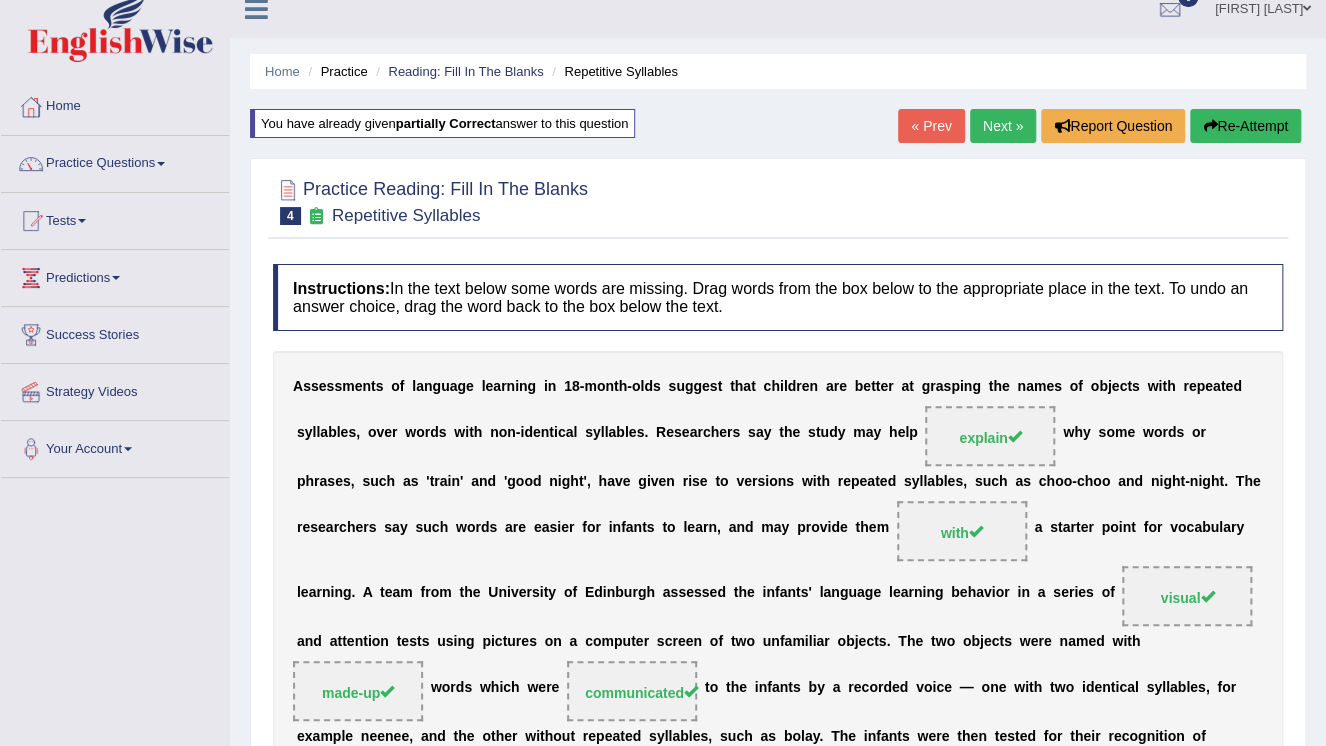 click on "Next »" at bounding box center (1003, 126) 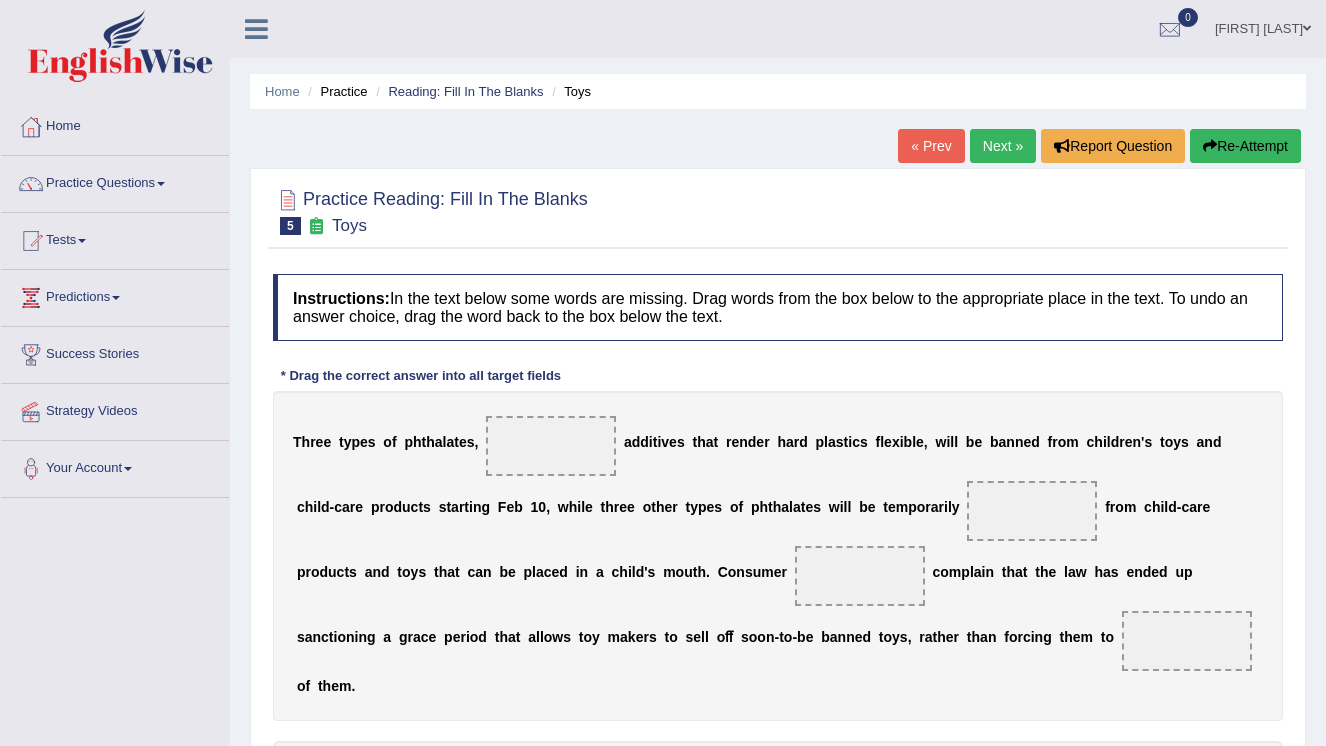 scroll, scrollTop: 0, scrollLeft: 0, axis: both 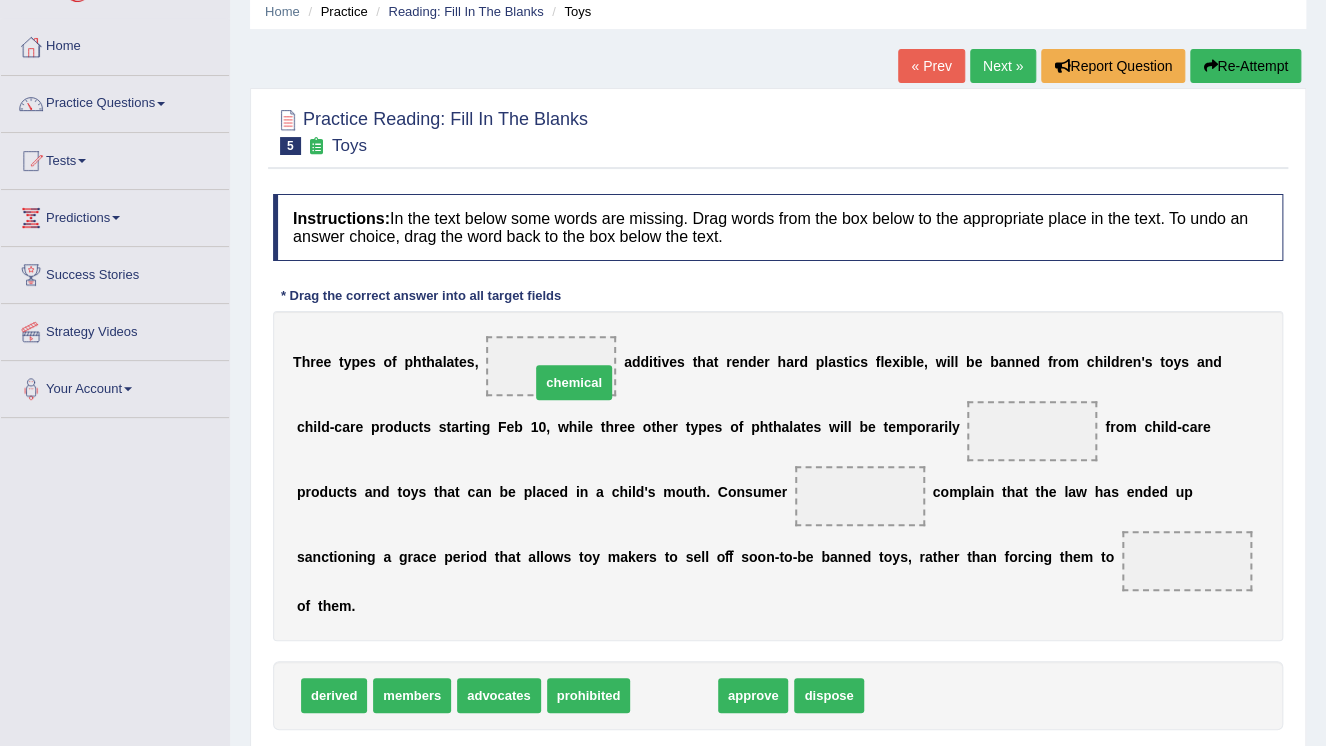 drag, startPoint x: 660, startPoint y: 661, endPoint x: 560, endPoint y: 348, distance: 328.58636 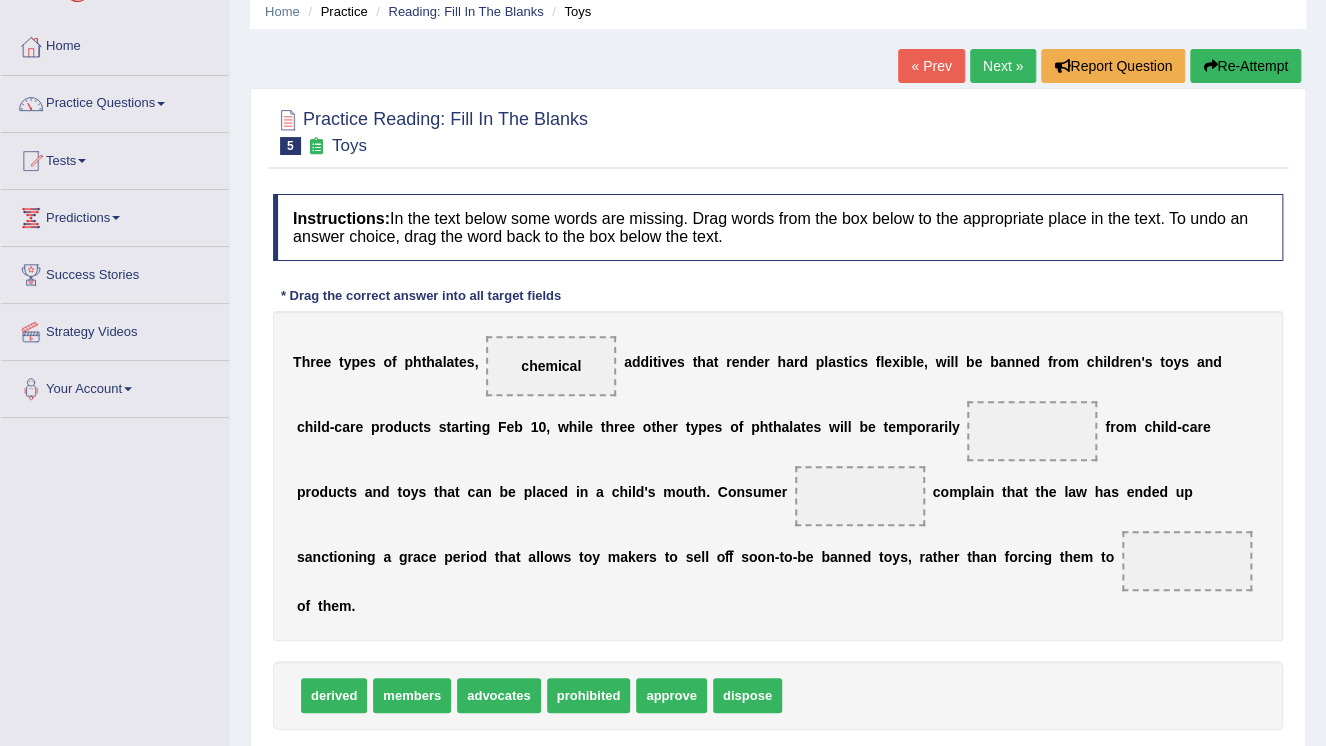 drag, startPoint x: 609, startPoint y: 631, endPoint x: 628, endPoint y: 618, distance: 23.021729 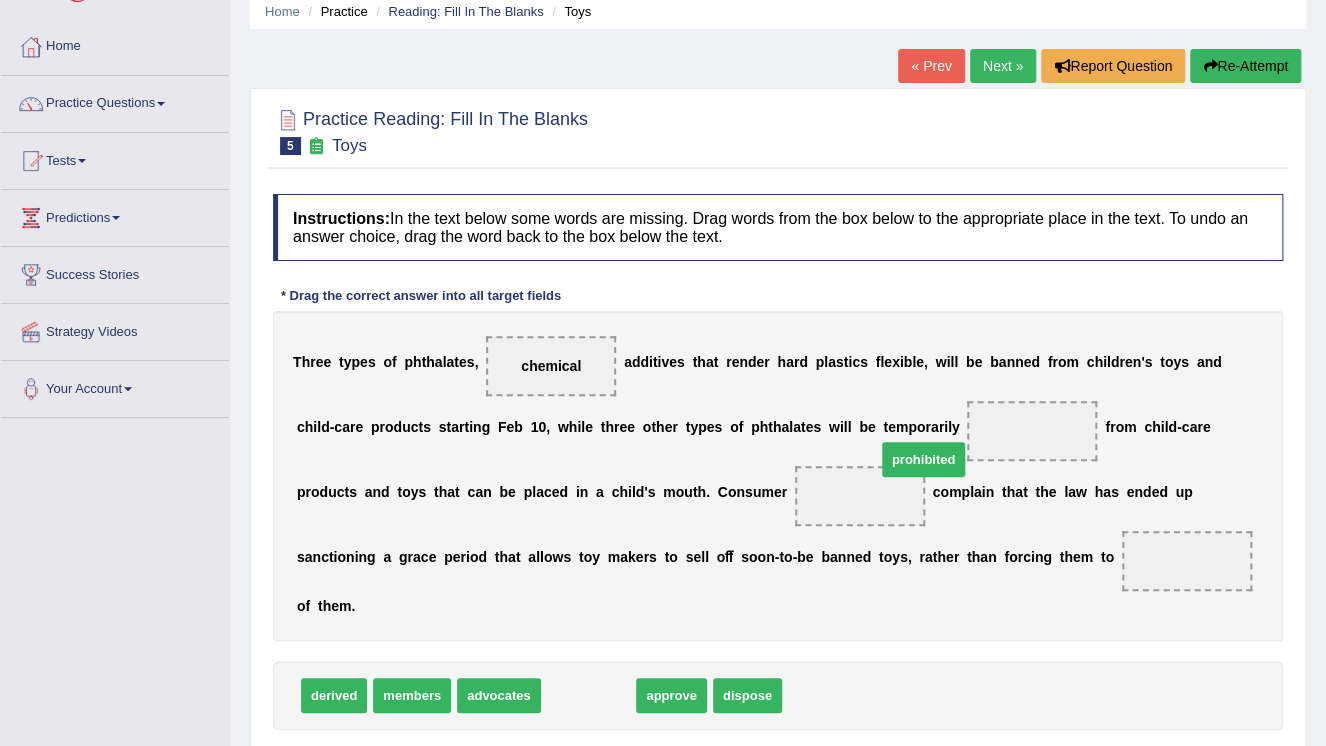 drag, startPoint x: 570, startPoint y: 667, endPoint x: 905, endPoint y: 431, distance: 409.78165 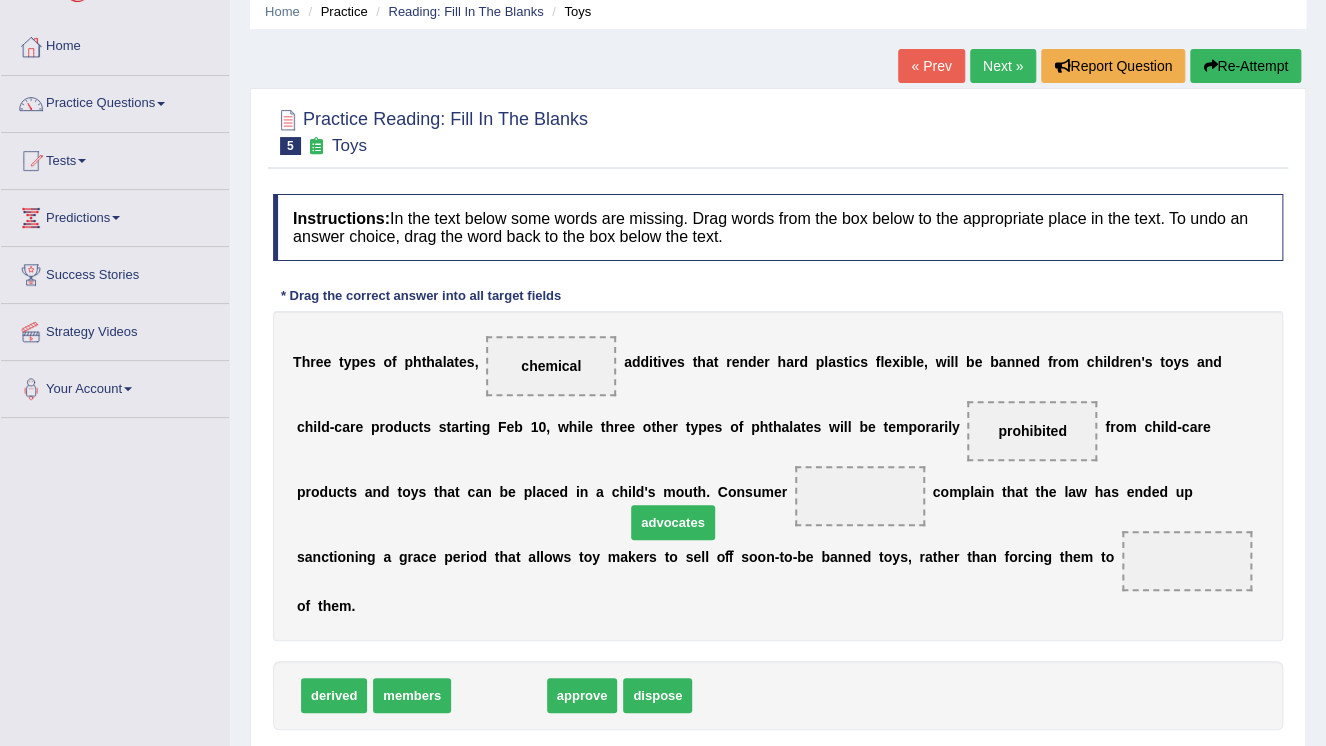 drag, startPoint x: 486, startPoint y: 665, endPoint x: 660, endPoint y: 492, distance: 245.36707 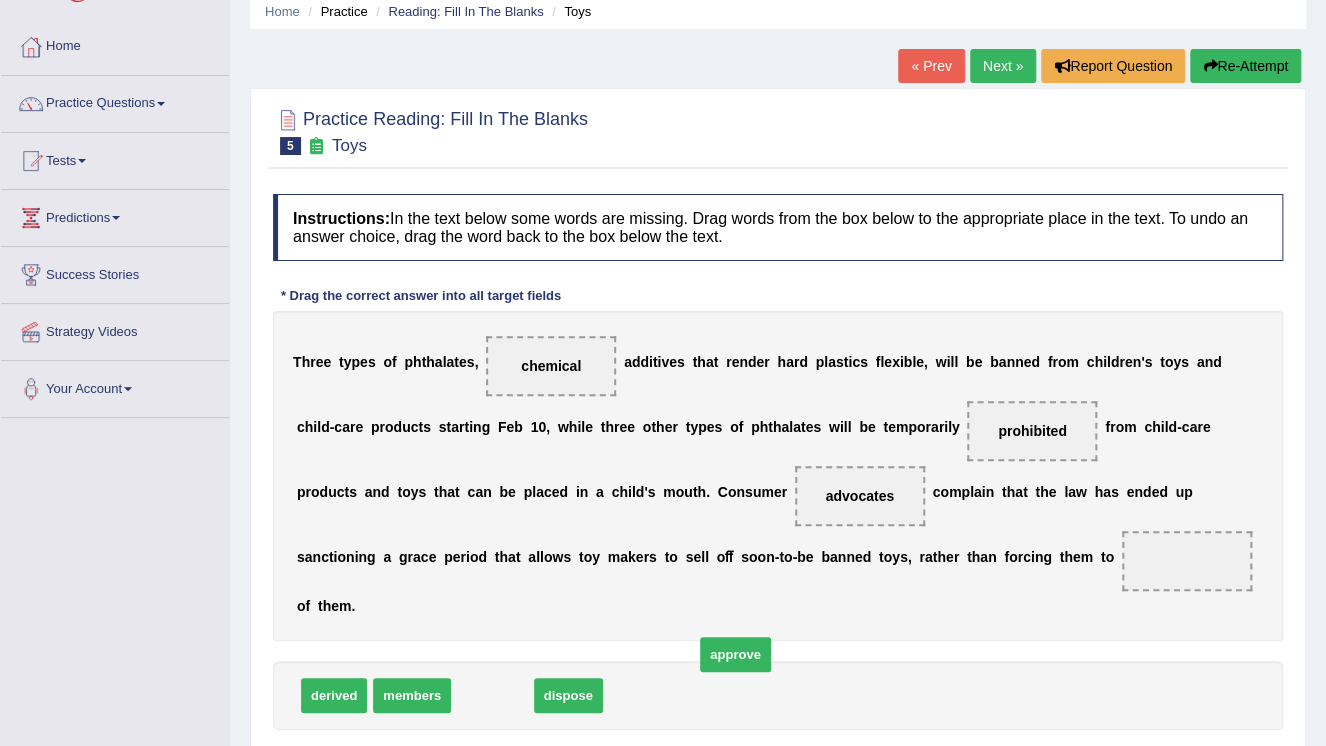 drag, startPoint x: 472, startPoint y: 667, endPoint x: 956, endPoint y: 619, distance: 486.37433 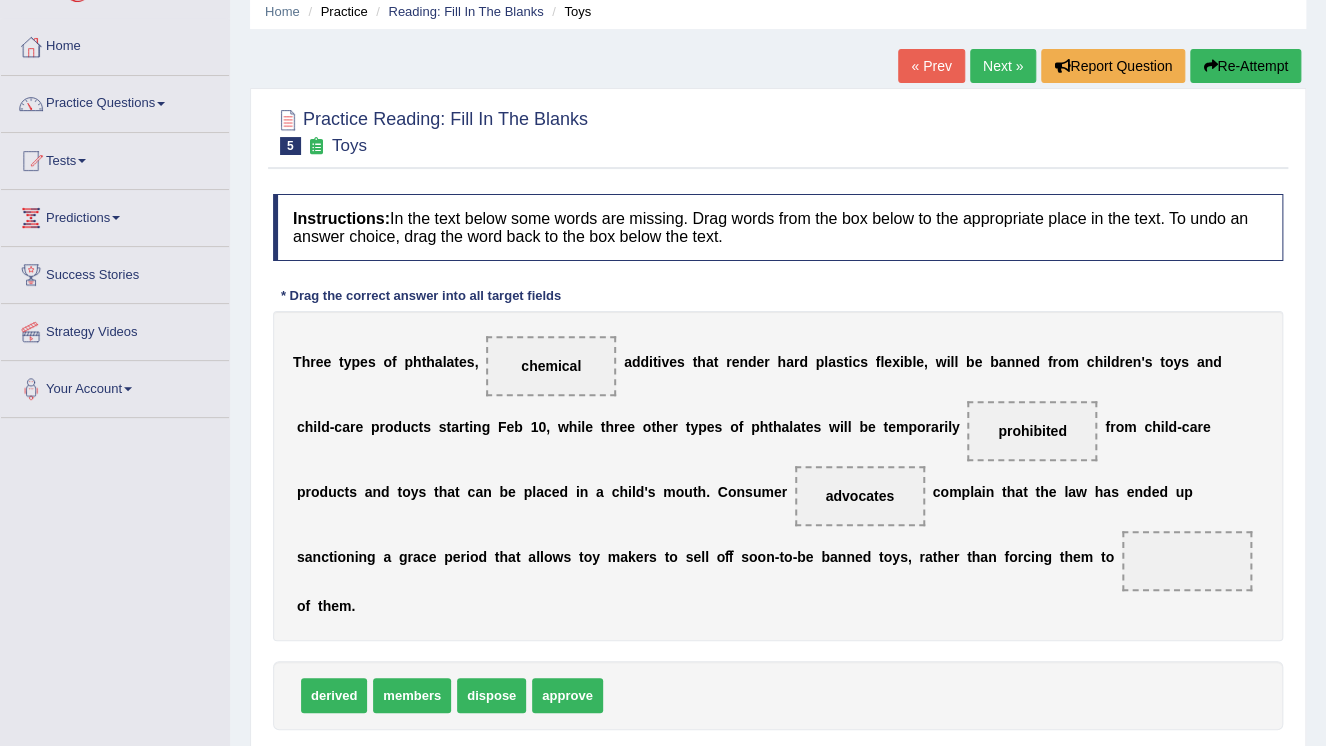drag, startPoint x: 908, startPoint y: 572, endPoint x: 897, endPoint y: 566, distance: 12.529964 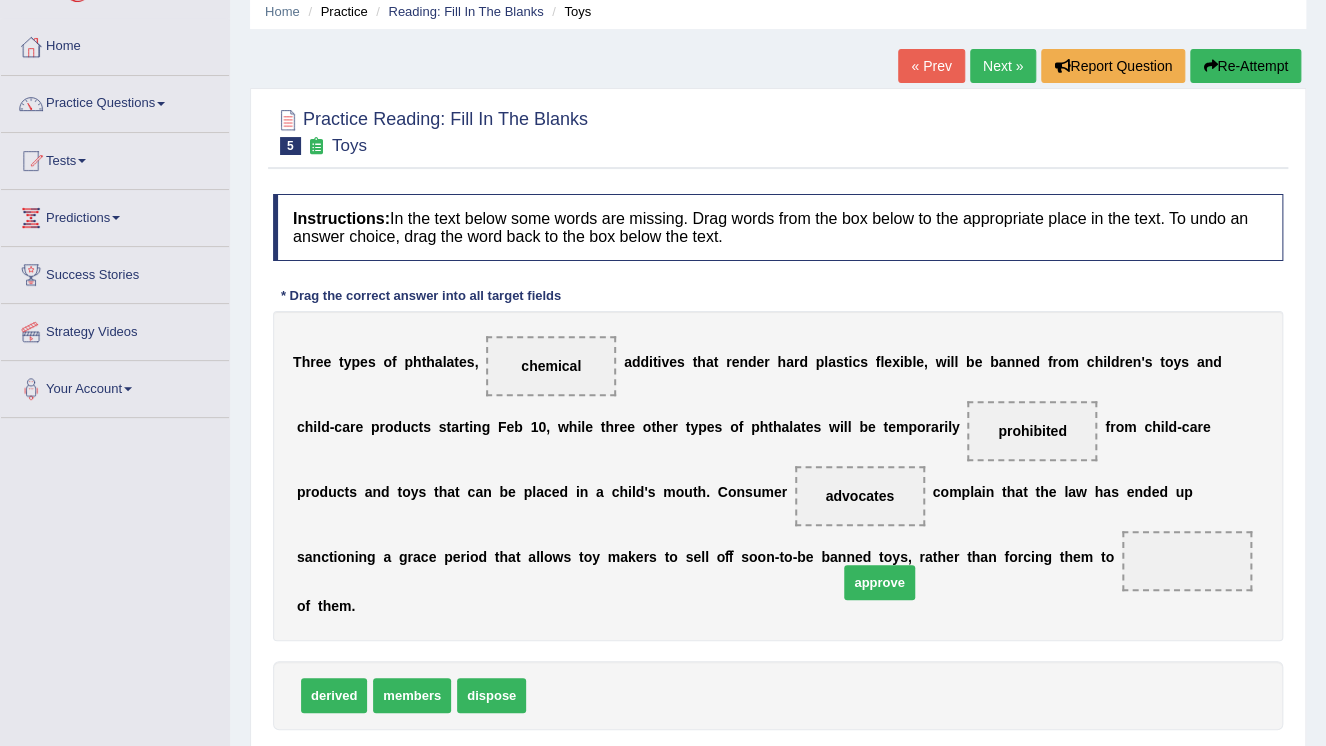 drag, startPoint x: 540, startPoint y: 667, endPoint x: 852, endPoint y: 554, distance: 331.8328 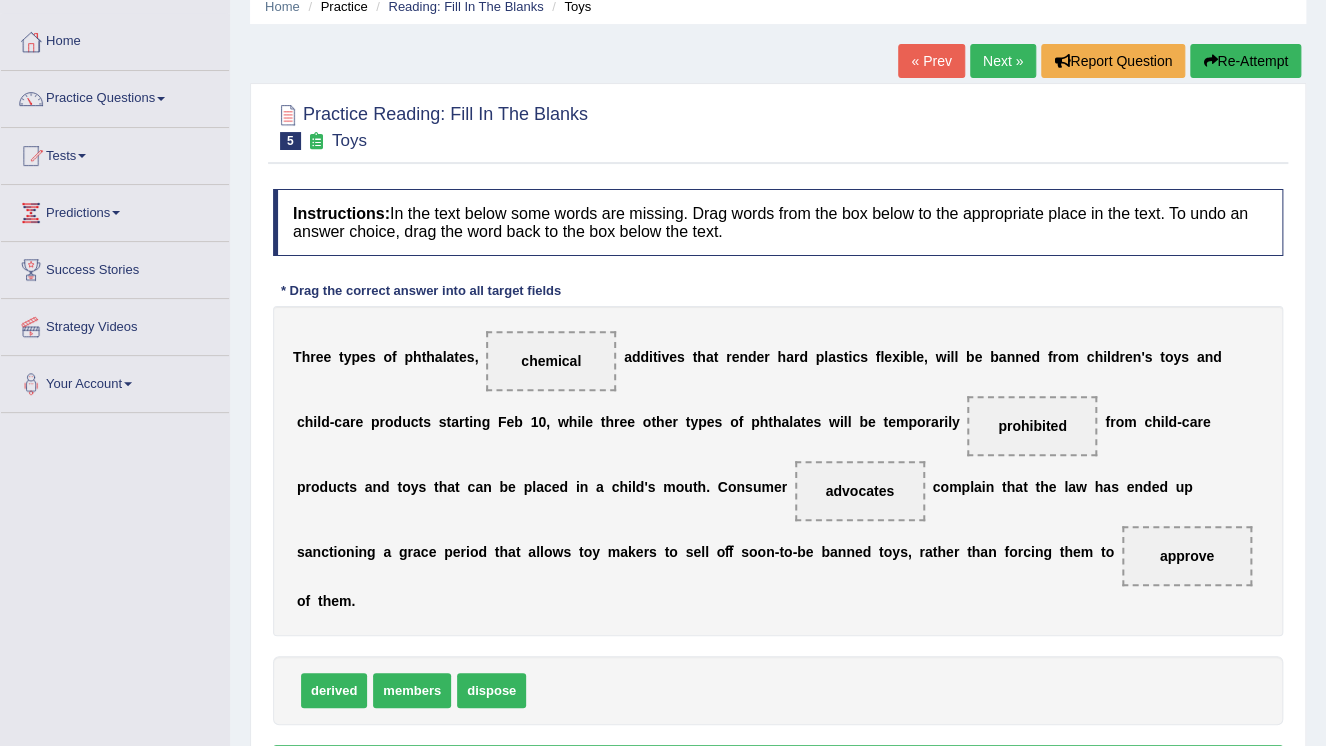 scroll, scrollTop: 160, scrollLeft: 0, axis: vertical 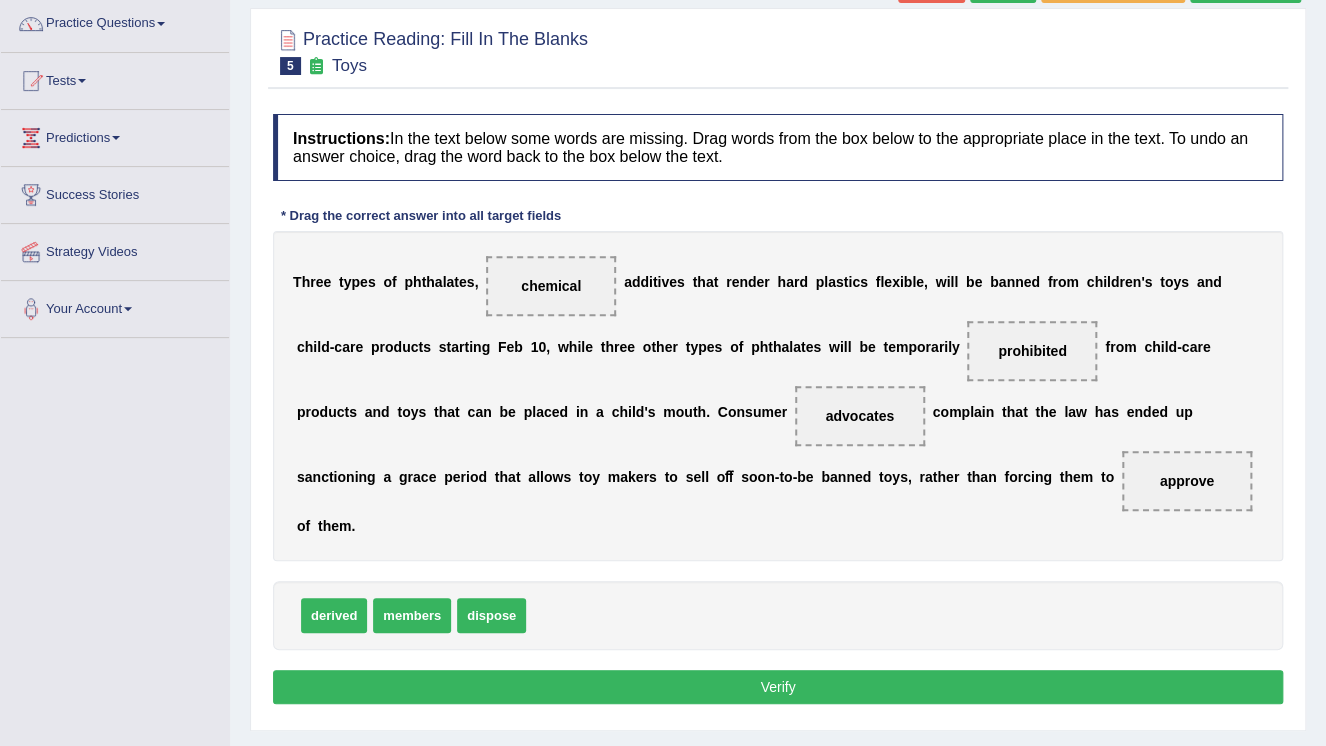 click on "Verify" at bounding box center (778, 687) 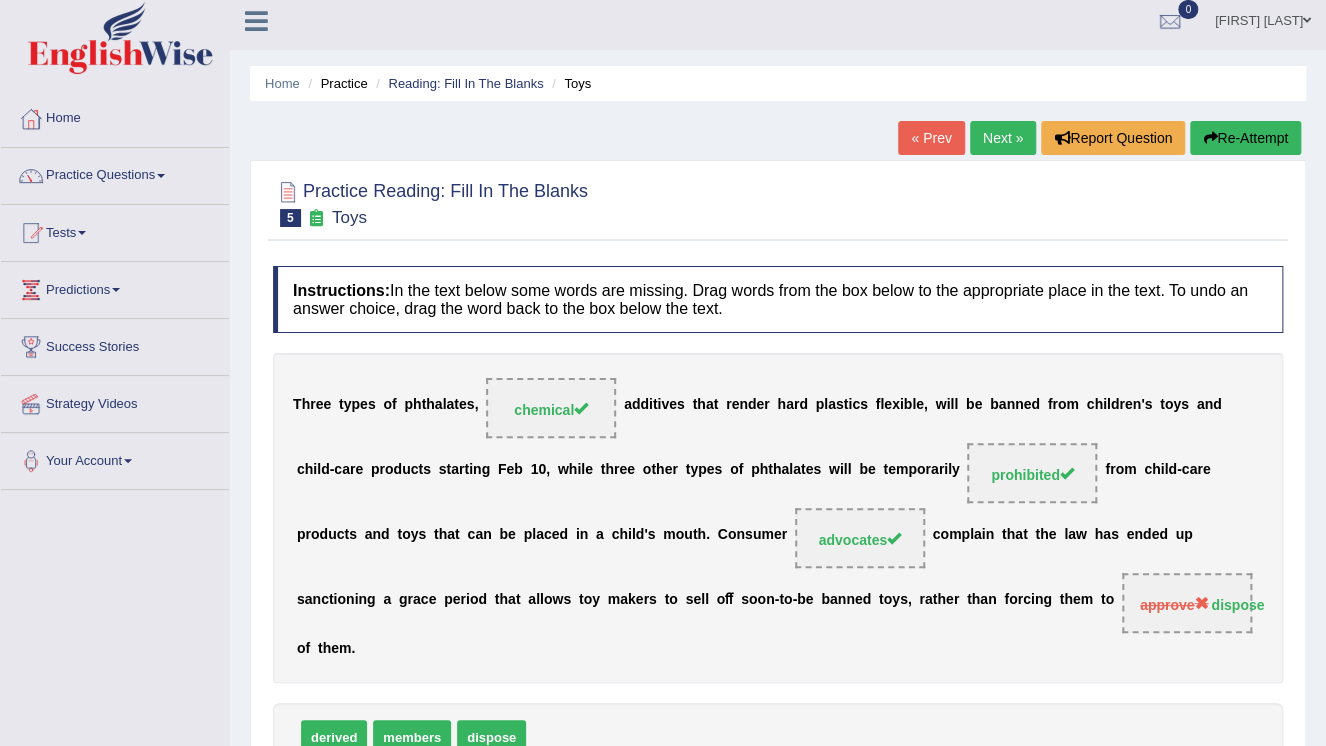 scroll, scrollTop: 0, scrollLeft: 0, axis: both 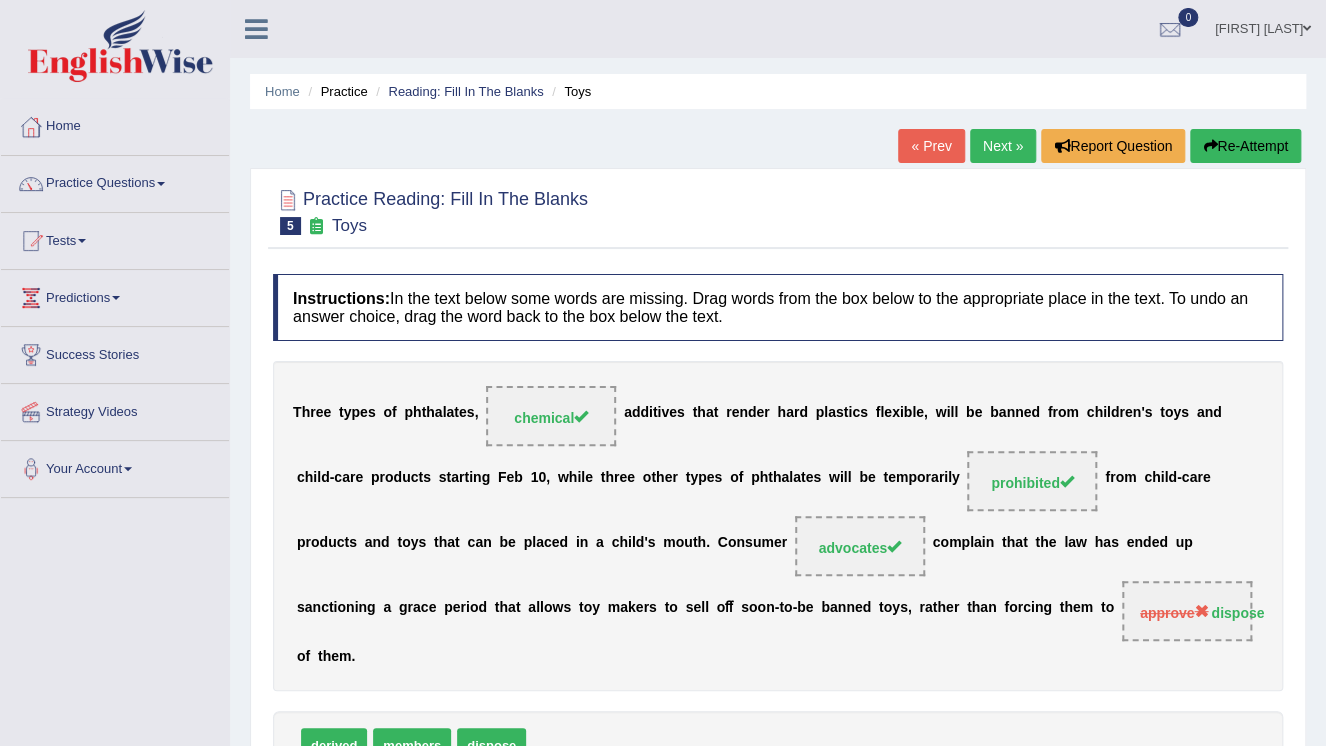 click on "Re-Attempt" at bounding box center (1245, 146) 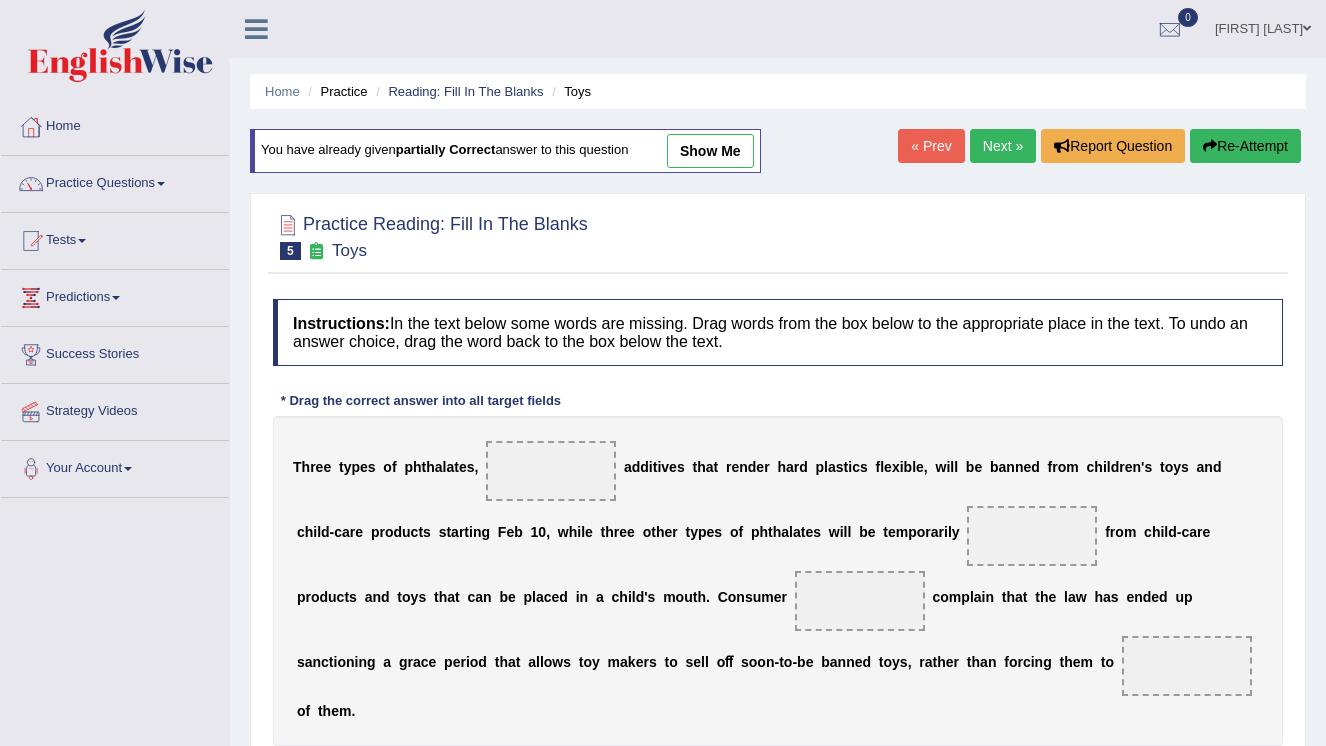 scroll, scrollTop: 144, scrollLeft: 0, axis: vertical 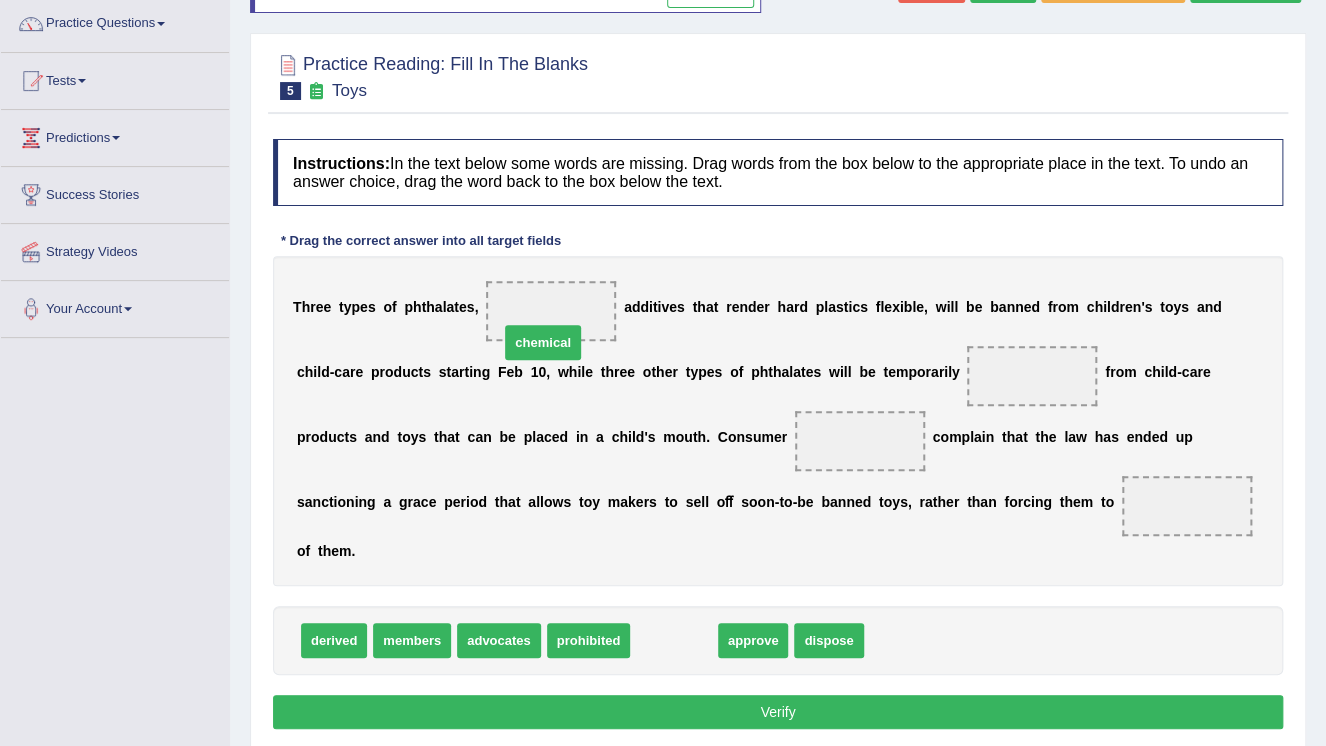 drag, startPoint x: 655, startPoint y: 616, endPoint x: 525, endPoint y: 317, distance: 326.03833 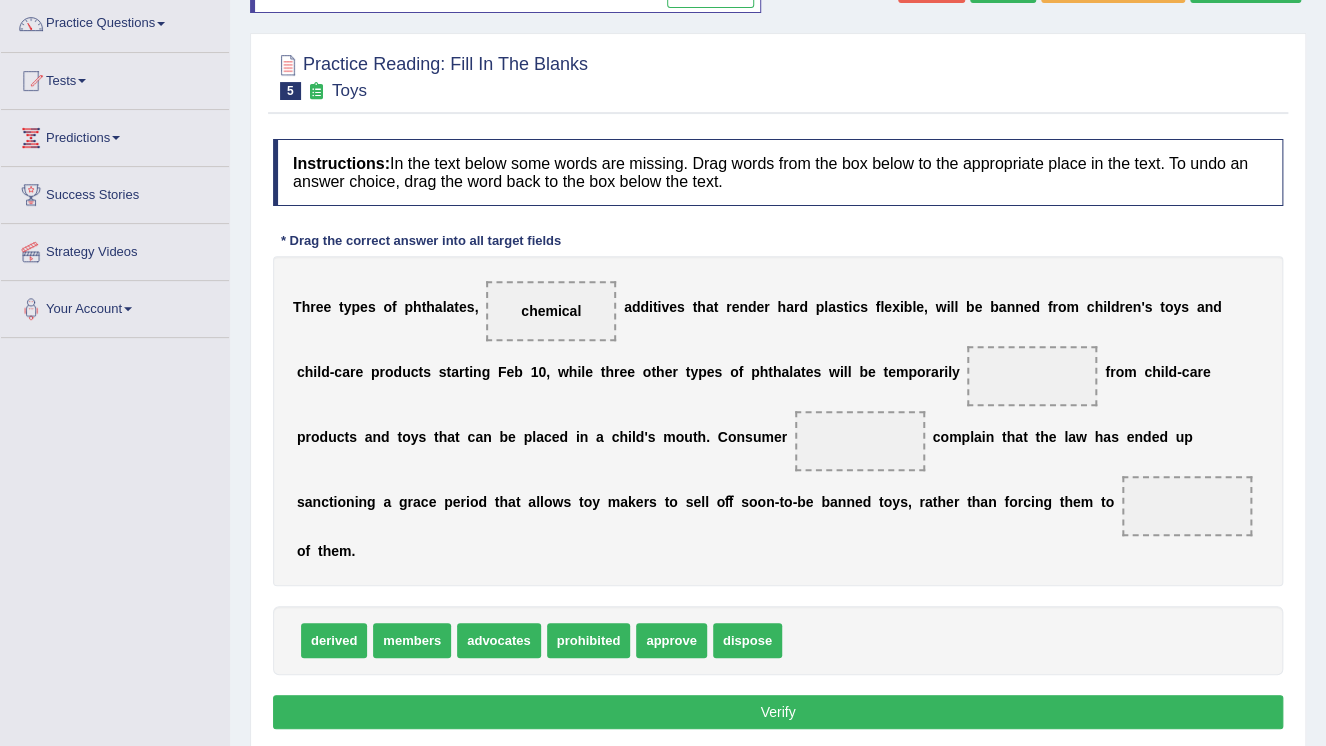 click on "prohibited" at bounding box center (589, 640) 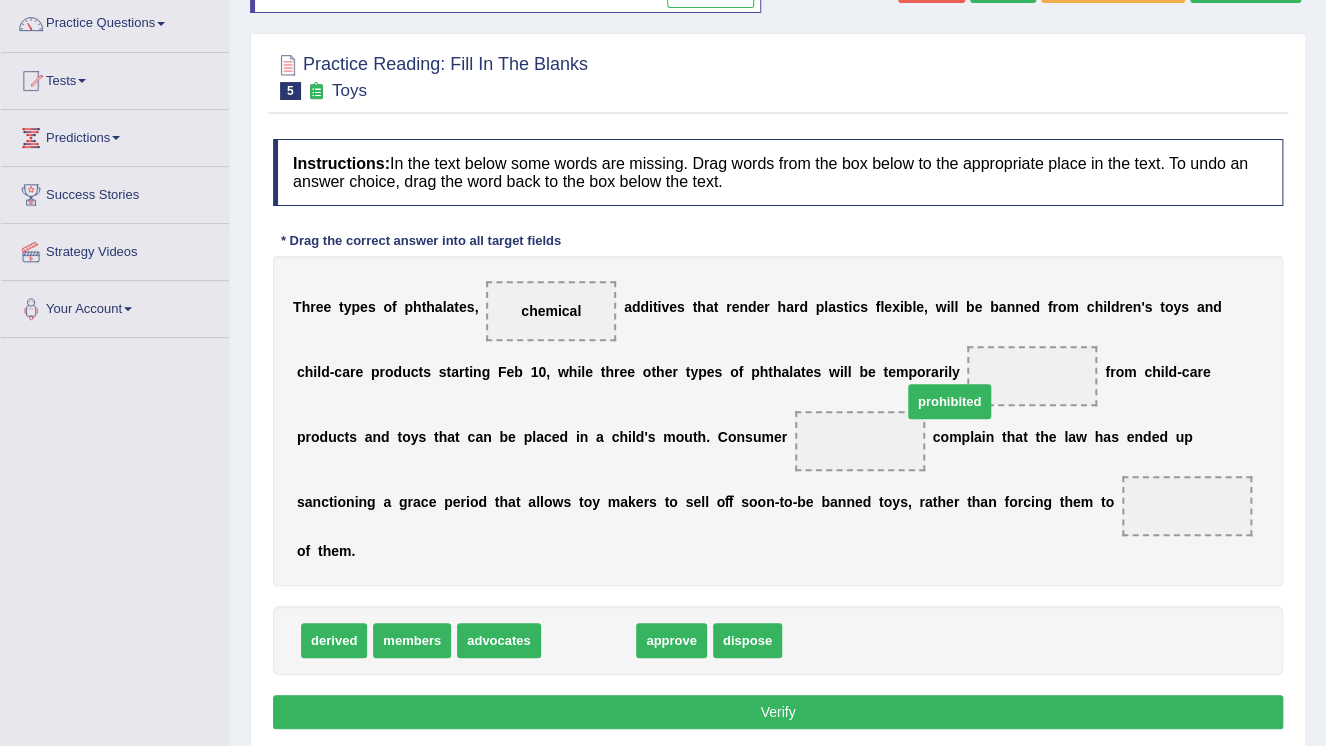 drag, startPoint x: 579, startPoint y: 613, endPoint x: 940, endPoint y: 374, distance: 432.9457 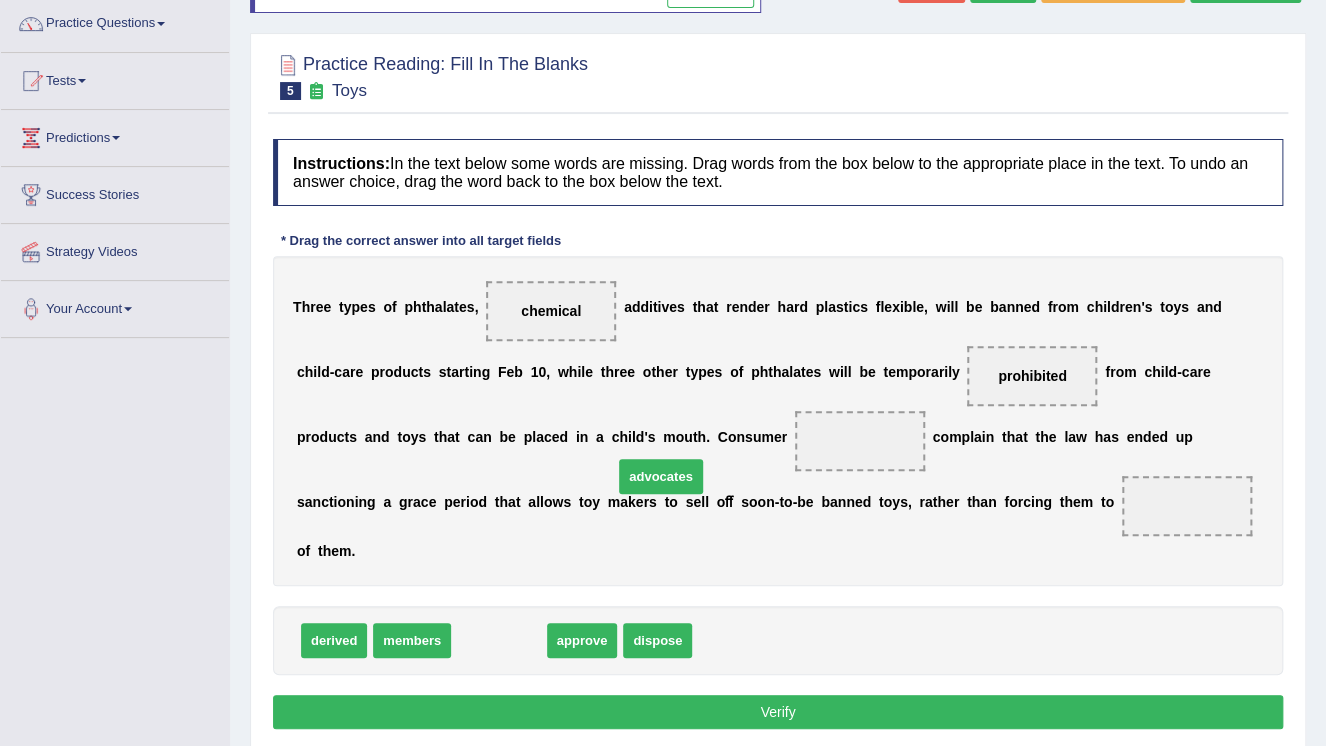 drag, startPoint x: 468, startPoint y: 611, endPoint x: 630, endPoint y: 447, distance: 230.52115 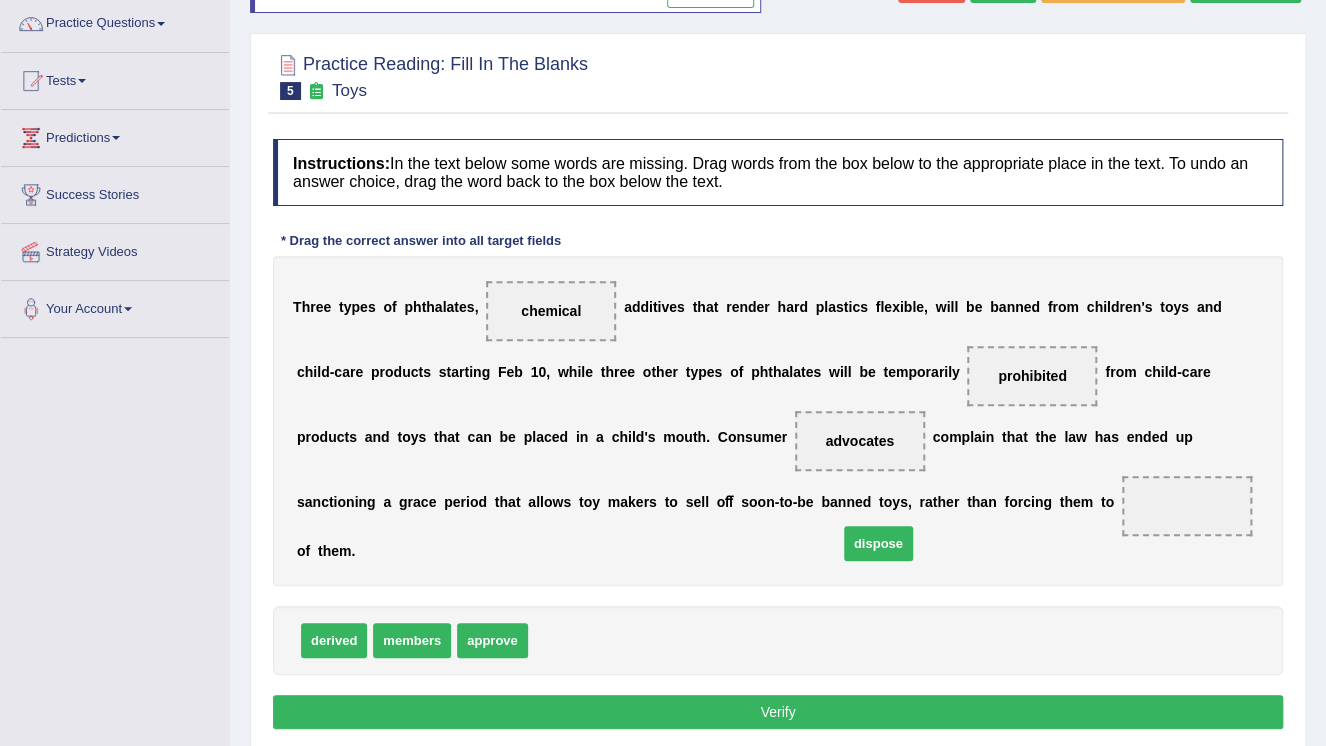 drag, startPoint x: 542, startPoint y: 616, endPoint x: 860, endPoint y: 518, distance: 332.75818 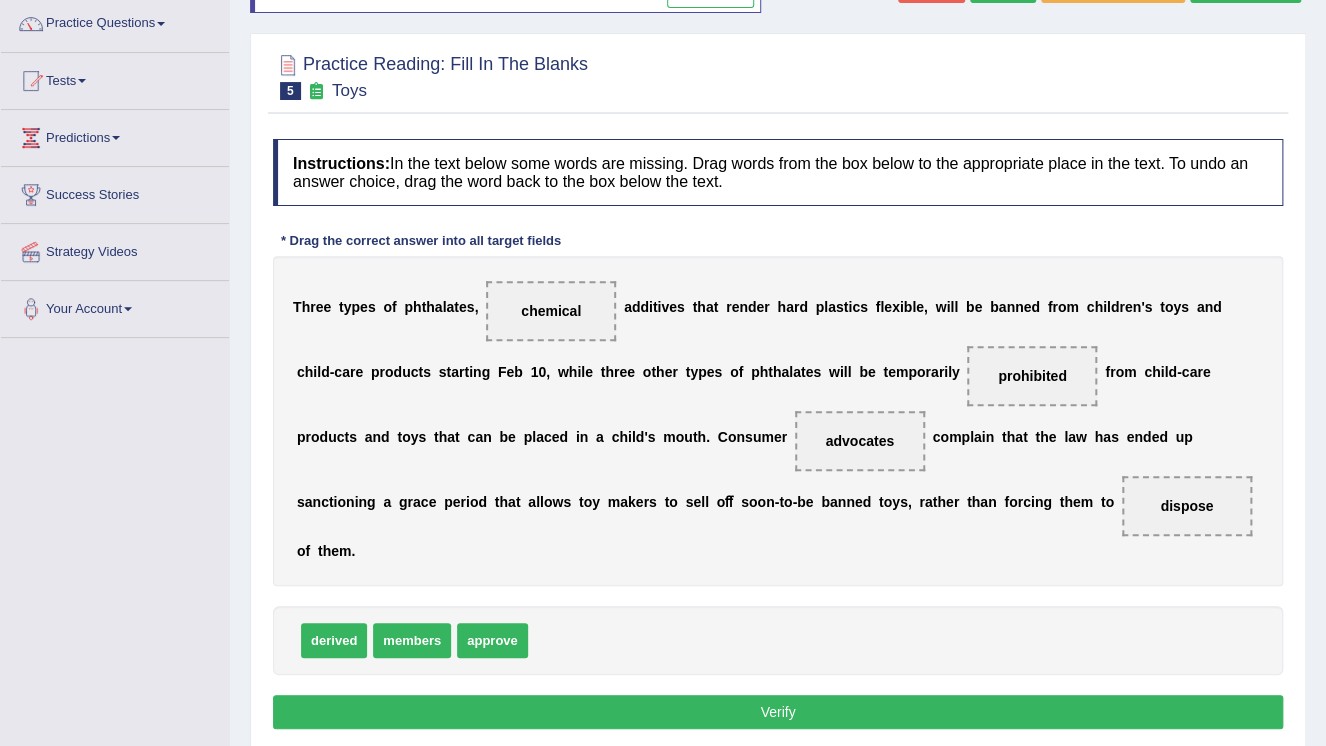 click on "Verify" at bounding box center [778, 712] 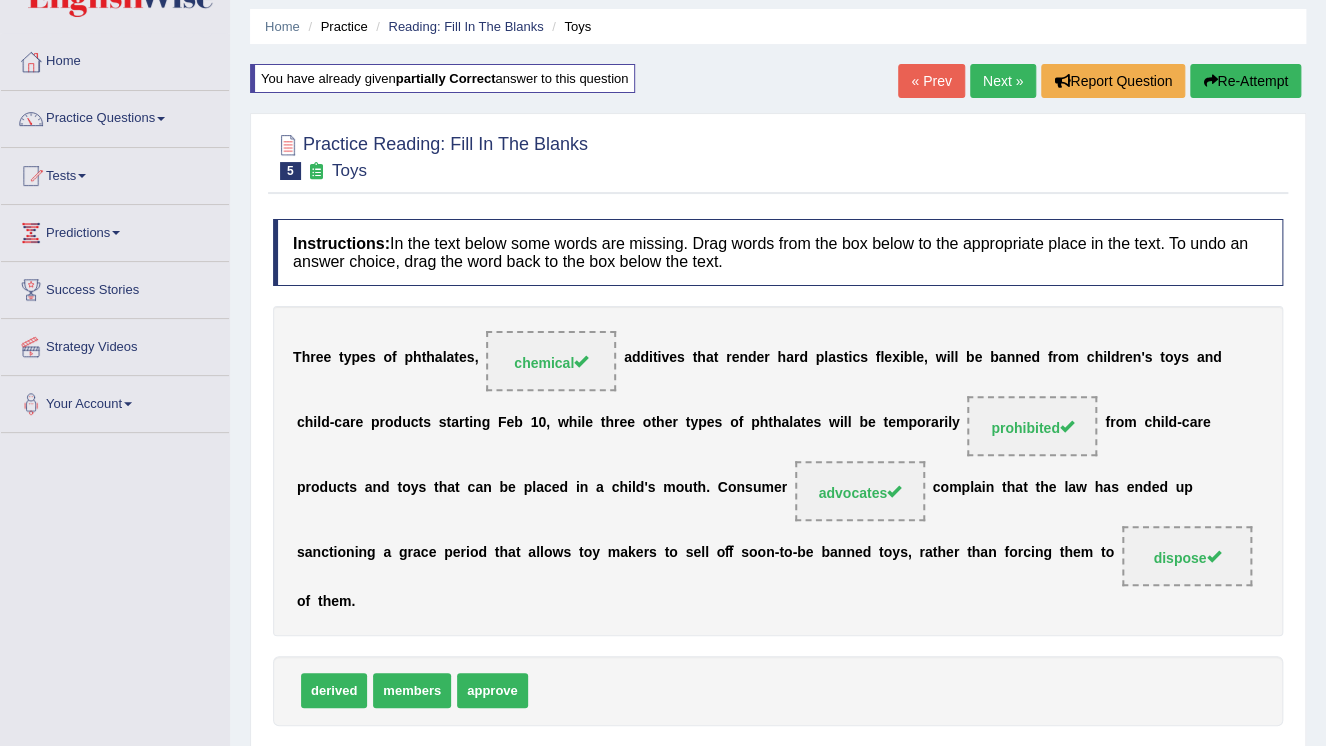 scroll, scrollTop: 64, scrollLeft: 0, axis: vertical 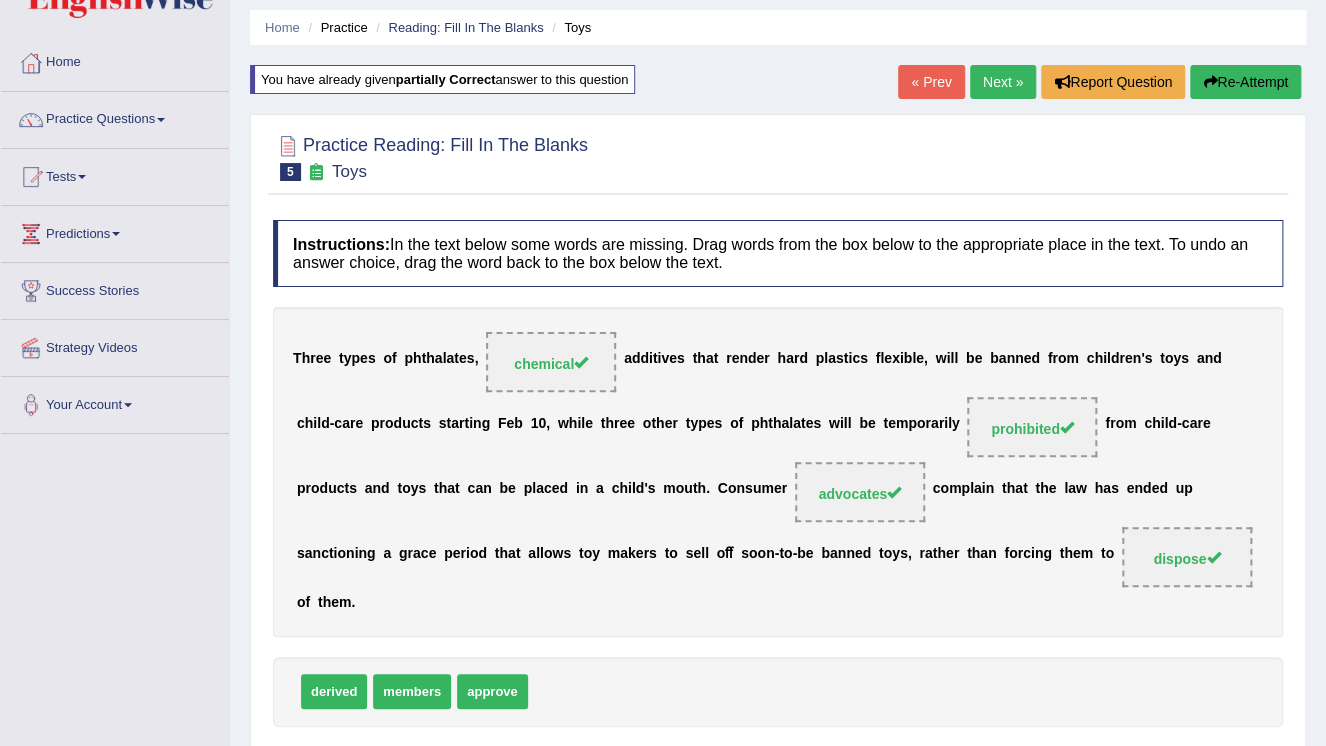 click on "Next »" at bounding box center [1003, 82] 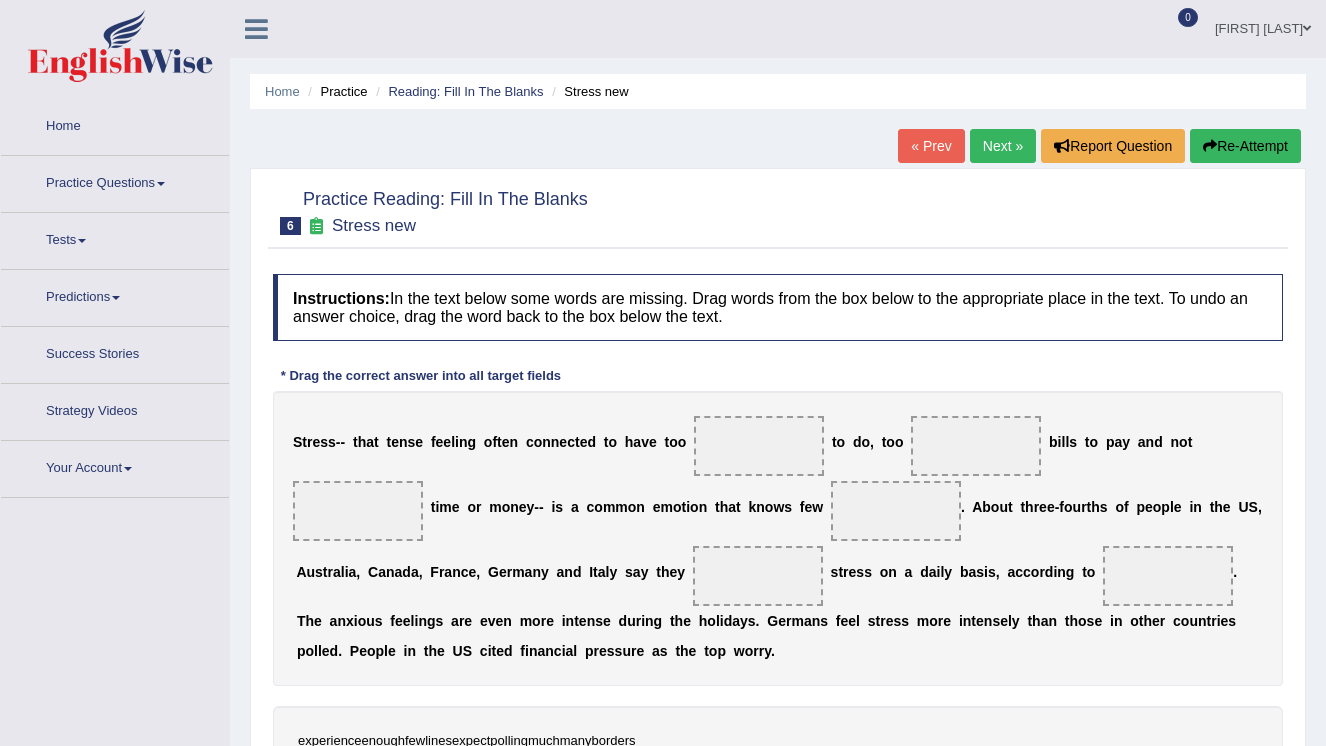 scroll, scrollTop: 0, scrollLeft: 0, axis: both 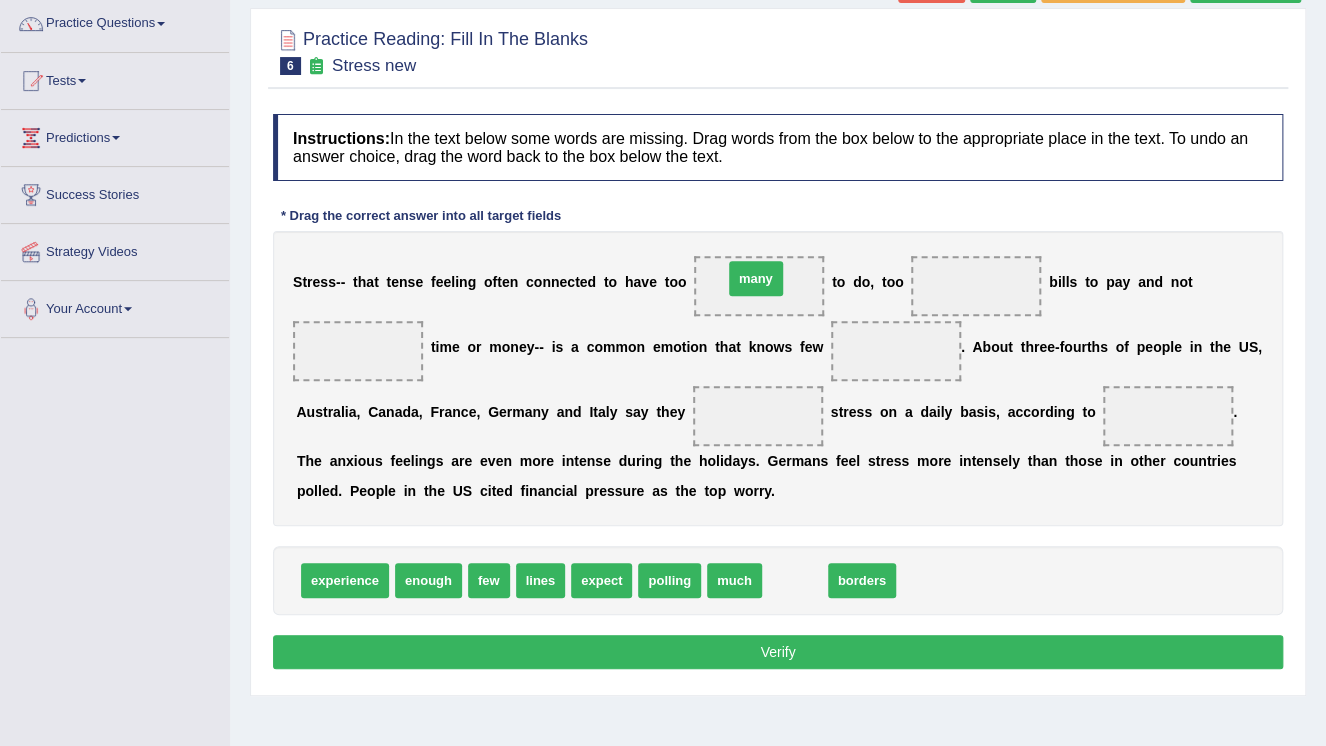 drag, startPoint x: 777, startPoint y: 584, endPoint x: 738, endPoint y: 282, distance: 304.5078 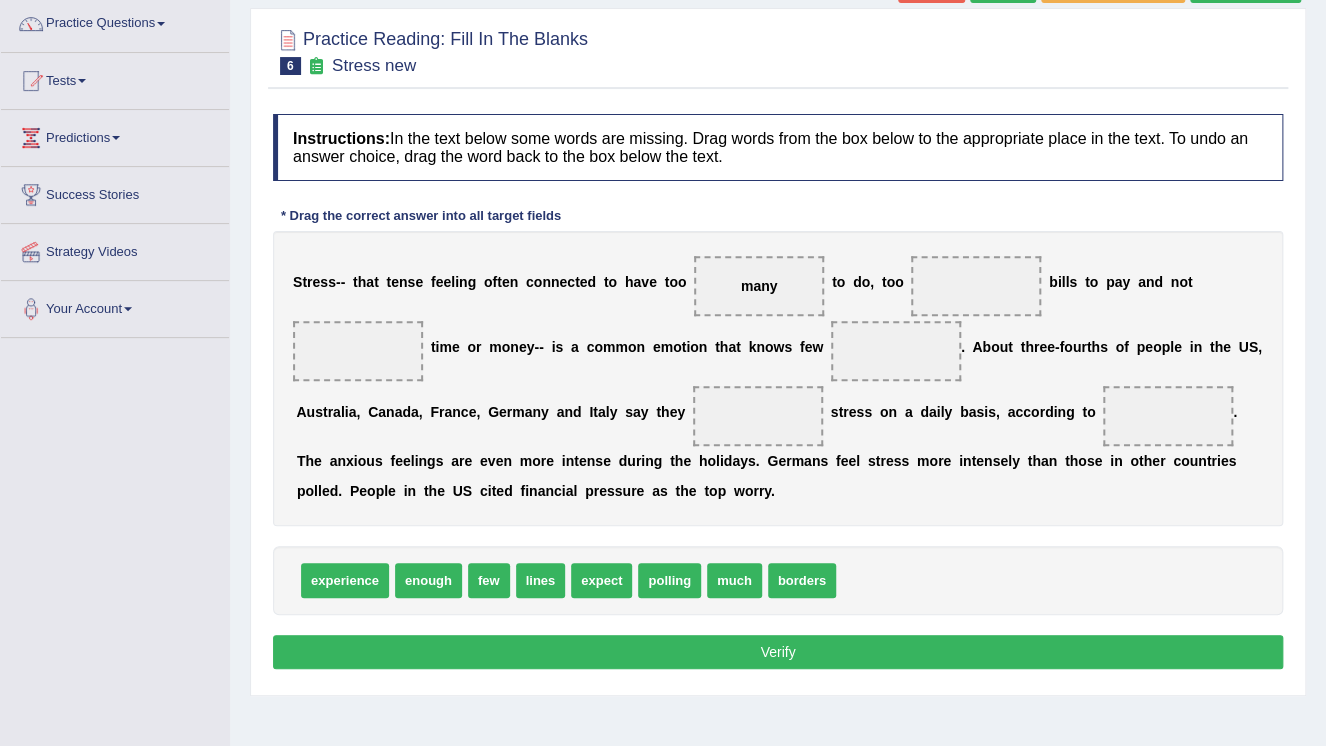 click on "much" at bounding box center (734, 580) 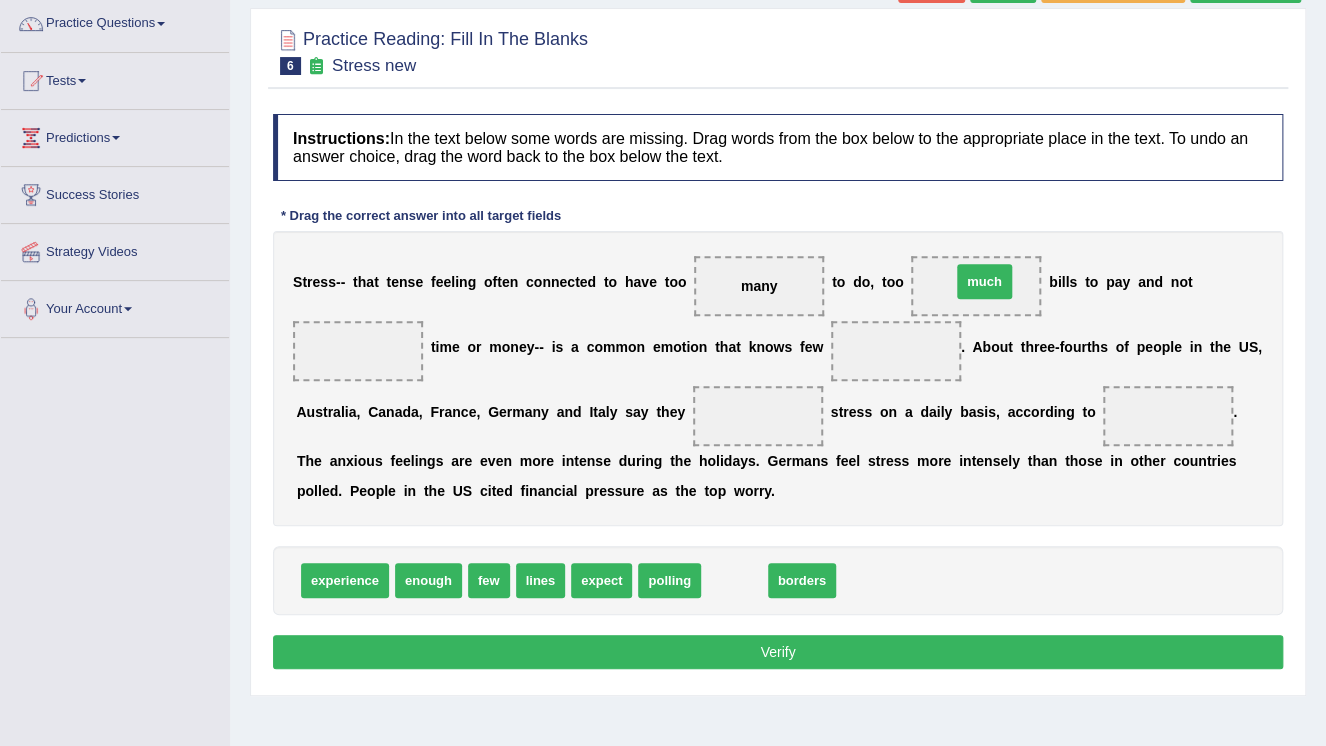 drag, startPoint x: 708, startPoint y: 581, endPoint x: 958, endPoint y: 283, distance: 388.97815 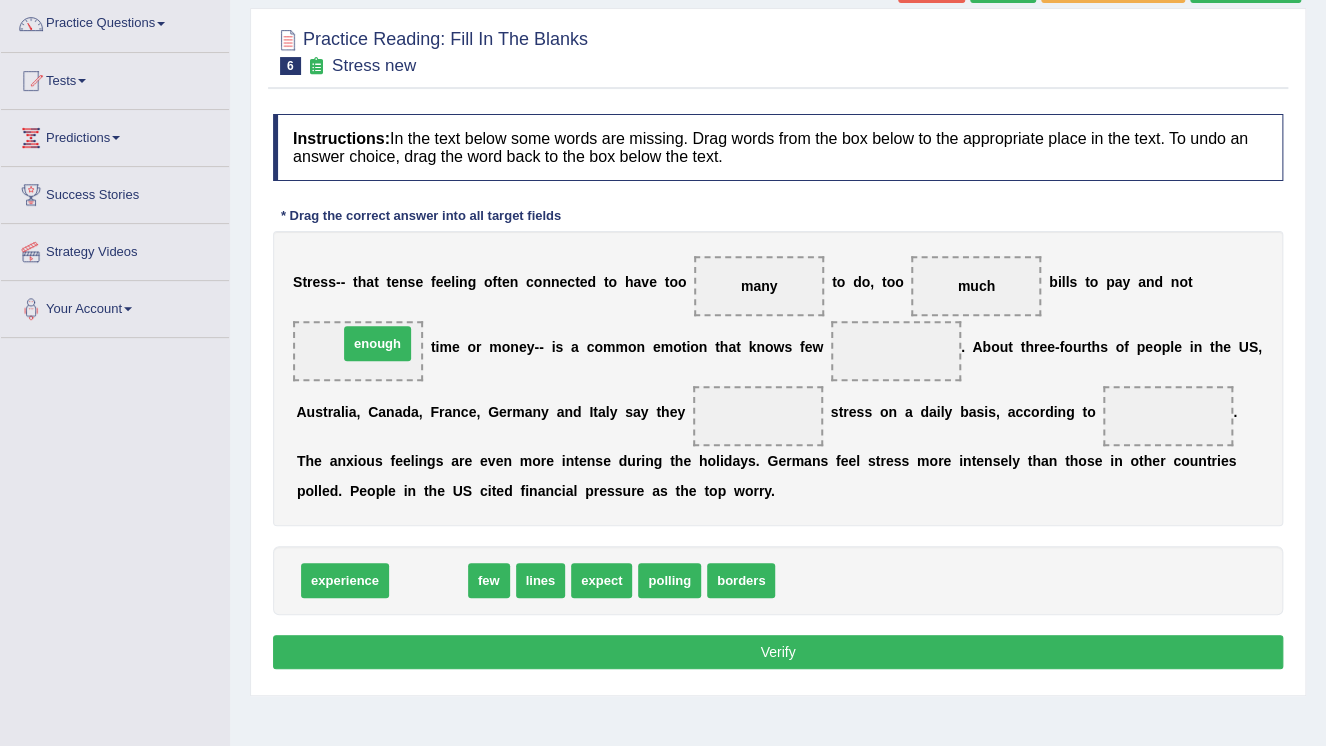 drag, startPoint x: 417, startPoint y: 581, endPoint x: 366, endPoint y: 344, distance: 242.42525 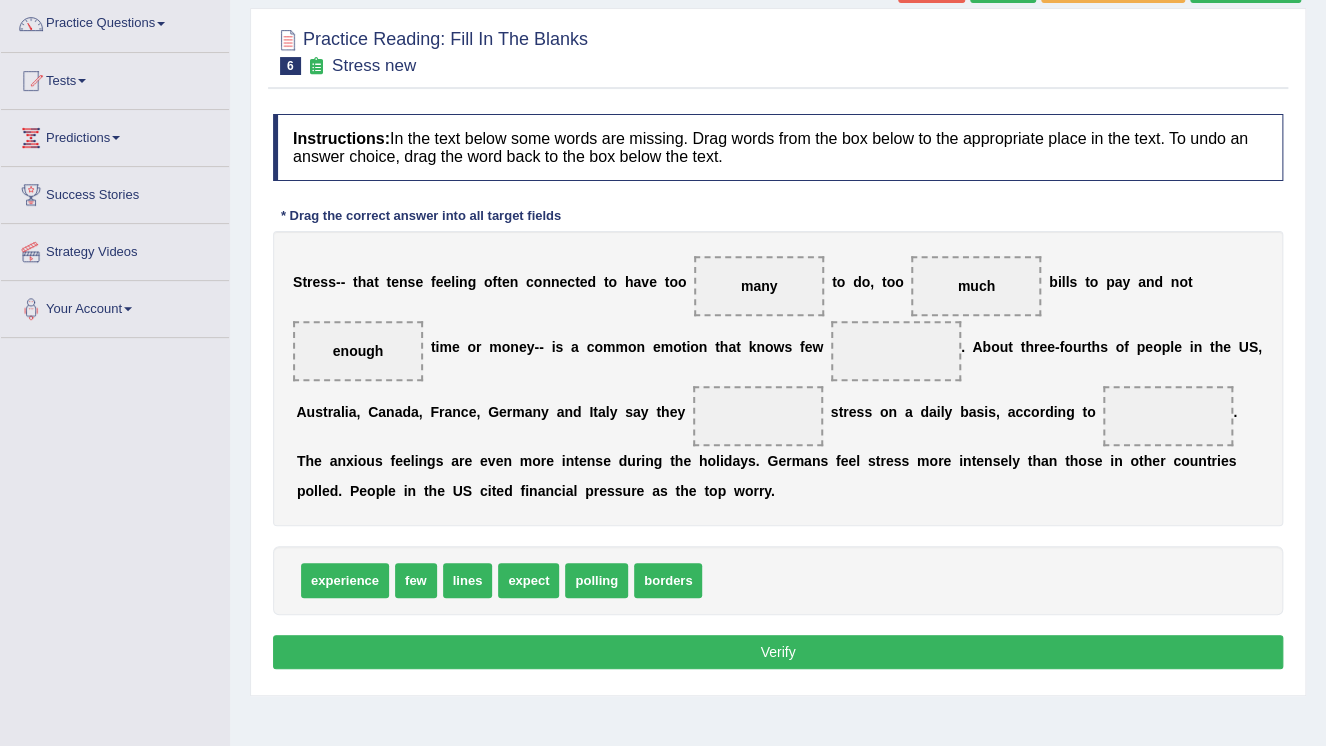 click on "borders" at bounding box center (668, 580) 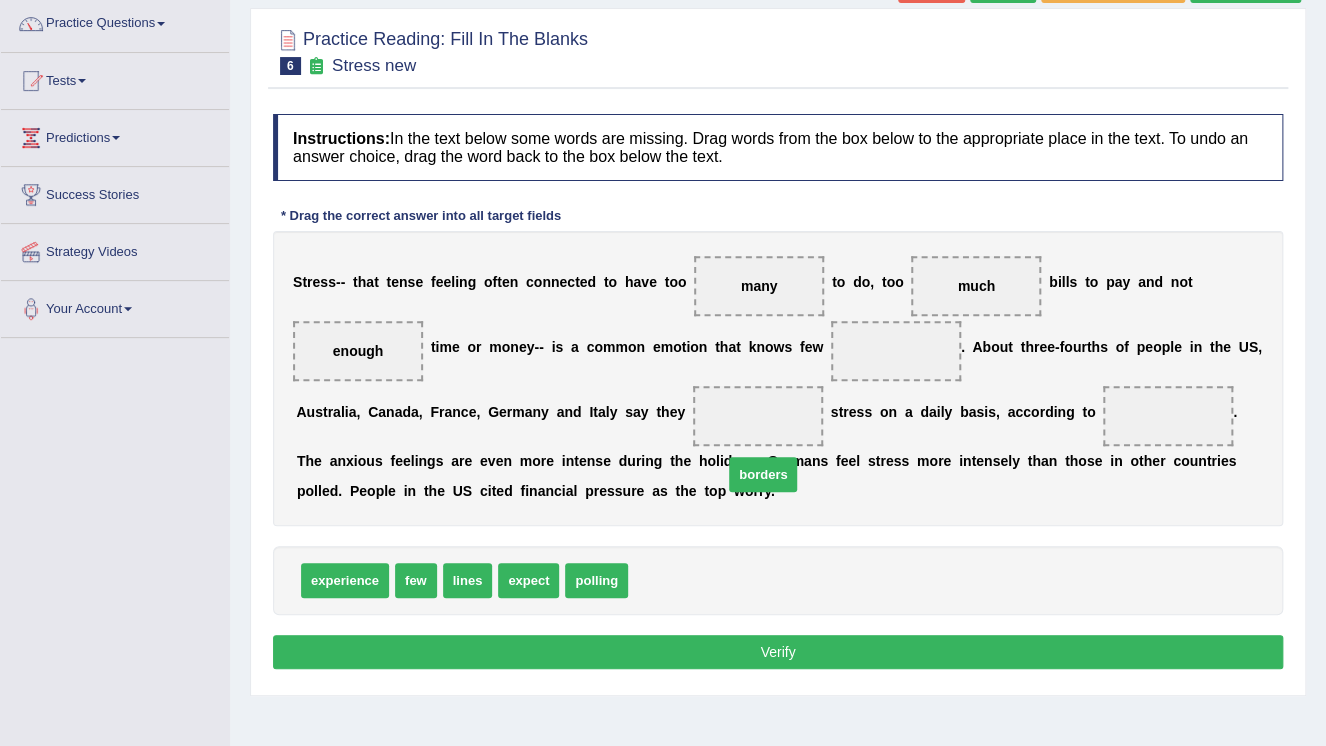 drag, startPoint x: 656, startPoint y: 582, endPoint x: 831, endPoint y: 361, distance: 281.89716 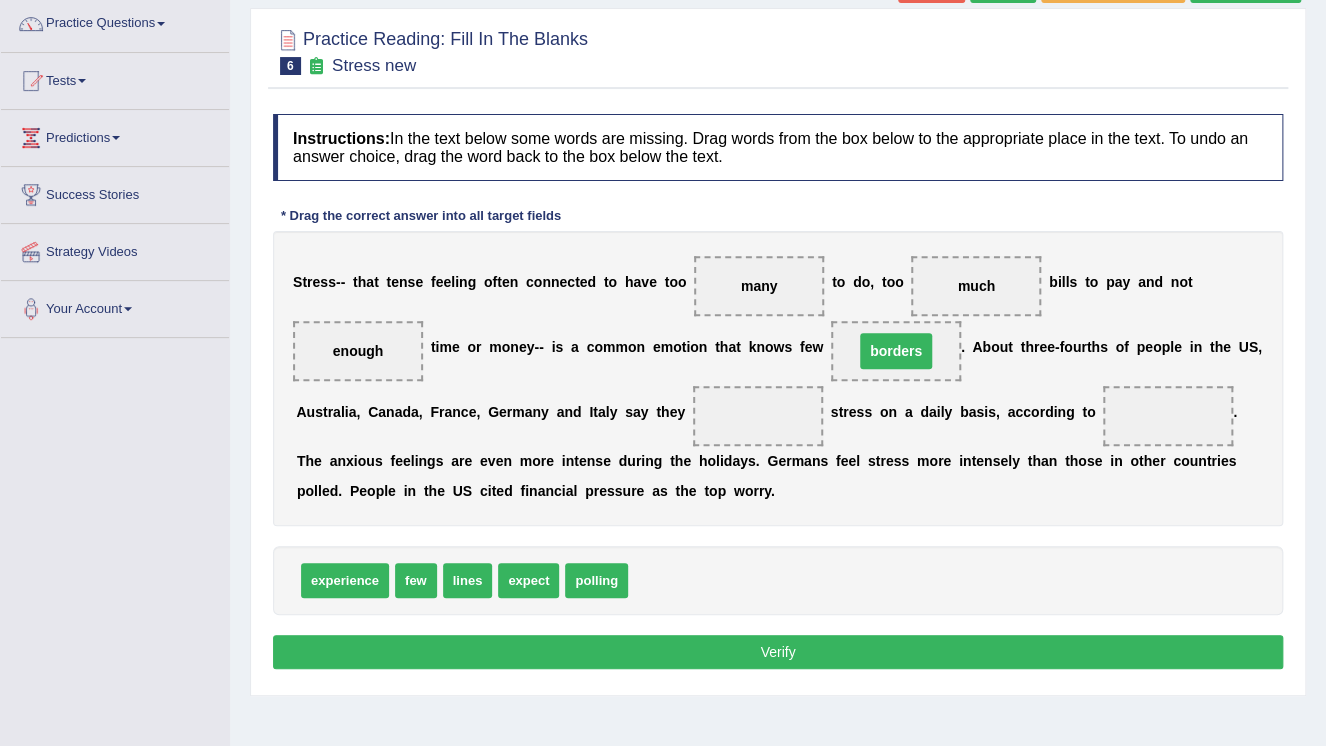 click on "borders" at bounding box center [896, 351] 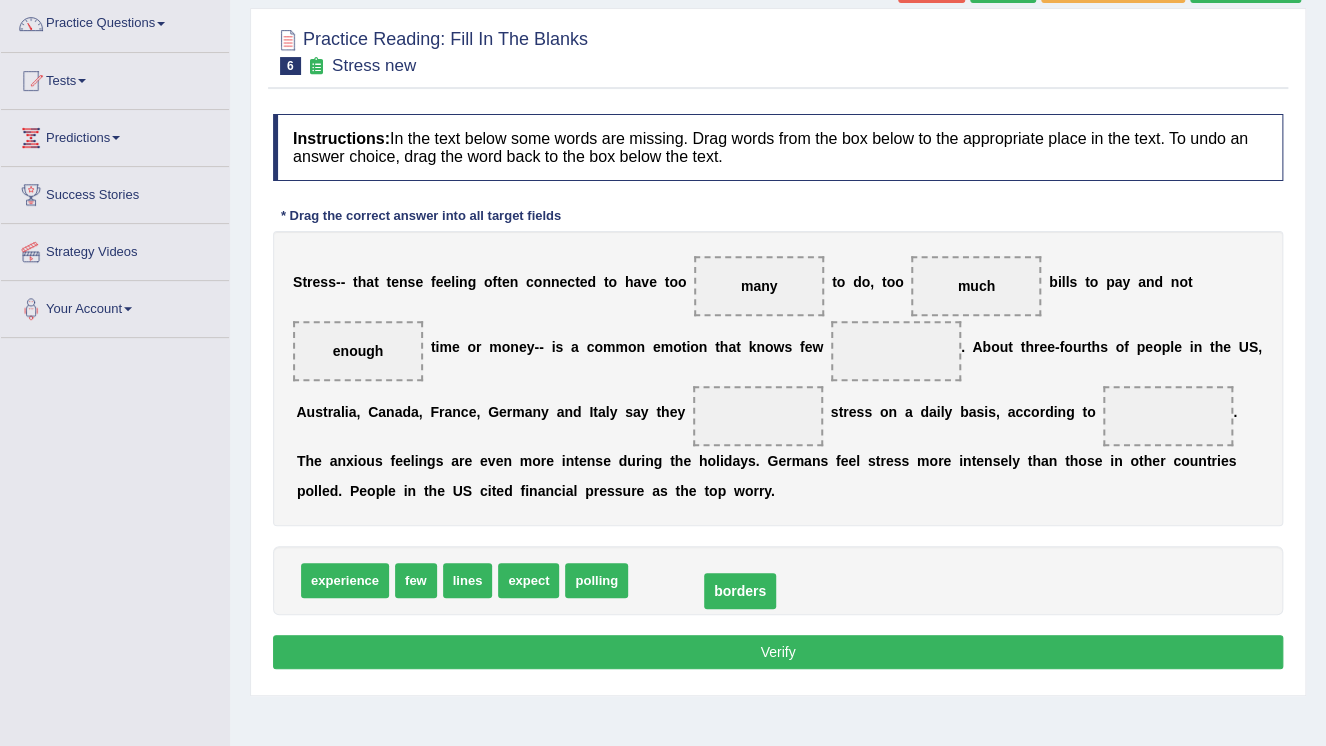 drag, startPoint x: 864, startPoint y: 346, endPoint x: 708, endPoint y: 586, distance: 286.24466 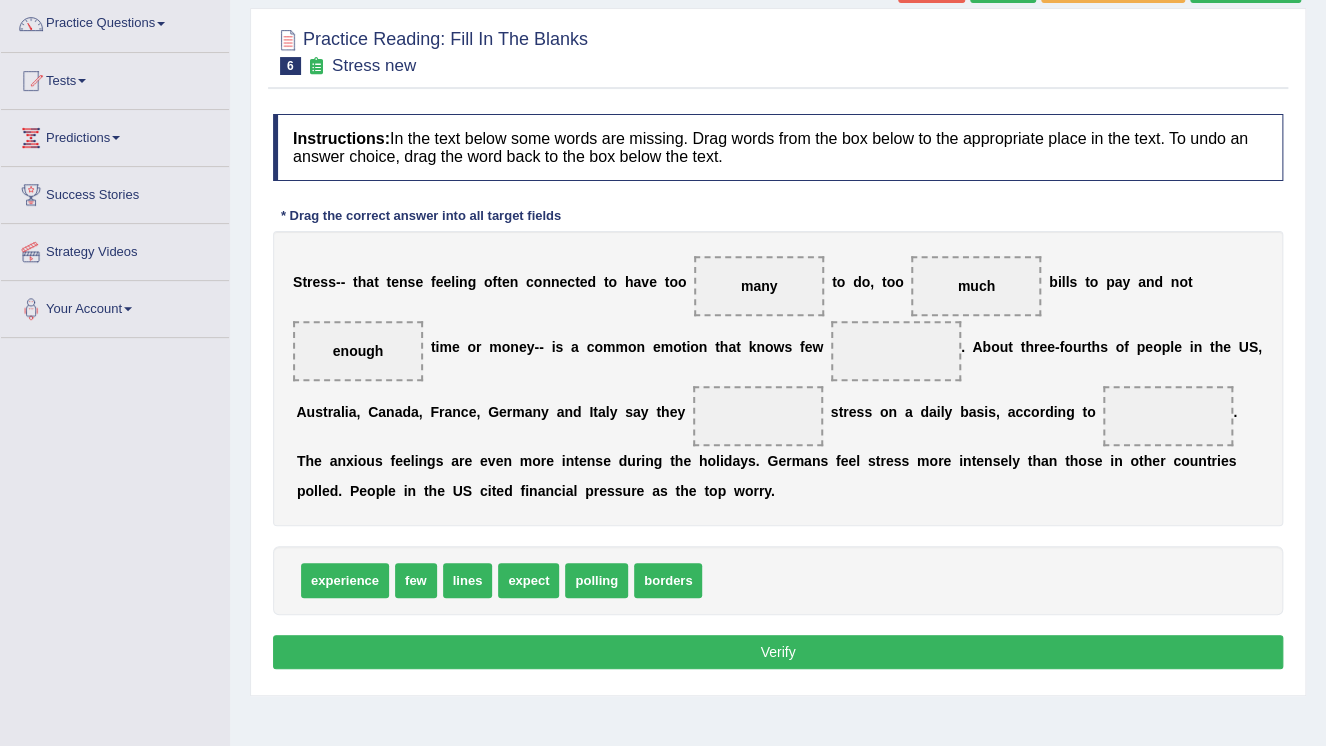 drag, startPoint x: 338, startPoint y: 578, endPoint x: 712, endPoint y: 448, distance: 395.9495 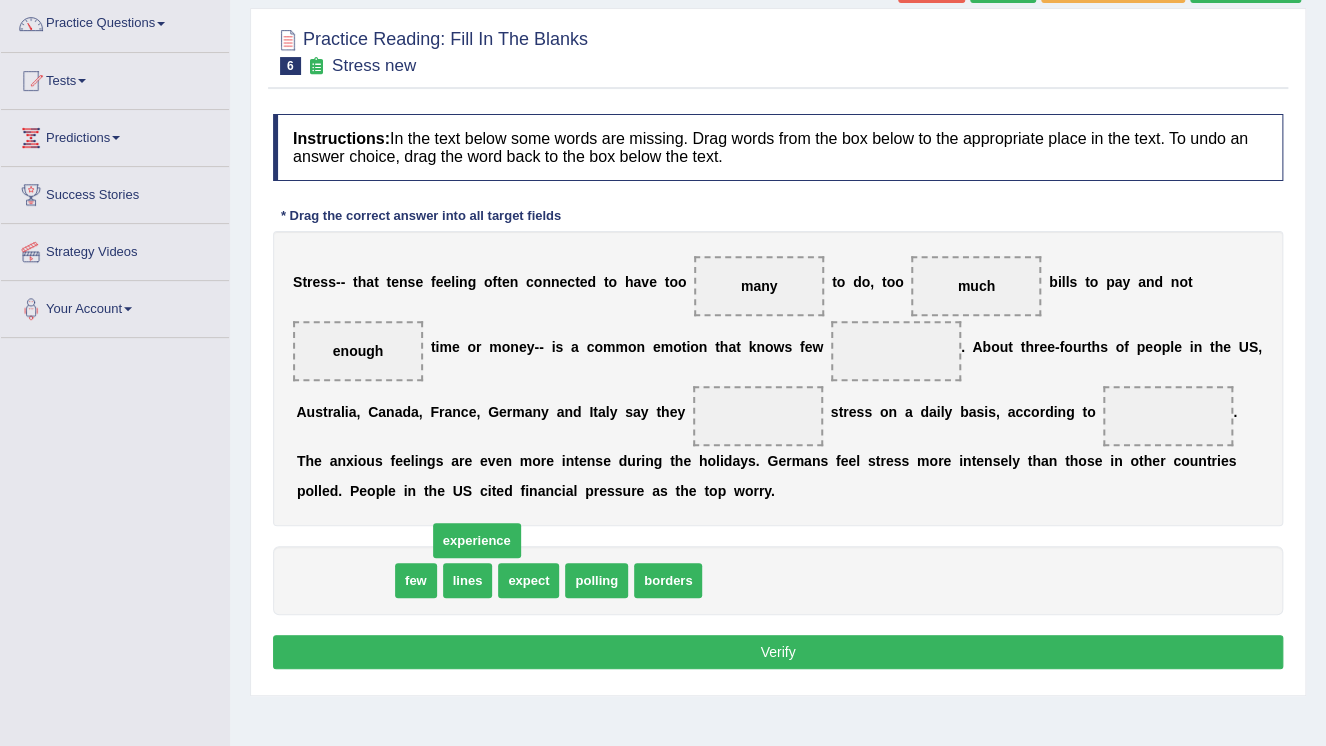 drag, startPoint x: 780, startPoint y: 411, endPoint x: 784, endPoint y: 398, distance: 13.601471 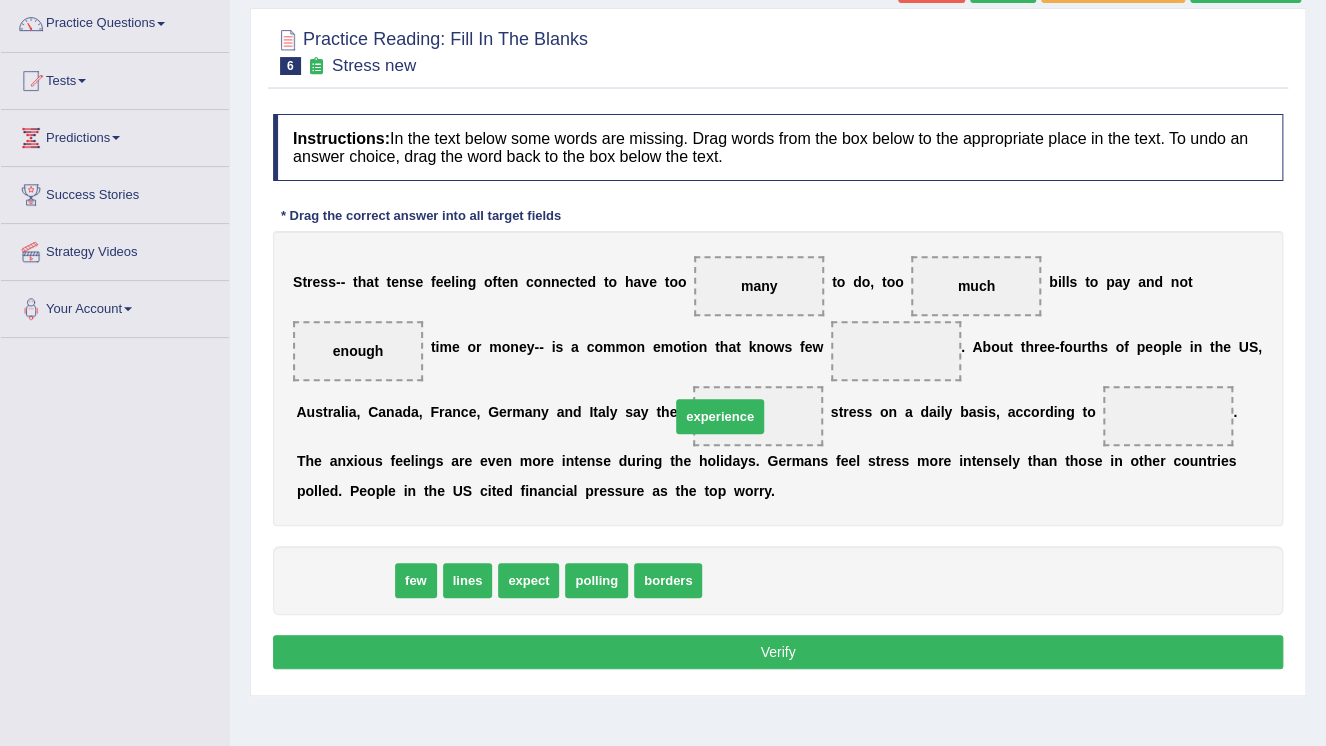 drag, startPoint x: 335, startPoint y: 581, endPoint x: 710, endPoint y: 417, distance: 409.2933 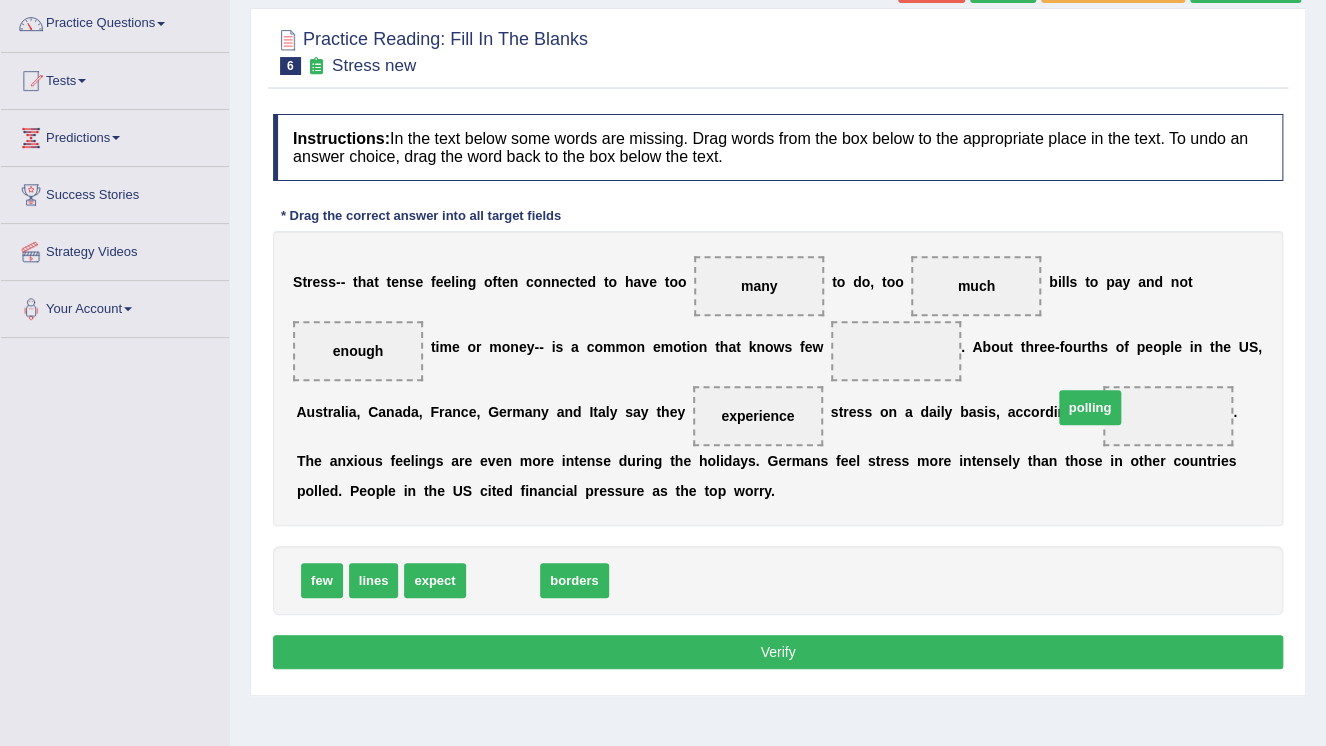 drag, startPoint x: 485, startPoint y: 588, endPoint x: 1072, endPoint y: 415, distance: 611.9624 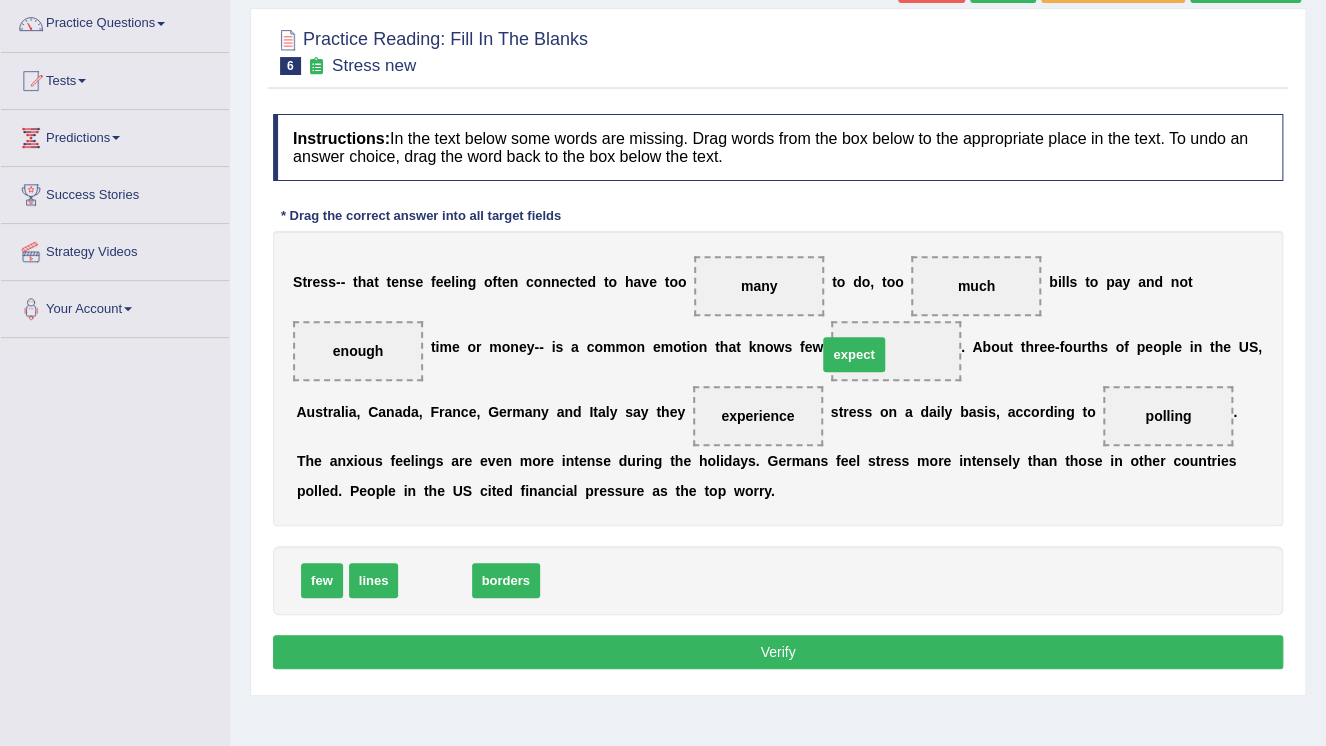 drag, startPoint x: 427, startPoint y: 584, endPoint x: 846, endPoint y: 358, distance: 476.06406 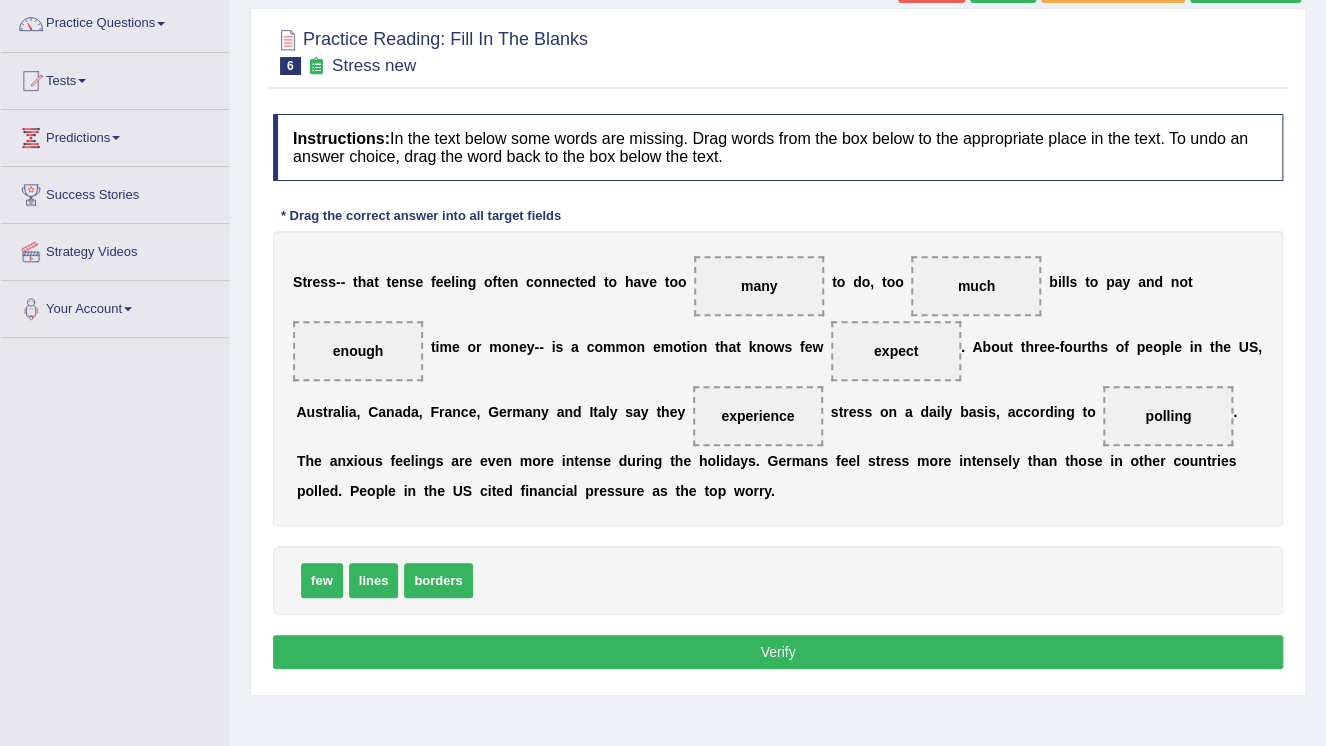 click on "S t r e s s - -    t h a t    t e n s e    f e e l i n g    o f t e n    c o n n e c t e d    t o    h a v e    t o o    many    t o    d o ,    t o o    much    b i l l s    t o    p a y    a n d    n o t    enough    t i m e    o r    m o n e y - -    i s    a    c o m m o n    e m o t i o n    t h a t    k n o w s    f e w    expect .    A b o u t    t h r e e - f o u r t h s    o f    p e o p l e    i n    t h e    U S ,    A u s t r a l i a ,    C a n a d a ,    F r a n c e ,    G e r m a n y    a n d    I t a l y    s a y    t h e y    experience    s t r e s s    o n    a    d a i l y    b a s i s ,    a c c o r d i n g    t o    polling .    T h e    a n x i o u s    f e e l i n g s    a r e    e v e n    m o r e    i n t e n s e    d u r i n g    t h e    h o l i d a y s .    G e r m a n s    f e e l    s t r e s s    m o r e    i n t e n s e l y    t h a n    t h o s e    i n    o t h e r    c o u n t r i e s    p o l l e d ." at bounding box center [778, 378] 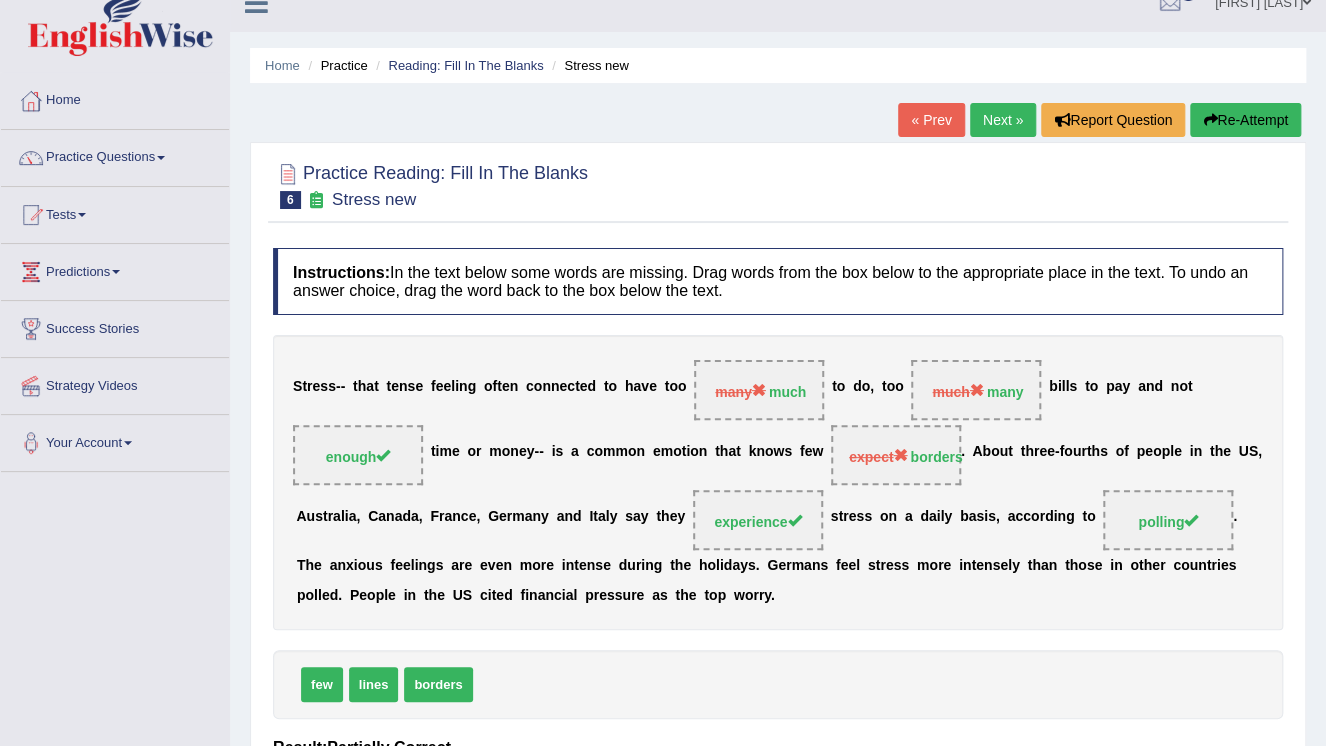 scroll, scrollTop: 0, scrollLeft: 0, axis: both 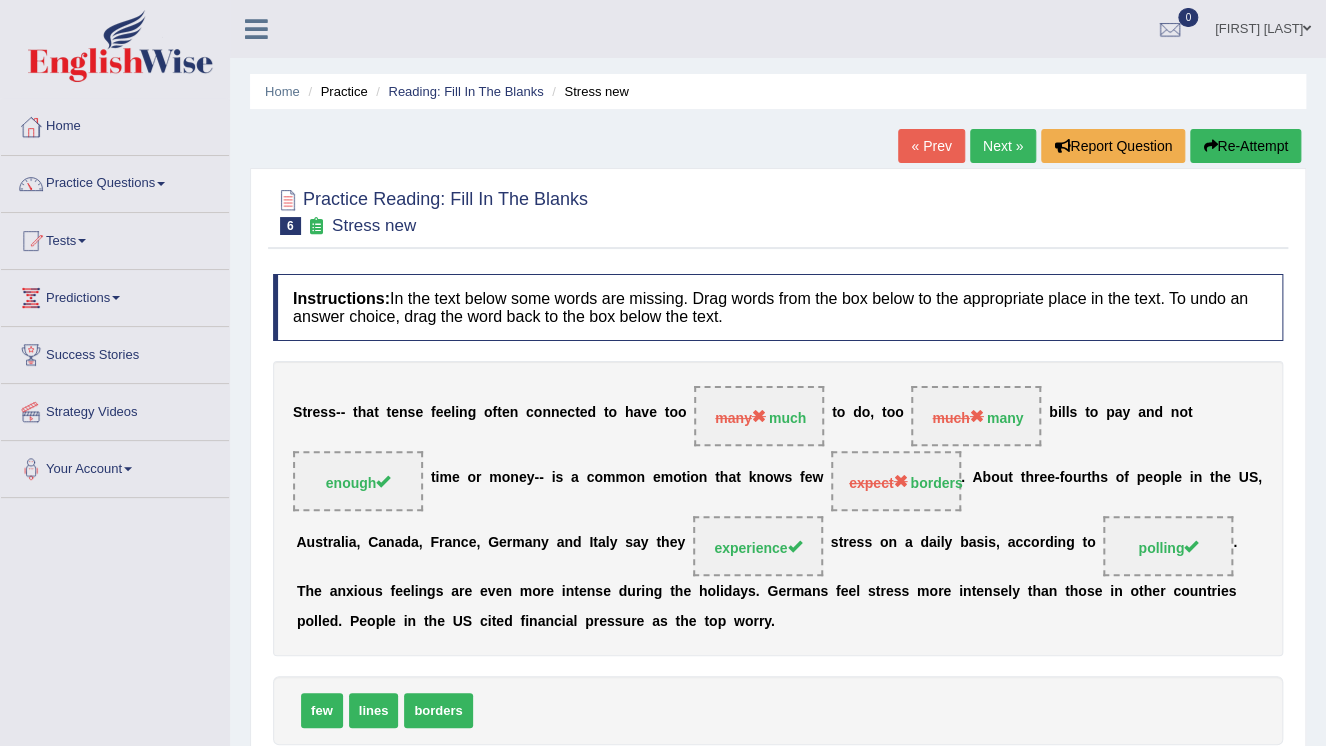 click on "Re-Attempt" at bounding box center [1245, 146] 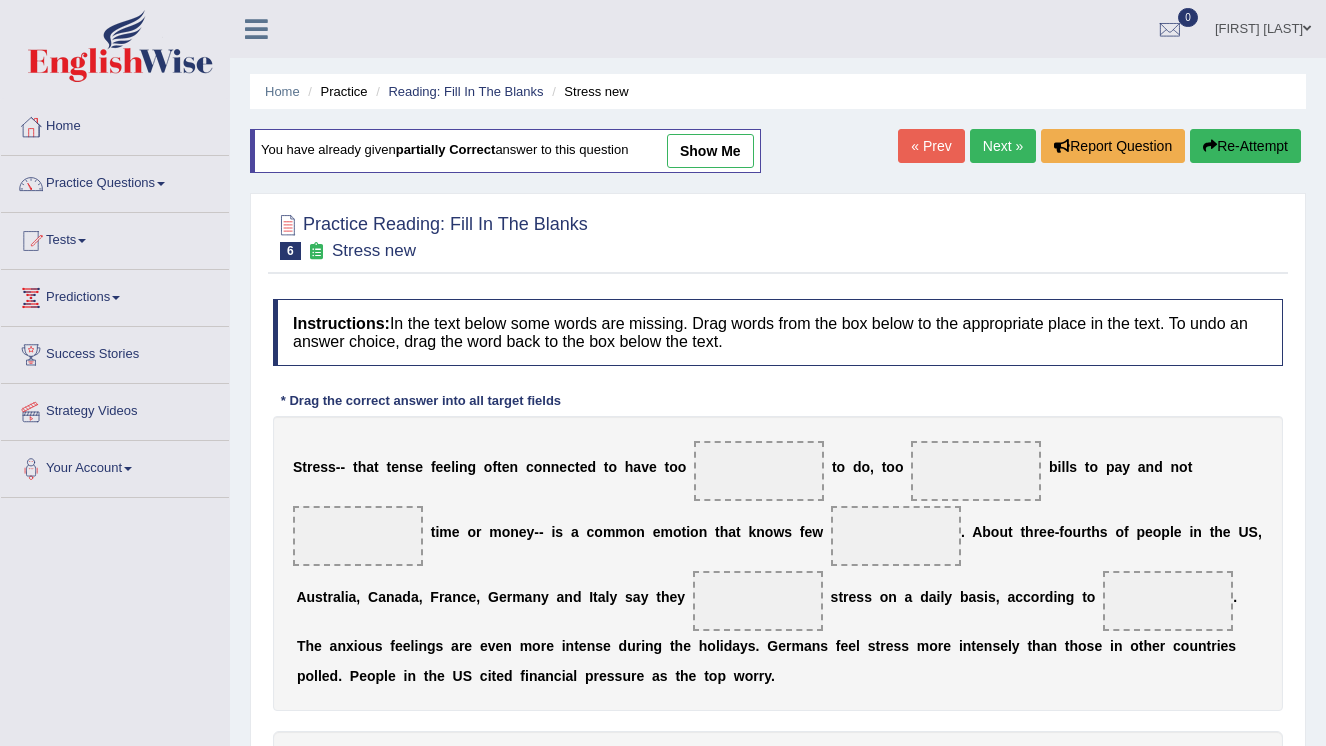 scroll, scrollTop: 0, scrollLeft: 0, axis: both 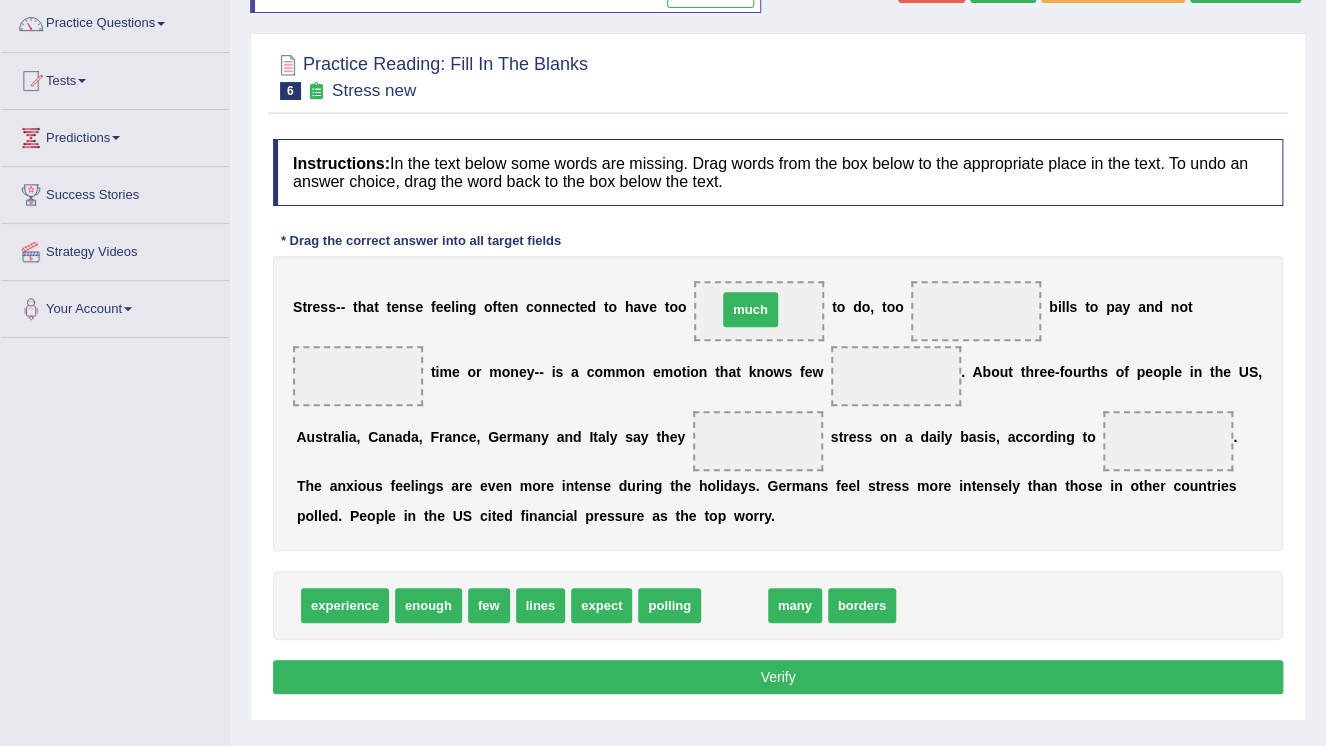 drag, startPoint x: 712, startPoint y: 608, endPoint x: 728, endPoint y: 311, distance: 297.43066 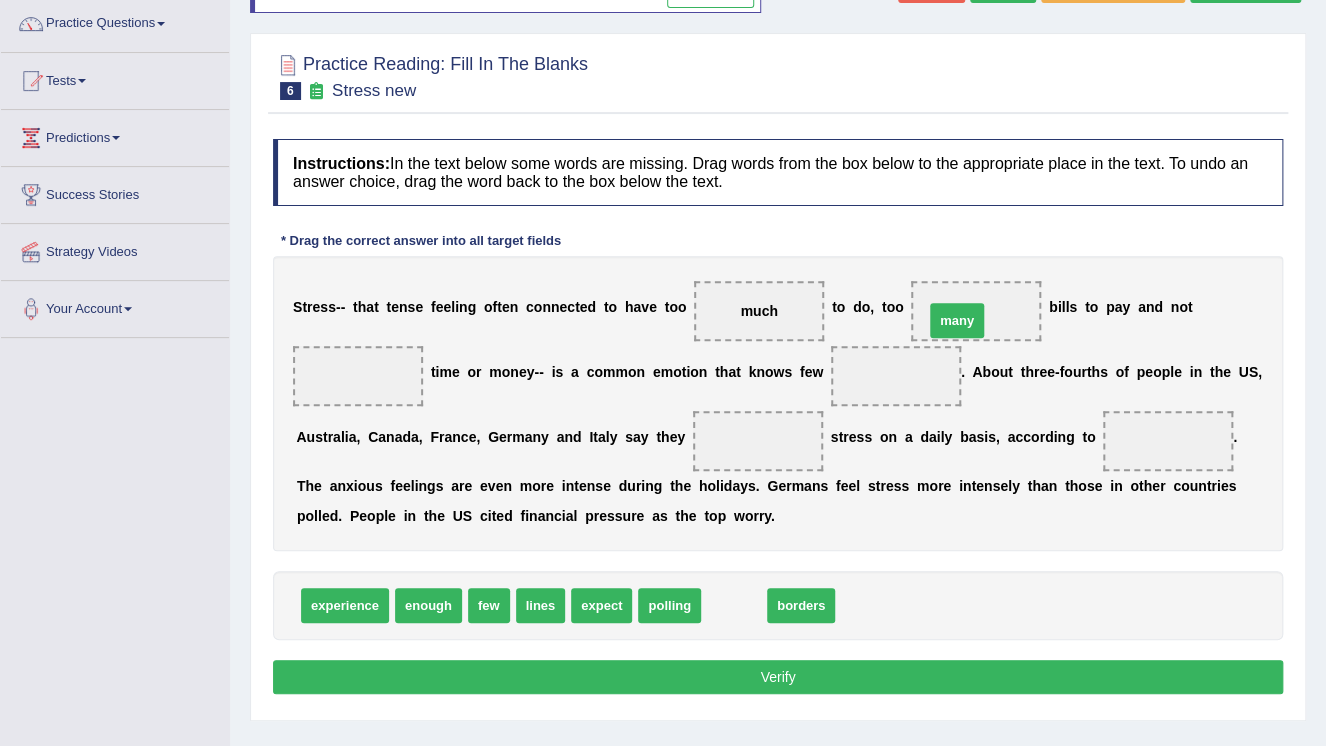 drag, startPoint x: 717, startPoint y: 611, endPoint x: 940, endPoint y: 326, distance: 361.87567 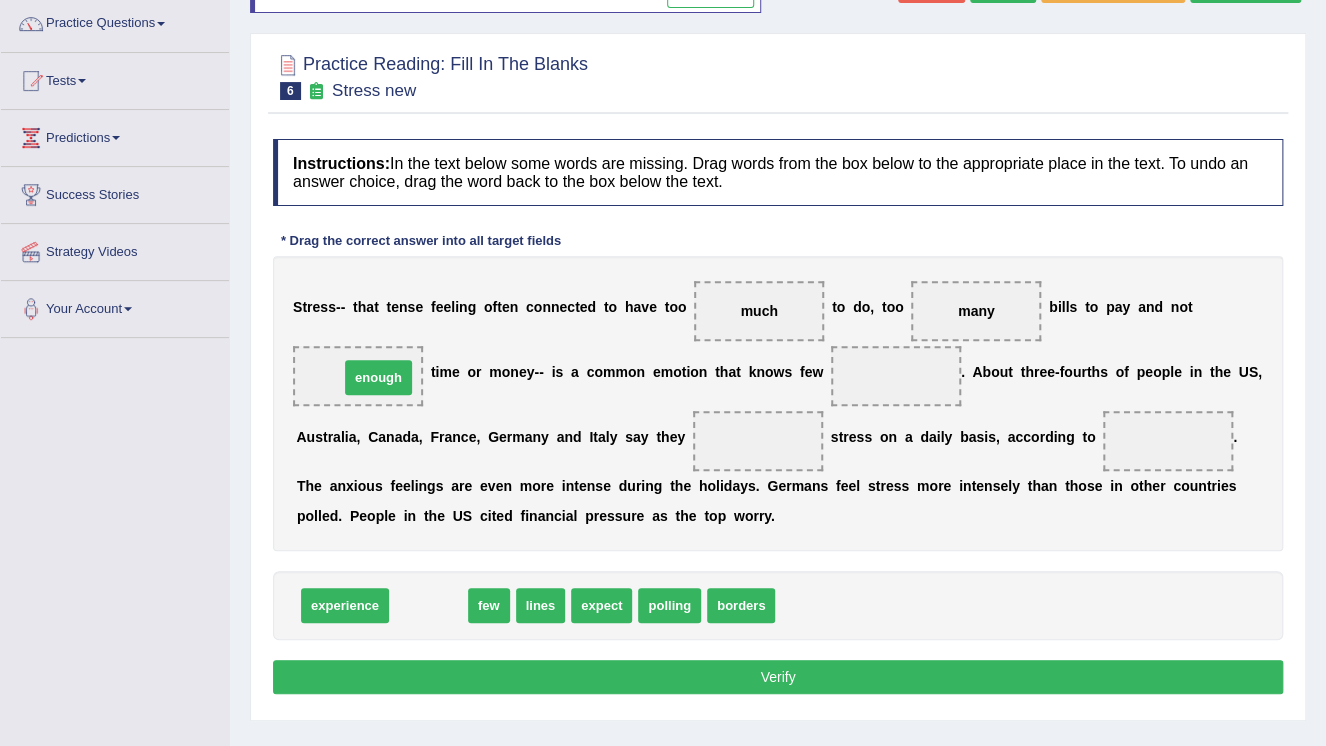 drag, startPoint x: 432, startPoint y: 604, endPoint x: 382, endPoint y: 376, distance: 233.41808 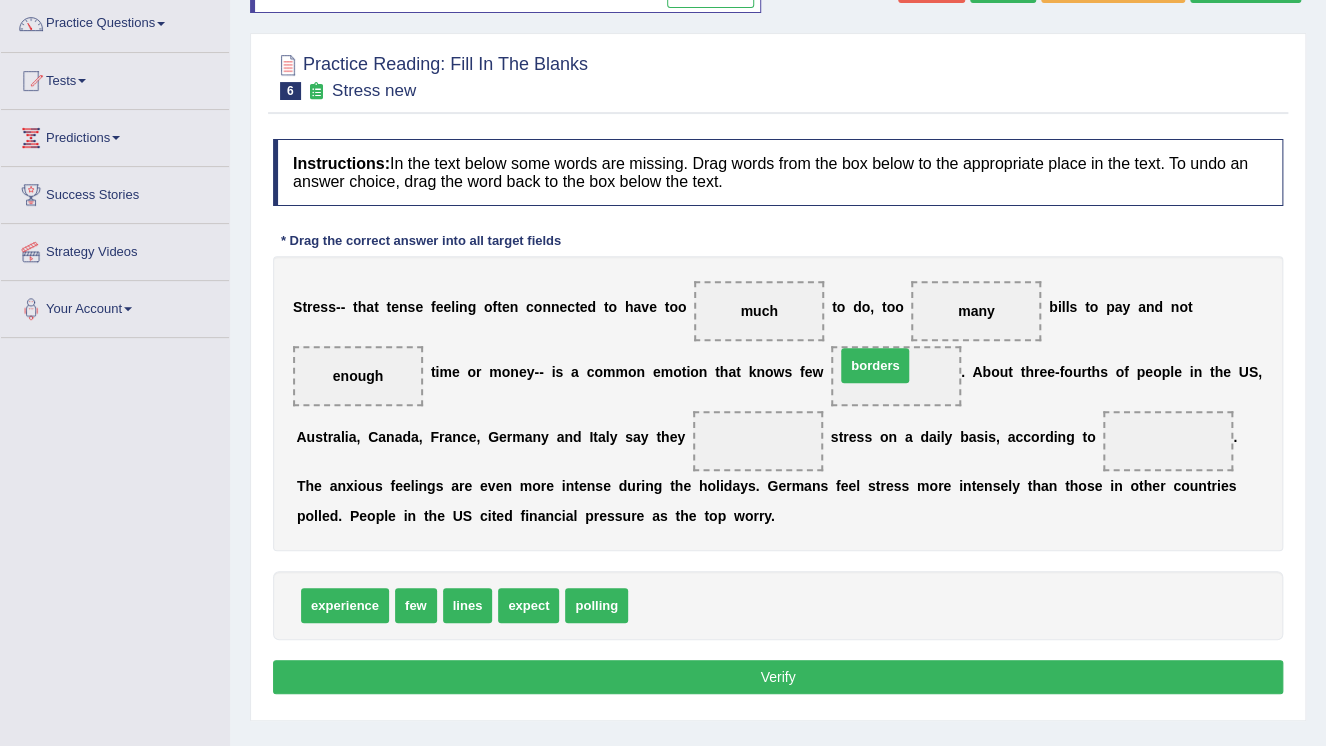 drag, startPoint x: 654, startPoint y: 604, endPoint x: 861, endPoint y: 364, distance: 316.9369 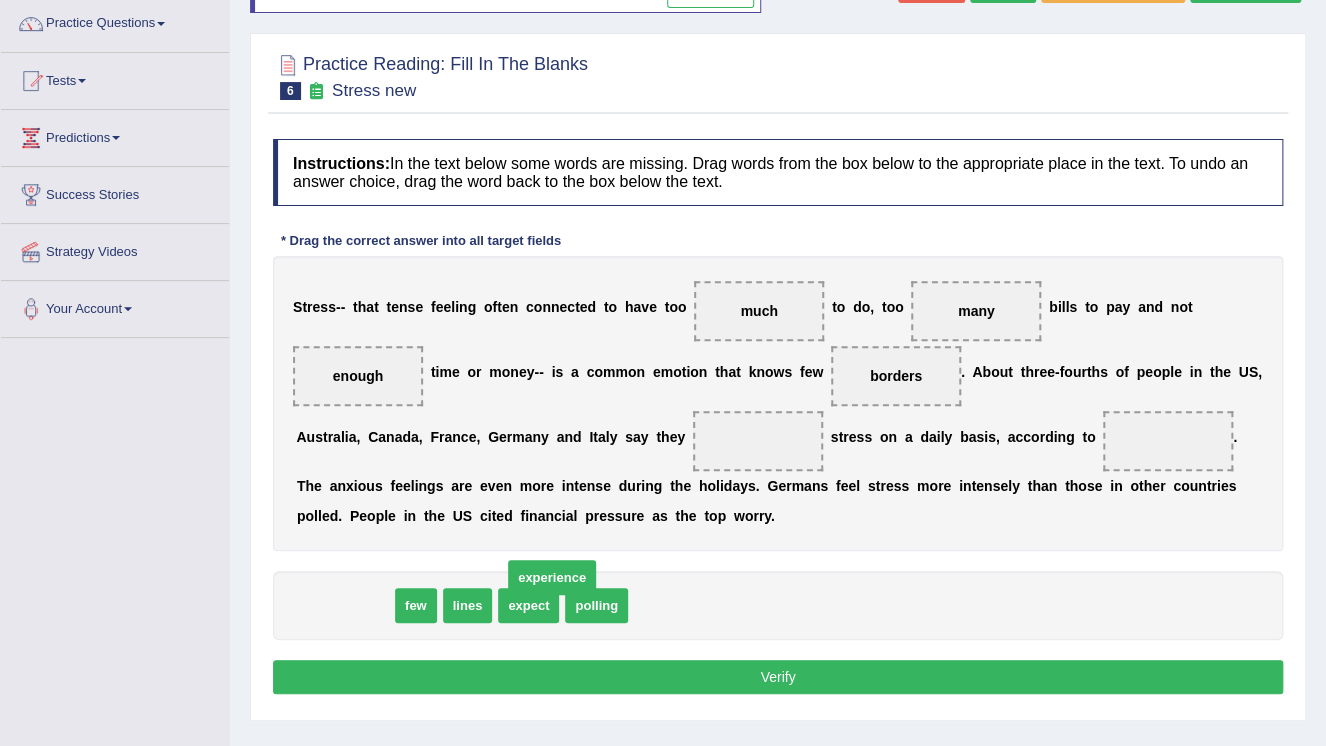 drag, startPoint x: 384, startPoint y: 607, endPoint x: 593, endPoint y: 545, distance: 218.00229 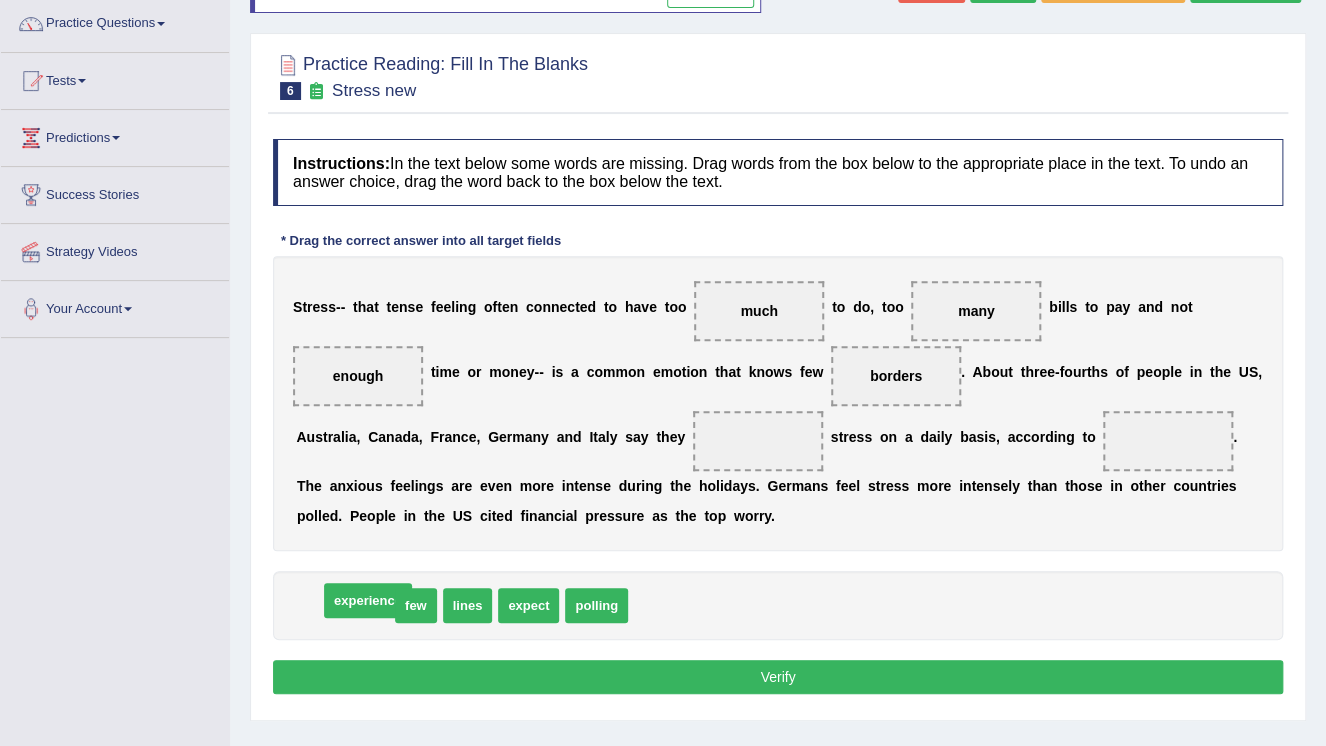 click at bounding box center [758, 441] 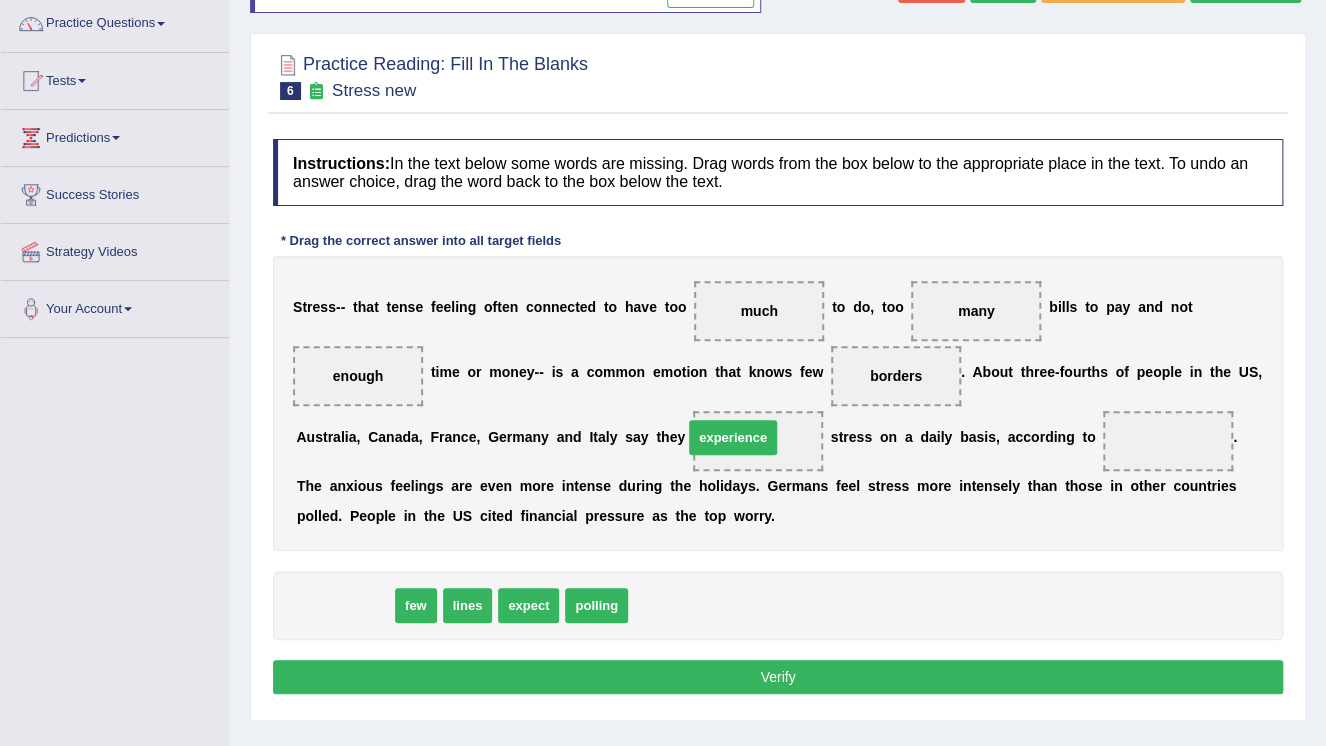 drag, startPoint x: 336, startPoint y: 600, endPoint x: 724, endPoint y: 432, distance: 422.80966 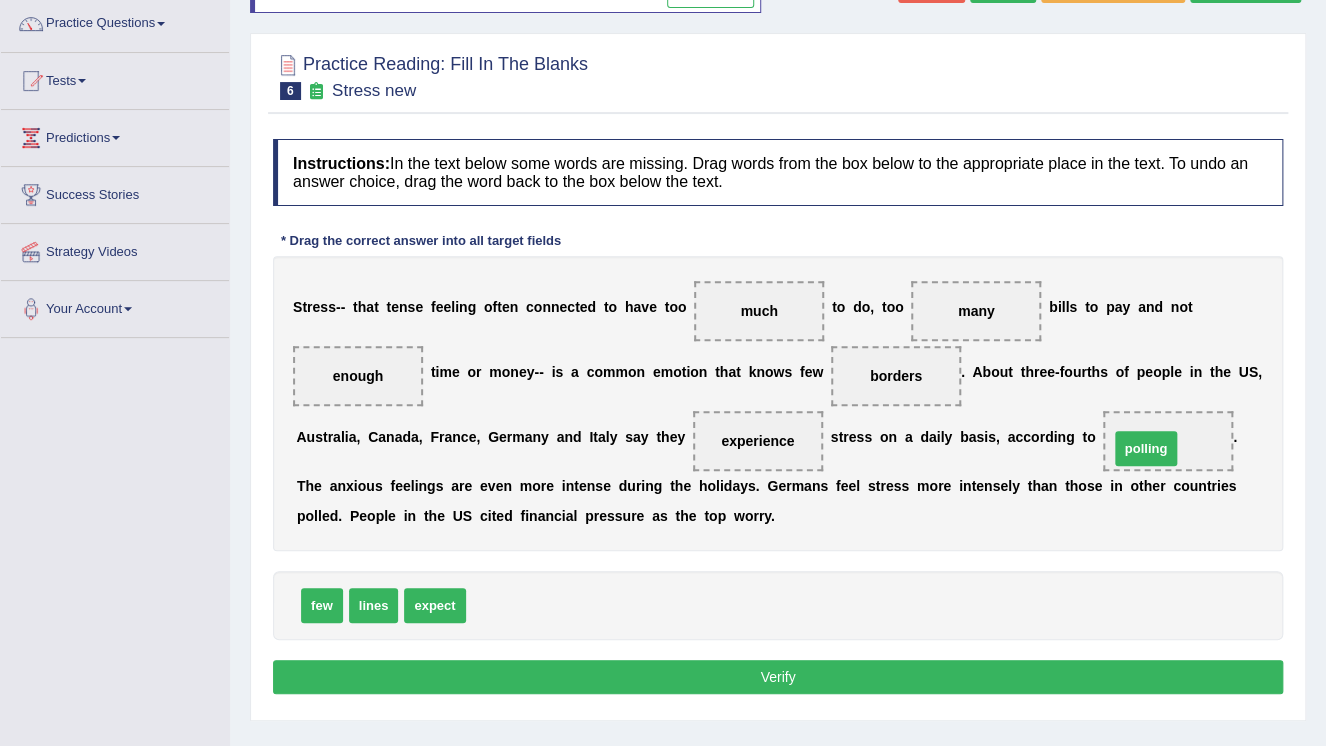drag, startPoint x: 503, startPoint y: 600, endPoint x: 1139, endPoint y: 438, distance: 656.30786 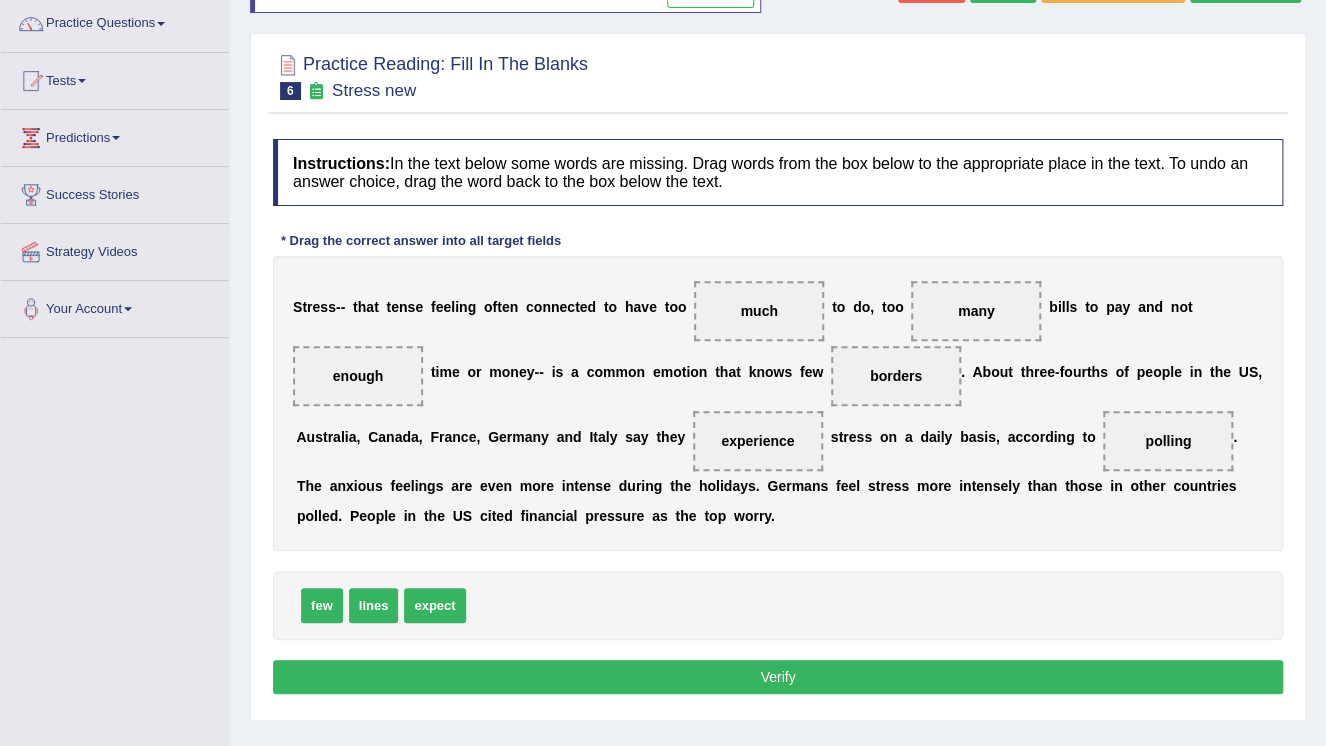 click on "Verify" at bounding box center [778, 677] 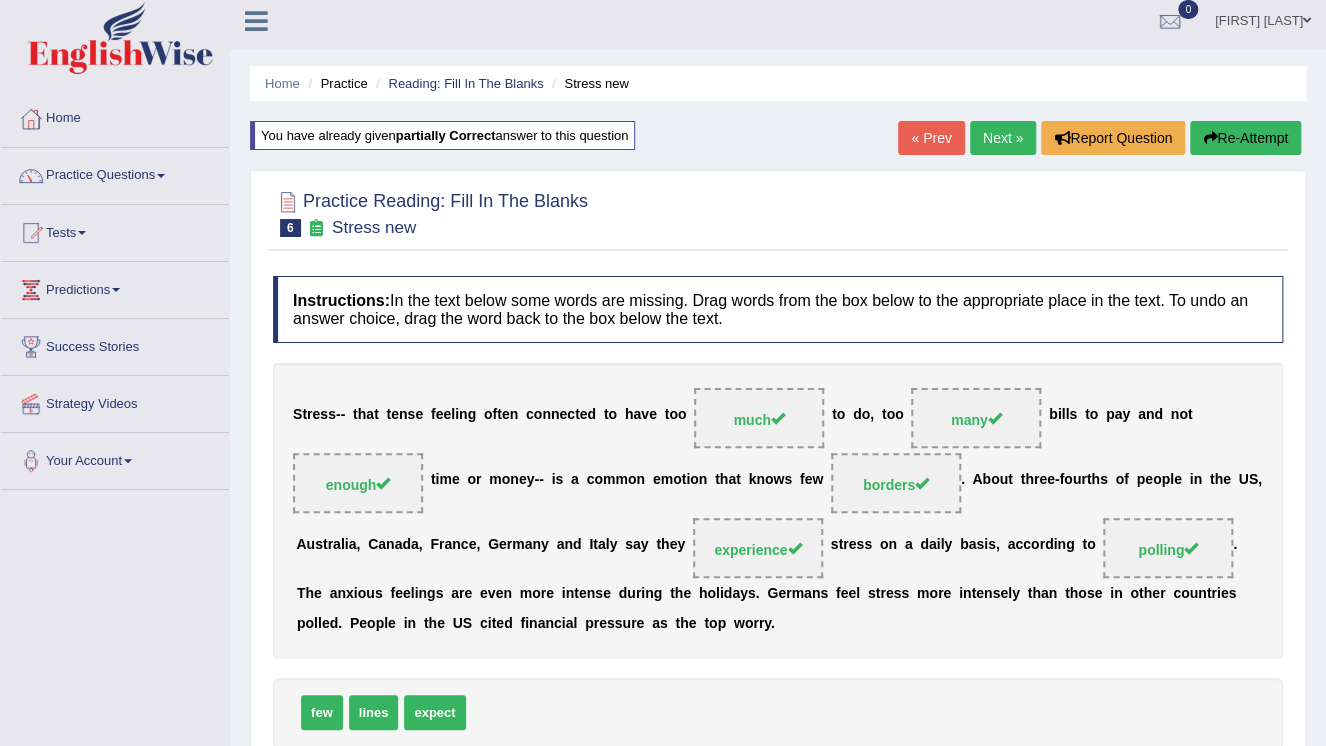 scroll, scrollTop: 0, scrollLeft: 0, axis: both 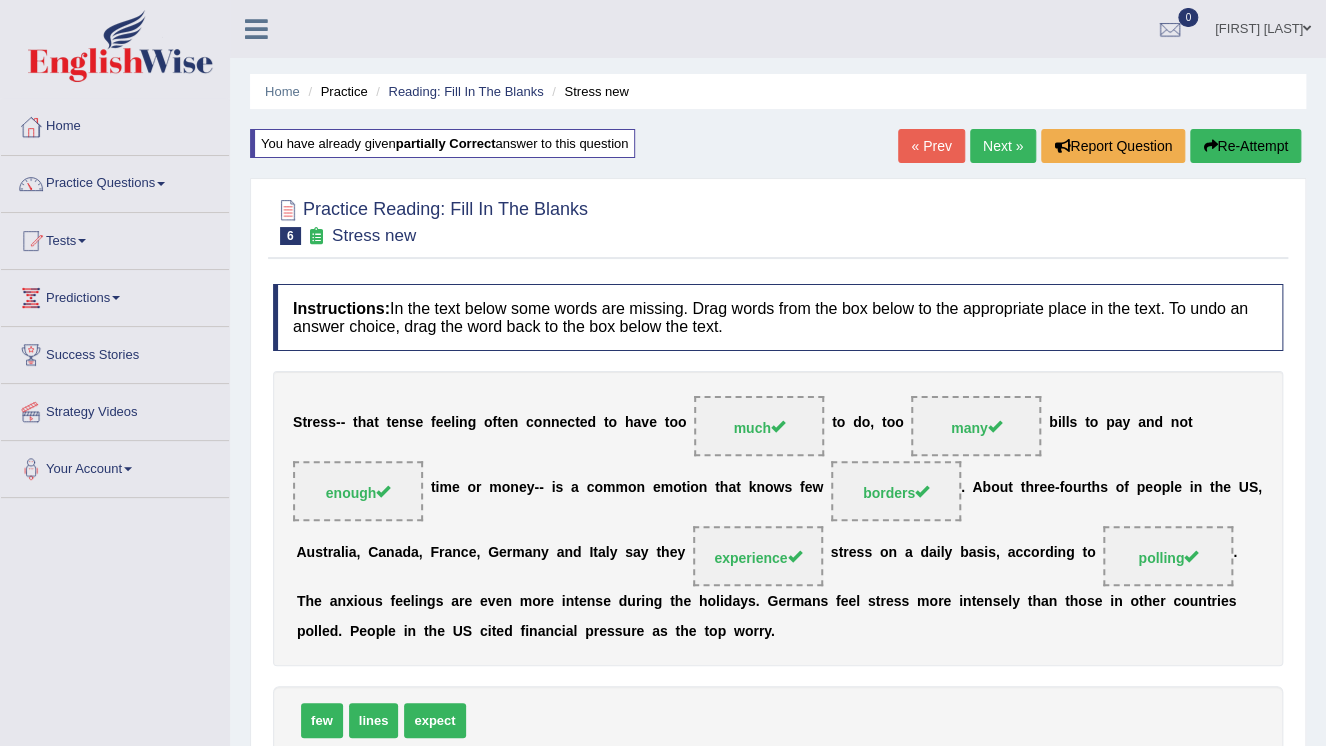 click on "Next »" at bounding box center [1003, 146] 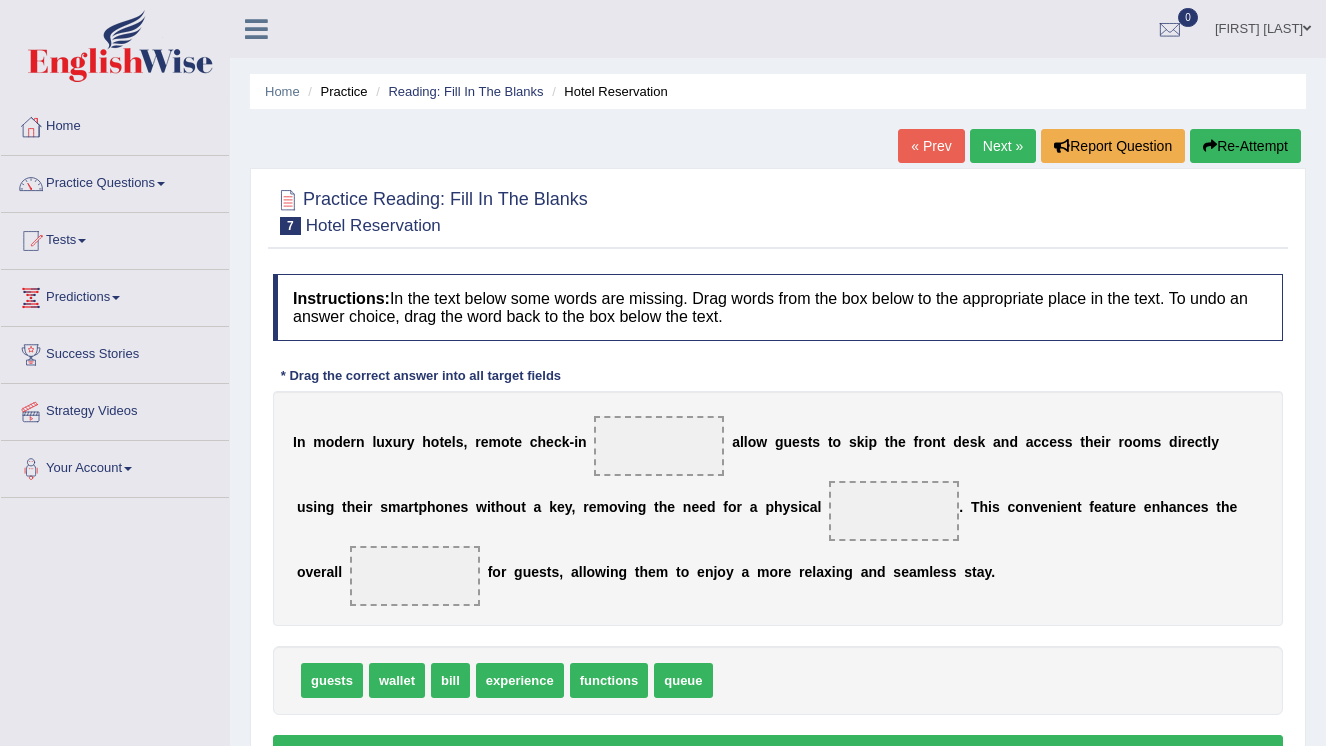 scroll, scrollTop: 58, scrollLeft: 0, axis: vertical 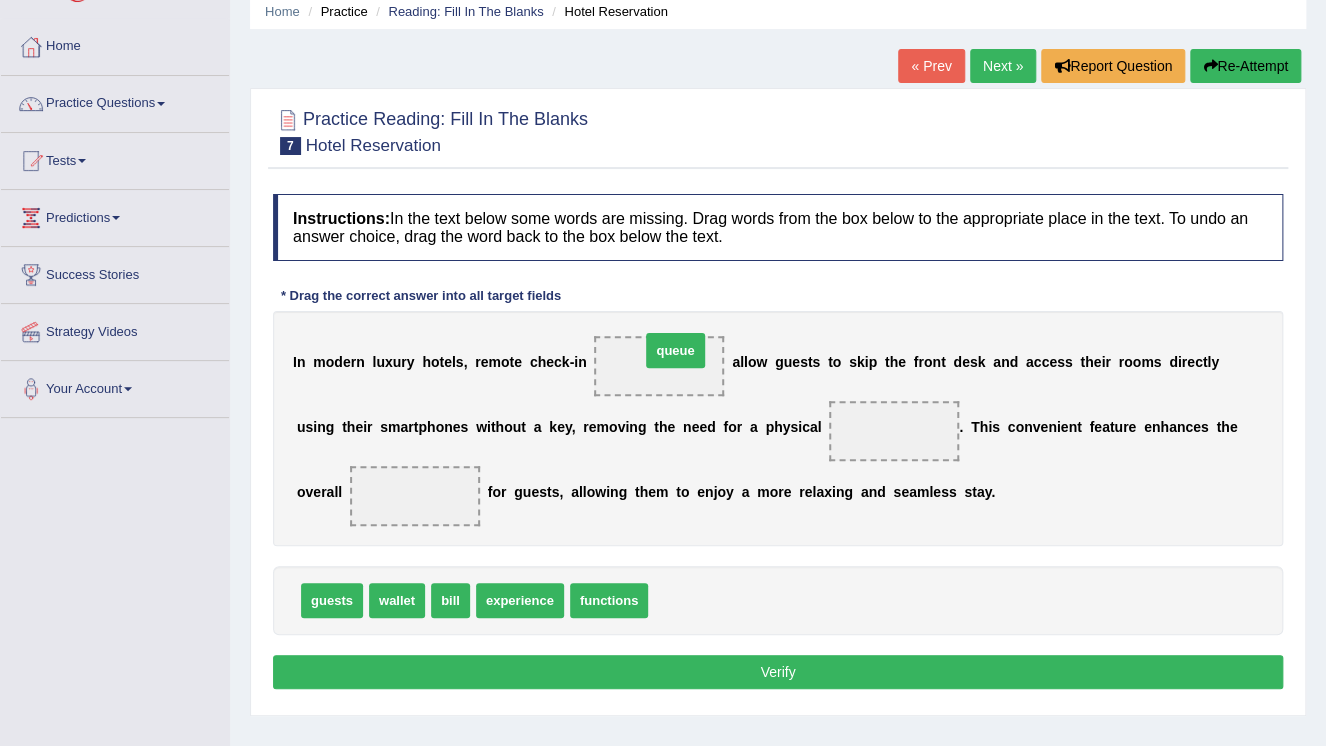 drag, startPoint x: 663, startPoint y: 604, endPoint x: 655, endPoint y: 354, distance: 250.12796 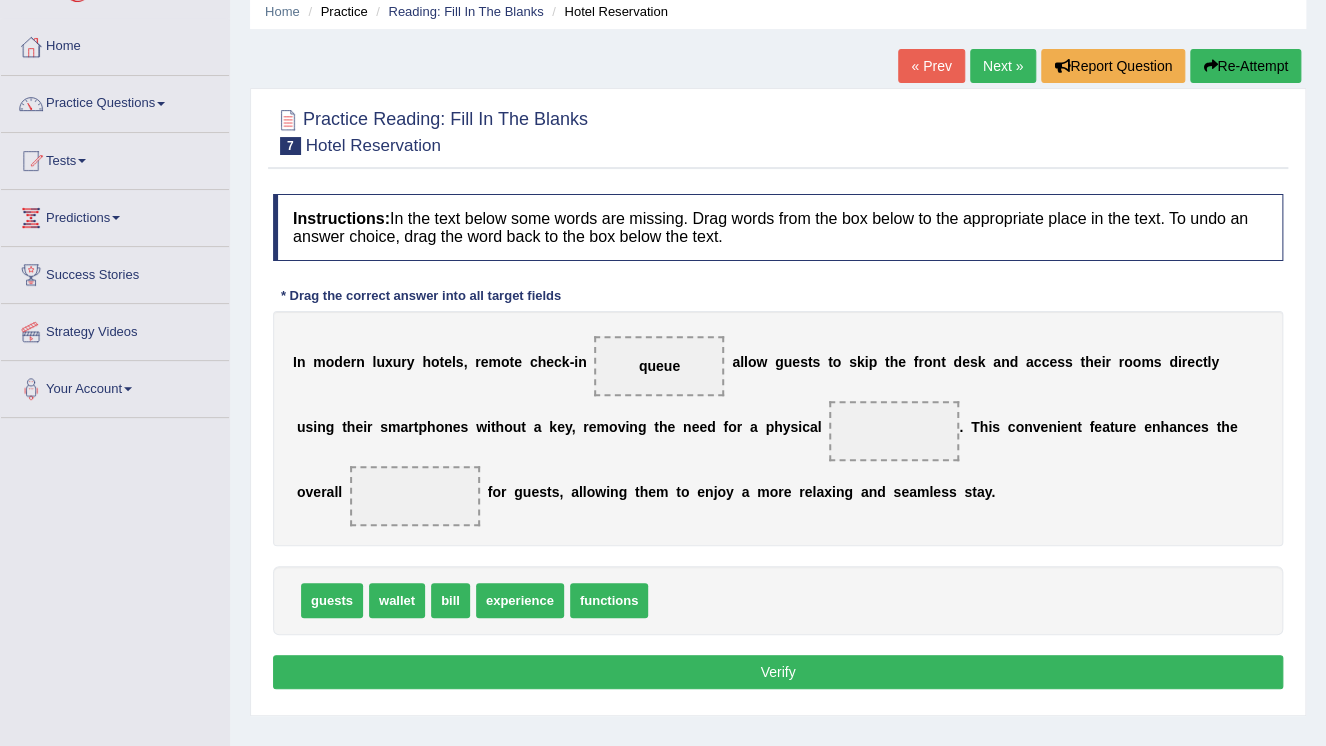 click on "bill" at bounding box center [450, 600] 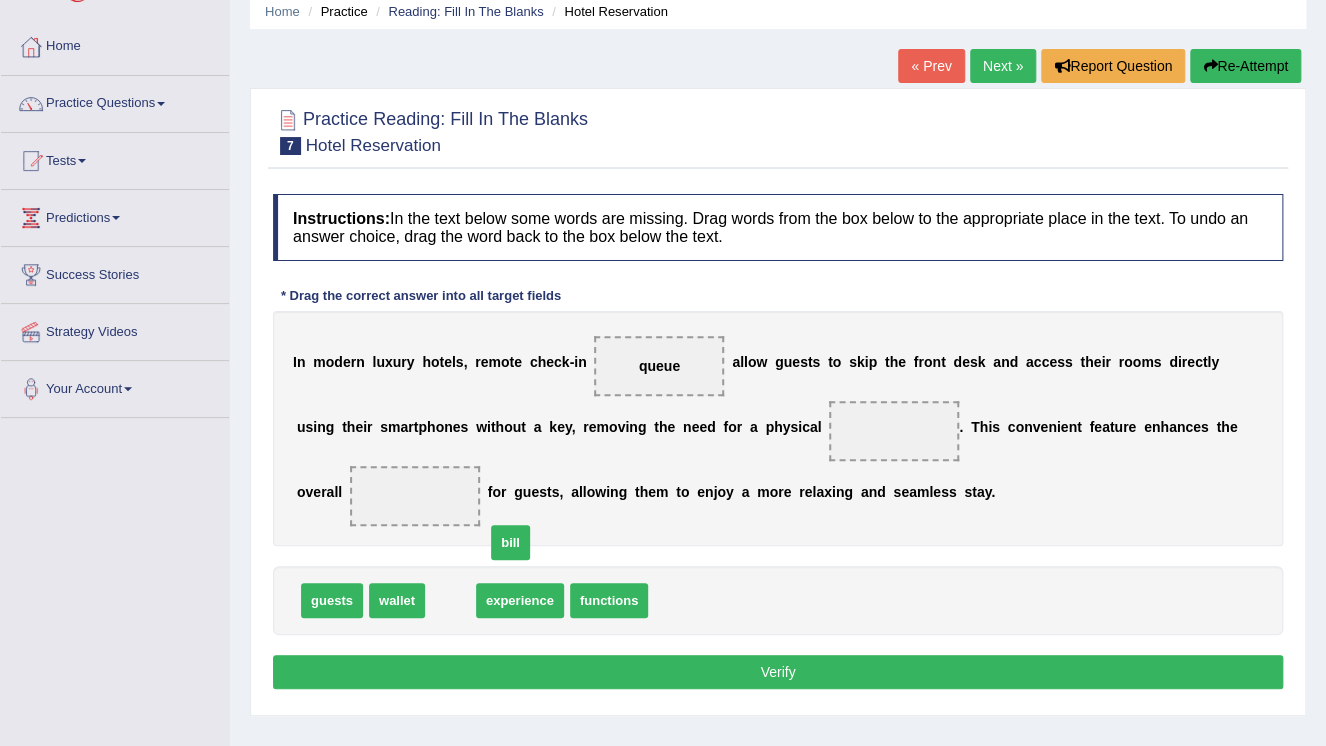 drag, startPoint x: 440, startPoint y: 599, endPoint x: 641, endPoint y: 454, distance: 247.8427 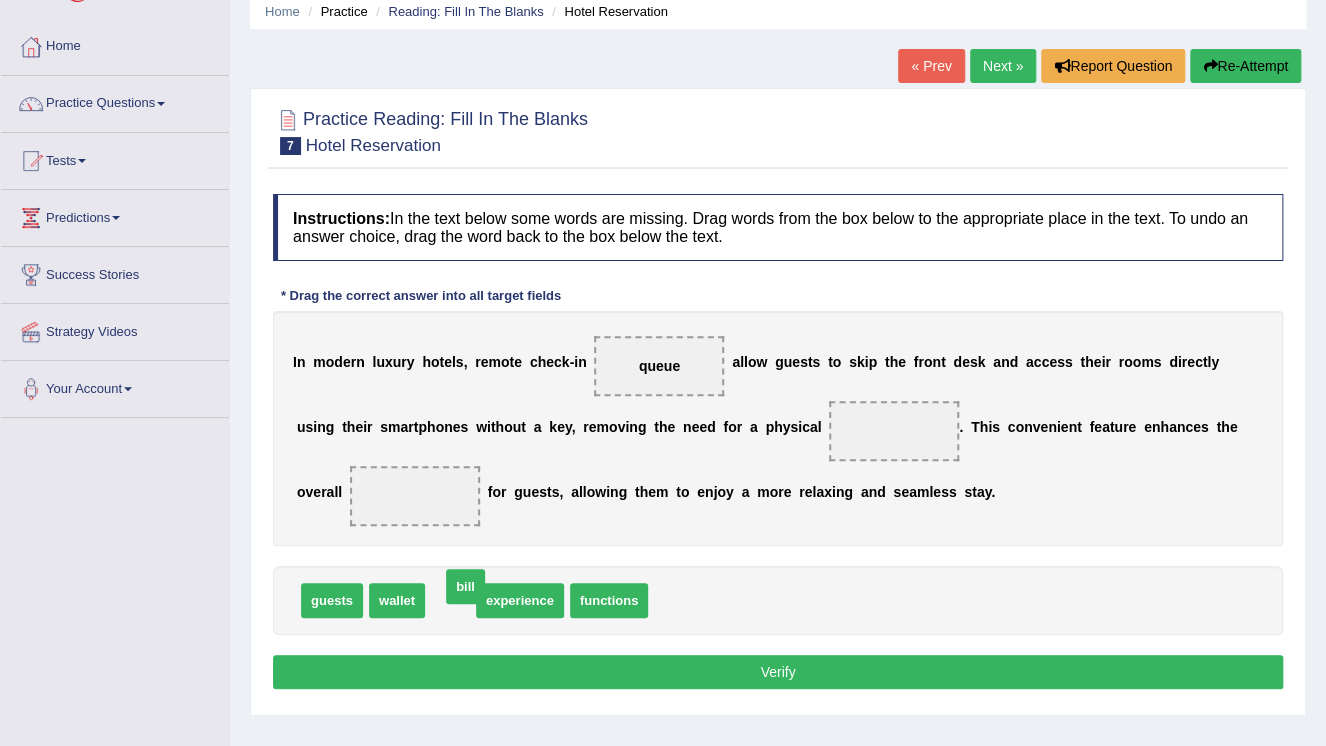 click on "I n    m o d e r n    l u x u r y    h o t e l s ,    r e m o t e    c h e c k - i n    queue    a l l o w    g u e s t s    t o    s k i p    t h e    f r o n t    d e s k    a n d    a c c e s s    t h e i r    r o o m s    d i r e c t l y    u s i n g    t h e i r    s m a r t p h o n e s    w i t h o u t    a    k e y ,    r e m o v i n g    t h e    n e e d    f o r    a    p h y s i c a l    .    T h i s    c o n v e n i e n t    f e a t u r e    e n h a n c e s    t h e    o v e r a l l       f o r    g u e s t s ,    a l l o w i n g    t h e m    t o    e n j o y    a    m o r e    r e l a x i n g    a n d    s e a m l e s s    s t a y ." at bounding box center [778, 428] 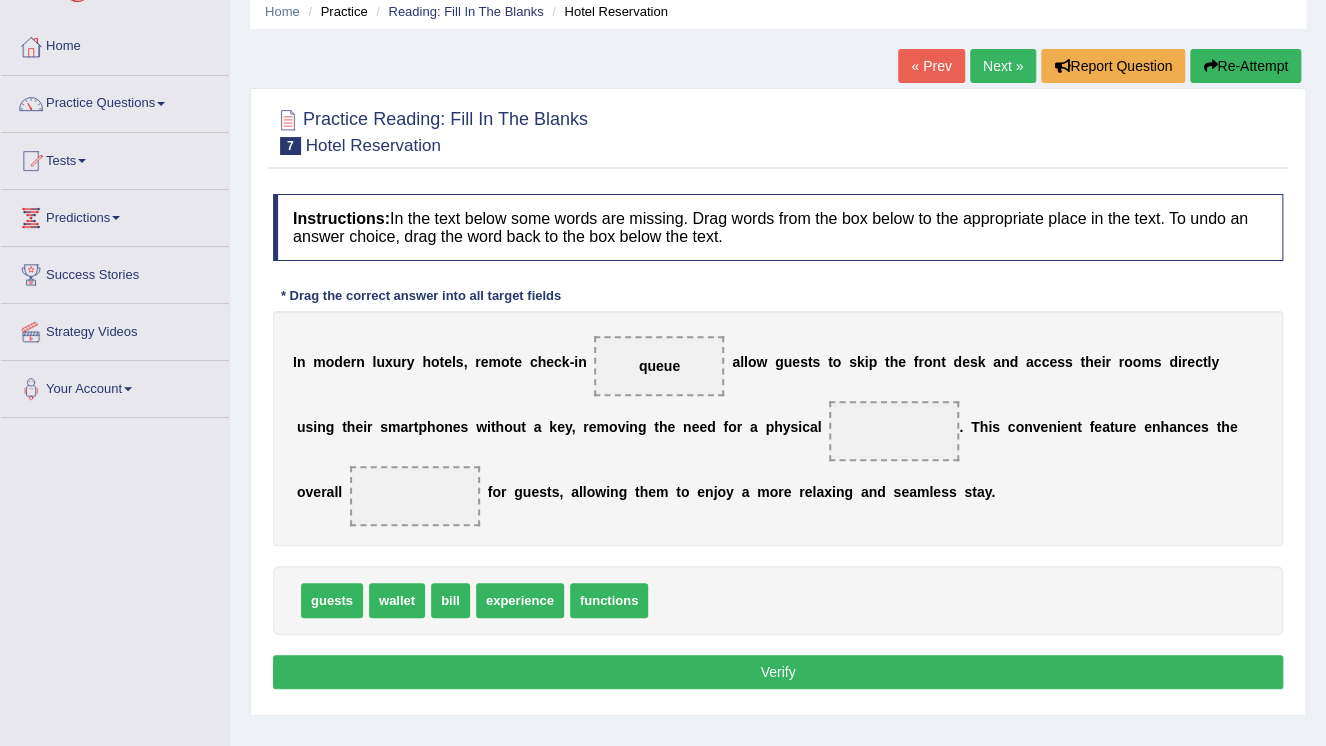 click on "wallet" at bounding box center (397, 600) 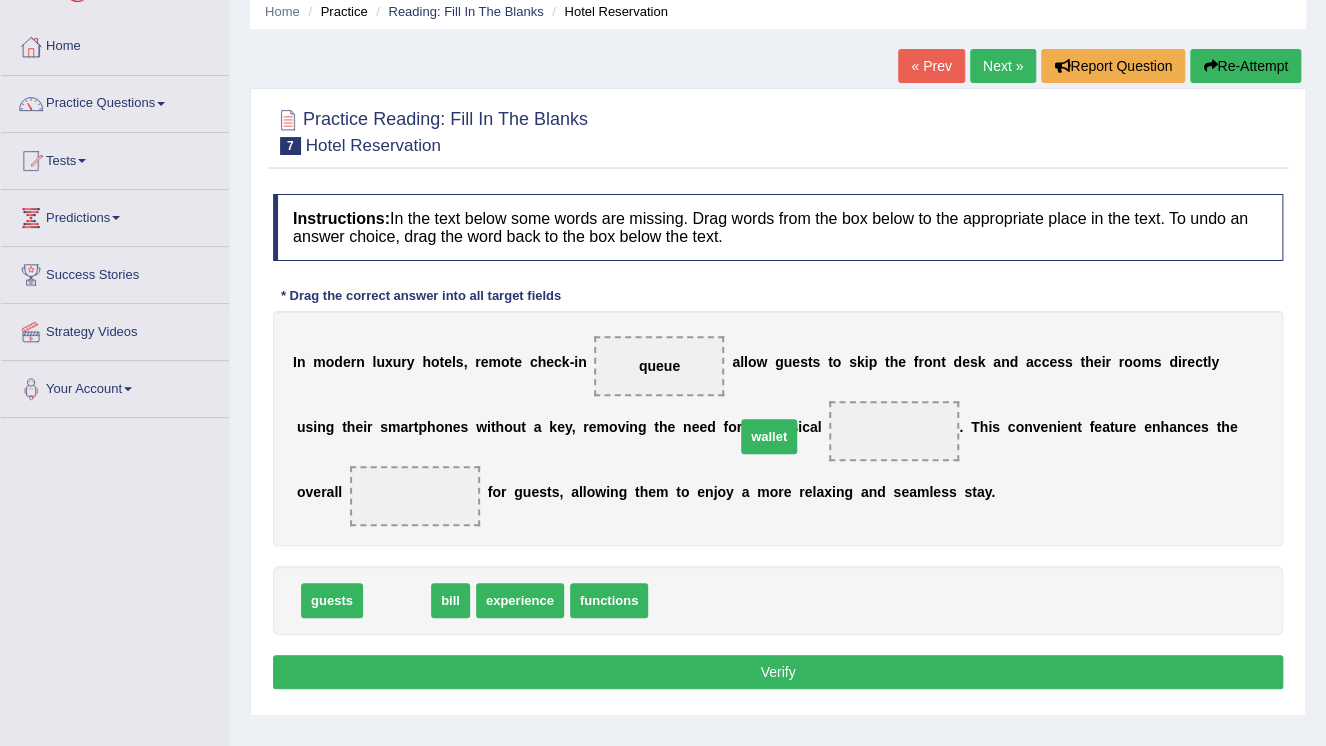 drag, startPoint x: 387, startPoint y: 603, endPoint x: 580, endPoint y: 532, distance: 205.64532 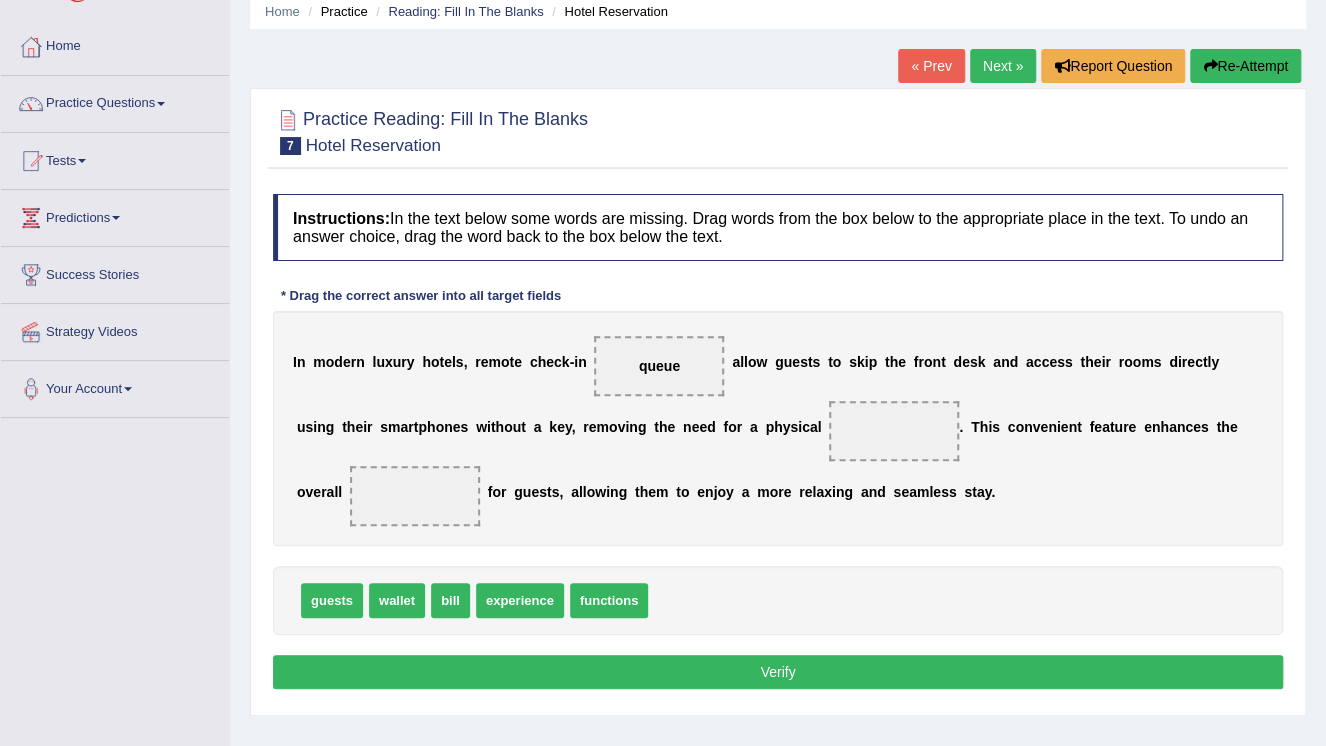 drag, startPoint x: 544, startPoint y: 550, endPoint x: 342, endPoint y: 662, distance: 230.97186 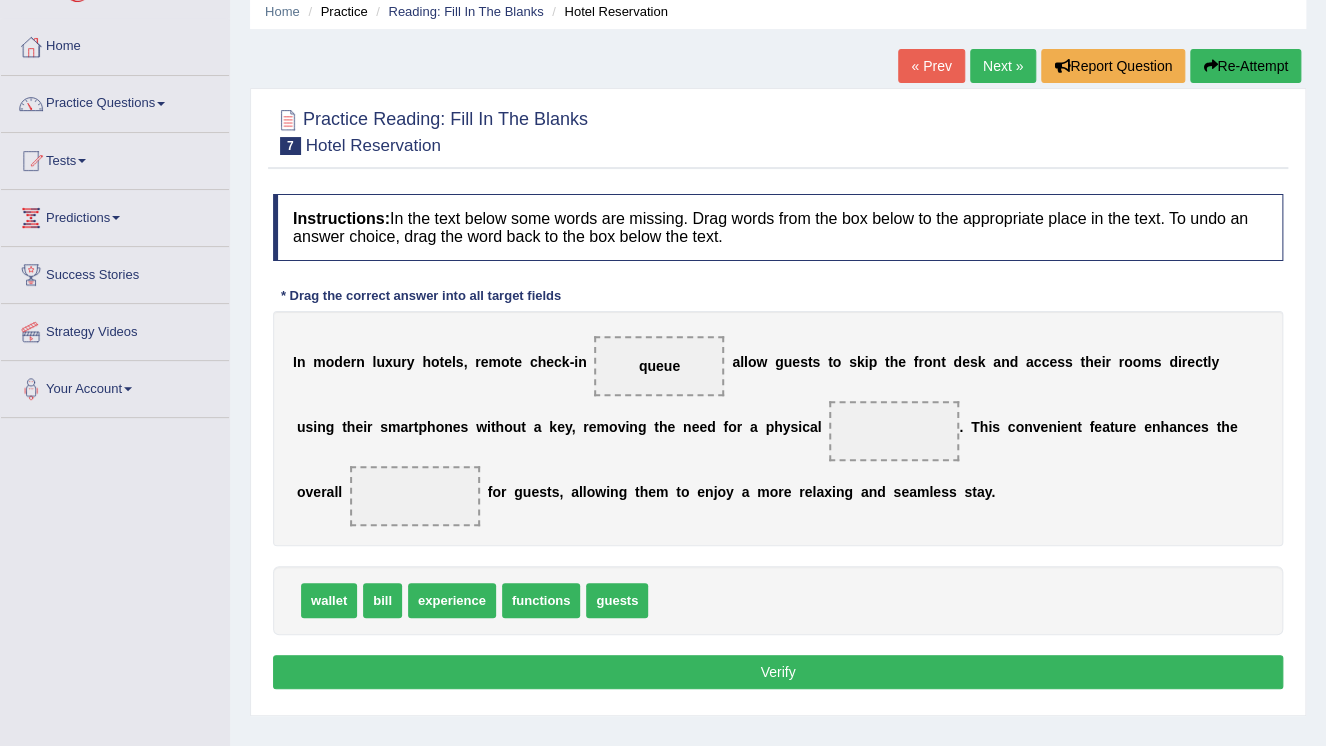 drag, startPoint x: 707, startPoint y: 481, endPoint x: 768, endPoint y: 429, distance: 80.1561 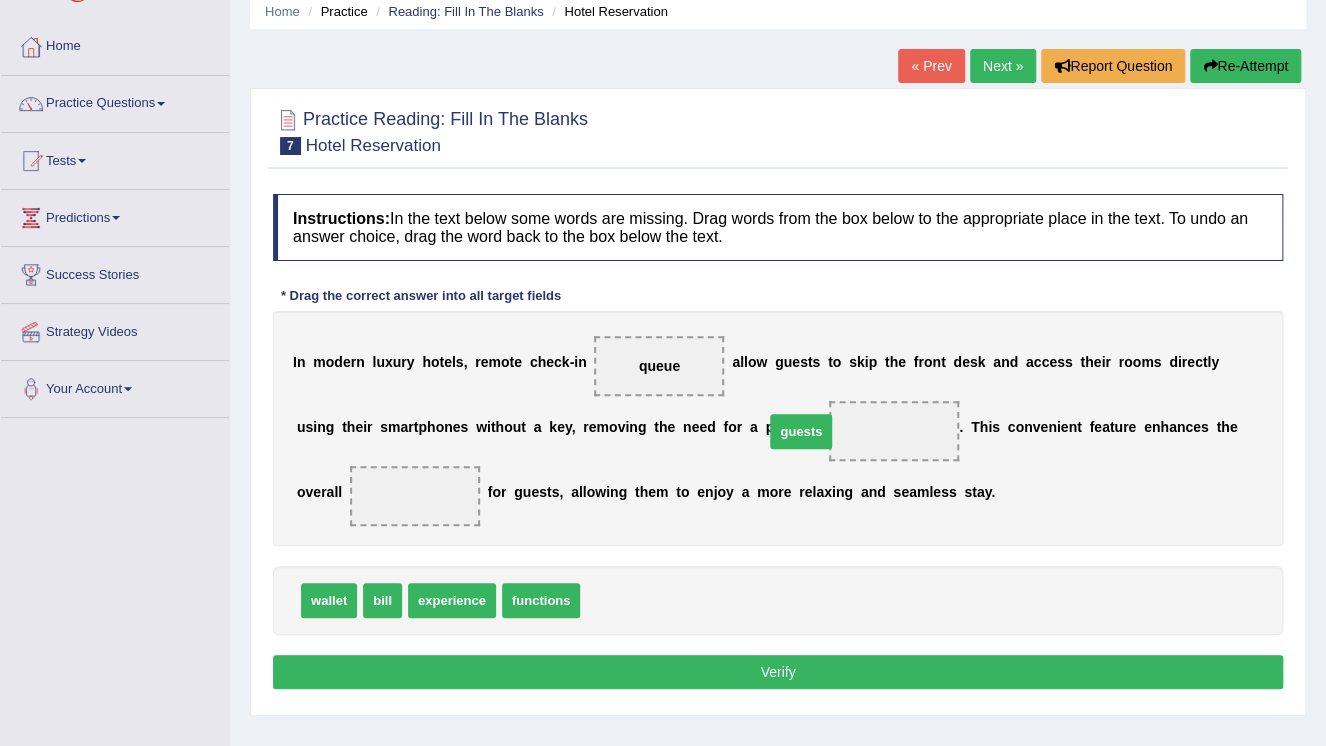 drag, startPoint x: 602, startPoint y: 600, endPoint x: 786, endPoint y: 431, distance: 249.83394 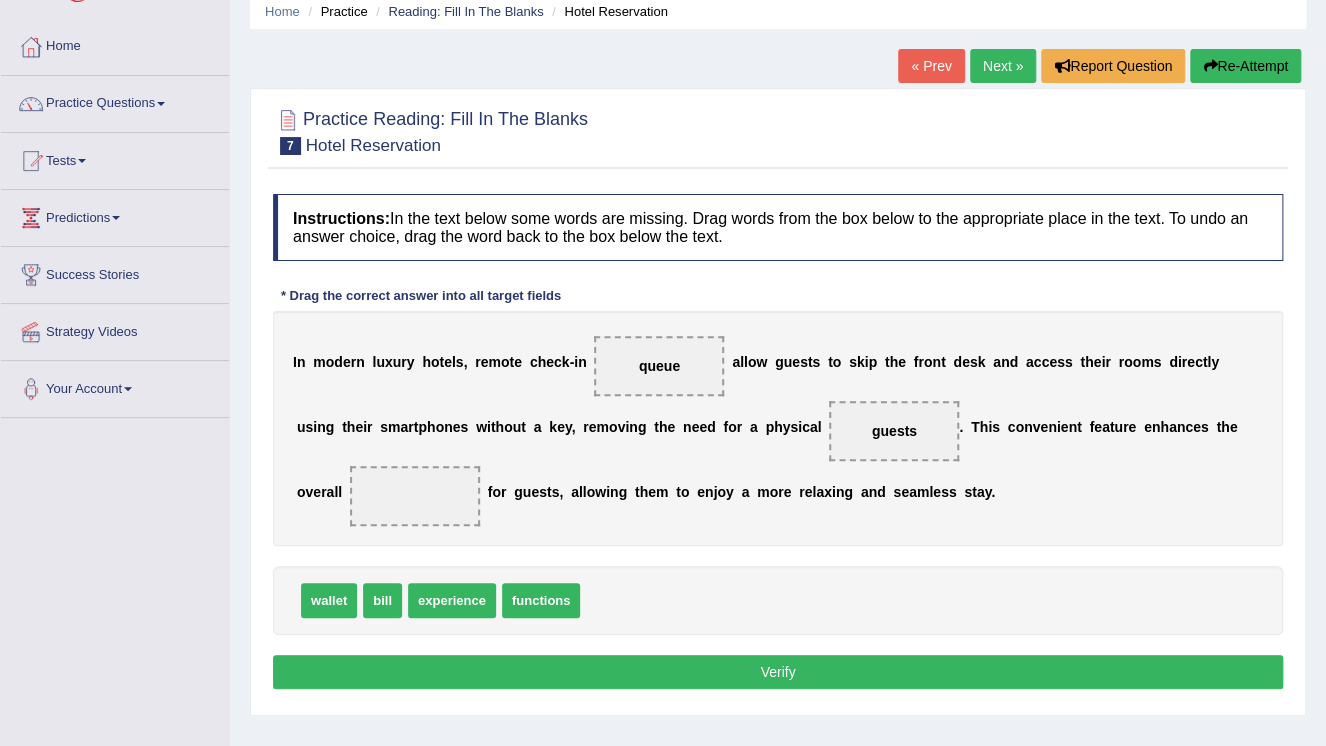 click on "bill" at bounding box center (382, 600) 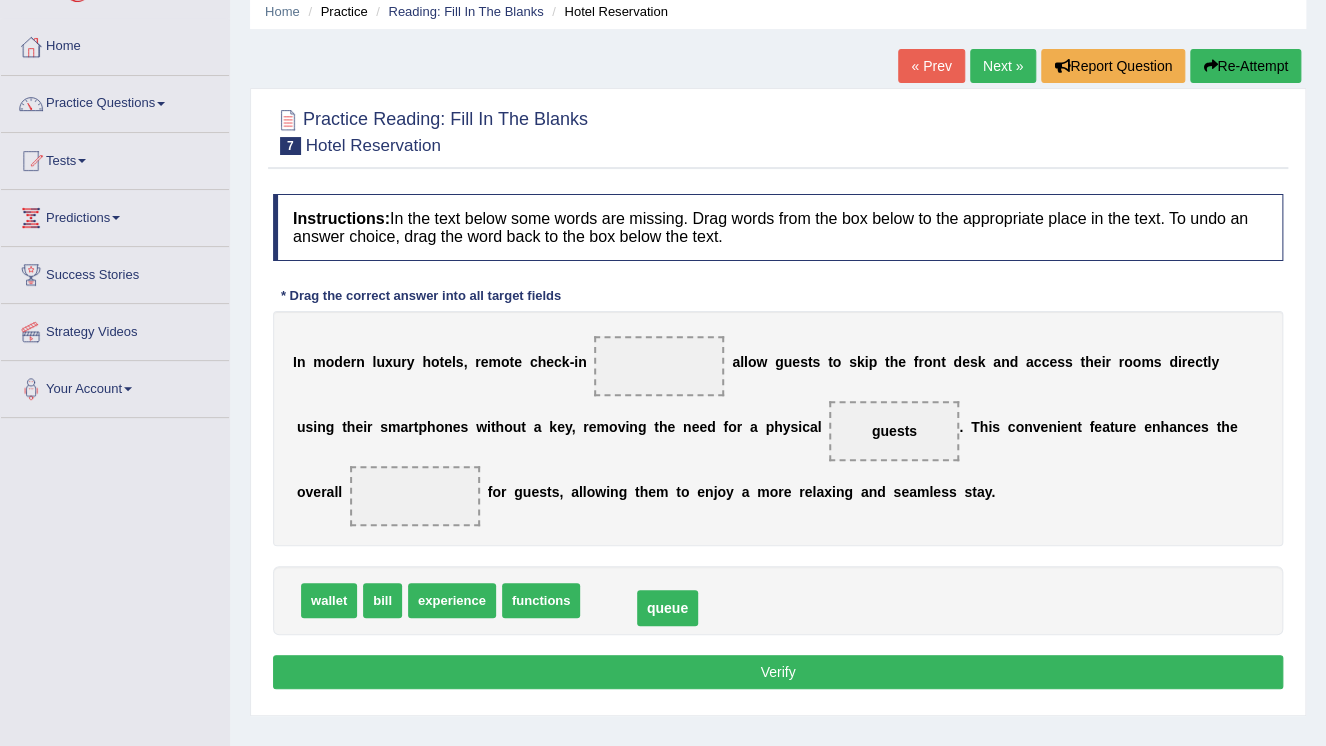 drag, startPoint x: 626, startPoint y: 357, endPoint x: 633, endPoint y: 600, distance: 243.1008 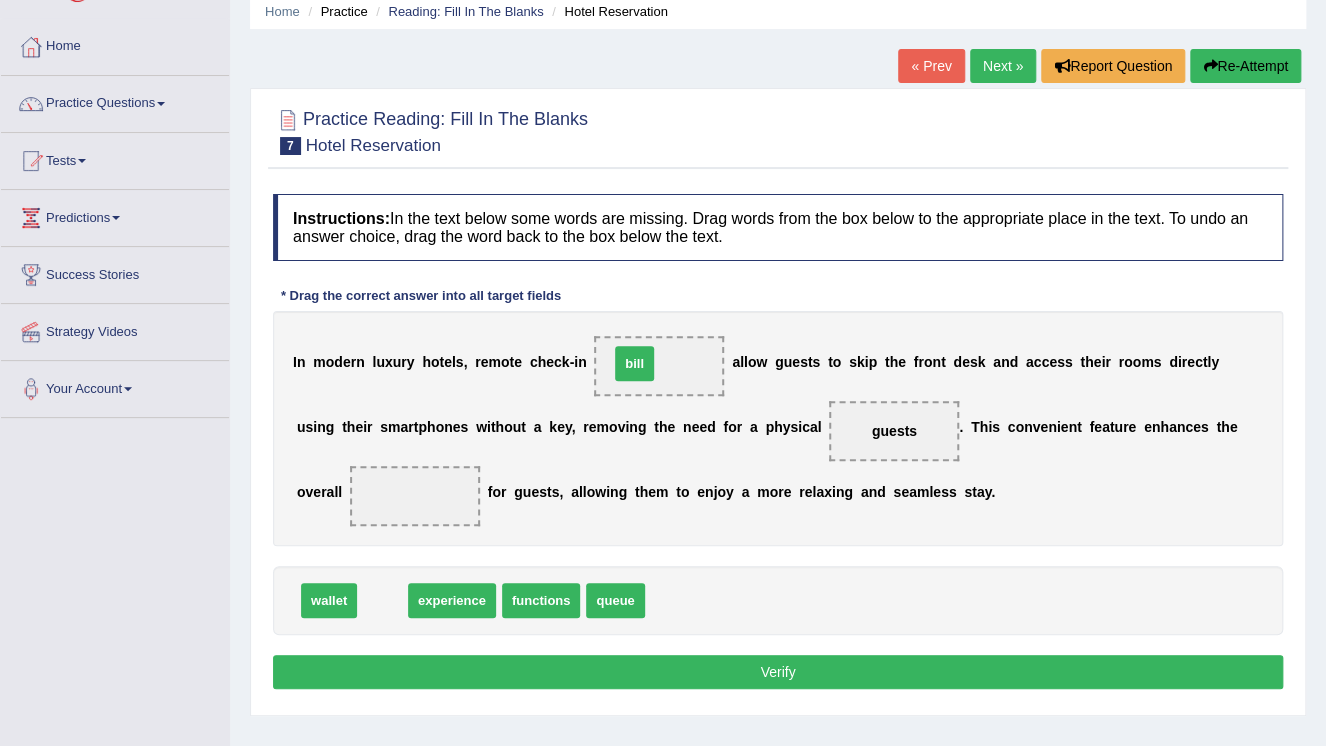 drag, startPoint x: 375, startPoint y: 597, endPoint x: 627, endPoint y: 360, distance: 345.93787 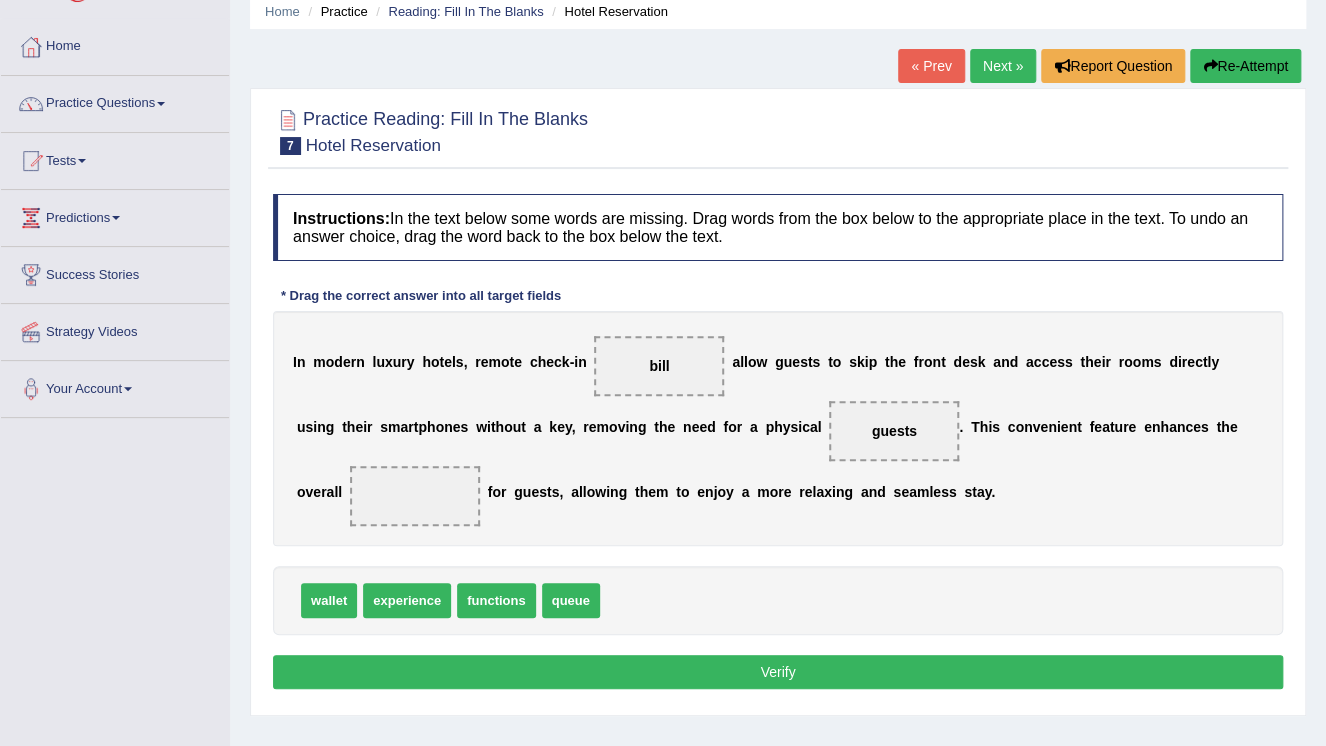 click on "queue" at bounding box center [571, 600] 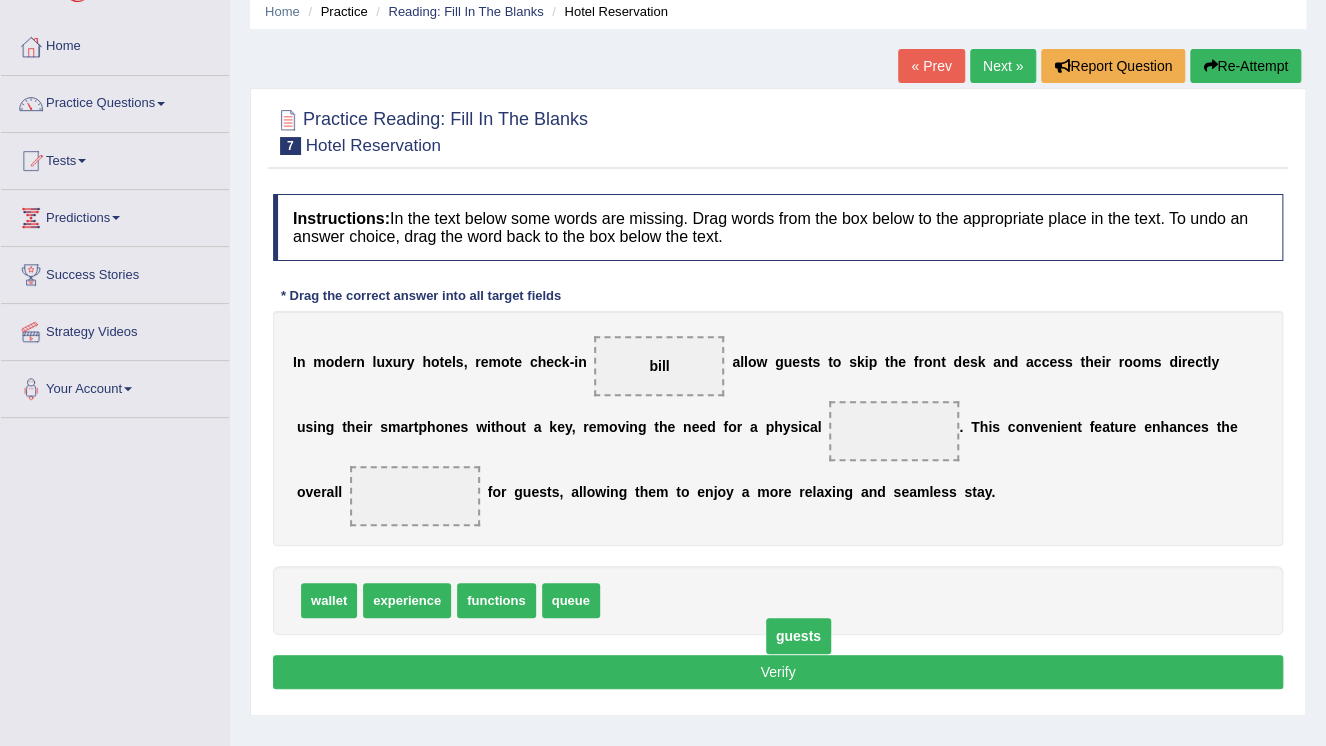 drag, startPoint x: 784, startPoint y: 420, endPoint x: 688, endPoint y: 625, distance: 226.36475 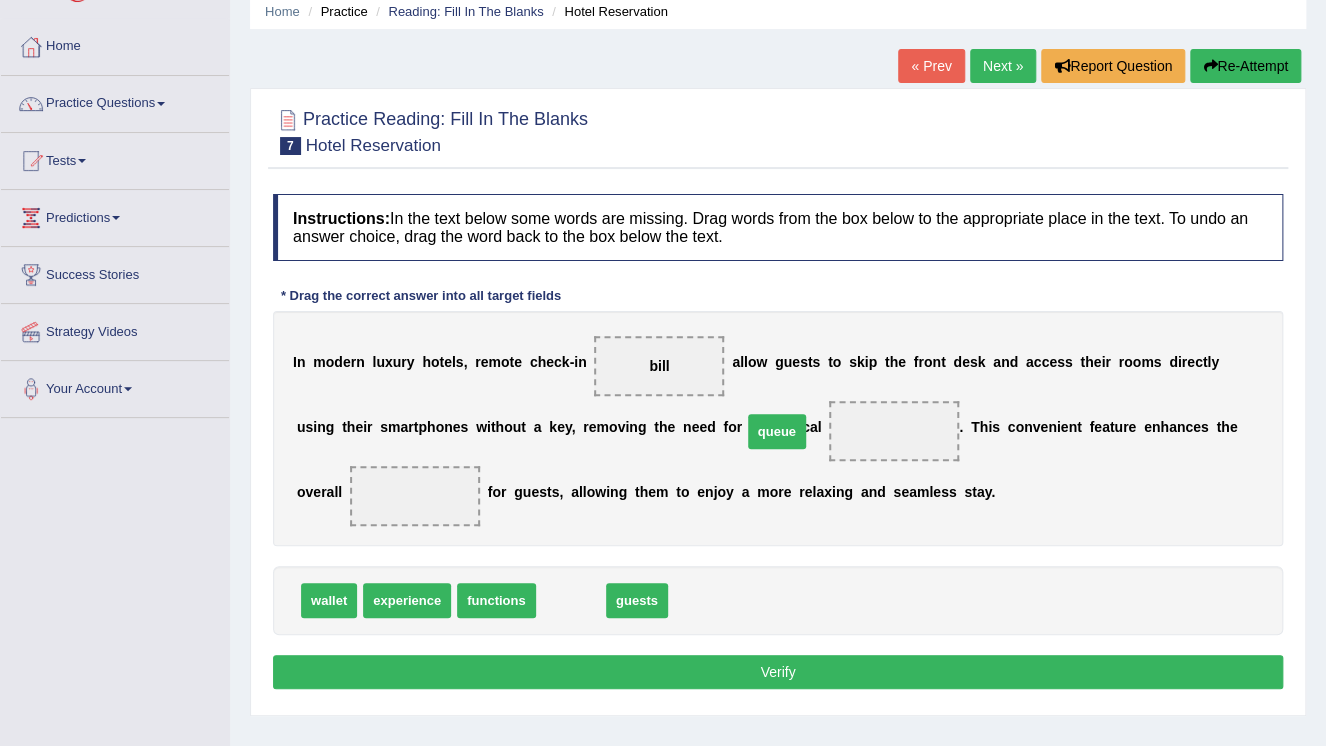 drag, startPoint x: 554, startPoint y: 607, endPoint x: 760, endPoint y: 438, distance: 266.45264 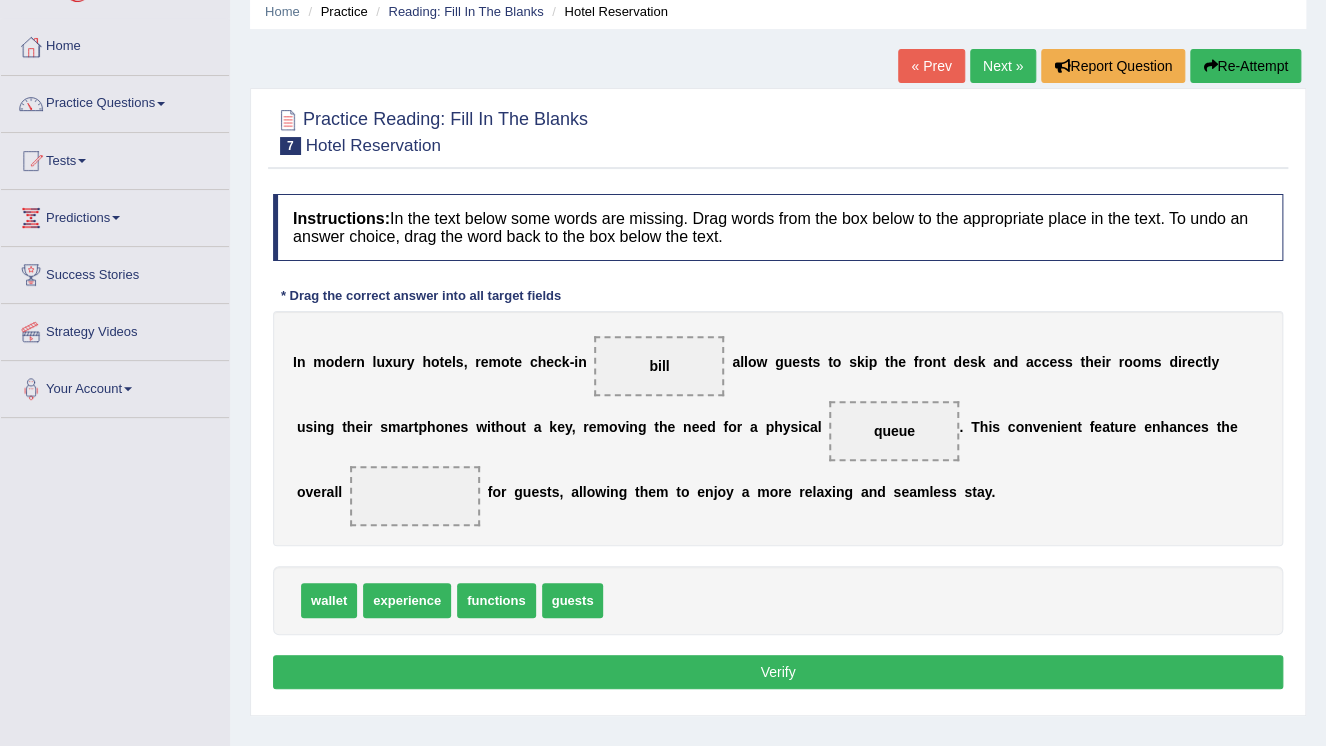 click on "wallet experience functions guests" at bounding box center [778, 600] 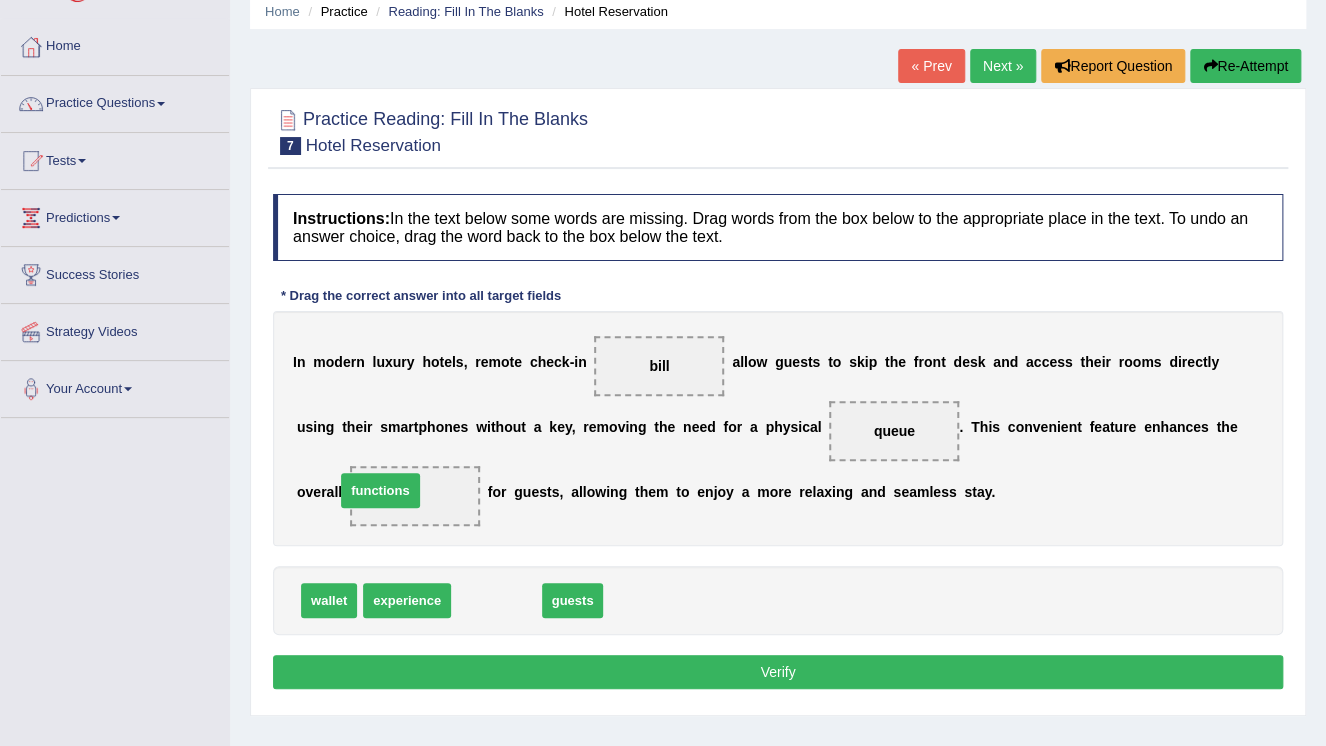 drag, startPoint x: 484, startPoint y: 598, endPoint x: 368, endPoint y: 488, distance: 159.86244 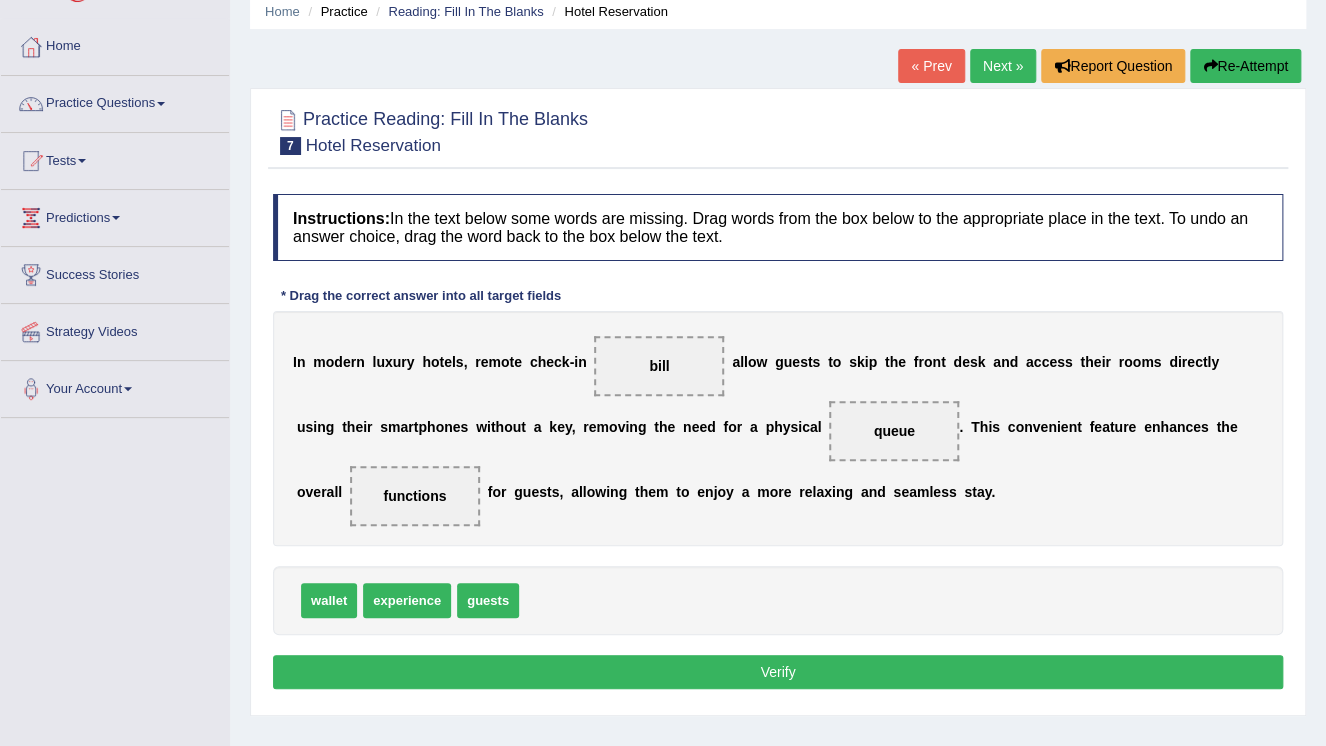 scroll, scrollTop: 160, scrollLeft: 0, axis: vertical 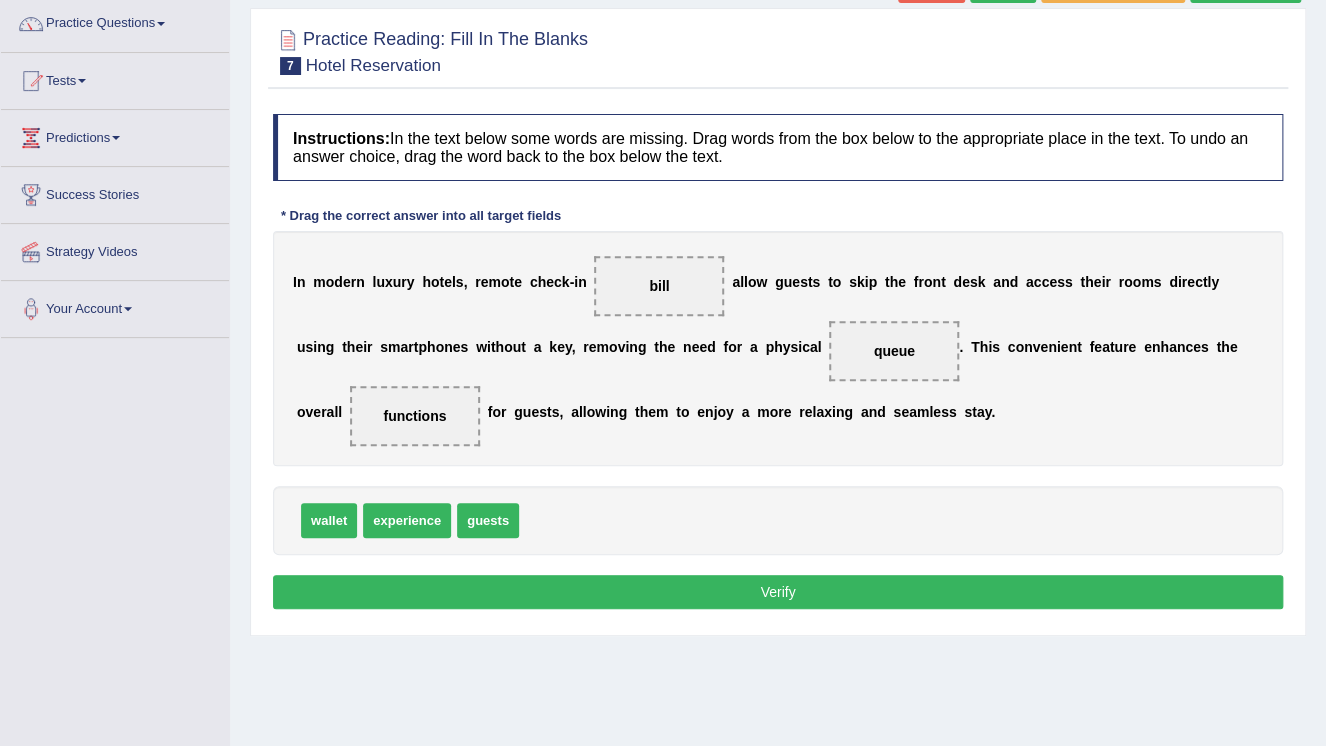 click on "Verify" at bounding box center [778, 592] 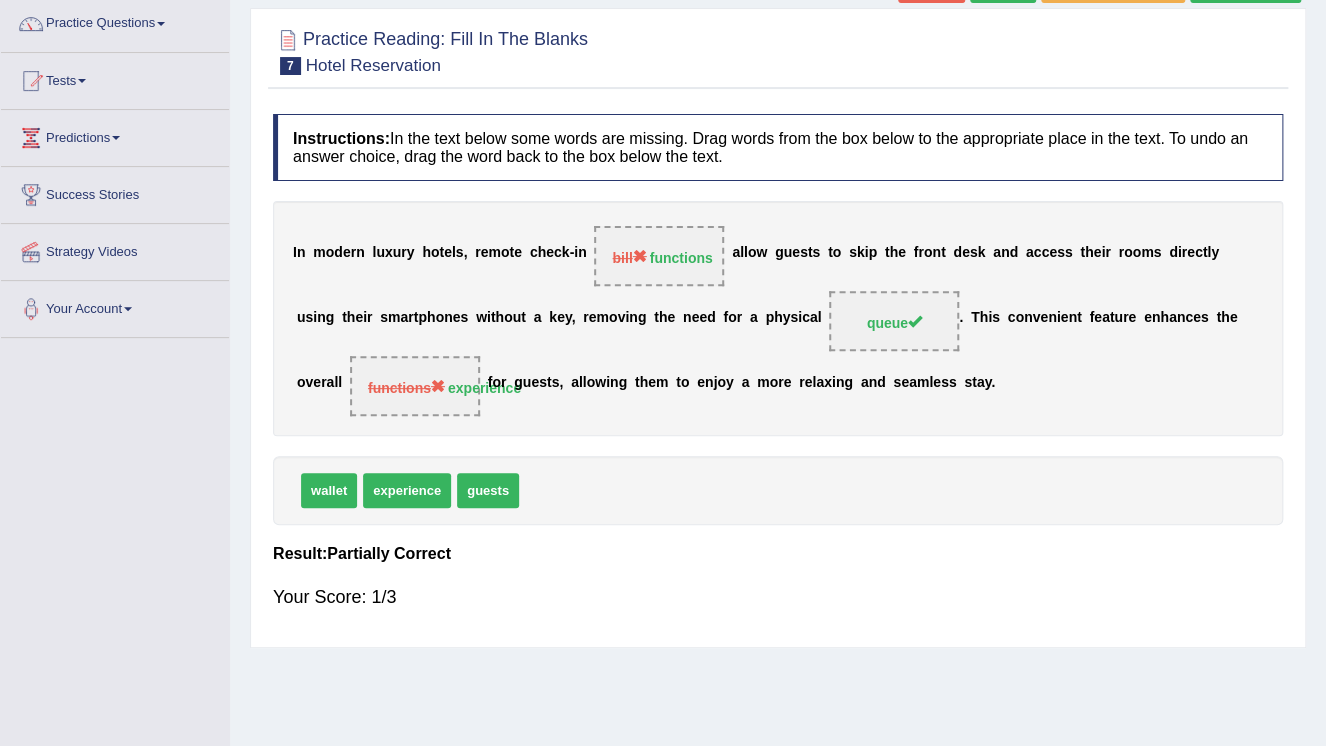 scroll, scrollTop: 80, scrollLeft: 0, axis: vertical 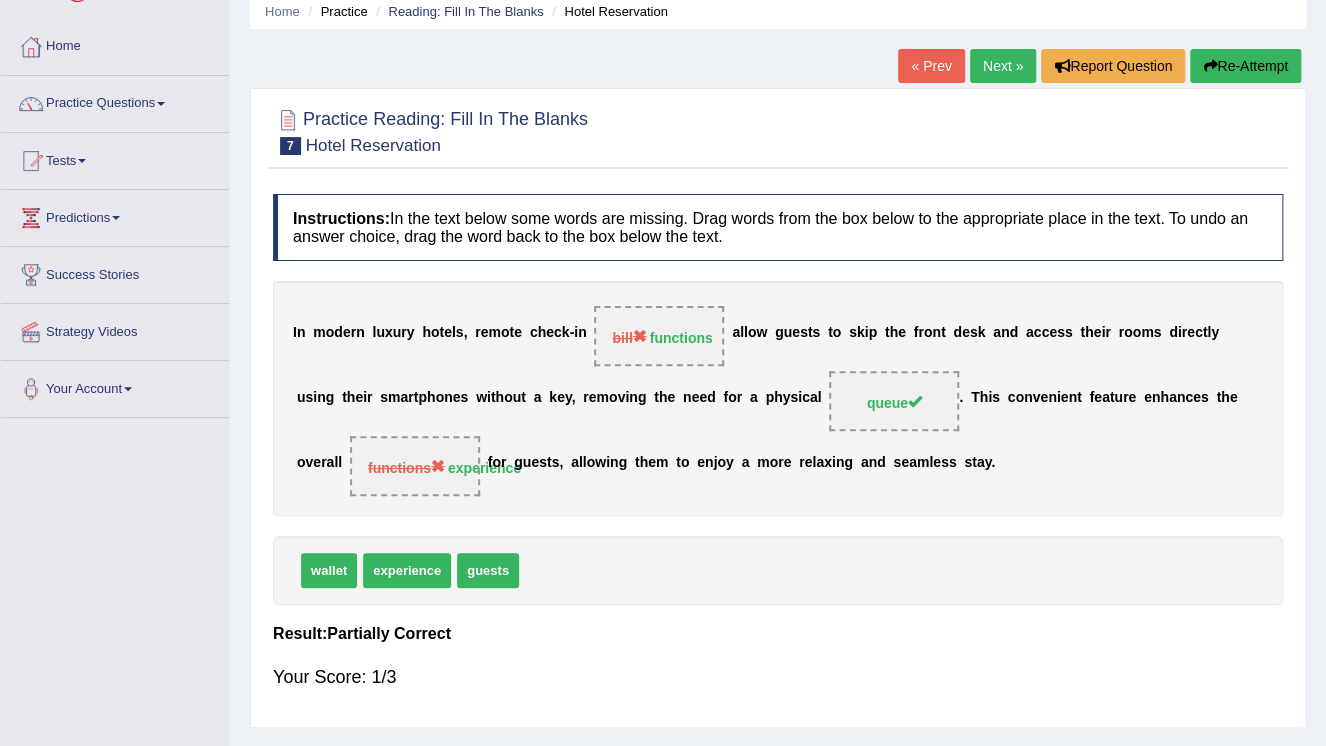 click on "Re-Attempt" at bounding box center [1245, 66] 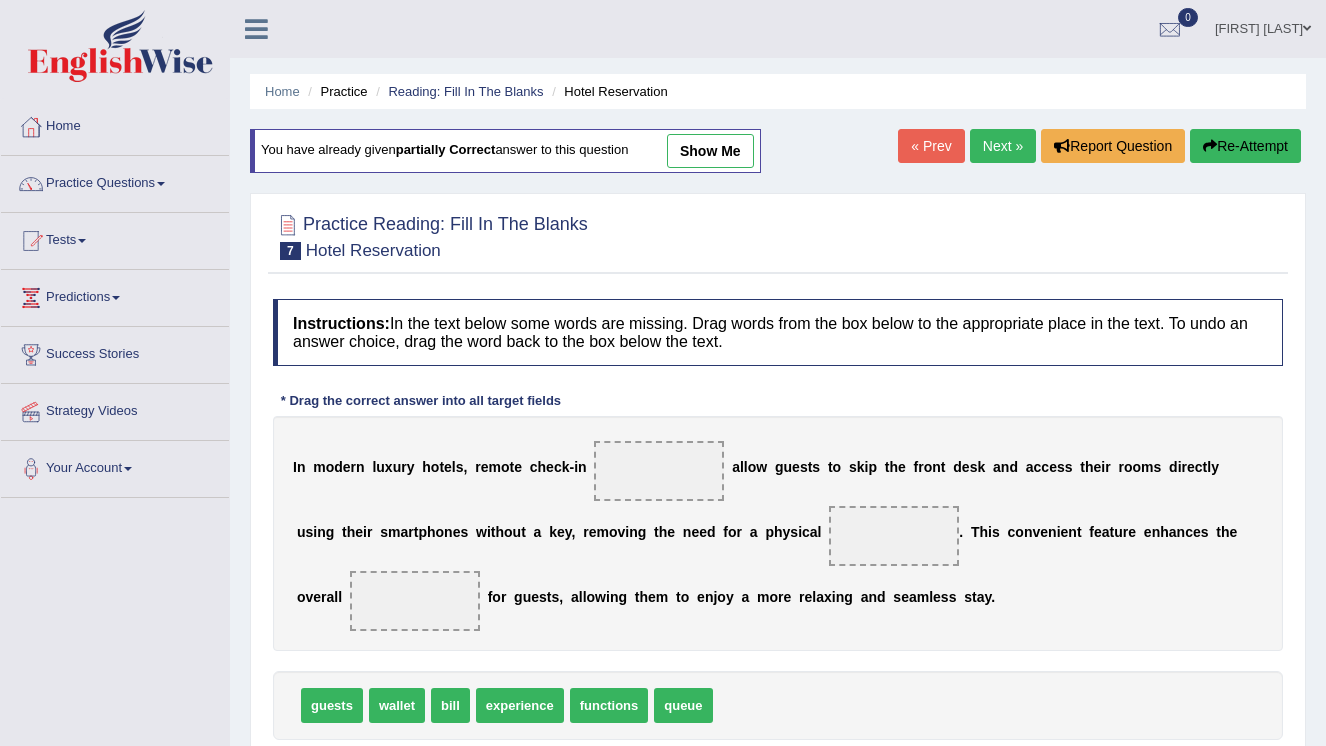 scroll, scrollTop: 80, scrollLeft: 0, axis: vertical 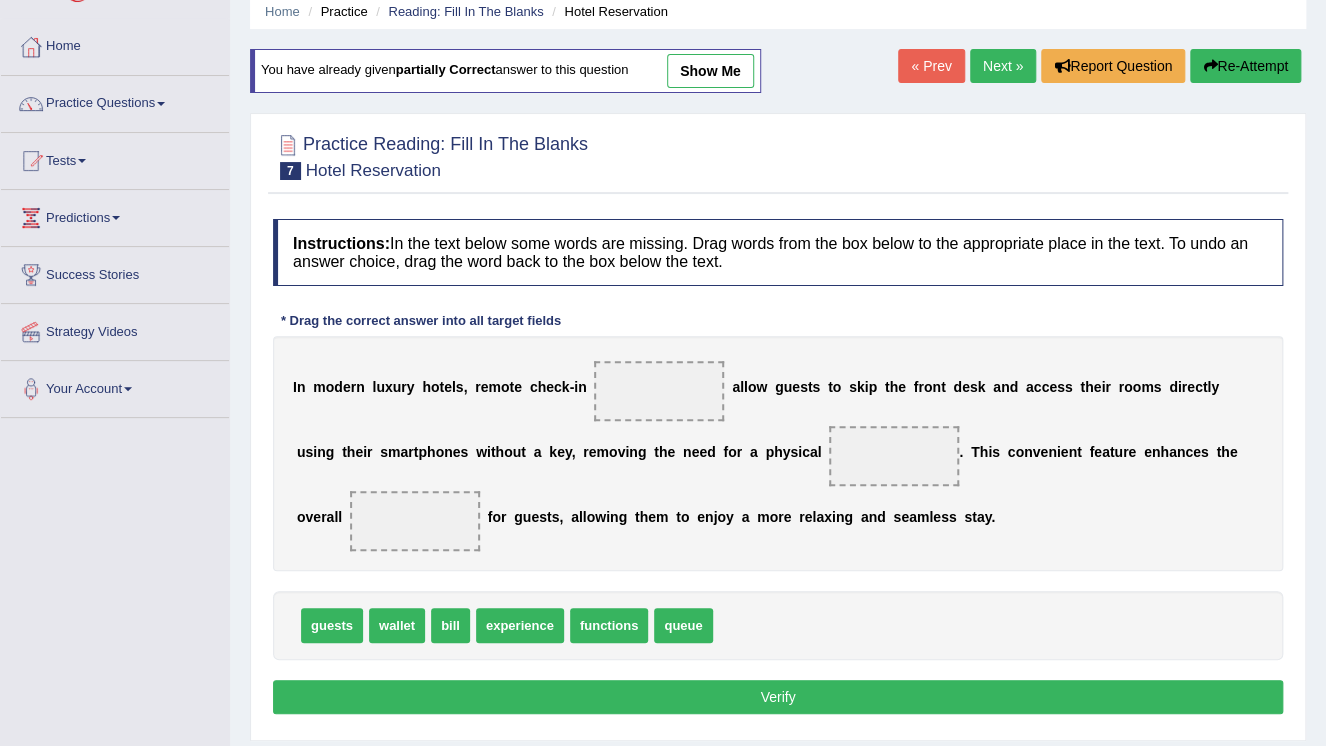 click on "functions" at bounding box center [609, 625] 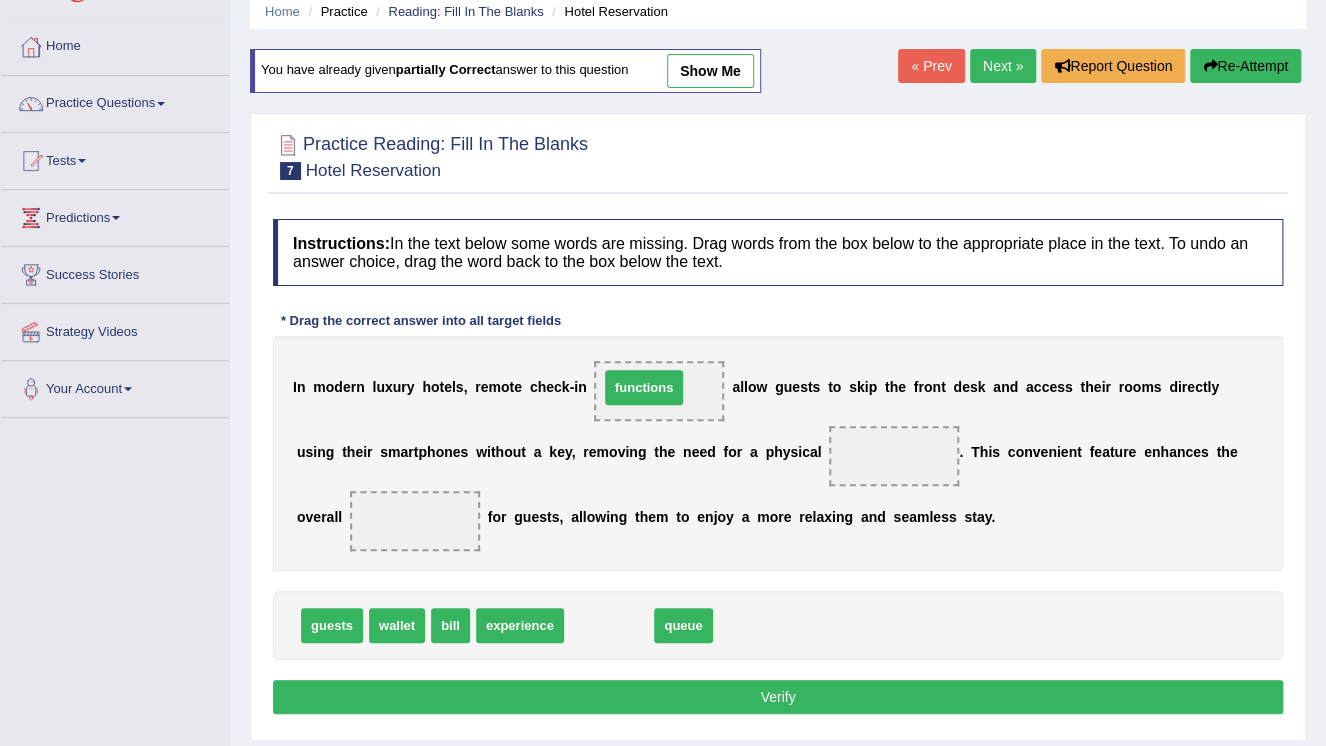 drag, startPoint x: 596, startPoint y: 626, endPoint x: 631, endPoint y: 388, distance: 240.55977 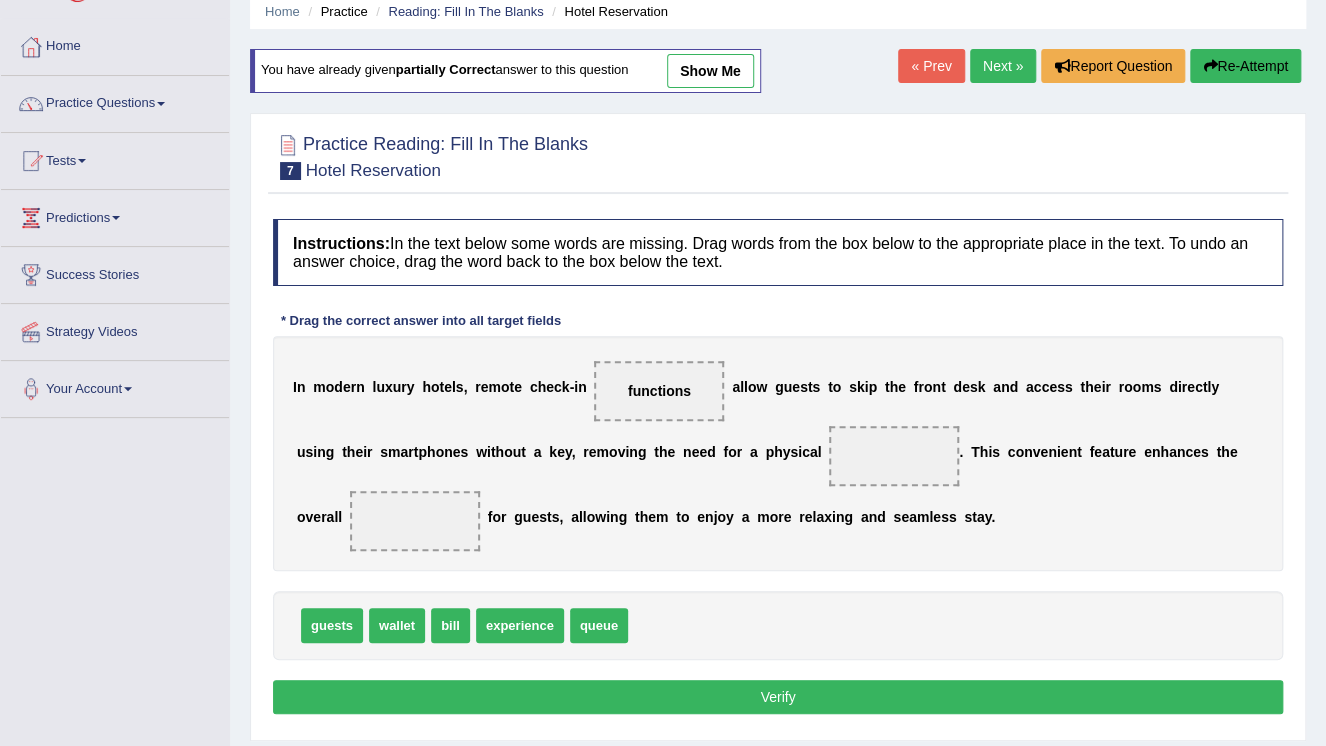 drag, startPoint x: 580, startPoint y: 632, endPoint x: 653, endPoint y: 573, distance: 93.8616 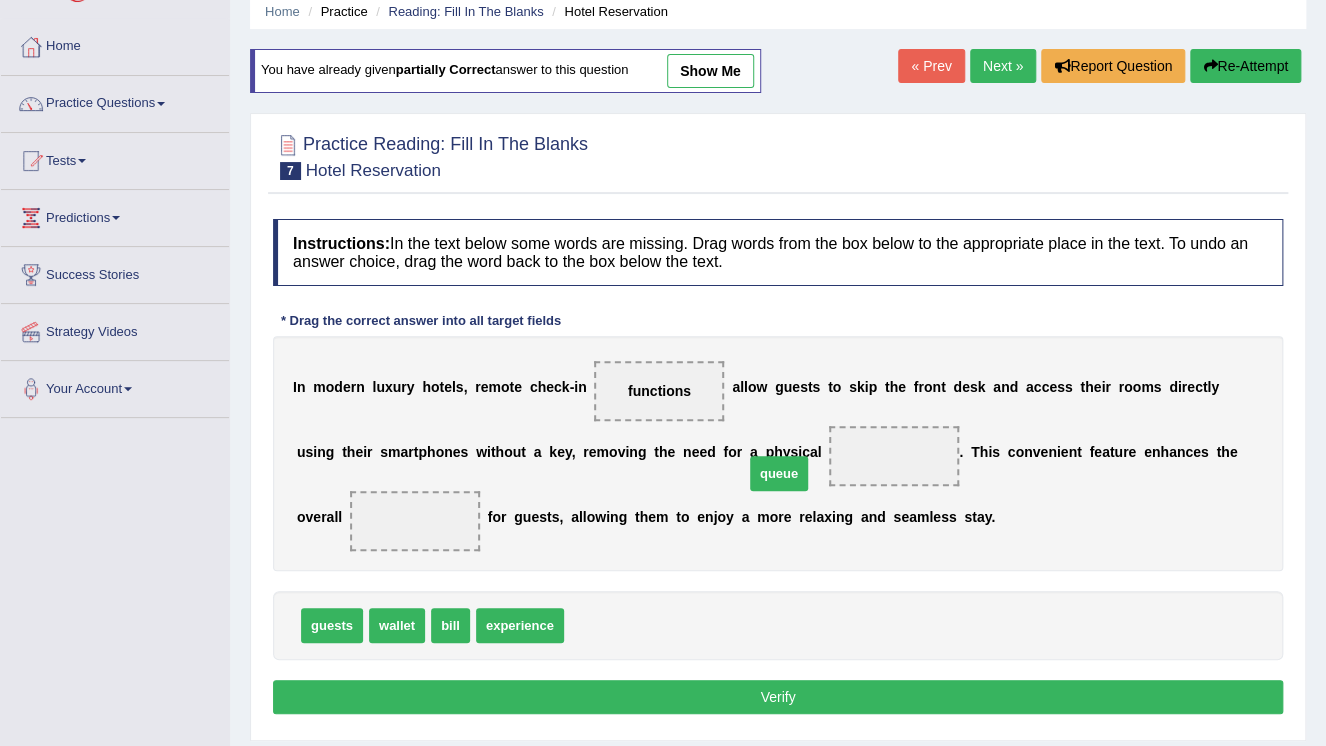drag, startPoint x: 617, startPoint y: 593, endPoint x: 788, endPoint y: 453, distance: 221 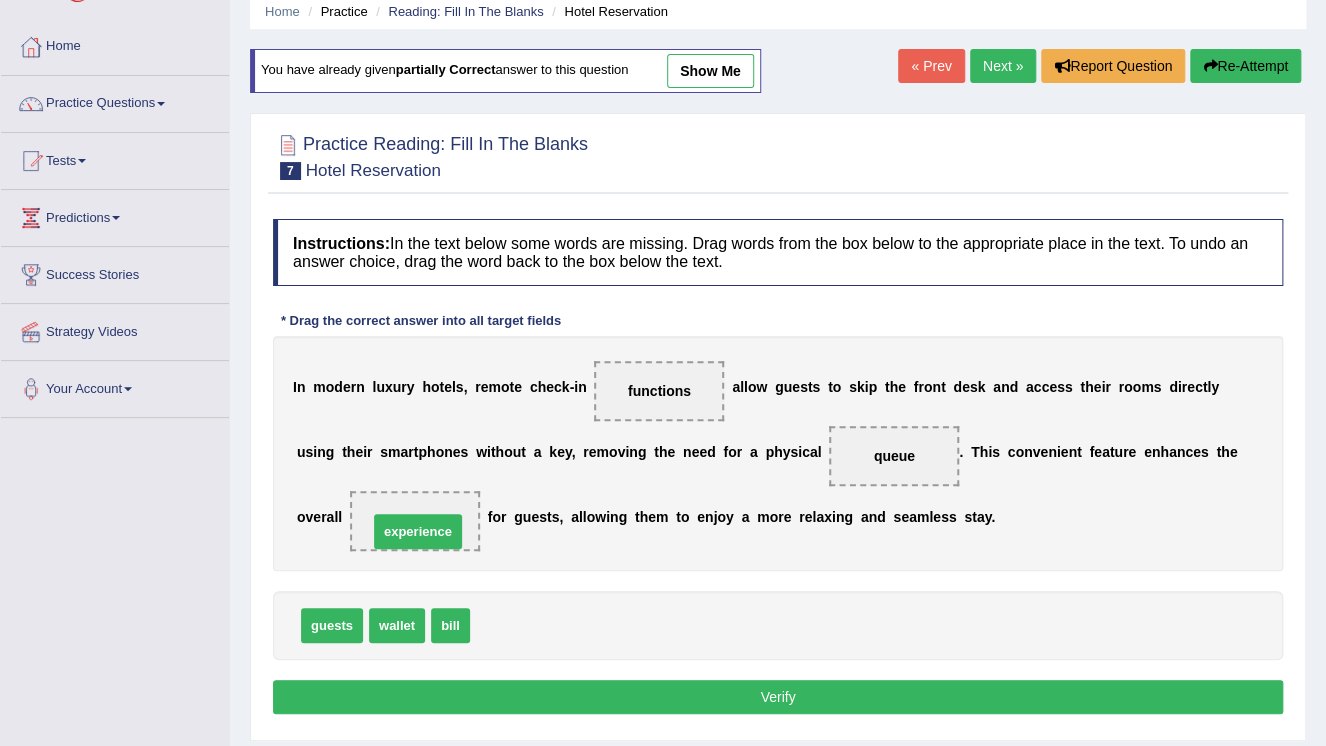 drag, startPoint x: 522, startPoint y: 625, endPoint x: 392, endPoint y: 522, distance: 165.85837 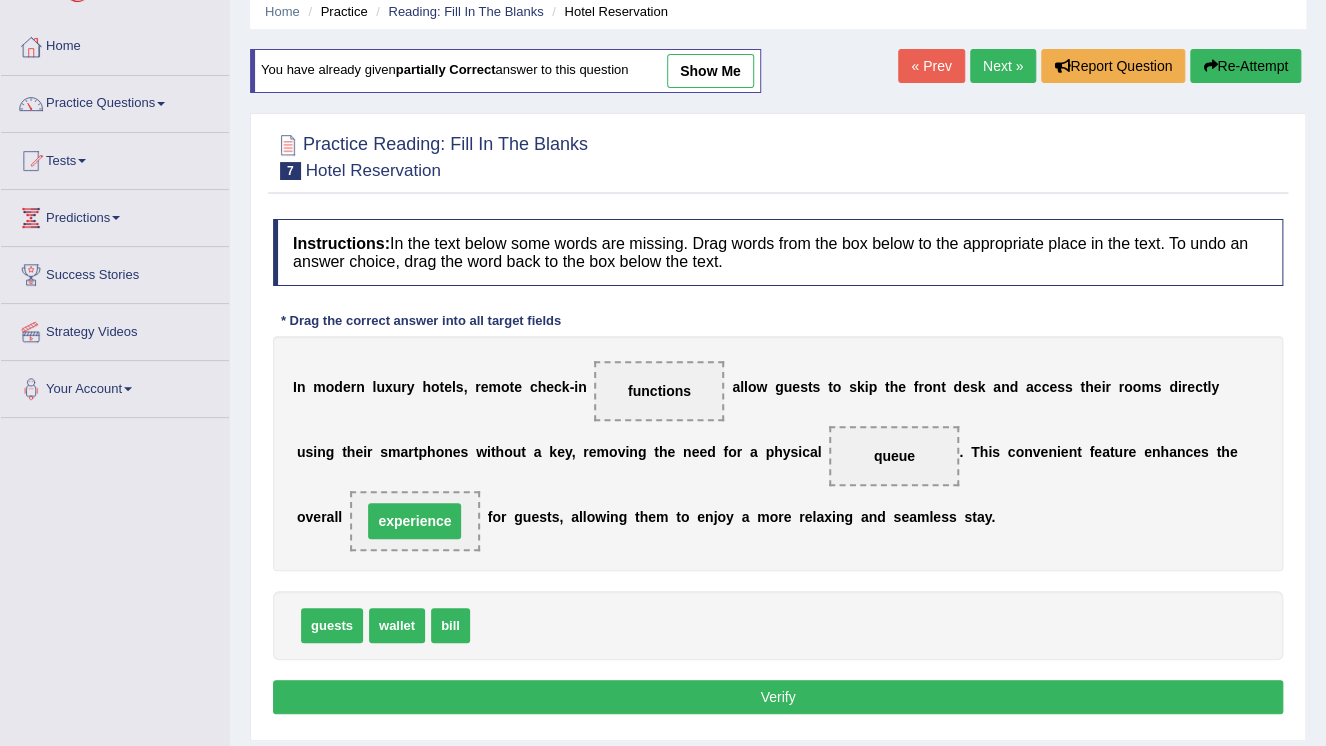 drag, startPoint x: 376, startPoint y: 517, endPoint x: 388, endPoint y: 522, distance: 13 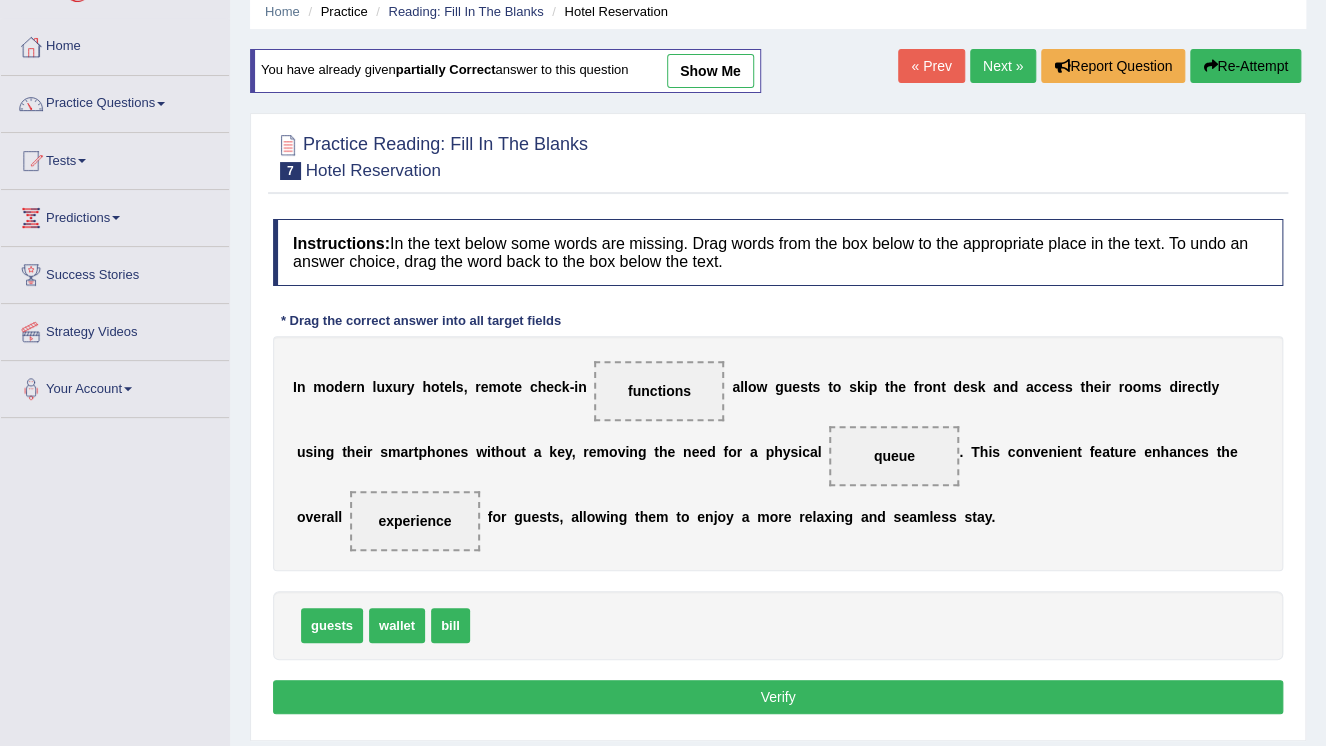 click on "Verify" at bounding box center [778, 697] 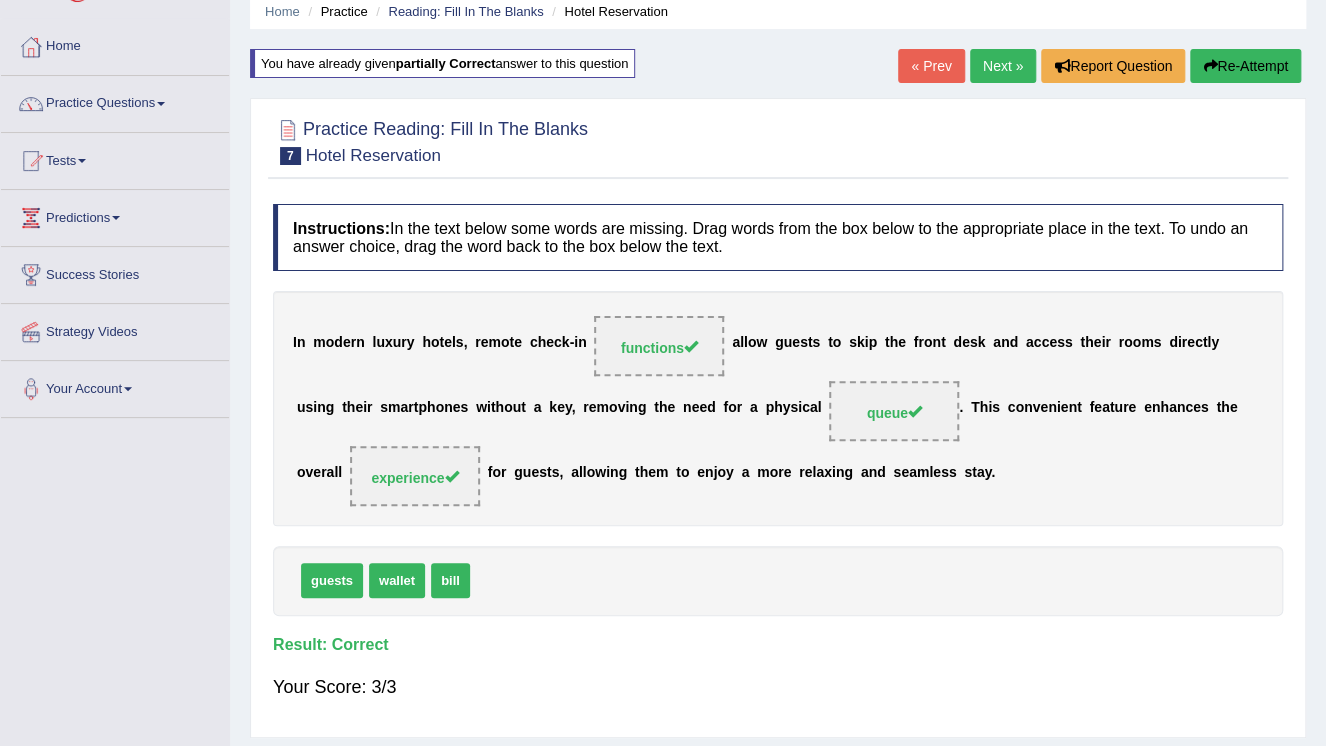 click on "Next »" at bounding box center [1003, 66] 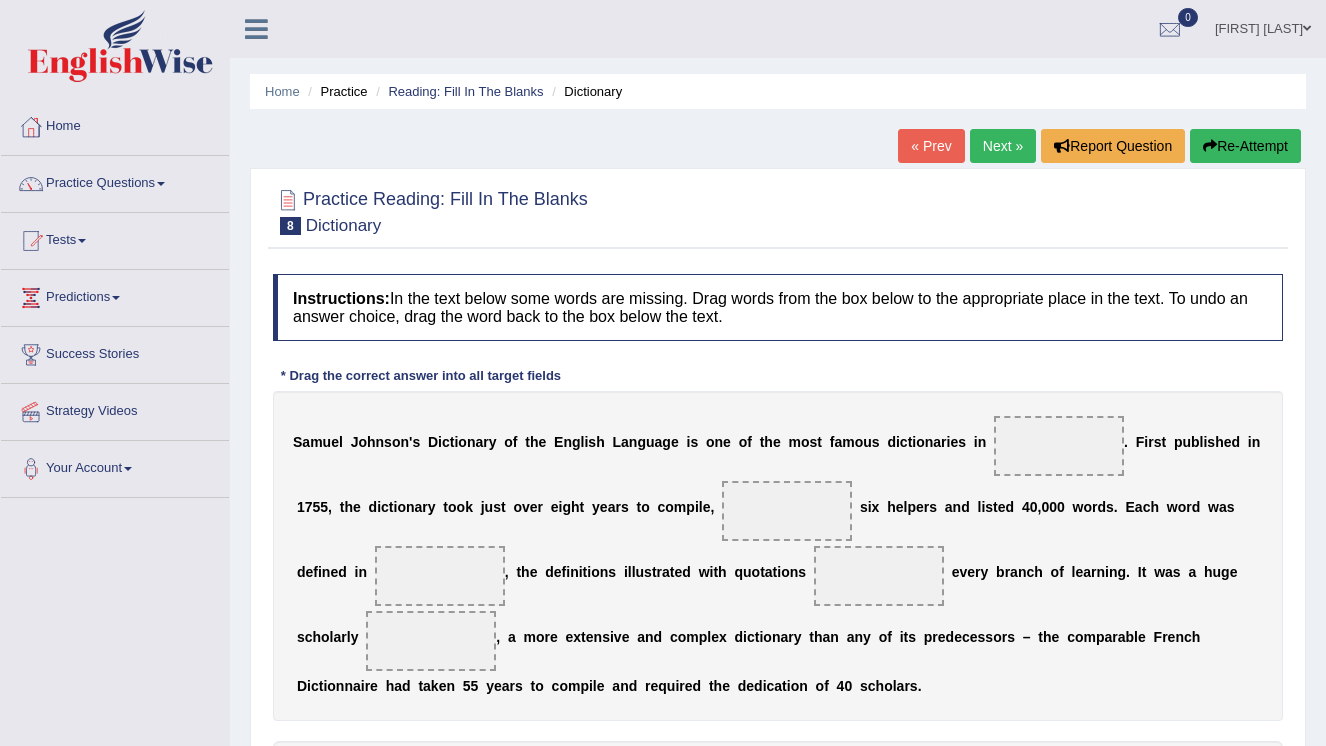 scroll, scrollTop: 0, scrollLeft: 0, axis: both 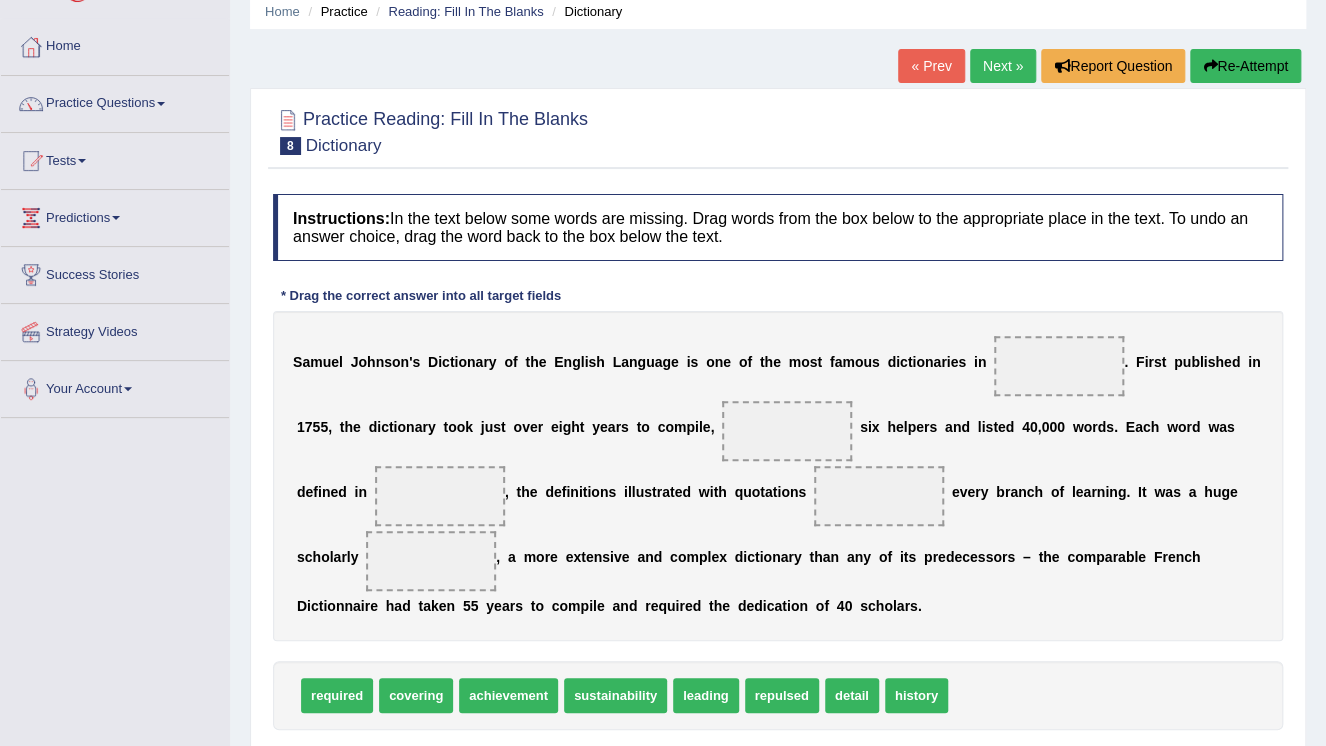 click on "history" at bounding box center [916, 695] 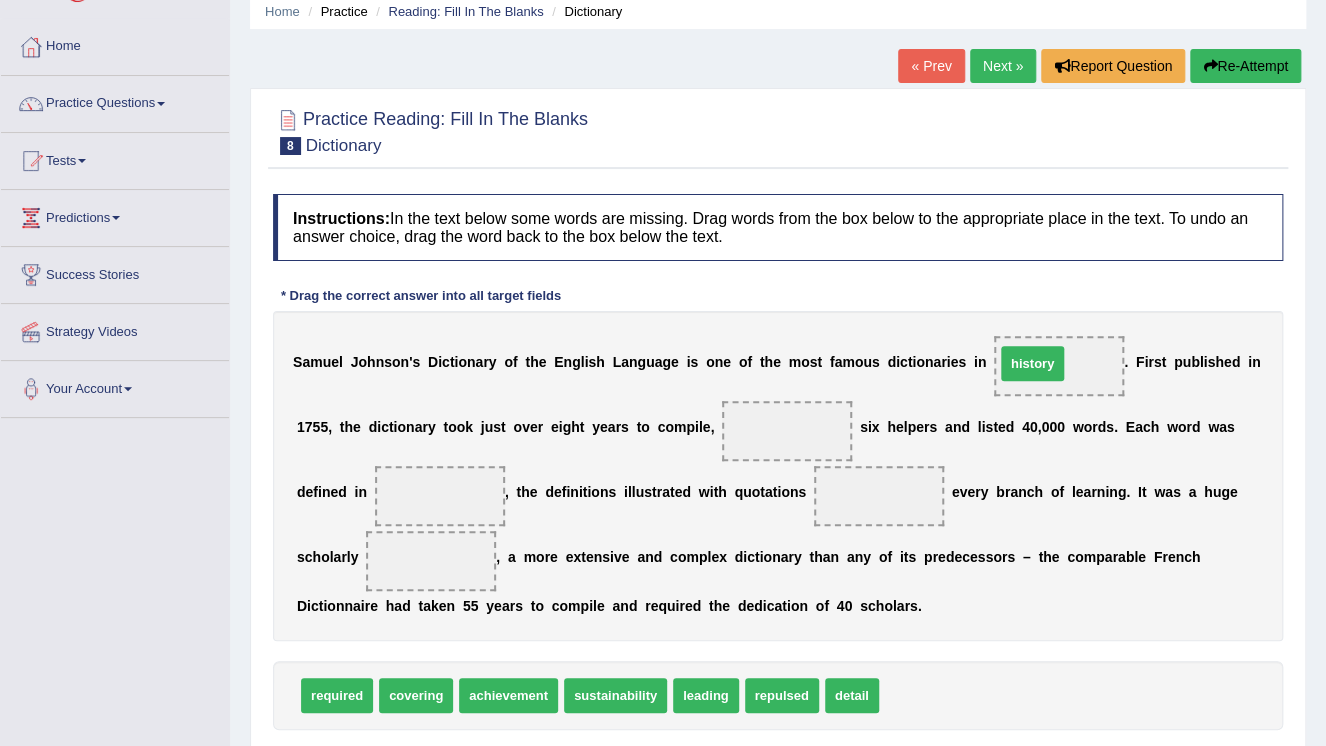 drag, startPoint x: 893, startPoint y: 703, endPoint x: 1009, endPoint y: 371, distance: 351.68167 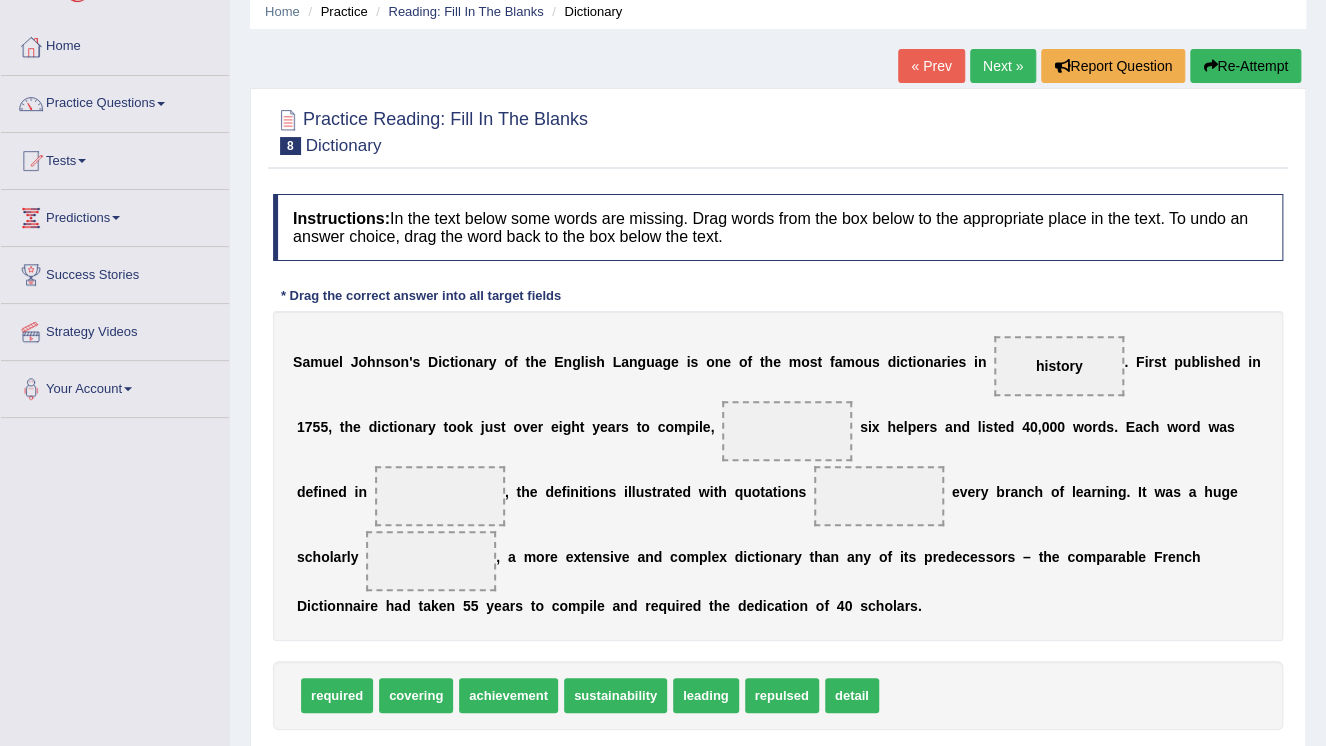 click on "required" at bounding box center [337, 695] 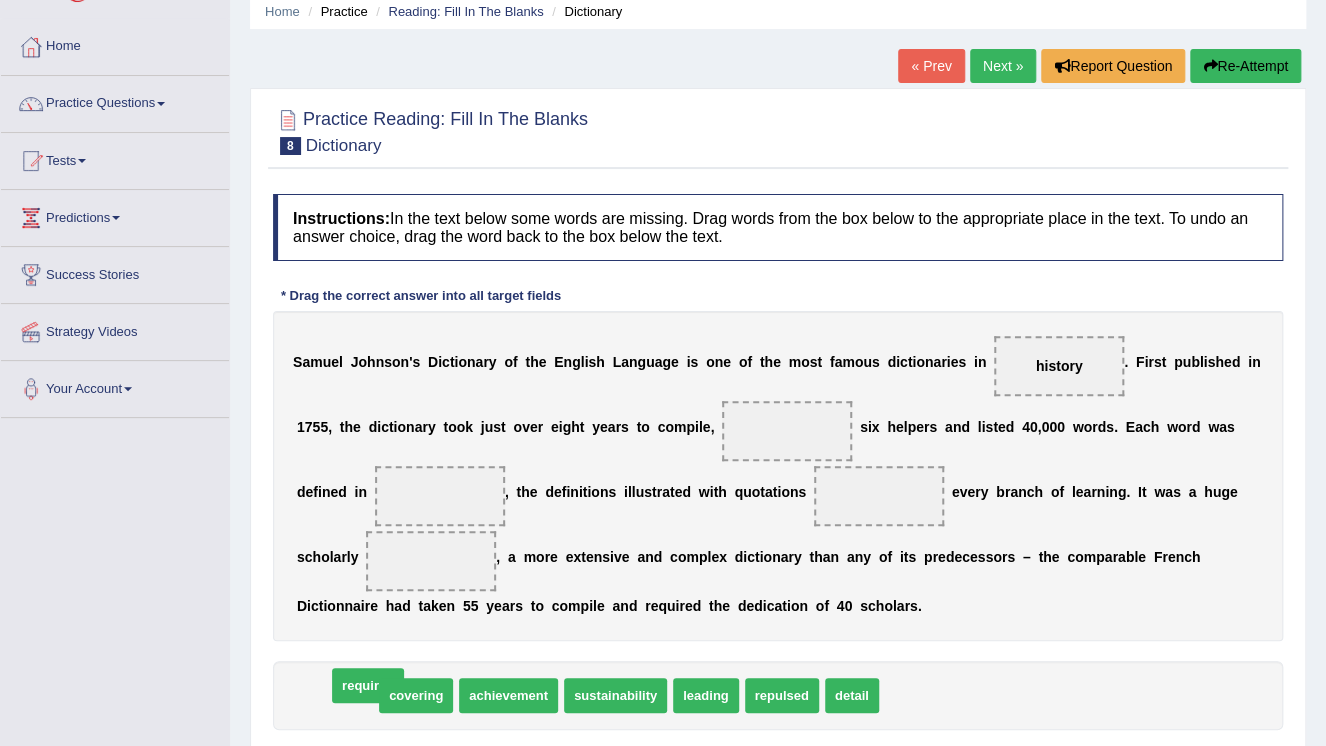 drag, startPoint x: 336, startPoint y: 697, endPoint x: 425, endPoint y: 666, distance: 94.24436 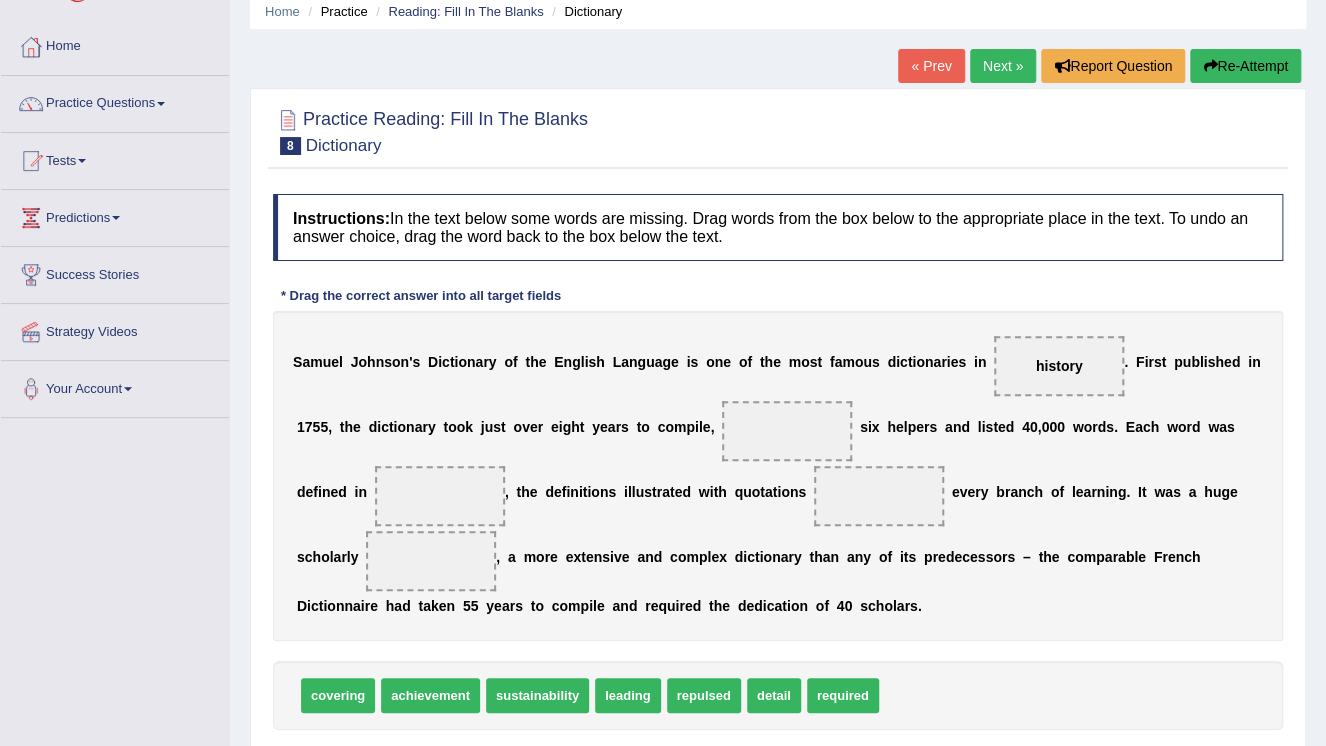 drag, startPoint x: 425, startPoint y: 666, endPoint x: 708, endPoint y: 457, distance: 351.8096 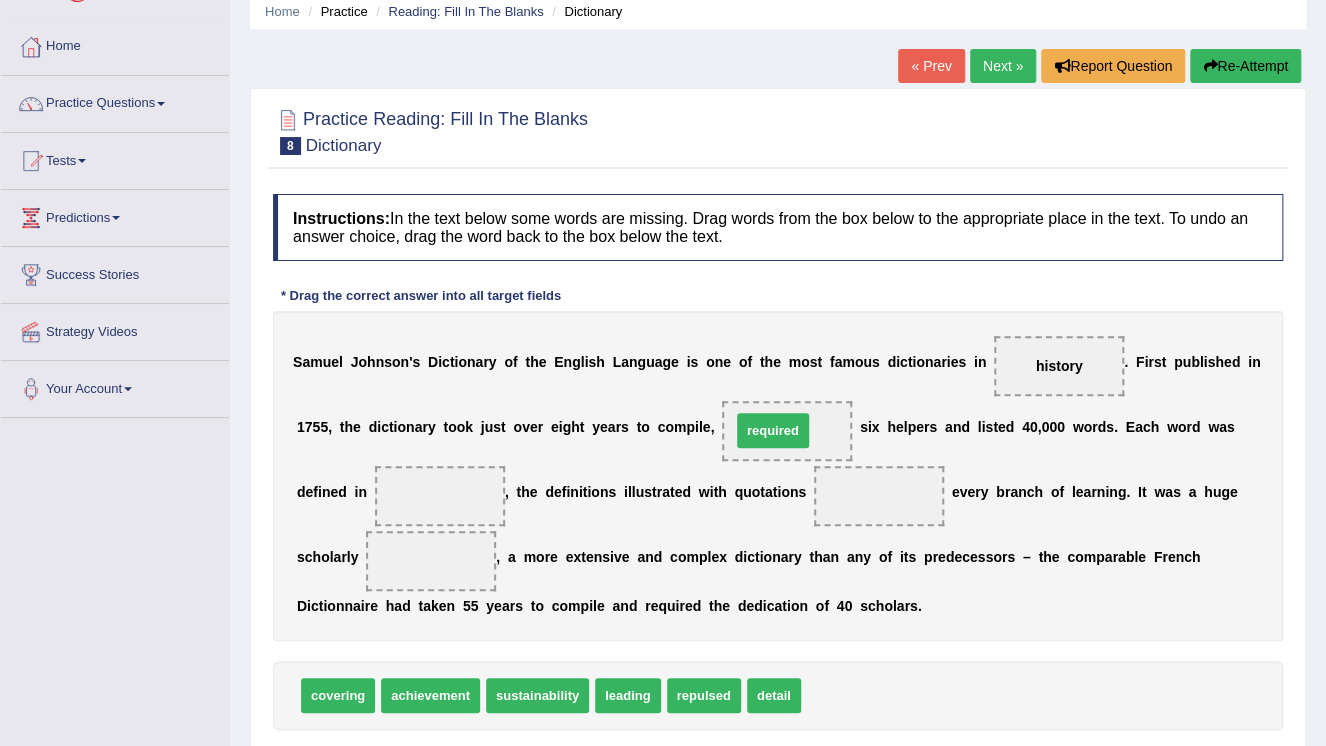 drag, startPoint x: 836, startPoint y: 692, endPoint x: 766, endPoint y: 427, distance: 274.08942 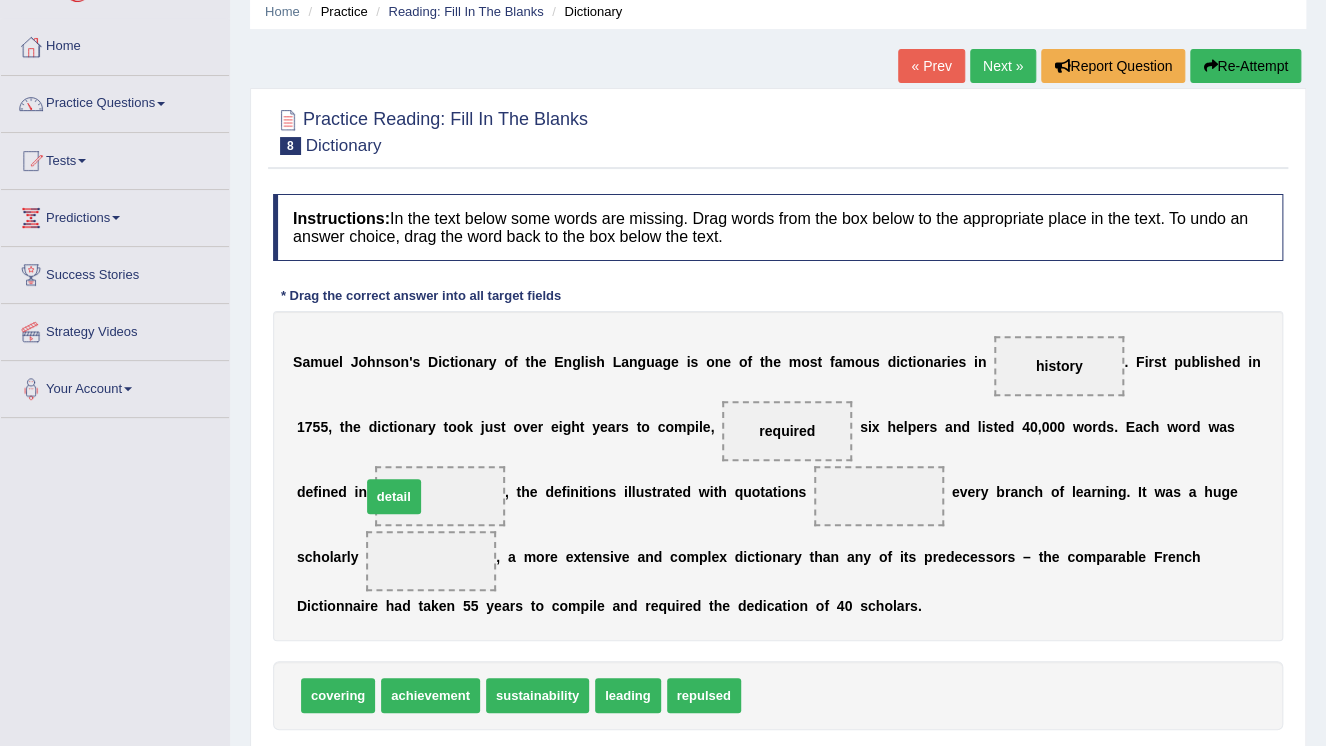 drag, startPoint x: 756, startPoint y: 695, endPoint x: 376, endPoint y: 496, distance: 428.95337 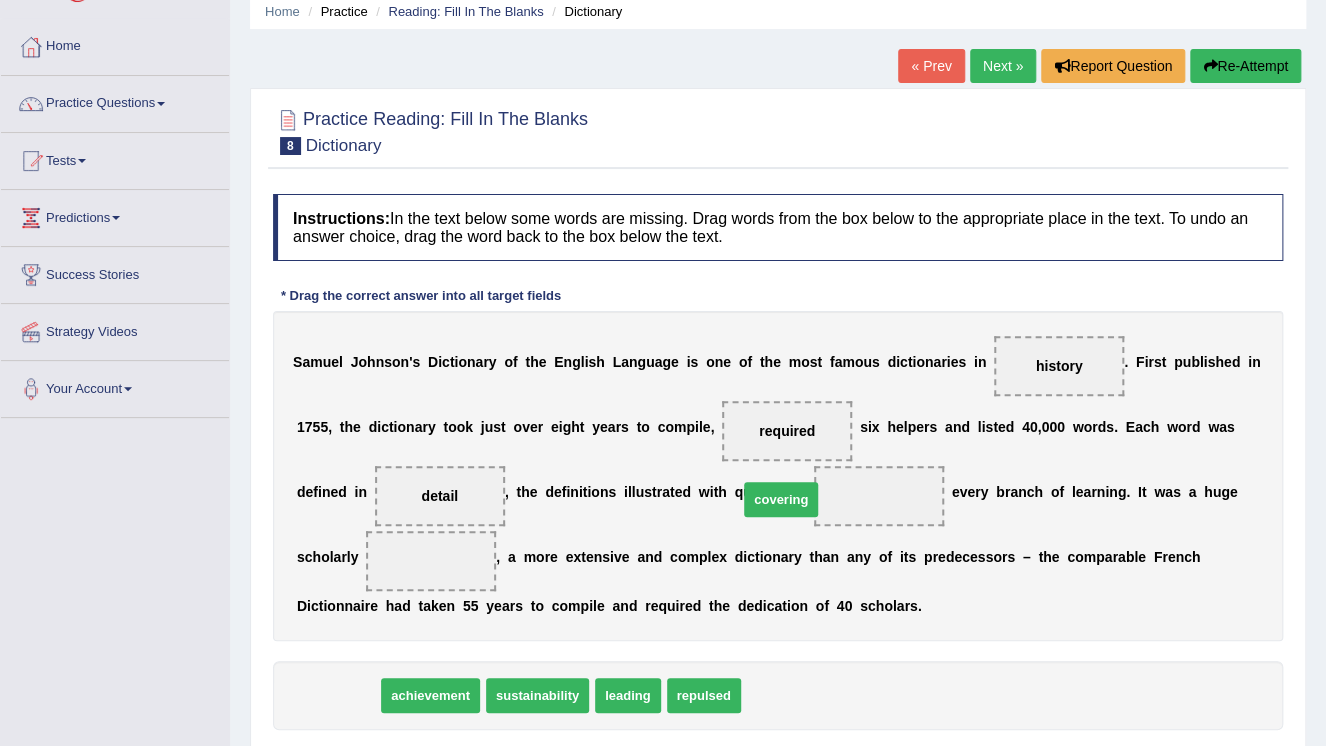 drag, startPoint x: 333, startPoint y: 692, endPoint x: 780, endPoint y: 492, distance: 489.70297 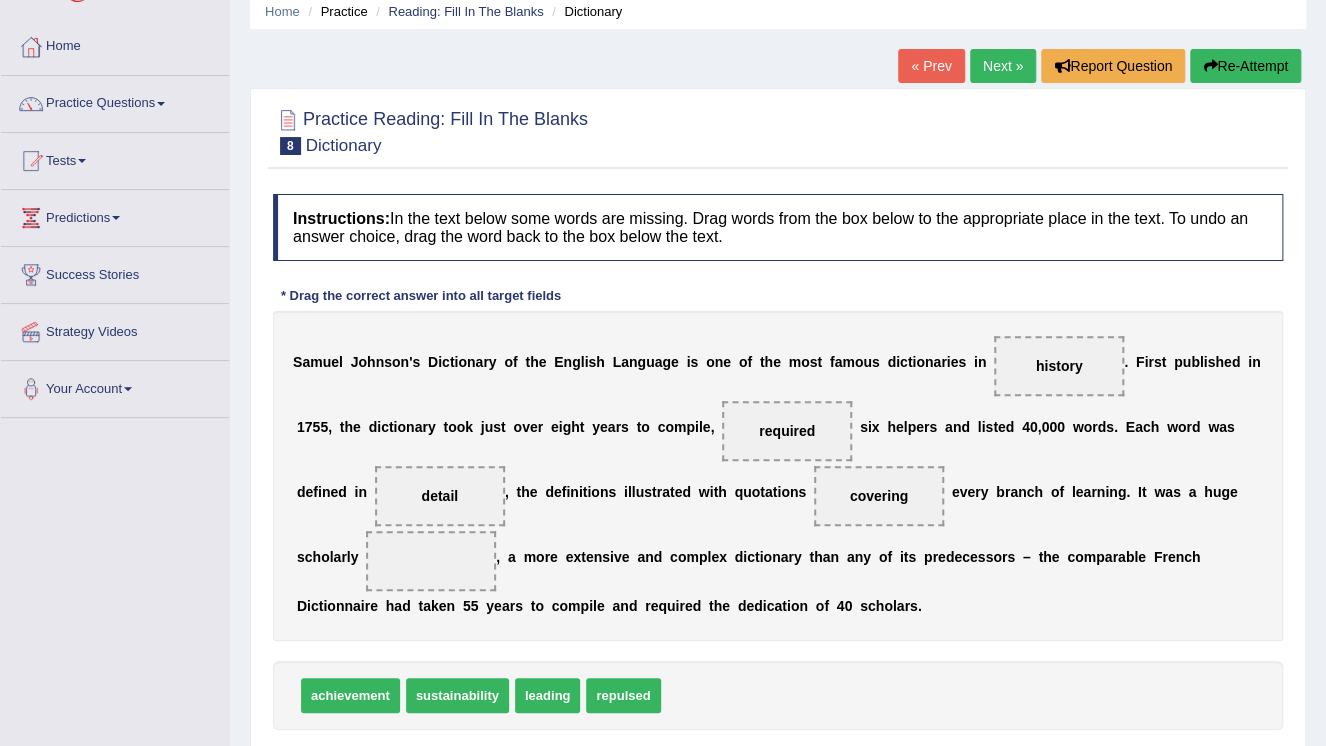 click on "achievement" at bounding box center [350, 695] 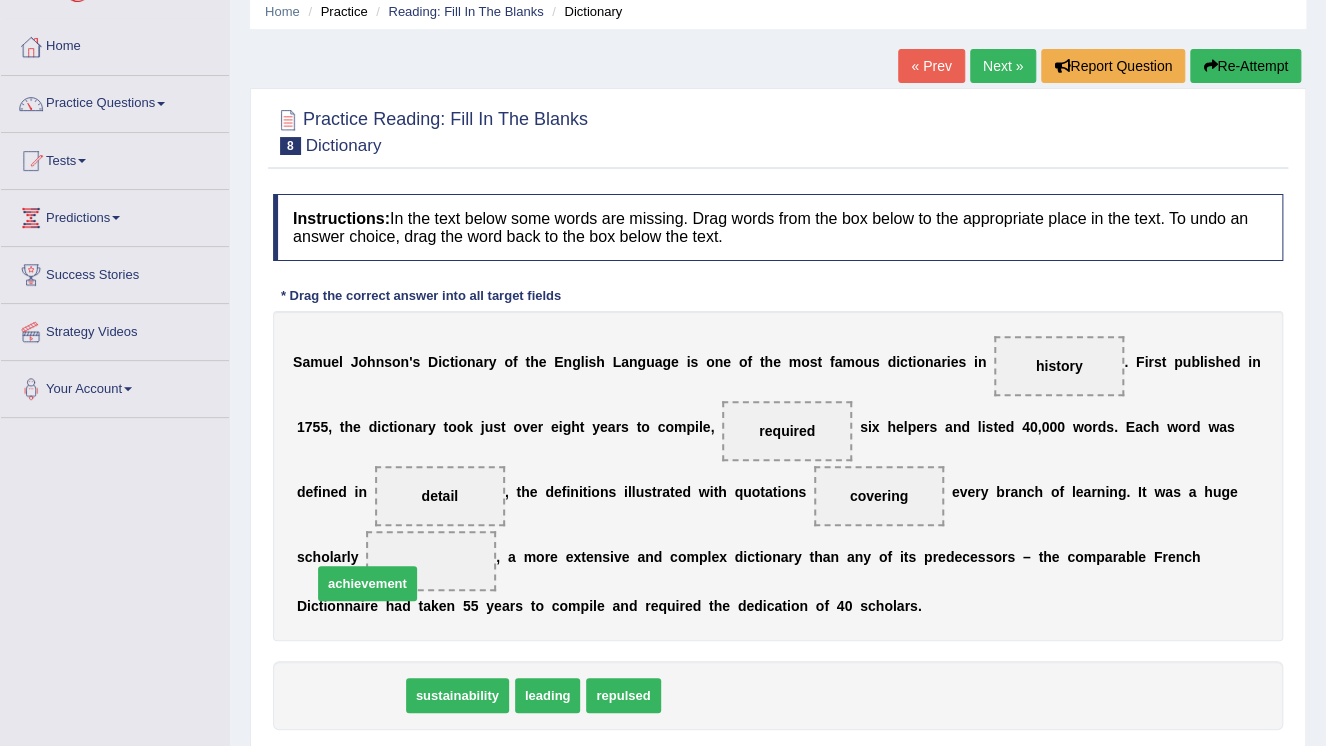 drag, startPoint x: 347, startPoint y: 694, endPoint x: 364, endPoint y: 566, distance: 129.12398 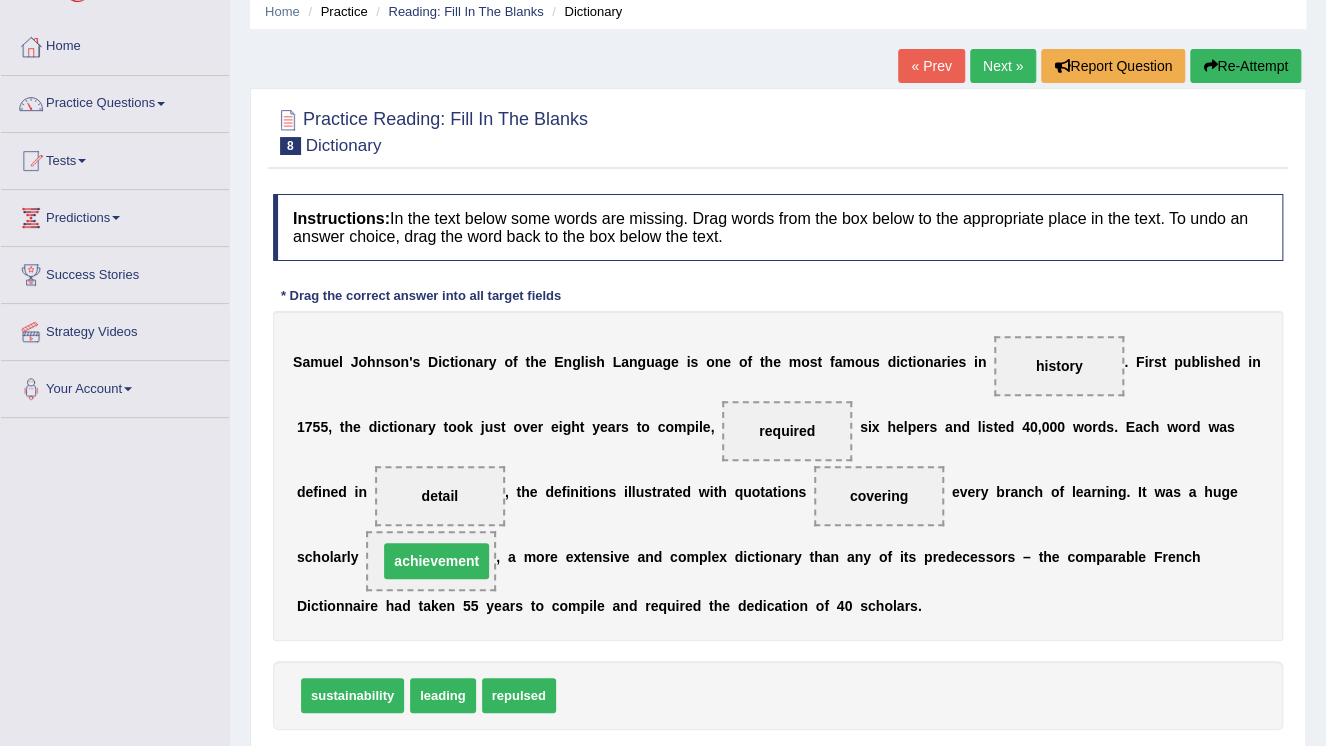 click on "achievement" at bounding box center (436, 561) 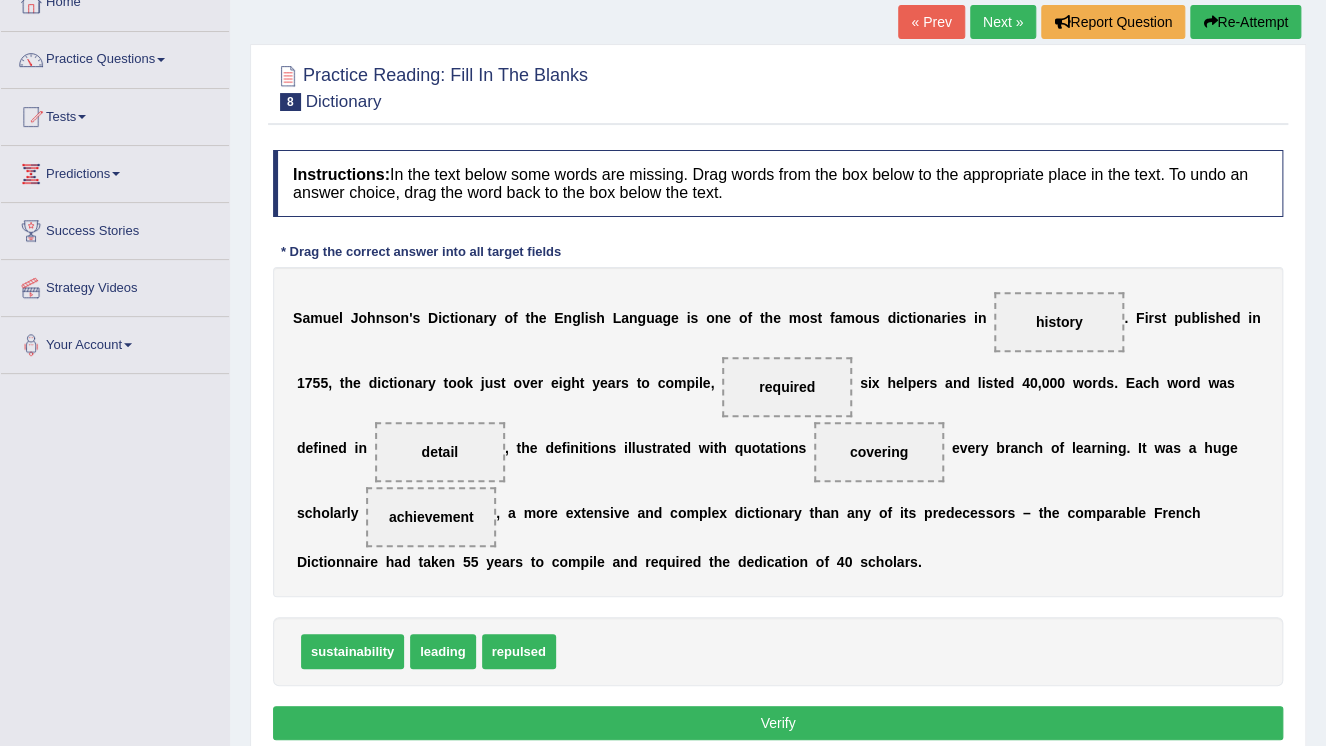 scroll, scrollTop: 160, scrollLeft: 0, axis: vertical 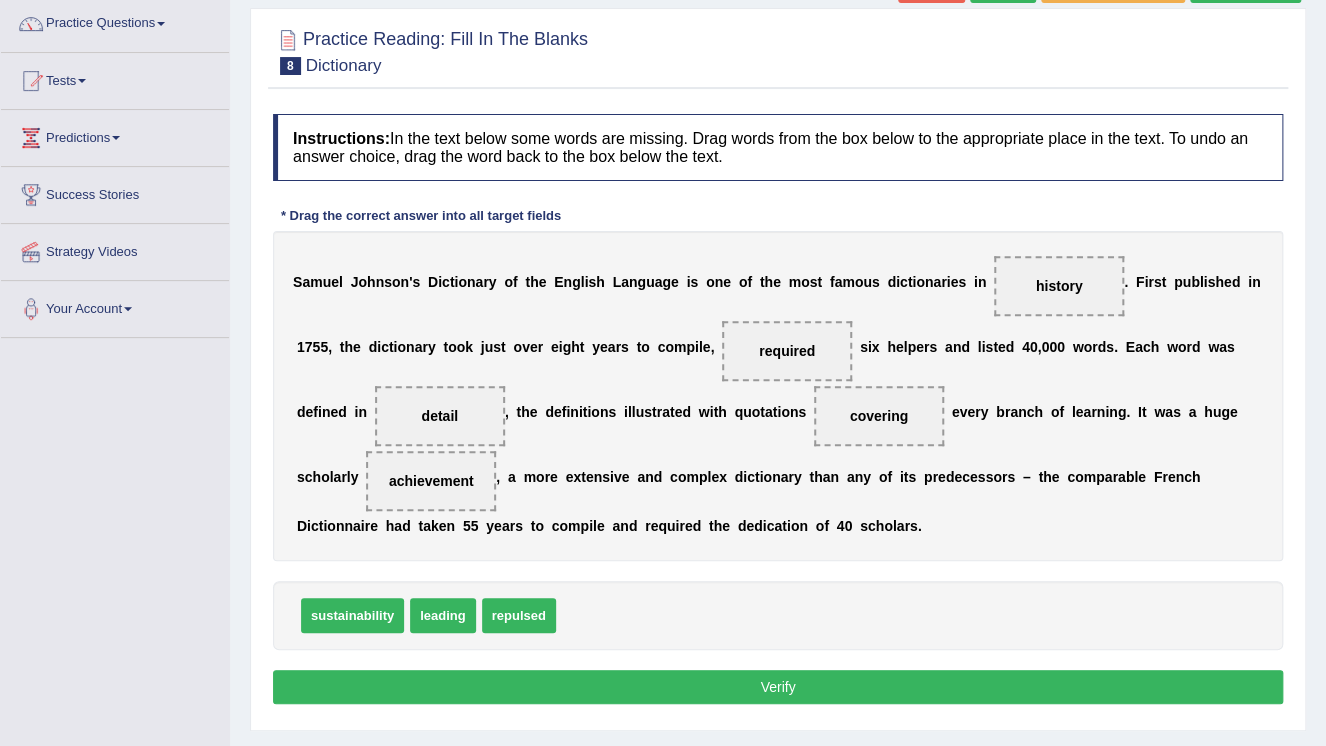 click on "Verify" at bounding box center [778, 687] 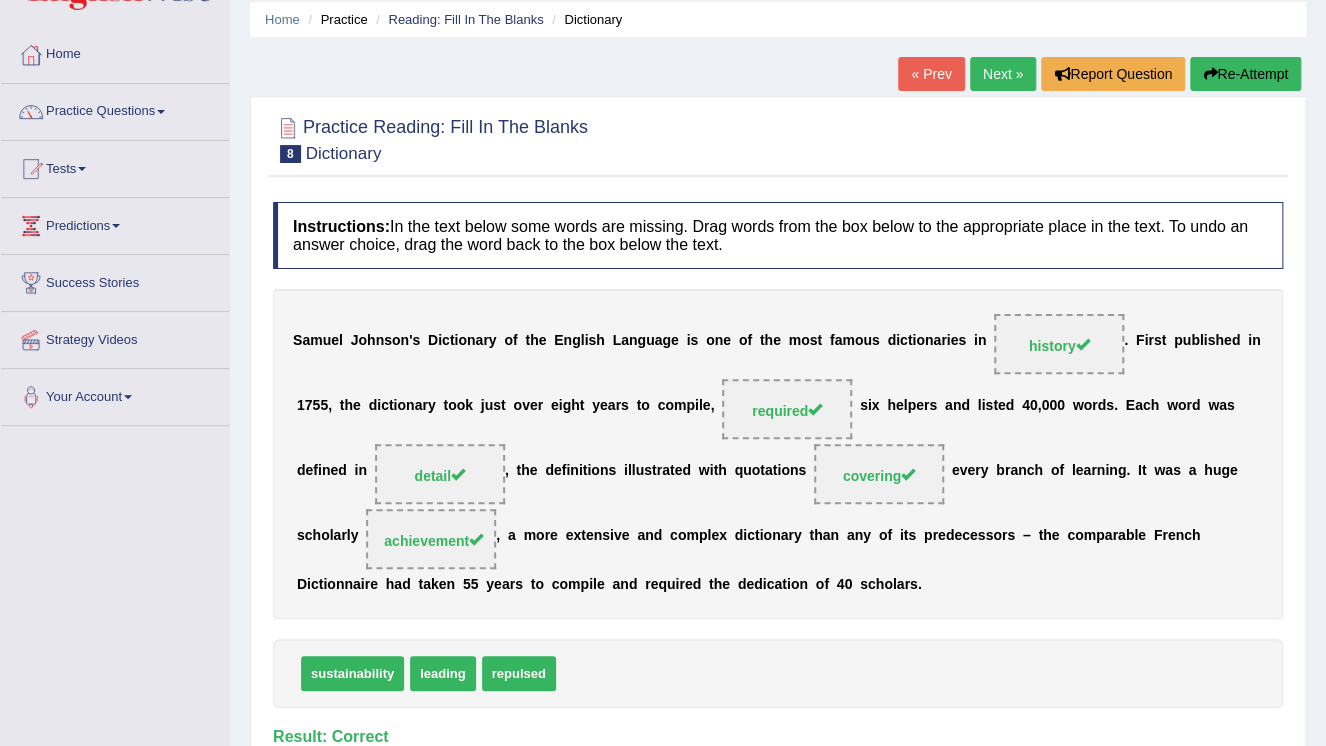 scroll, scrollTop: 0, scrollLeft: 0, axis: both 